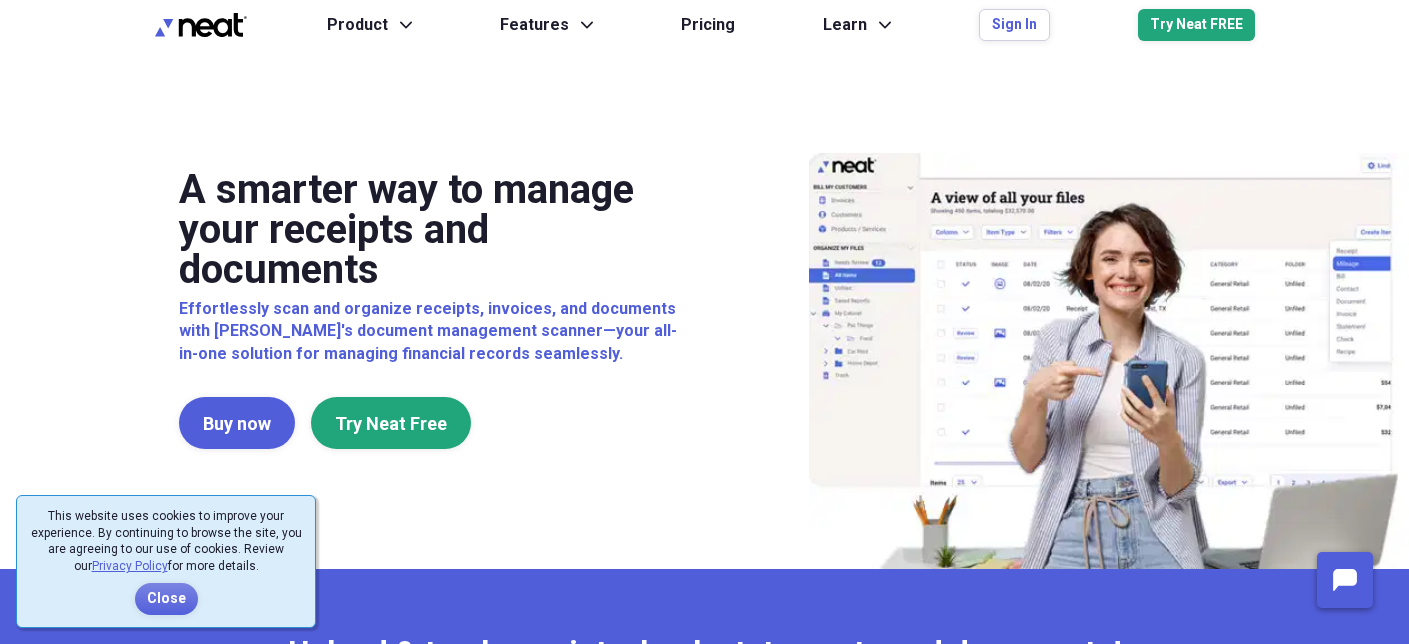 scroll, scrollTop: 0, scrollLeft: 0, axis: both 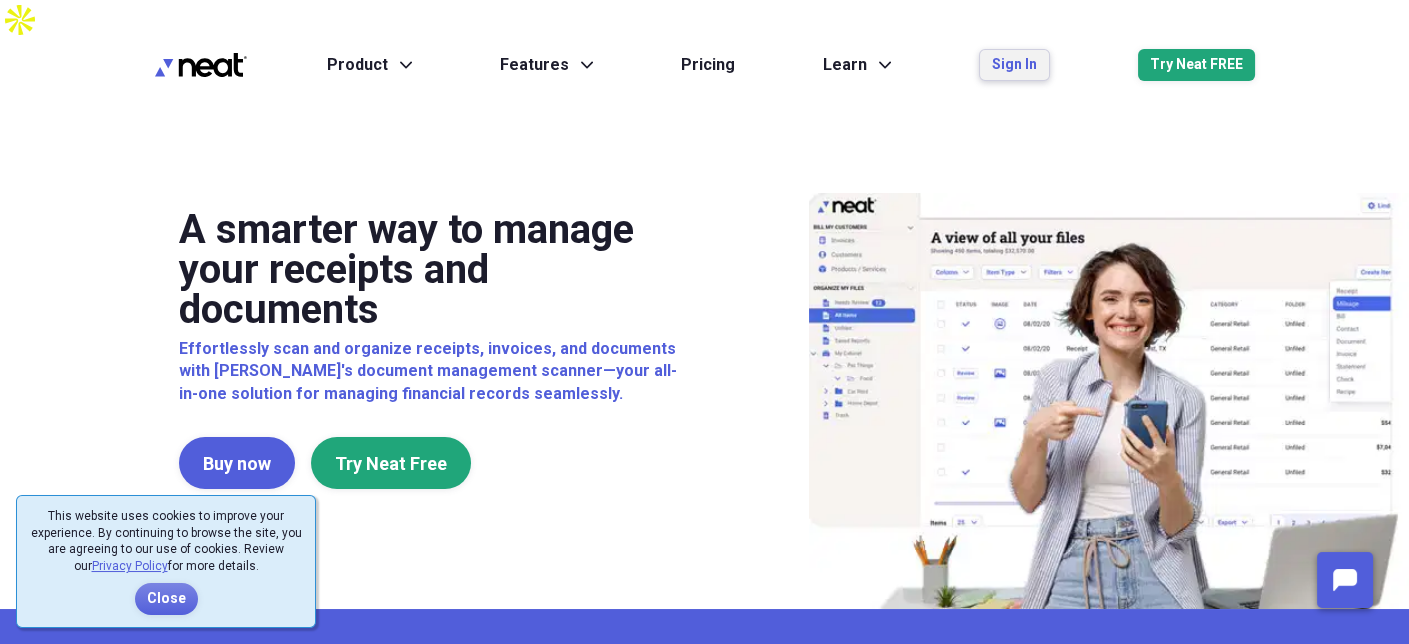 click on "Sign In" at bounding box center (1014, 65) 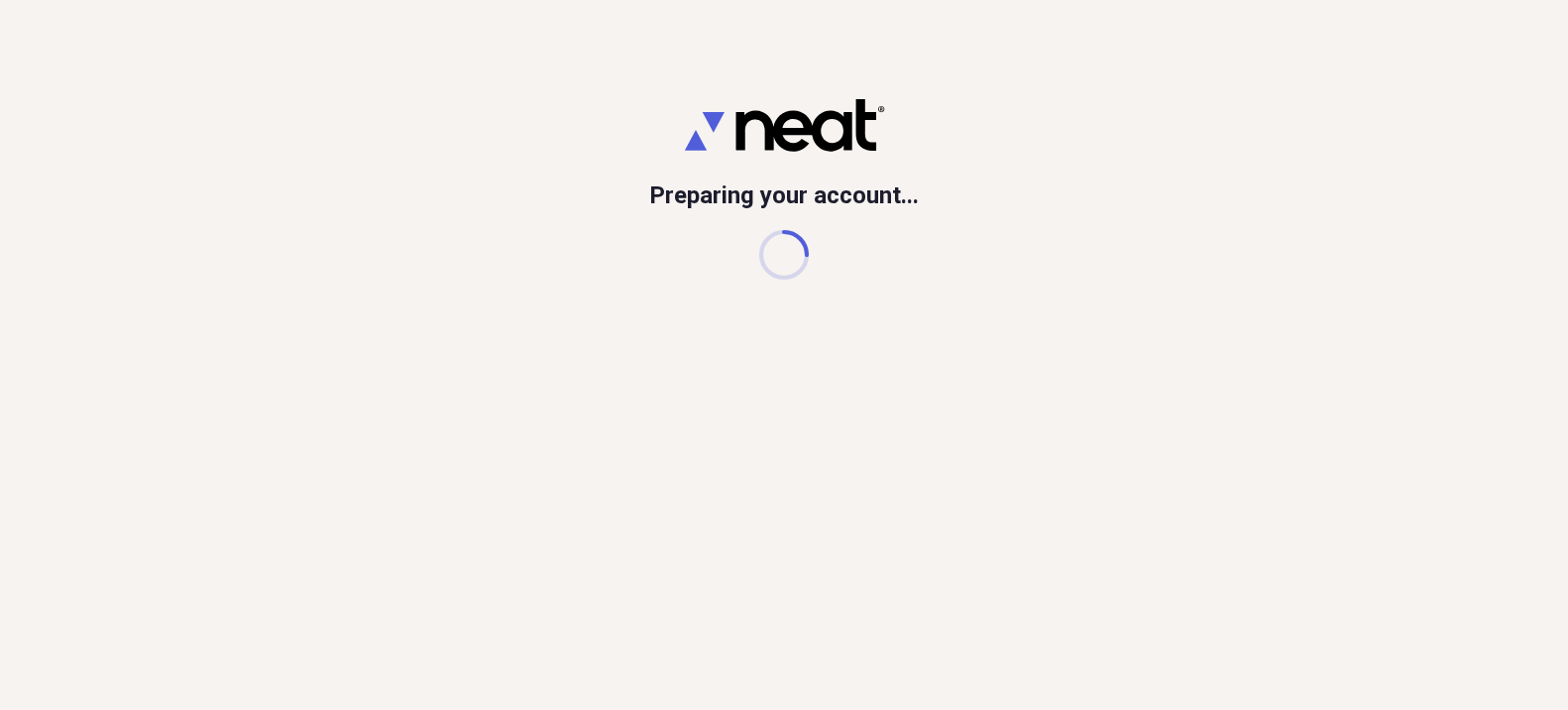 scroll, scrollTop: 0, scrollLeft: 0, axis: both 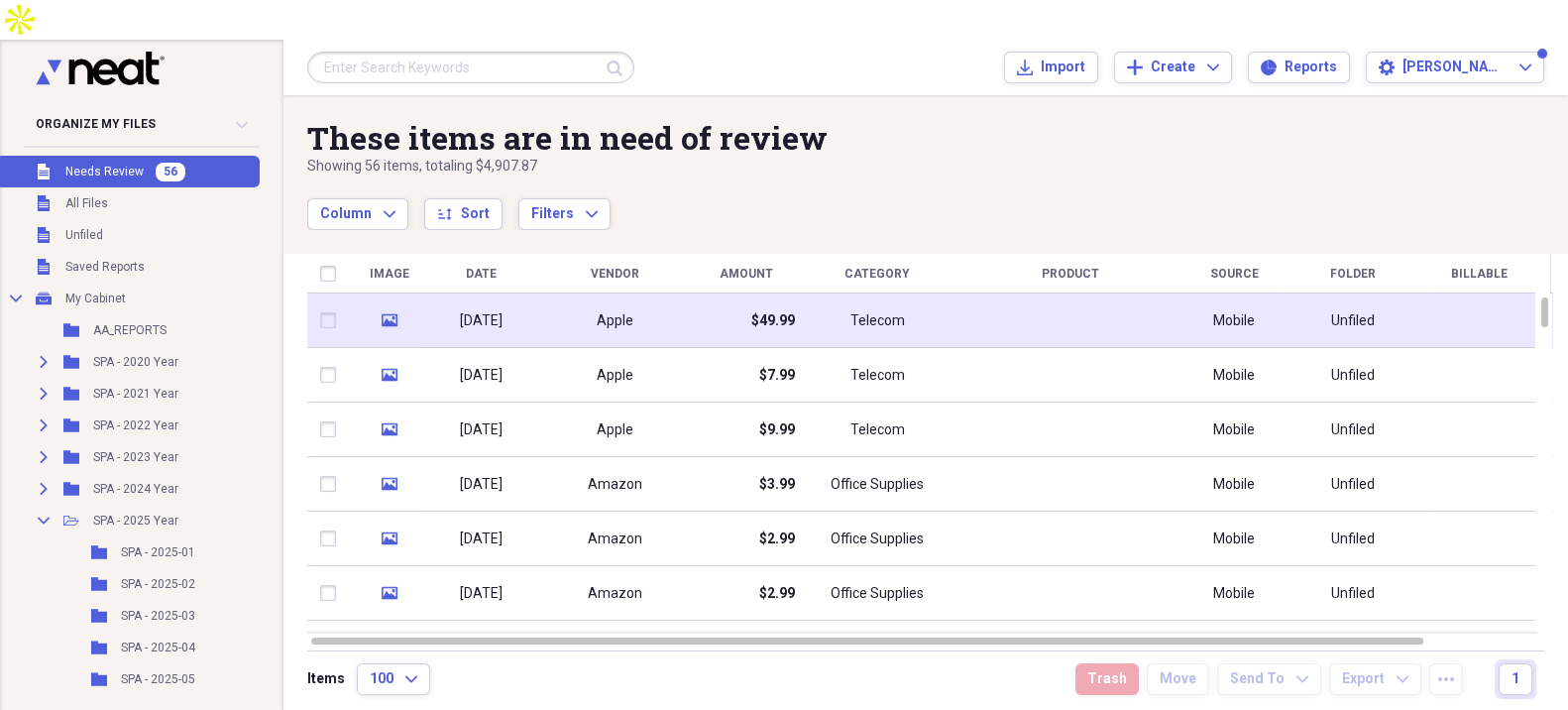 click on "Telecom" at bounding box center (877, 320) 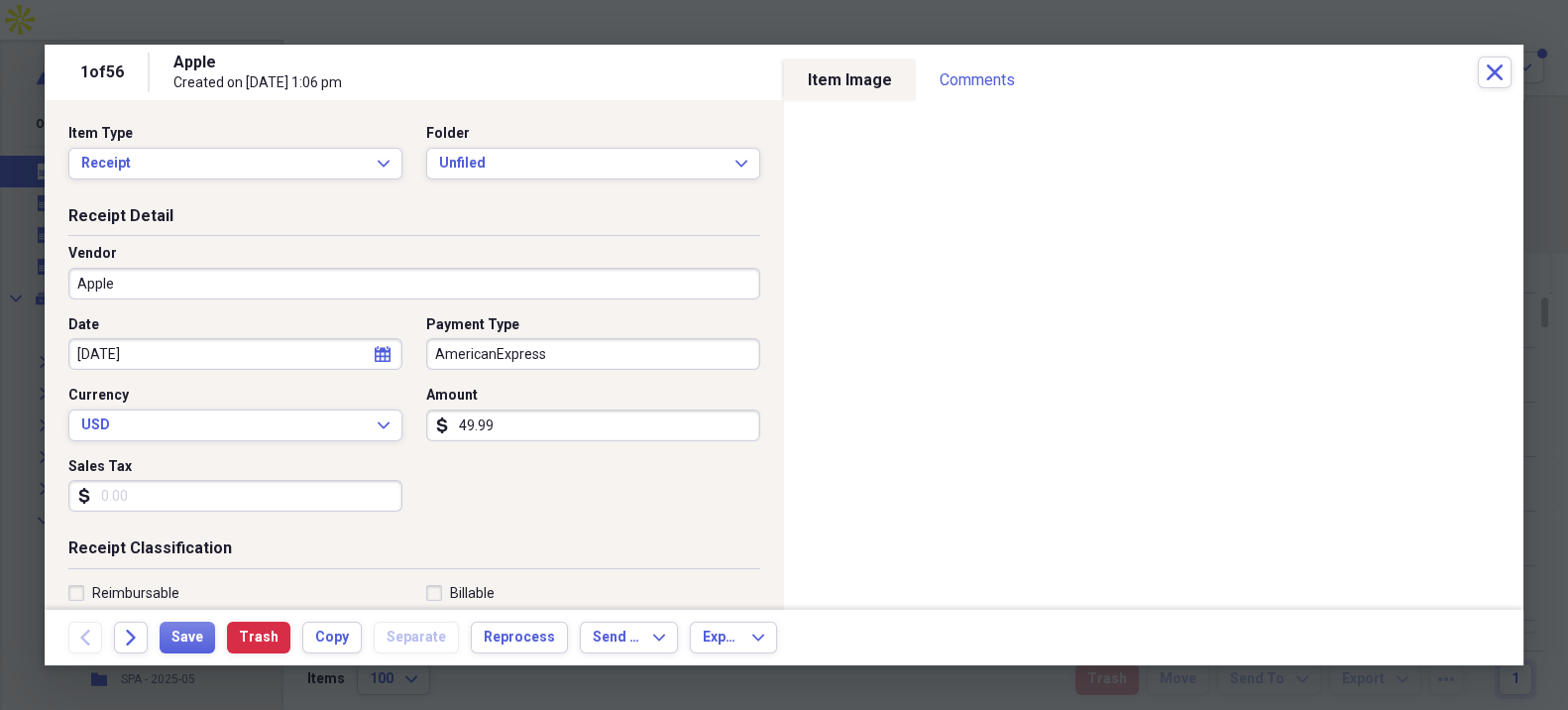 click on "Apple" at bounding box center [414, 284] 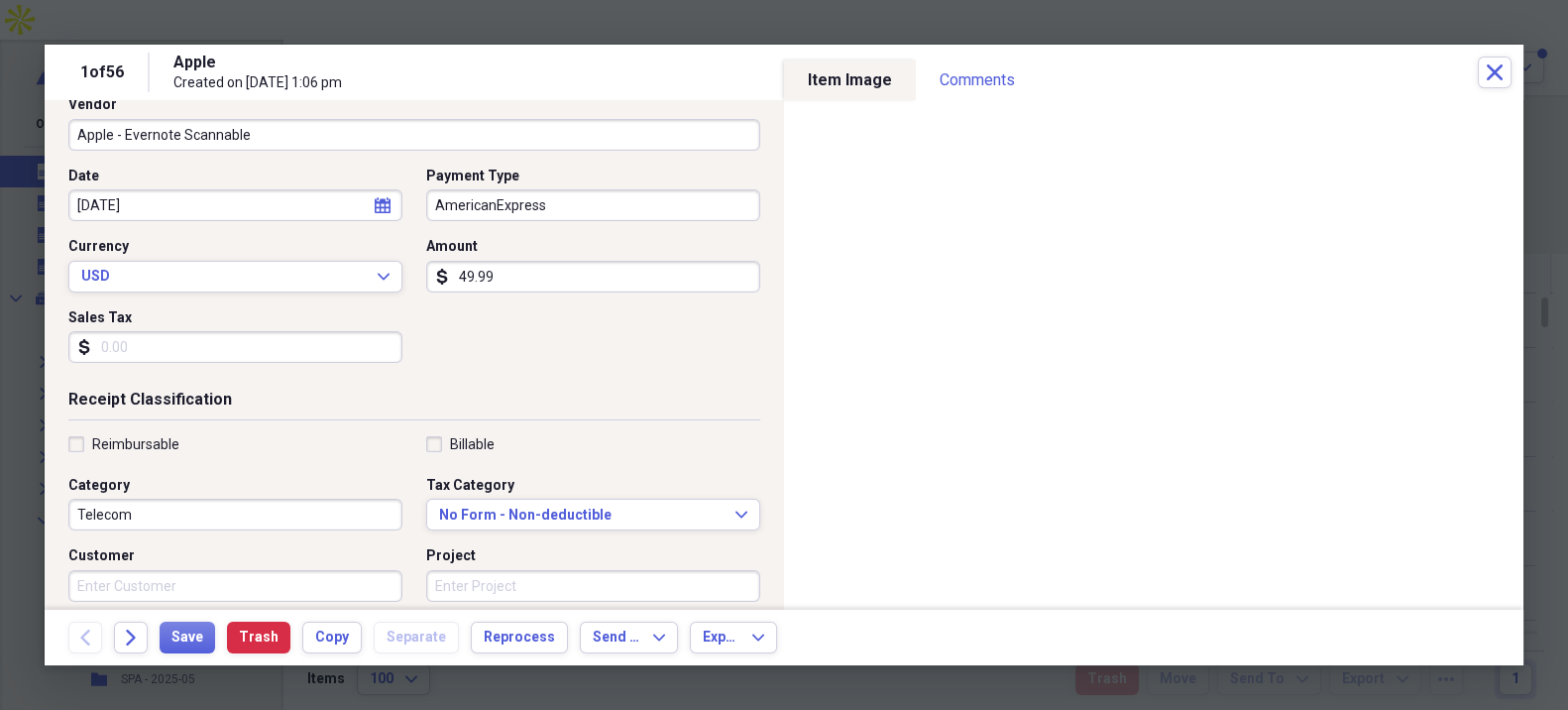 scroll, scrollTop: 220, scrollLeft: 0, axis: vertical 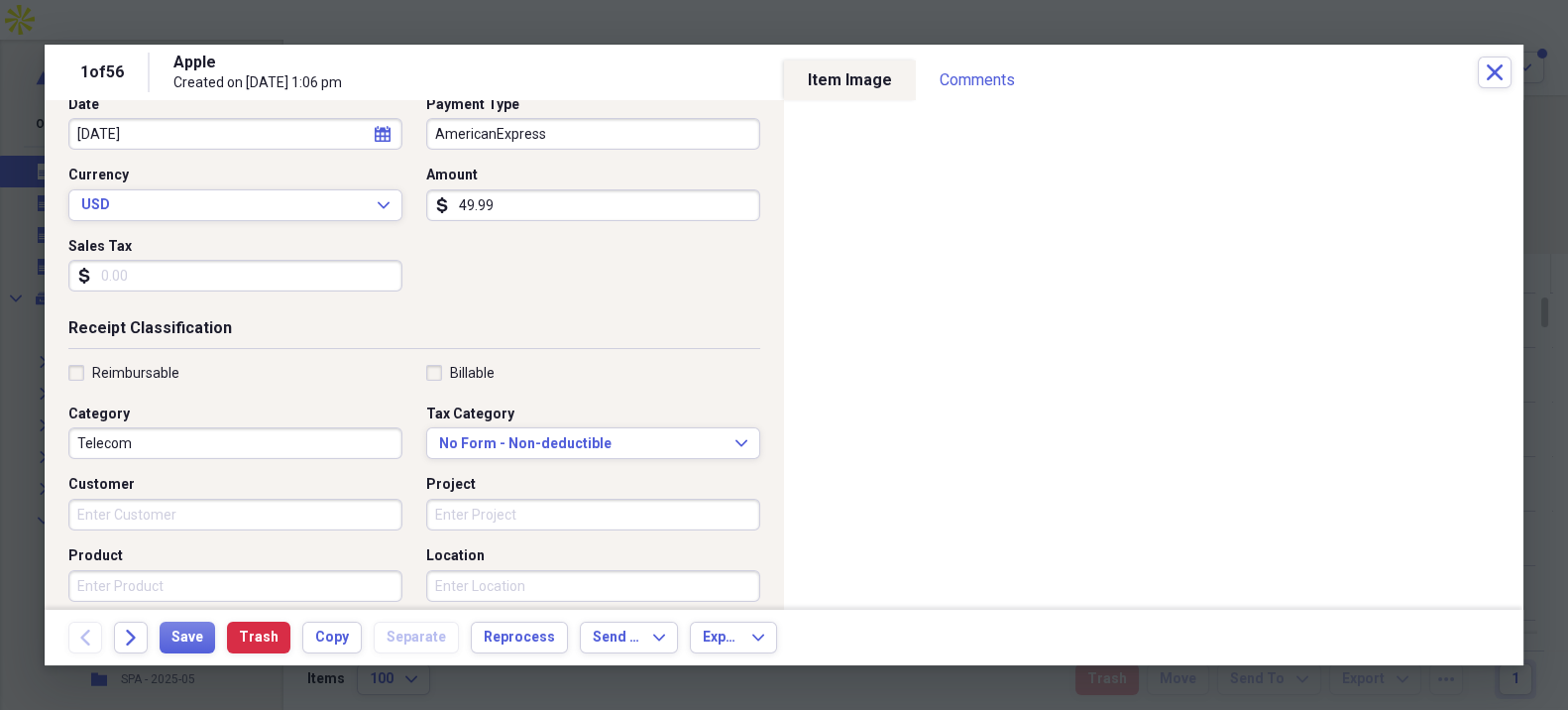 type on "Apple - Evernote Scannable" 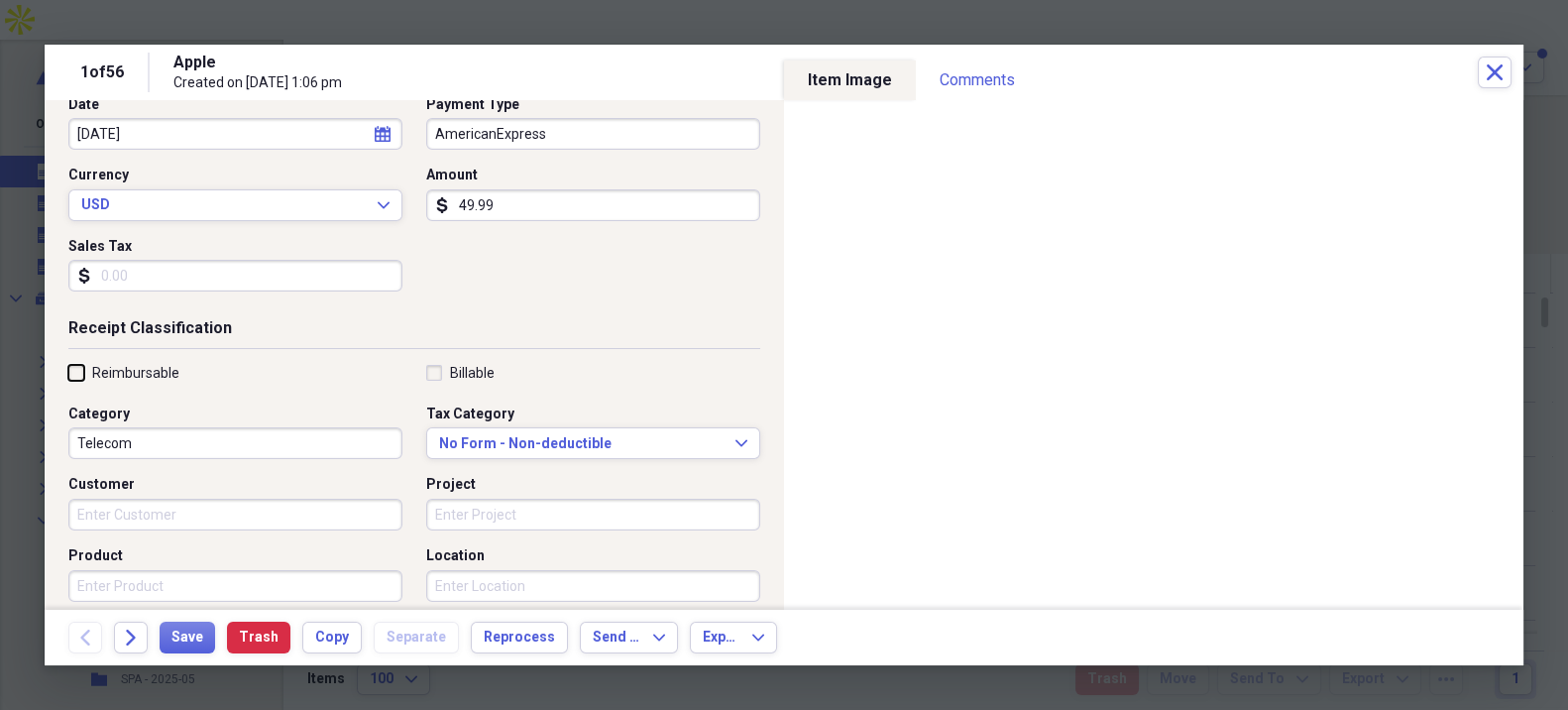 click on "Reimbursable" at bounding box center (68, 372) 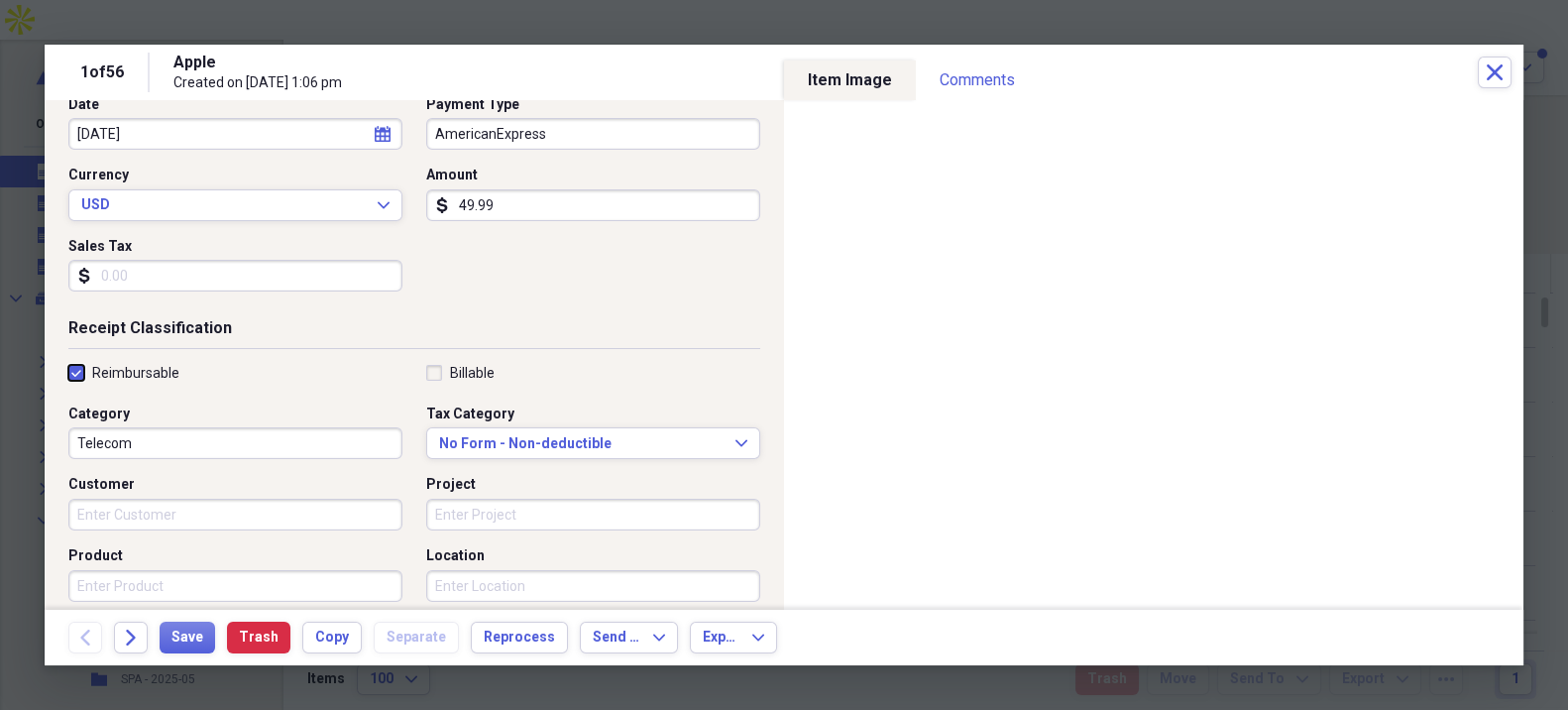 checkbox on "true" 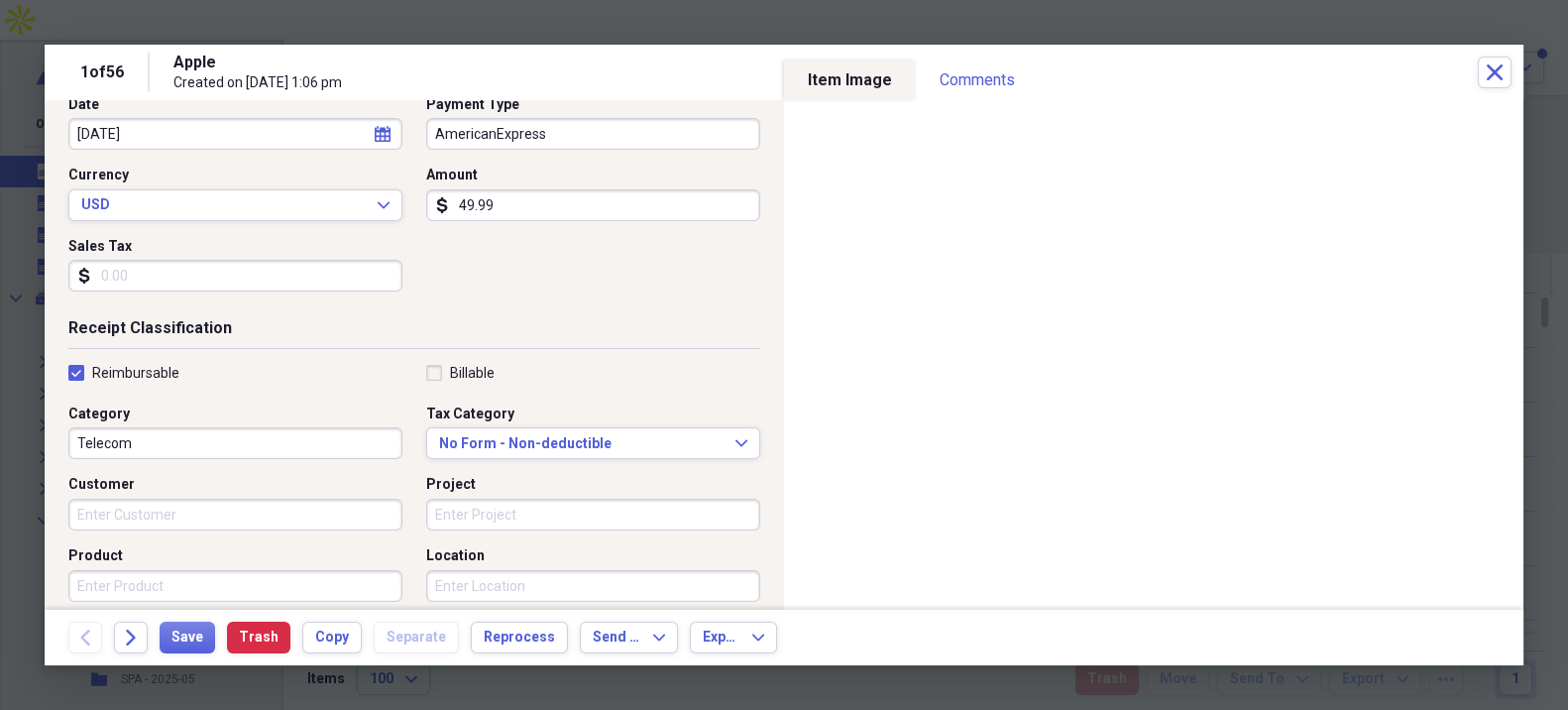 click on "Telecom" at bounding box center [235, 443] 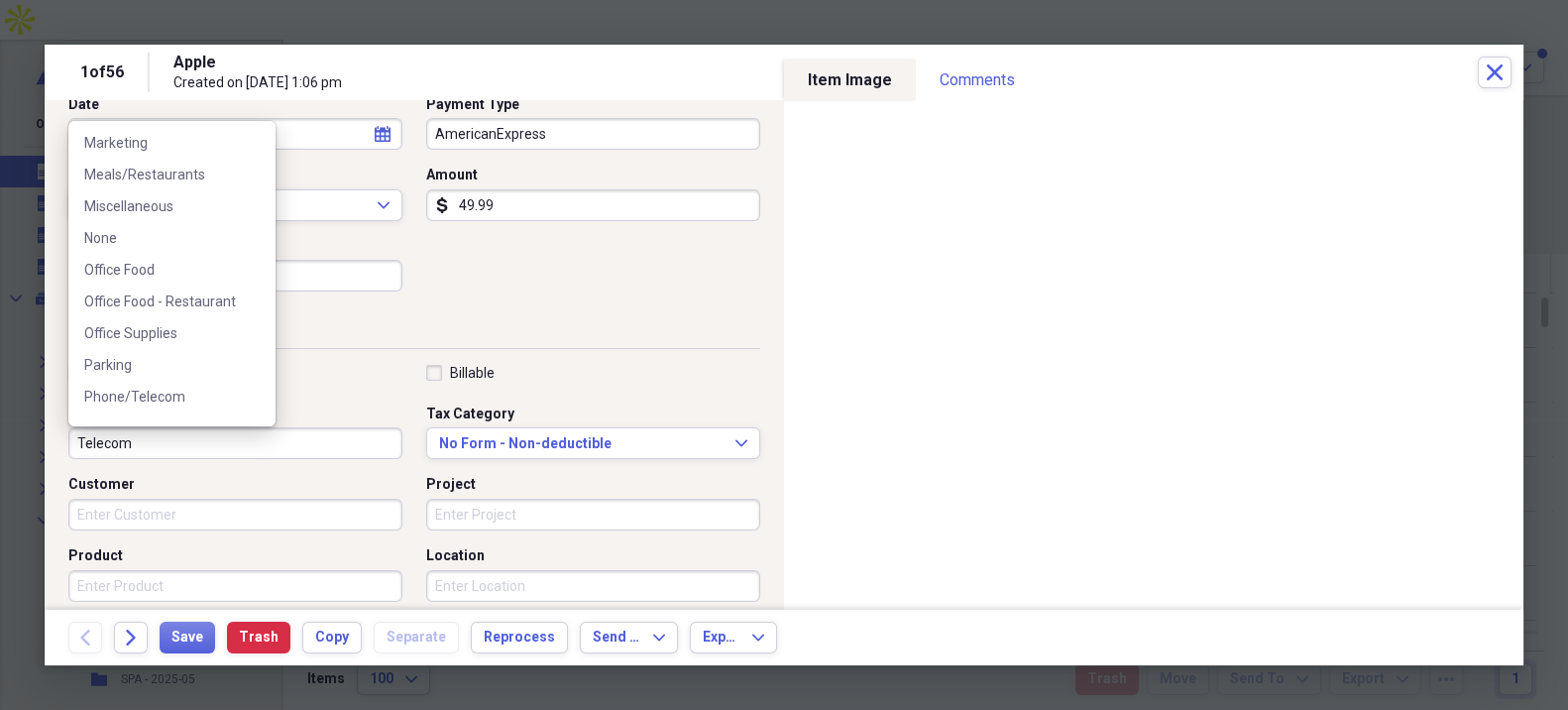 scroll, scrollTop: 331, scrollLeft: 0, axis: vertical 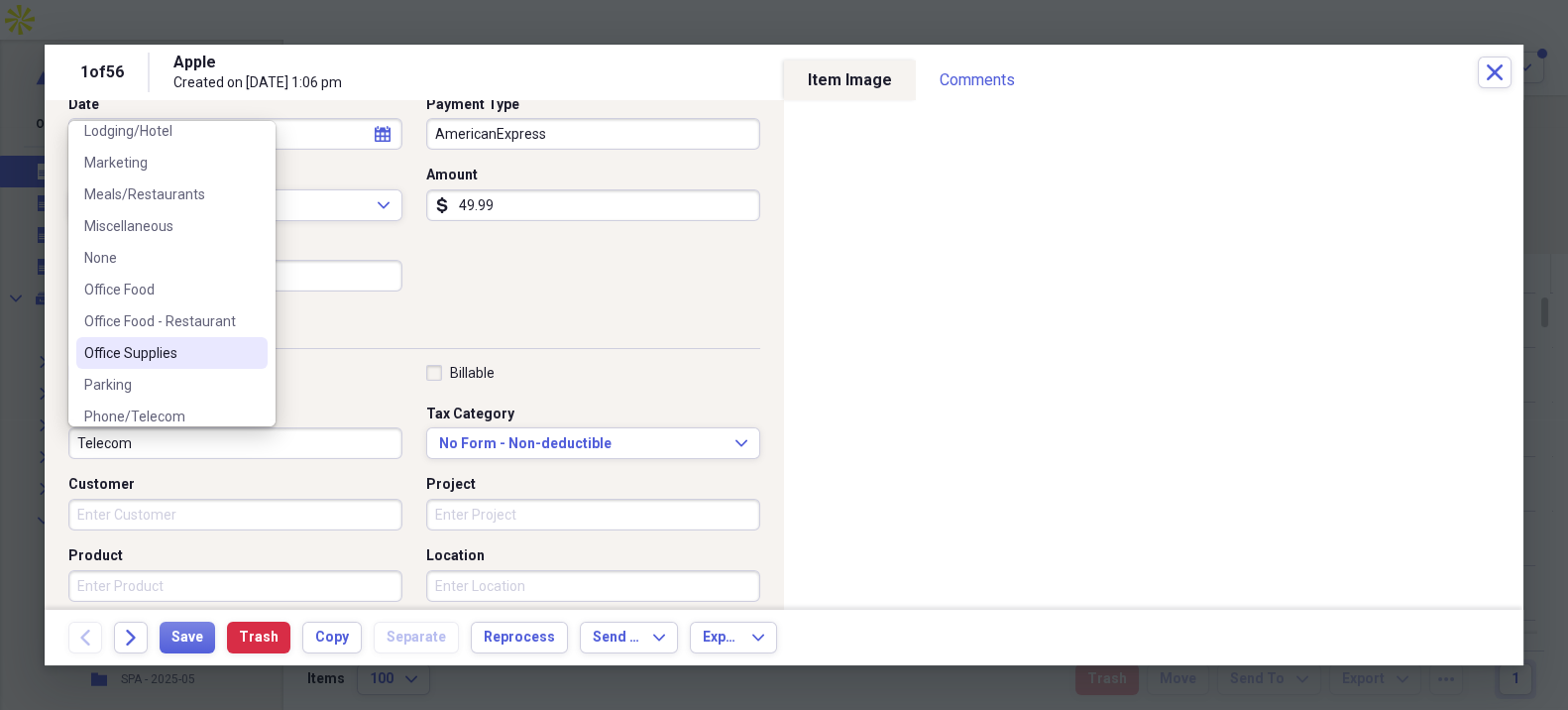 click on "Office Supplies" at bounding box center [160, 353] 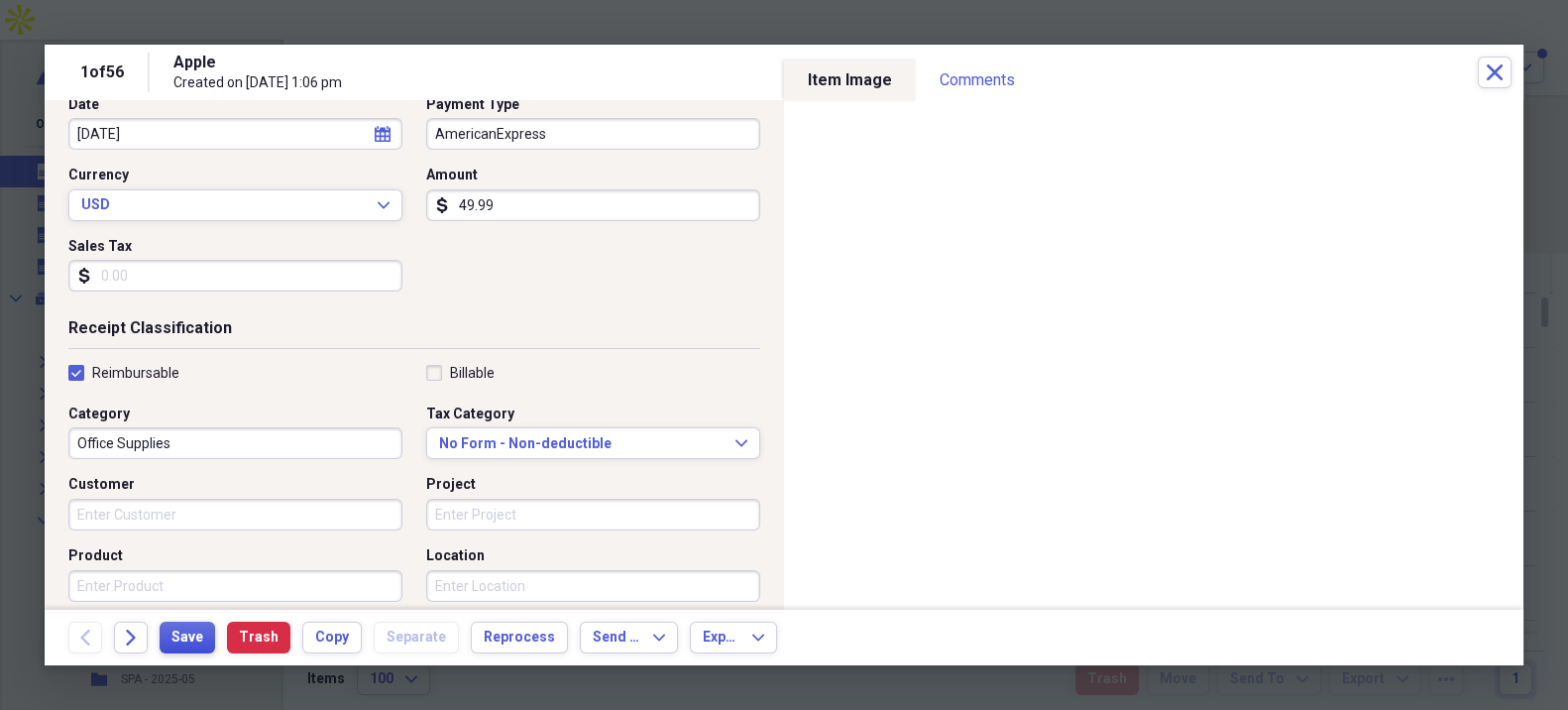 click on "Save" at bounding box center [187, 638] 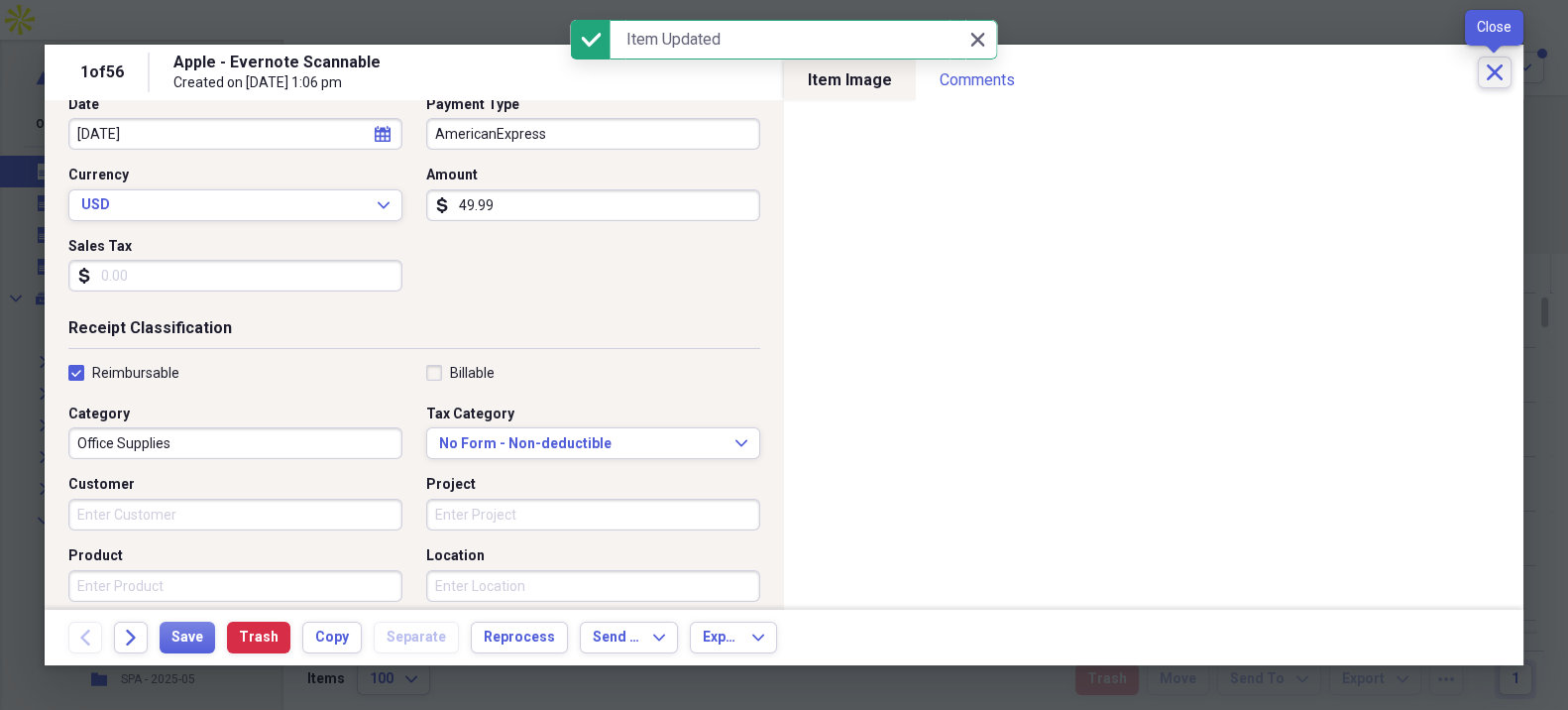 click on "Close" 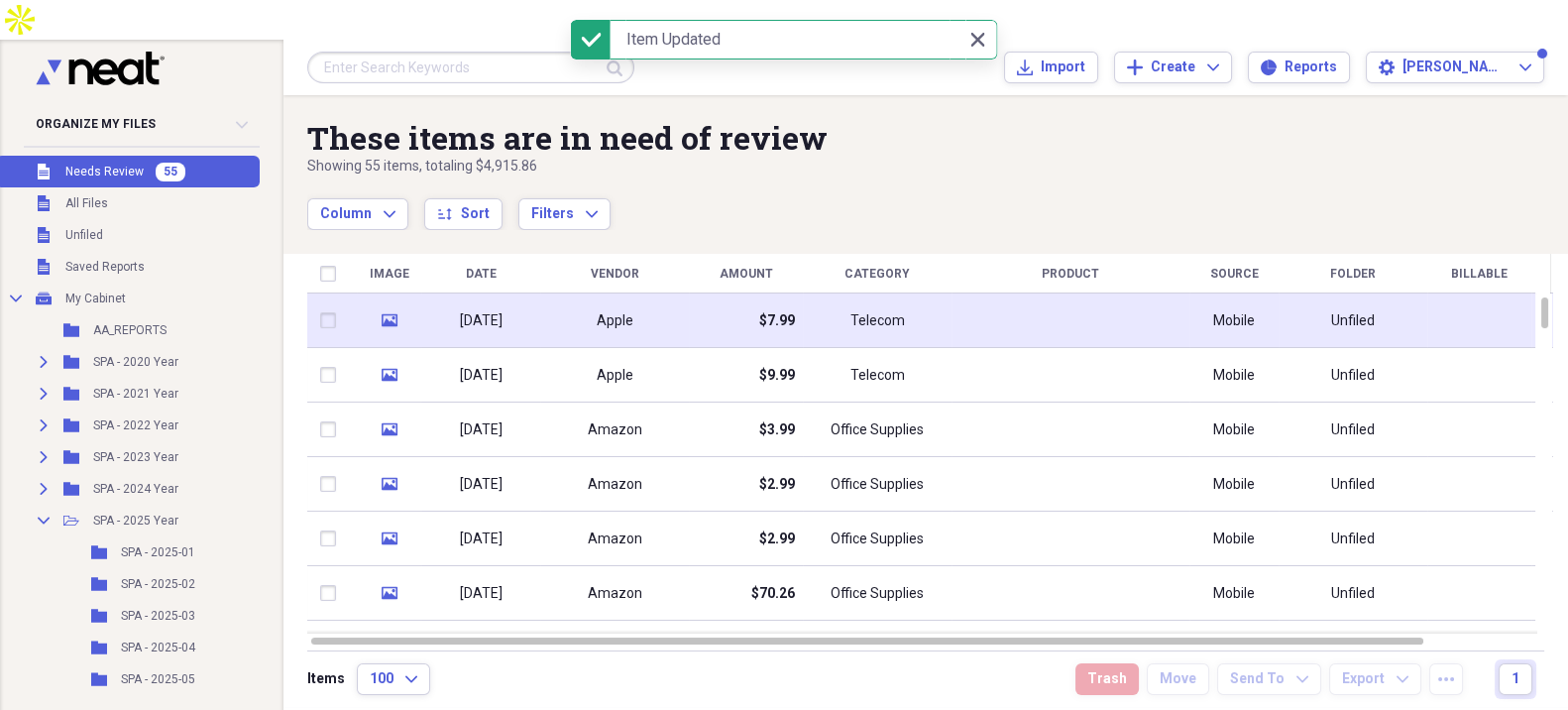 click on "Apple" at bounding box center [615, 320] 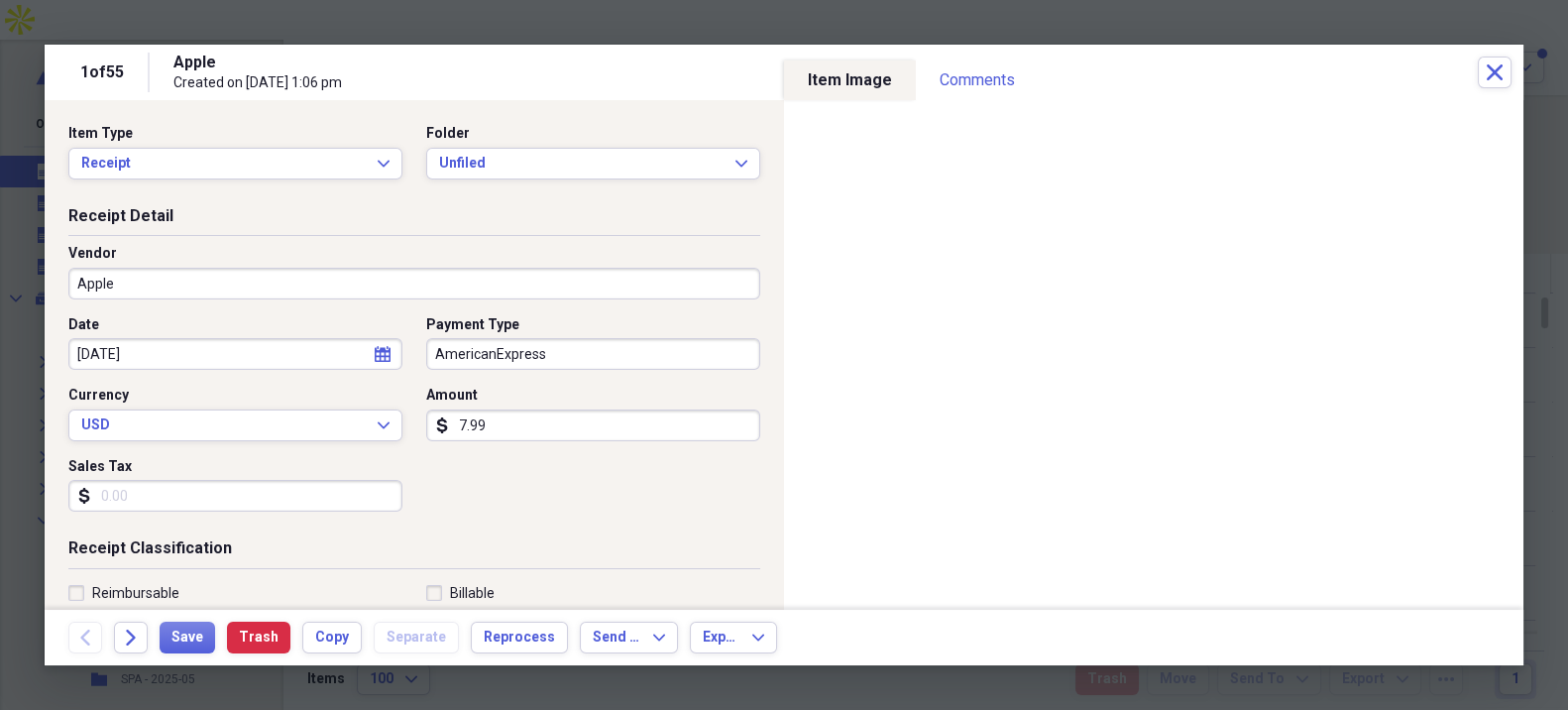 click on "Apple" at bounding box center [414, 284] 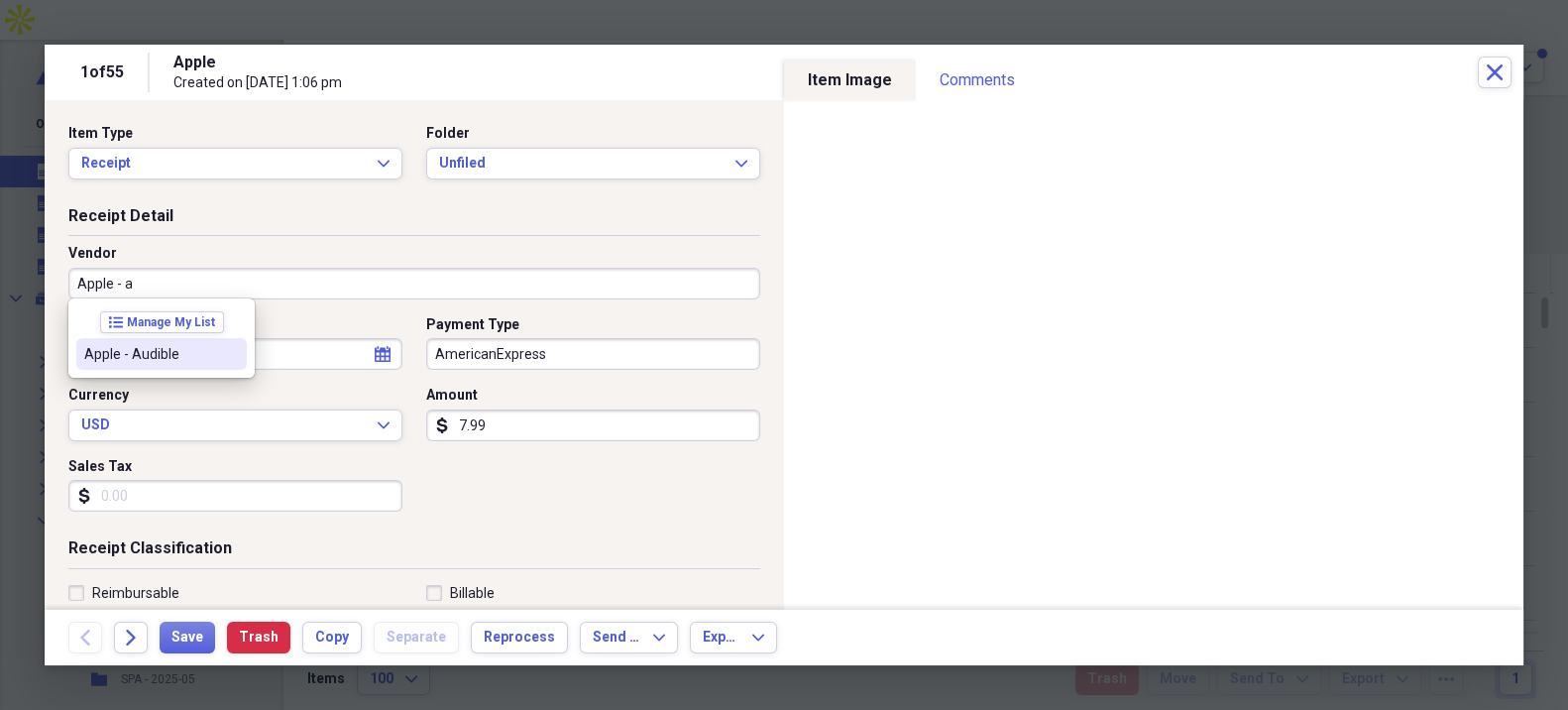 click on "Apple - Audible" at bounding box center [150, 354] 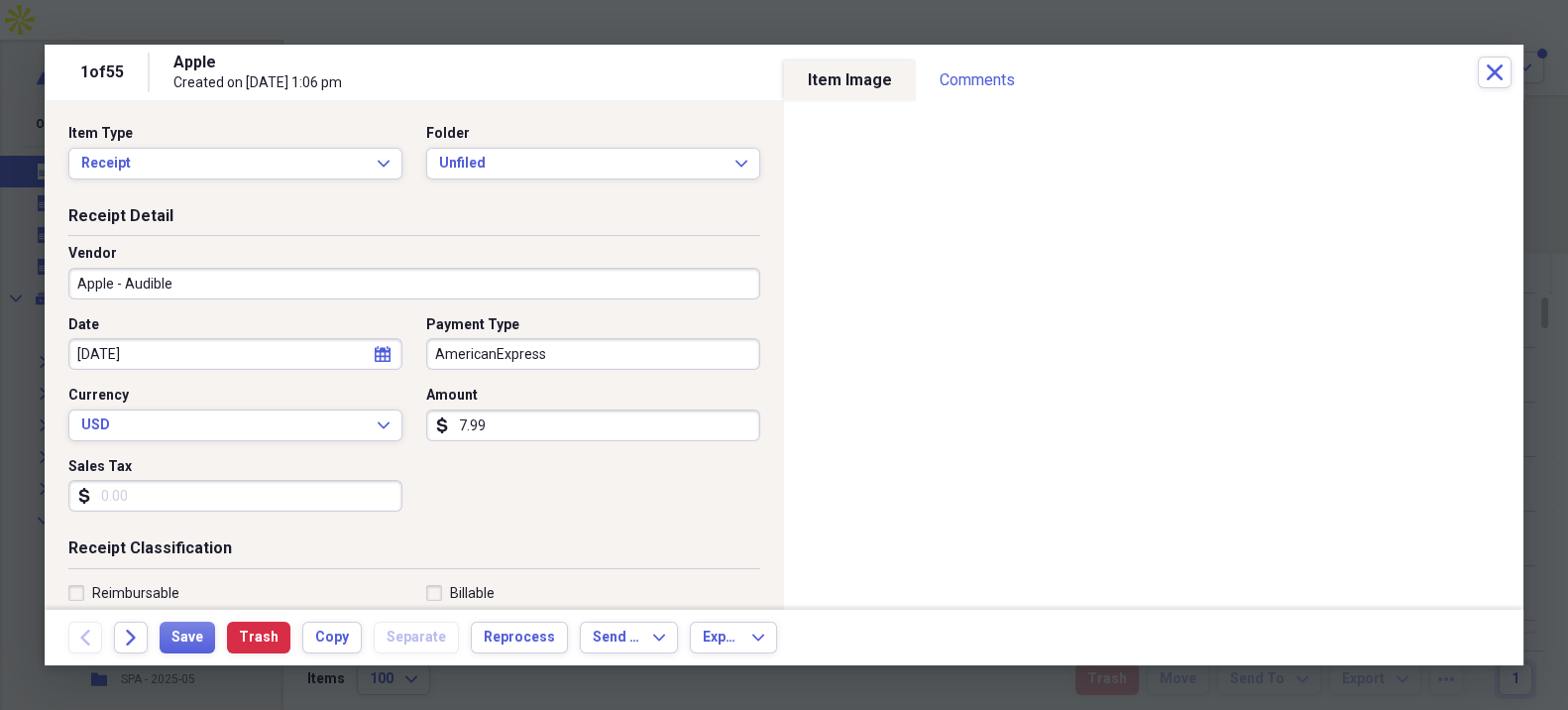 type on "Office Supplies" 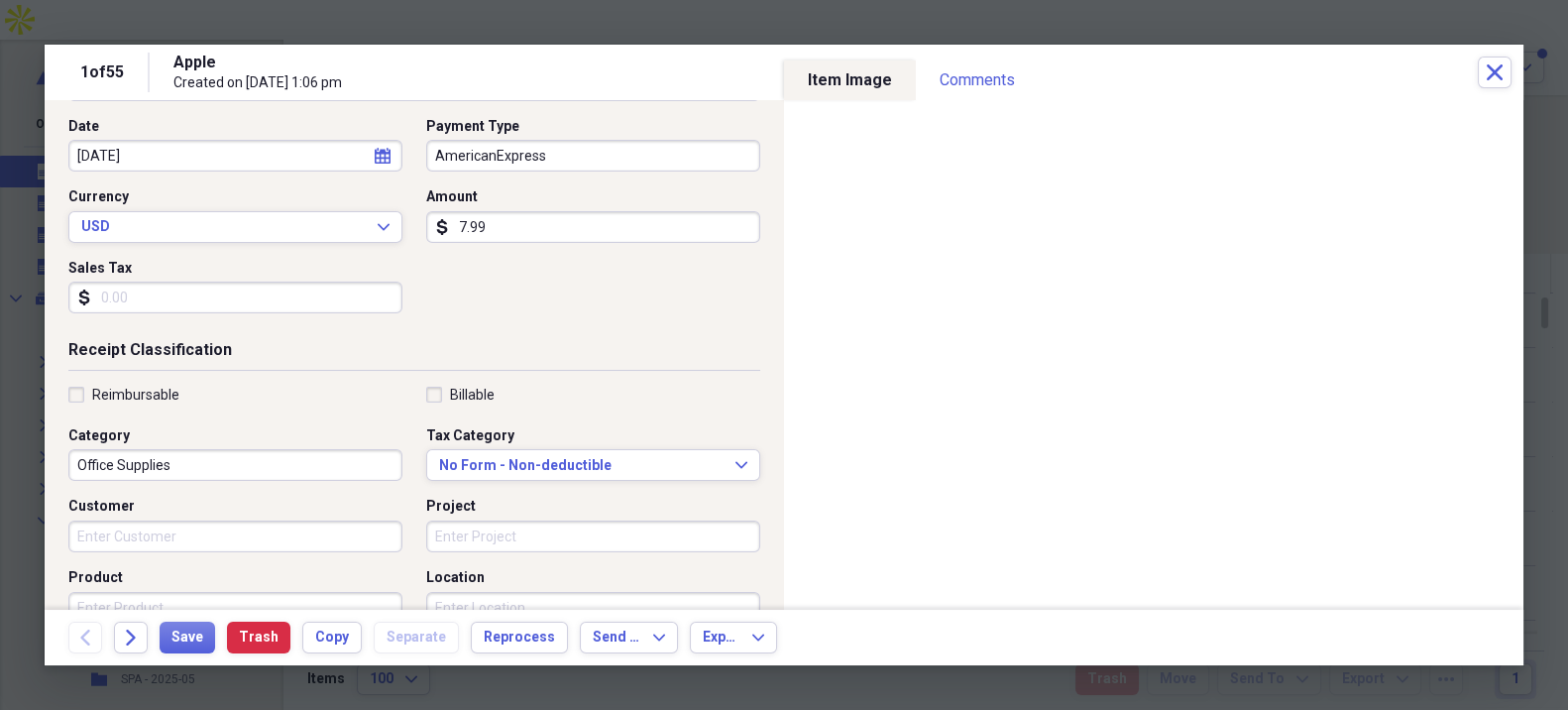 scroll, scrollTop: 220, scrollLeft: 0, axis: vertical 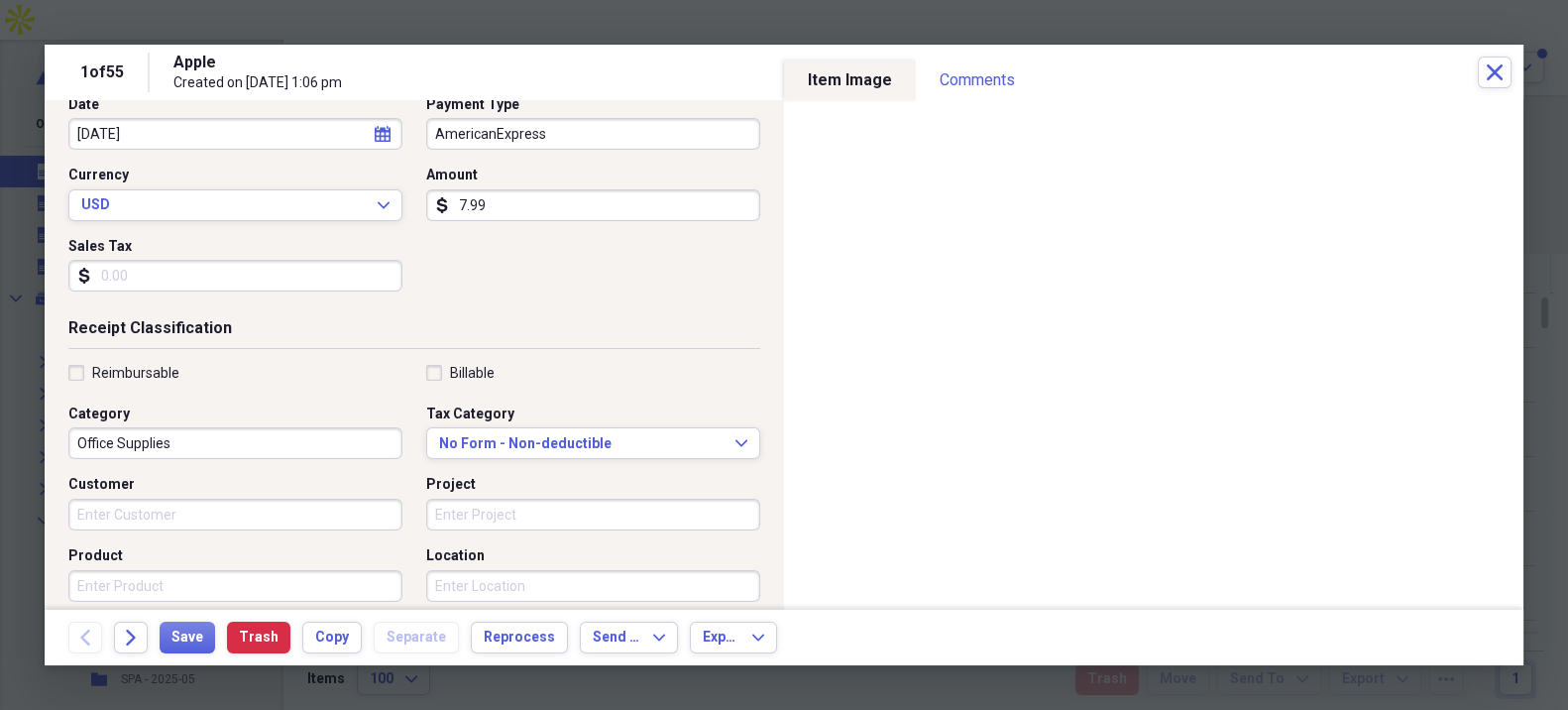 click on "Reimbursable" at bounding box center [124, 373] 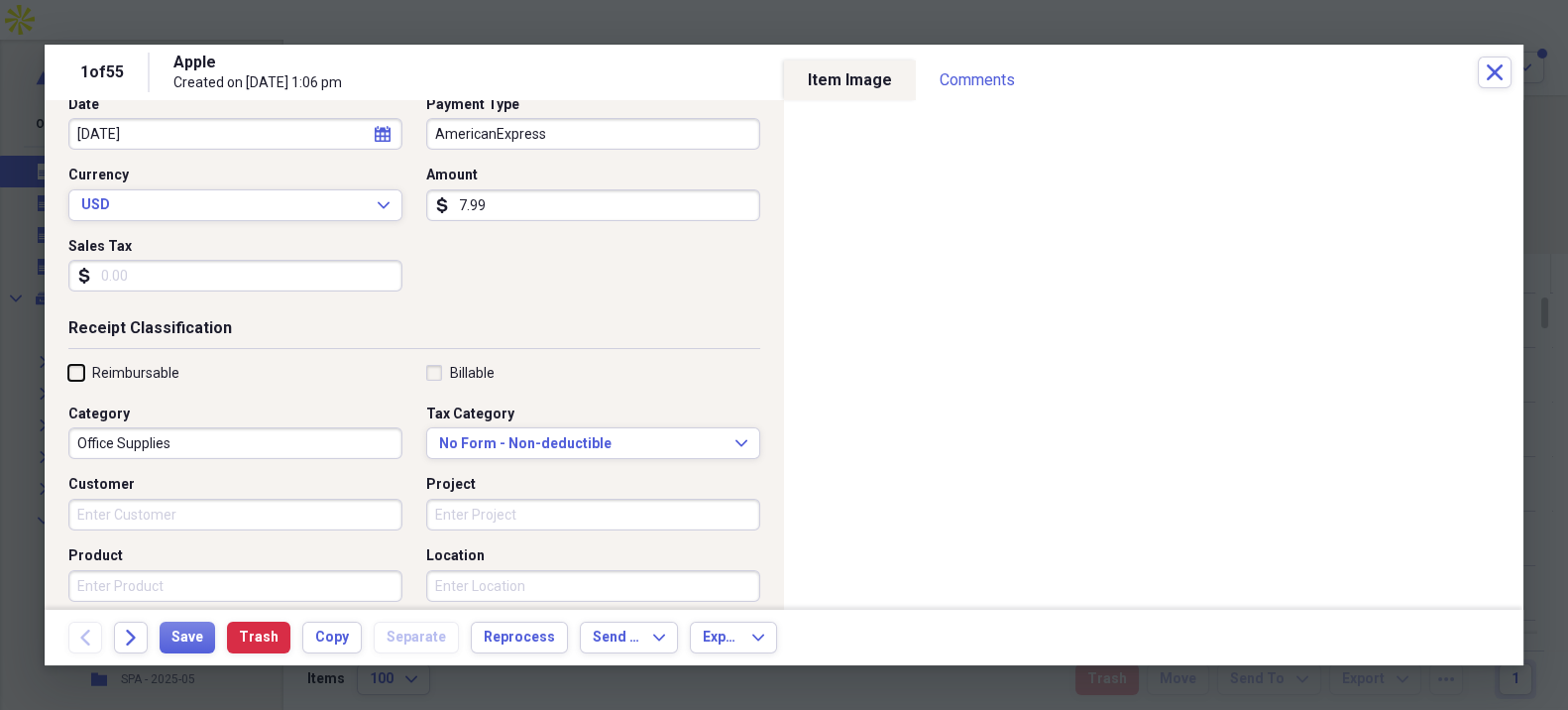 click on "Reimbursable" at bounding box center [68, 372] 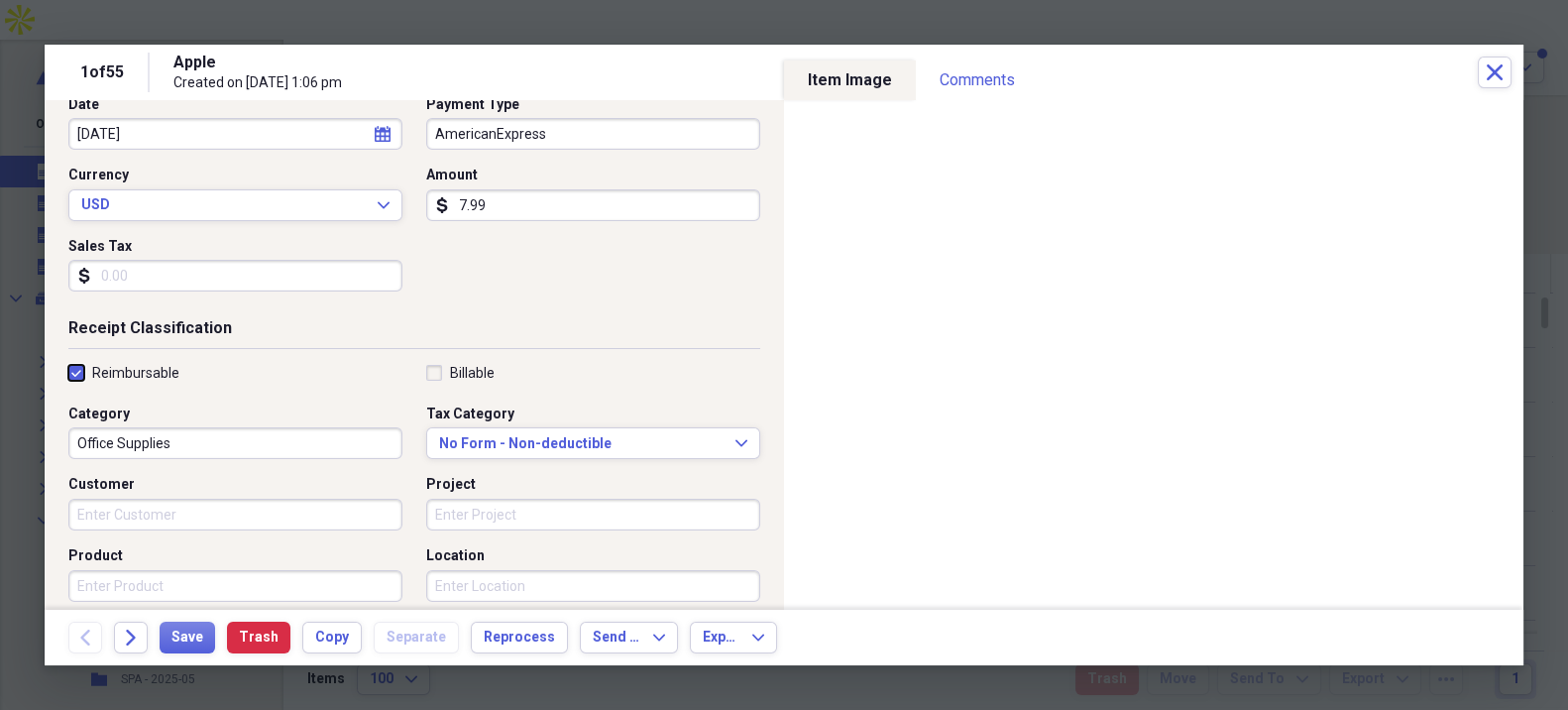 checkbox on "true" 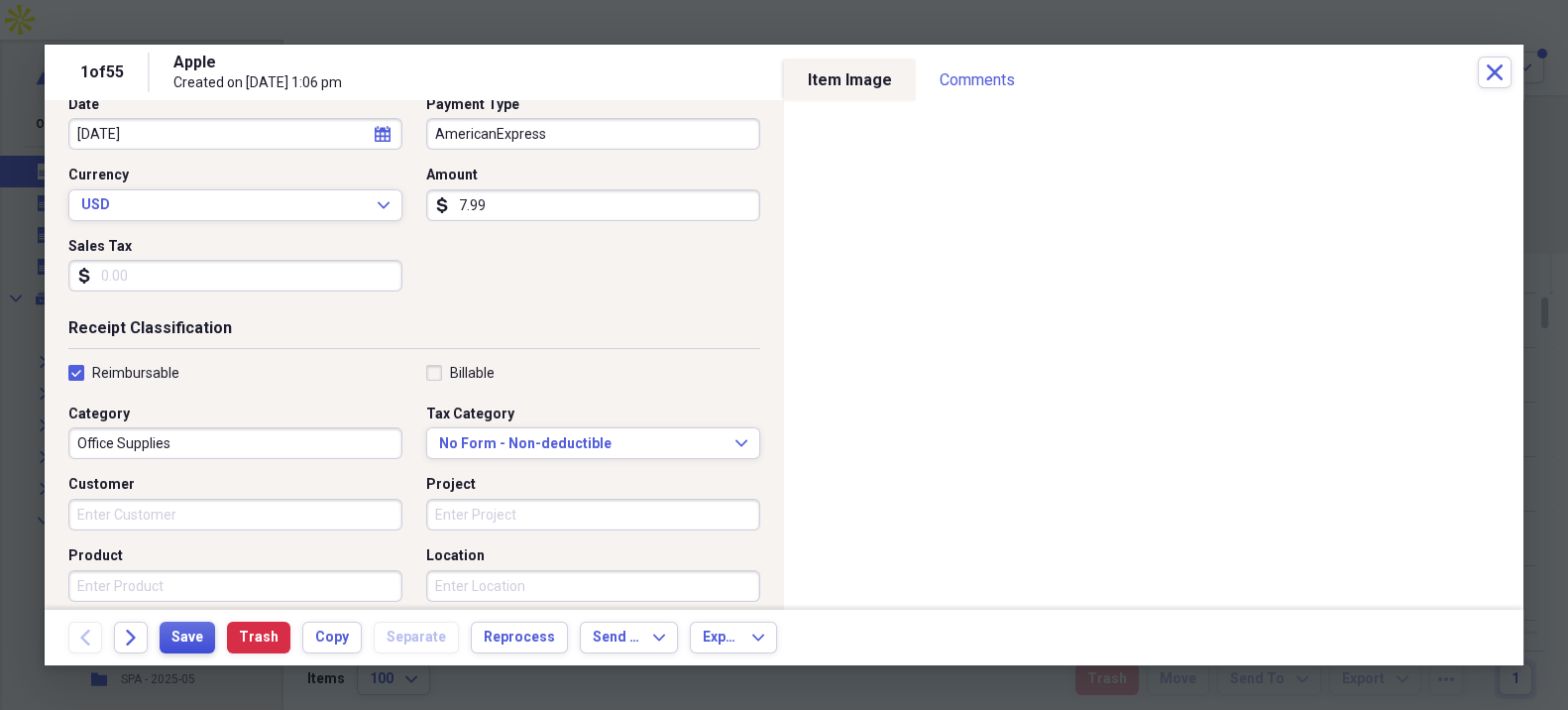 click on "Save" at bounding box center (187, 638) 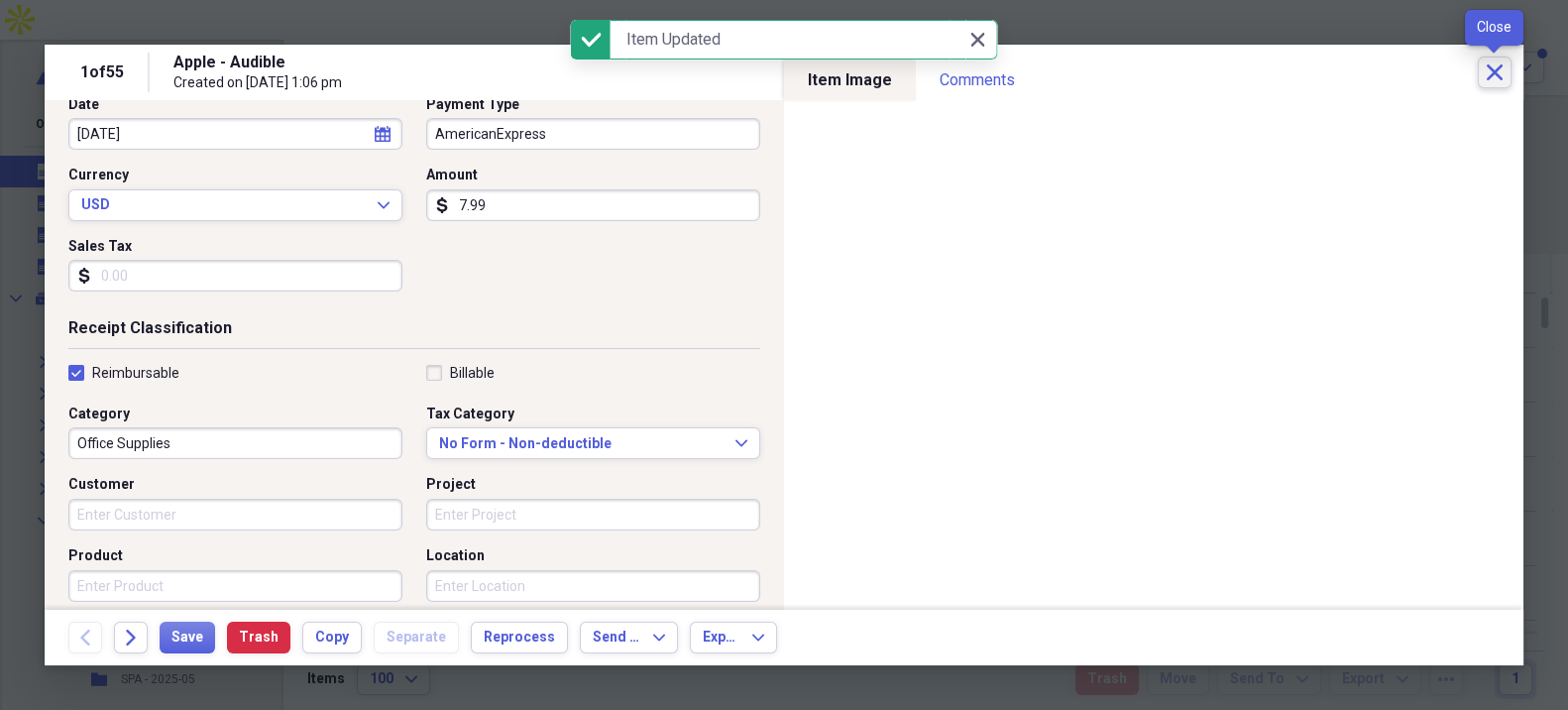 click on "Close" 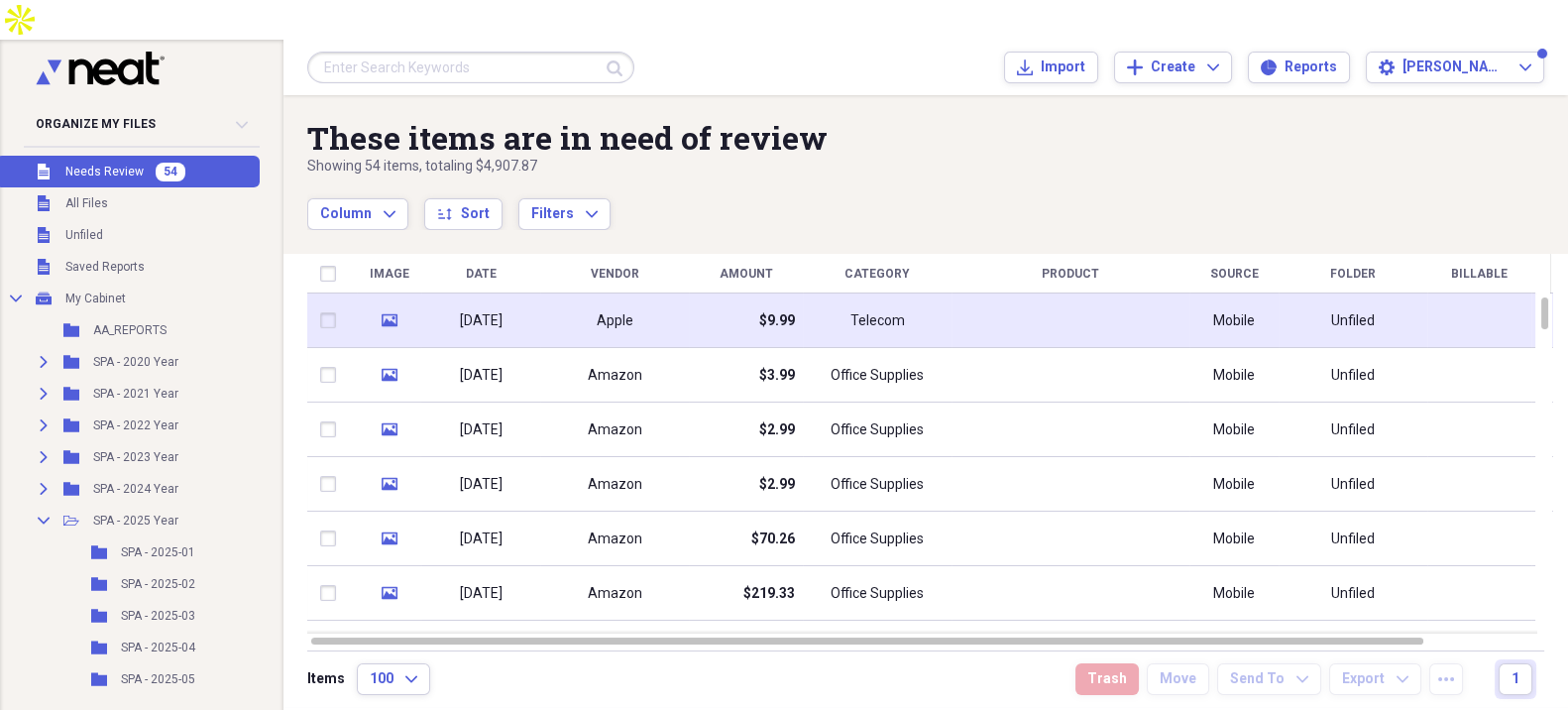 click on "$9.99" at bounding box center [745, 320] 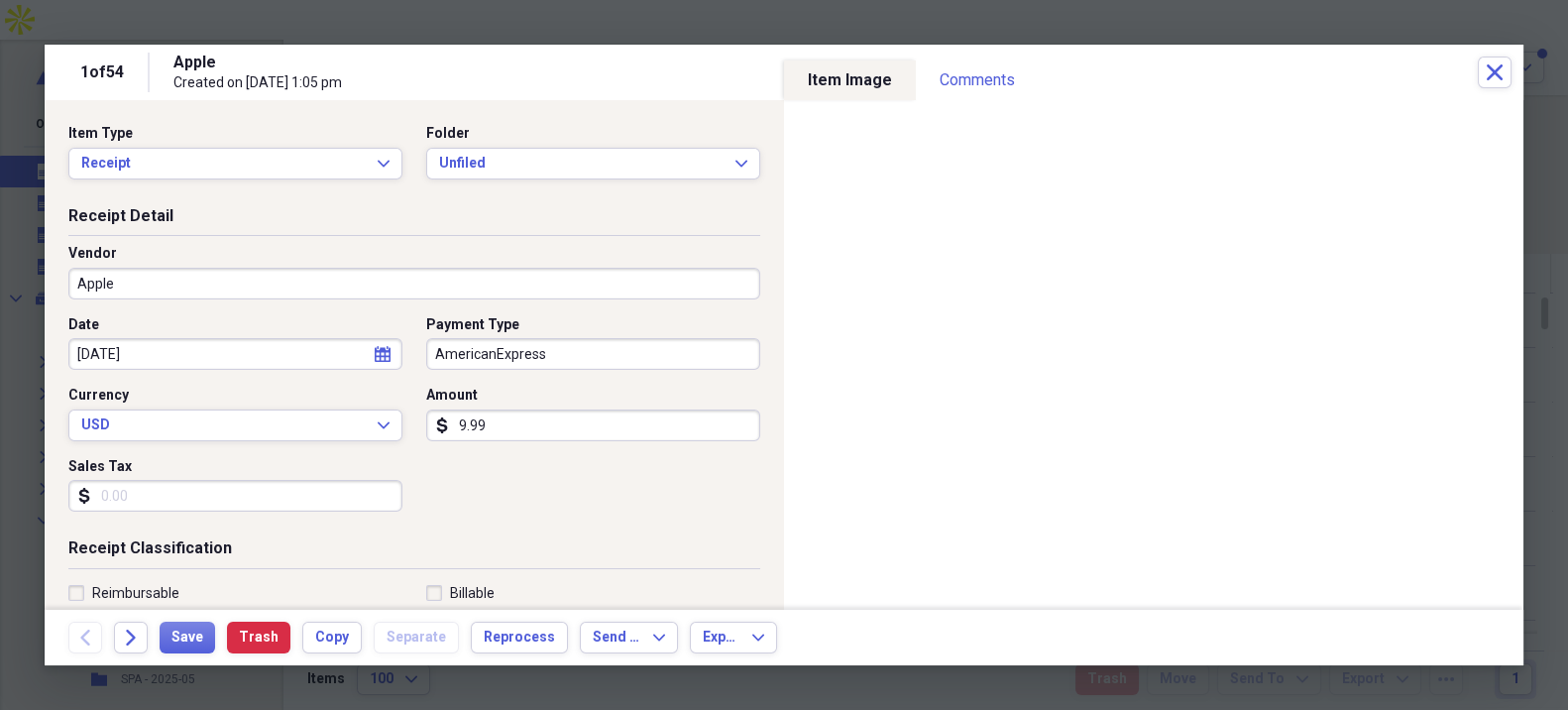 click on "Apple" at bounding box center [414, 284] 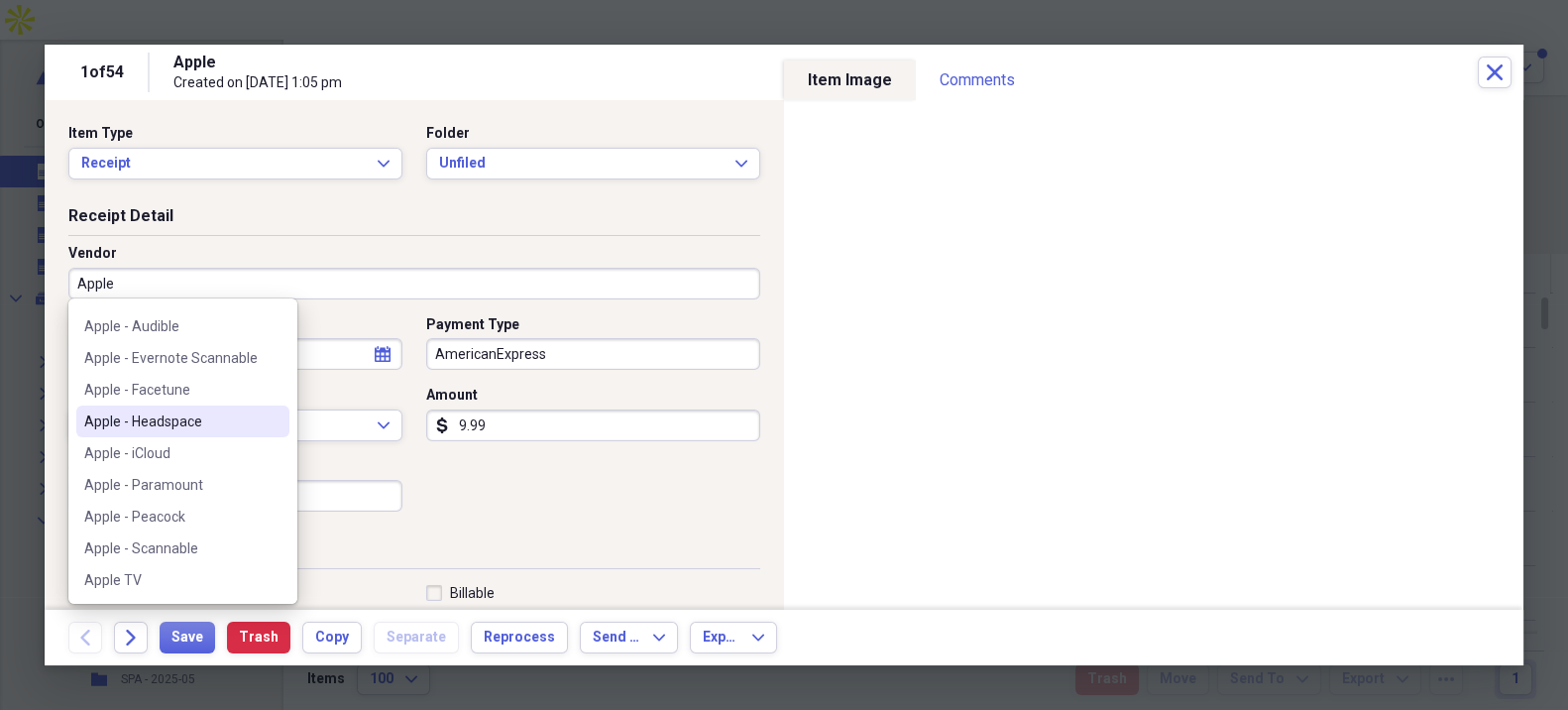 scroll, scrollTop: 90, scrollLeft: 0, axis: vertical 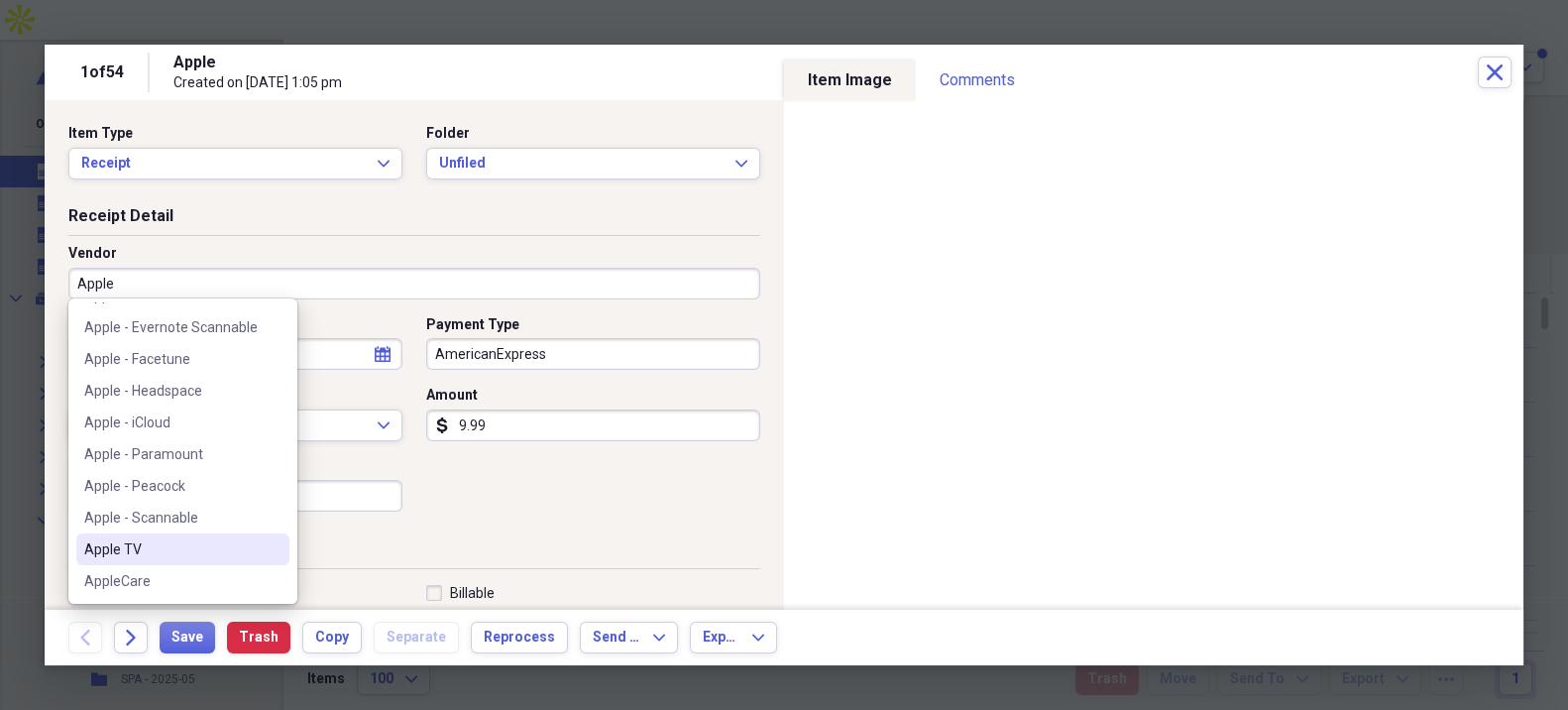 click on "Apple TV" at bounding box center (170, 549) 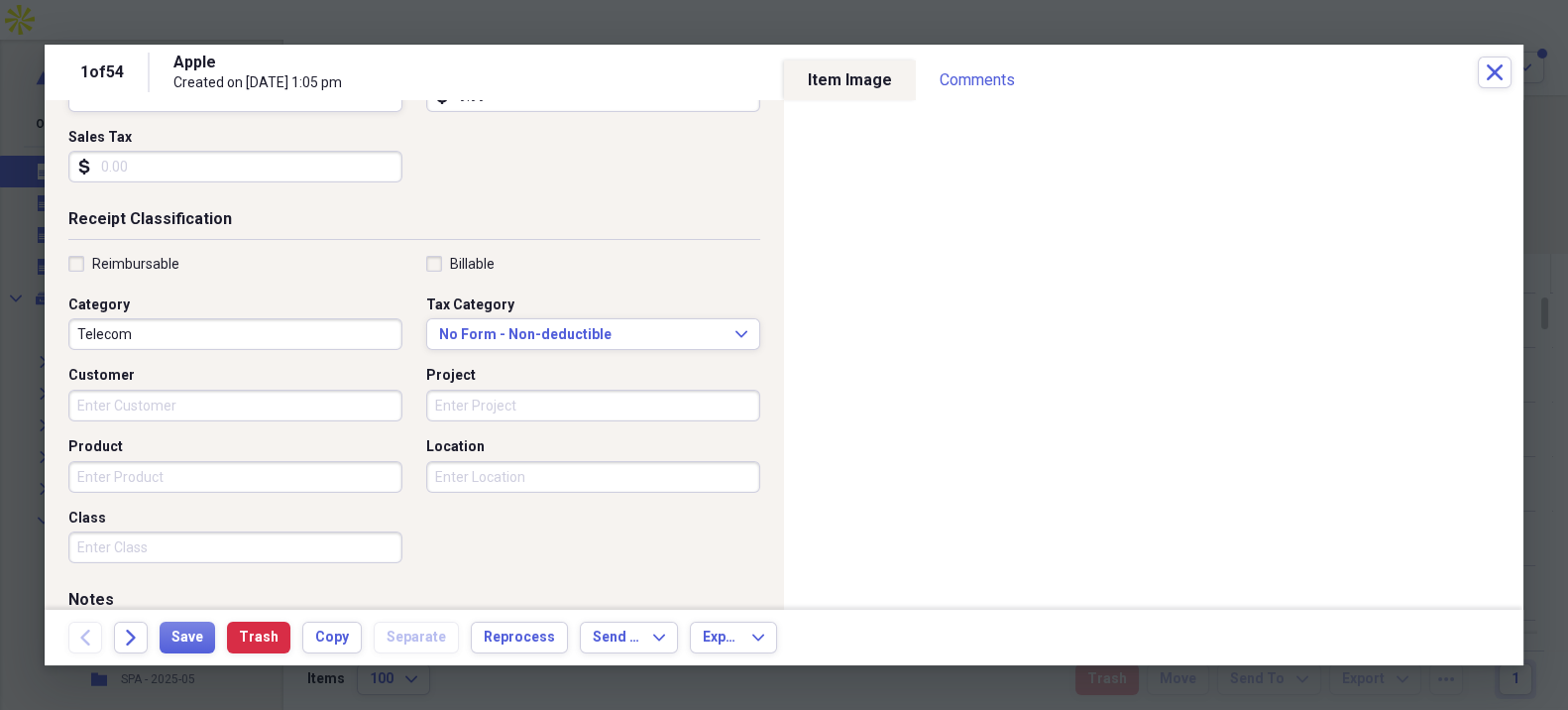 scroll, scrollTop: 330, scrollLeft: 0, axis: vertical 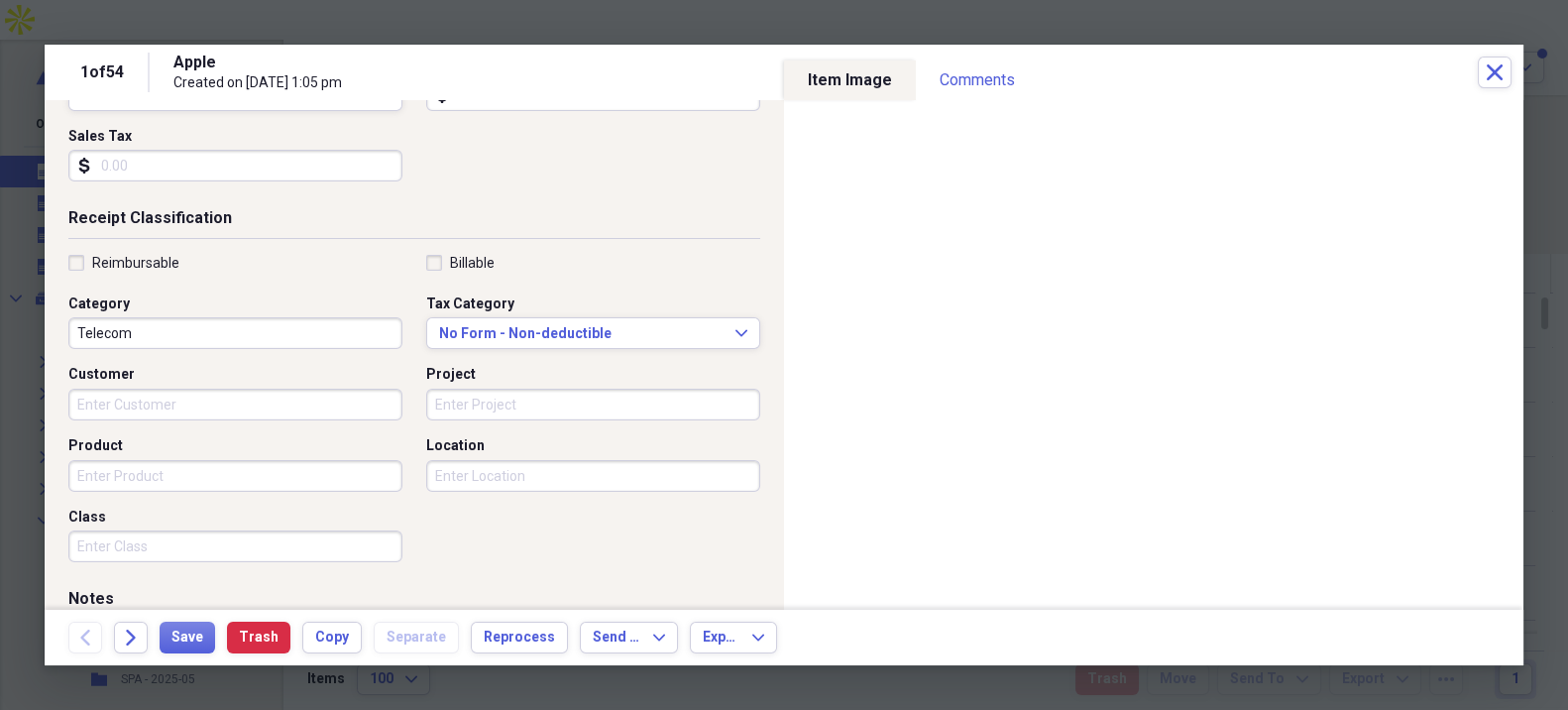 click on "Reimbursable" at bounding box center [136, 263] 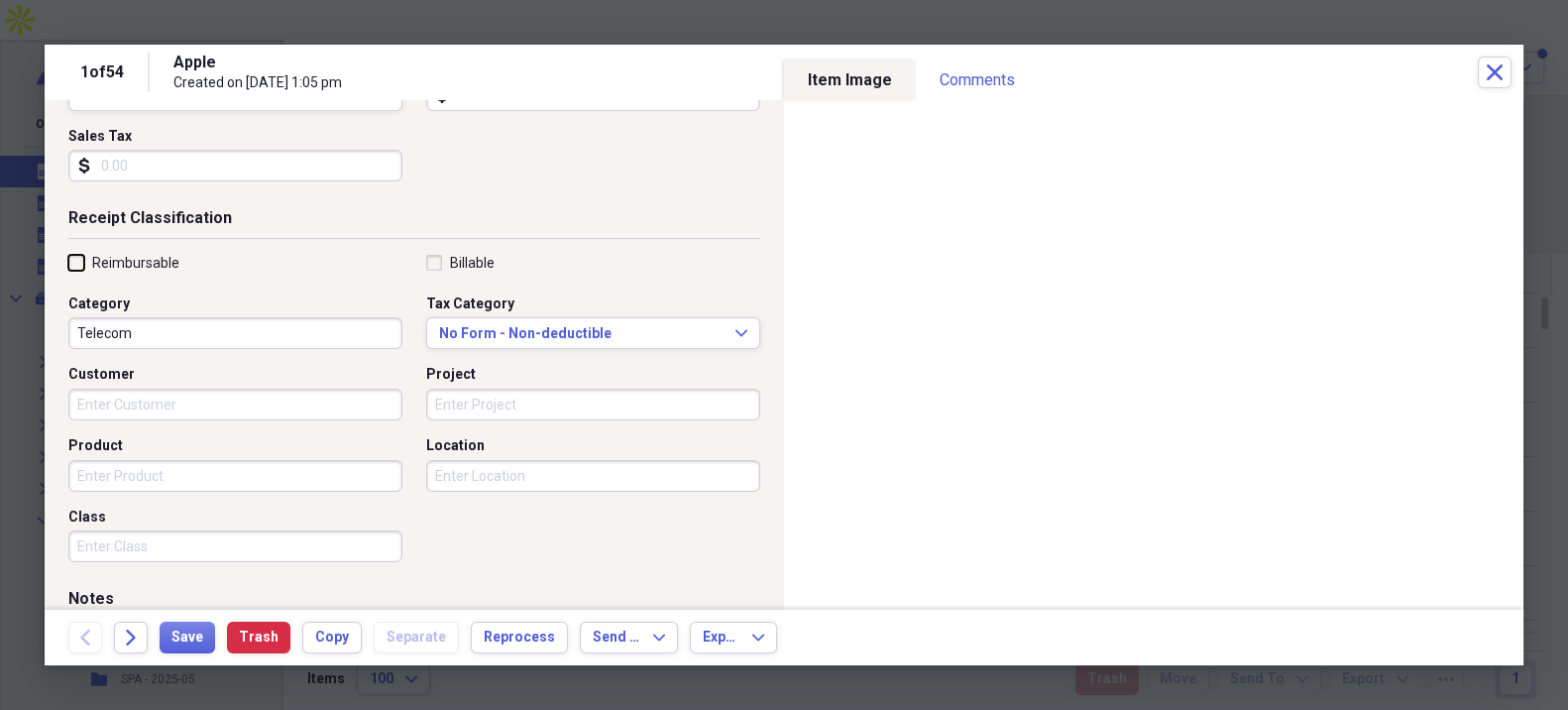 click on "Reimbursable" at bounding box center (68, 262) 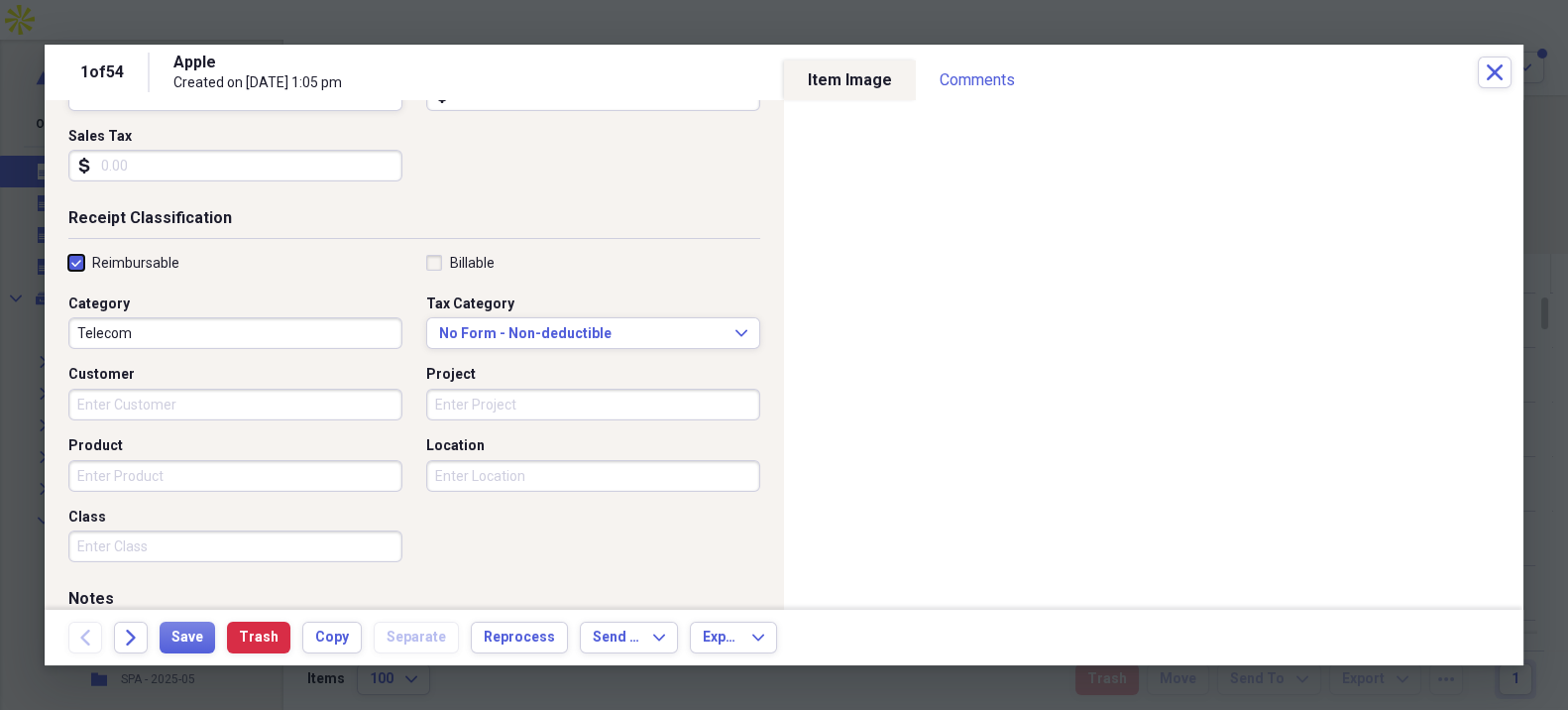 checkbox on "true" 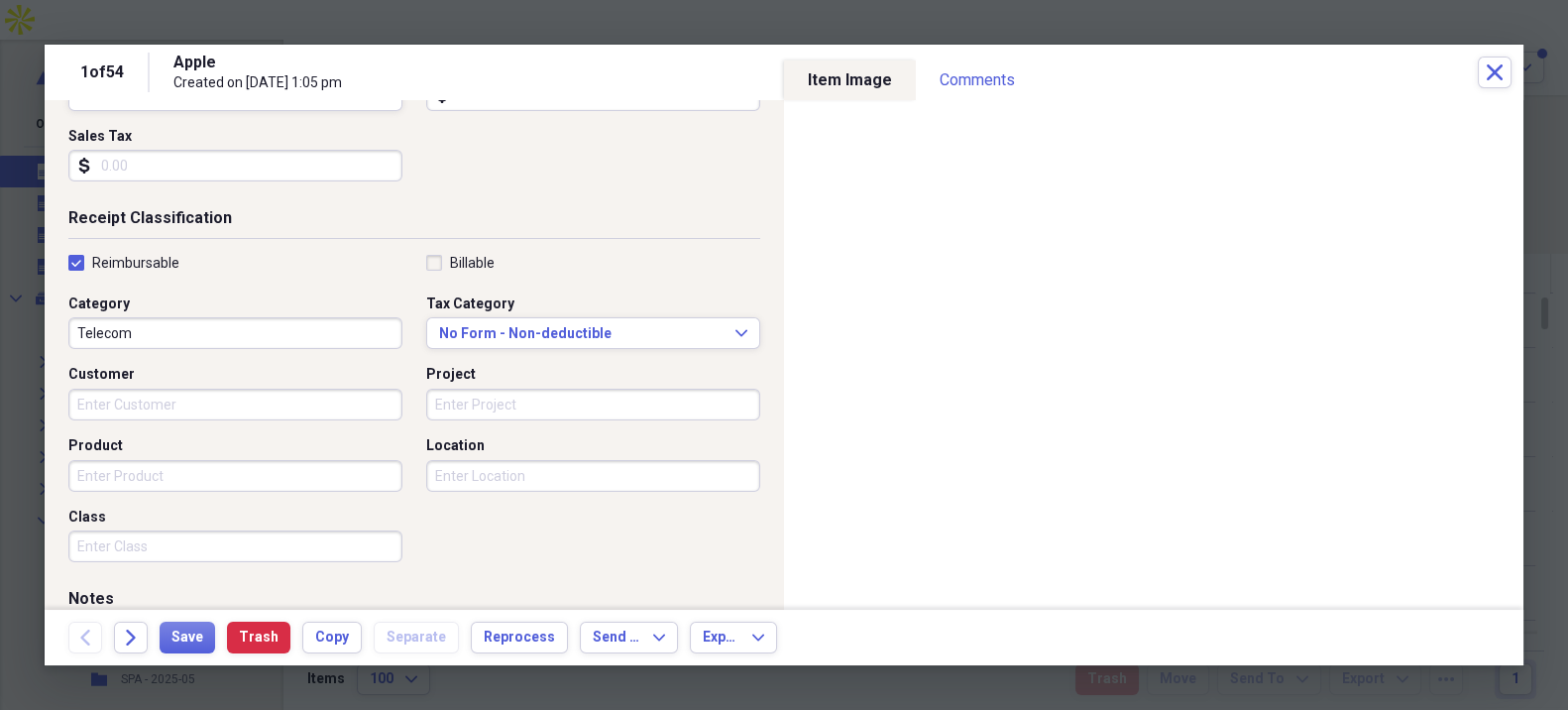 click on "Telecom" at bounding box center [235, 333] 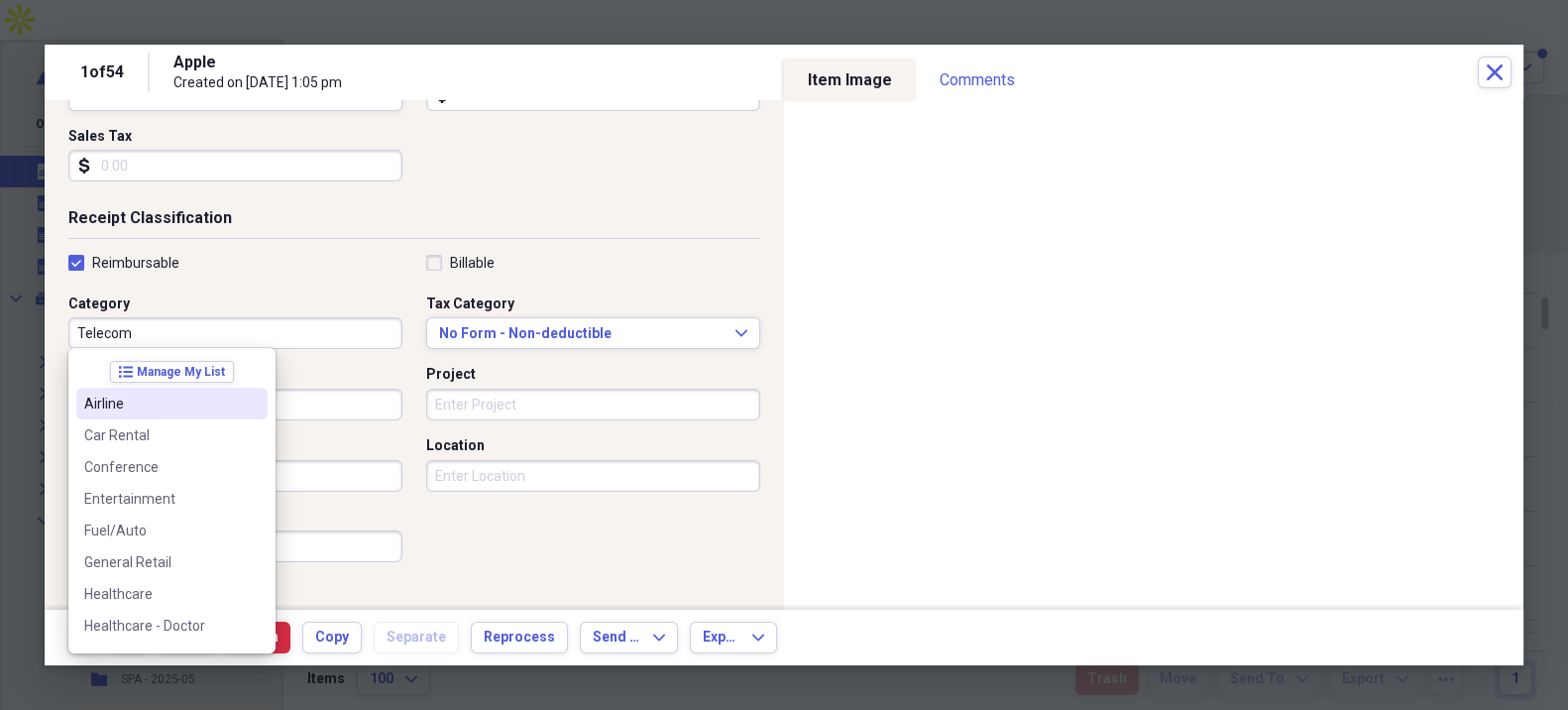 click on "Reimbursable" at bounding box center [235, 263] 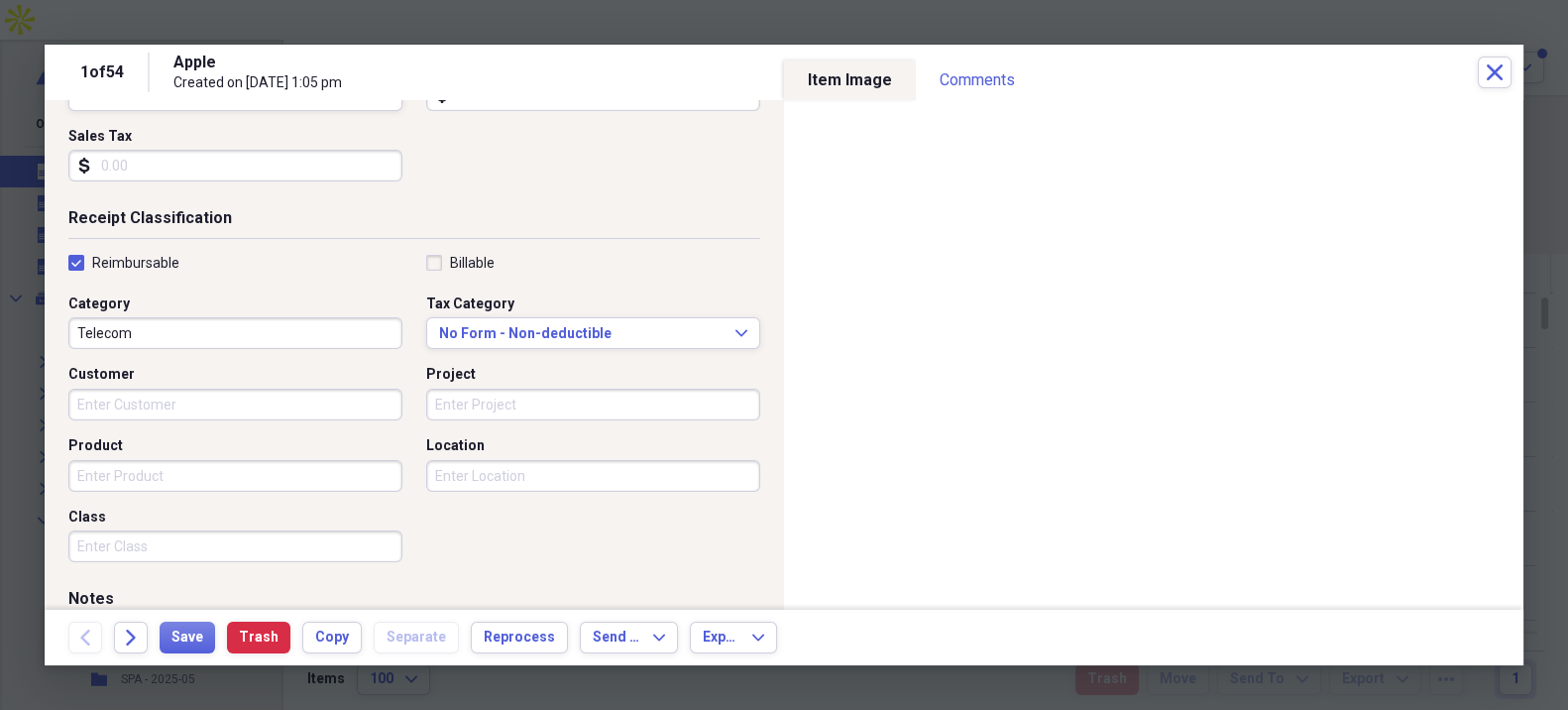 click on "Telecom" at bounding box center (235, 333) 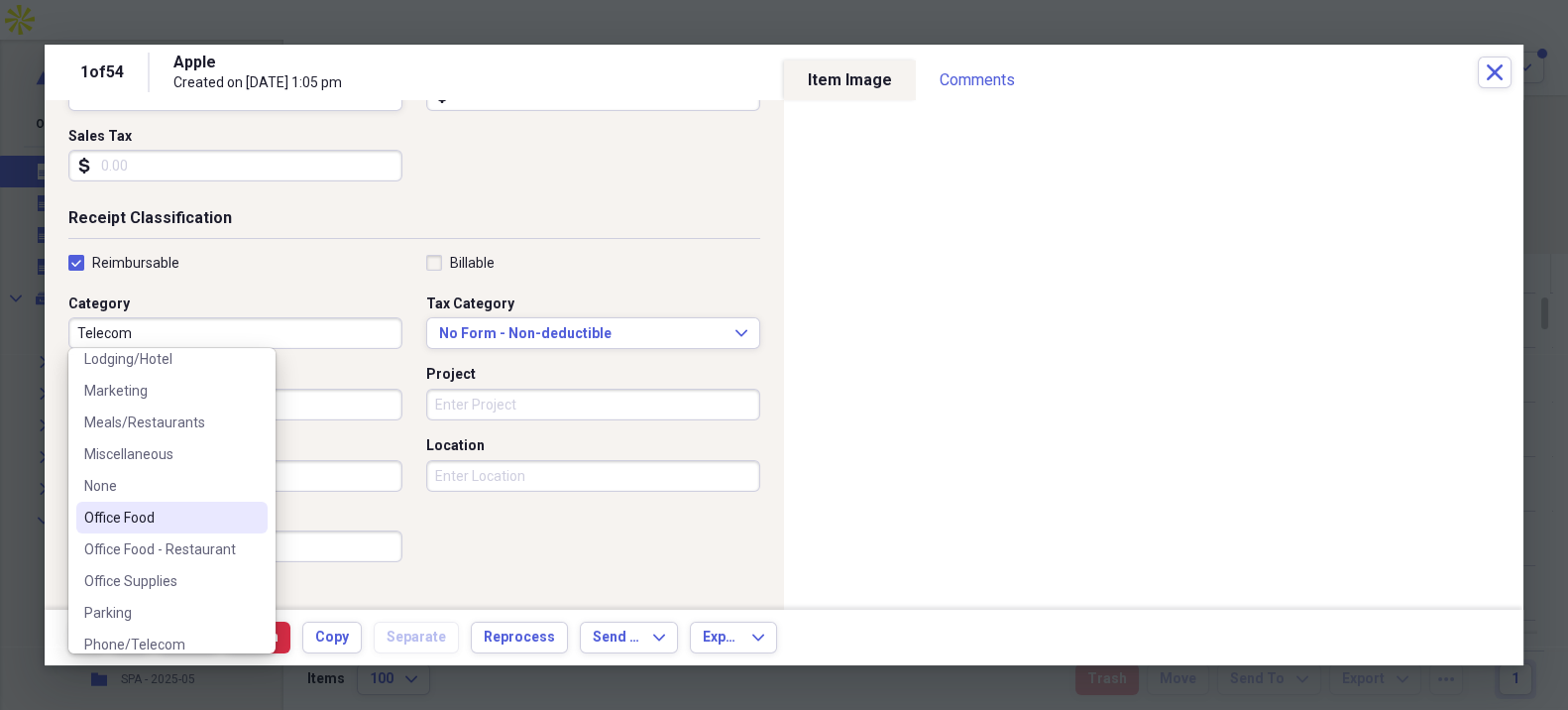 scroll, scrollTop: 661, scrollLeft: 0, axis: vertical 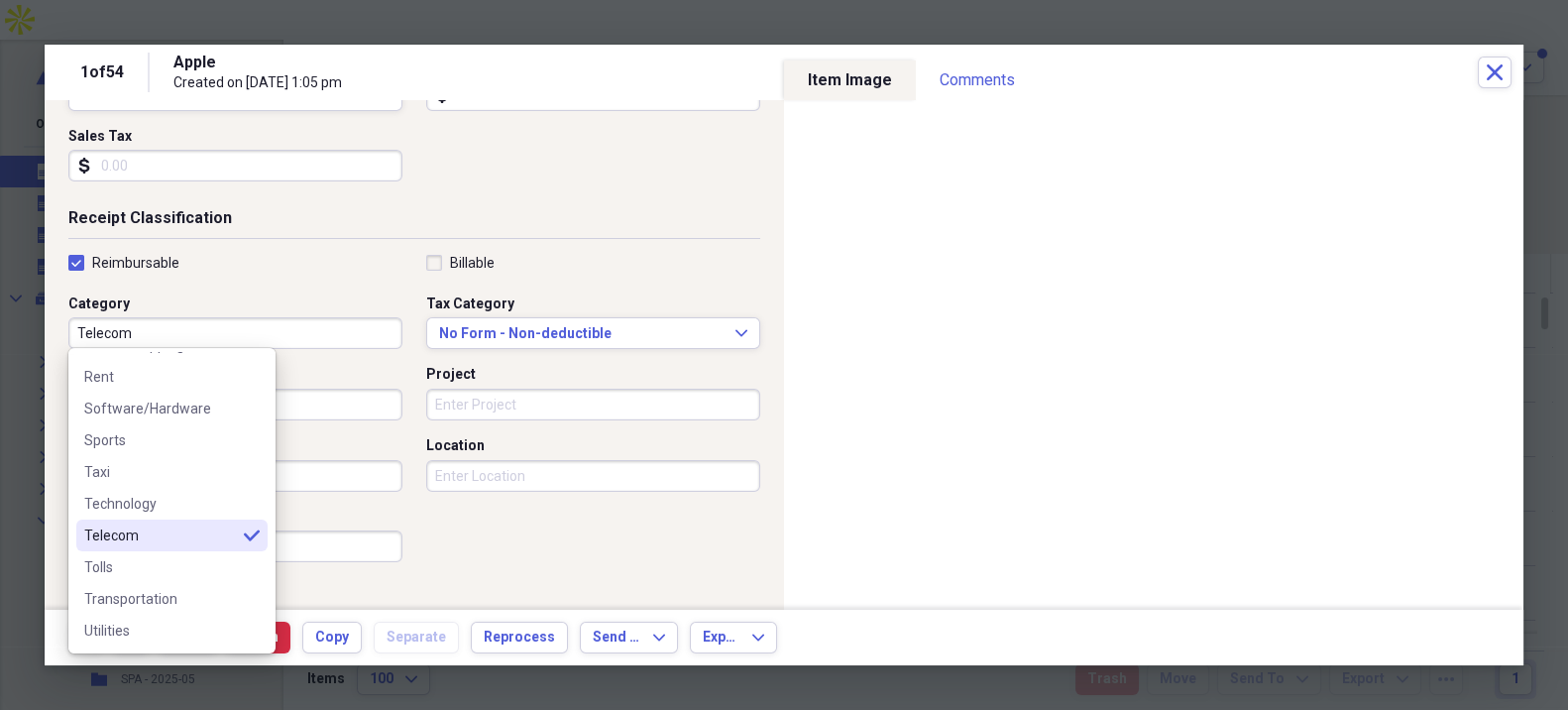 click on "Telecom" at bounding box center [160, 535] 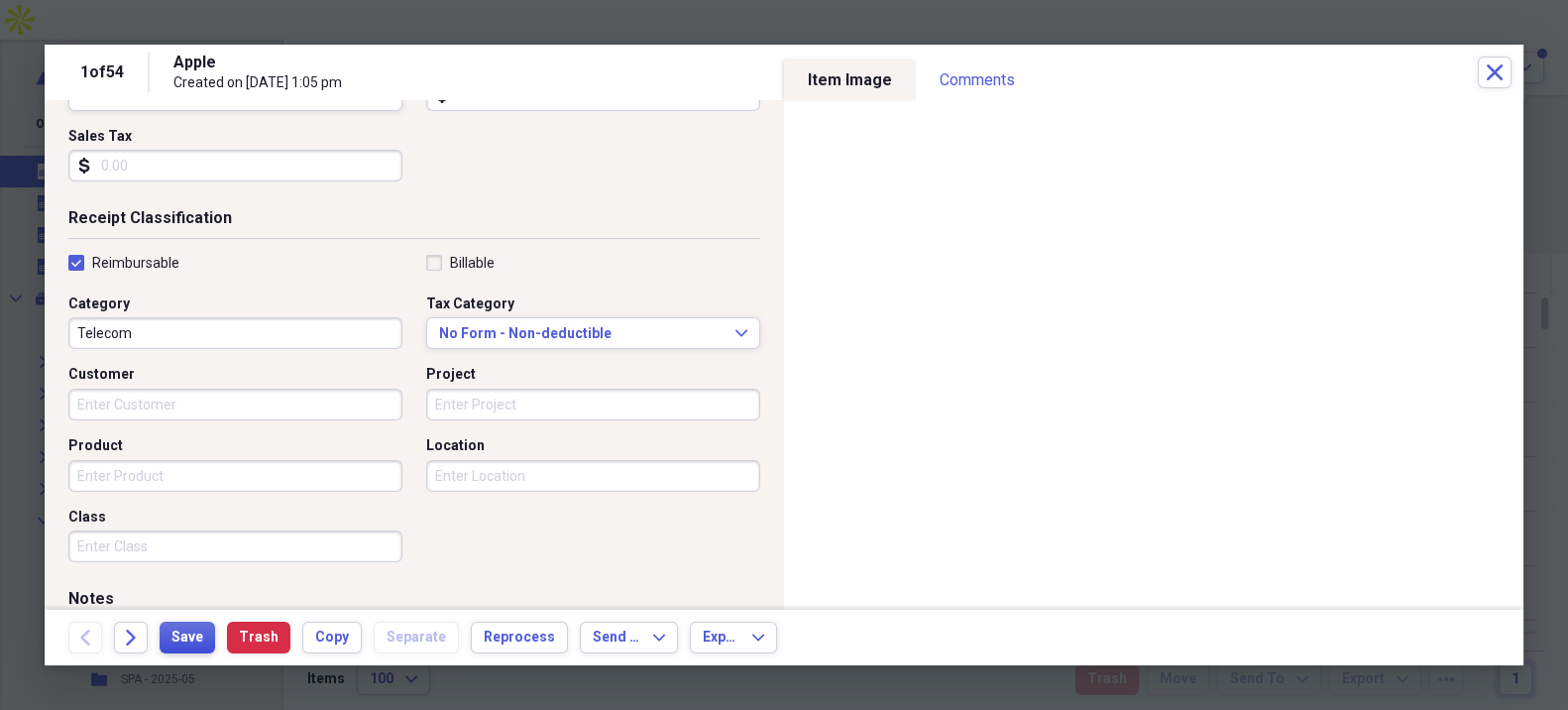 click on "Save" at bounding box center (187, 638) 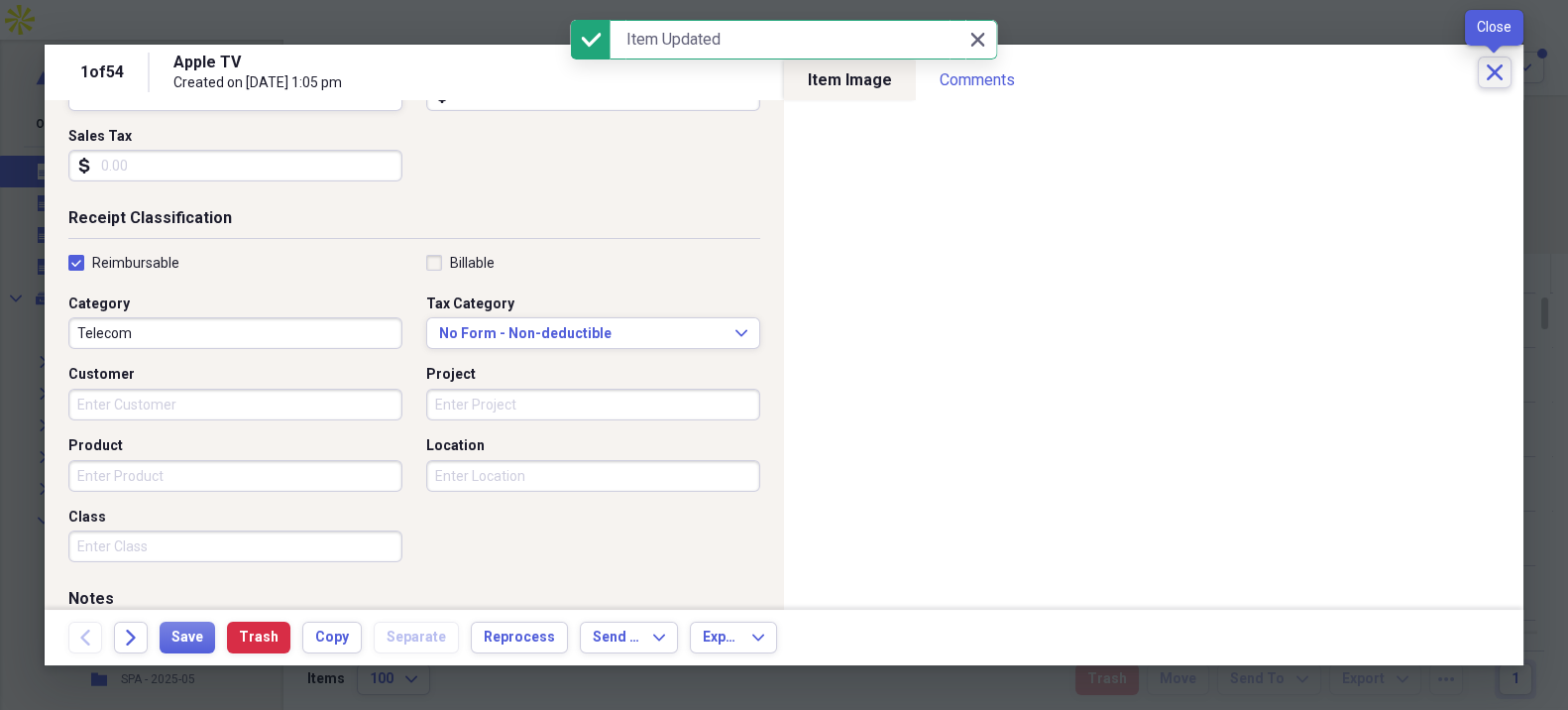 click on "Close" 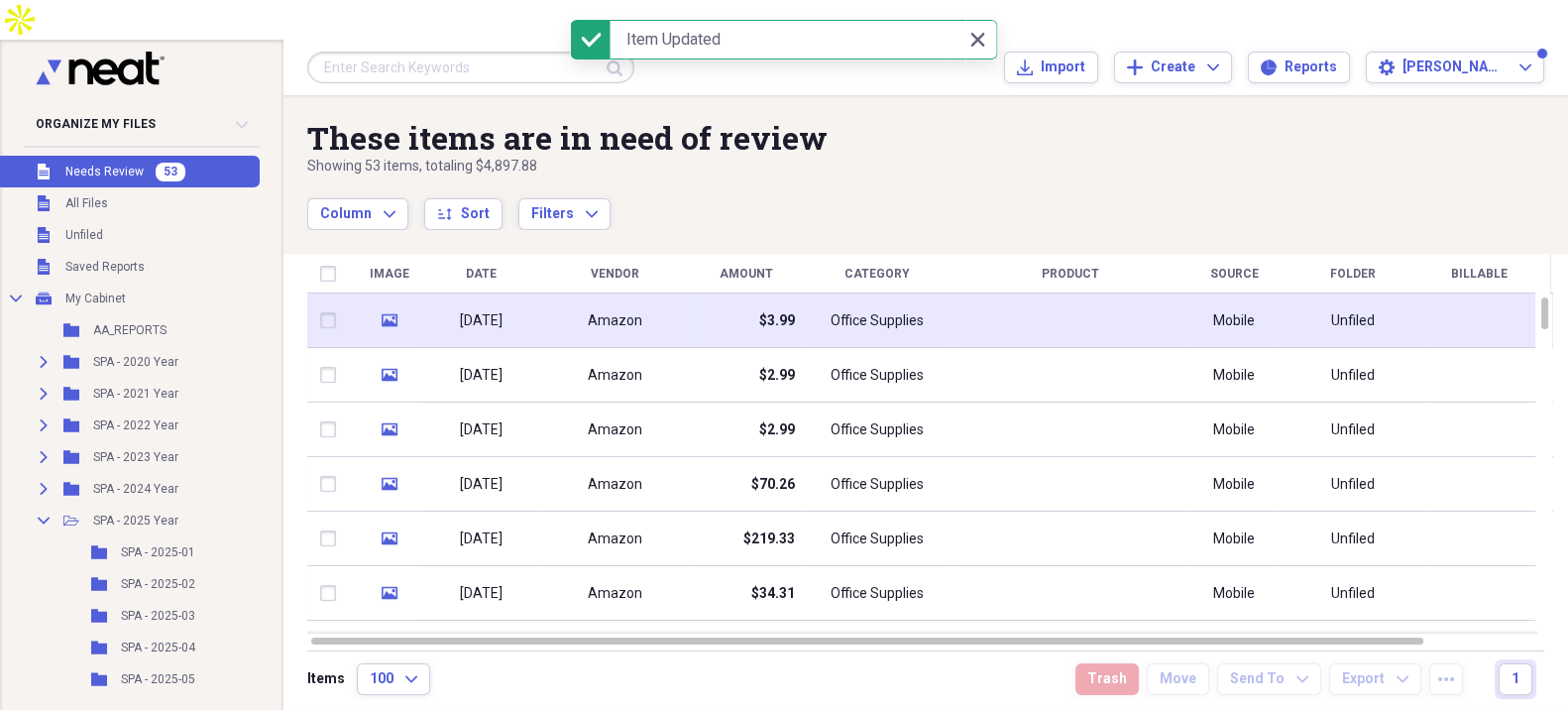 click on "Amazon" at bounding box center [615, 320] 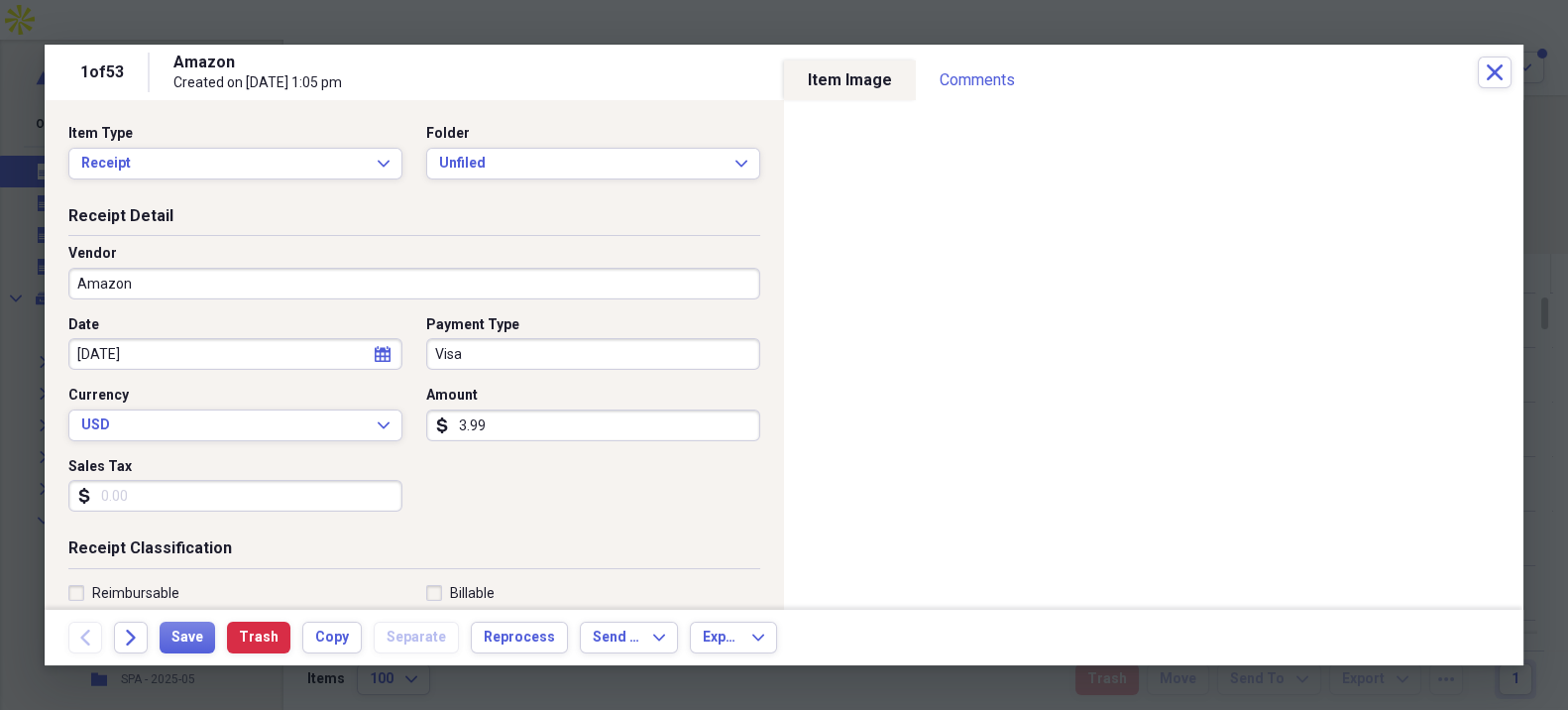 click 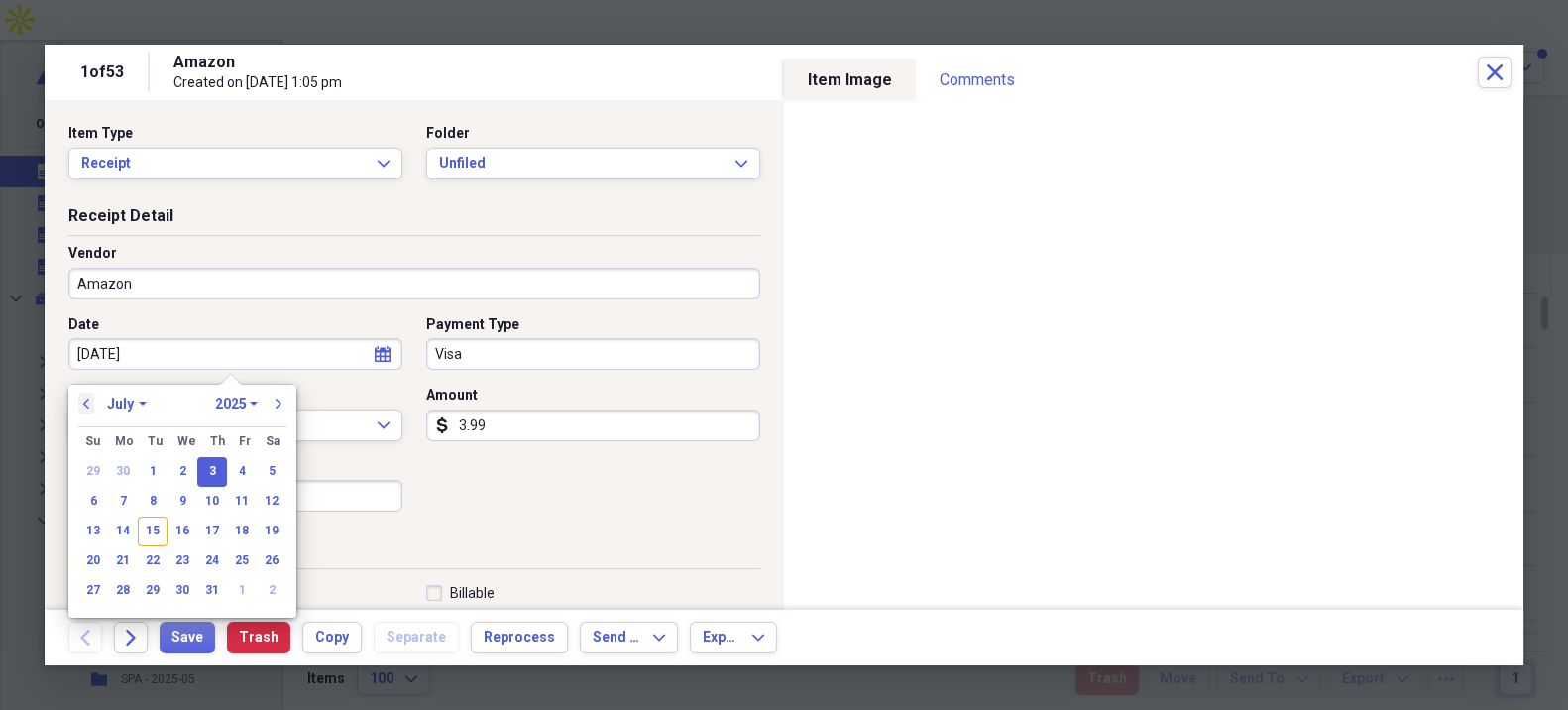 click on "previous" at bounding box center [86, 404] 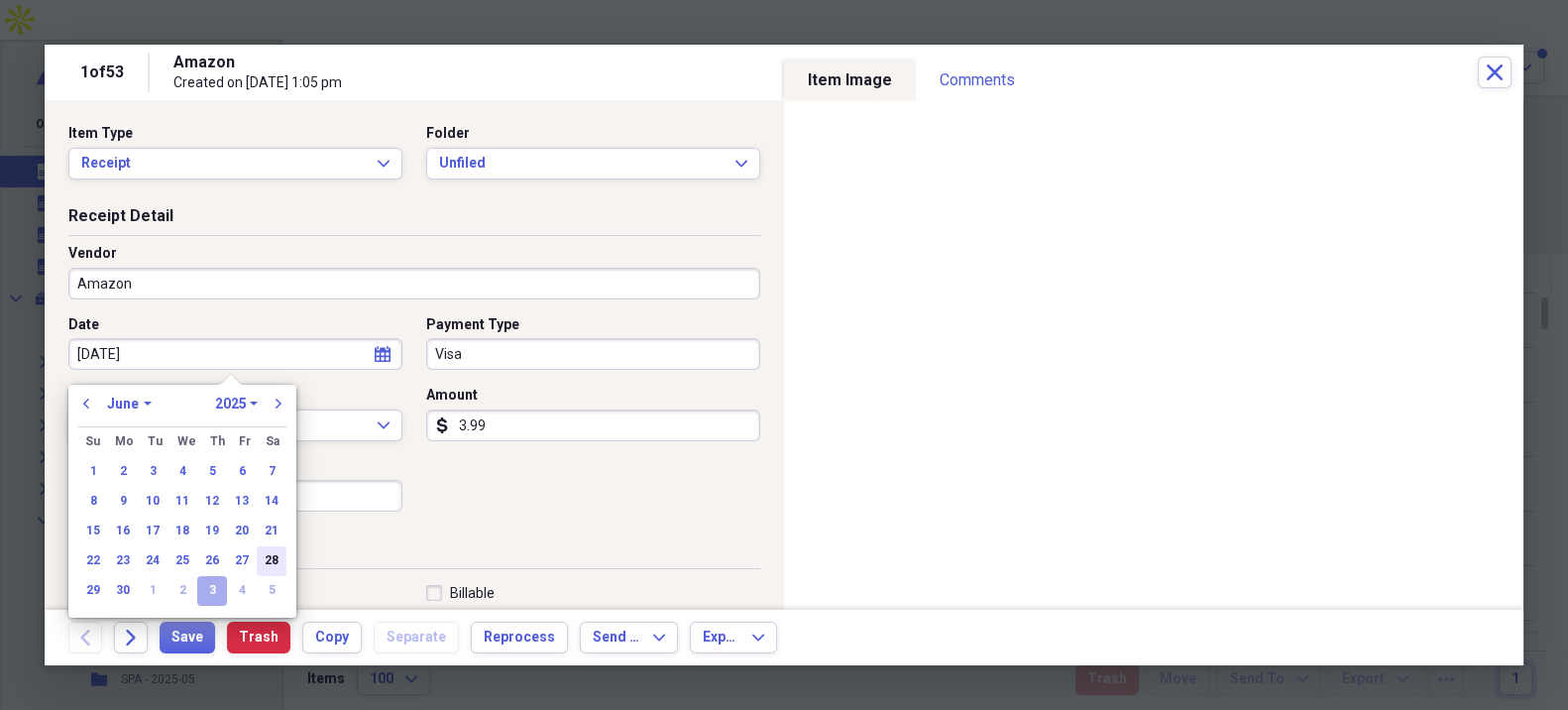 click on "28" at bounding box center (272, 561) 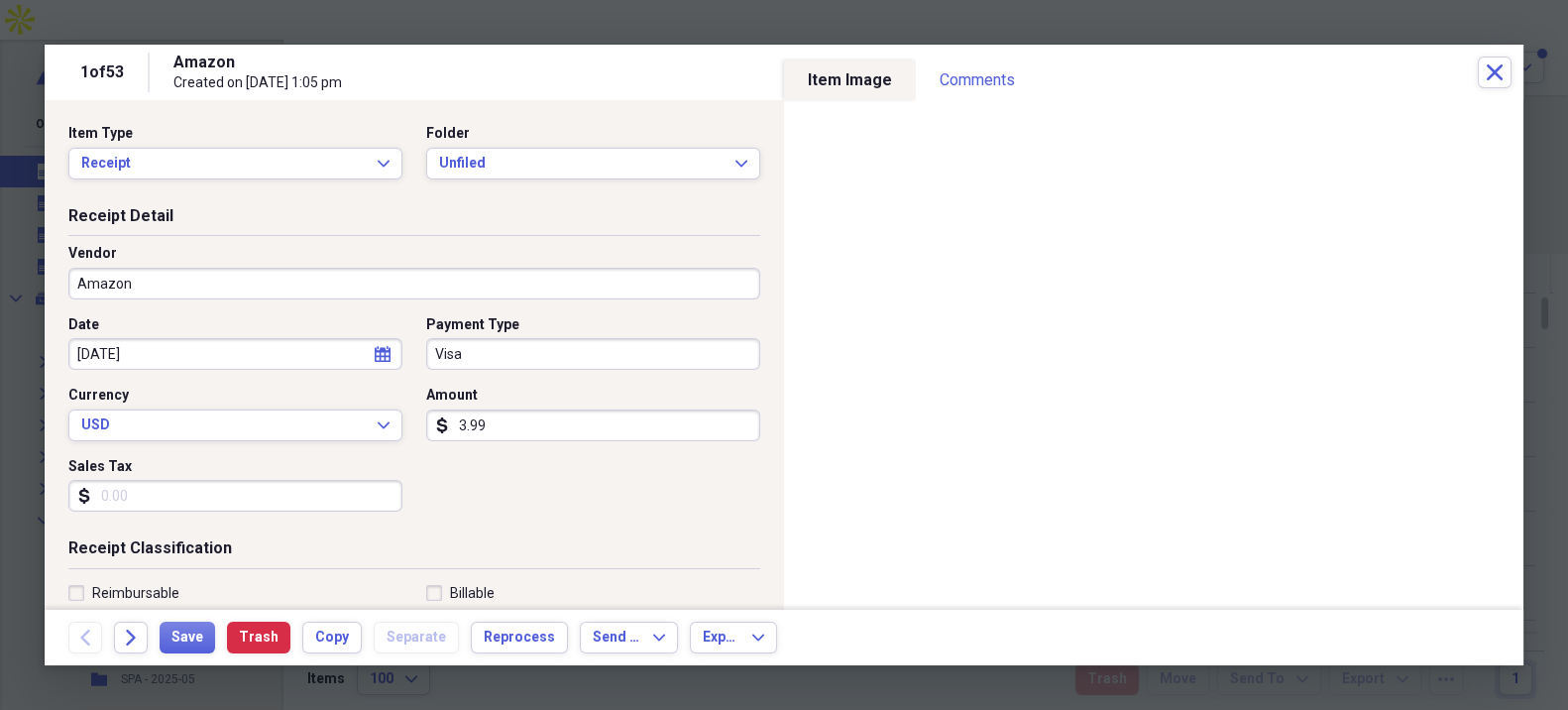 click on "Date [DATE] calendar Calendar Payment Type Visa Currency USD Expand Amount dollar-sign 3.99 Sales Tax dollar-sign" at bounding box center [414, 421] 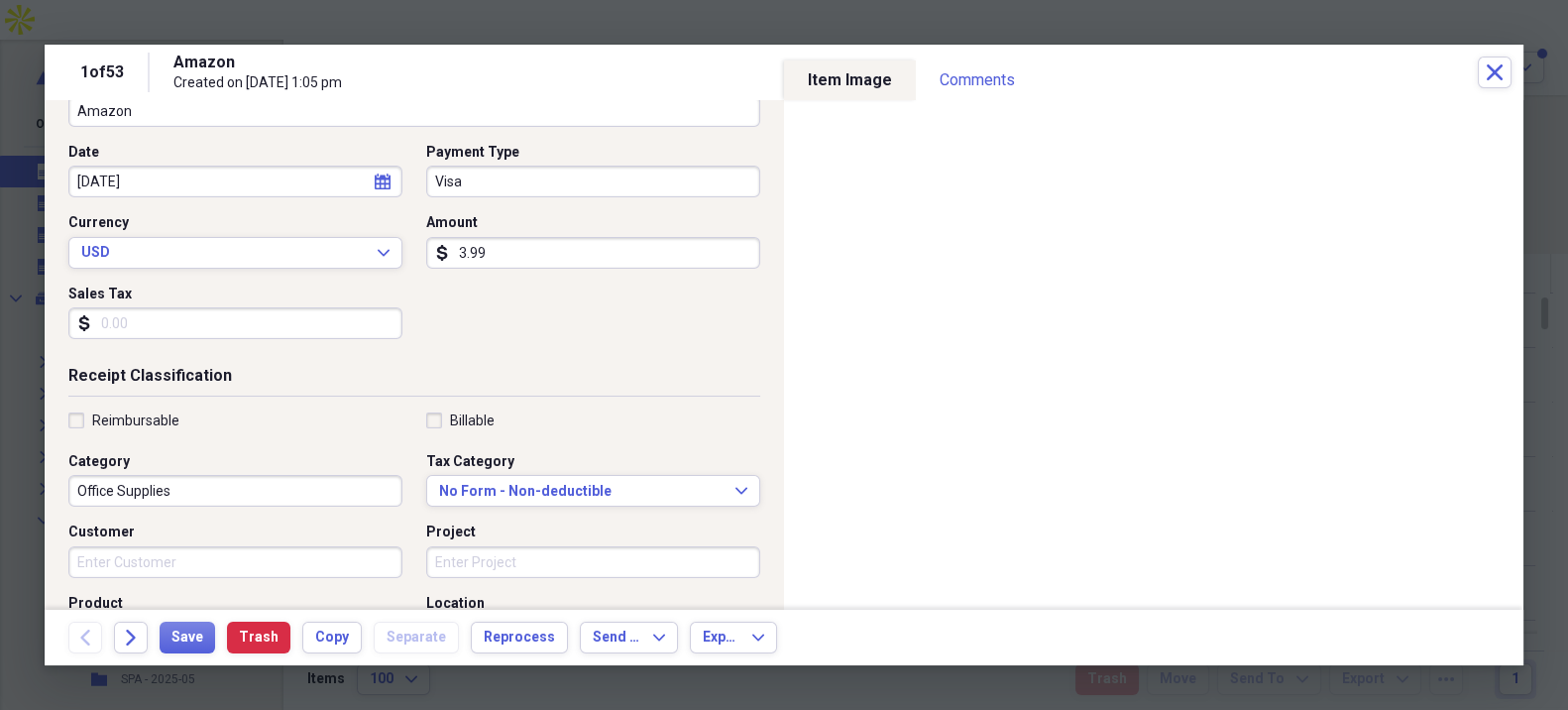 scroll, scrollTop: 220, scrollLeft: 0, axis: vertical 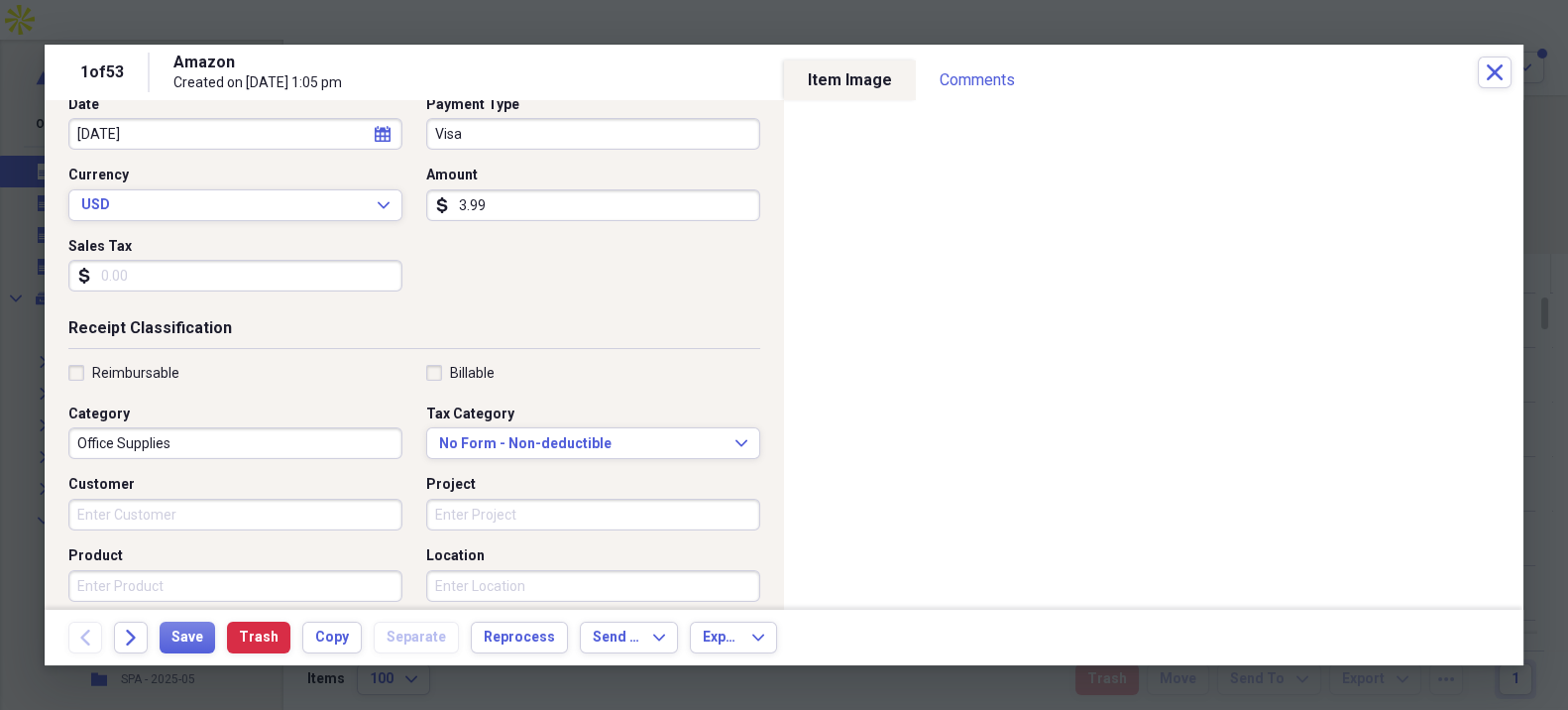 click on "Reimbursable" at bounding box center [124, 373] 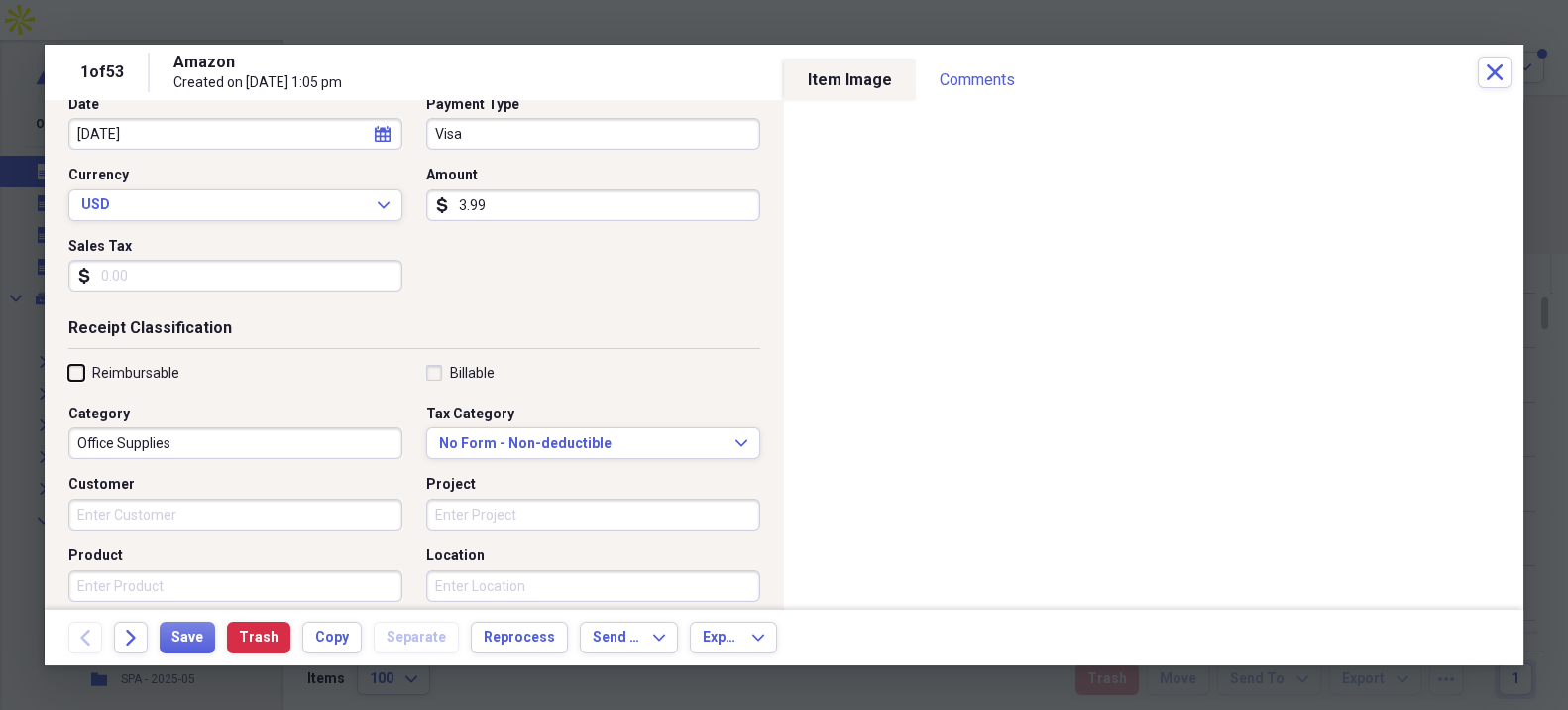 click on "Reimbursable" at bounding box center (68, 372) 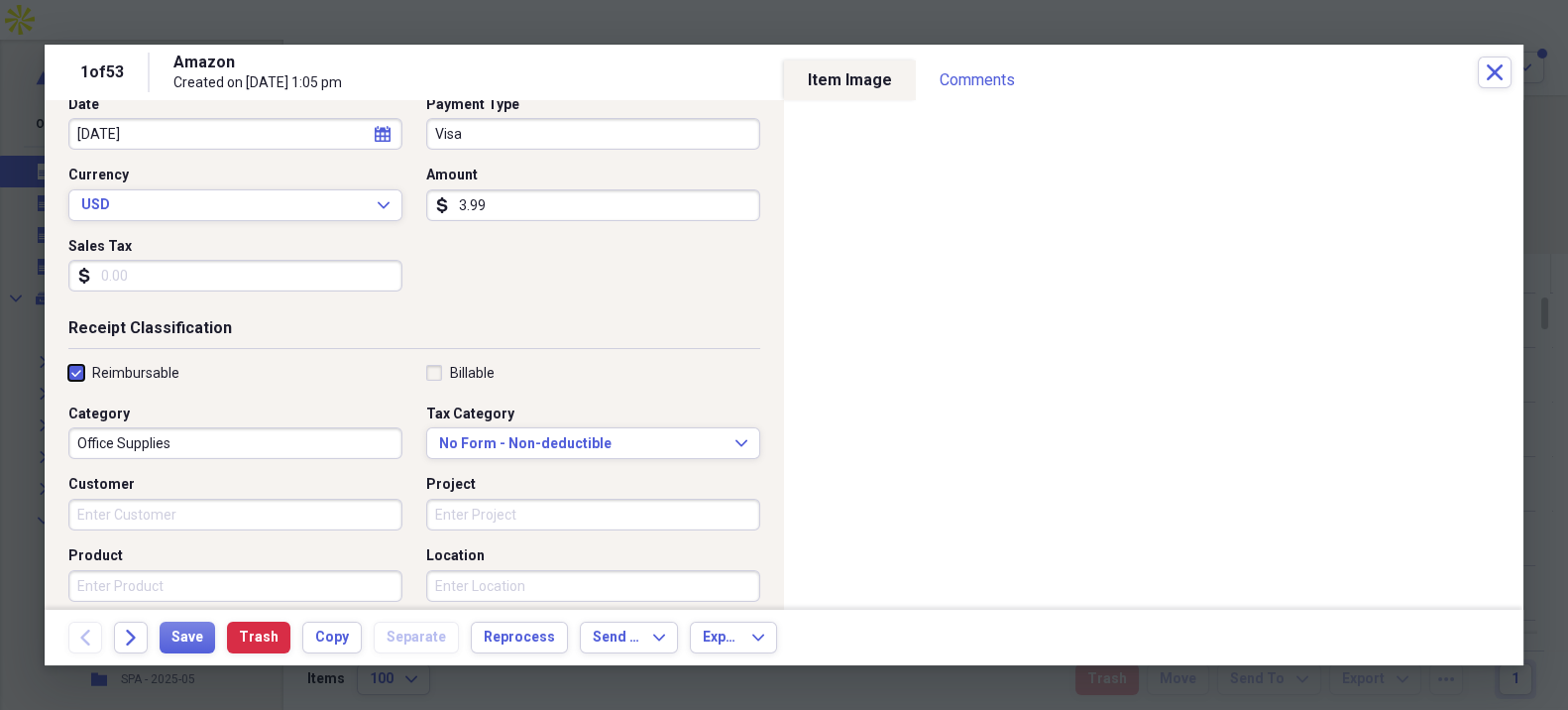 checkbox on "true" 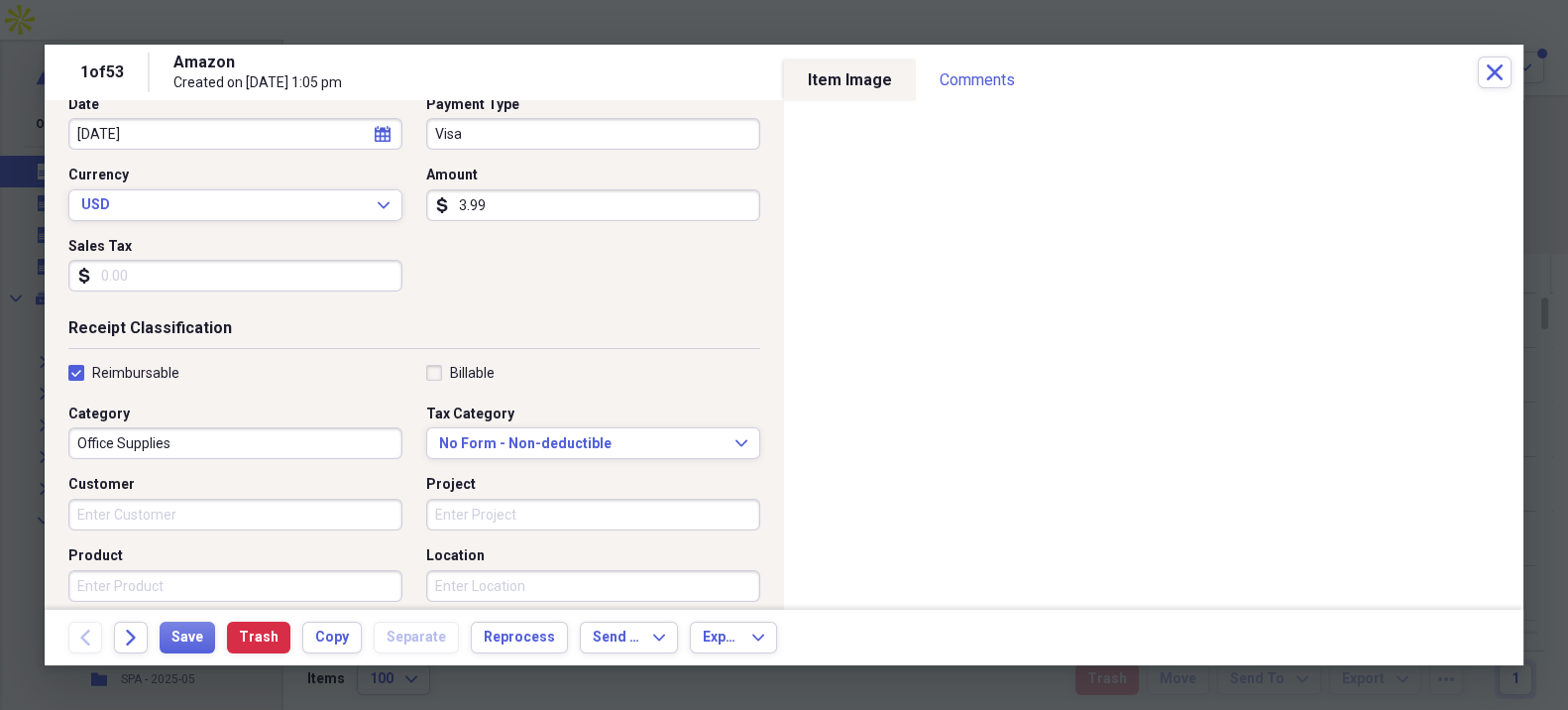 click on "Office Supplies" at bounding box center [235, 443] 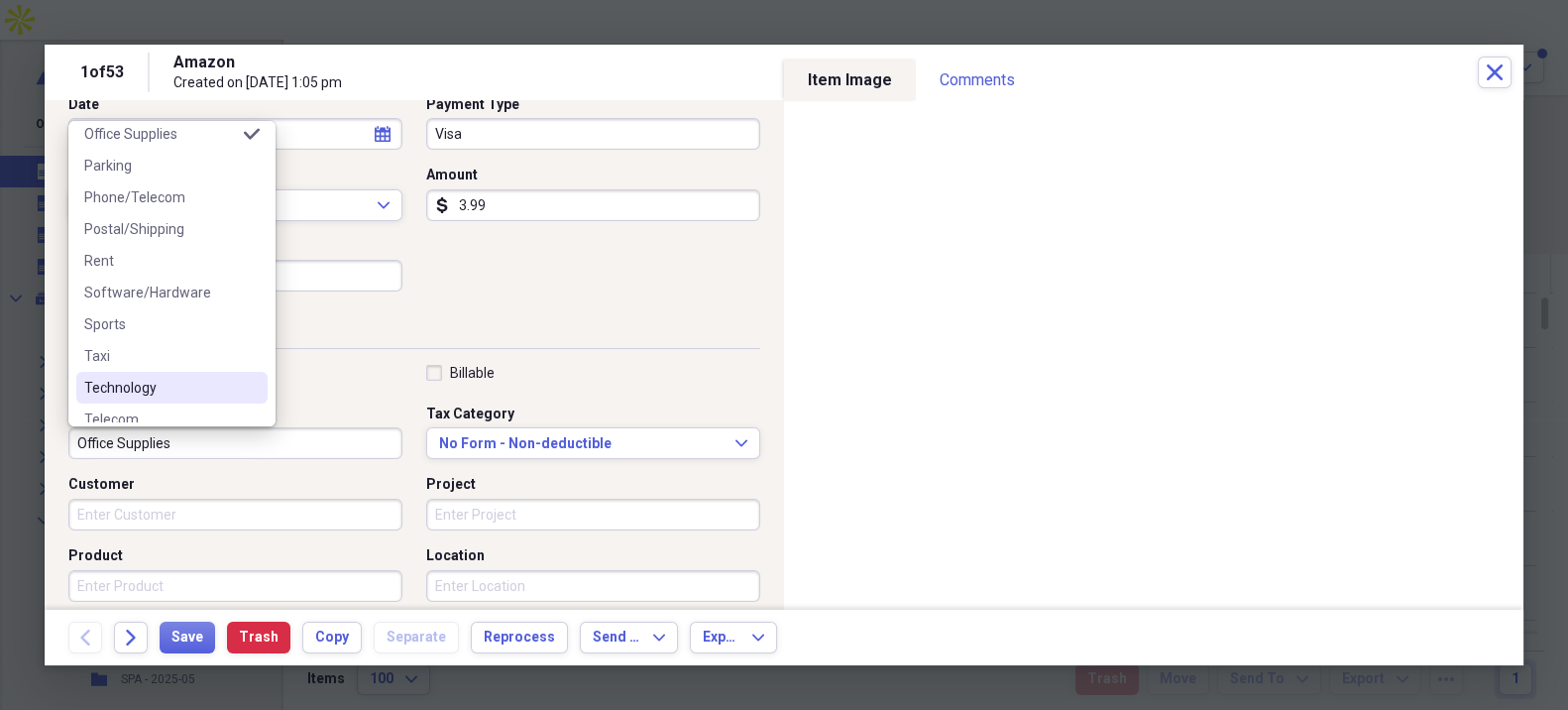 scroll, scrollTop: 661, scrollLeft: 0, axis: vertical 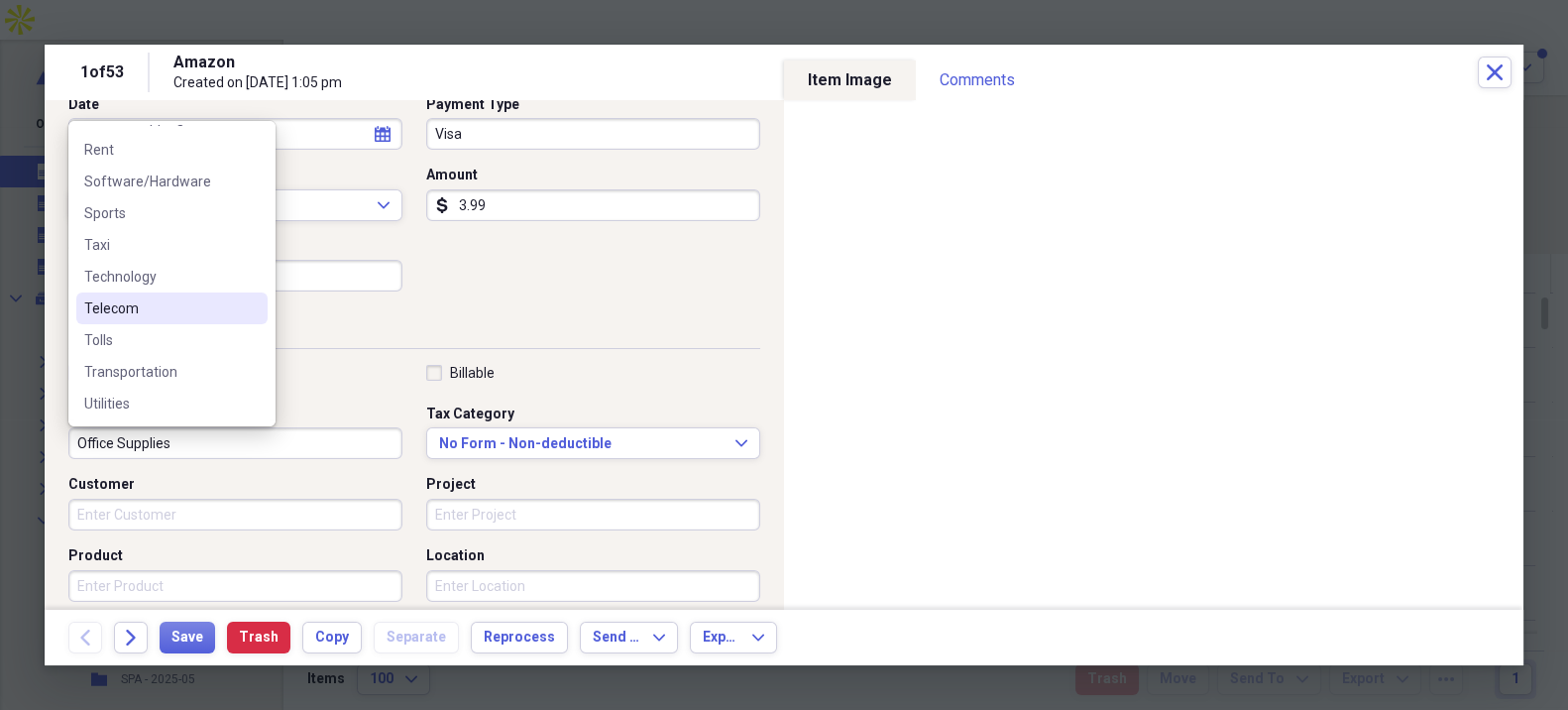 click on "Telecom" at bounding box center (160, 308) 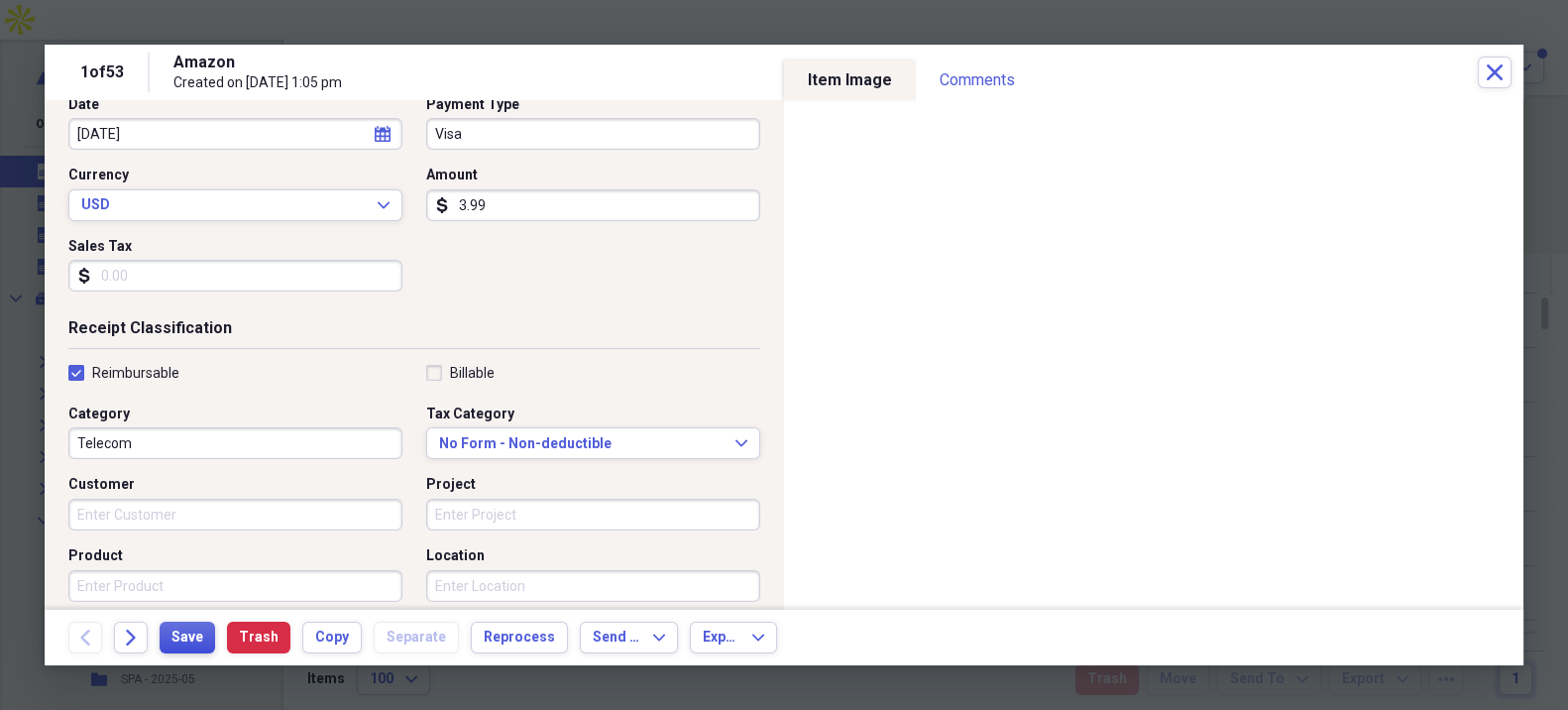 click on "Save" at bounding box center [187, 638] 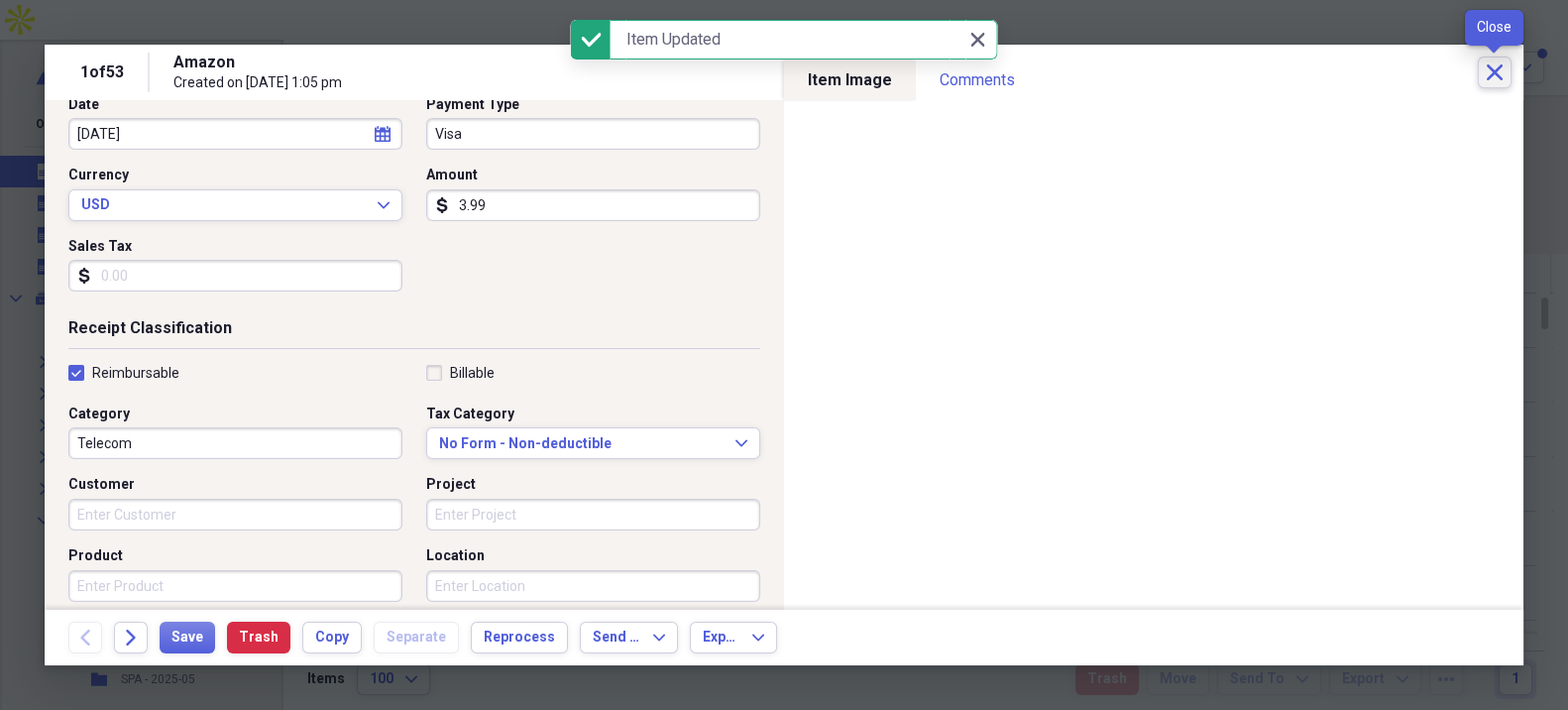 click 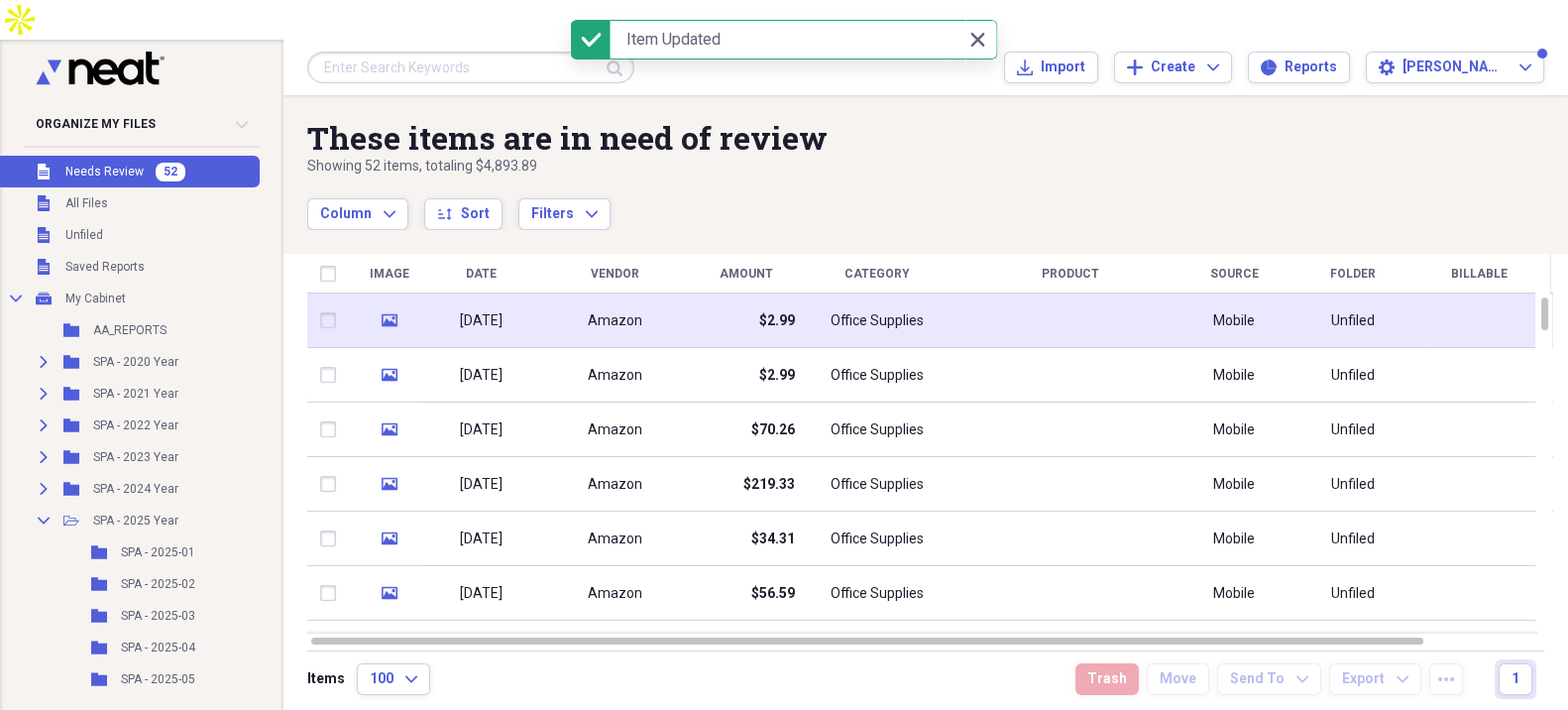 click on "Amazon" at bounding box center [615, 320] 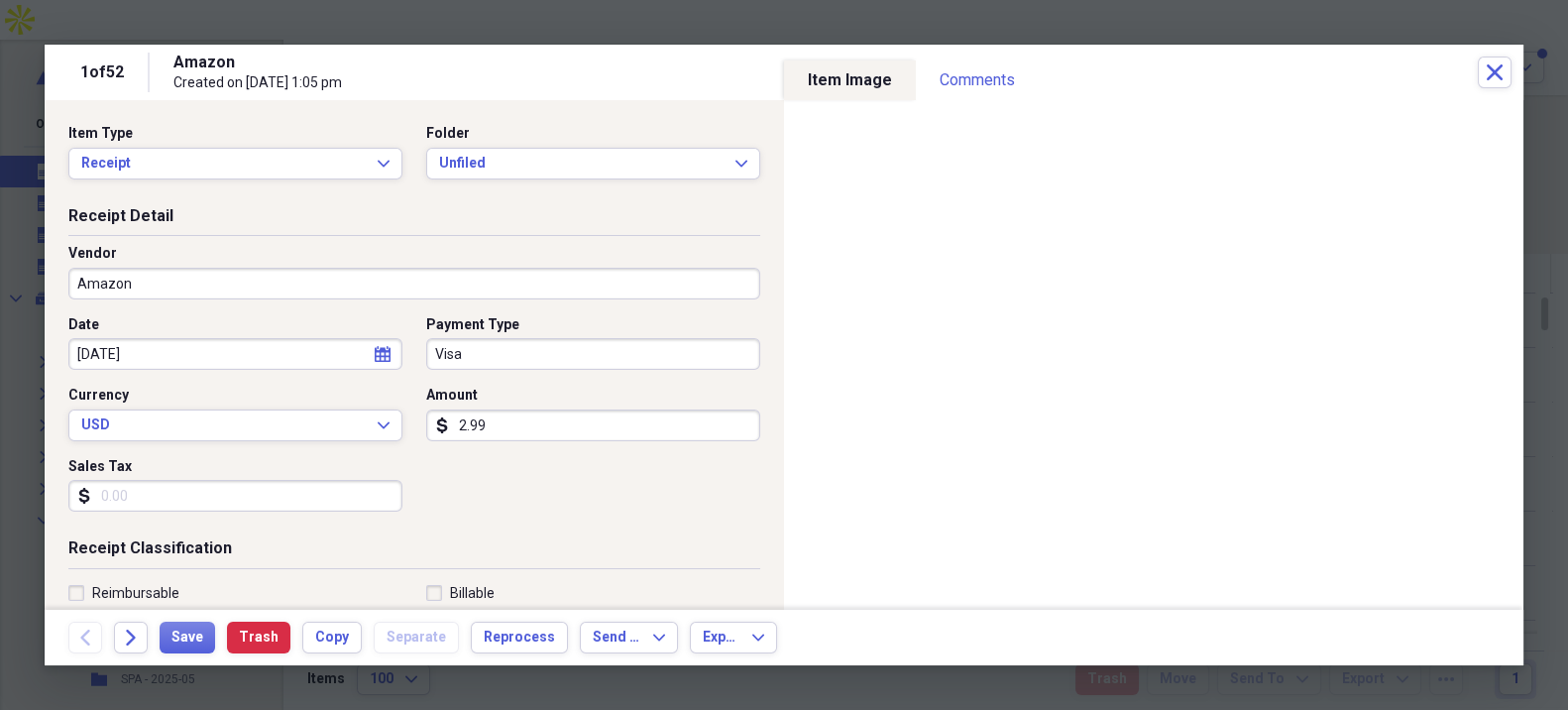 click on "[DATE]" at bounding box center [235, 354] 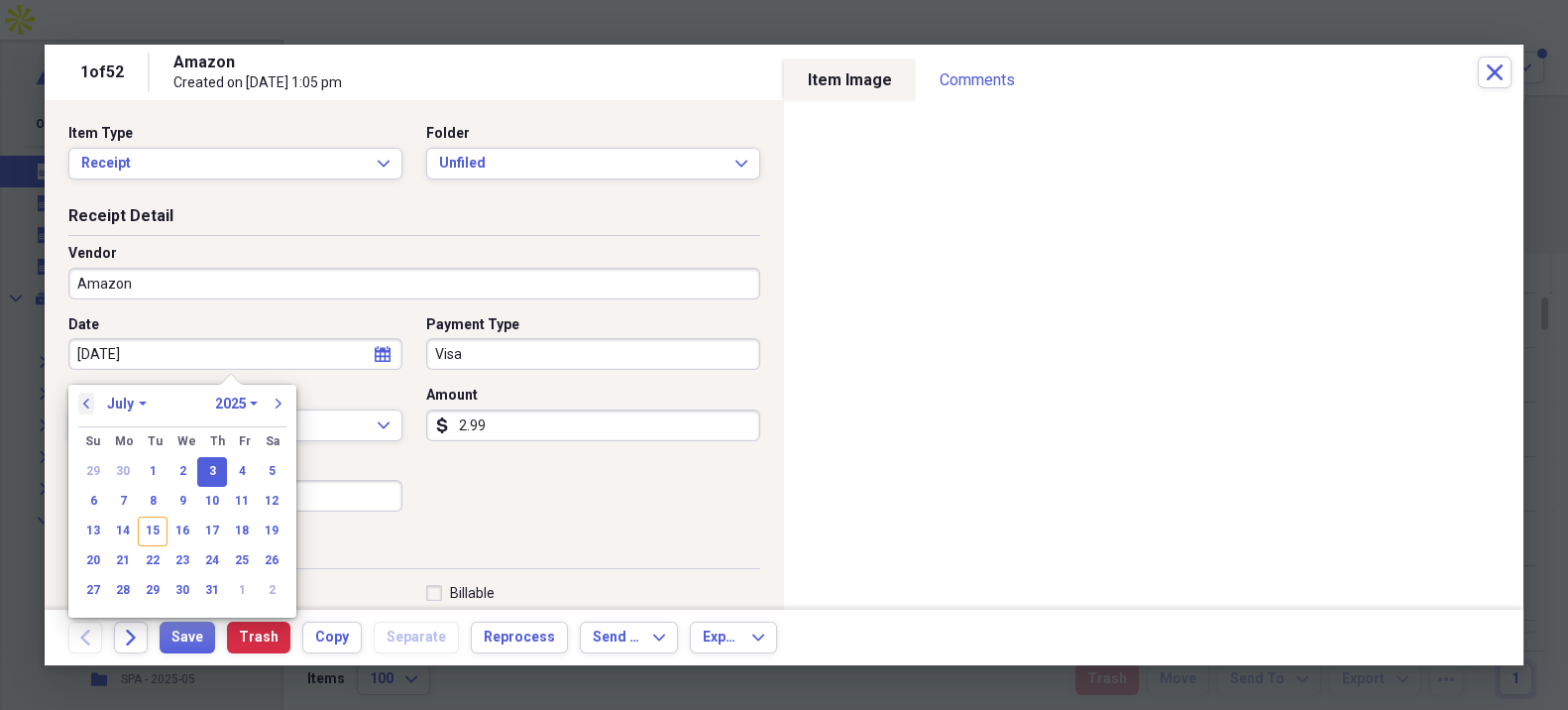 click on "previous" at bounding box center (86, 404) 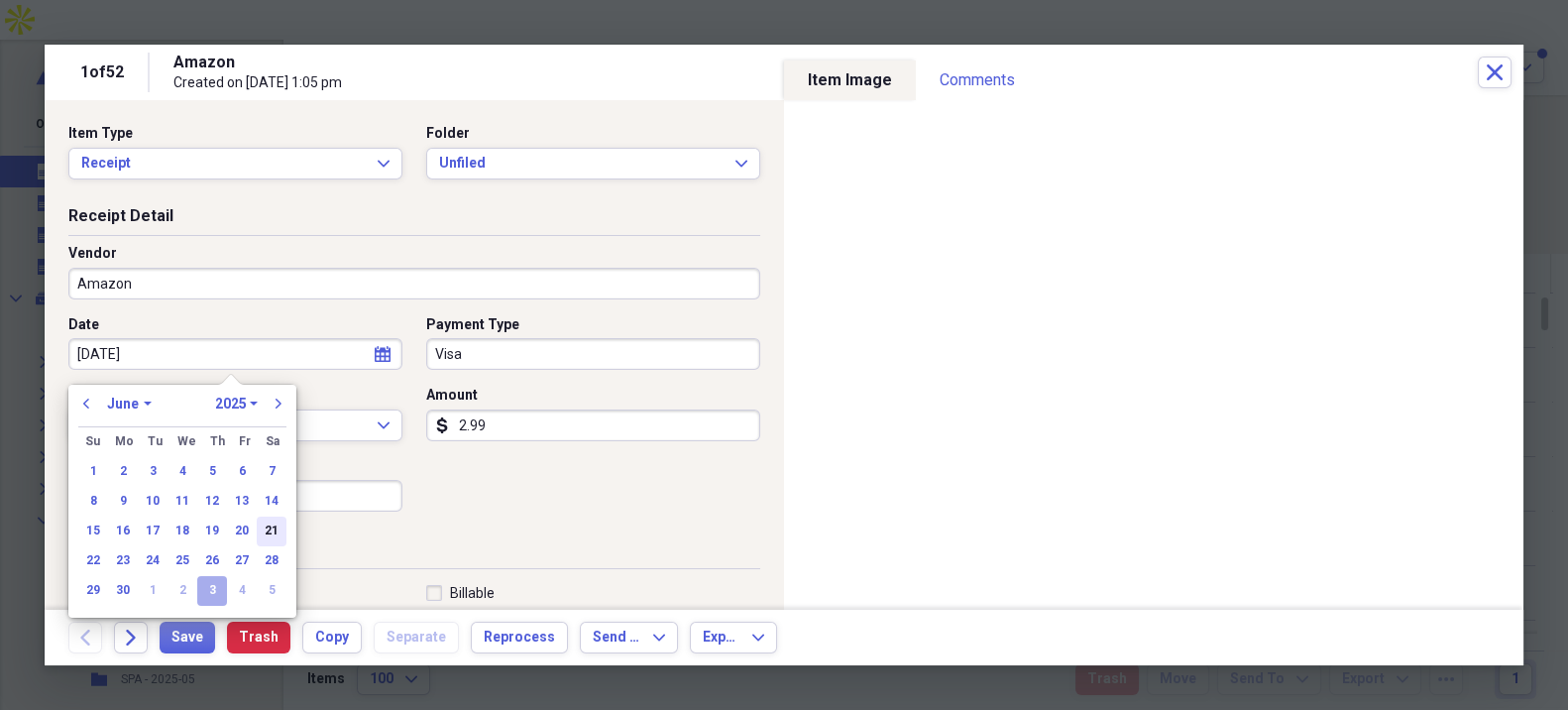 click on "21" at bounding box center (272, 532) 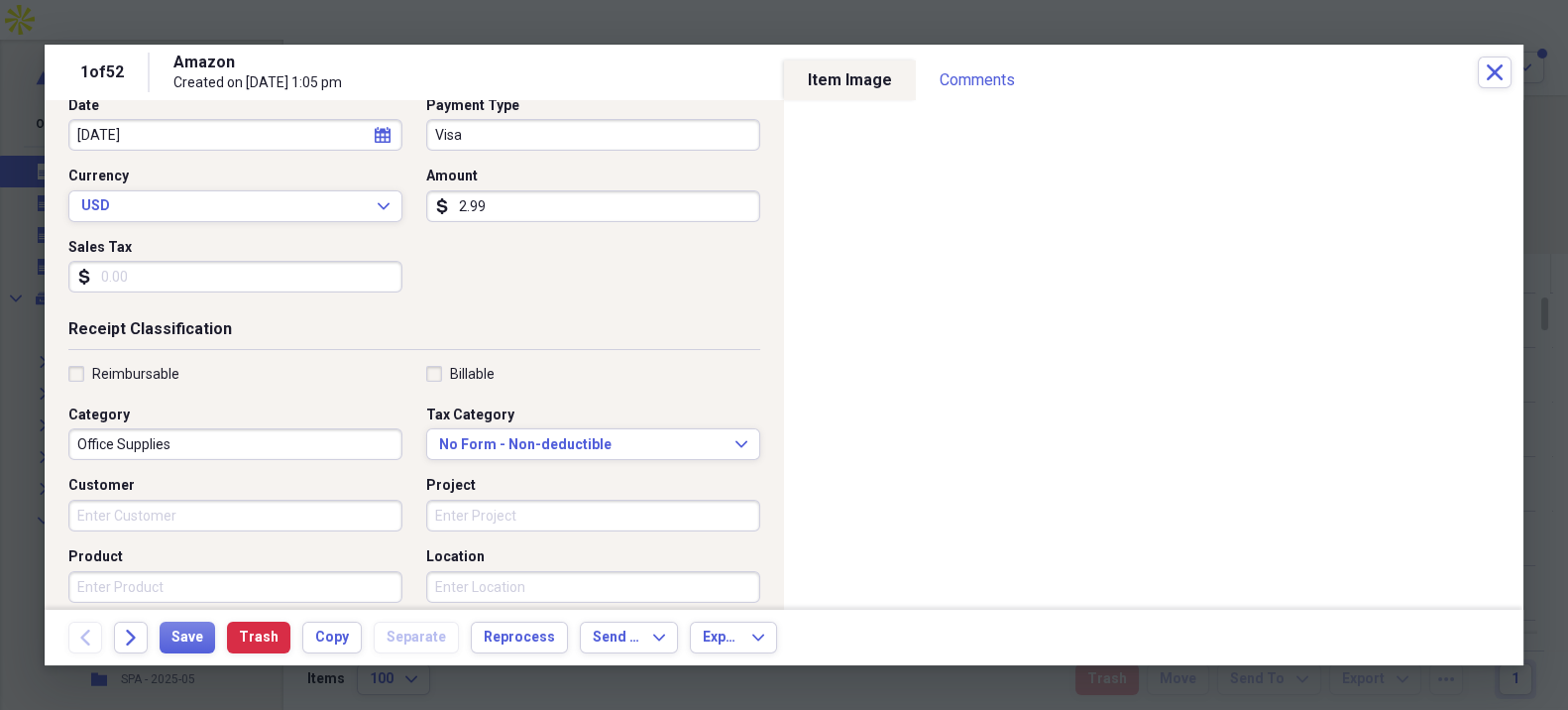 scroll, scrollTop: 220, scrollLeft: 0, axis: vertical 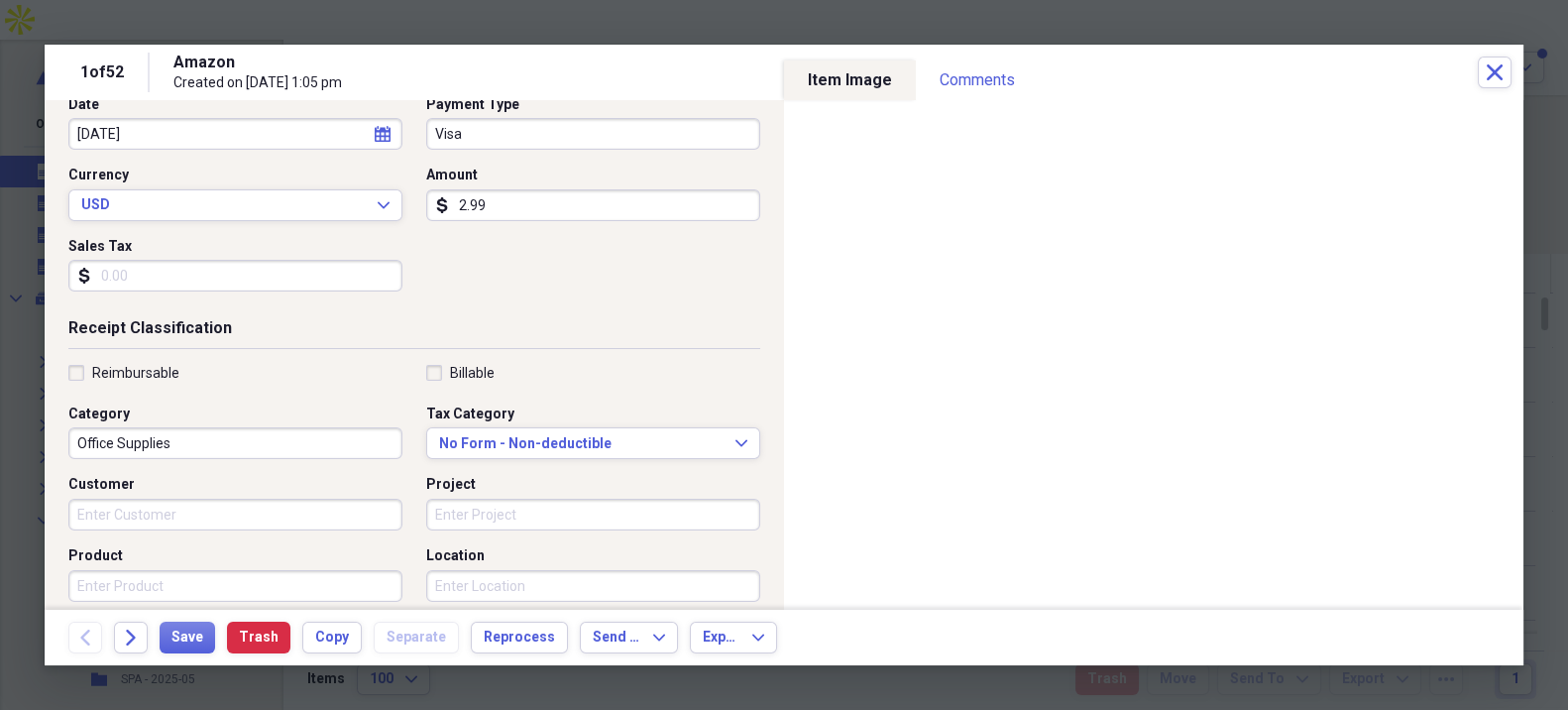 drag, startPoint x: 79, startPoint y: 371, endPoint x: 93, endPoint y: 381, distance: 17.20465 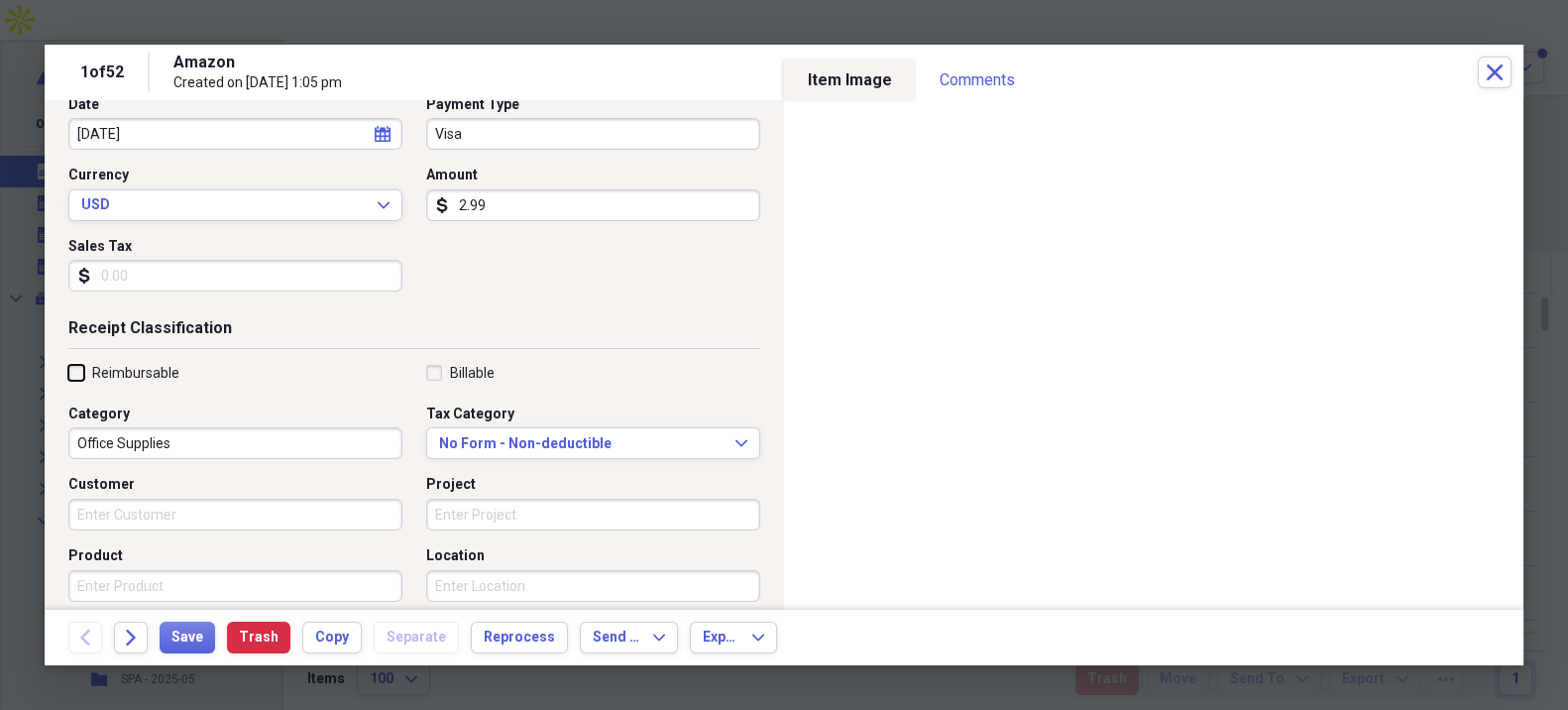 click on "Reimbursable" at bounding box center (68, 372) 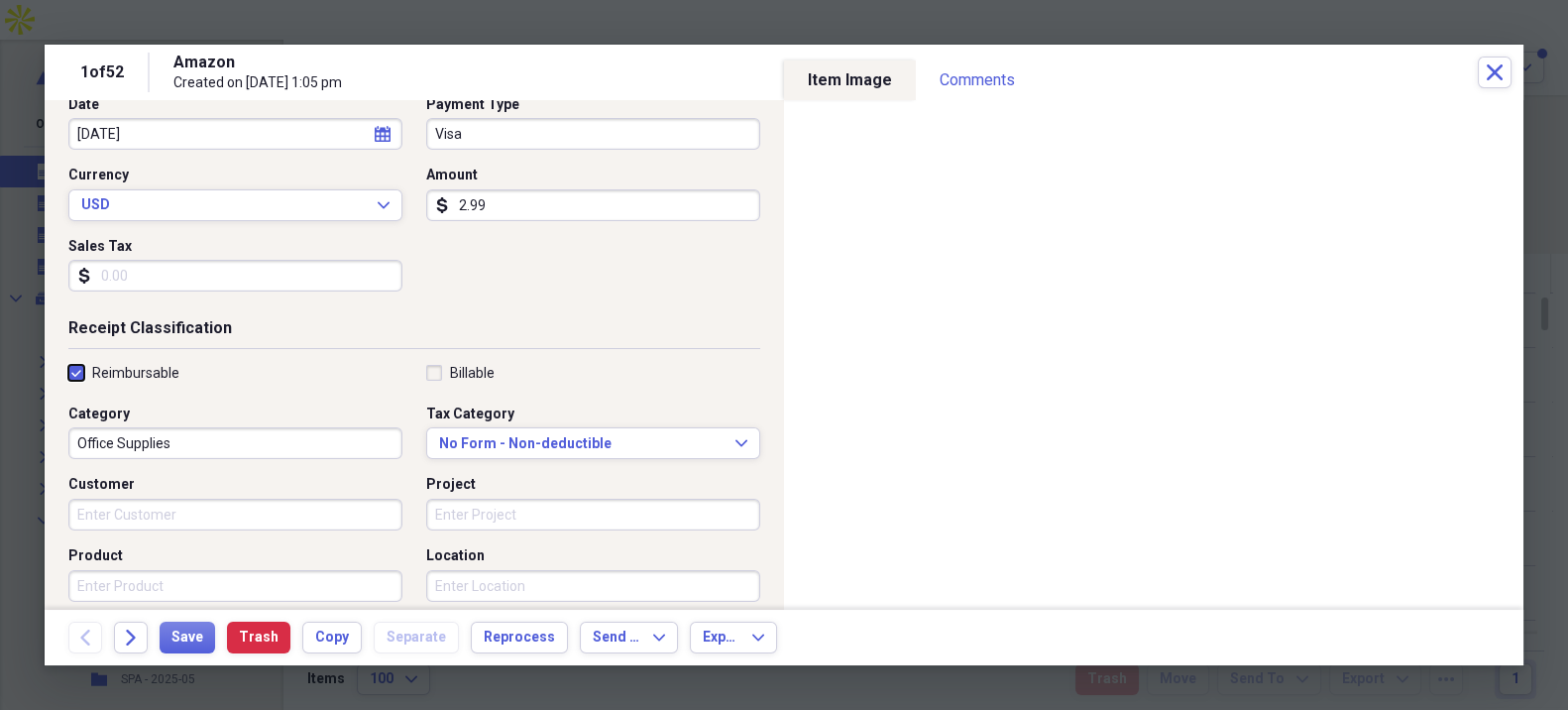 checkbox on "true" 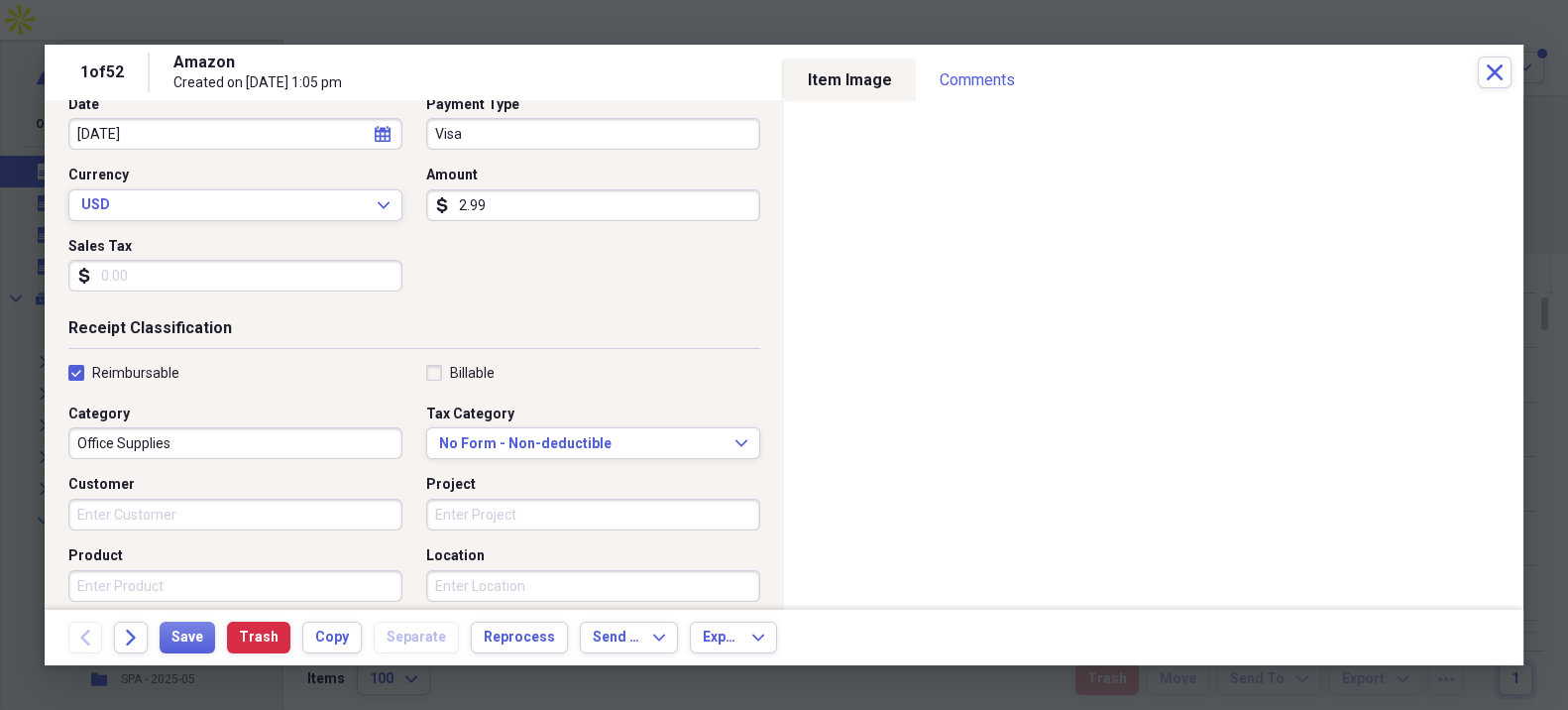click on "Office Supplies" at bounding box center (235, 443) 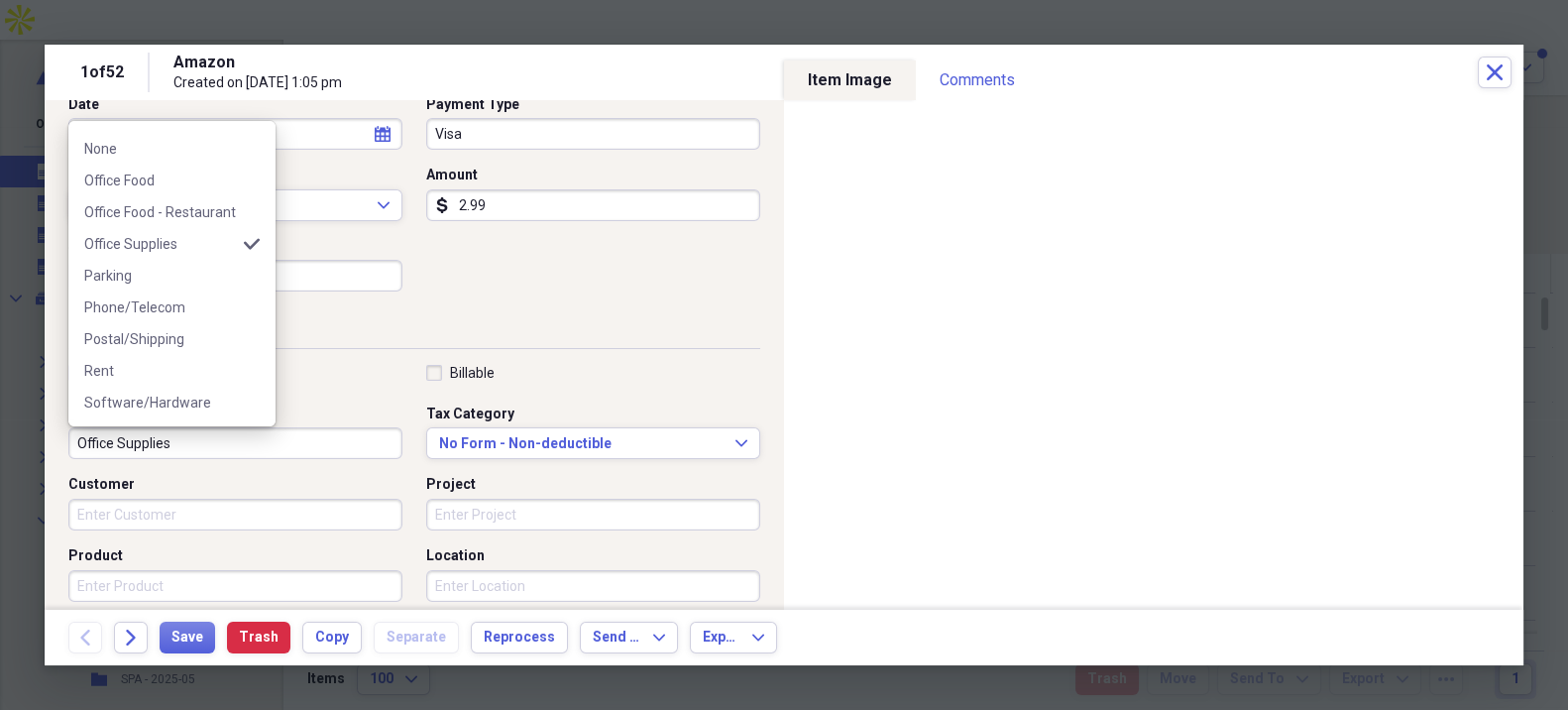 scroll, scrollTop: 661, scrollLeft: 0, axis: vertical 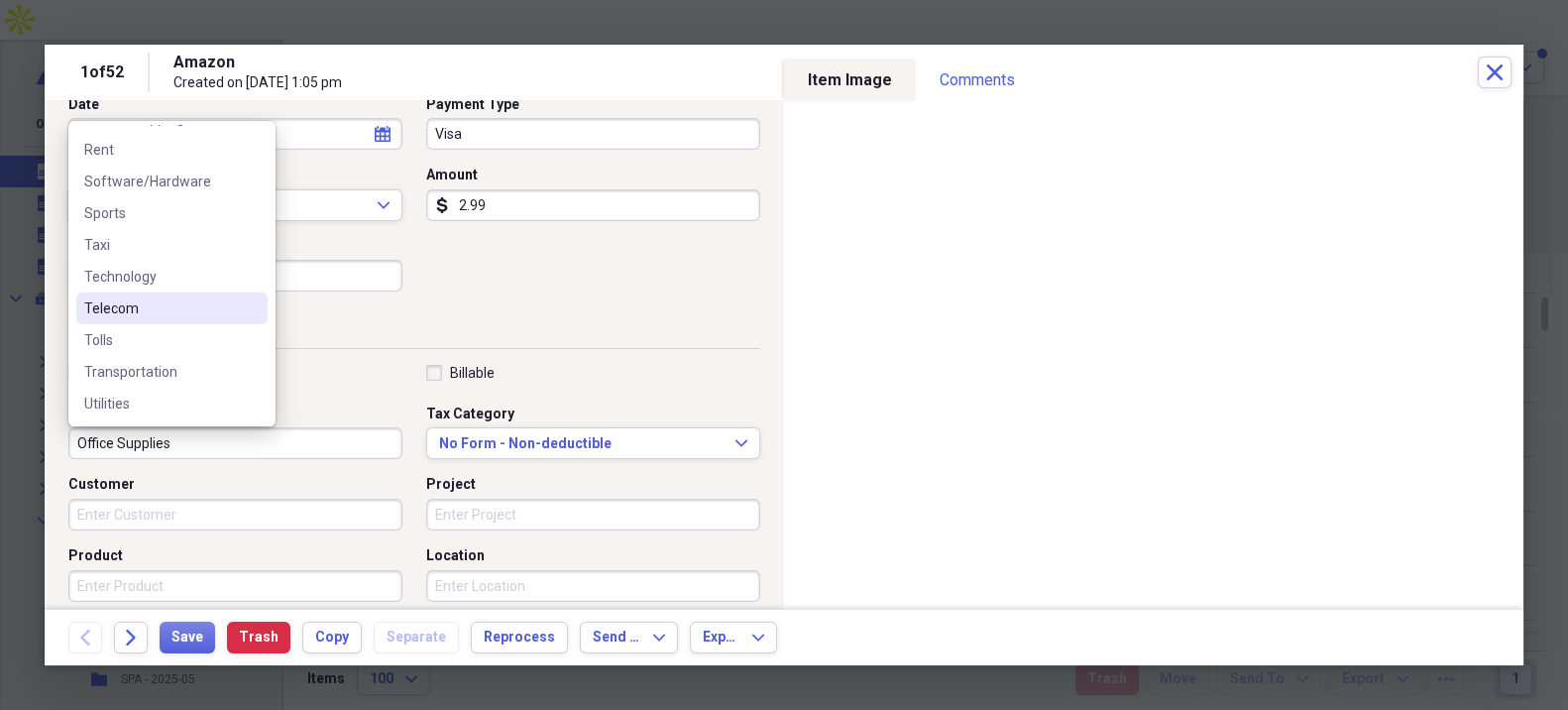 click on "Telecom" at bounding box center (160, 308) 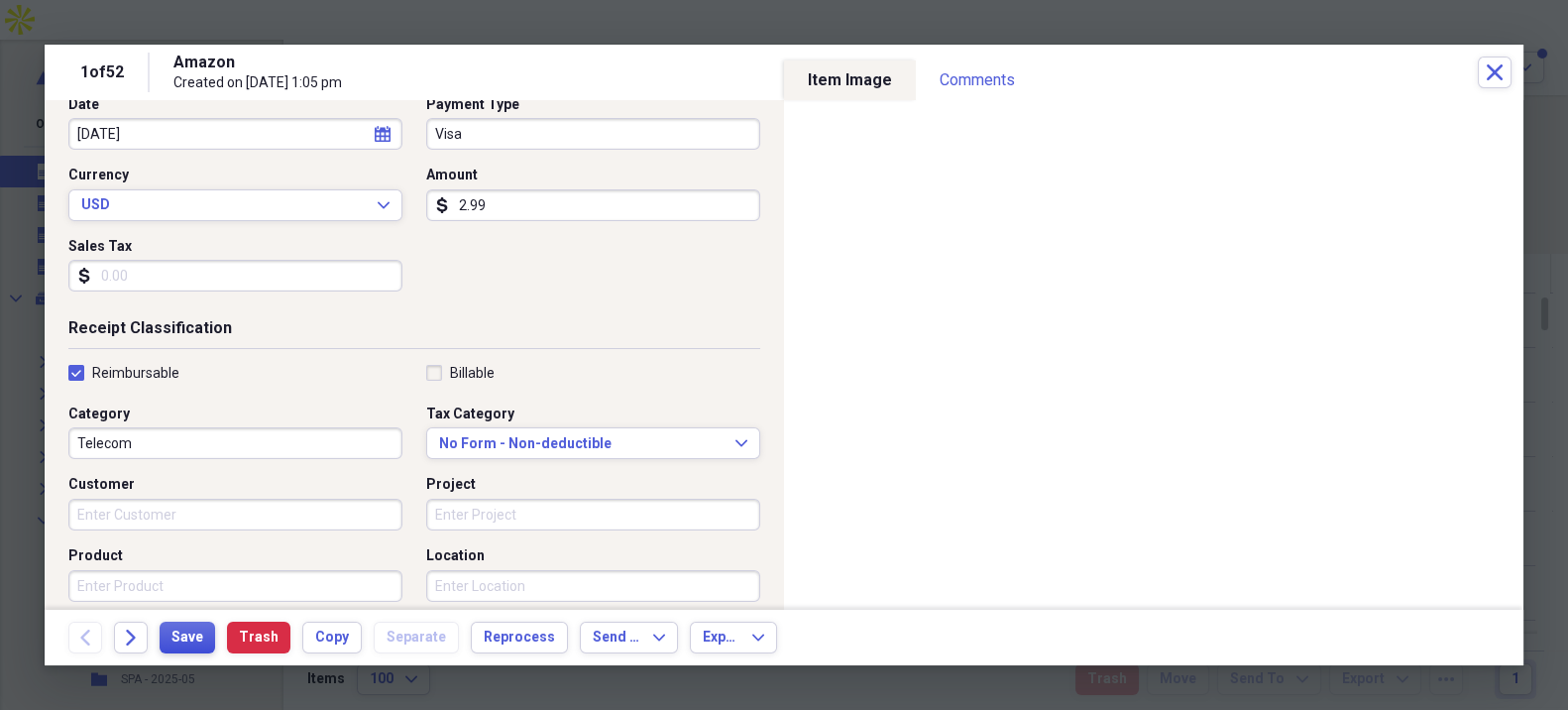 click on "Save" at bounding box center (187, 638) 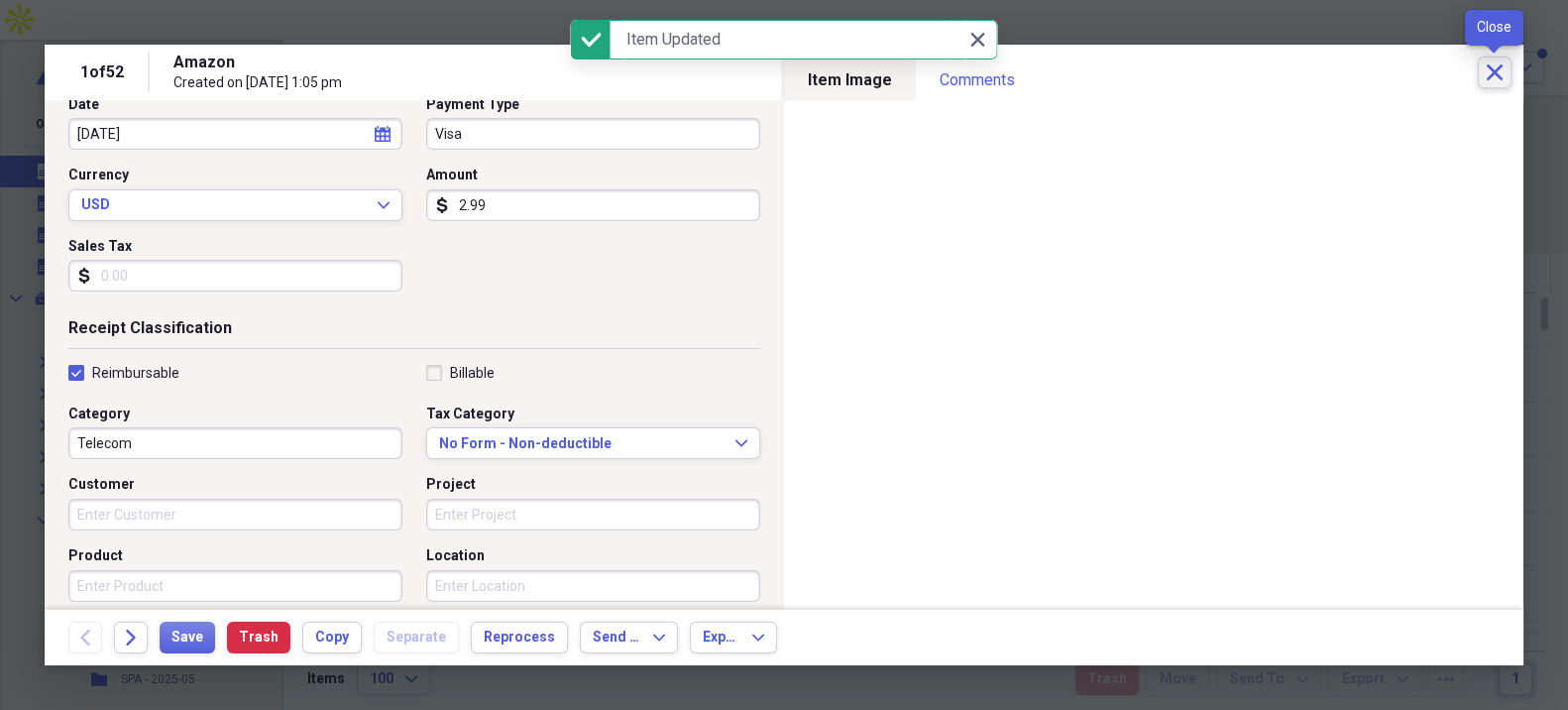 click on "Close" 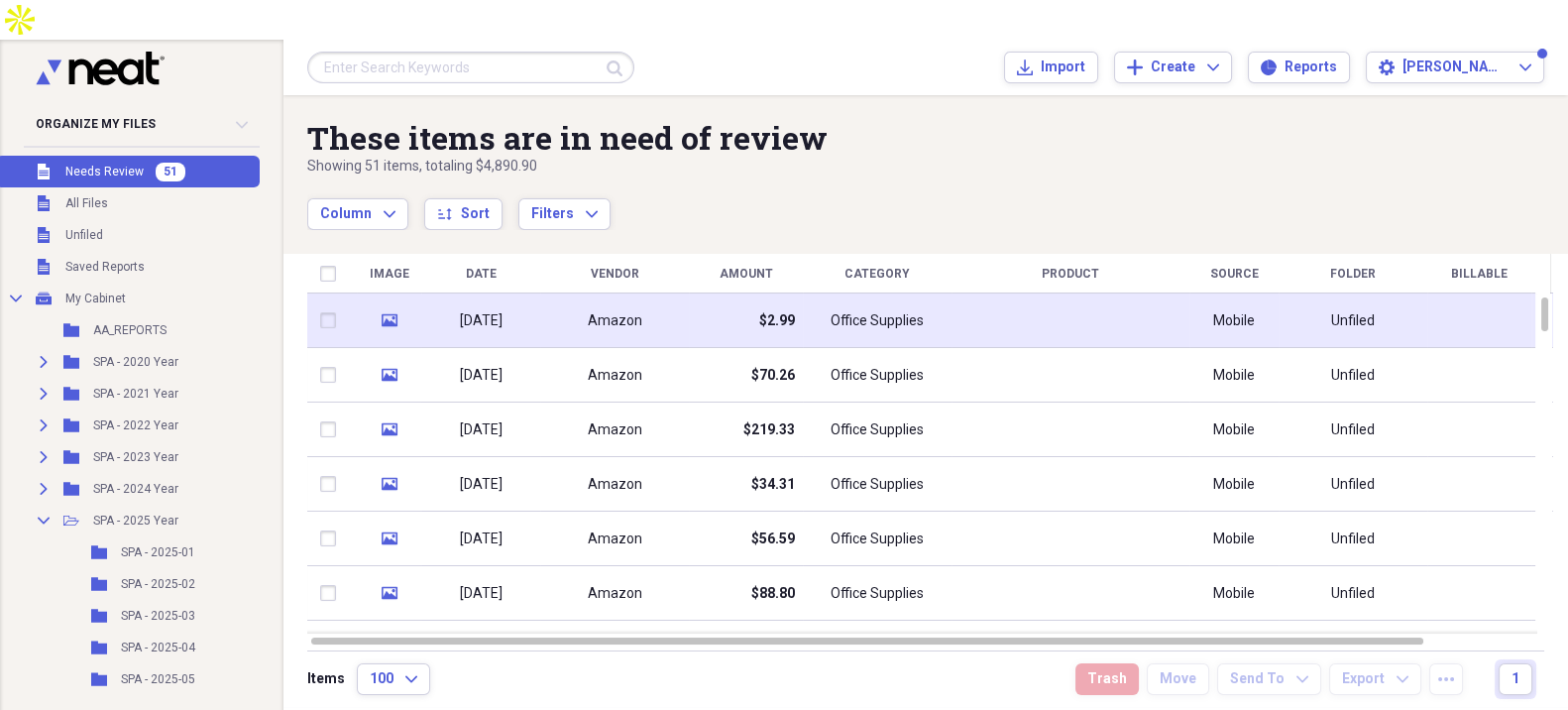 click on "$2.99" at bounding box center (745, 320) 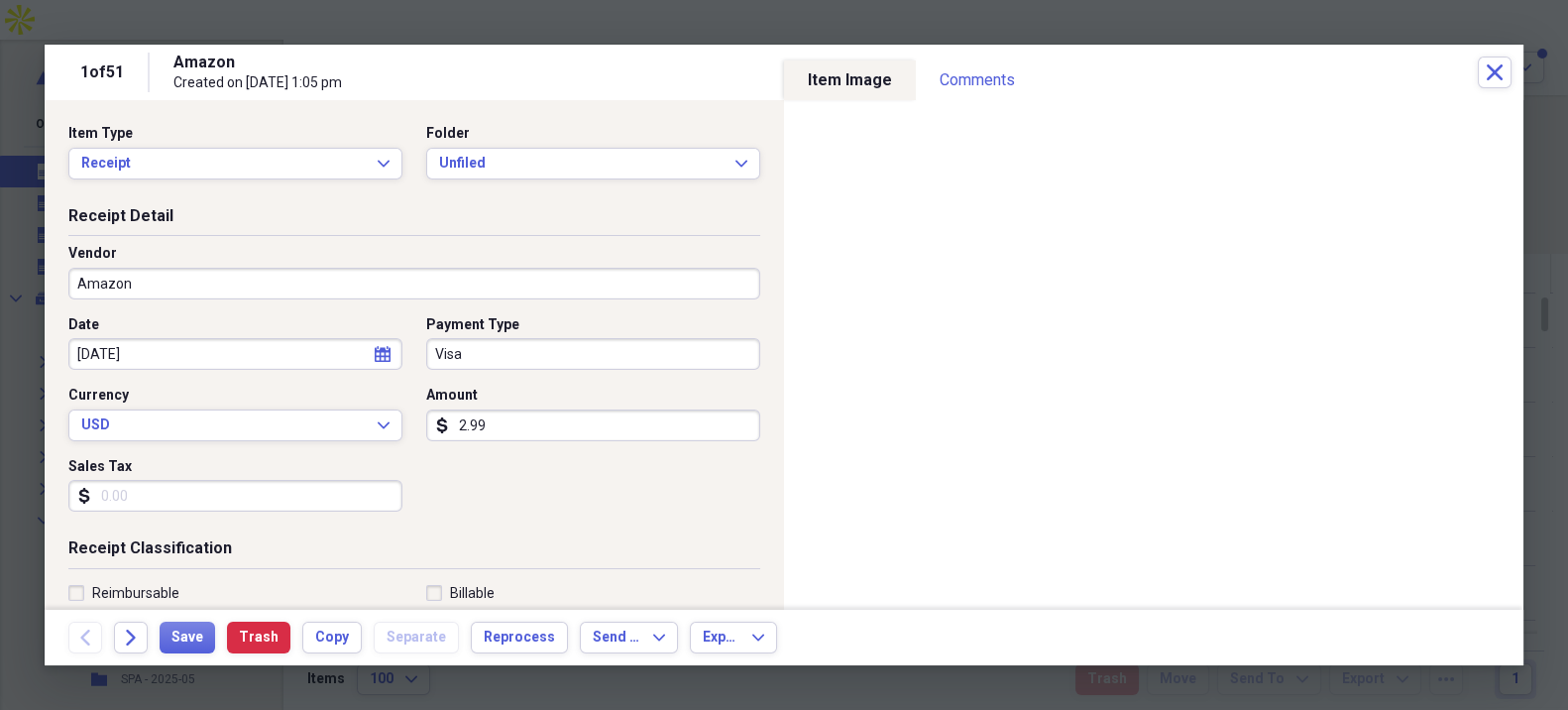 select on "6" 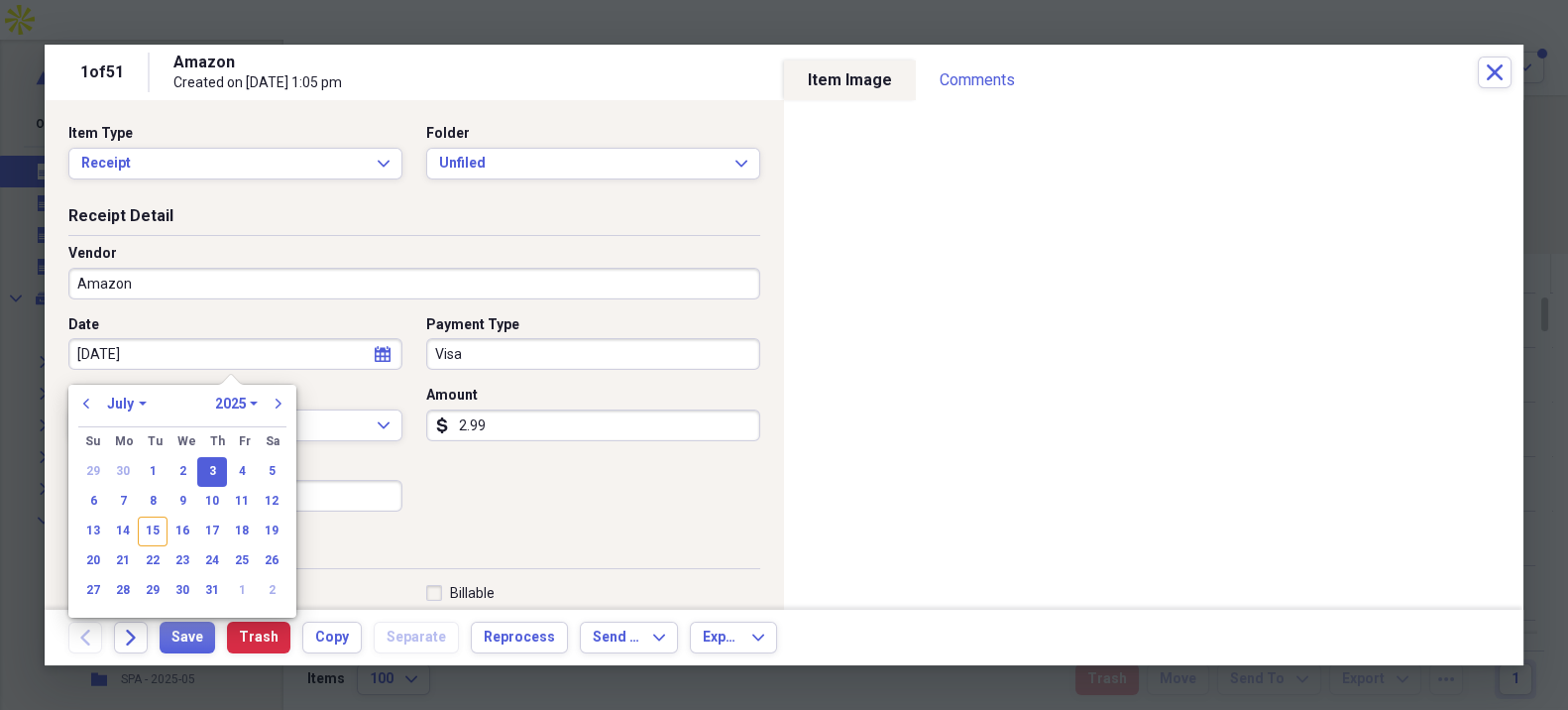 click on "[DATE]" at bounding box center [235, 354] 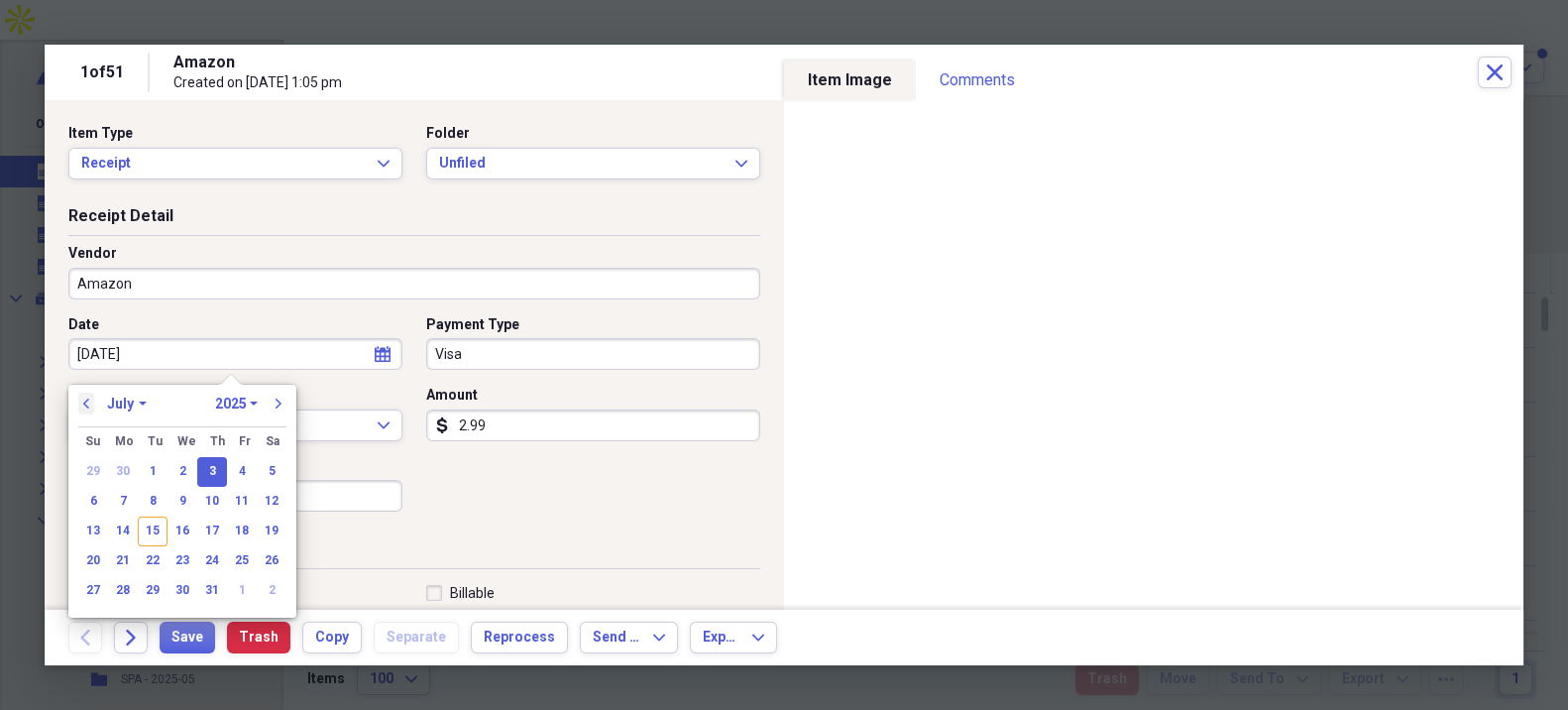 click on "previous" at bounding box center [86, 404] 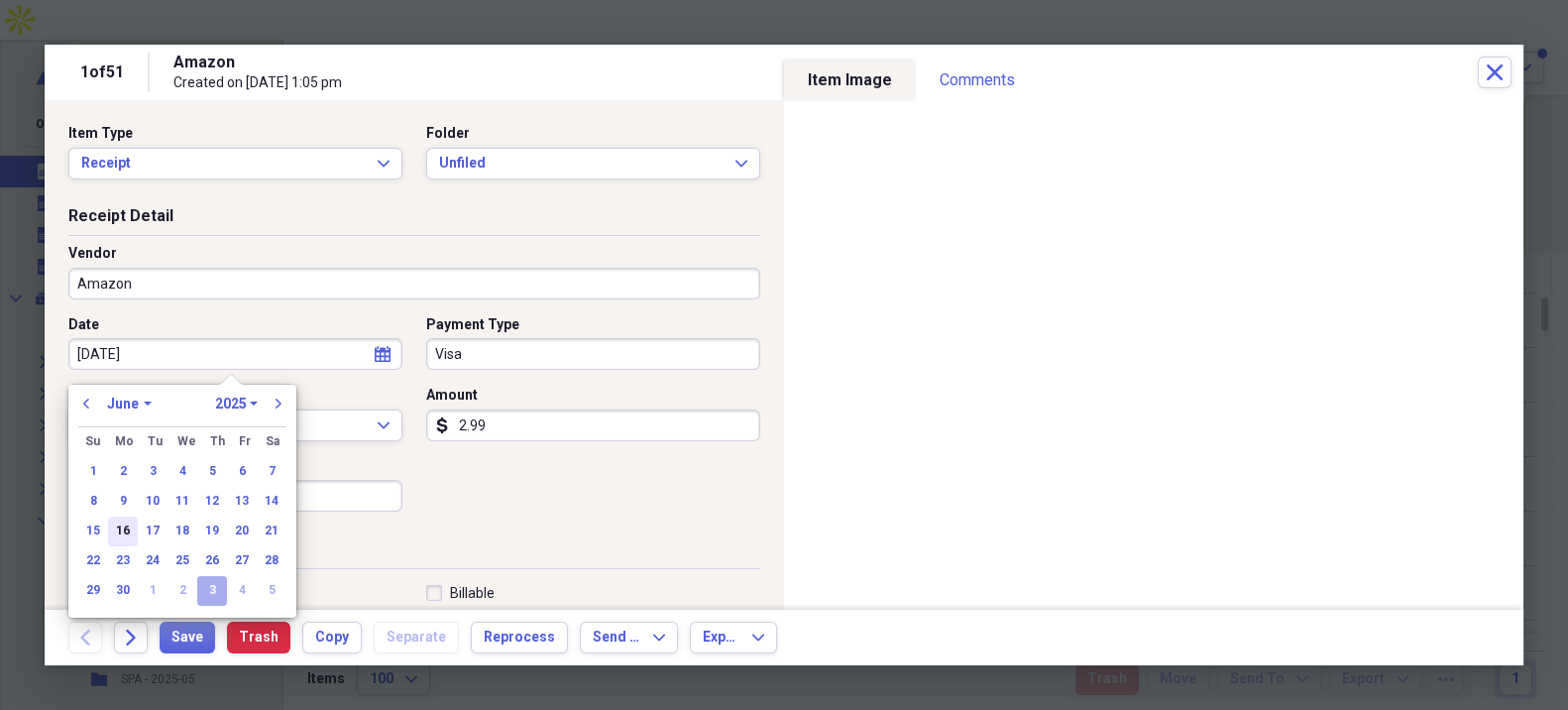 click on "16" at bounding box center [123, 532] 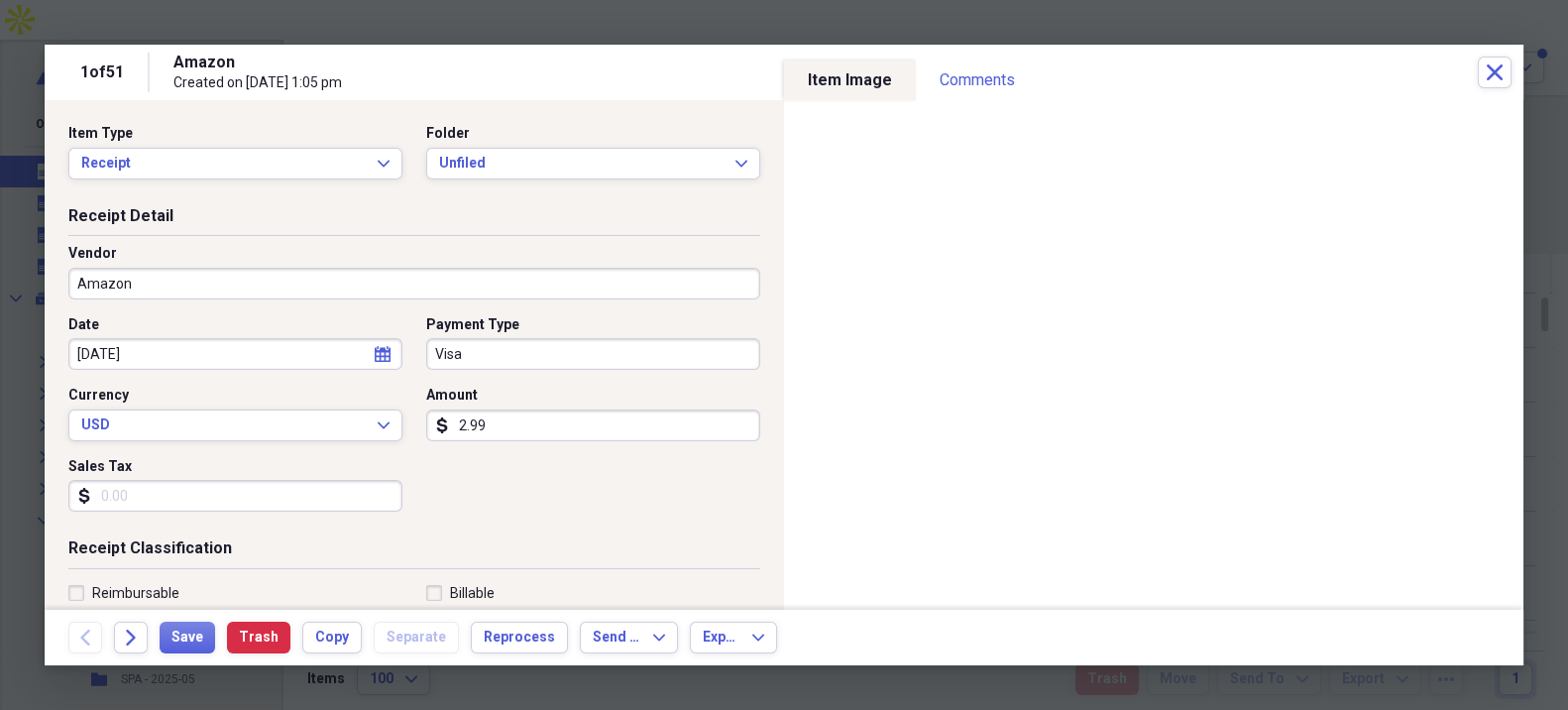 type on "[DATE]" 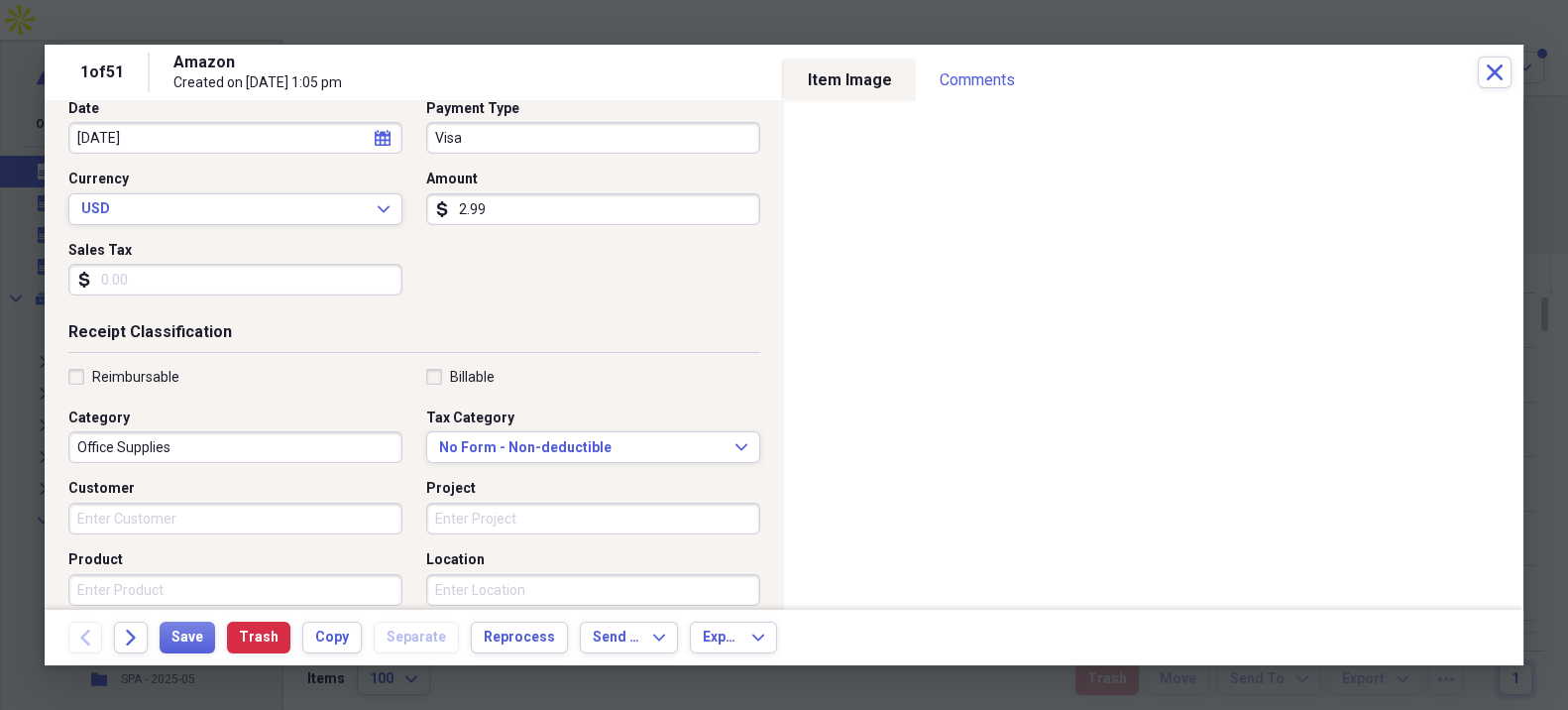 scroll, scrollTop: 220, scrollLeft: 0, axis: vertical 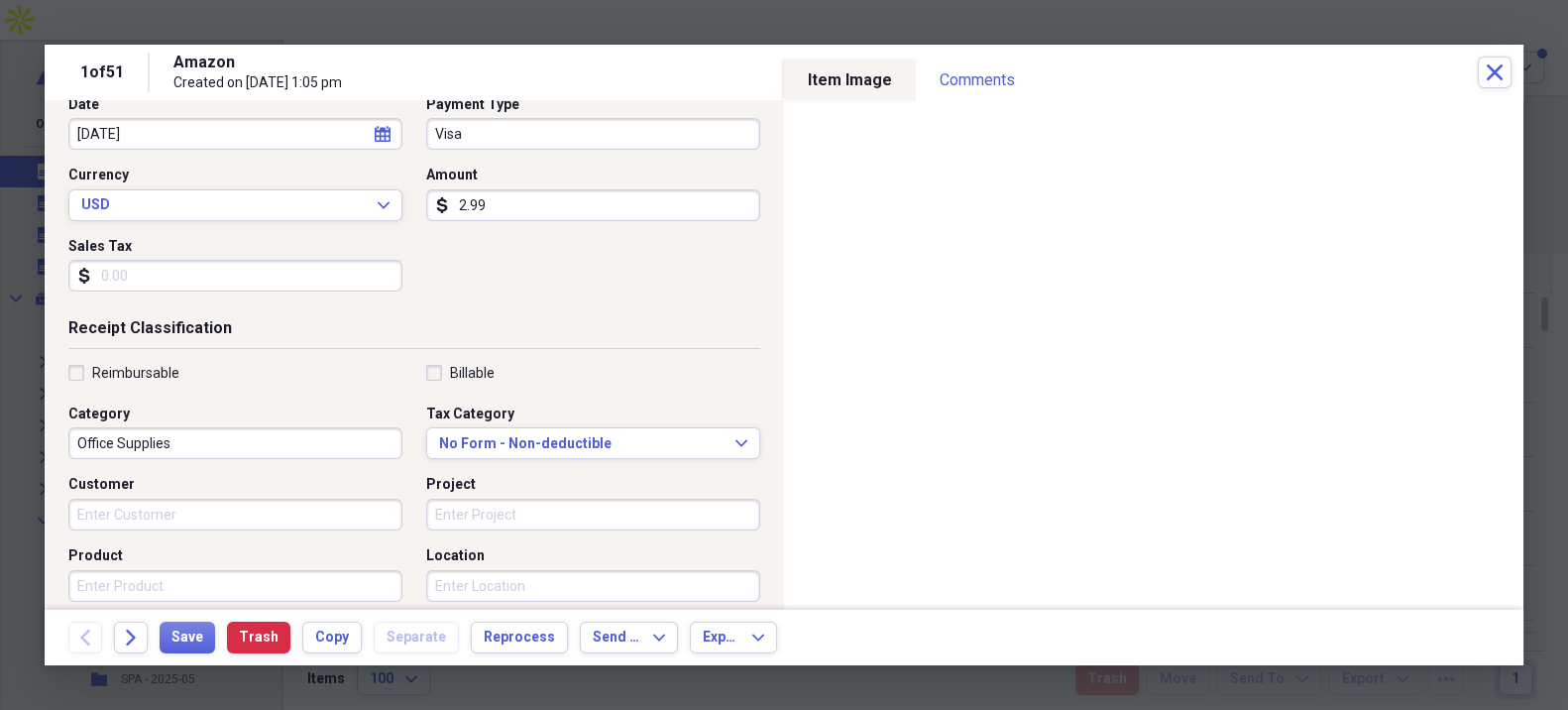 click on "Reimbursable" at bounding box center (136, 373) 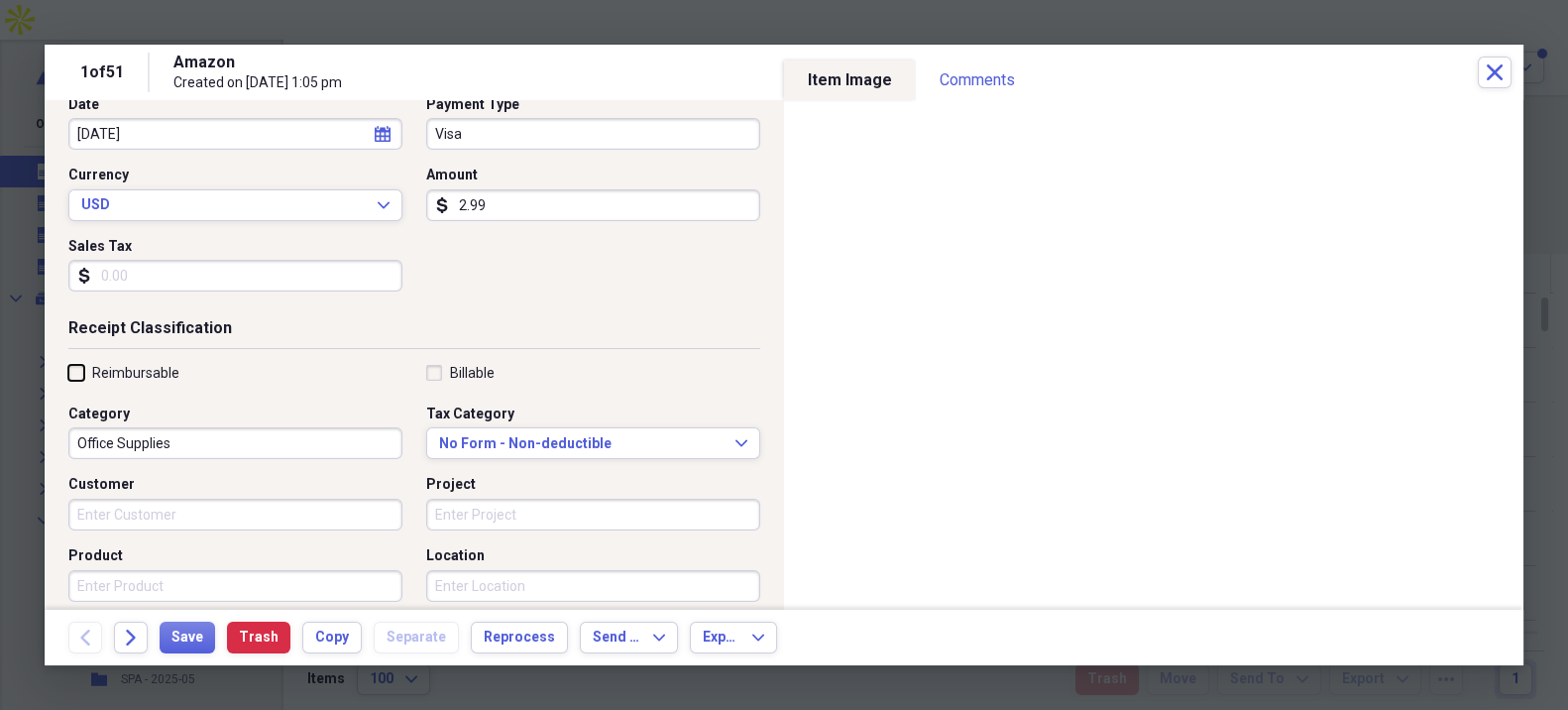 click on "Reimbursable" at bounding box center (68, 372) 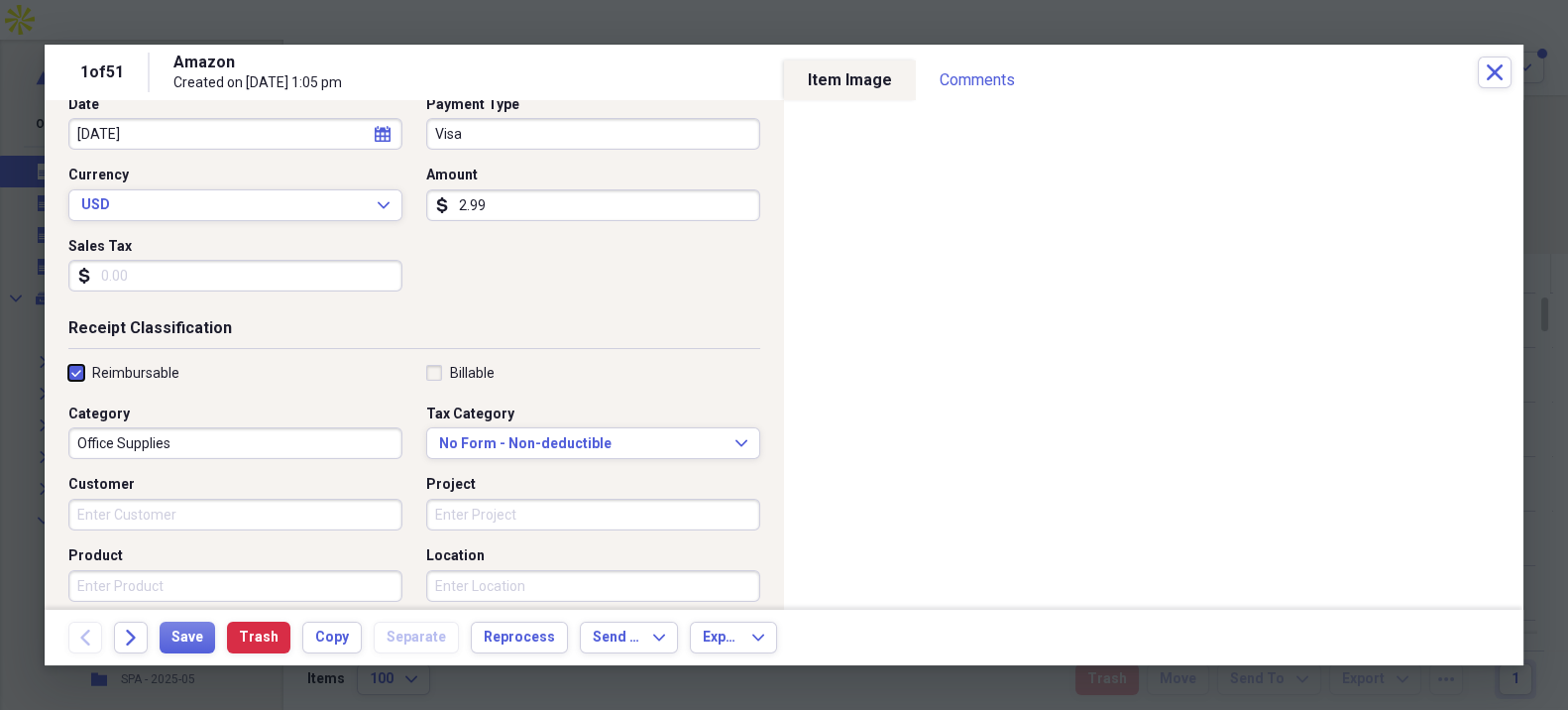 checkbox on "true" 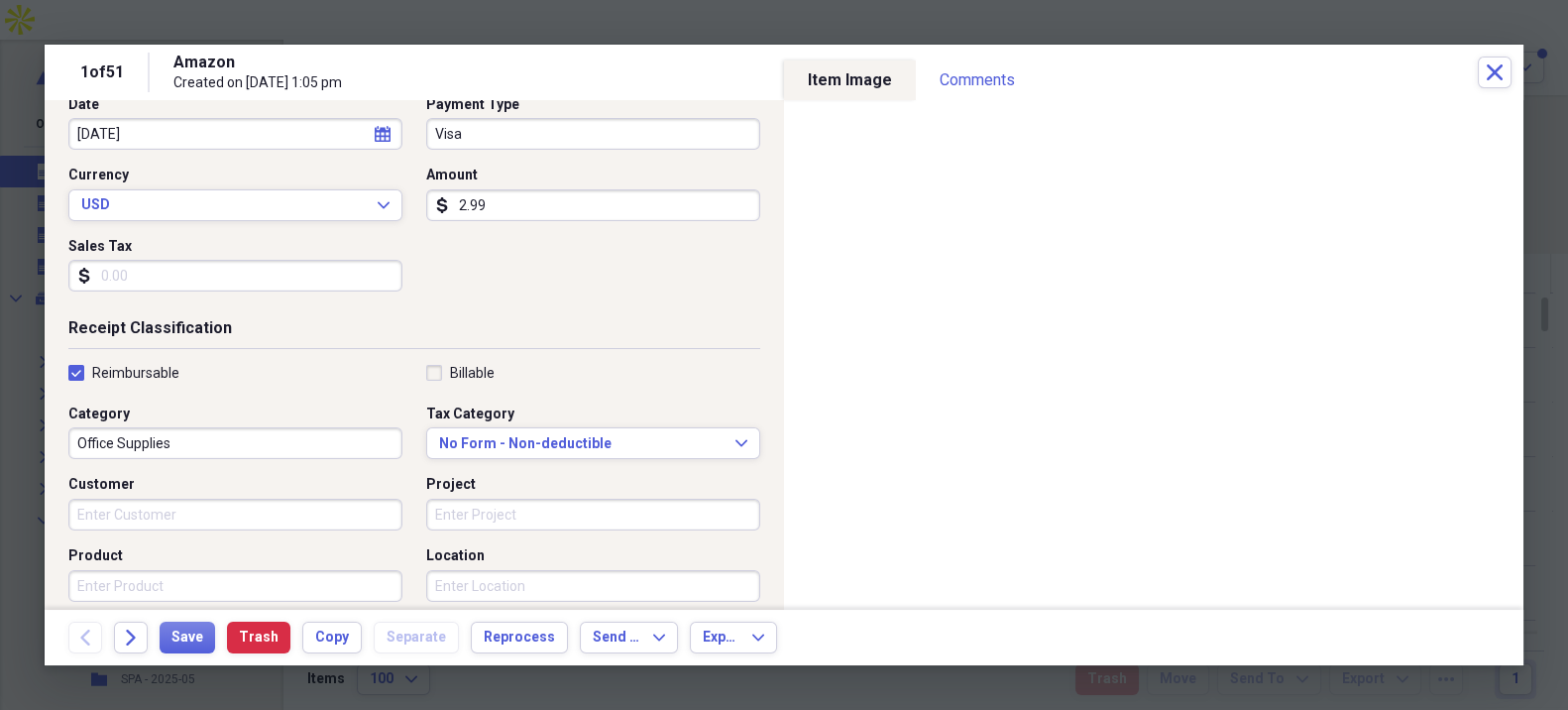 click on "Office Supplies" at bounding box center [235, 443] 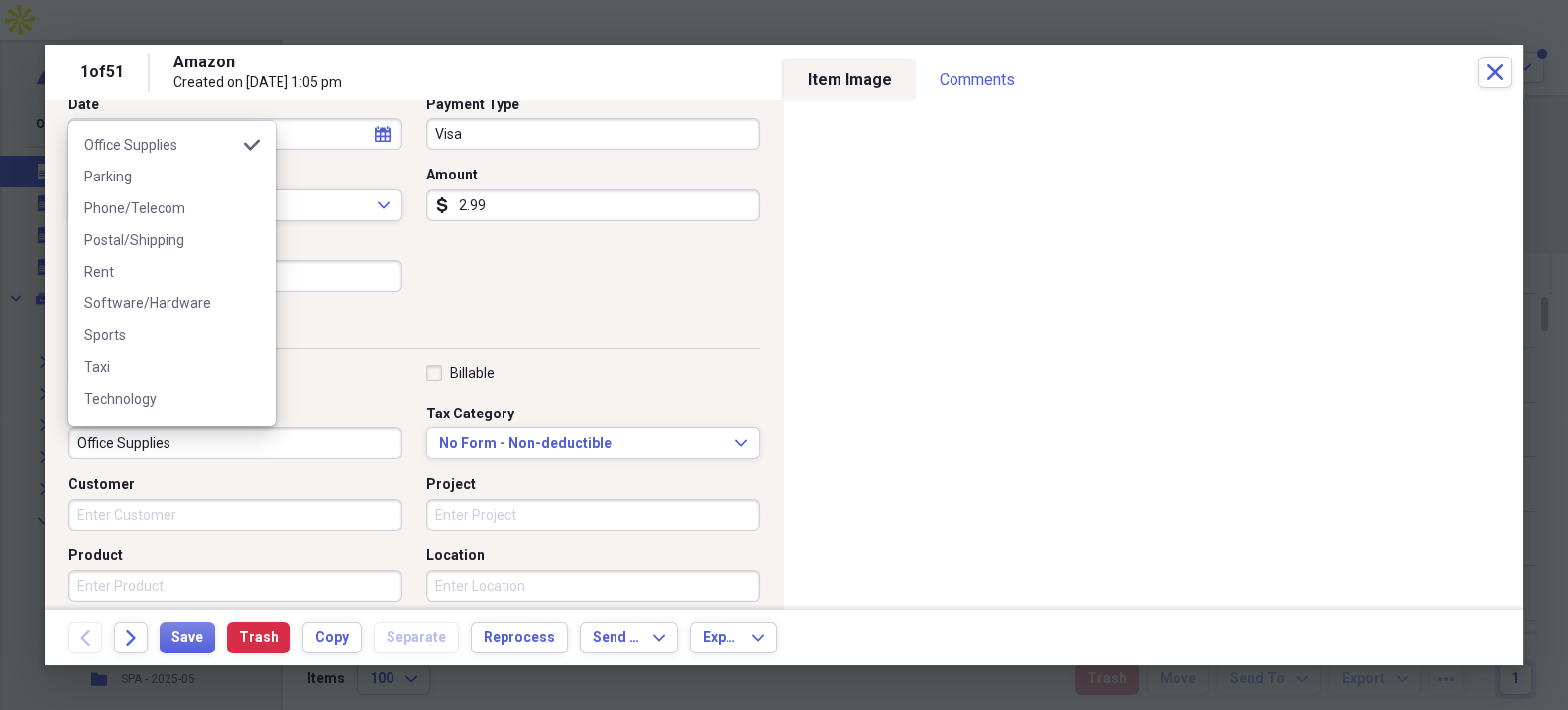 scroll, scrollTop: 661, scrollLeft: 0, axis: vertical 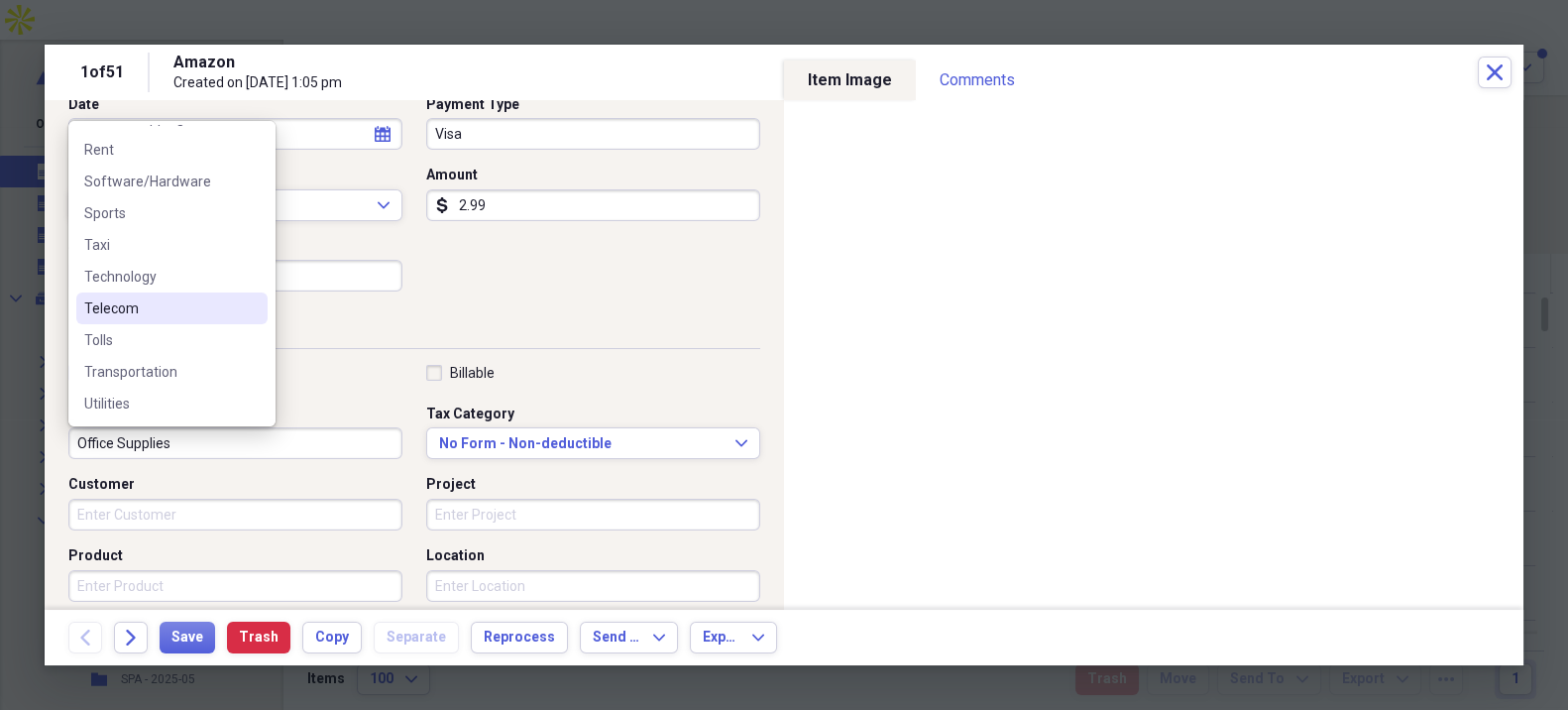 click on "Telecom" at bounding box center (160, 308) 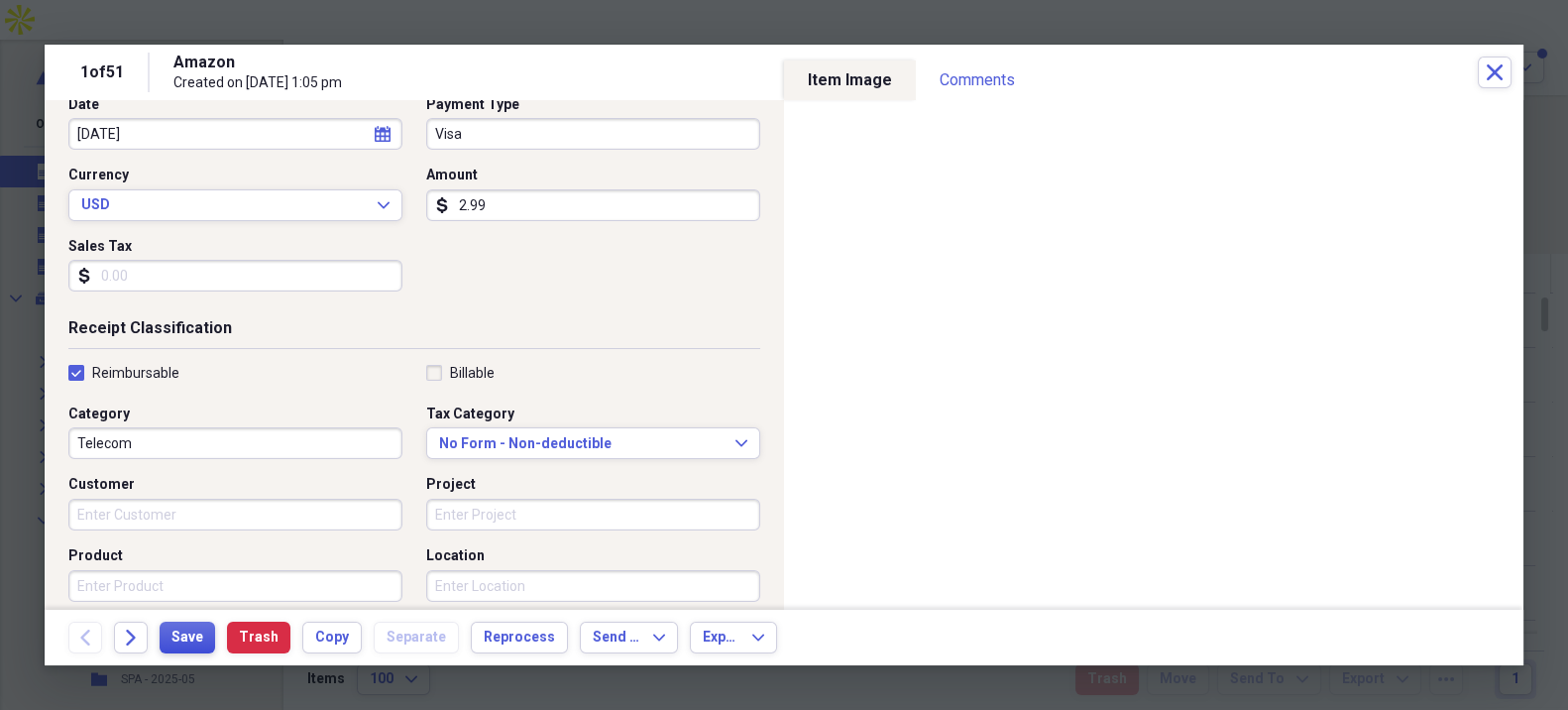 click on "Save" at bounding box center (187, 638) 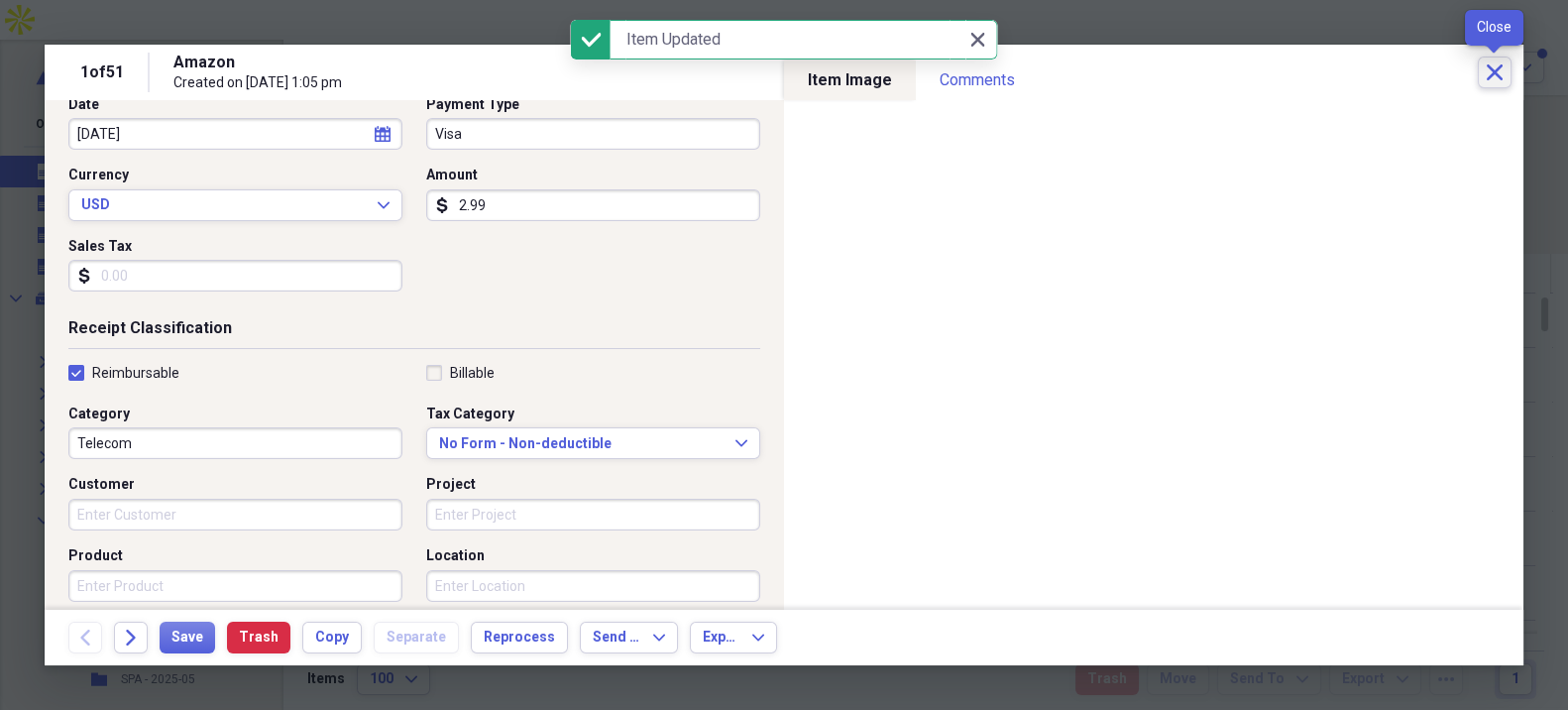 click on "Close" 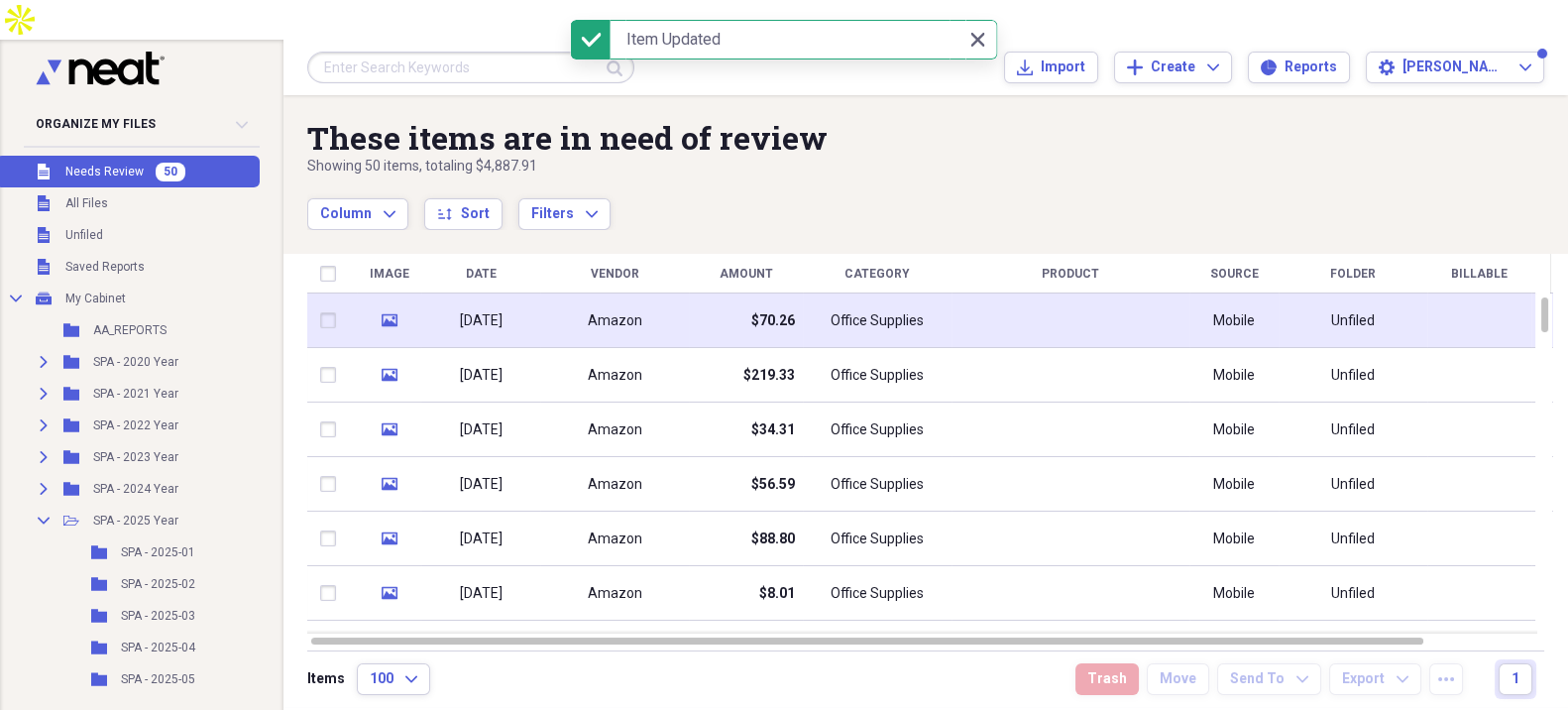 click on "Amazon" at bounding box center [615, 320] 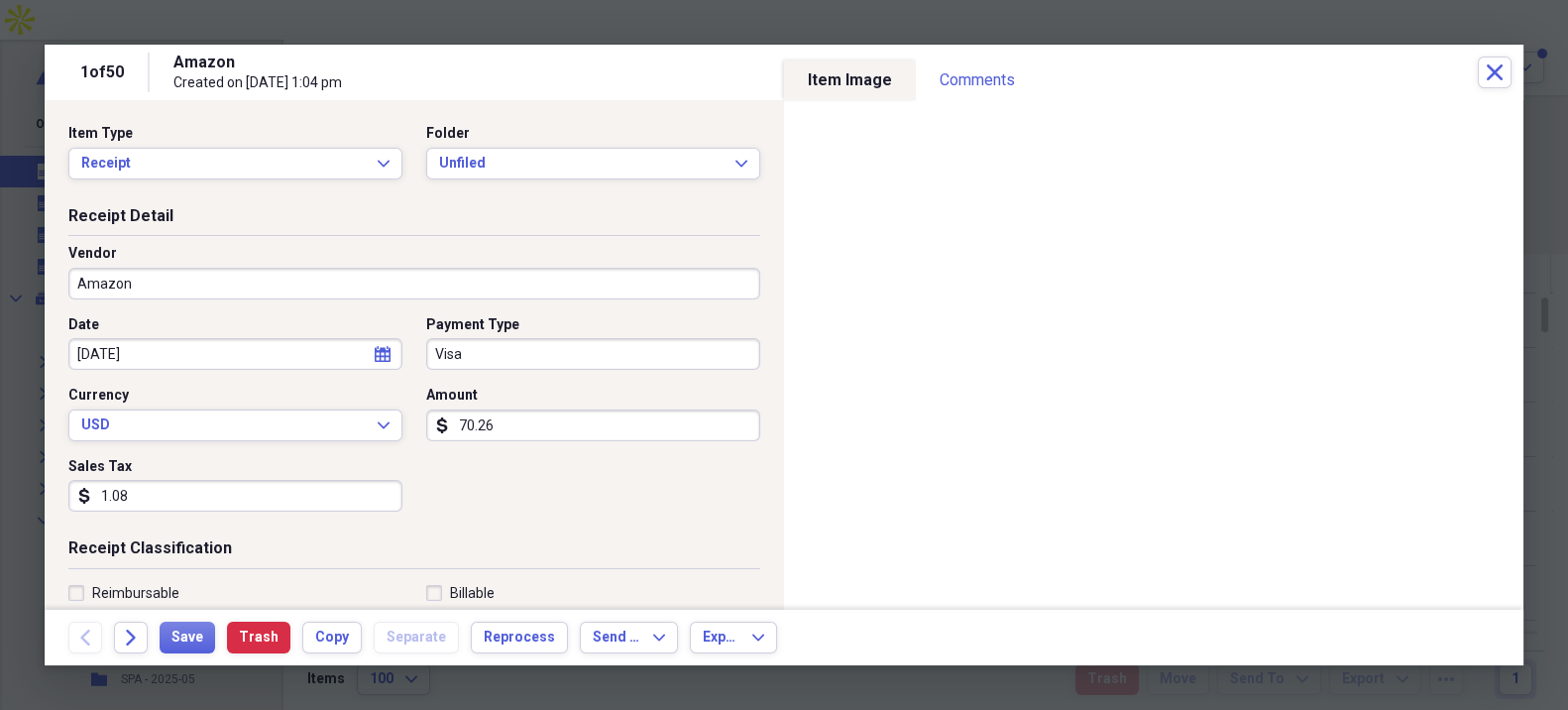 click 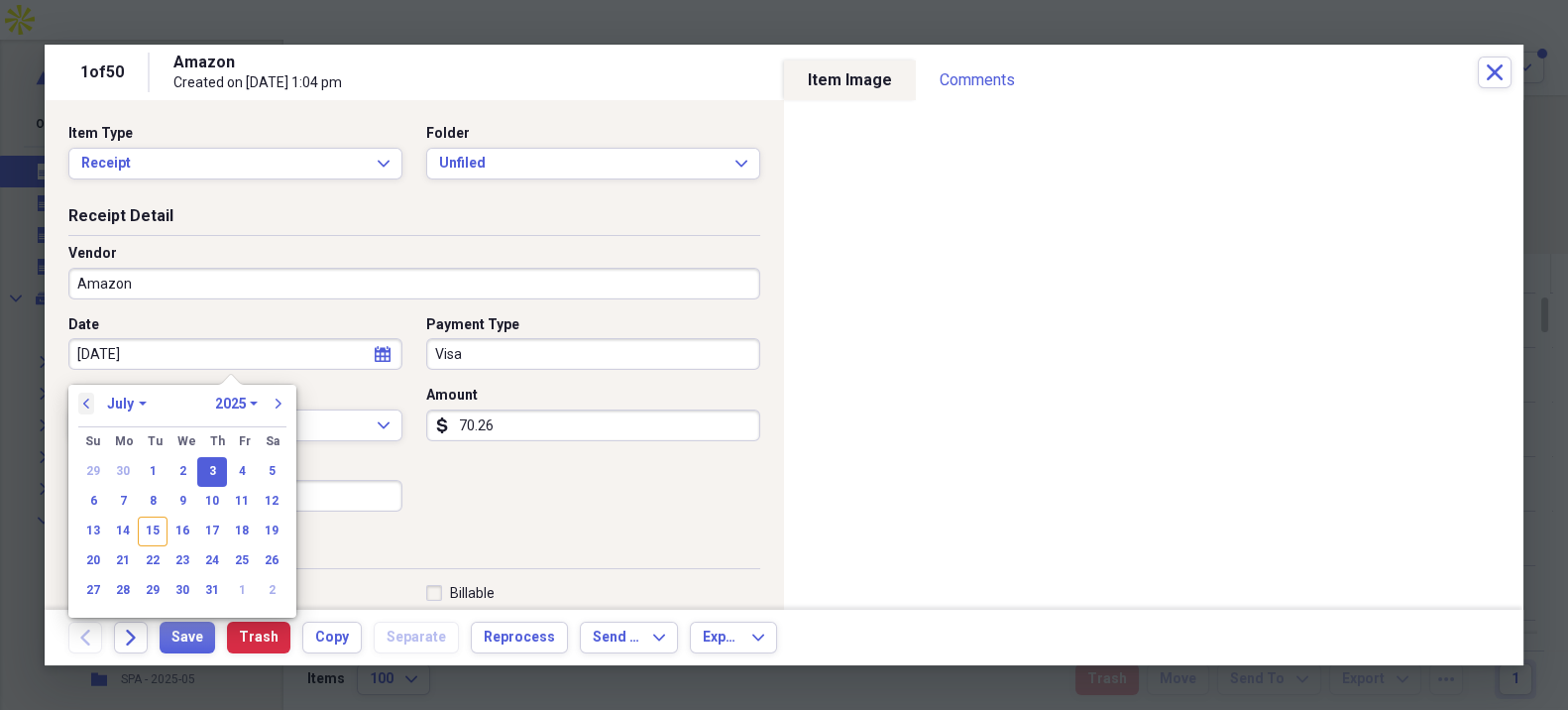 click on "previous" at bounding box center [86, 404] 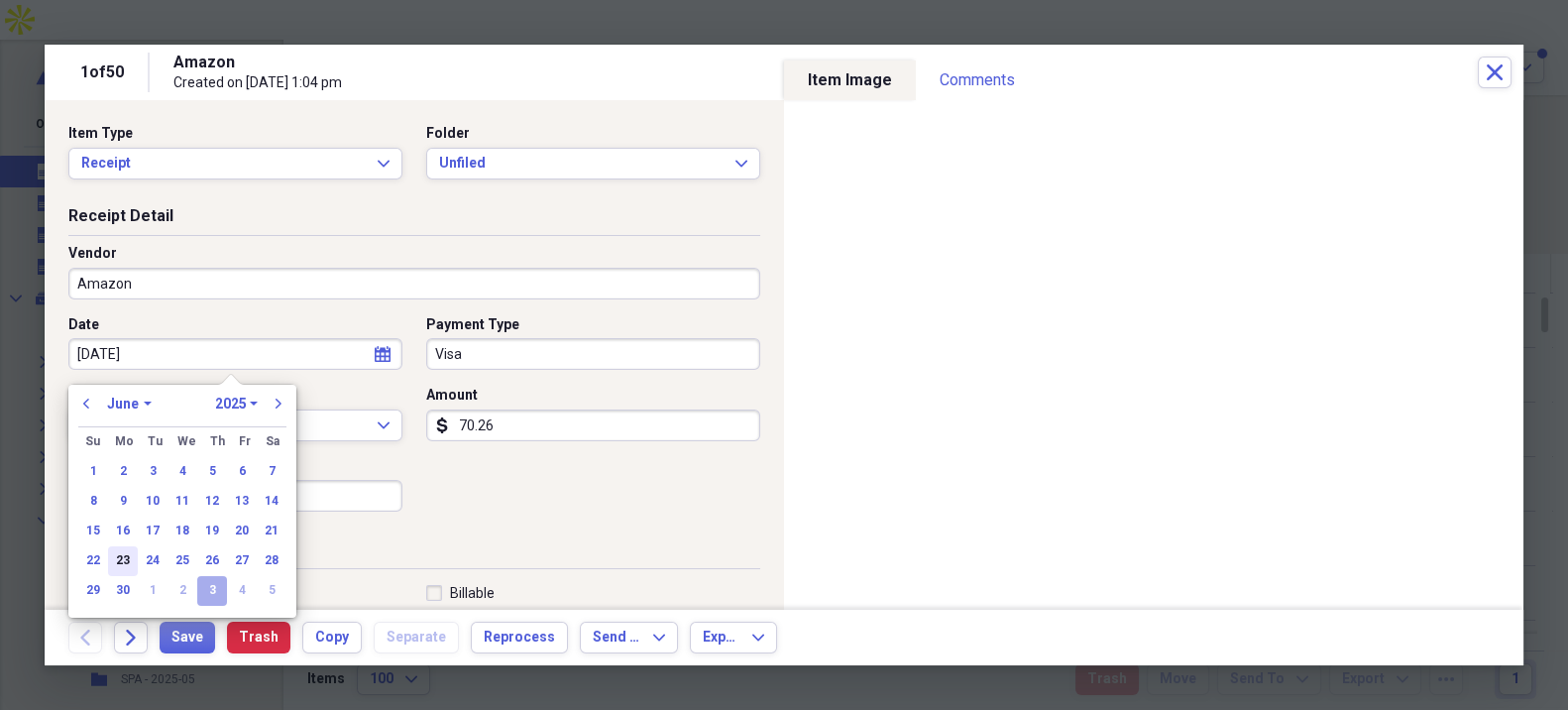 click on "23" at bounding box center (123, 561) 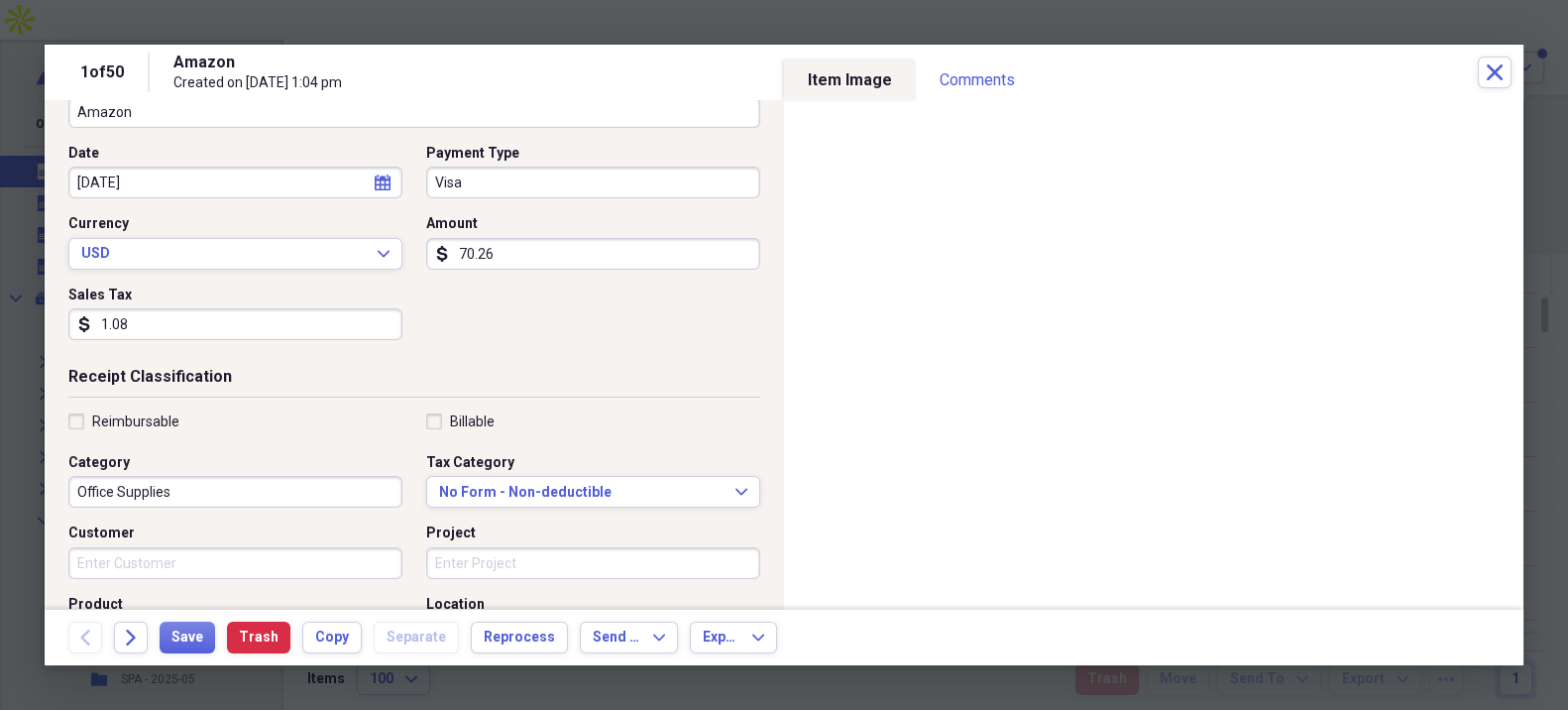 scroll, scrollTop: 220, scrollLeft: 0, axis: vertical 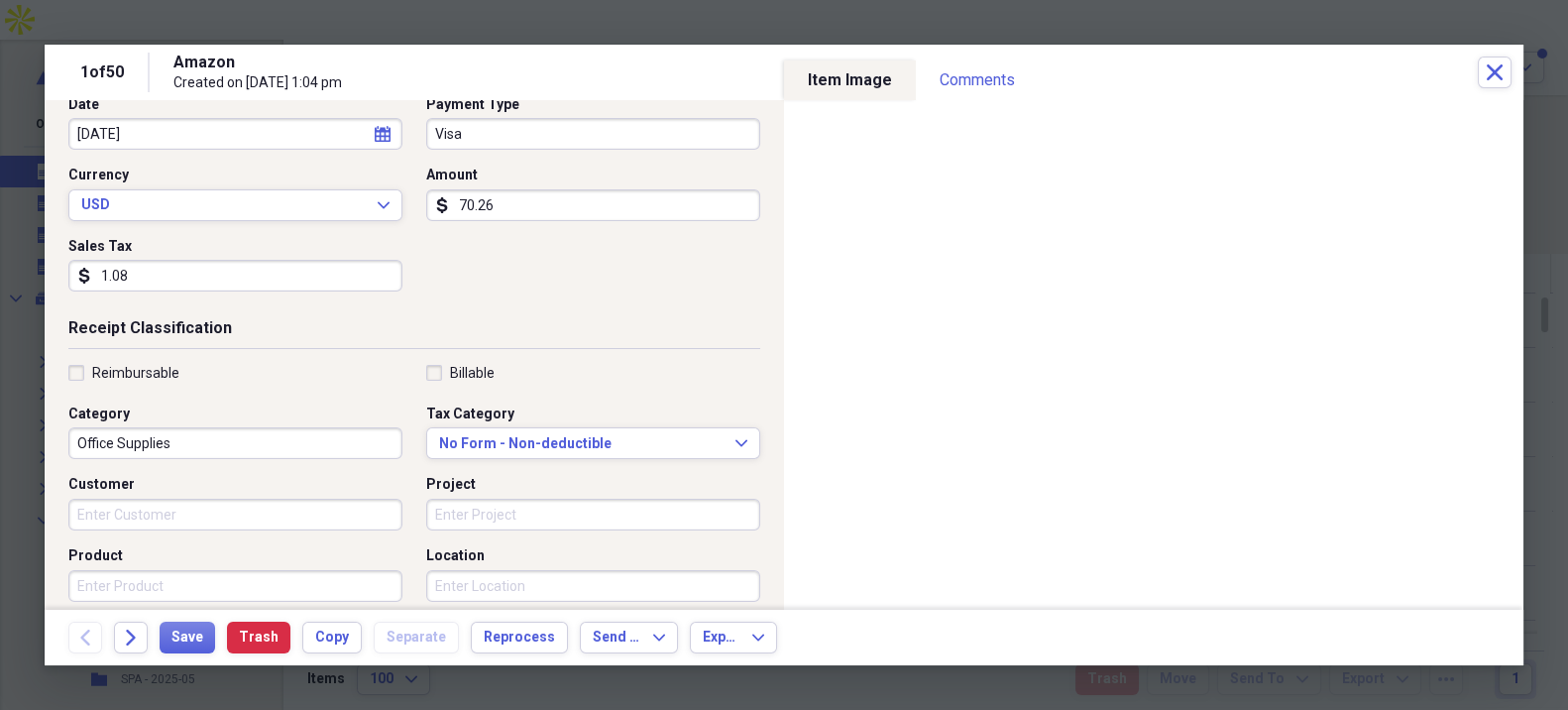 click on "Reimbursable" at bounding box center [136, 373] 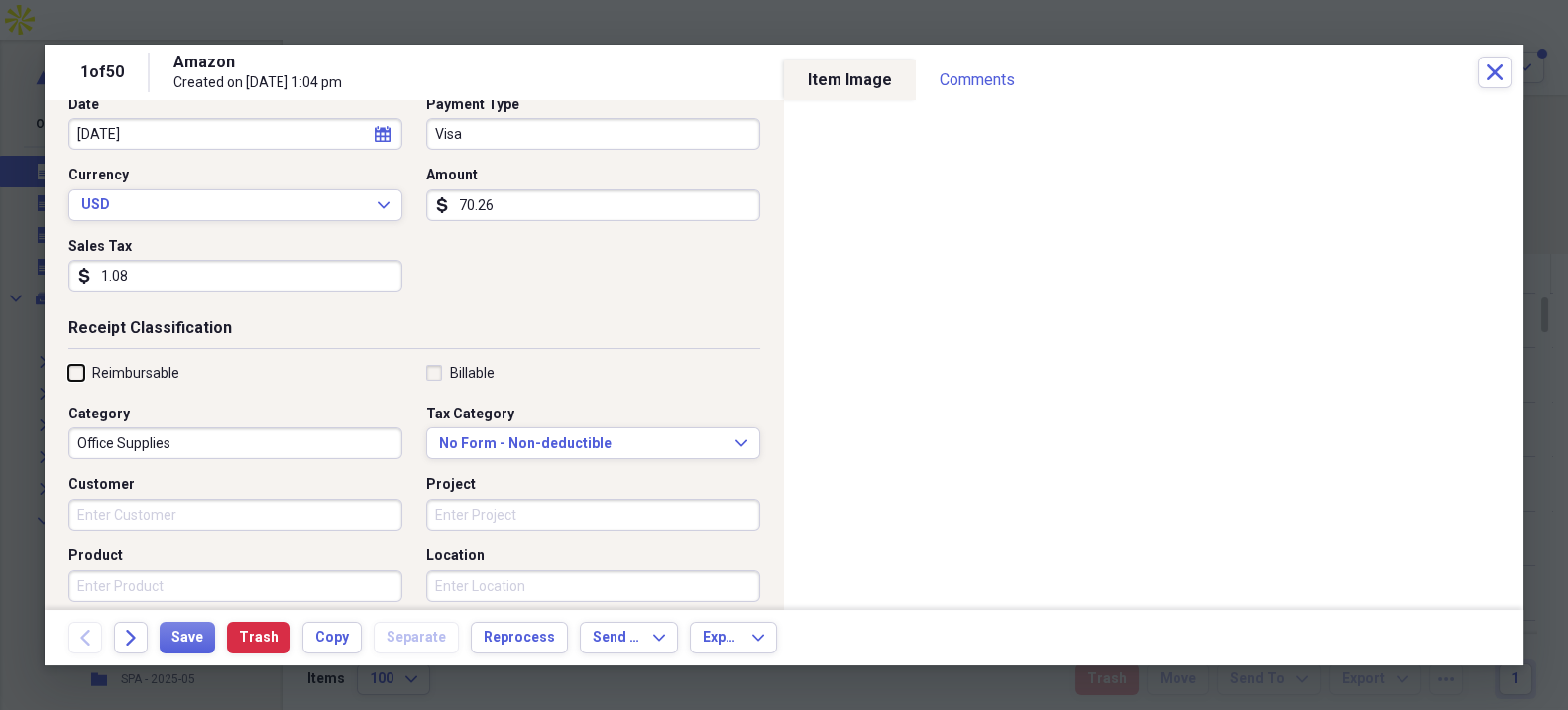 click on "Reimbursable" at bounding box center [68, 372] 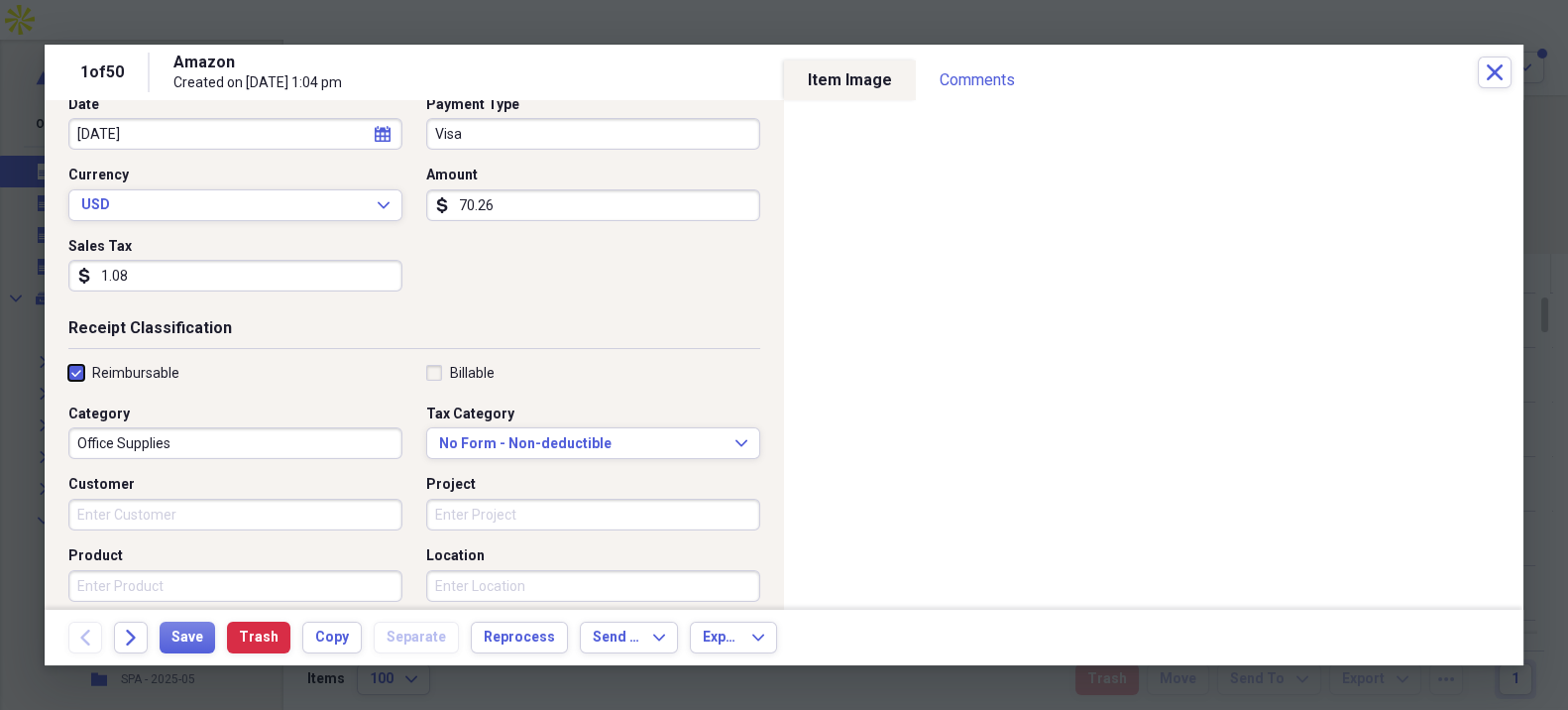 checkbox on "true" 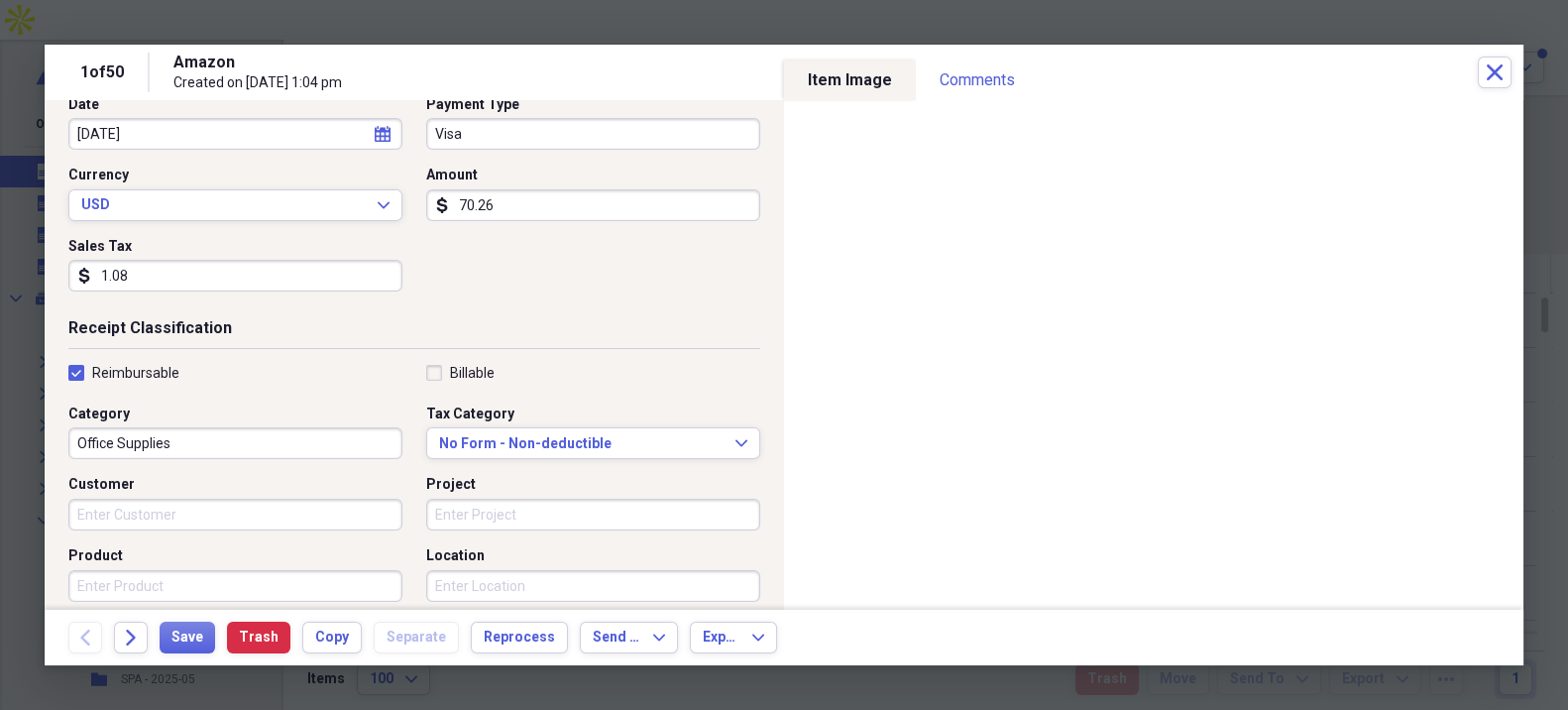 click on "Office Supplies" at bounding box center (235, 443) 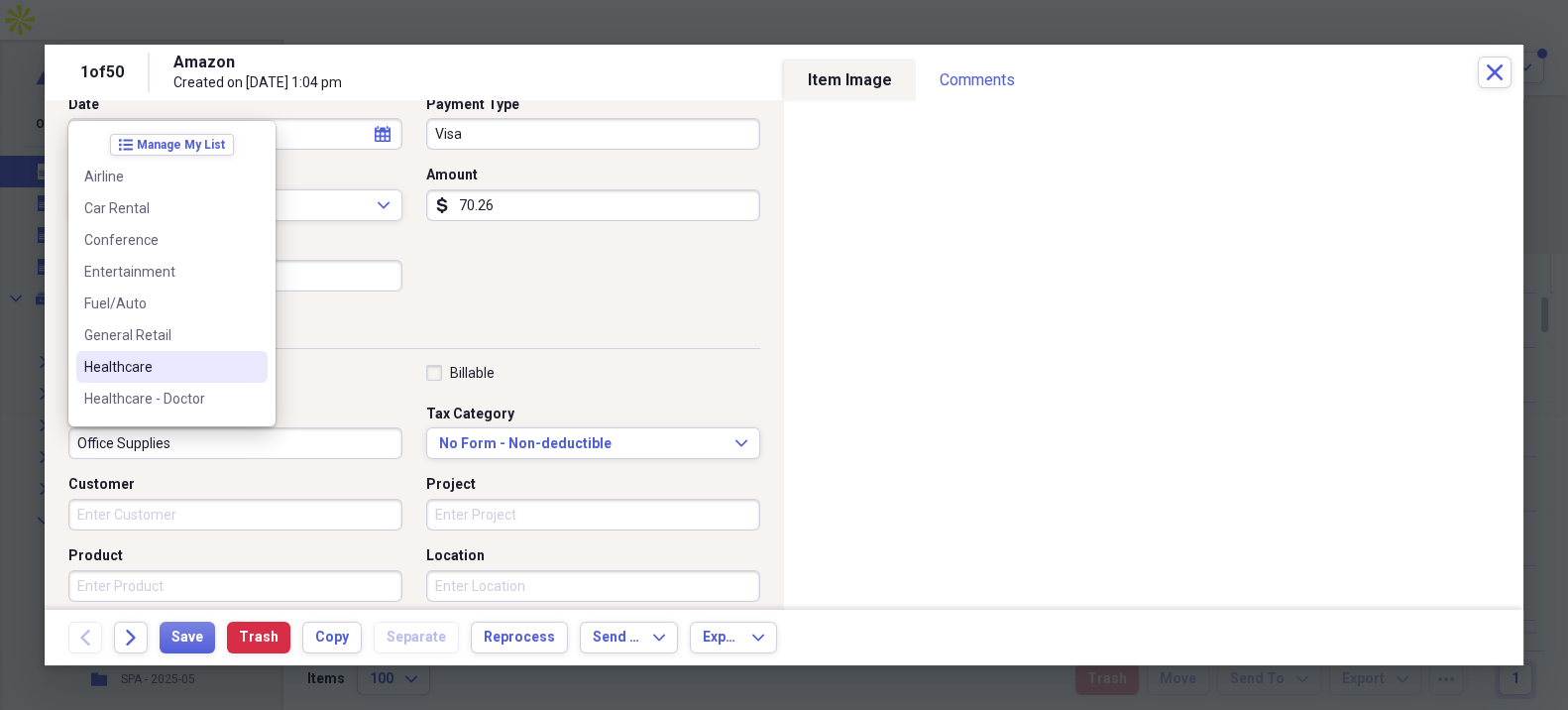 click on "Healthcare" at bounding box center (160, 367) 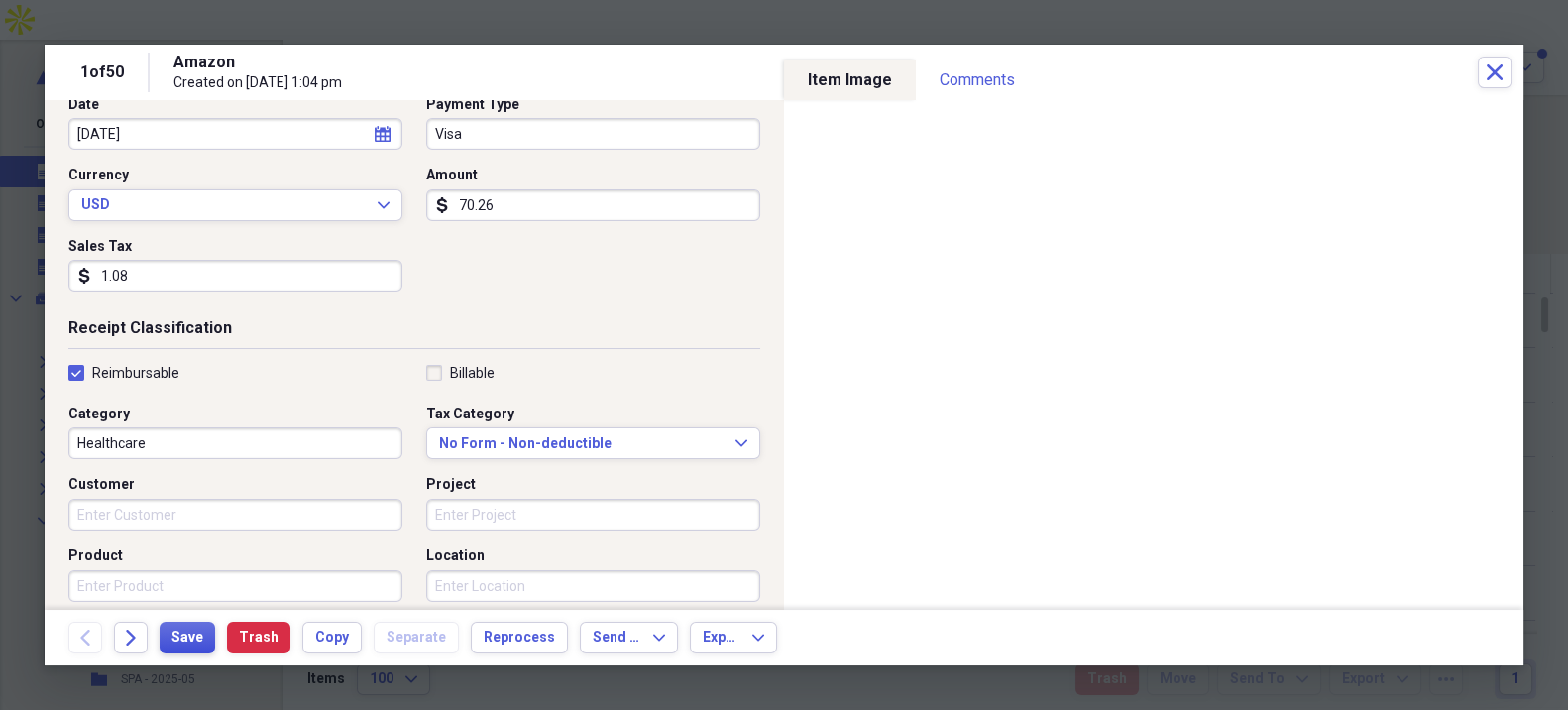 click on "Save" at bounding box center [187, 638] 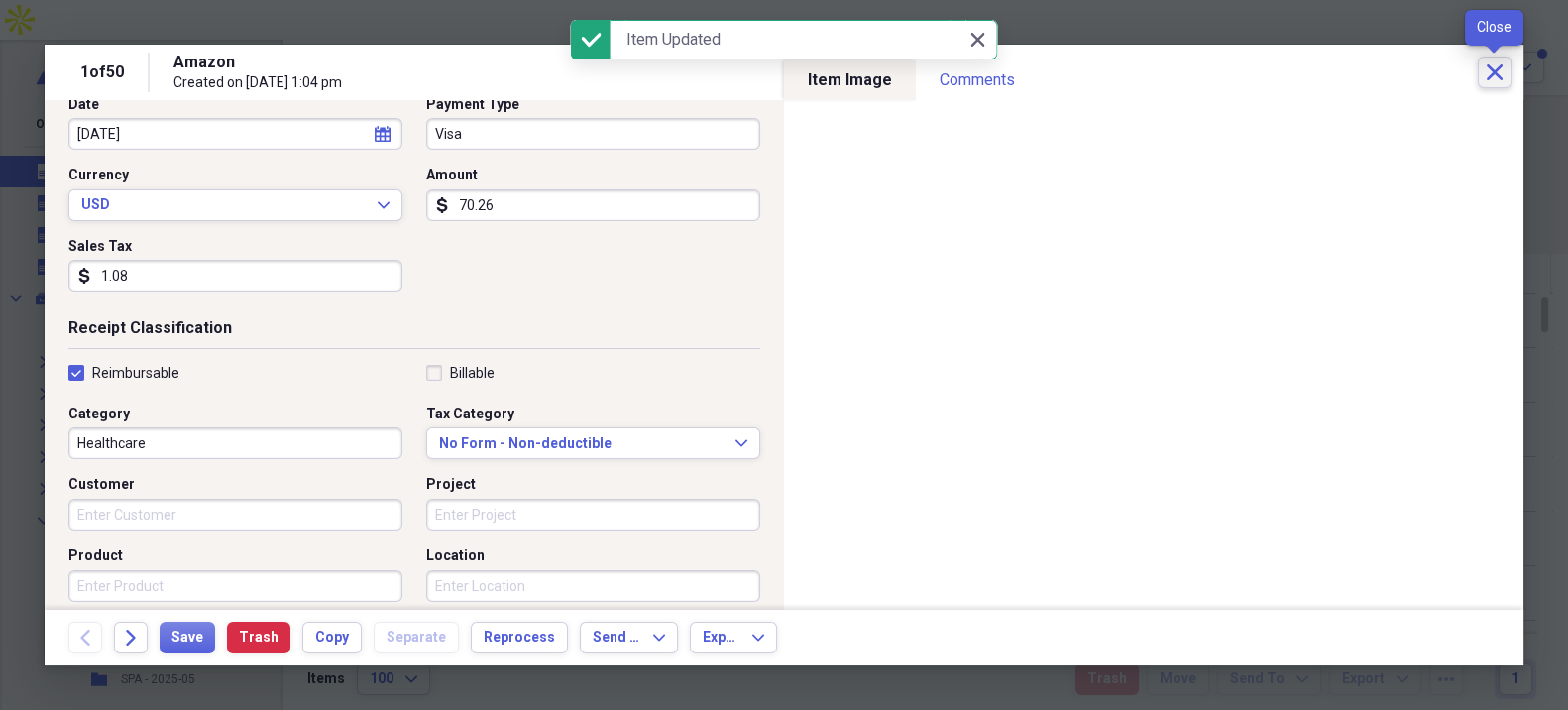 click 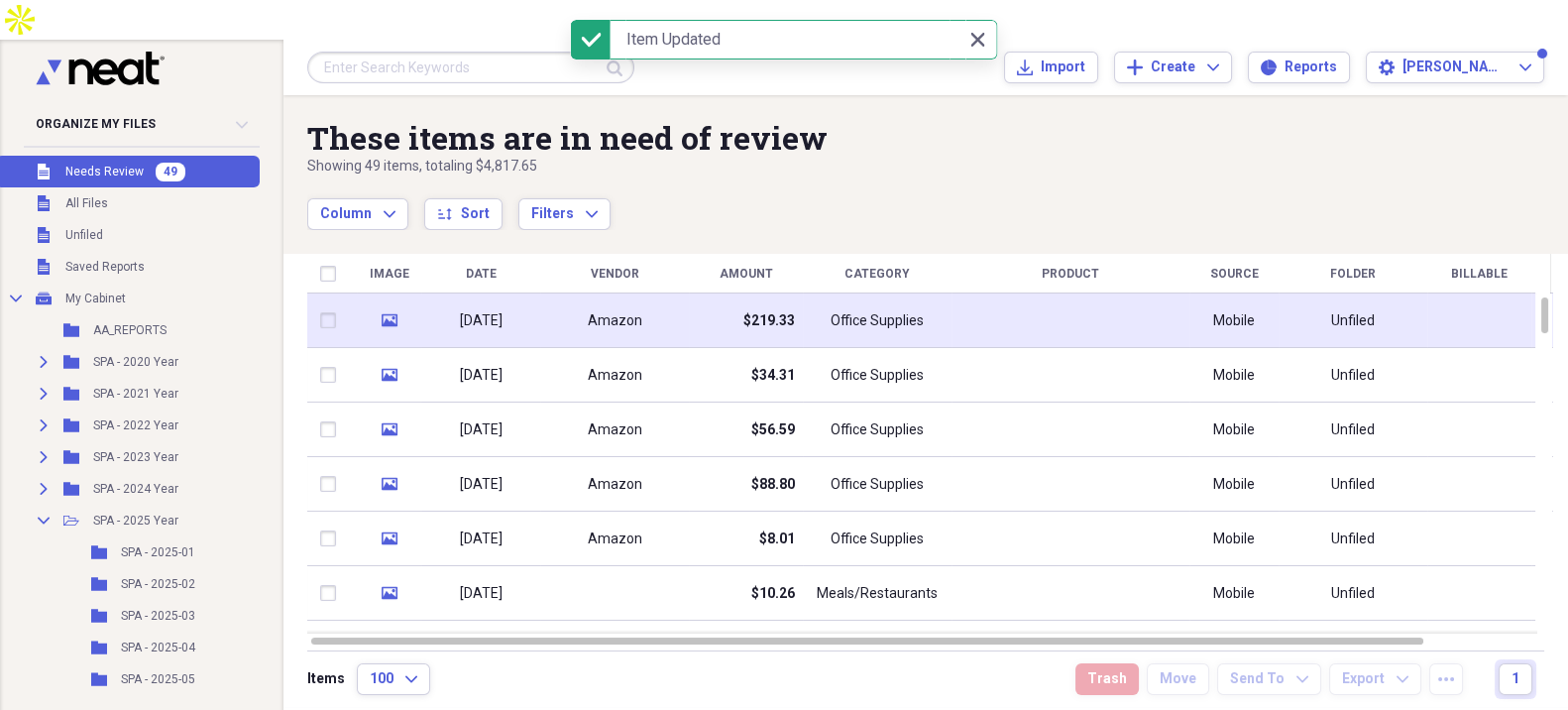 click on "$219.33" at bounding box center (745, 320) 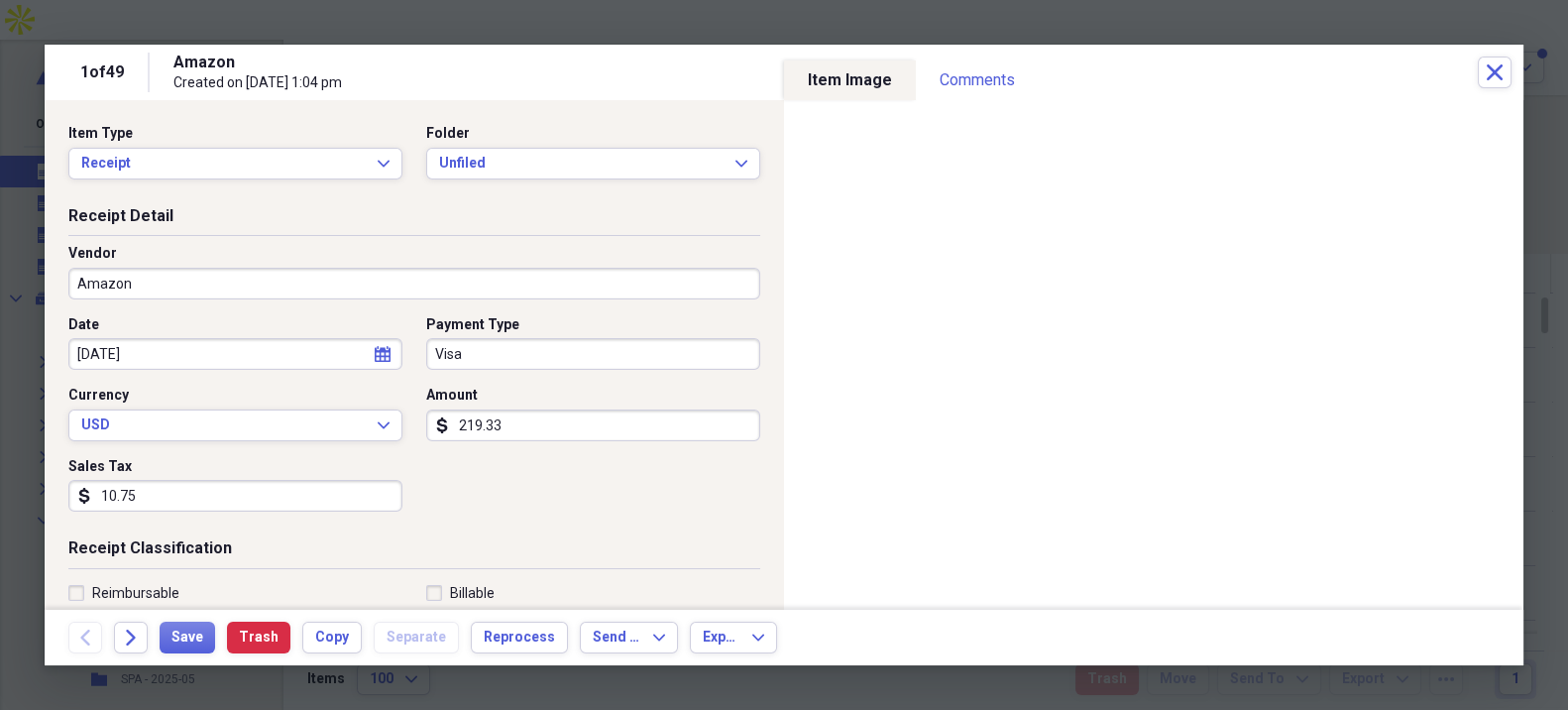 click on "10.75" at bounding box center (235, 496) 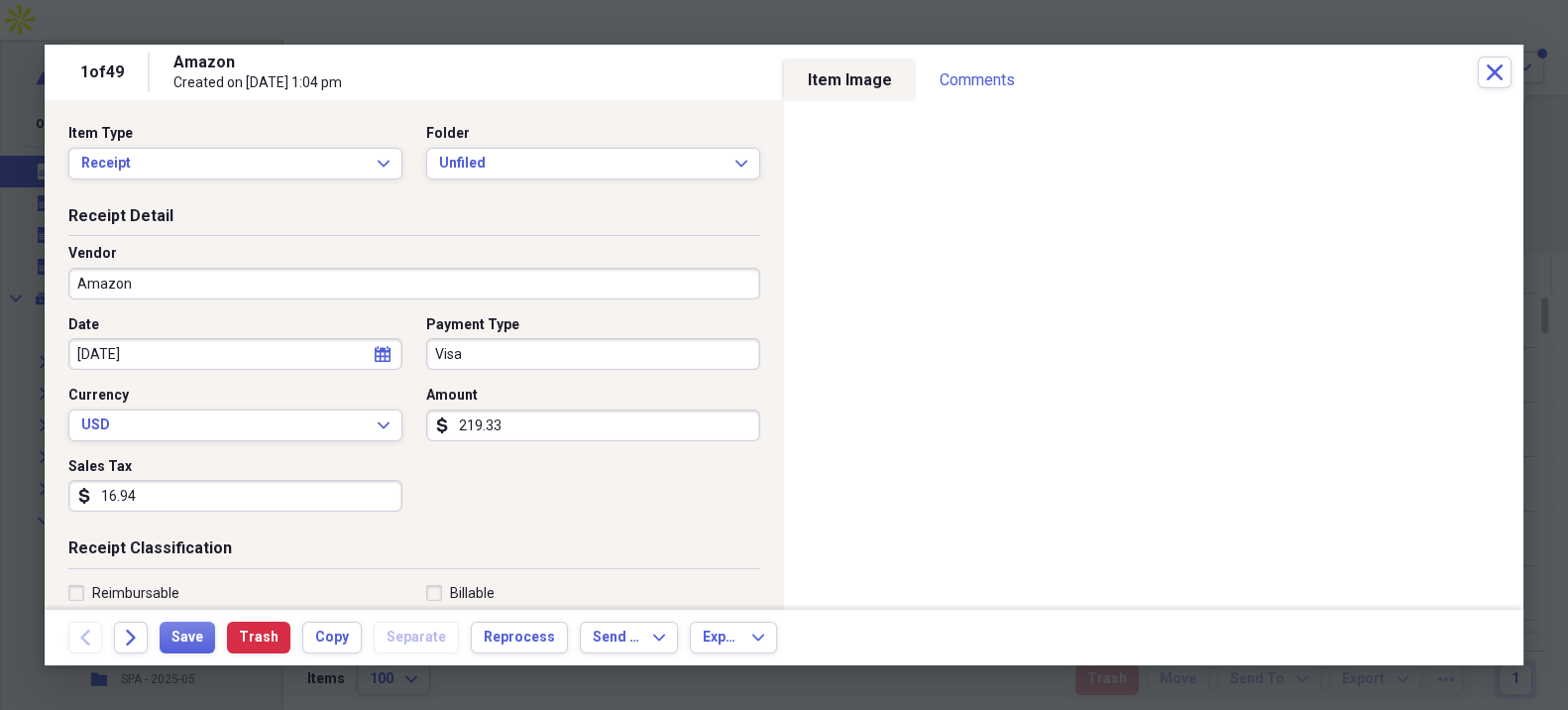 type on "16.94" 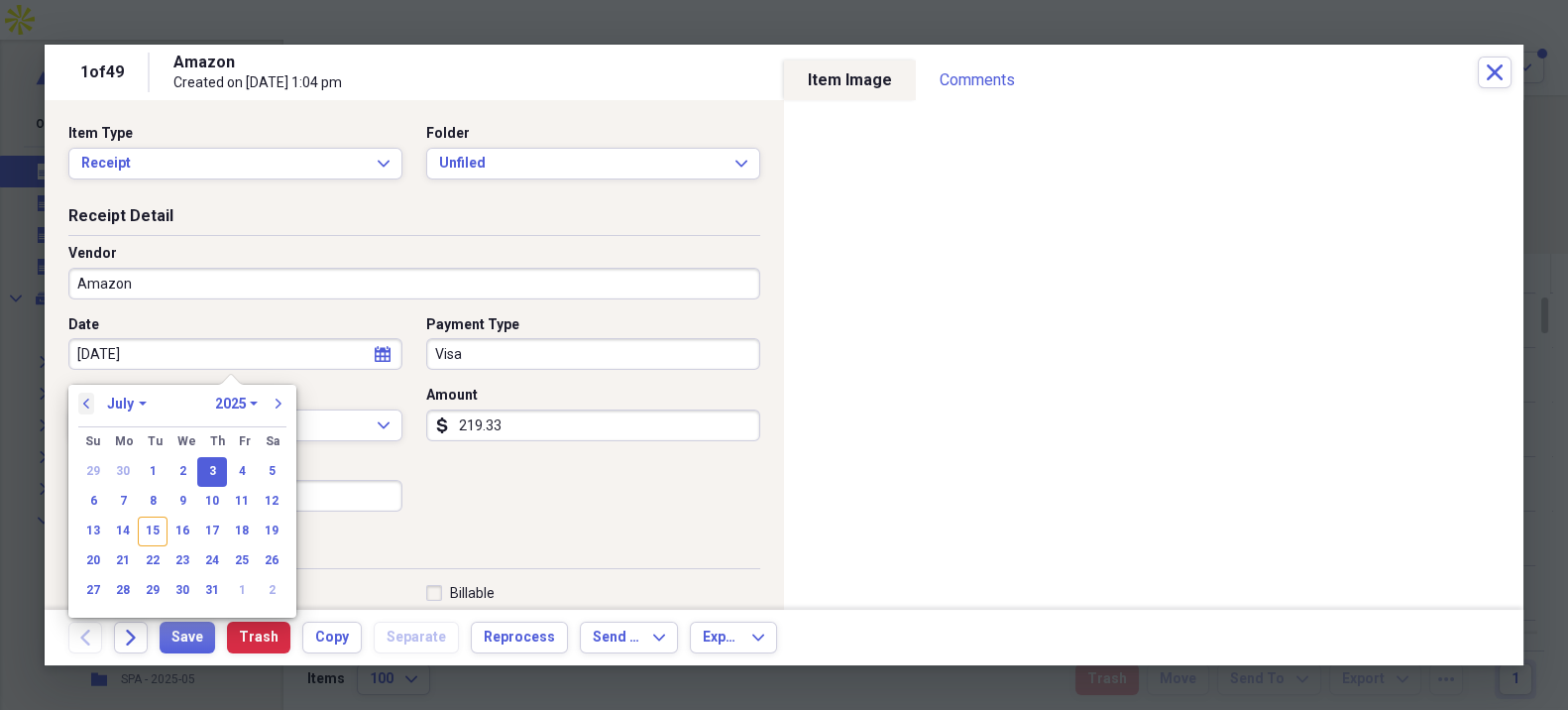 click on "previous" at bounding box center (86, 404) 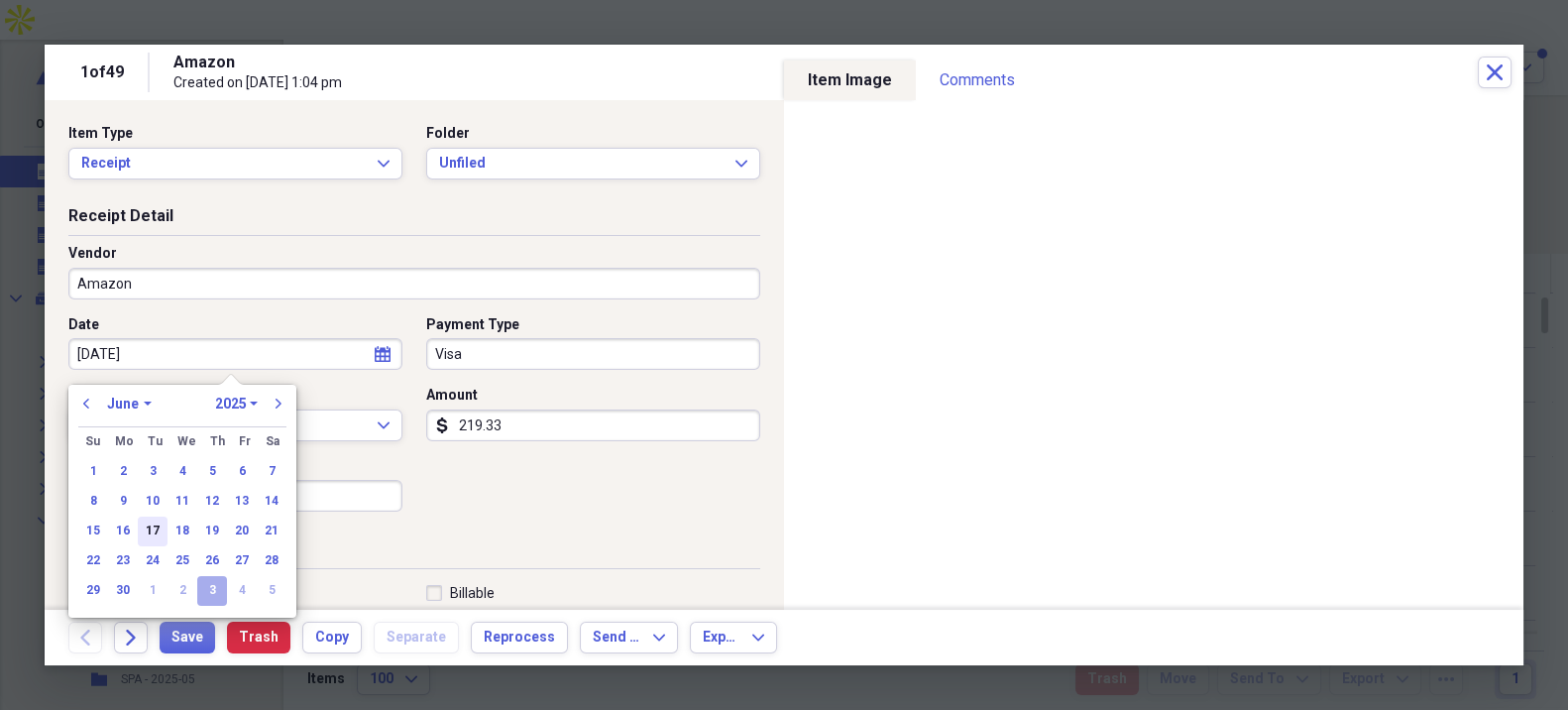 click on "17" at bounding box center (153, 532) 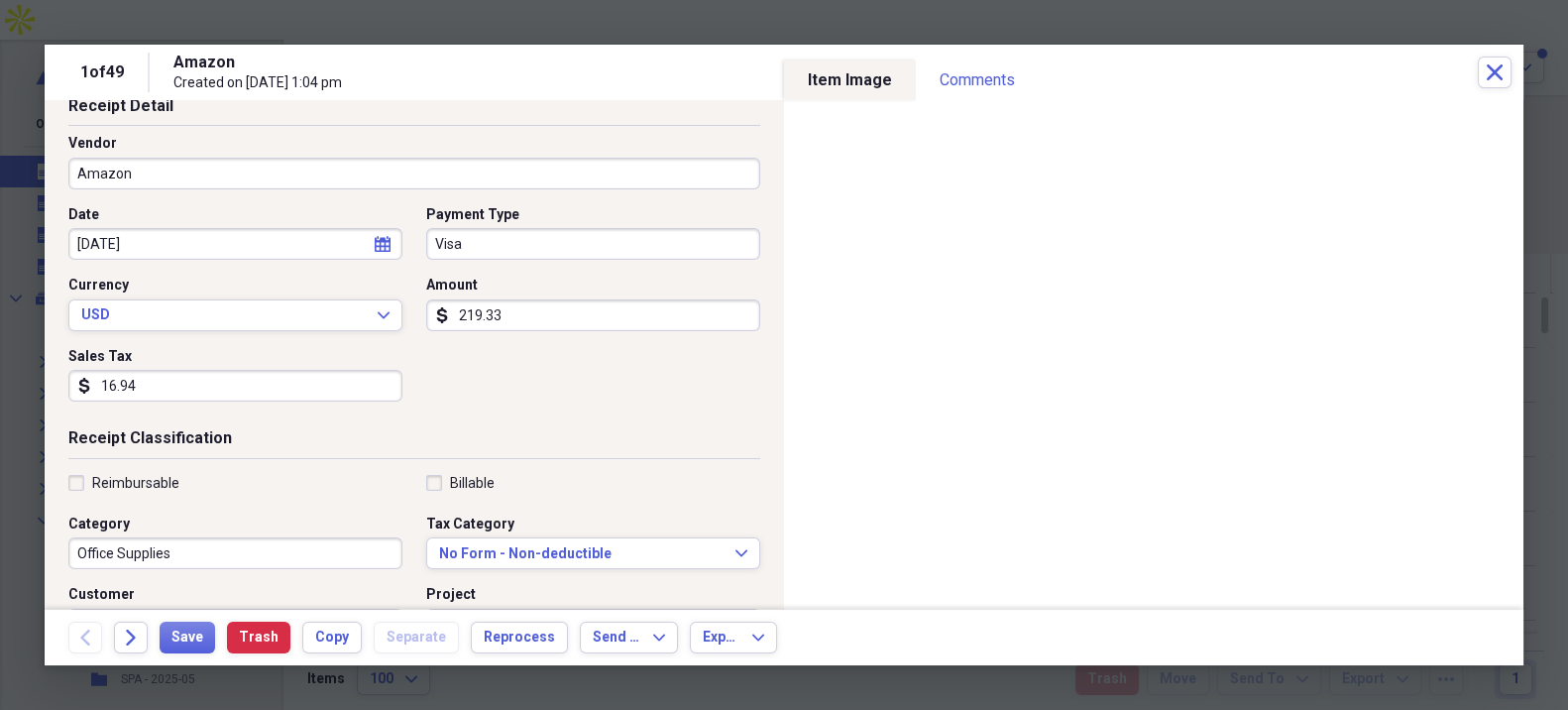 scroll, scrollTop: 220, scrollLeft: 0, axis: vertical 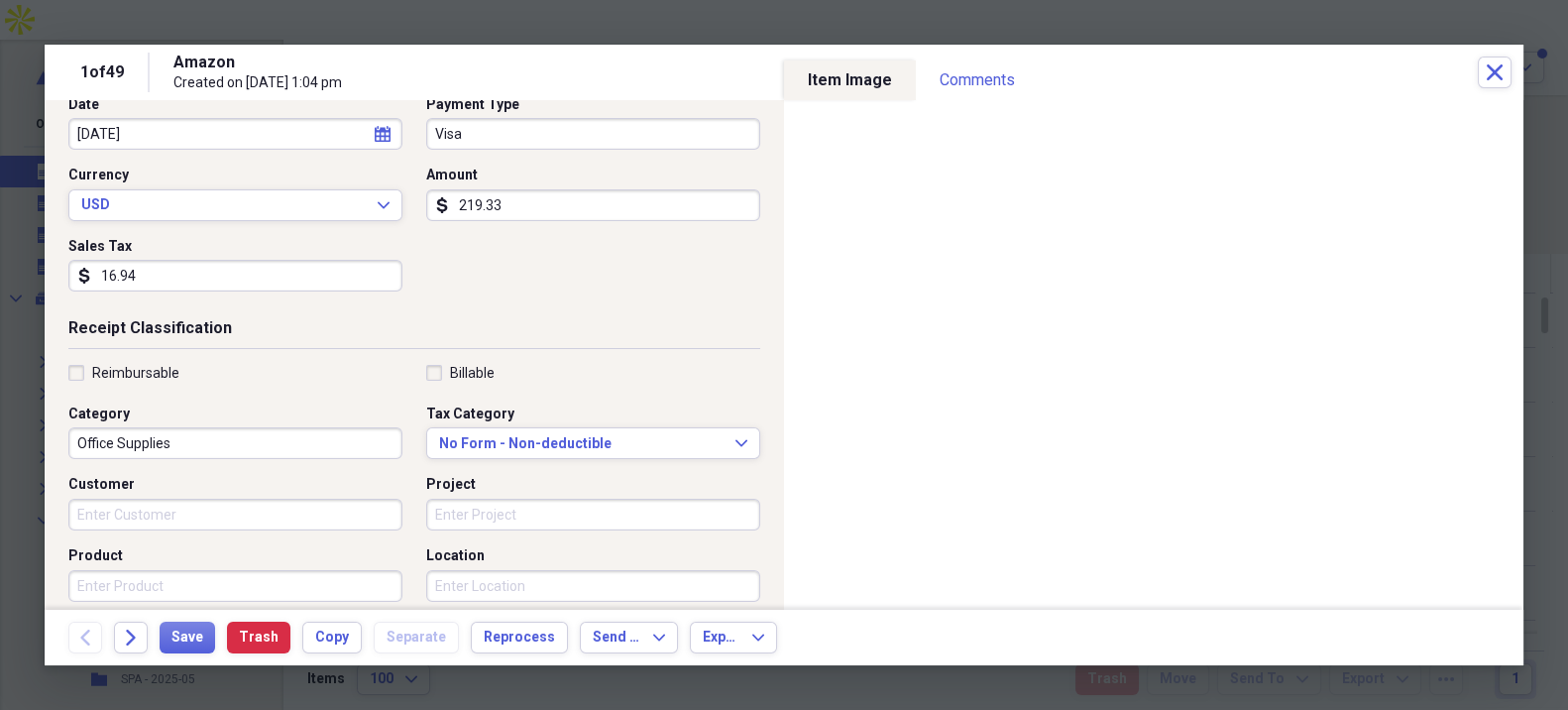 click on "Reimbursable" at bounding box center (124, 373) 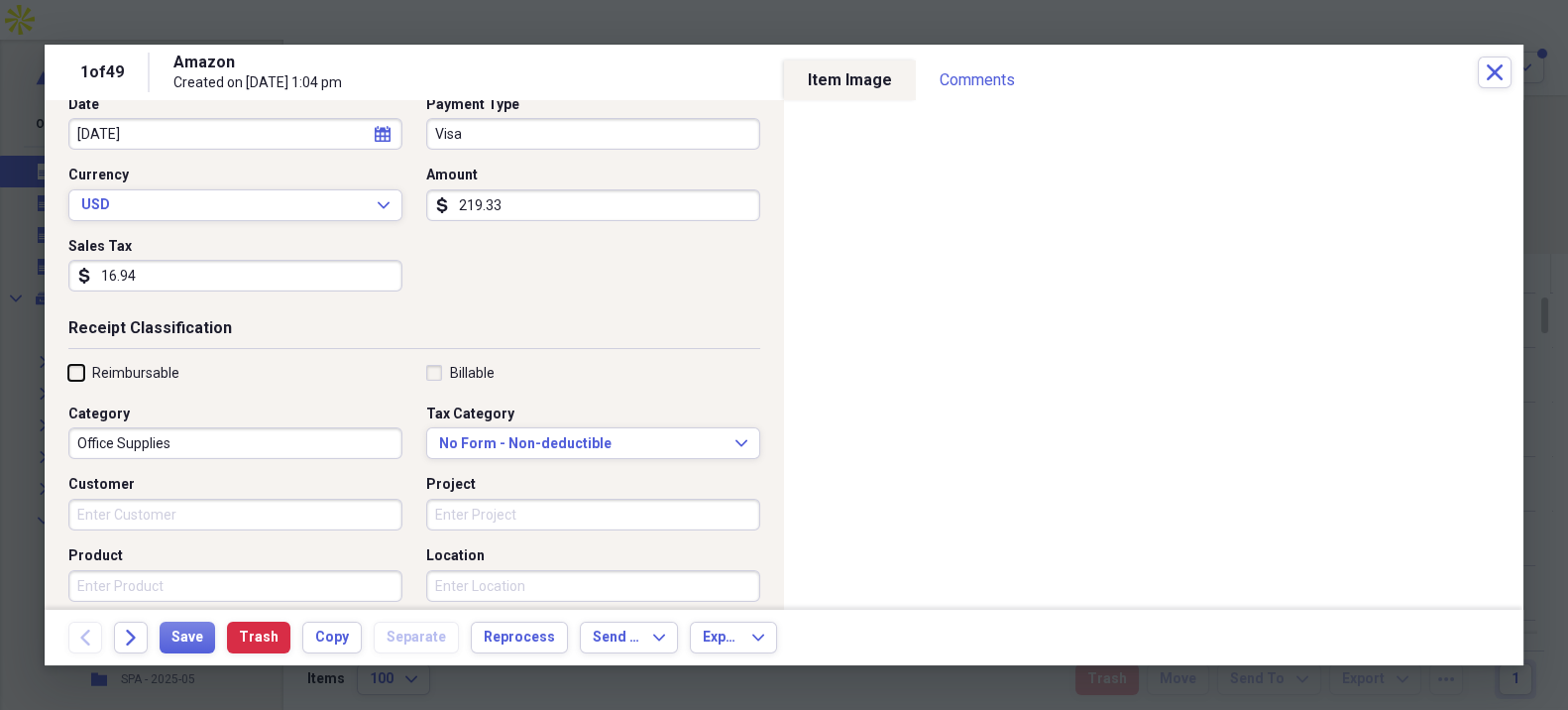 click on "Reimbursable" at bounding box center (68, 372) 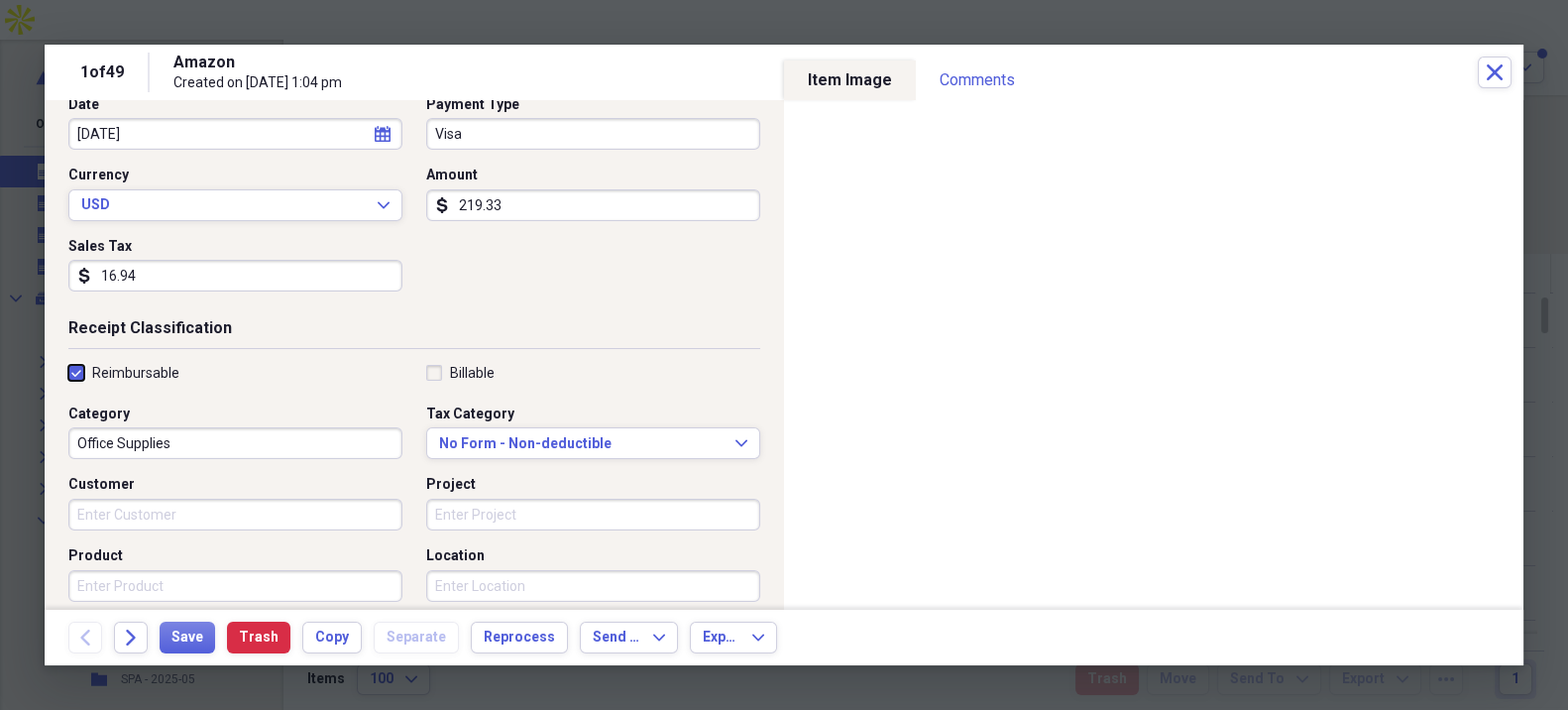 checkbox on "true" 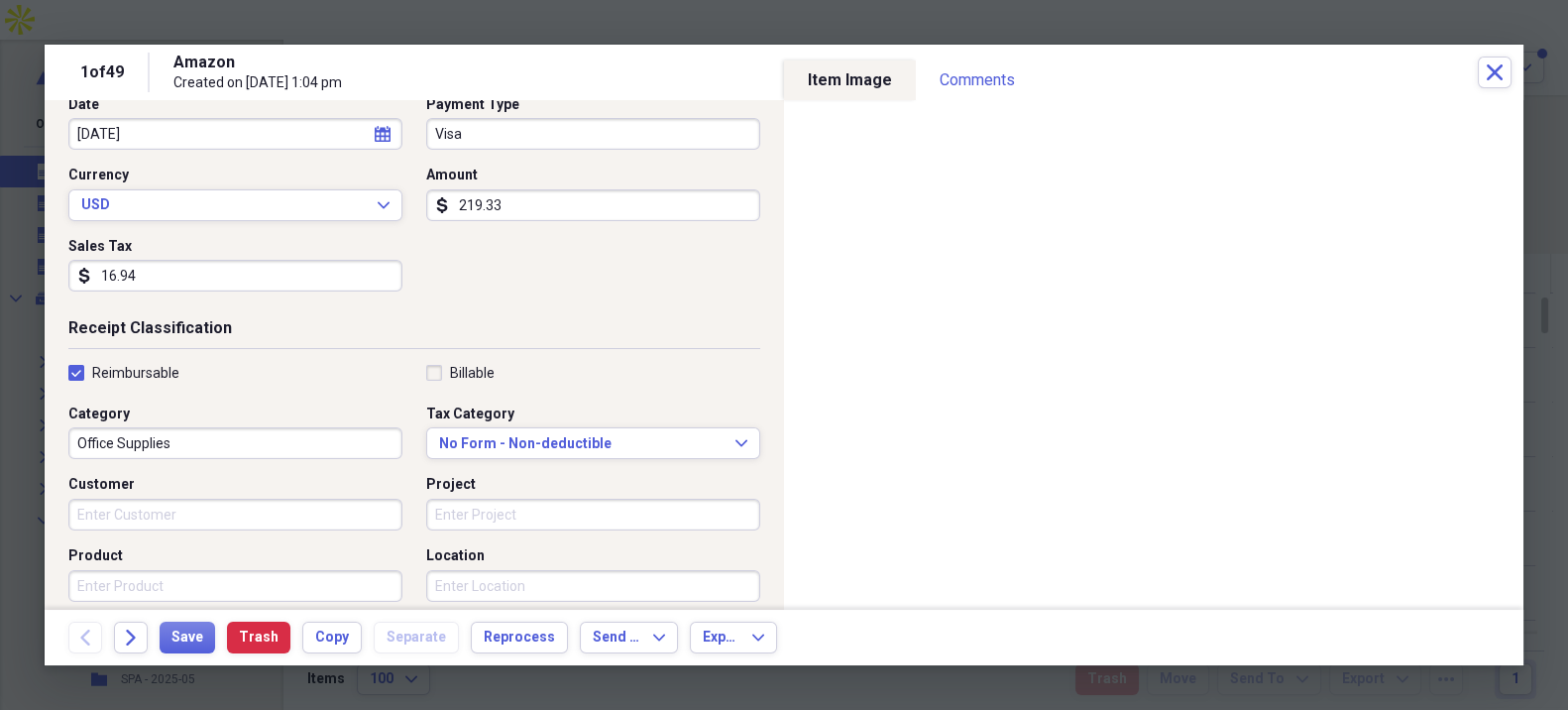 click on "Office Supplies" at bounding box center [235, 443] 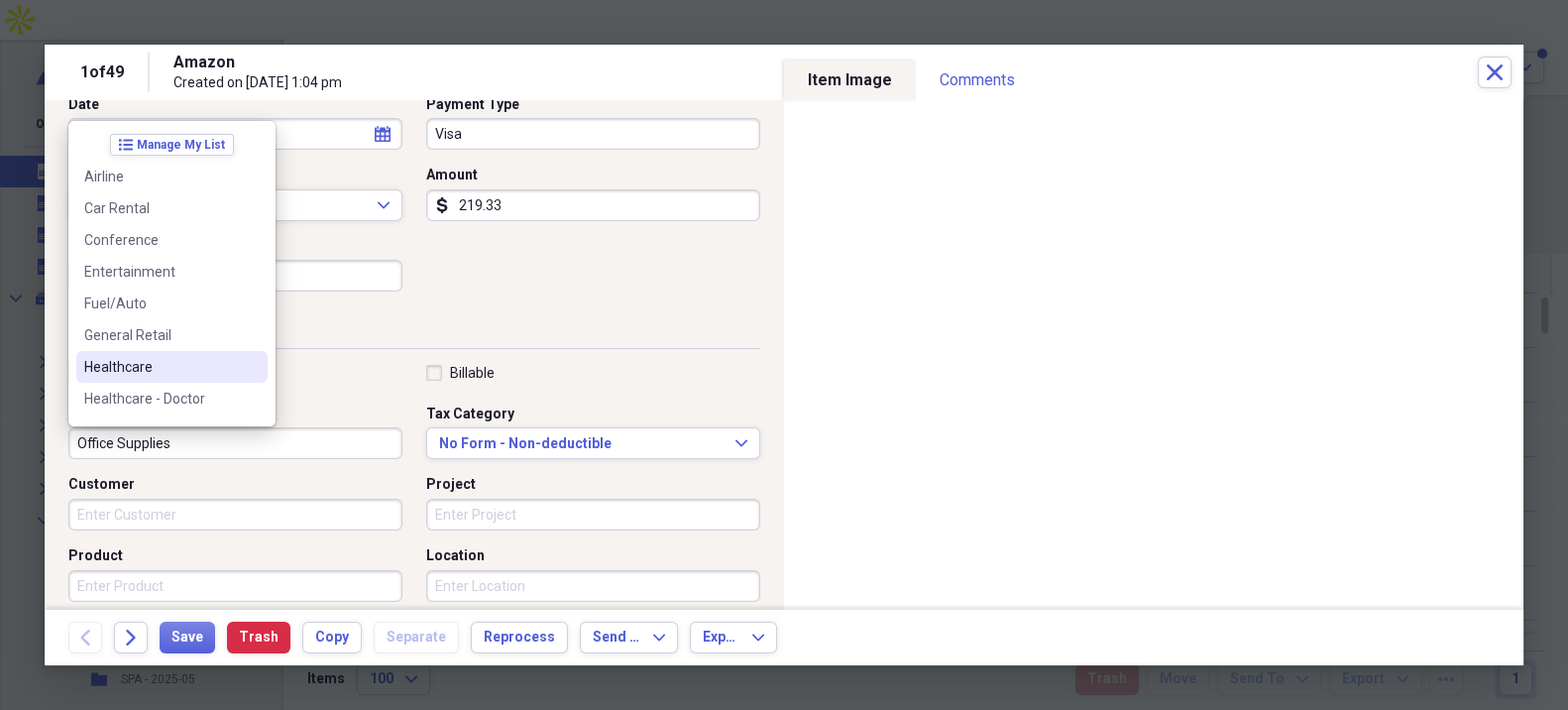 click on "Healthcare" at bounding box center (160, 367) 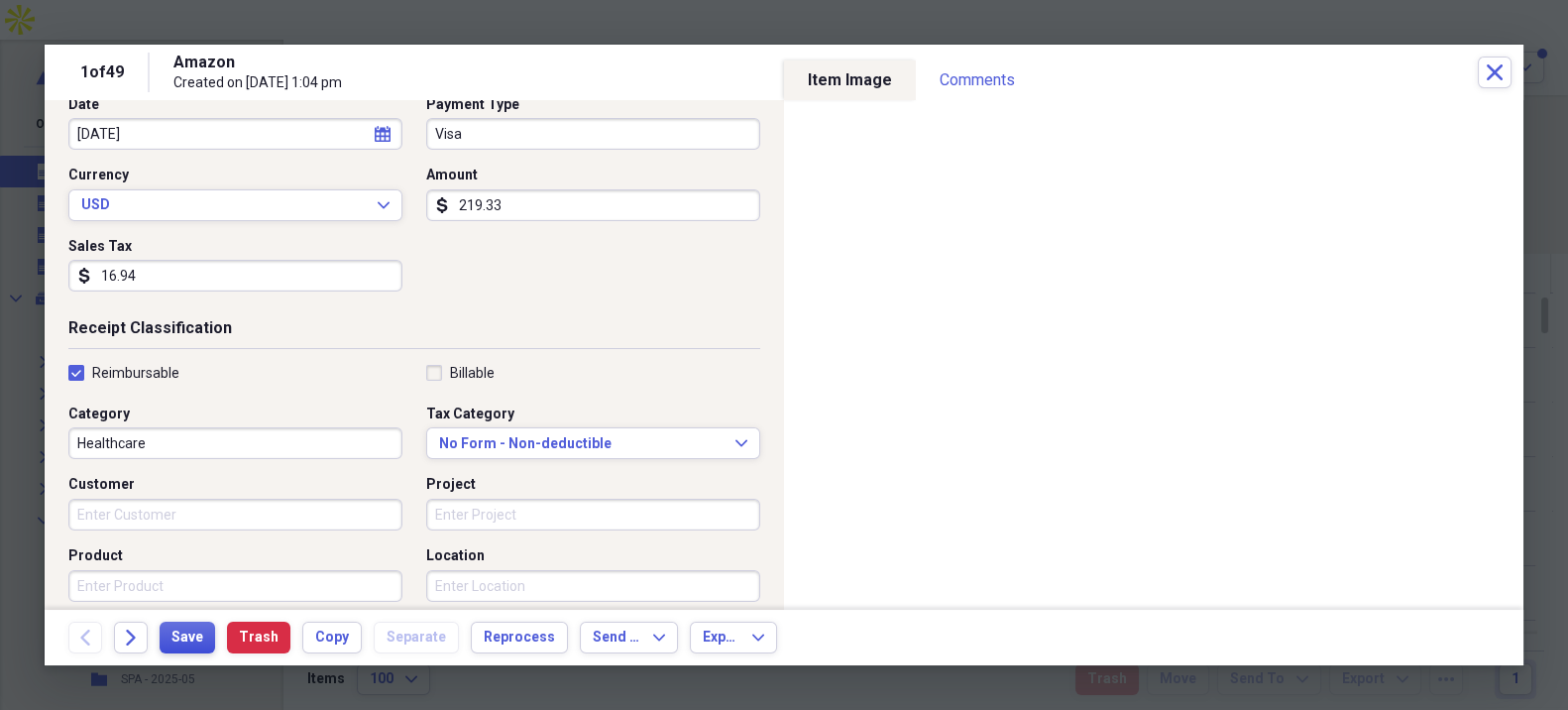 click on "Save" at bounding box center (187, 638) 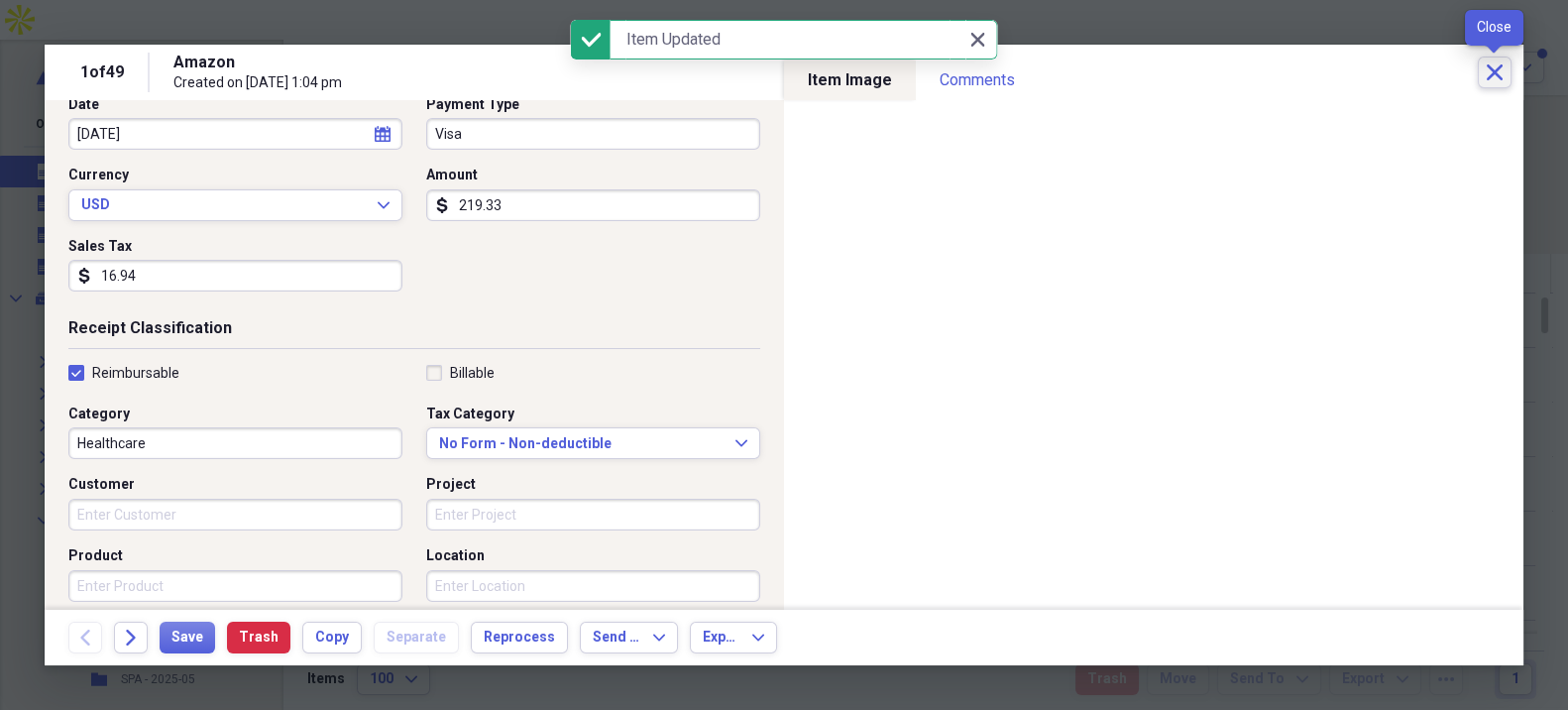 click 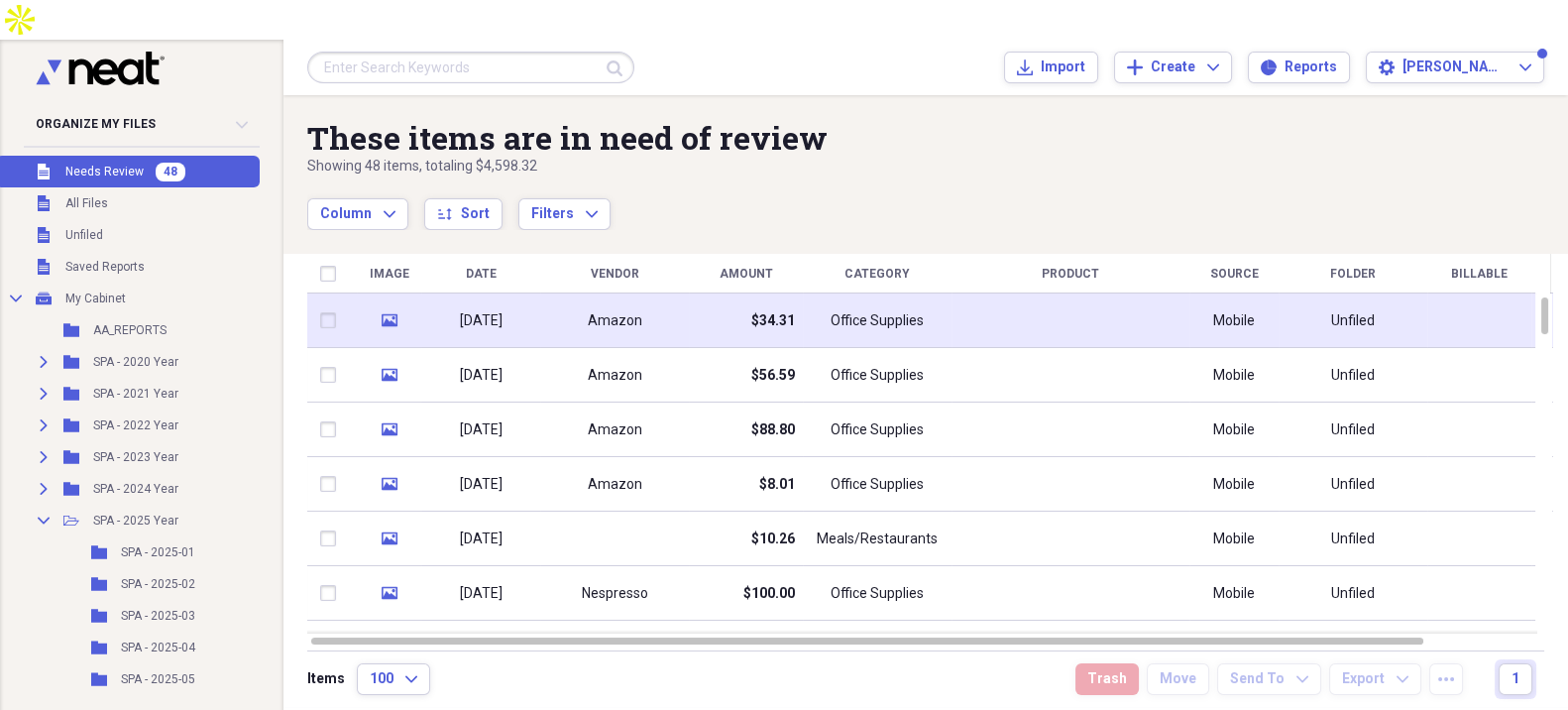 click on "Amazon" at bounding box center [615, 320] 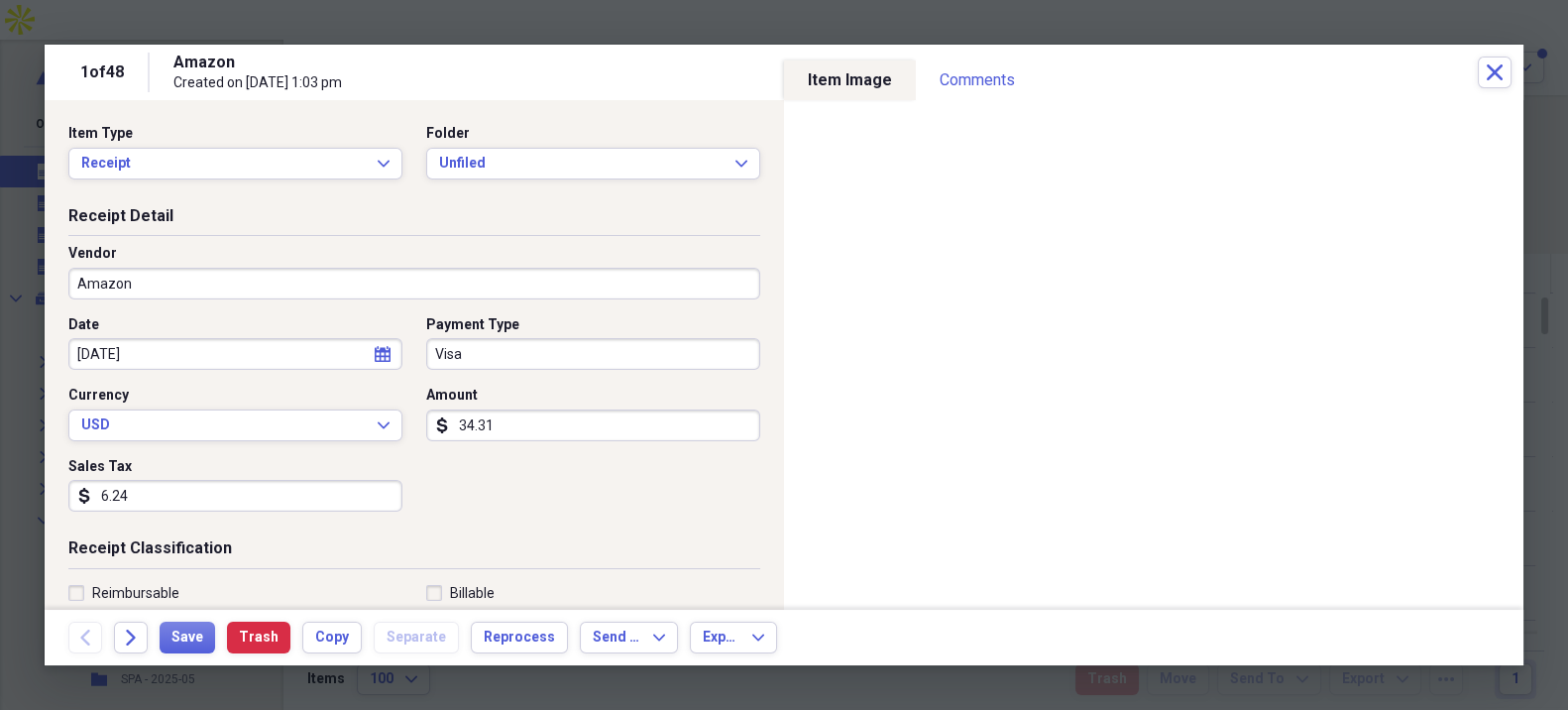 click on "6.24" at bounding box center [235, 496] 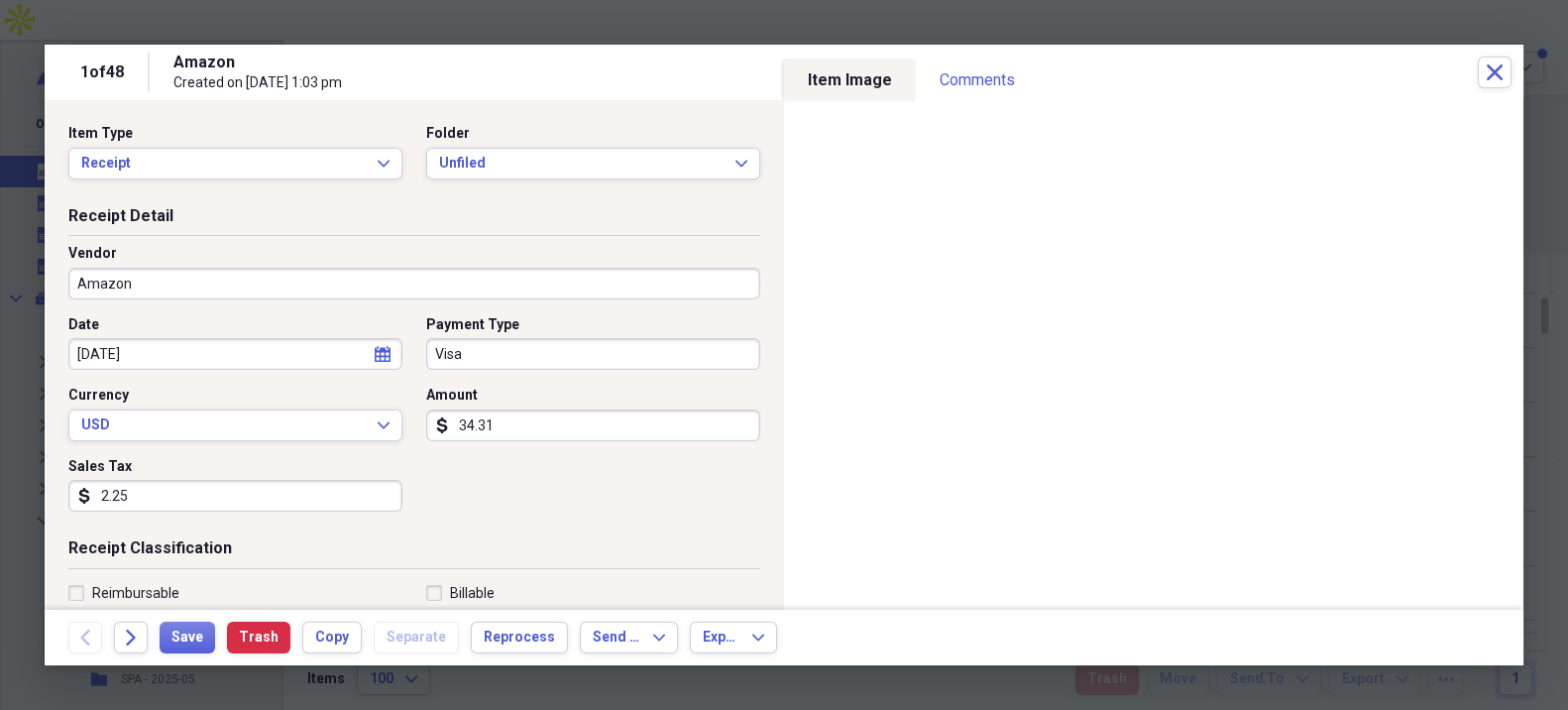 type on "2.25" 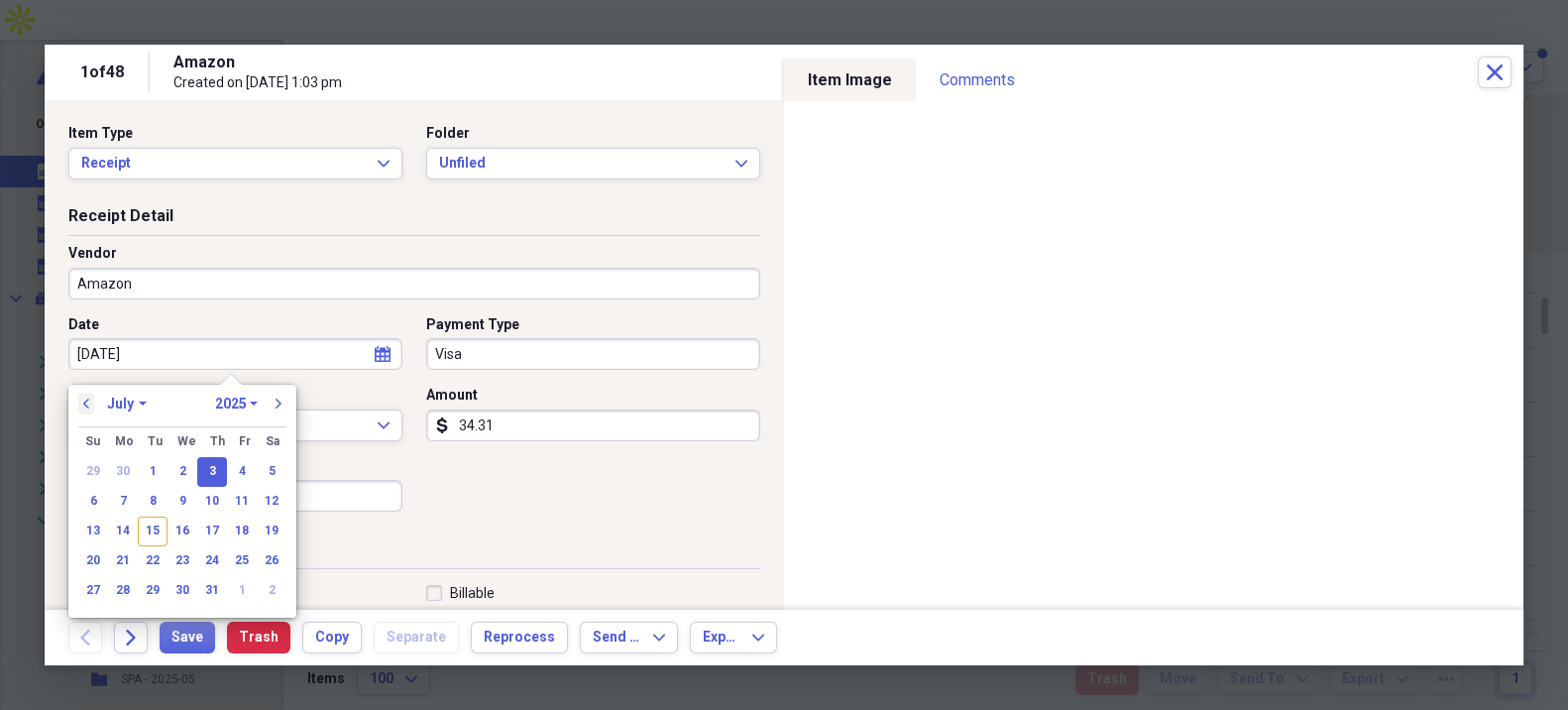 click on "previous" at bounding box center [86, 404] 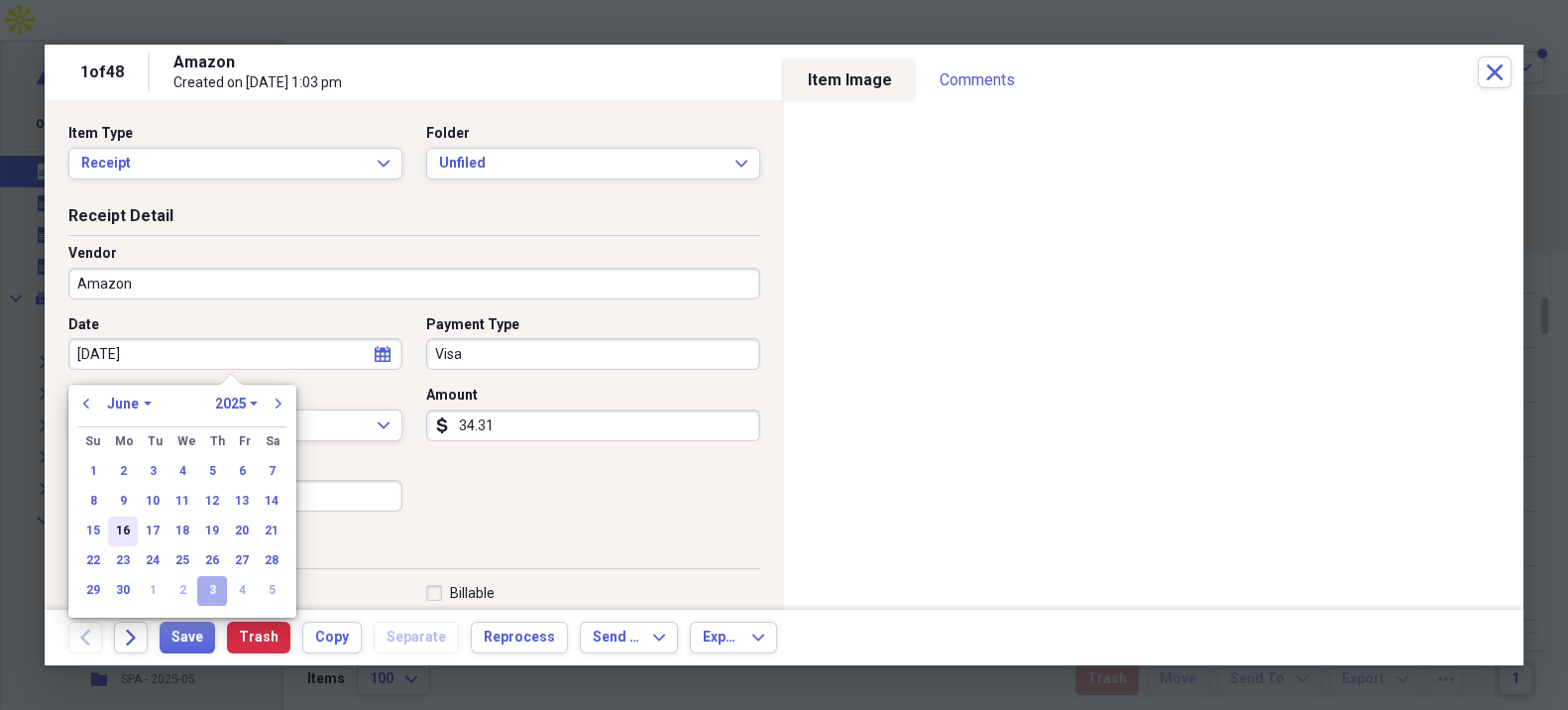 click on "16" at bounding box center [123, 532] 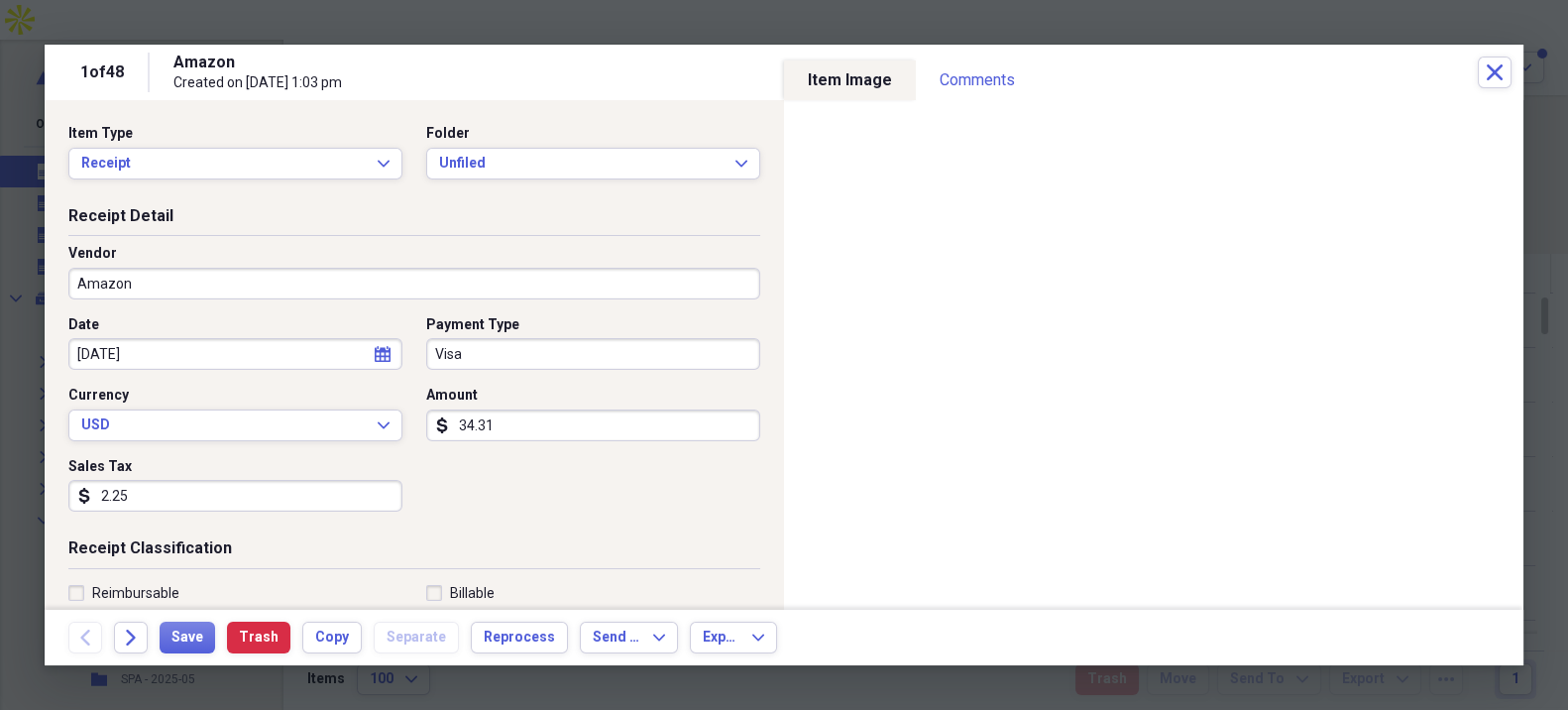 click on "Date [DATE] calendar Calendar Payment Type Visa Currency USD Expand Amount dollar-sign 34.31 Sales Tax dollar-sign 2.25" at bounding box center [414, 421] 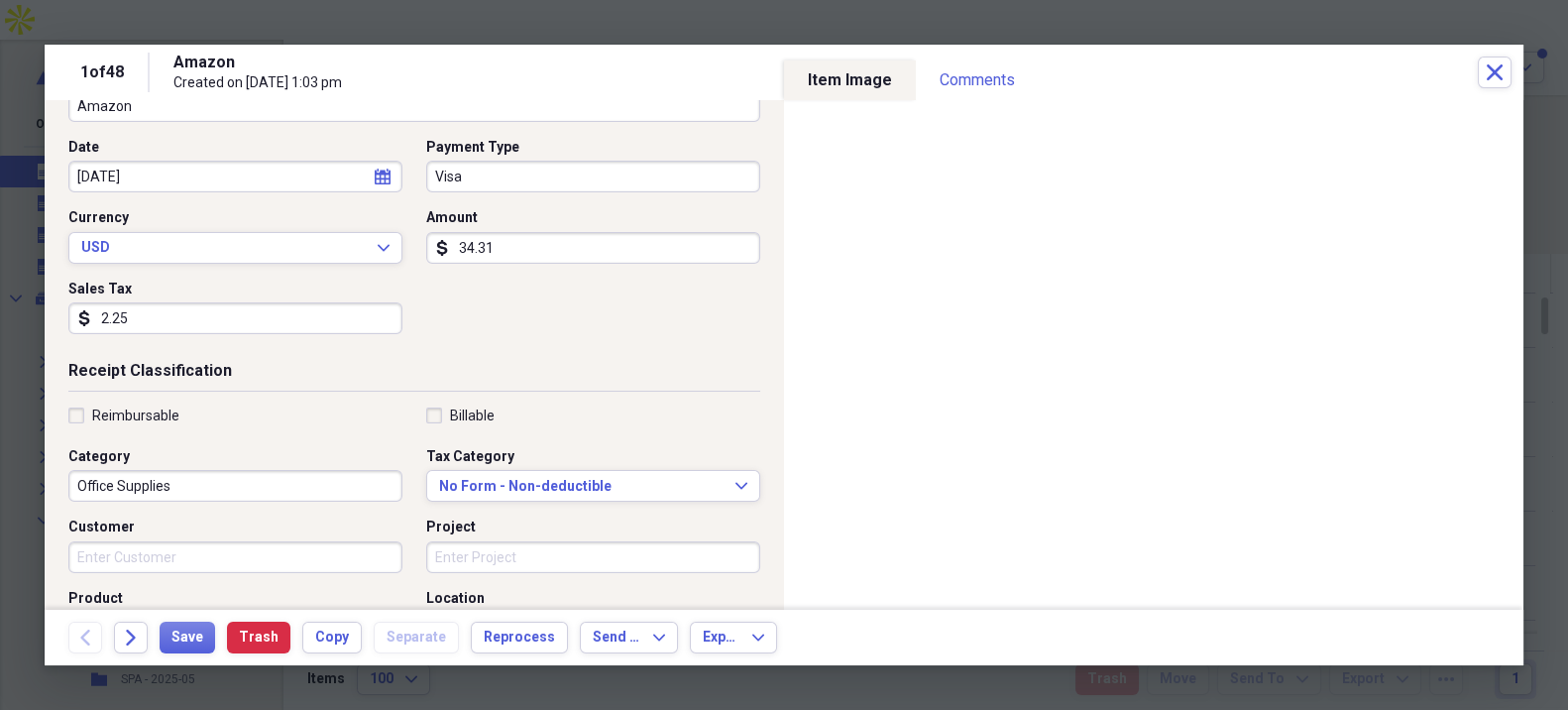 scroll, scrollTop: 220, scrollLeft: 0, axis: vertical 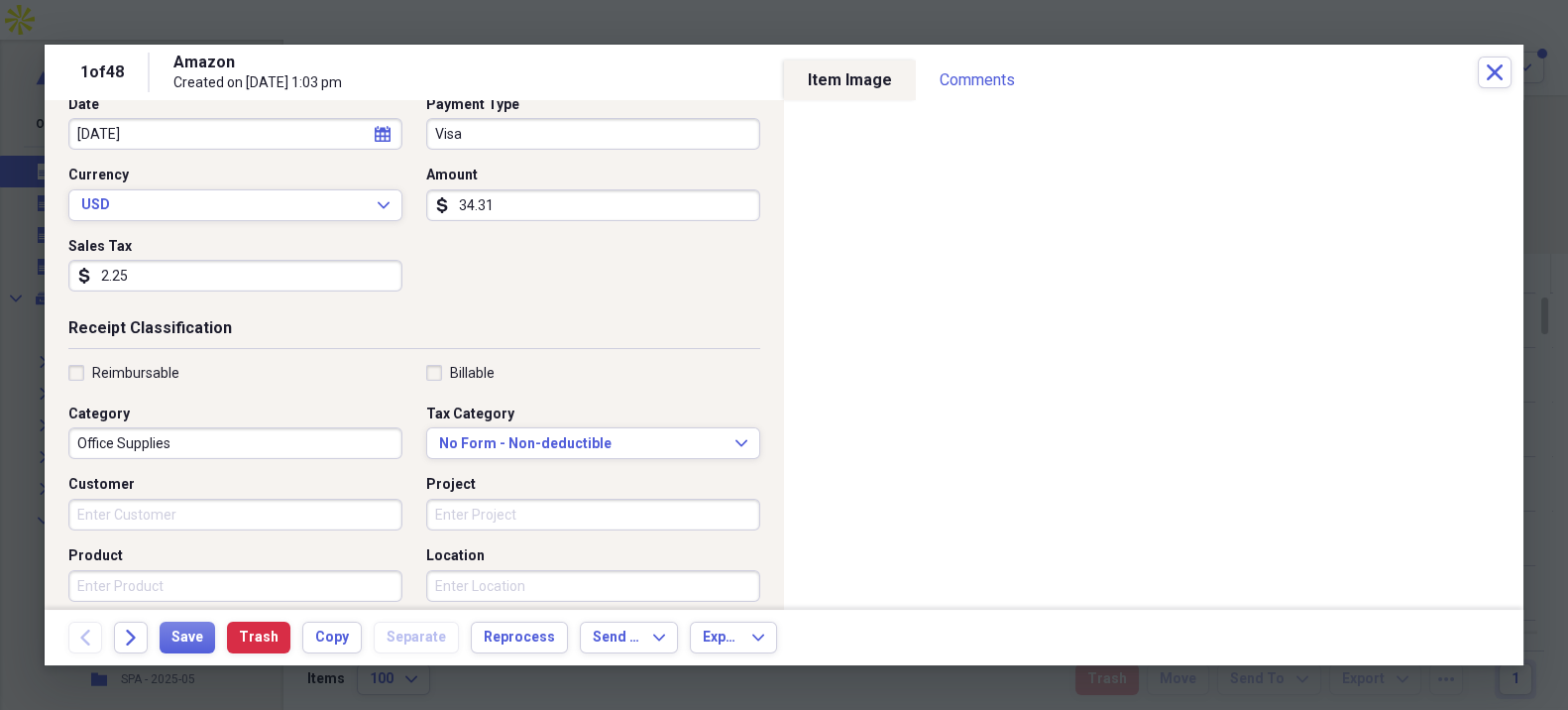 click on "Reimbursable" at bounding box center (124, 373) 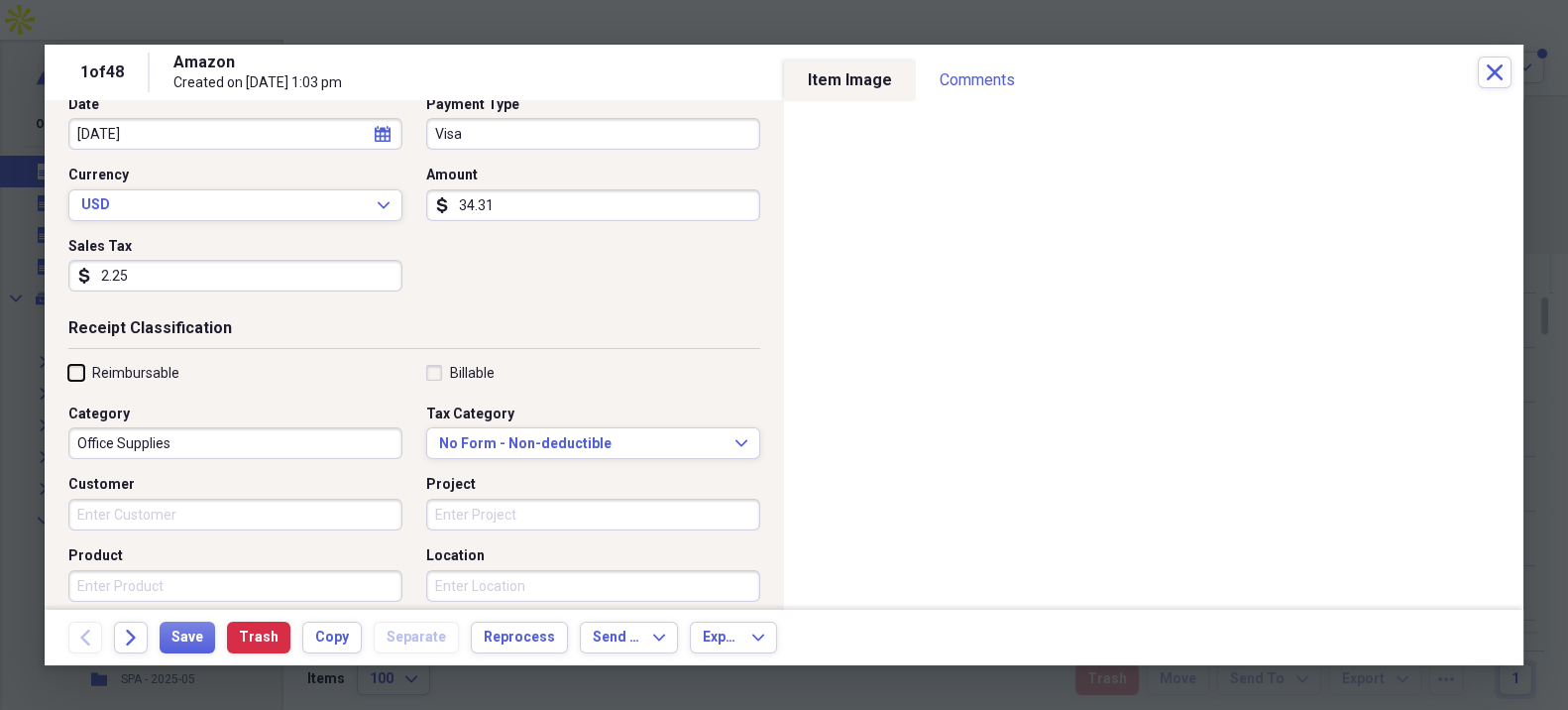 click on "Reimbursable" at bounding box center [68, 372] 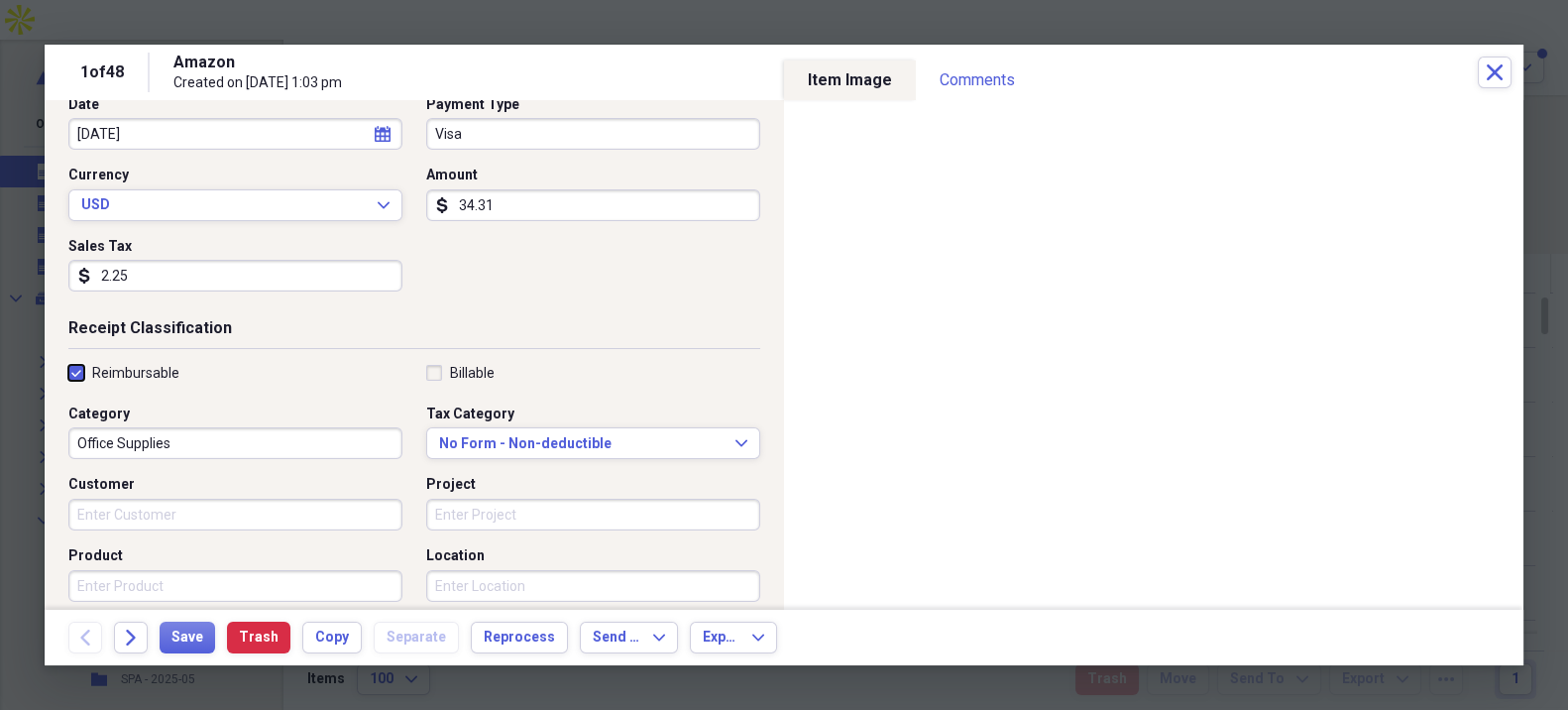 checkbox on "true" 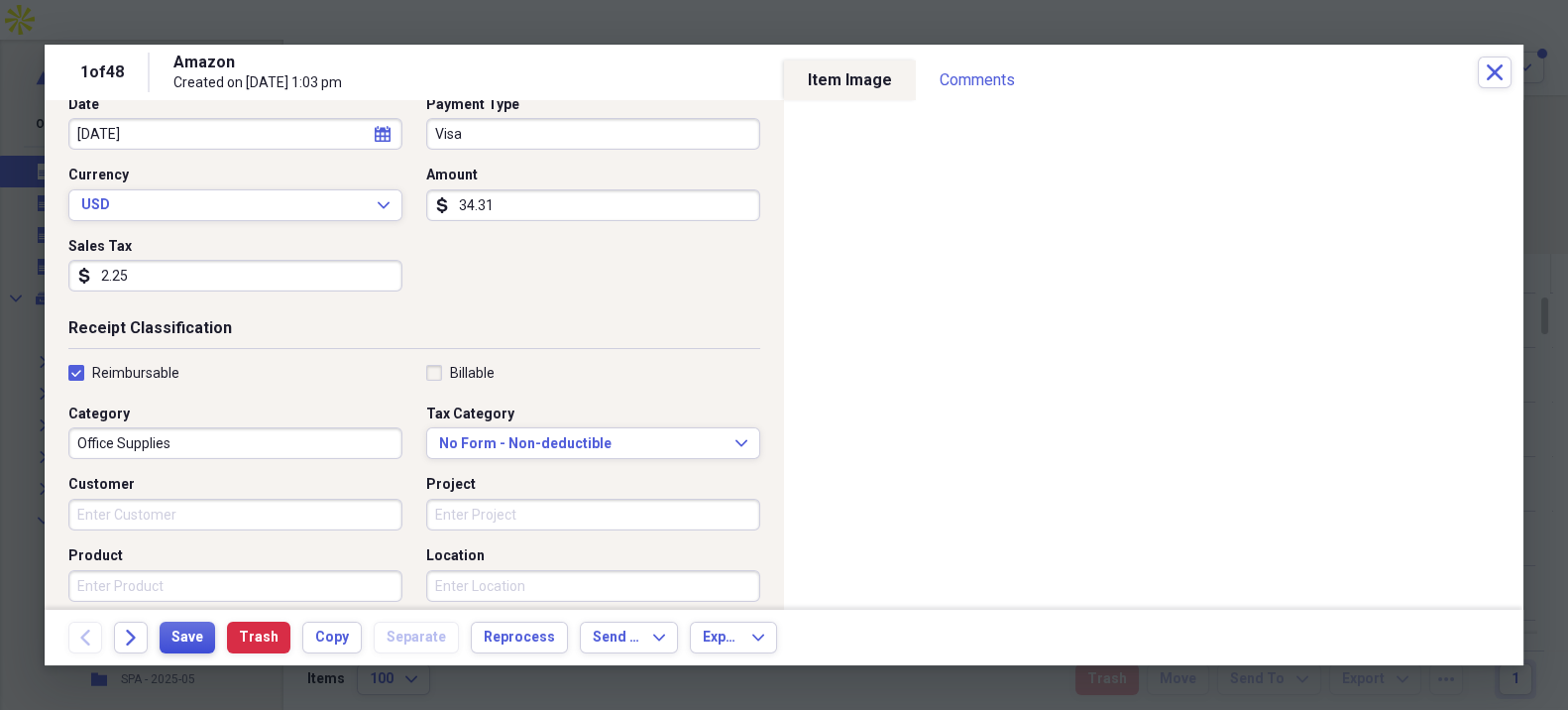 click on "Save" at bounding box center [187, 638] 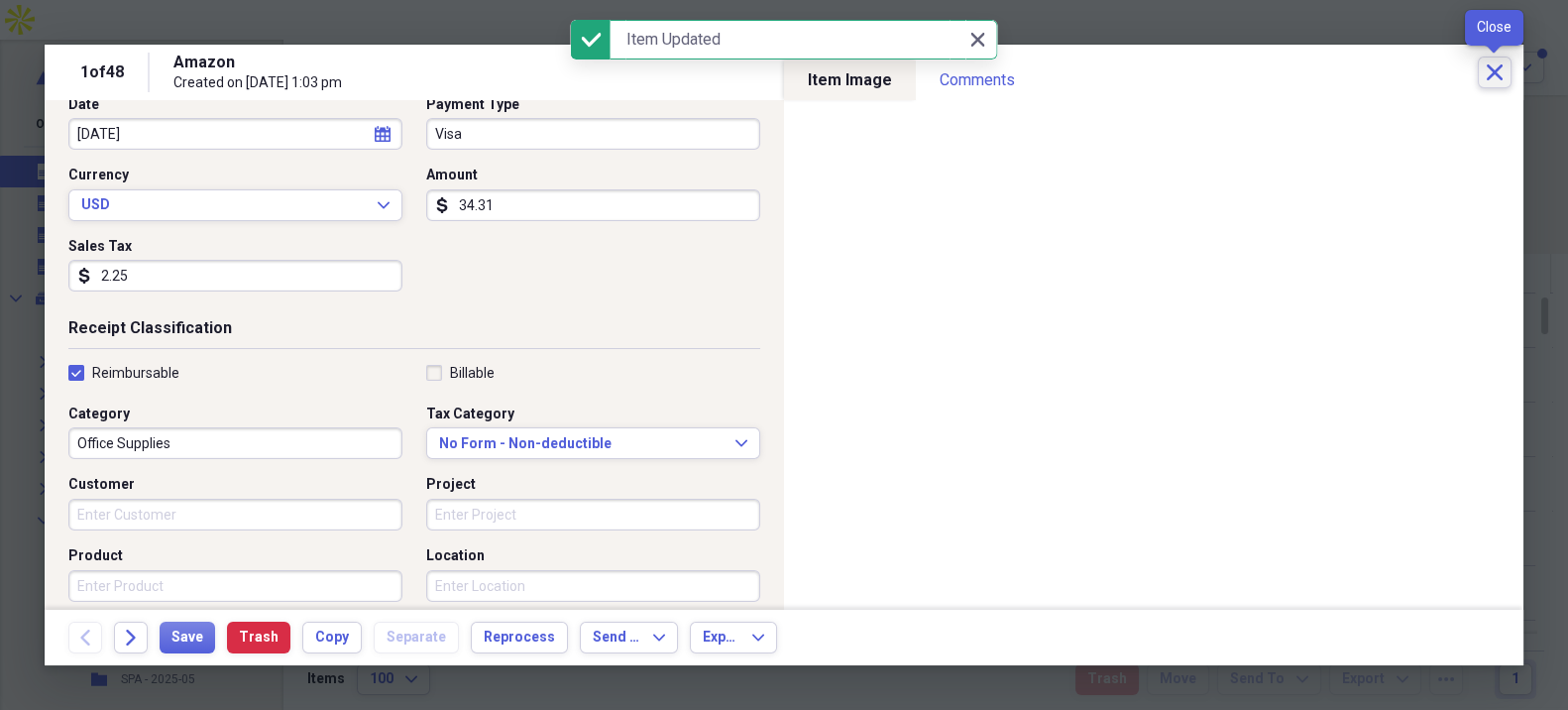 click on "Close" at bounding box center [1495, 72] 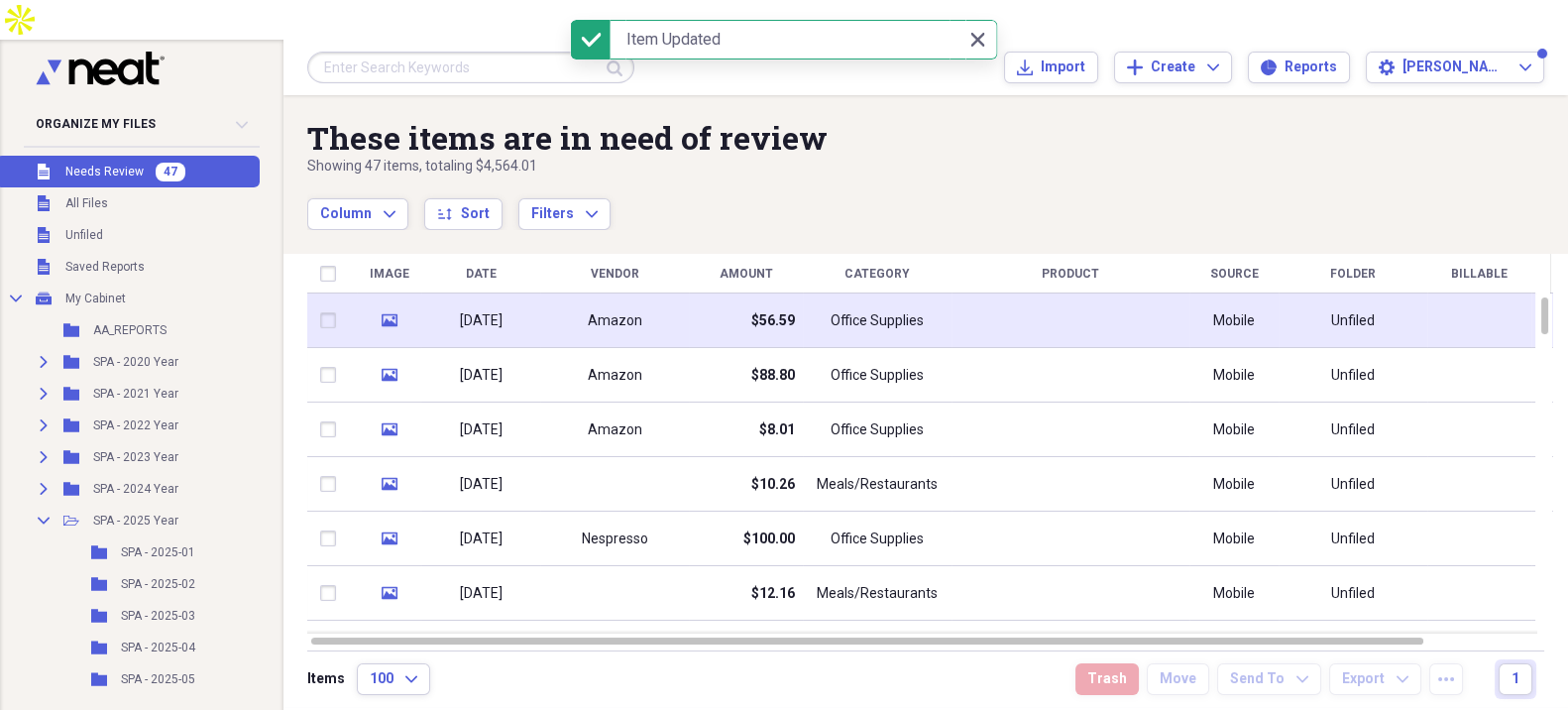click on "Amazon" at bounding box center [615, 320] 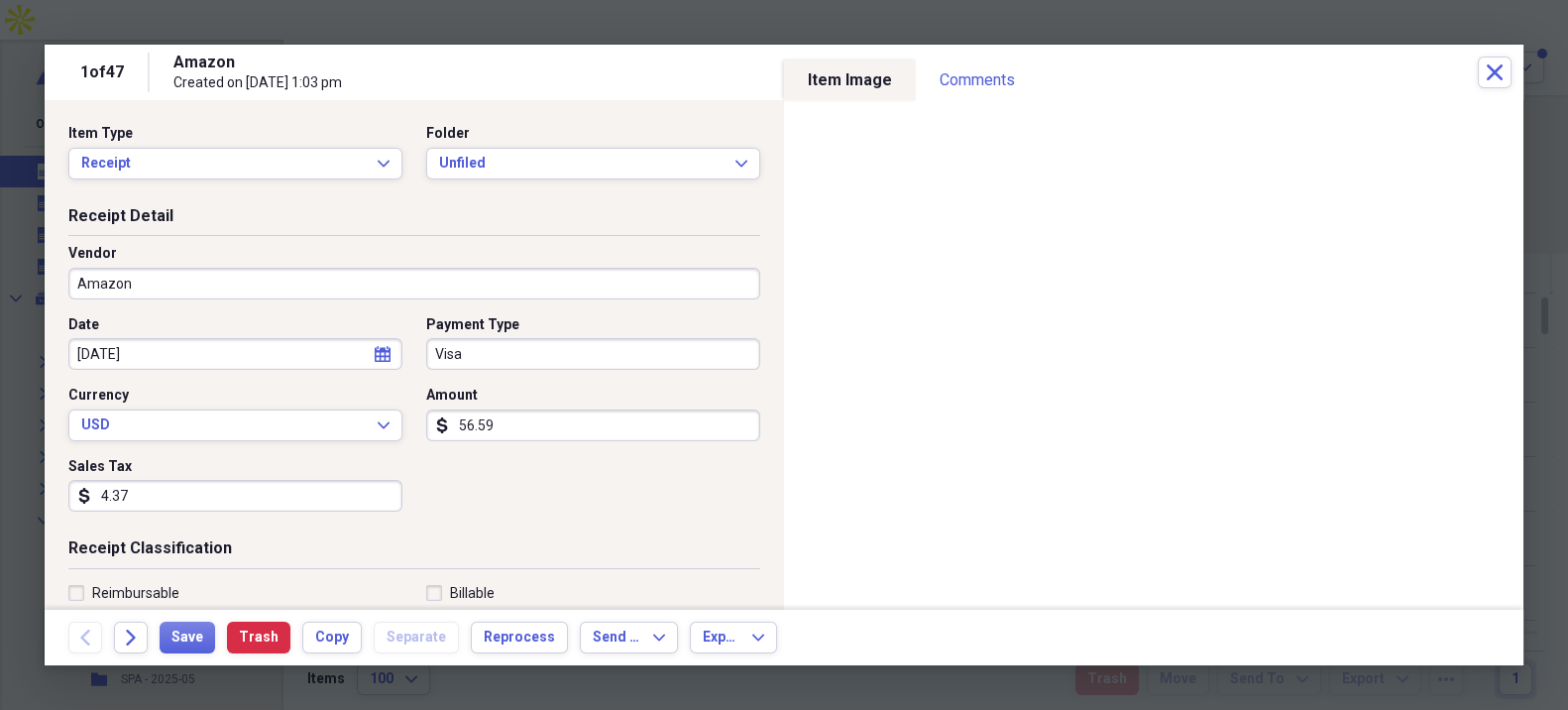 click on "calendar" 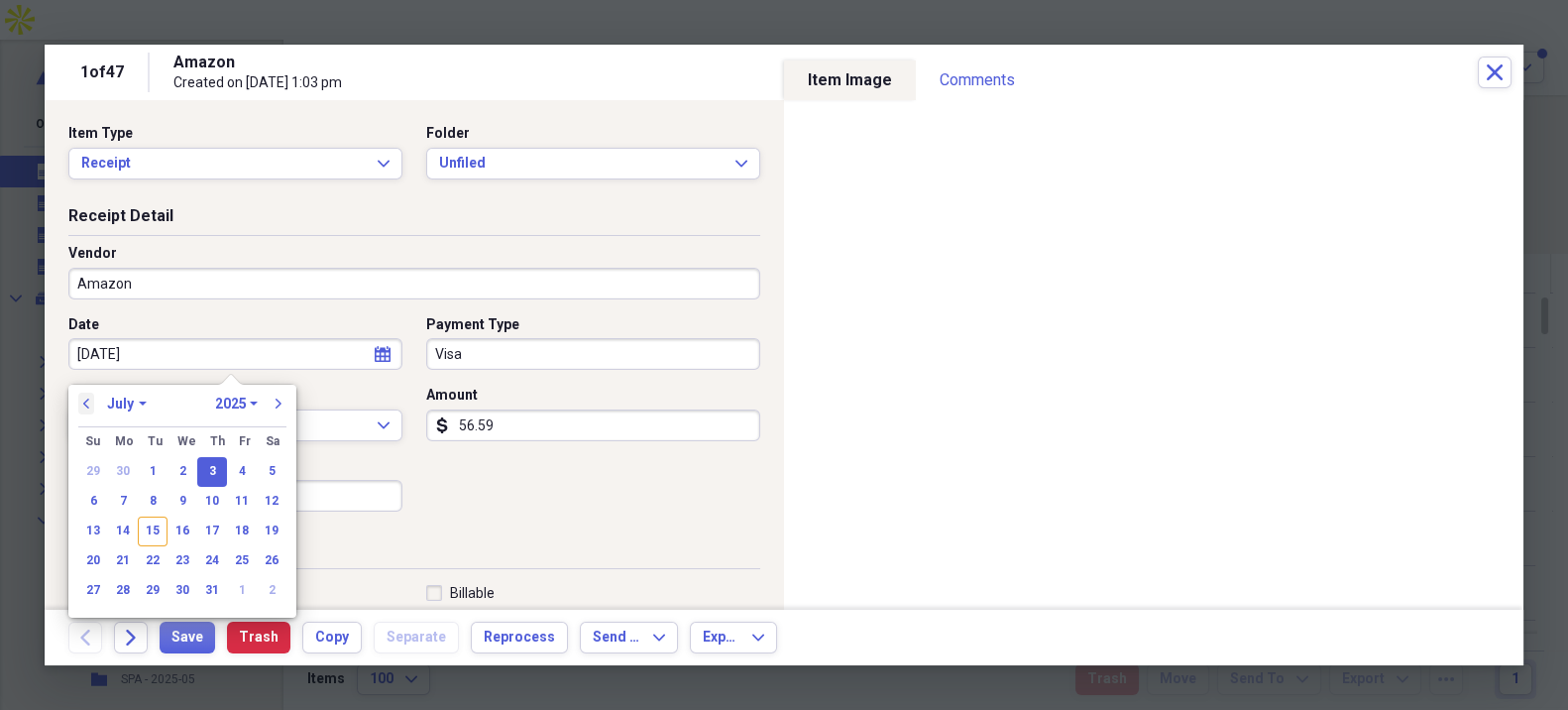click on "previous" at bounding box center [86, 404] 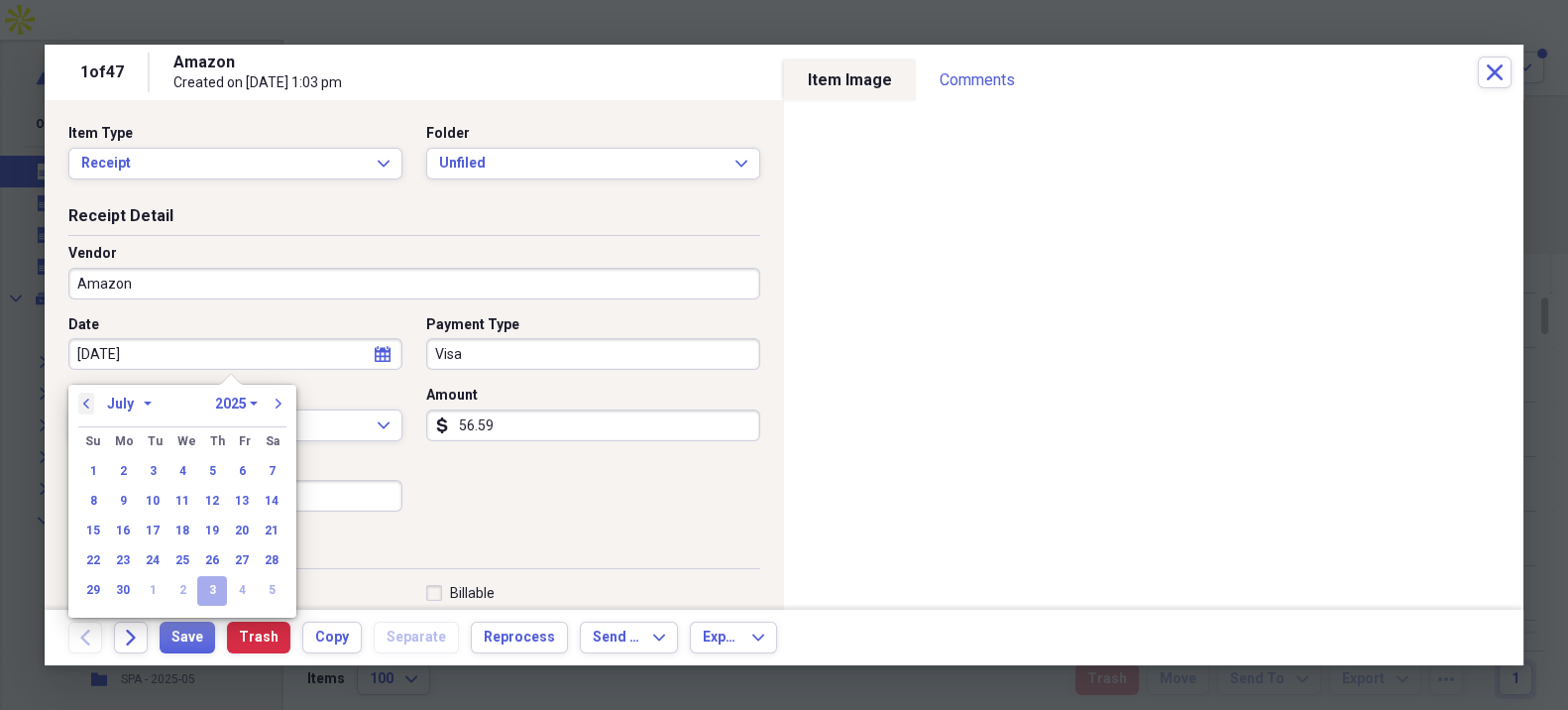 select on "5" 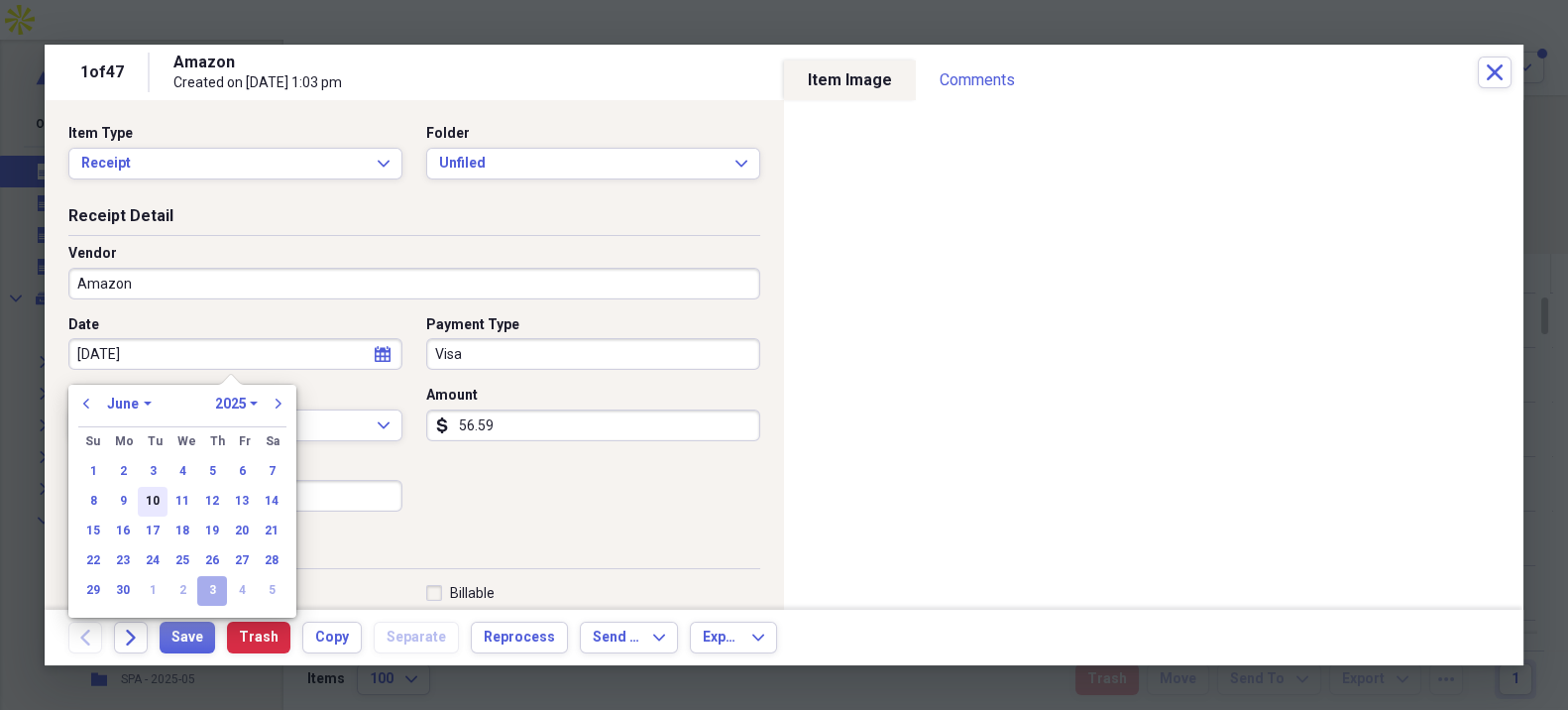 click on "10" at bounding box center (153, 502) 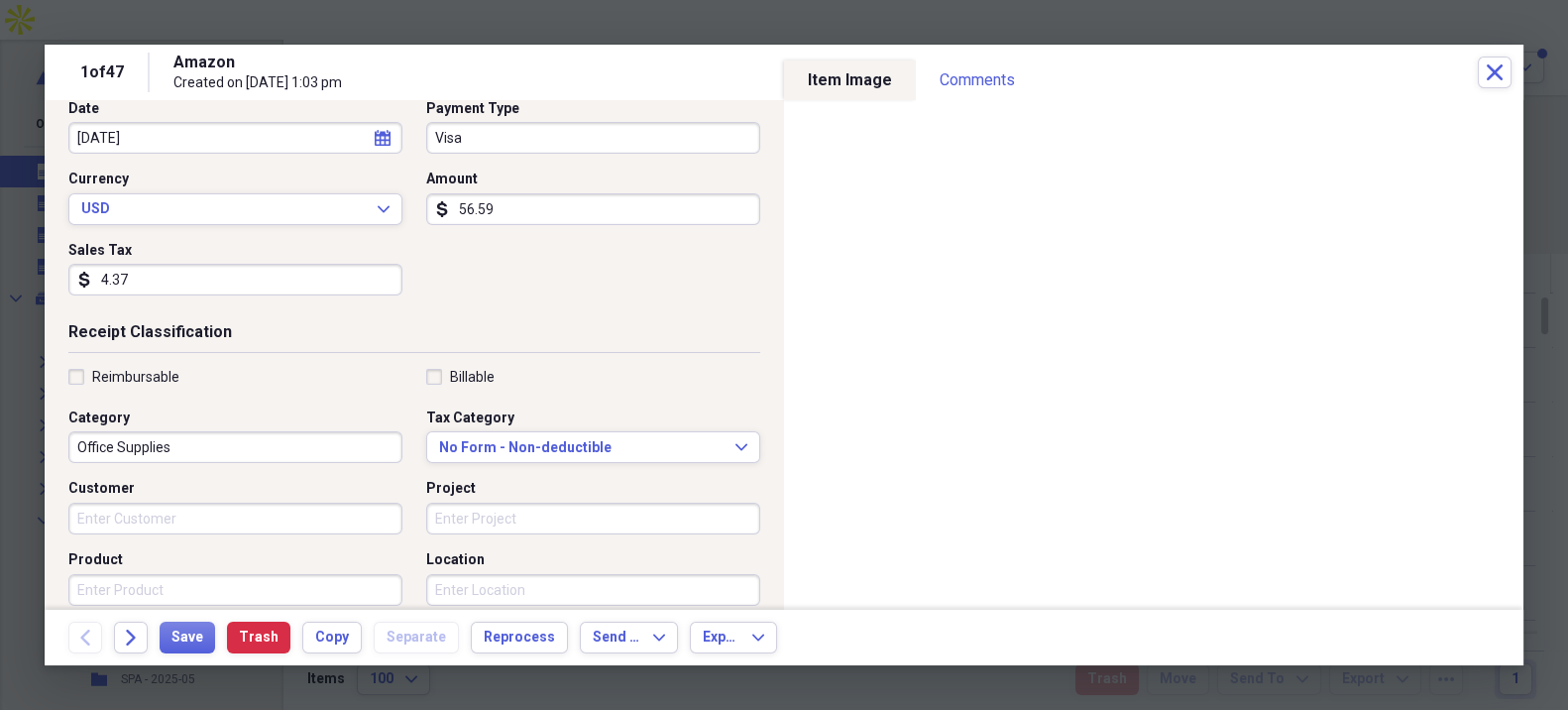 scroll, scrollTop: 220, scrollLeft: 0, axis: vertical 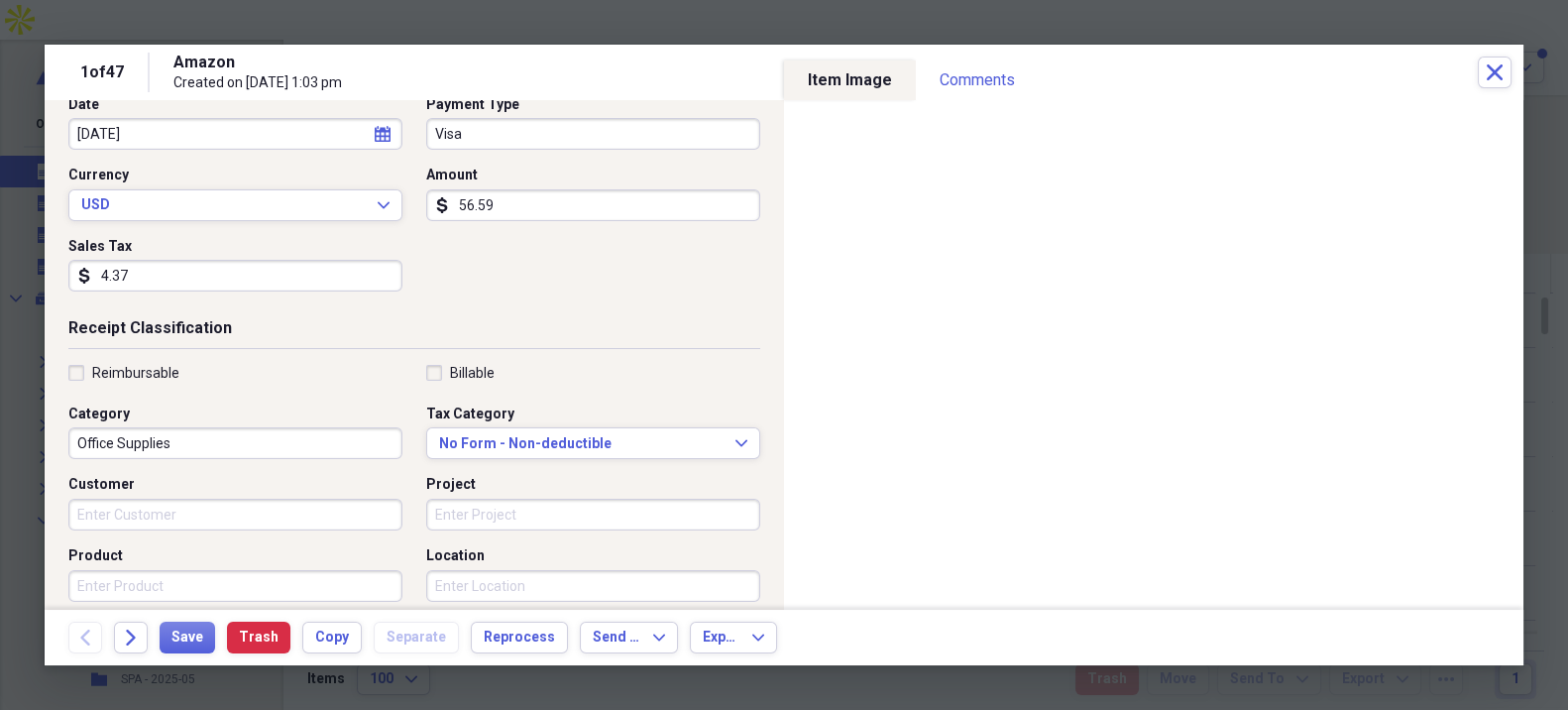 click on "Reimbursable" at bounding box center (124, 373) 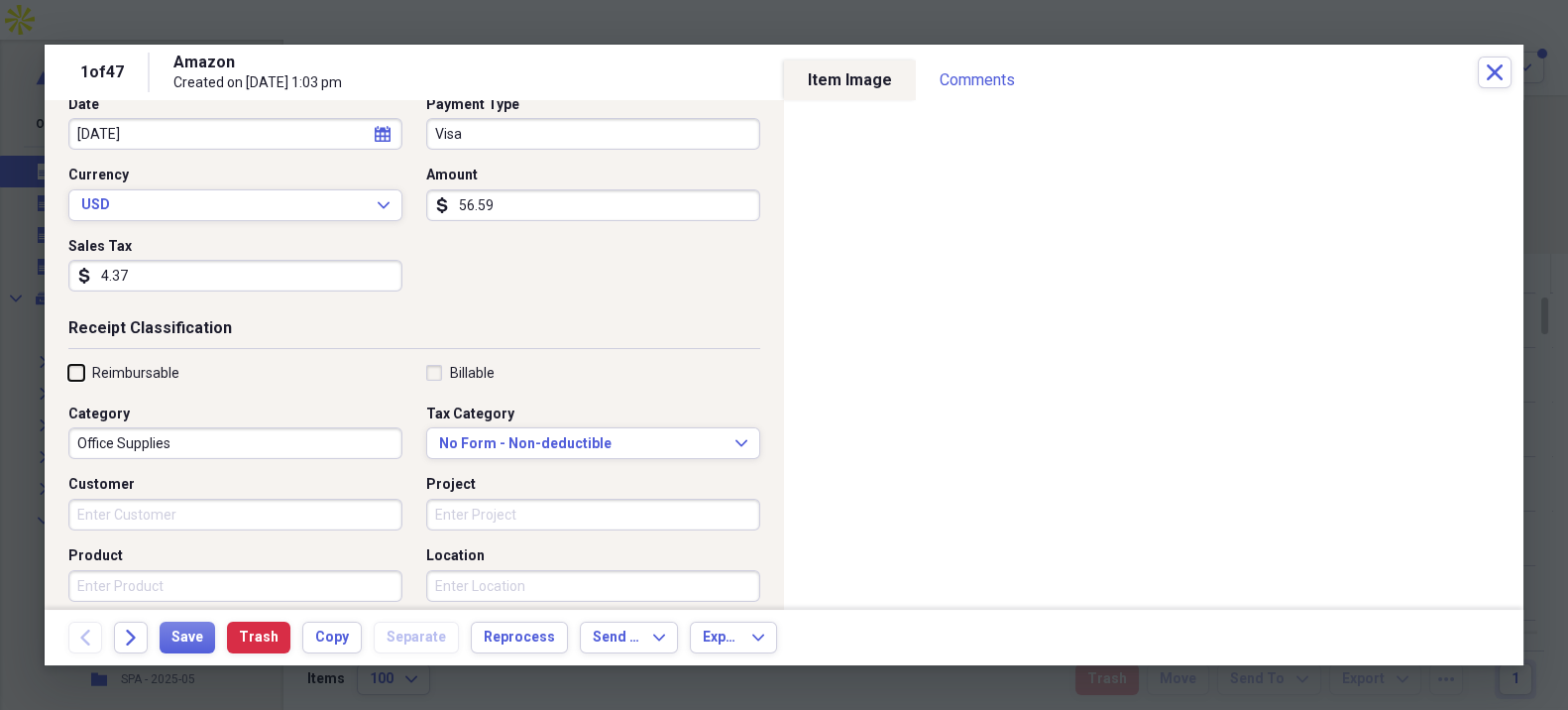 click on "Reimbursable" at bounding box center (68, 372) 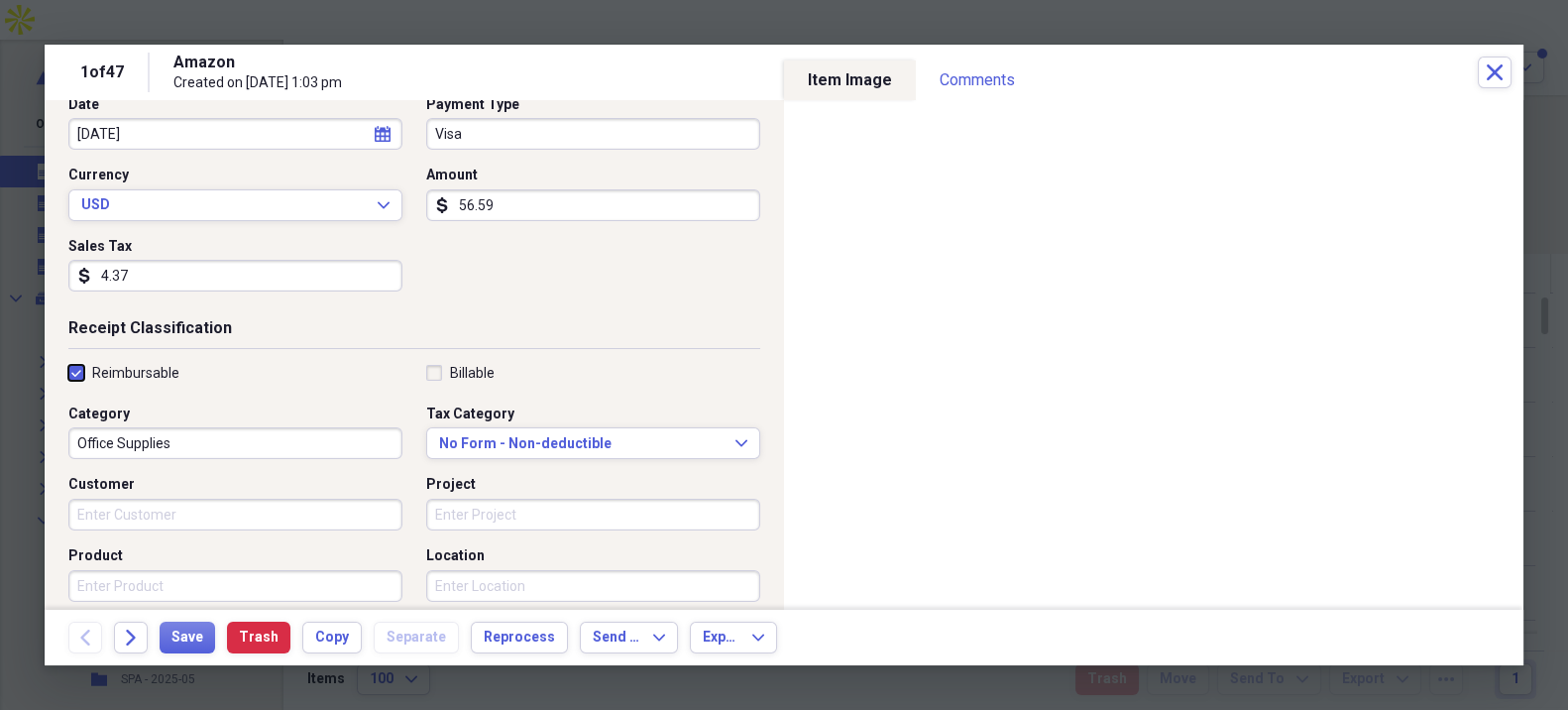 checkbox on "true" 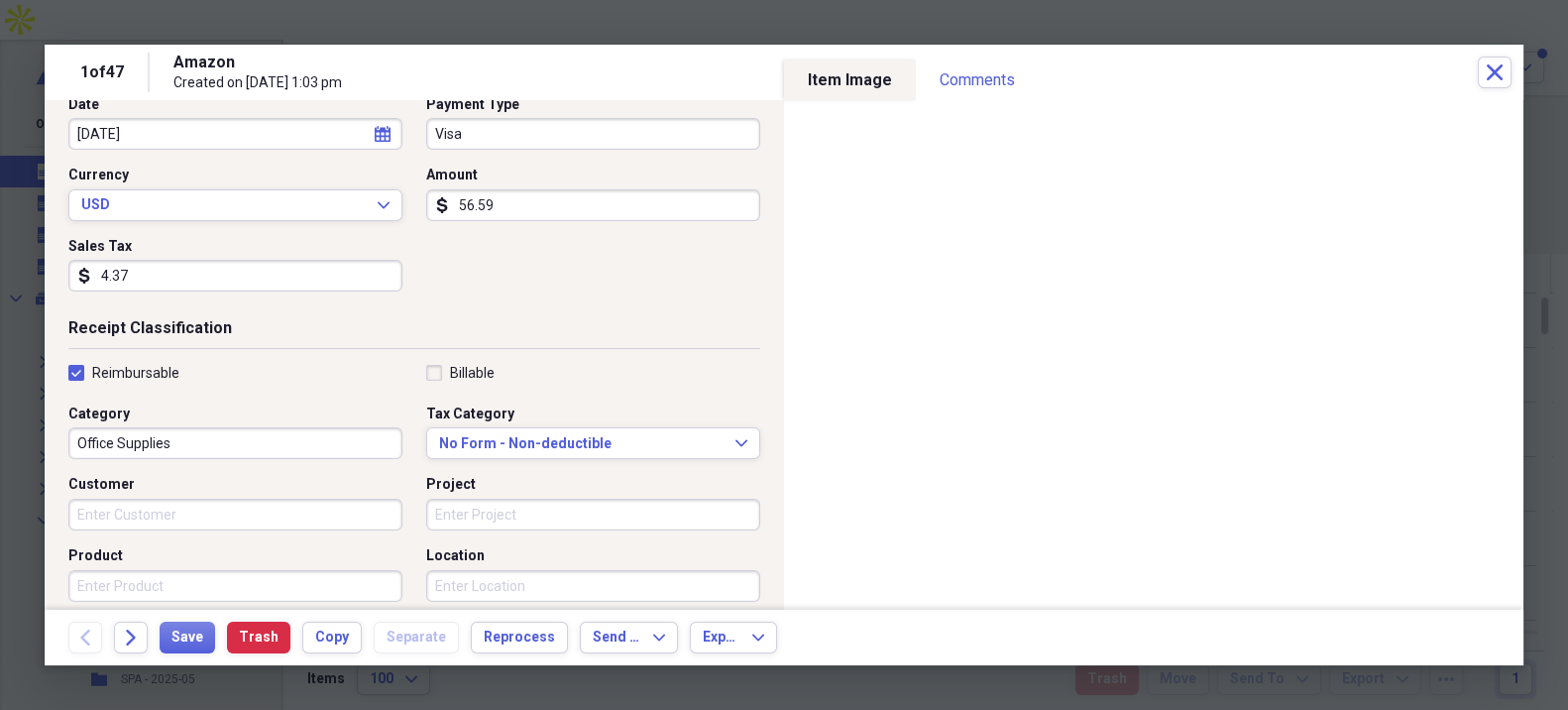 click on "Office Supplies" at bounding box center (235, 443) 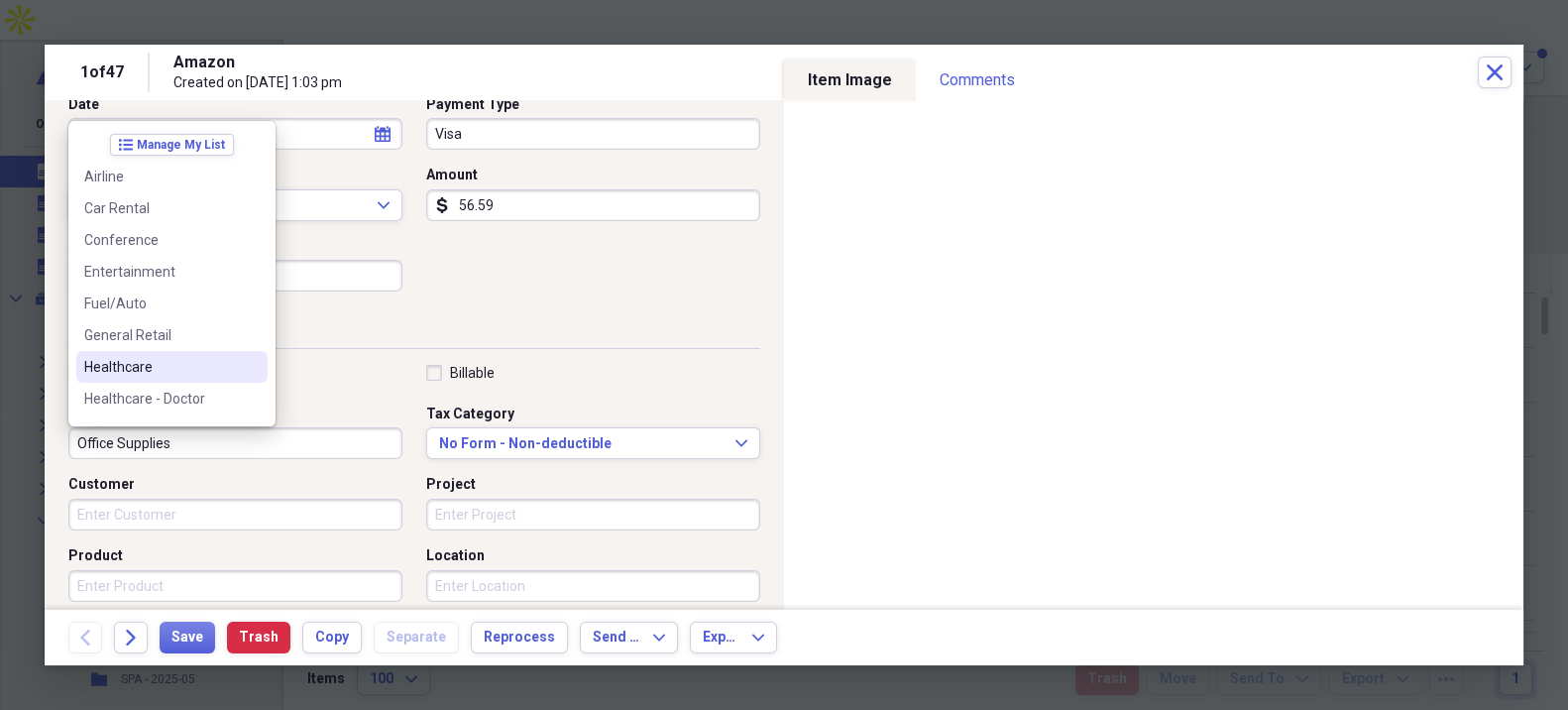click on "Healthcare" at bounding box center (160, 367) 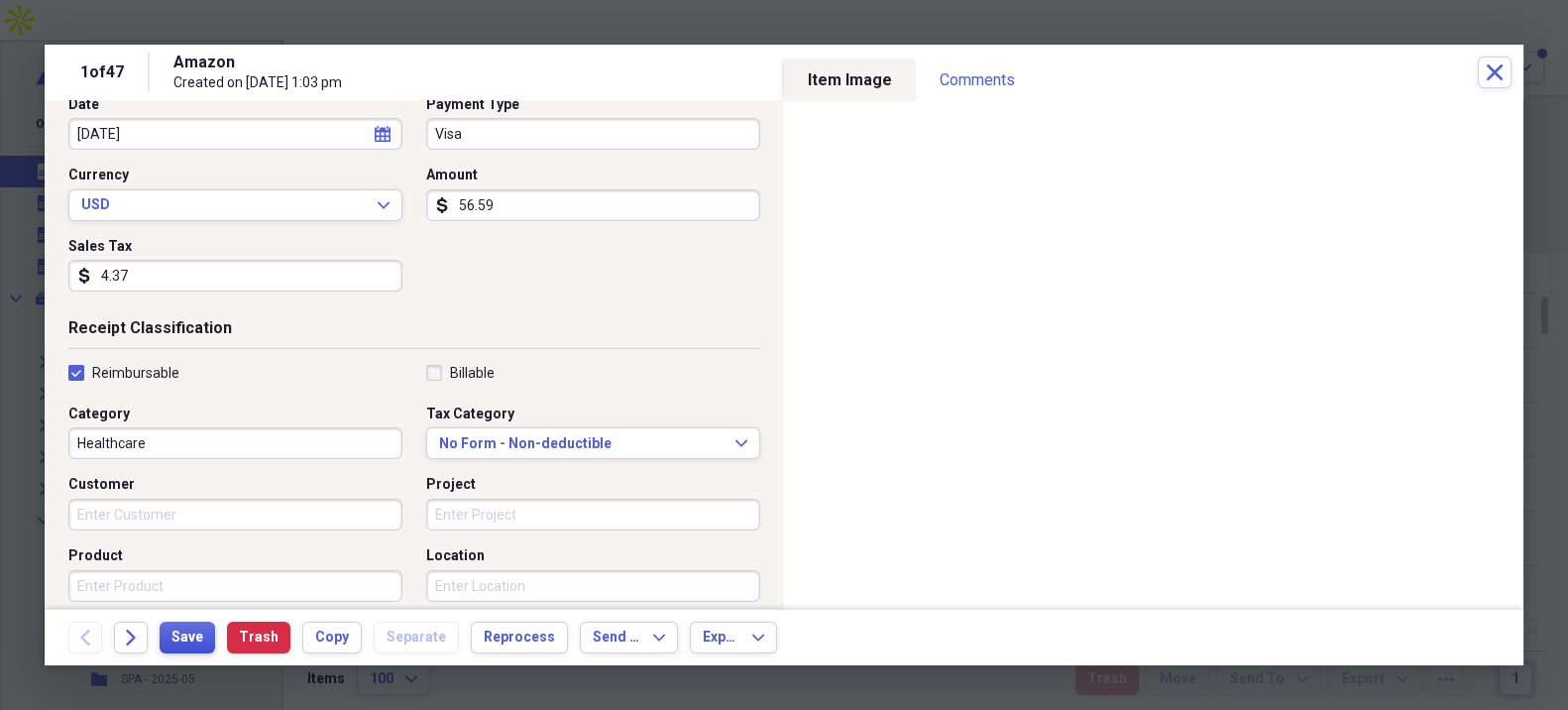 click on "Save" at bounding box center [187, 638] 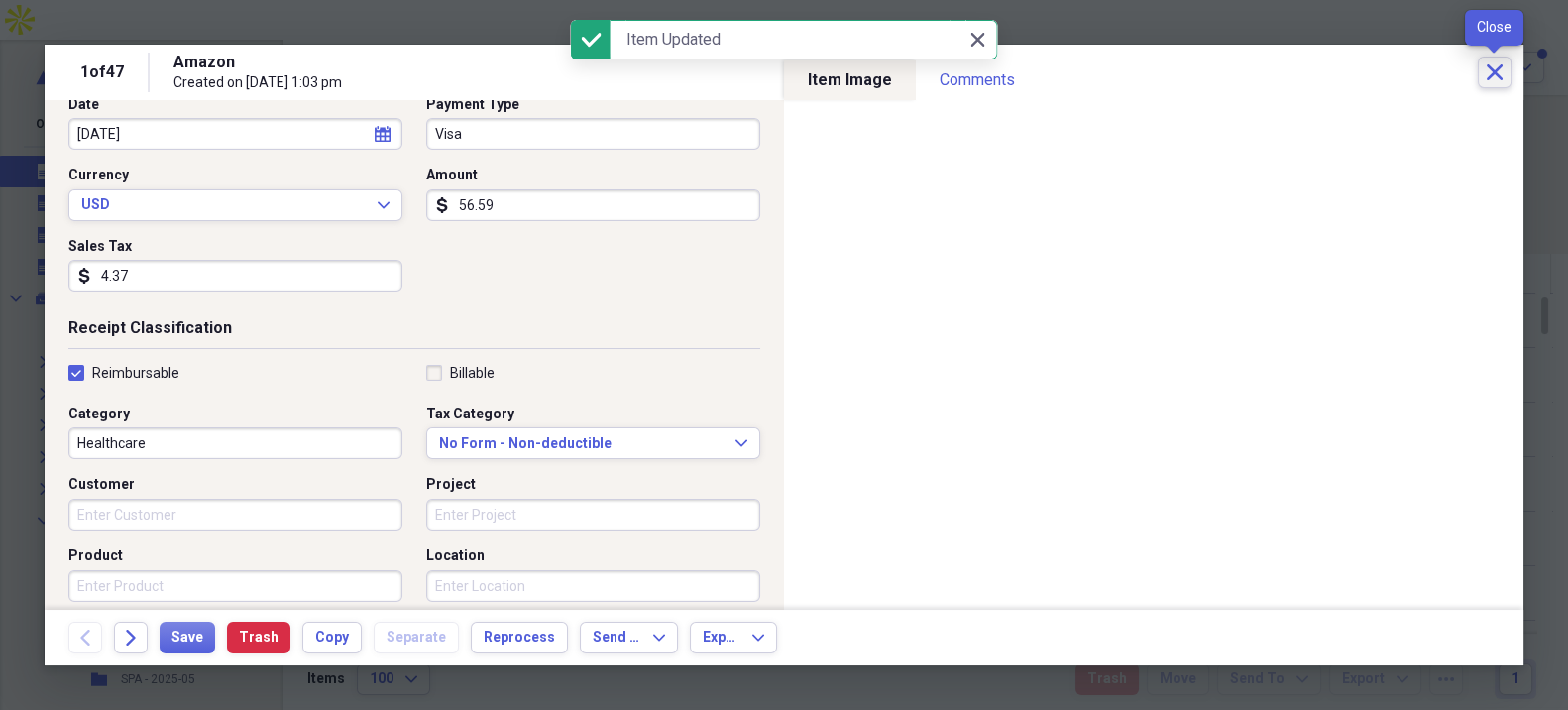 click on "Close" 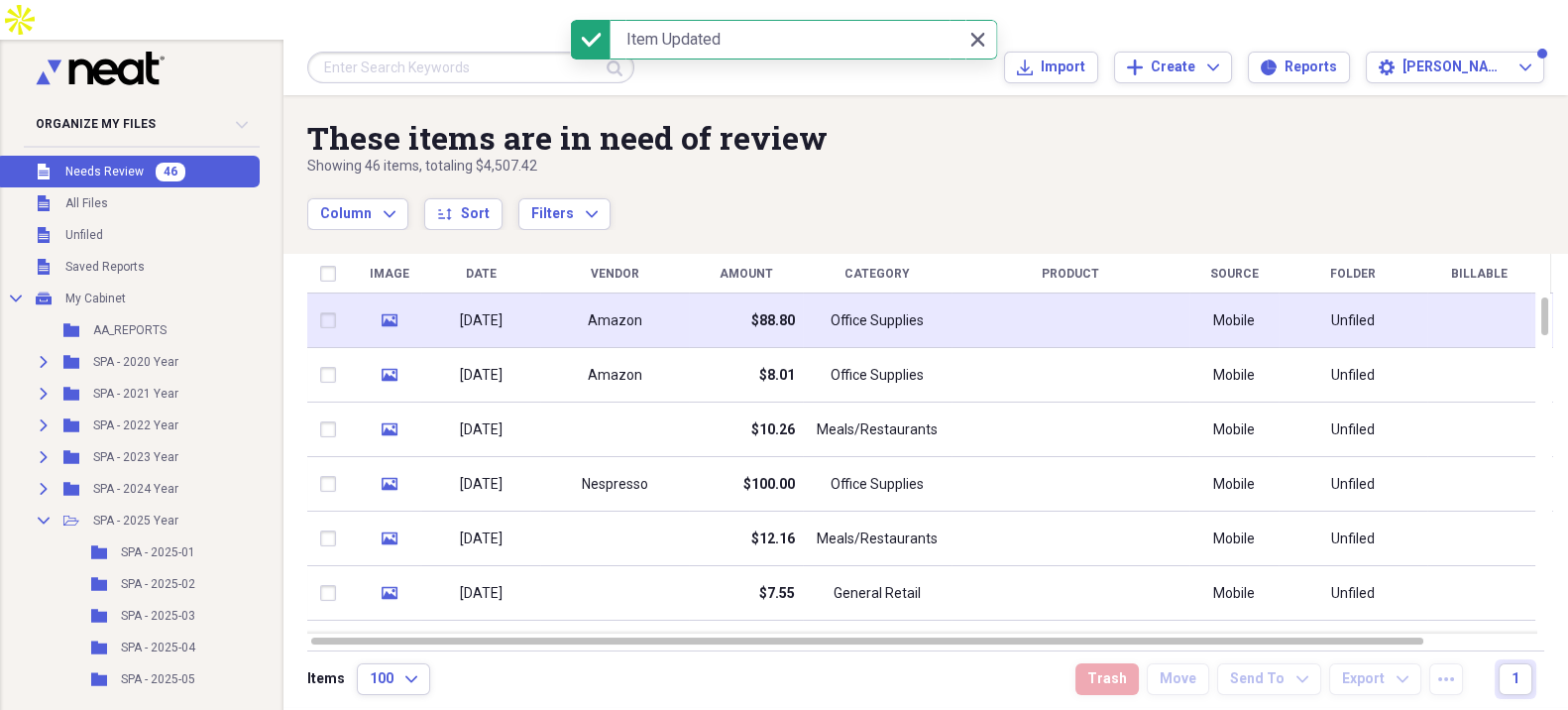 click on "$88.80" at bounding box center [745, 320] 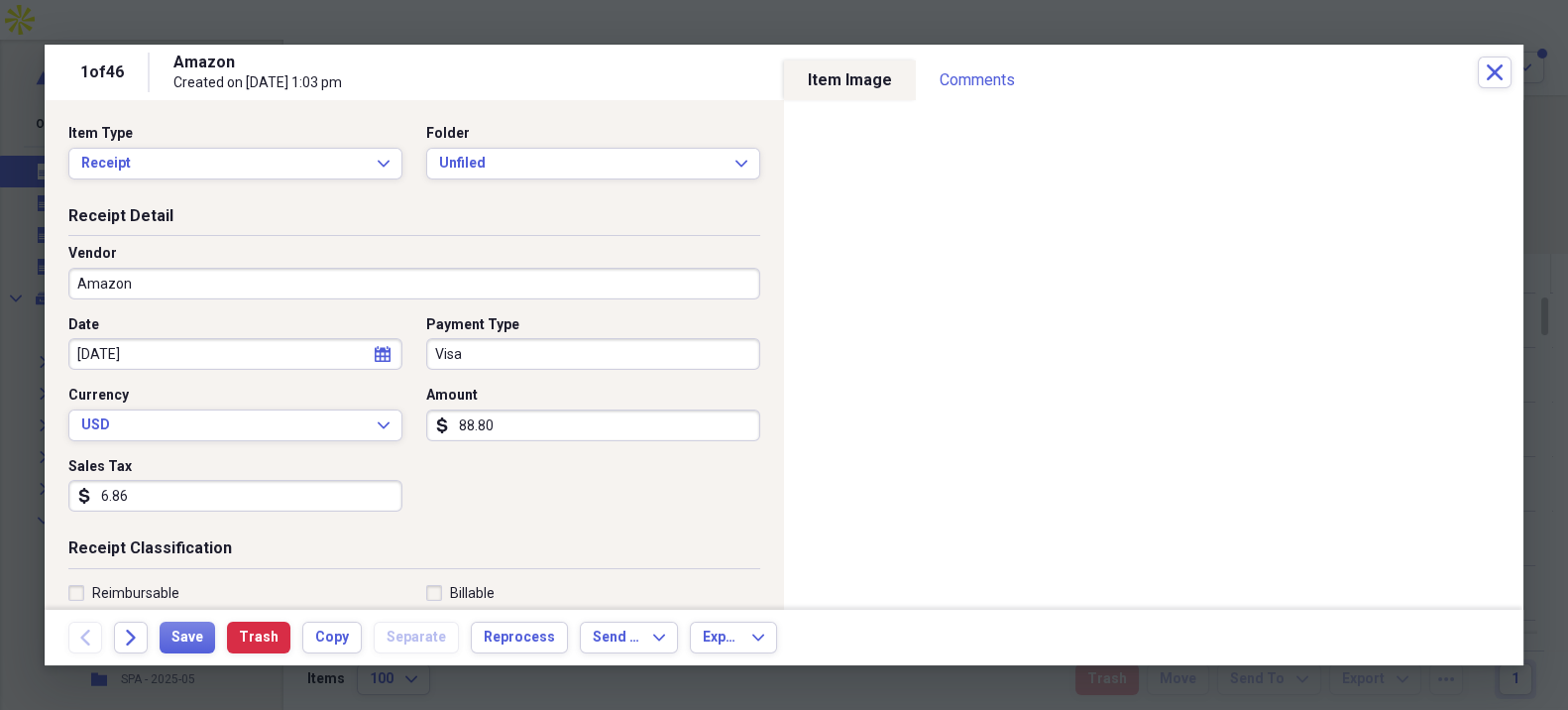 click 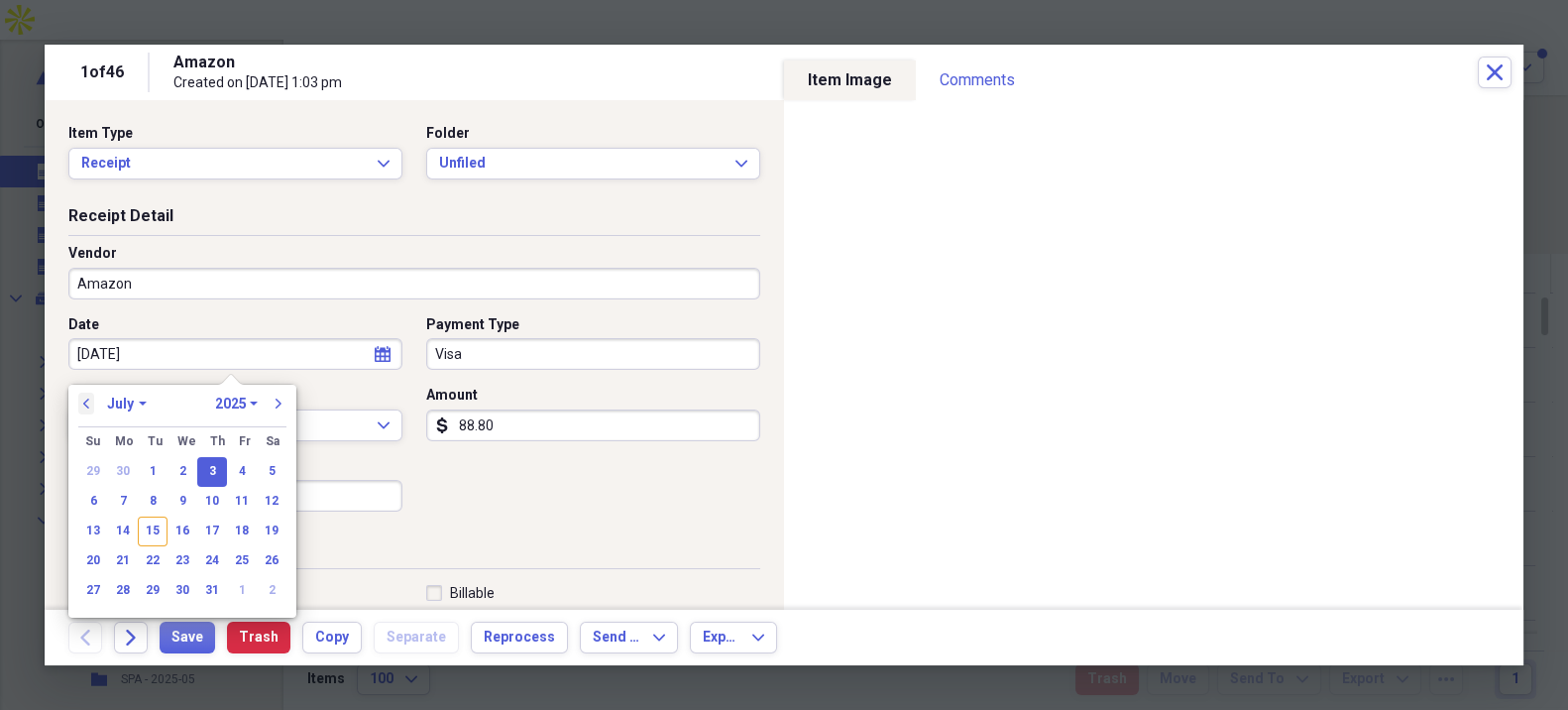 click on "previous" at bounding box center [86, 404] 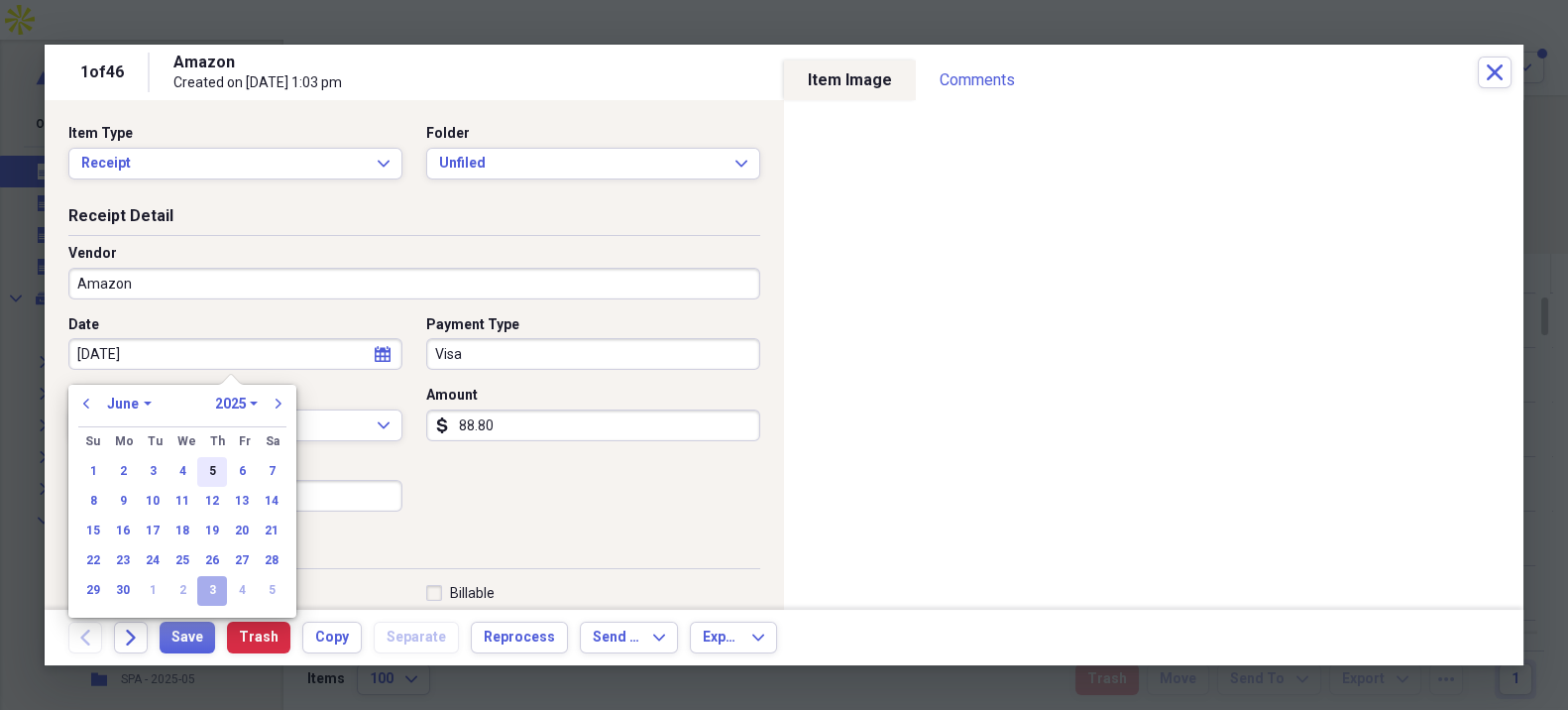 click on "5" at bounding box center [212, 472] 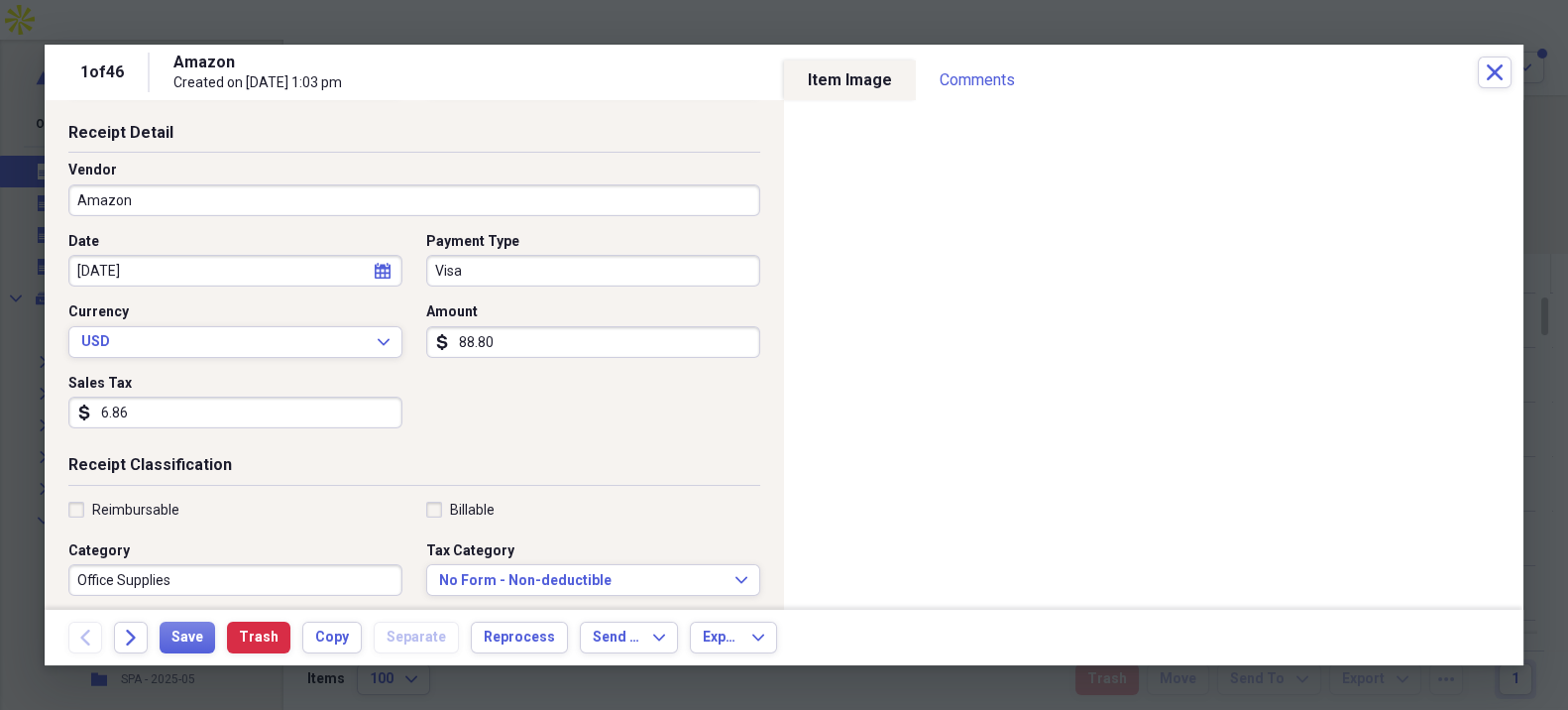 scroll, scrollTop: 220, scrollLeft: 0, axis: vertical 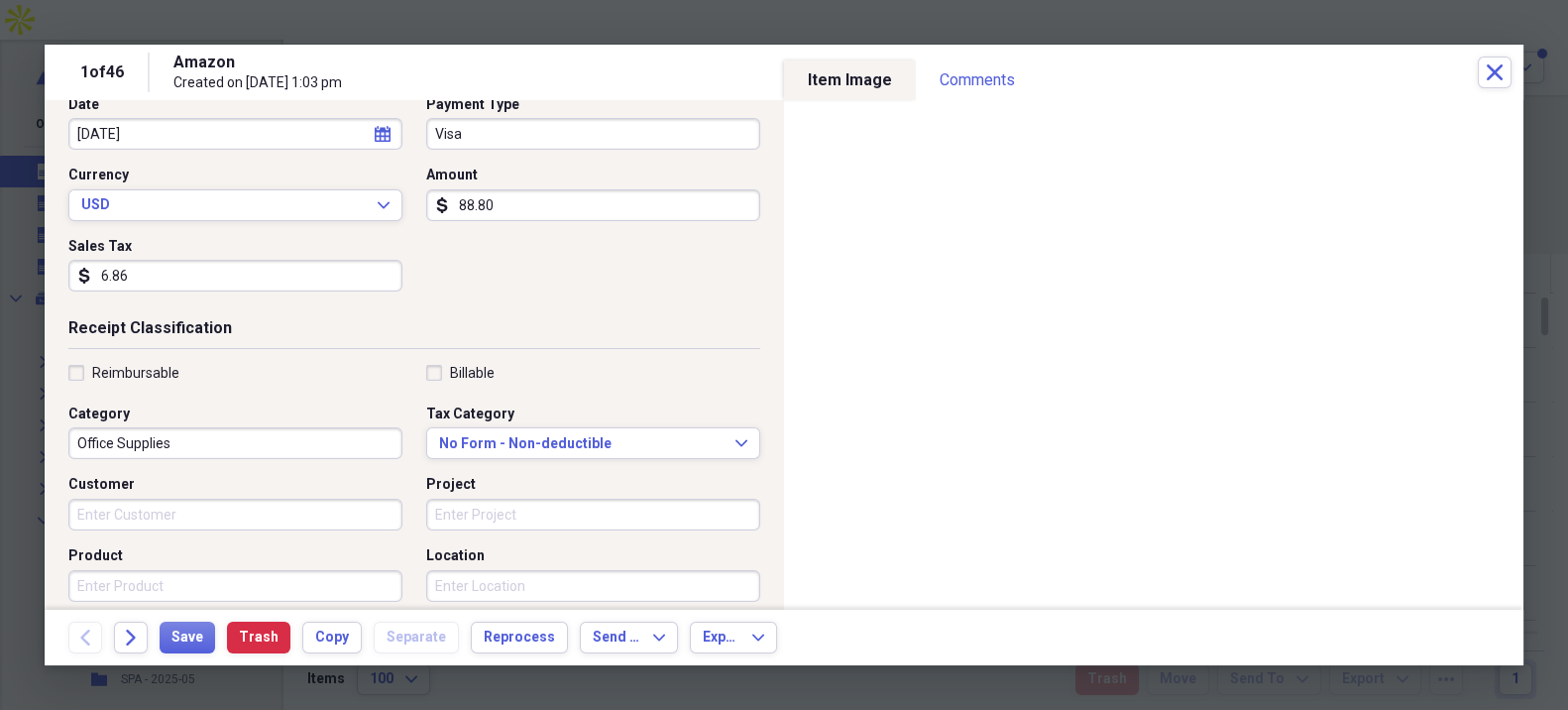 click on "Reimbursable" at bounding box center (136, 373) 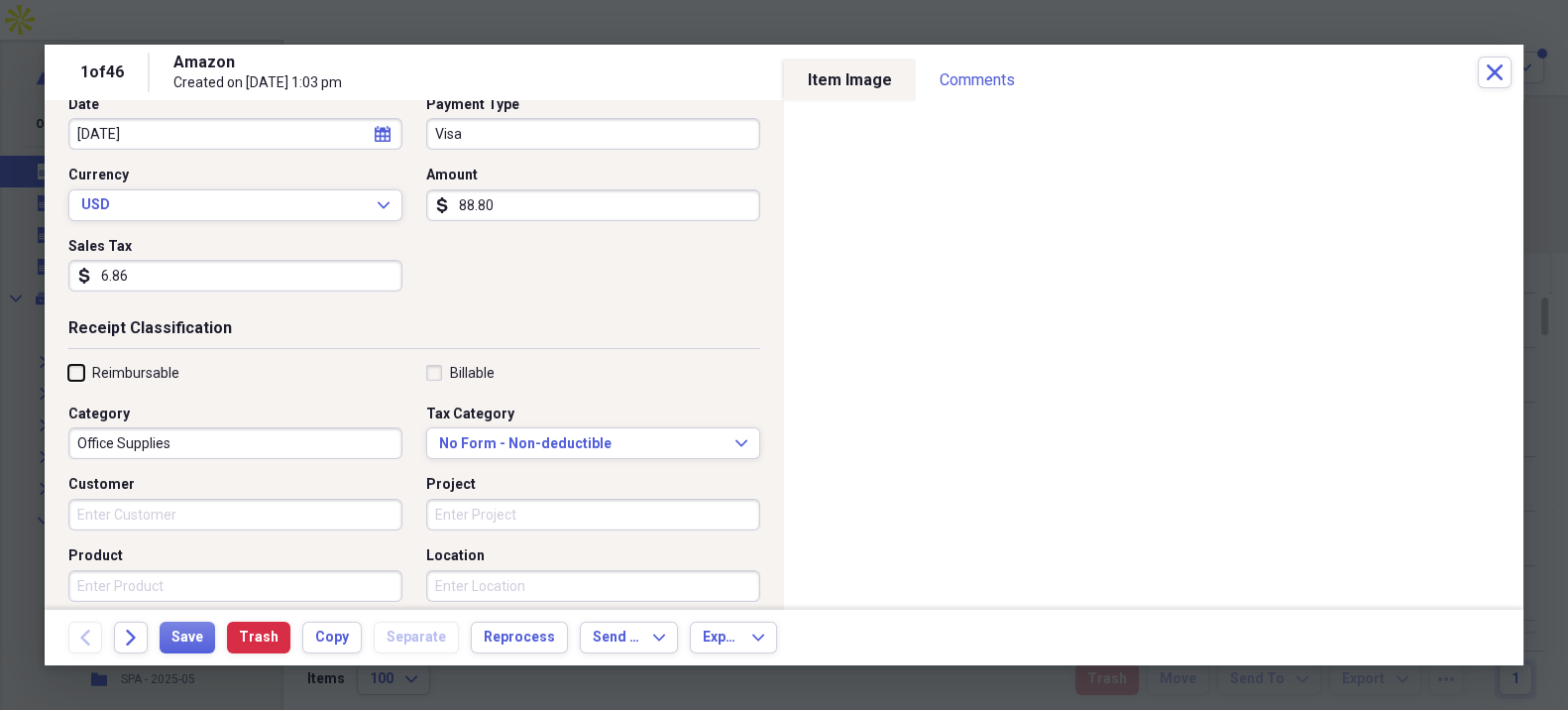 click on "Reimbursable" at bounding box center (68, 372) 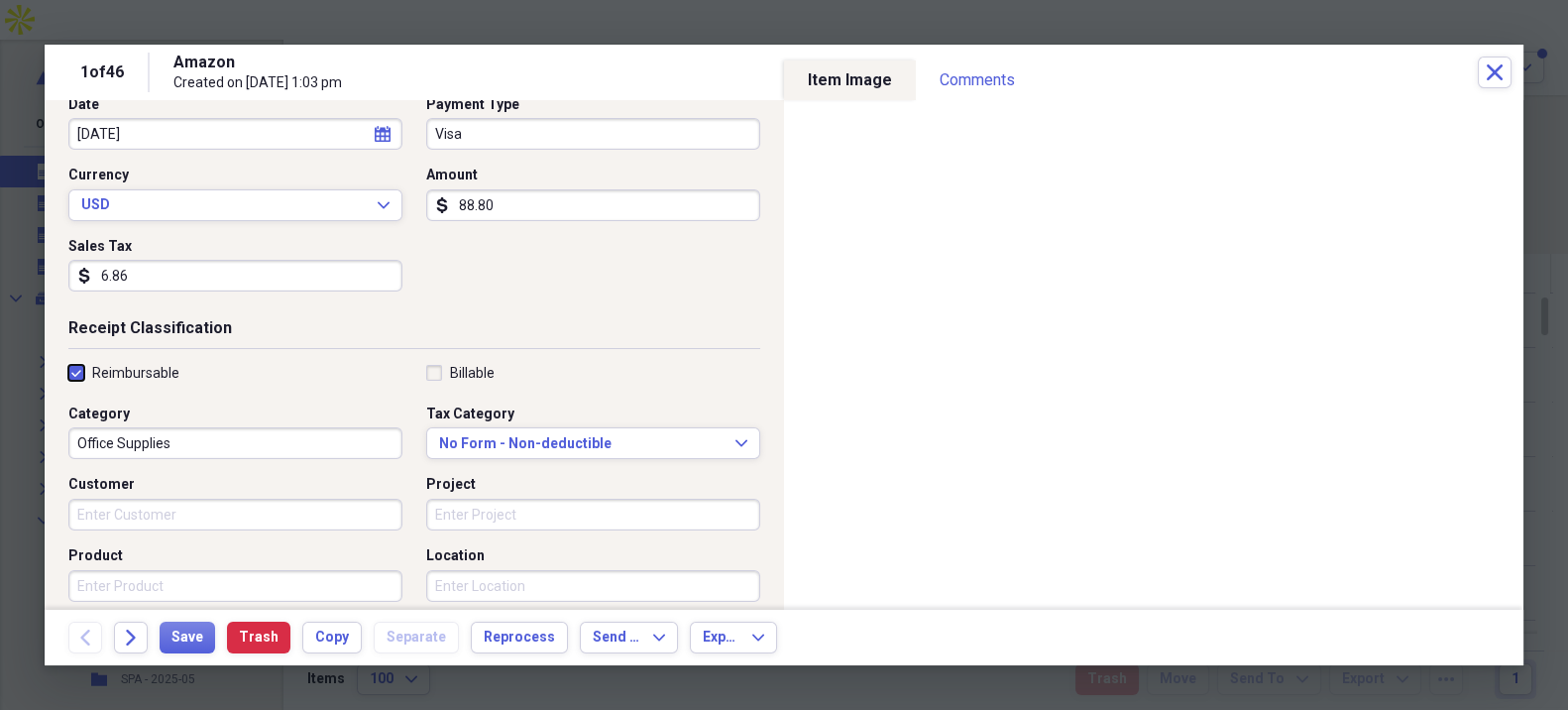 checkbox on "true" 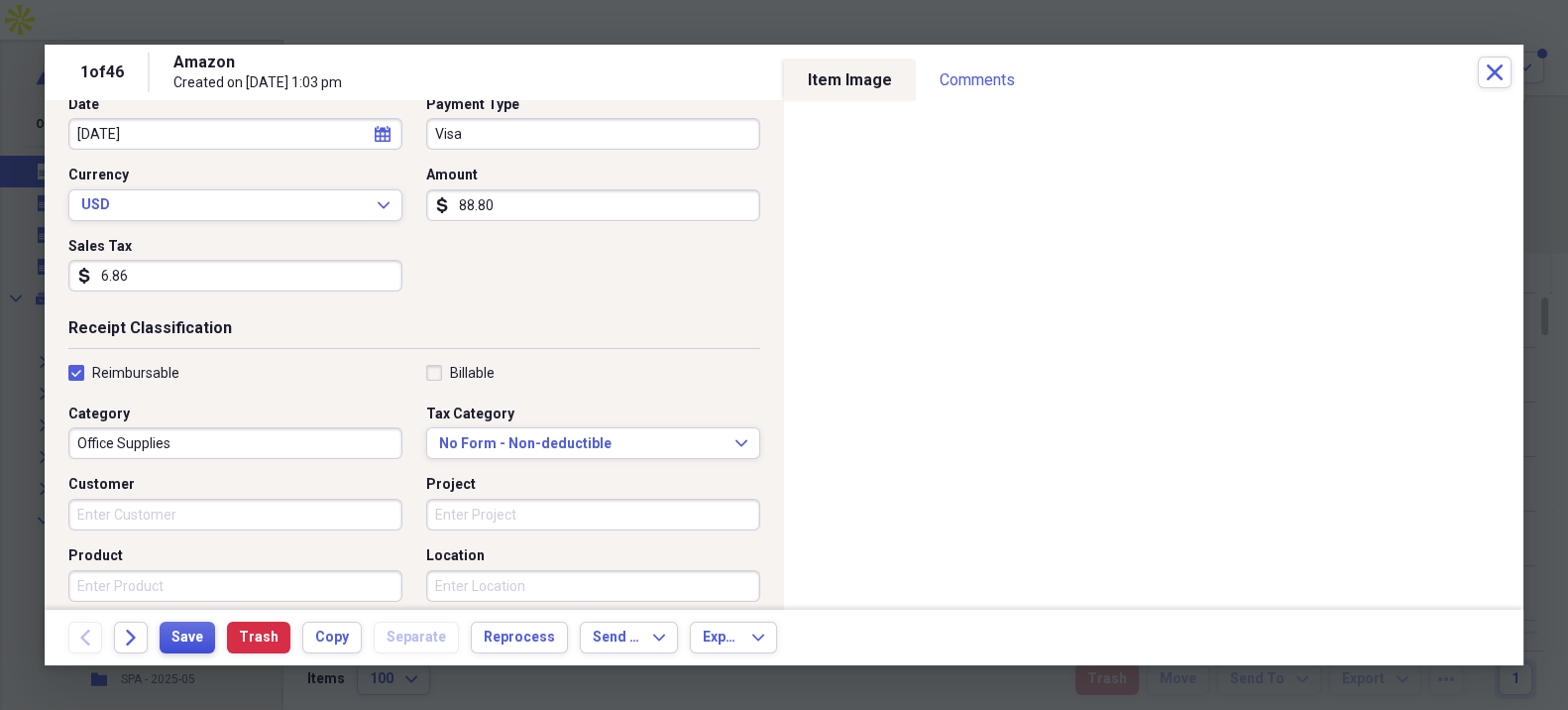 click on "Save" at bounding box center [187, 638] 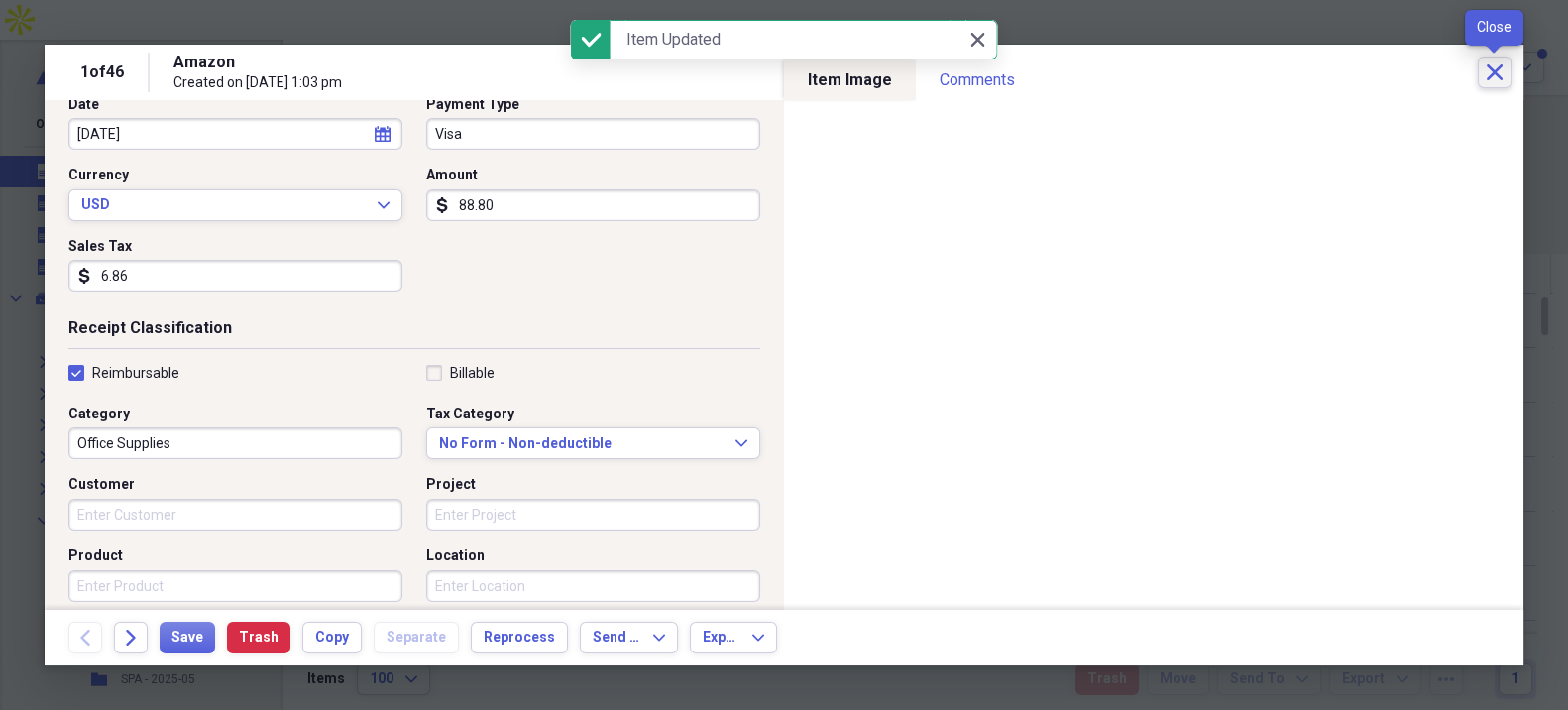 click on "Close" 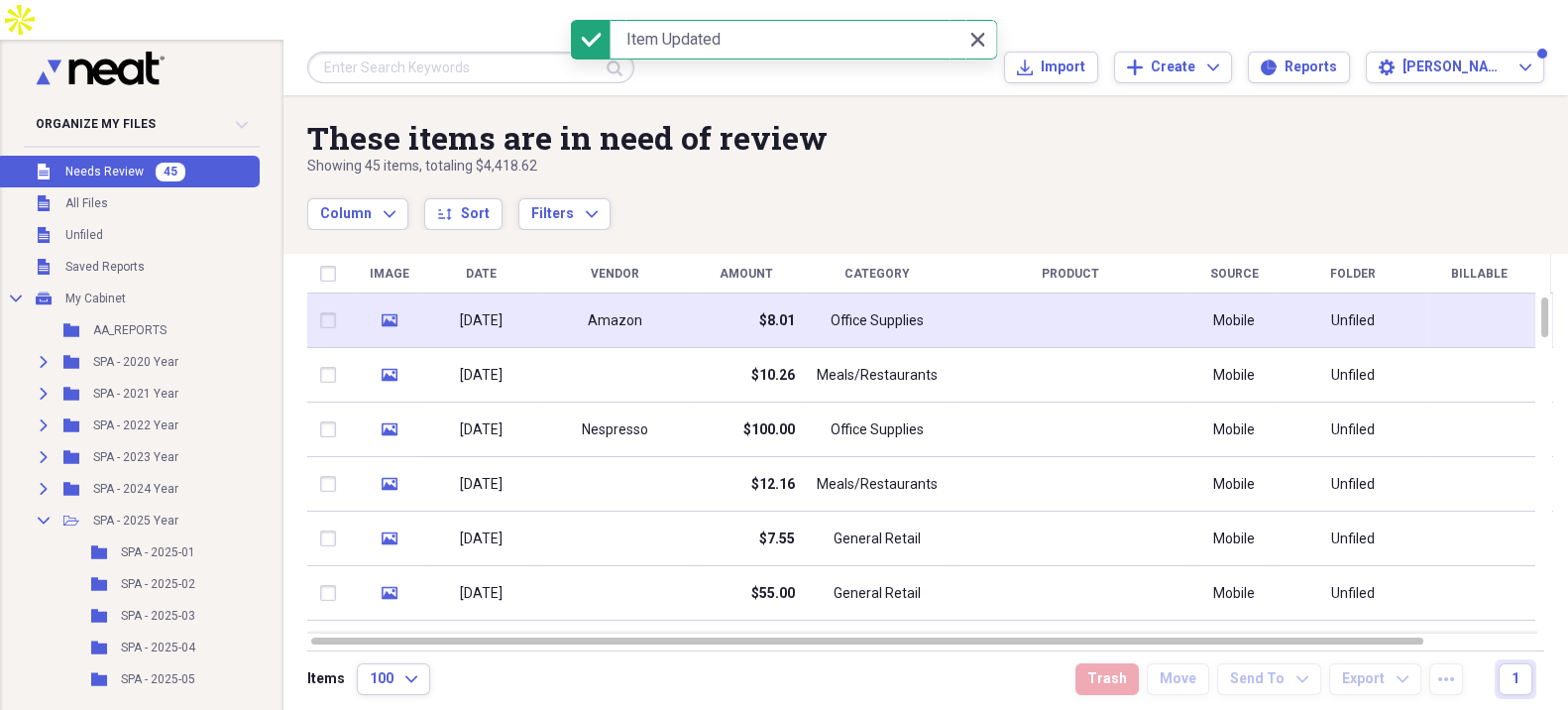 click on "$8.01" at bounding box center [745, 320] 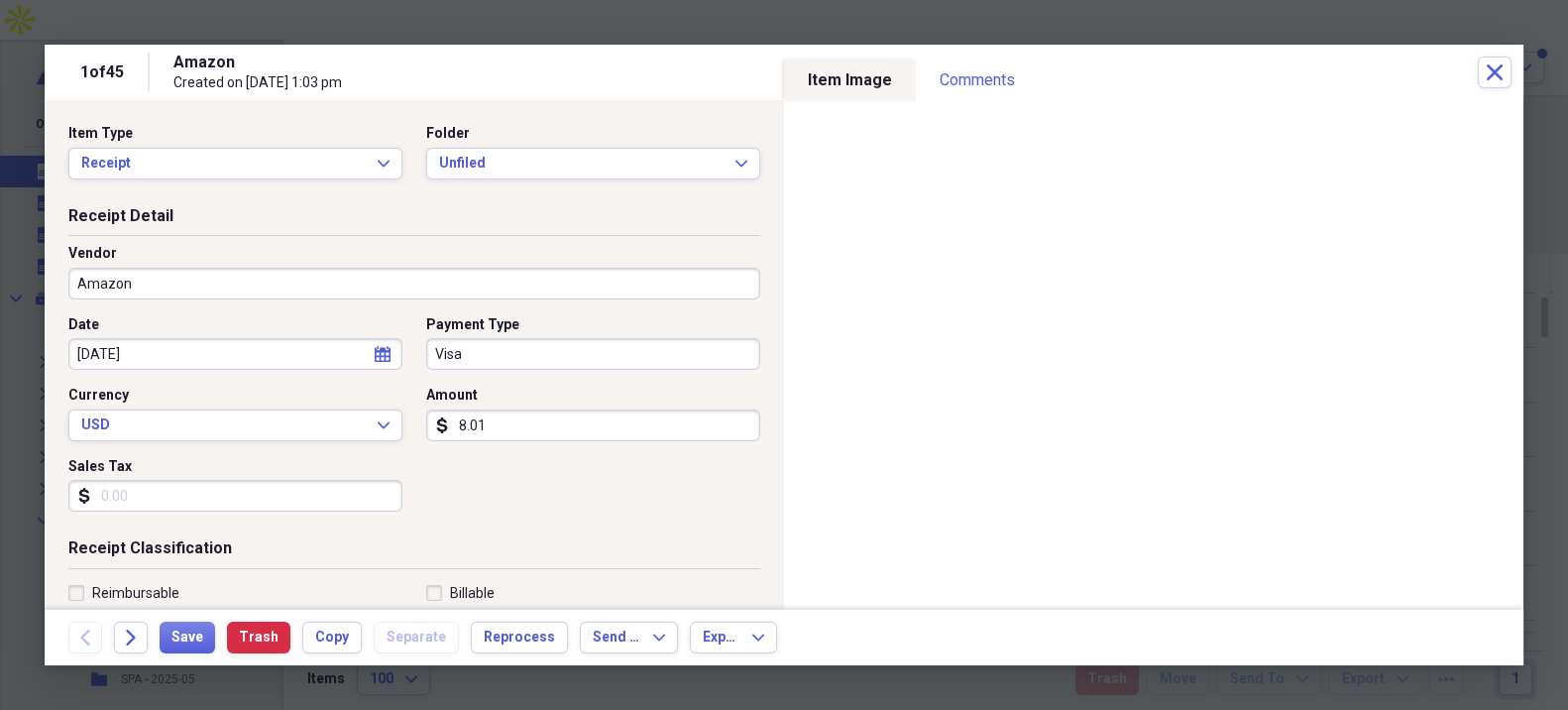 click on "calendar" 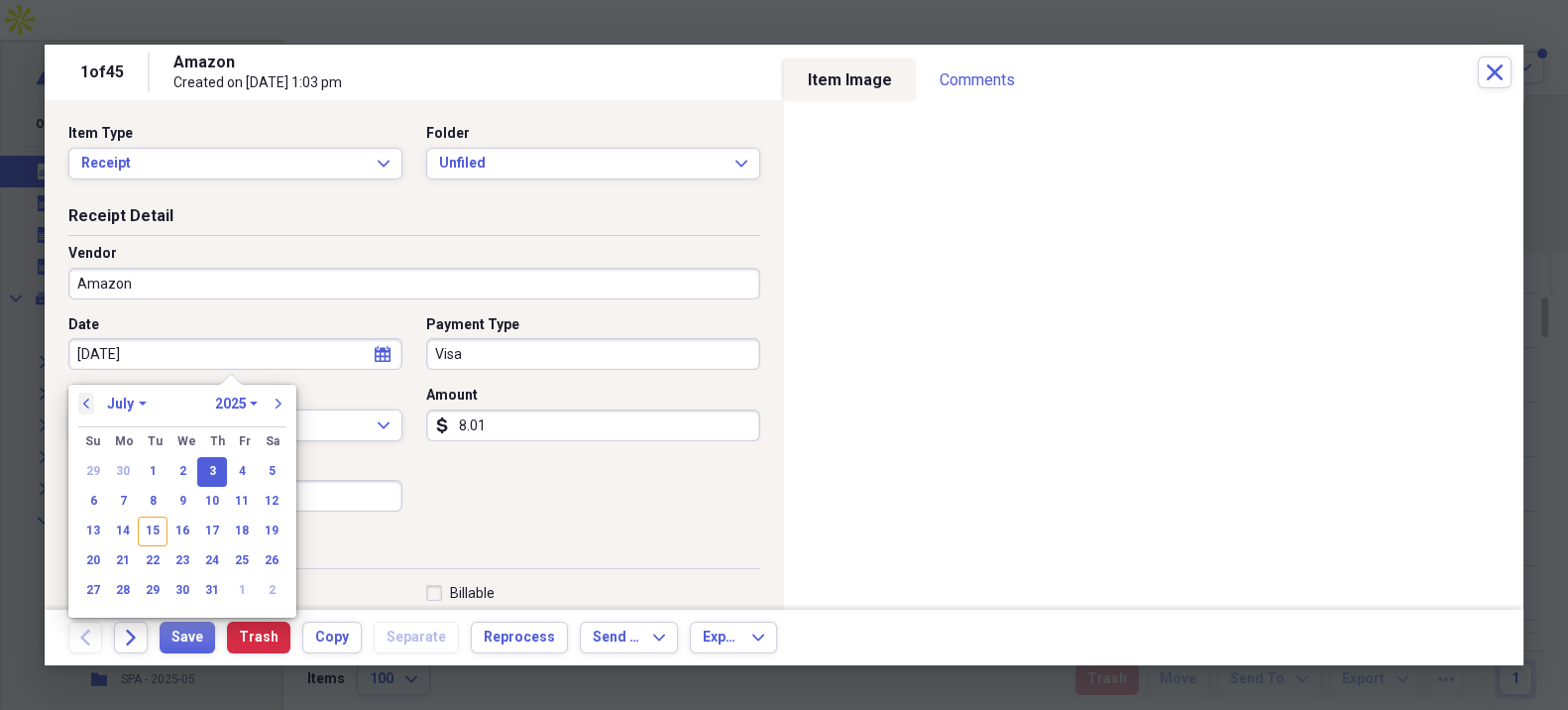click on "previous" at bounding box center [86, 404] 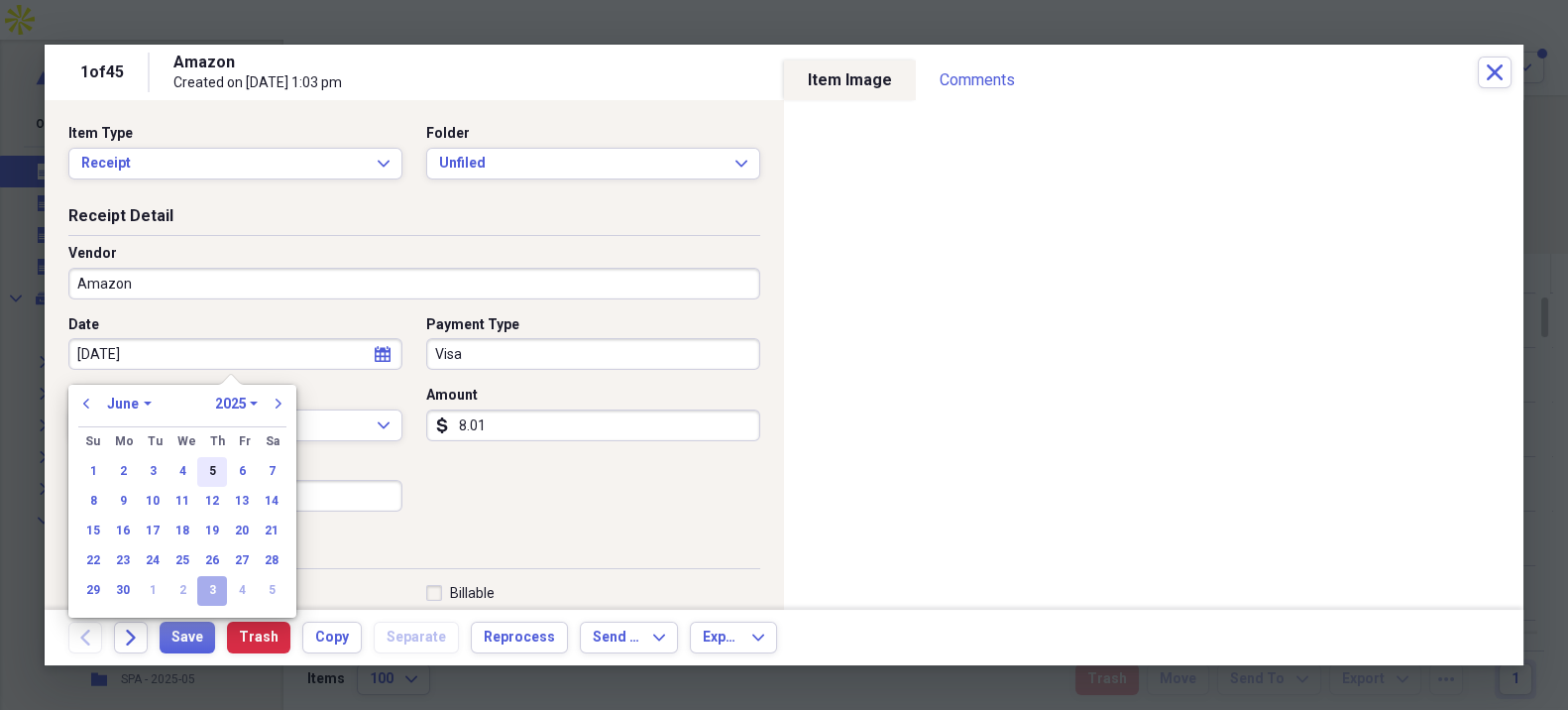 click on "5" at bounding box center [212, 472] 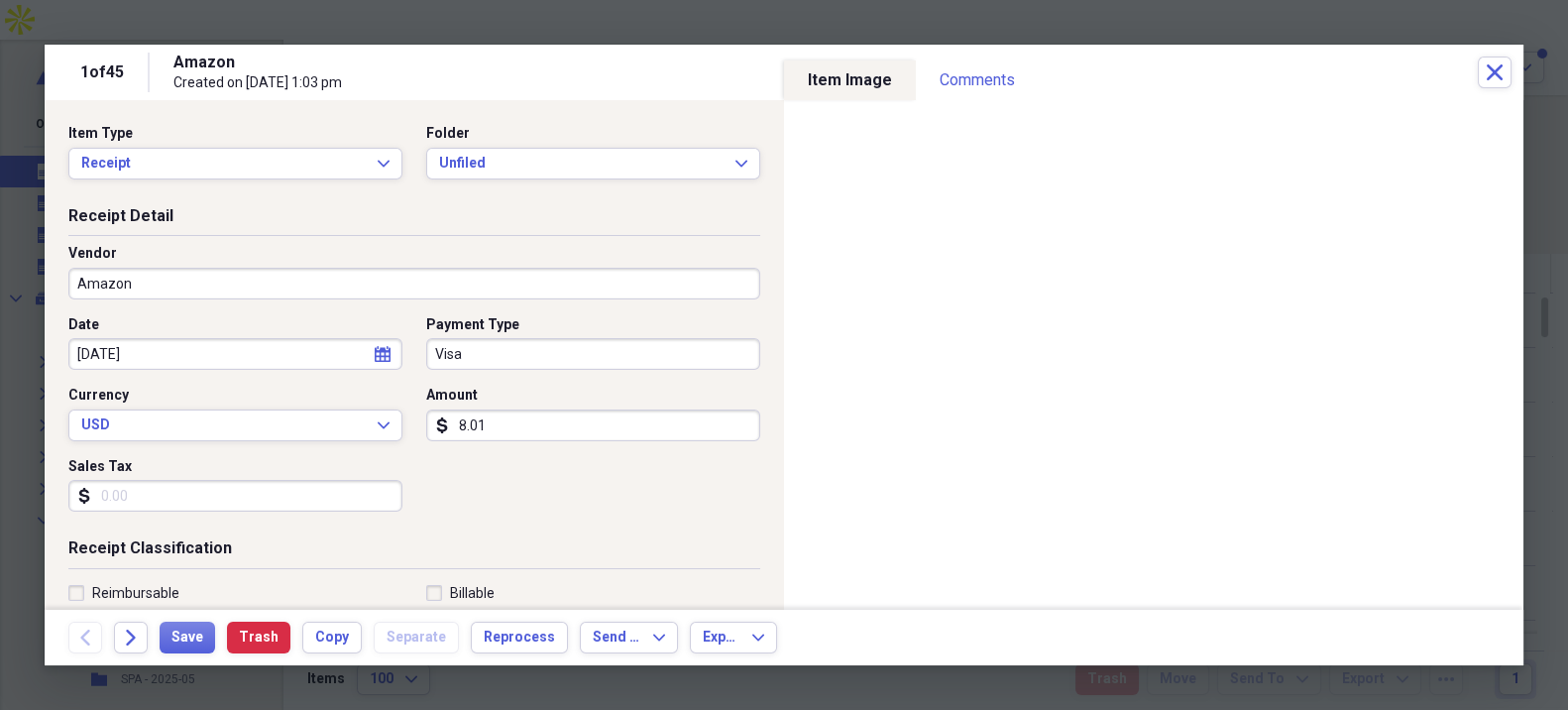 type on "[DATE]" 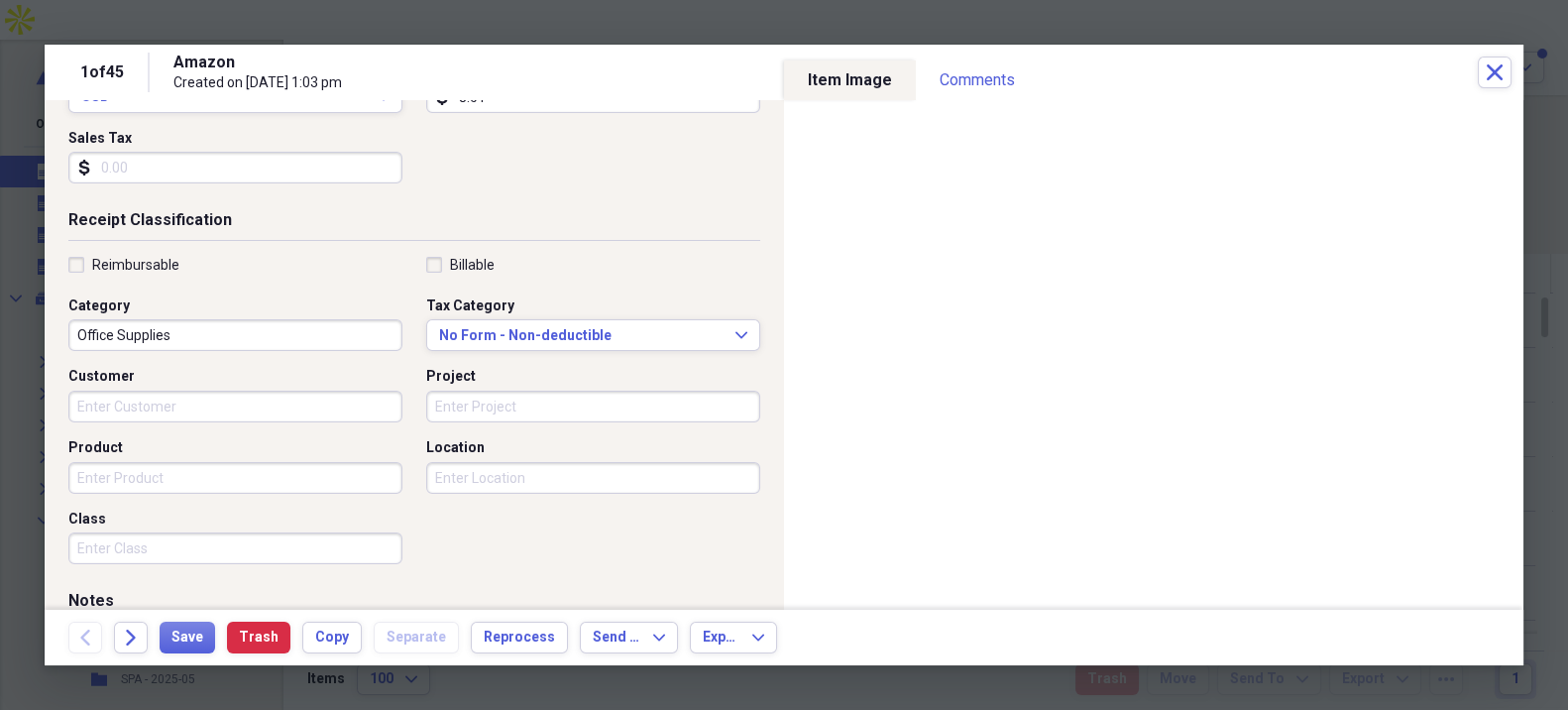 scroll, scrollTop: 330, scrollLeft: 0, axis: vertical 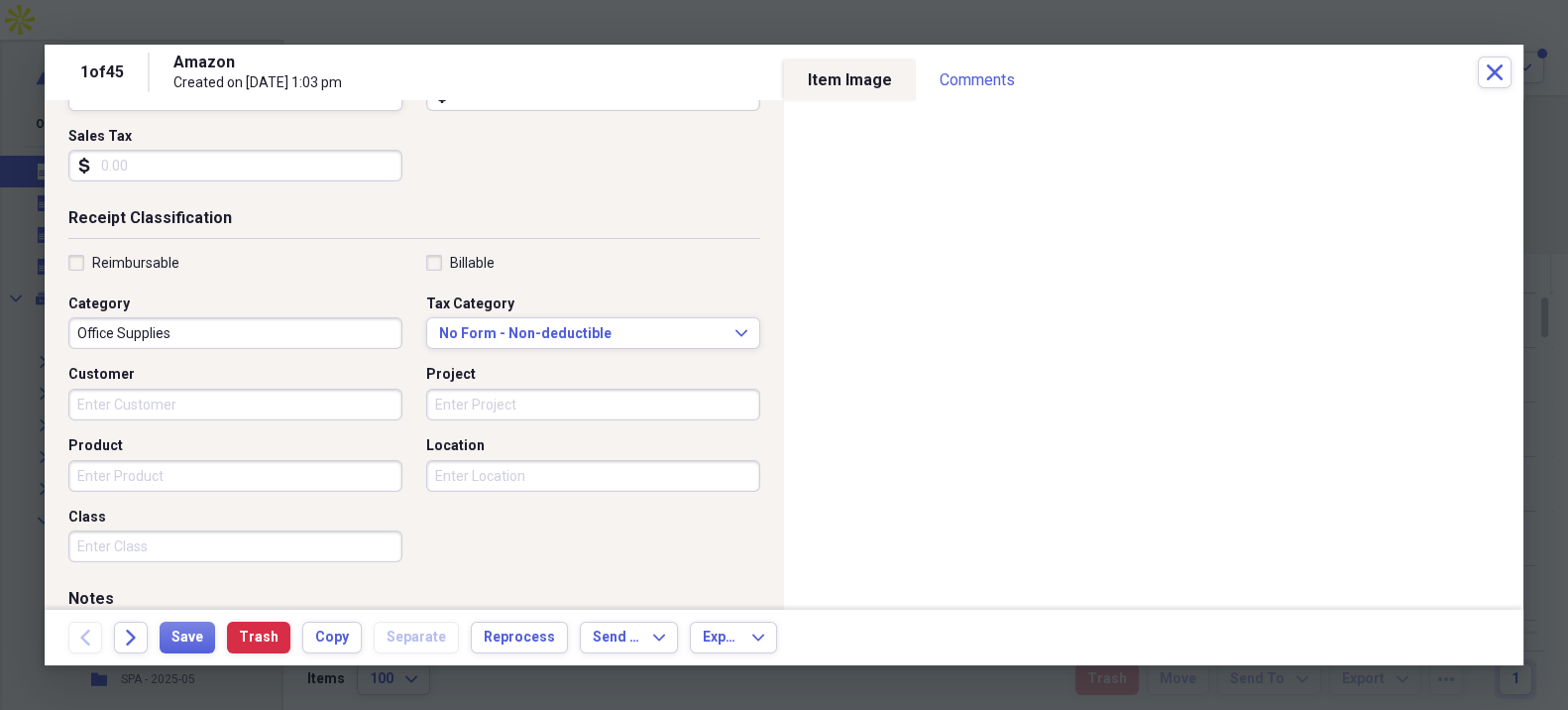 click on "Reimbursable" at bounding box center [136, 263] 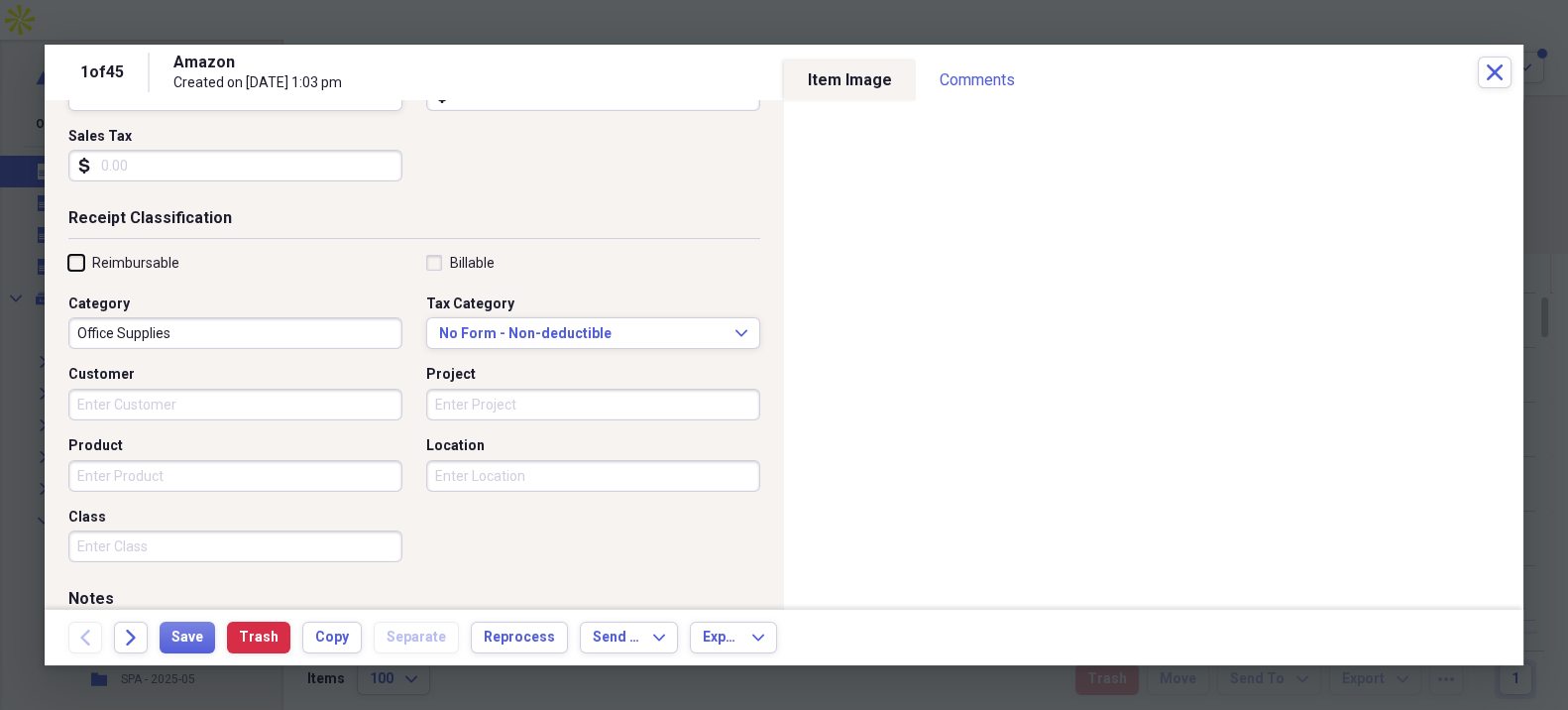 click on "Reimbursable" at bounding box center [68, 262] 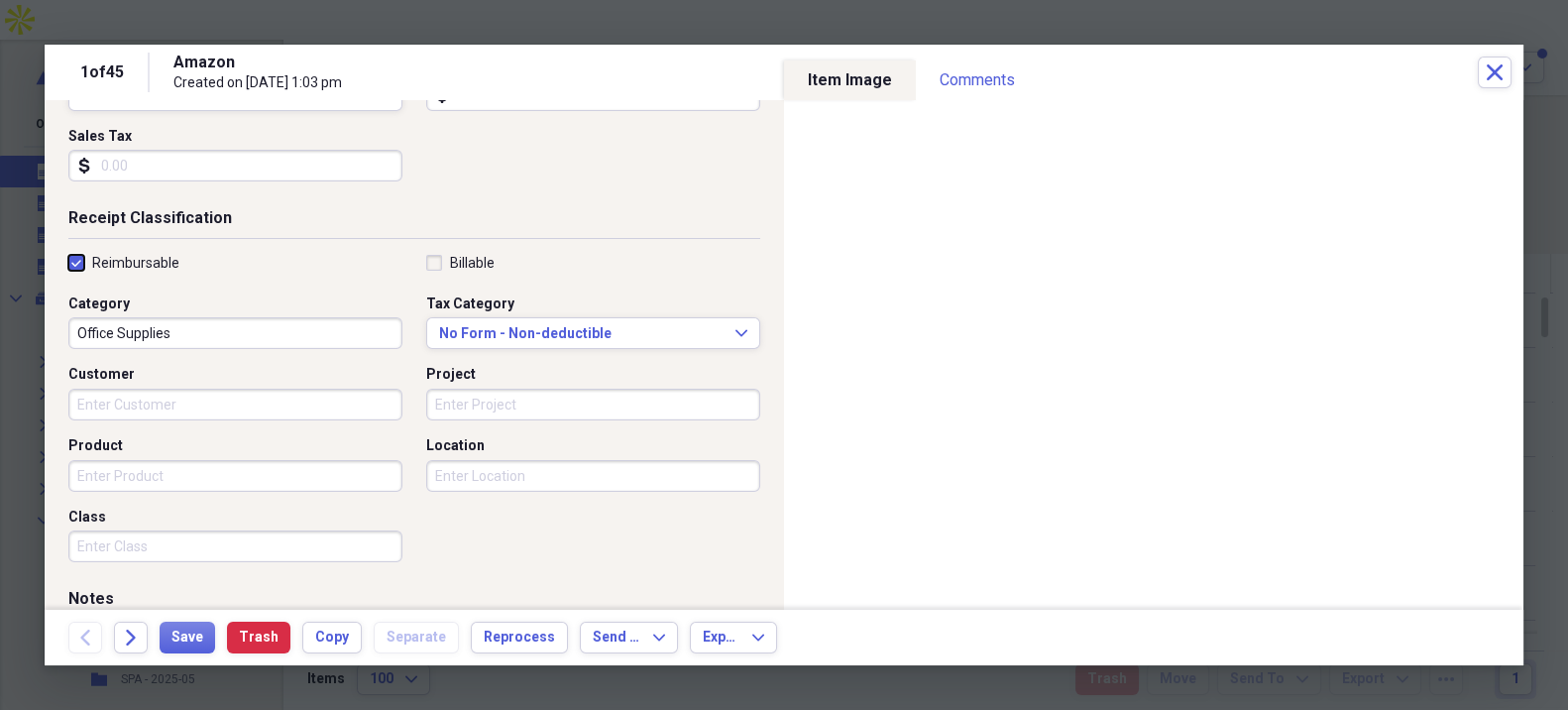 checkbox on "true" 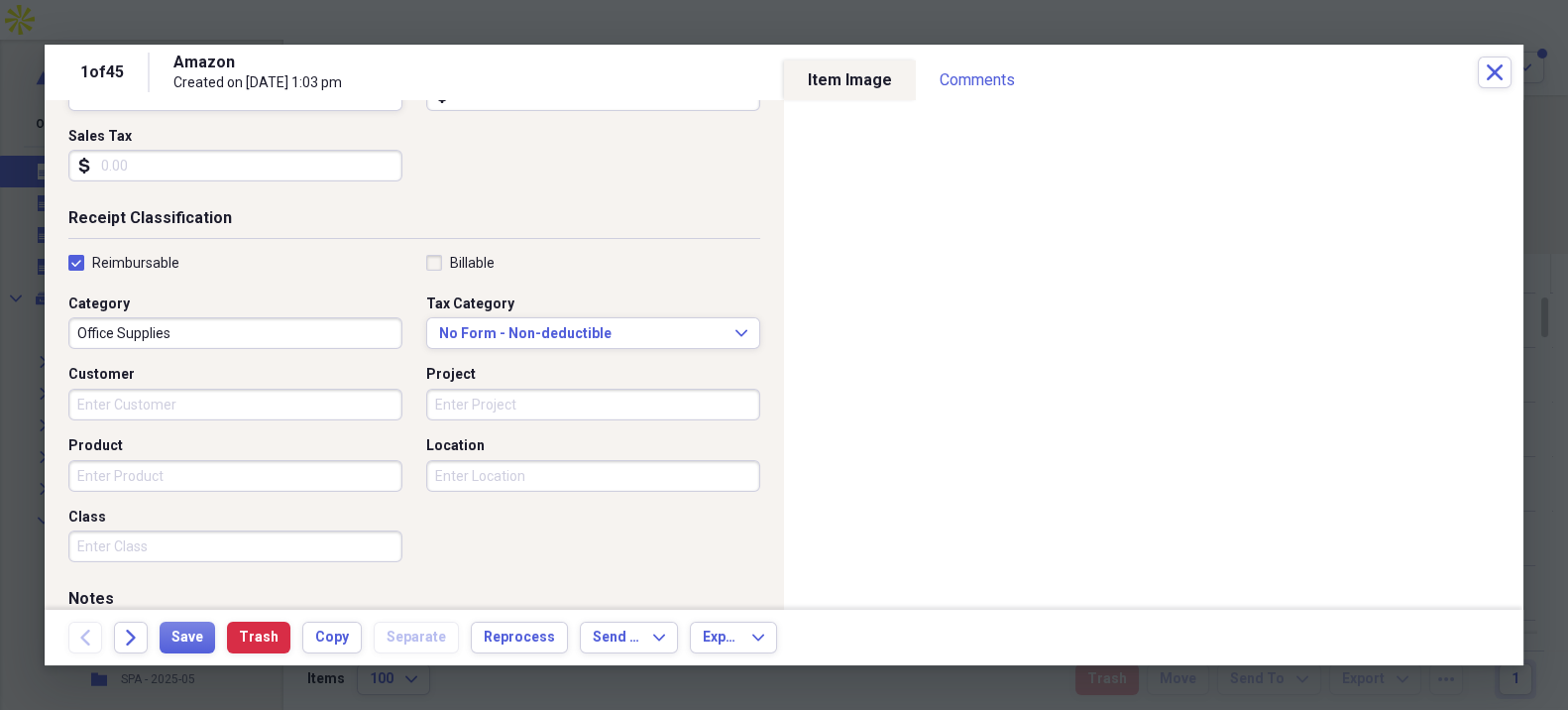 click on "Office Supplies" at bounding box center [235, 333] 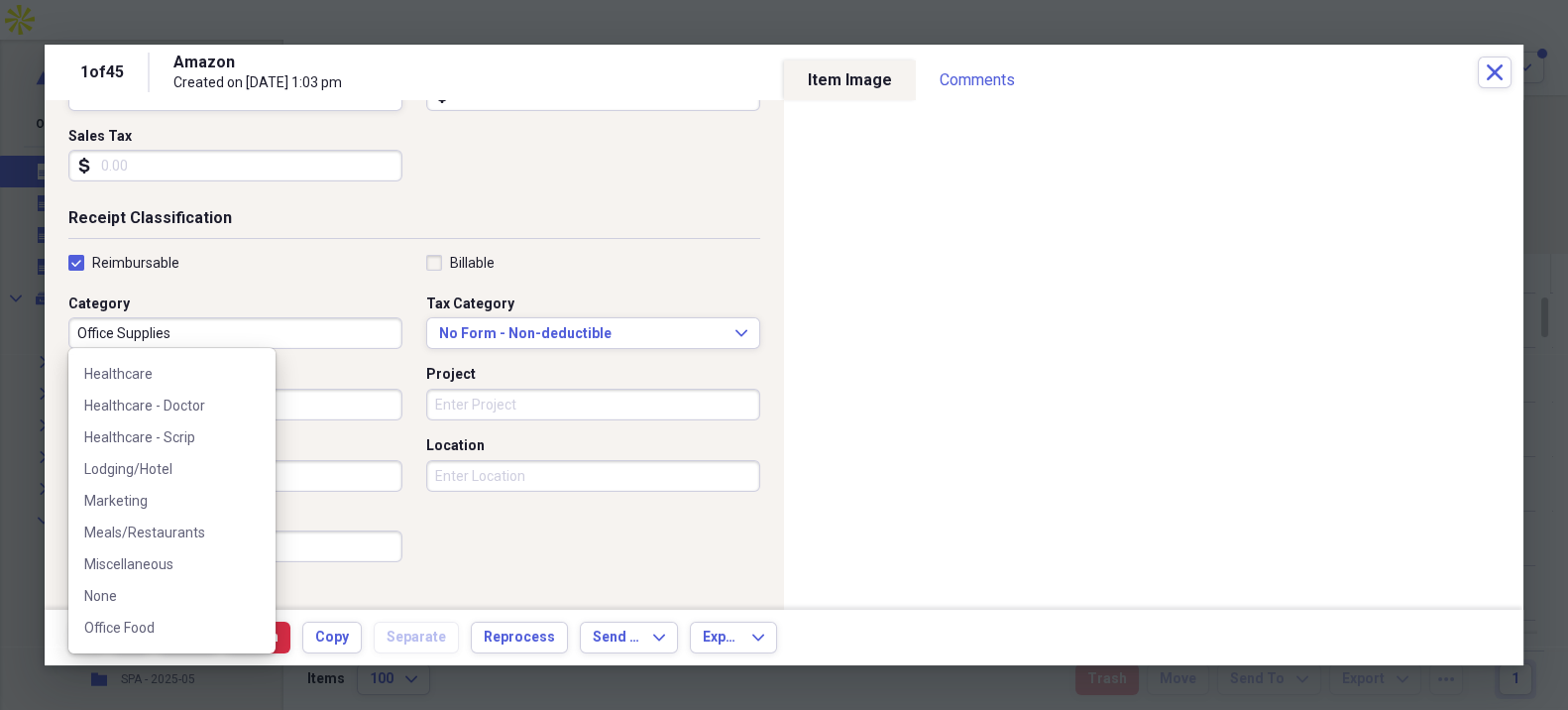 scroll, scrollTop: 330, scrollLeft: 0, axis: vertical 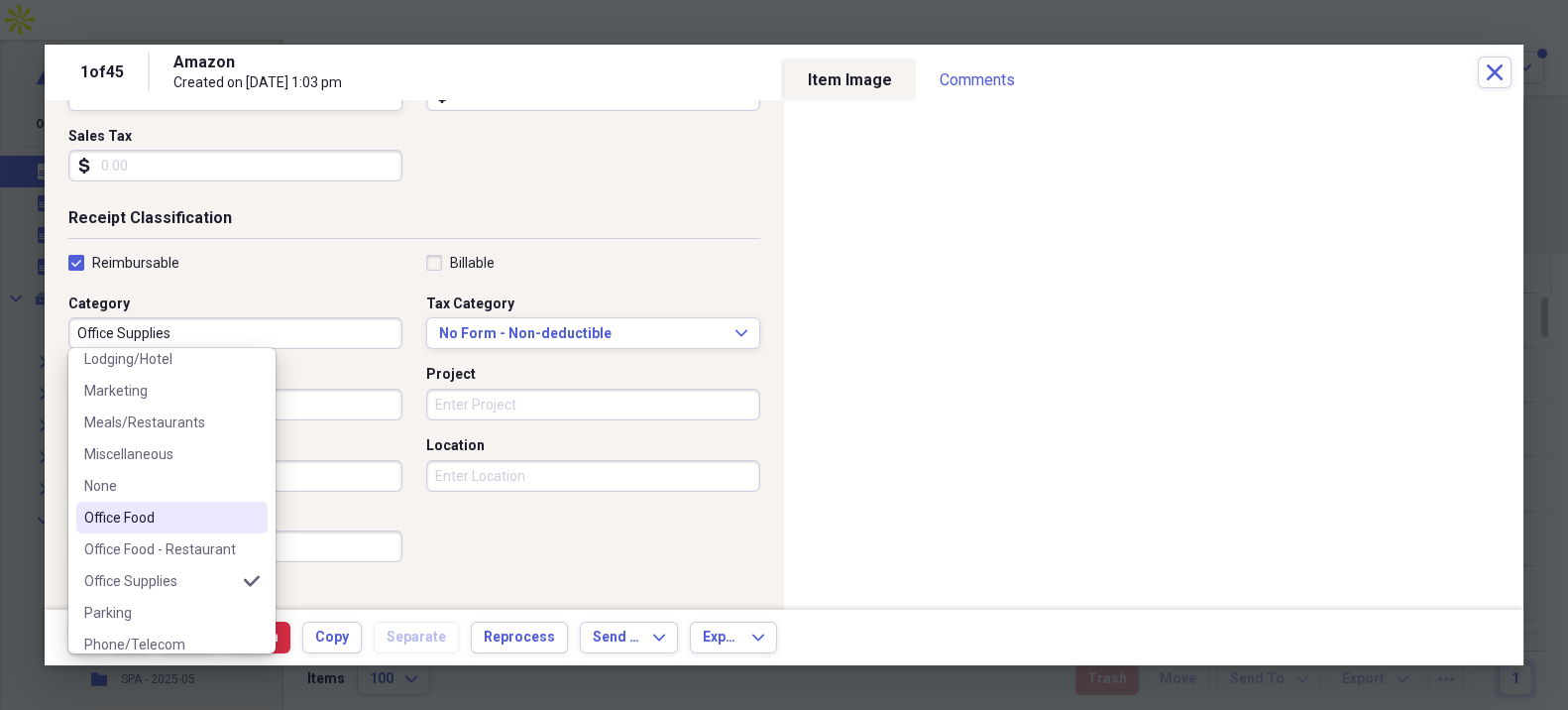 click on "Office Food" at bounding box center [171, 518] 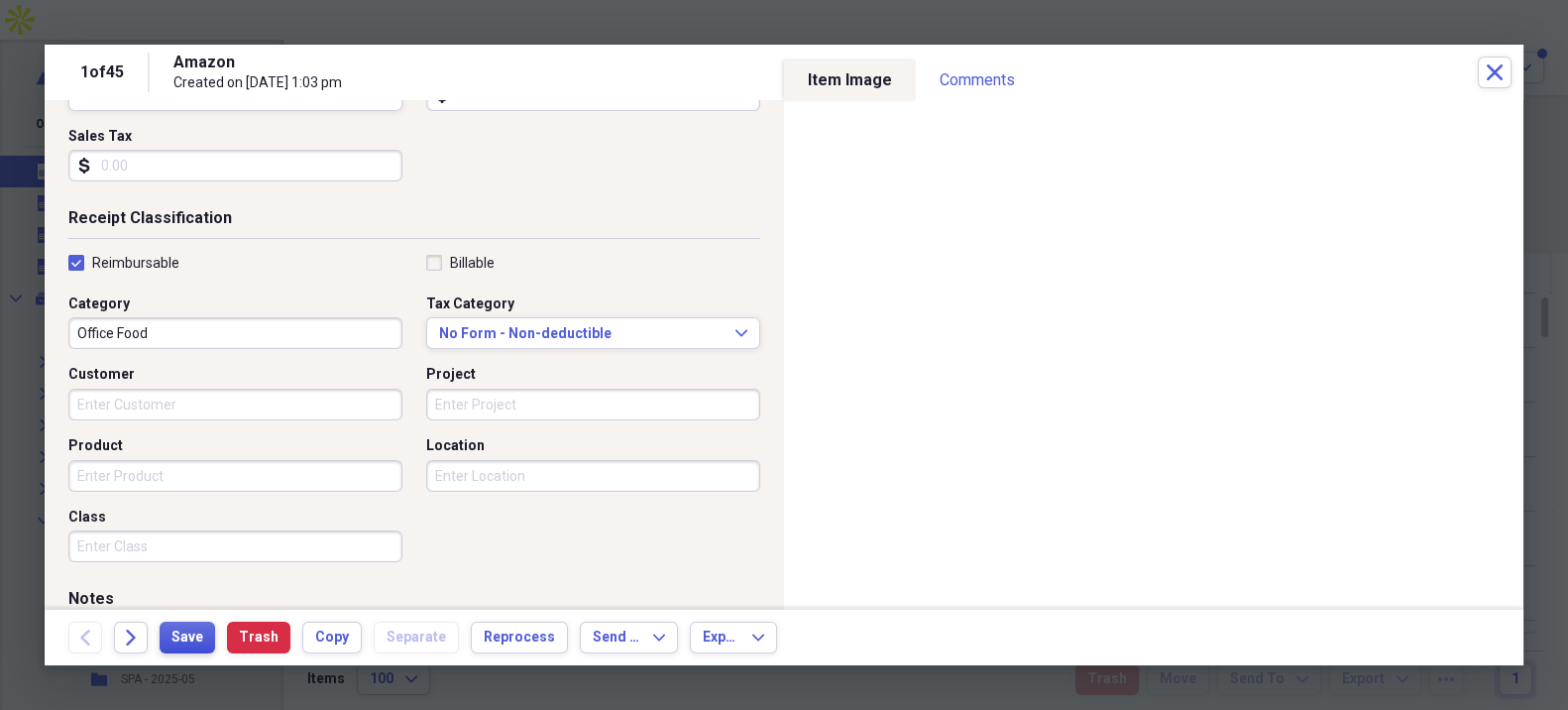 click on "Save" at bounding box center (187, 638) 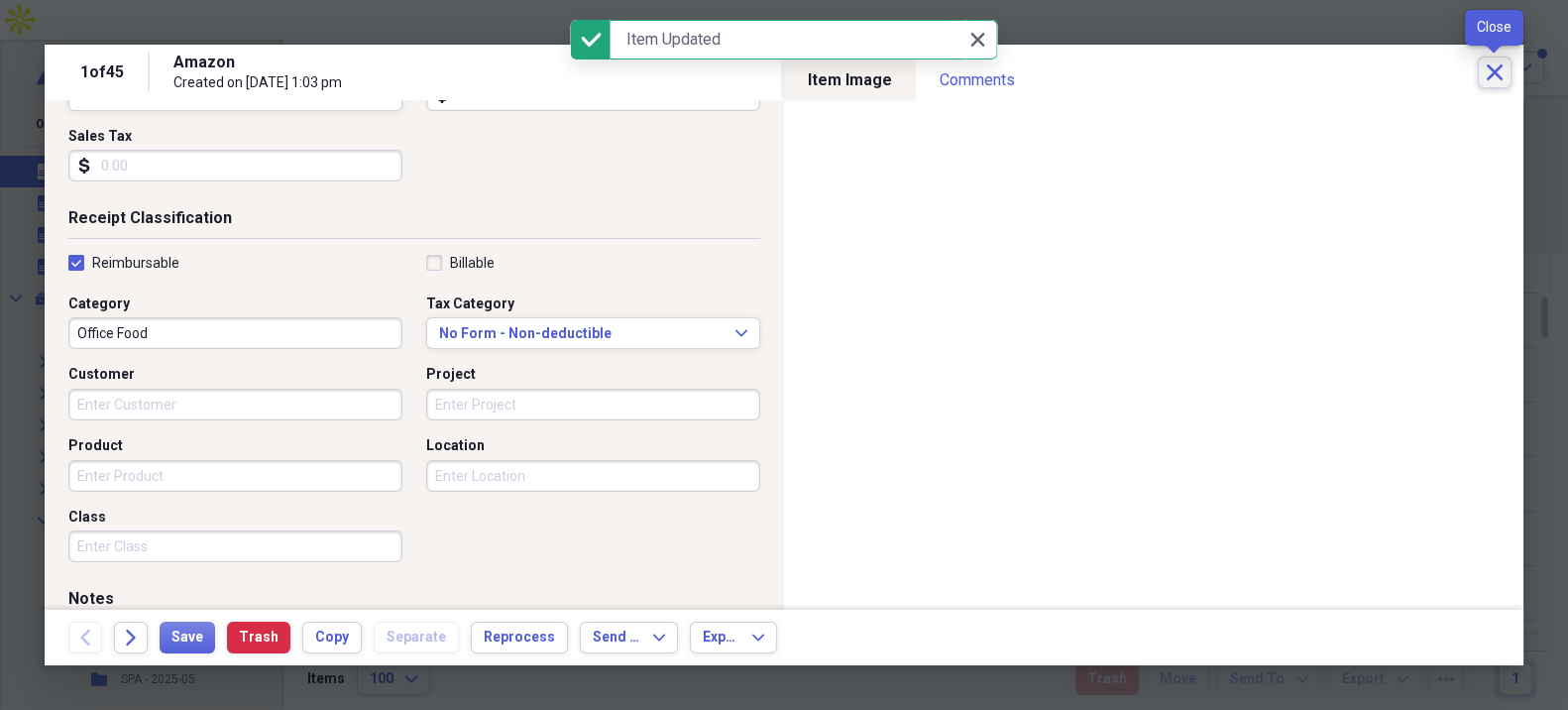 click 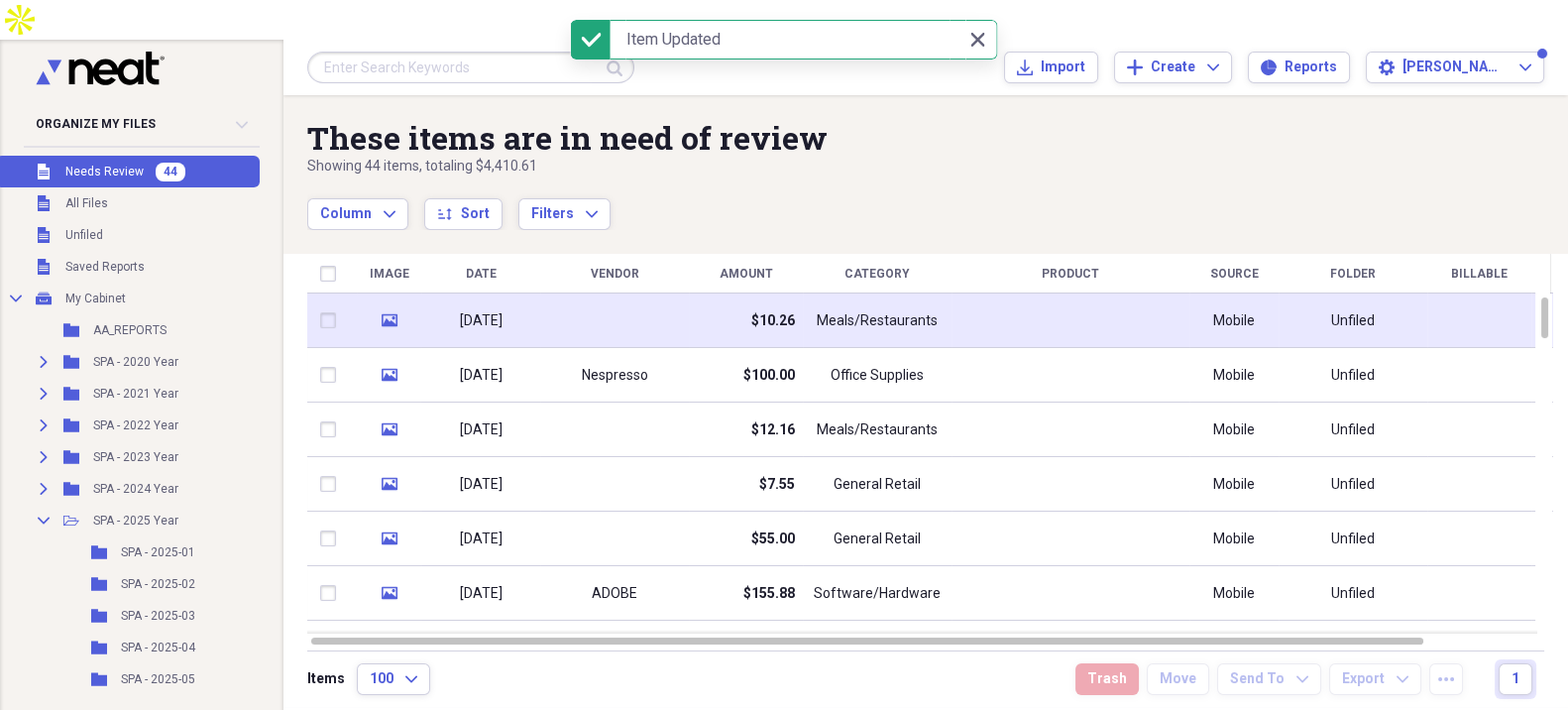 click on "$10.26" at bounding box center (745, 320) 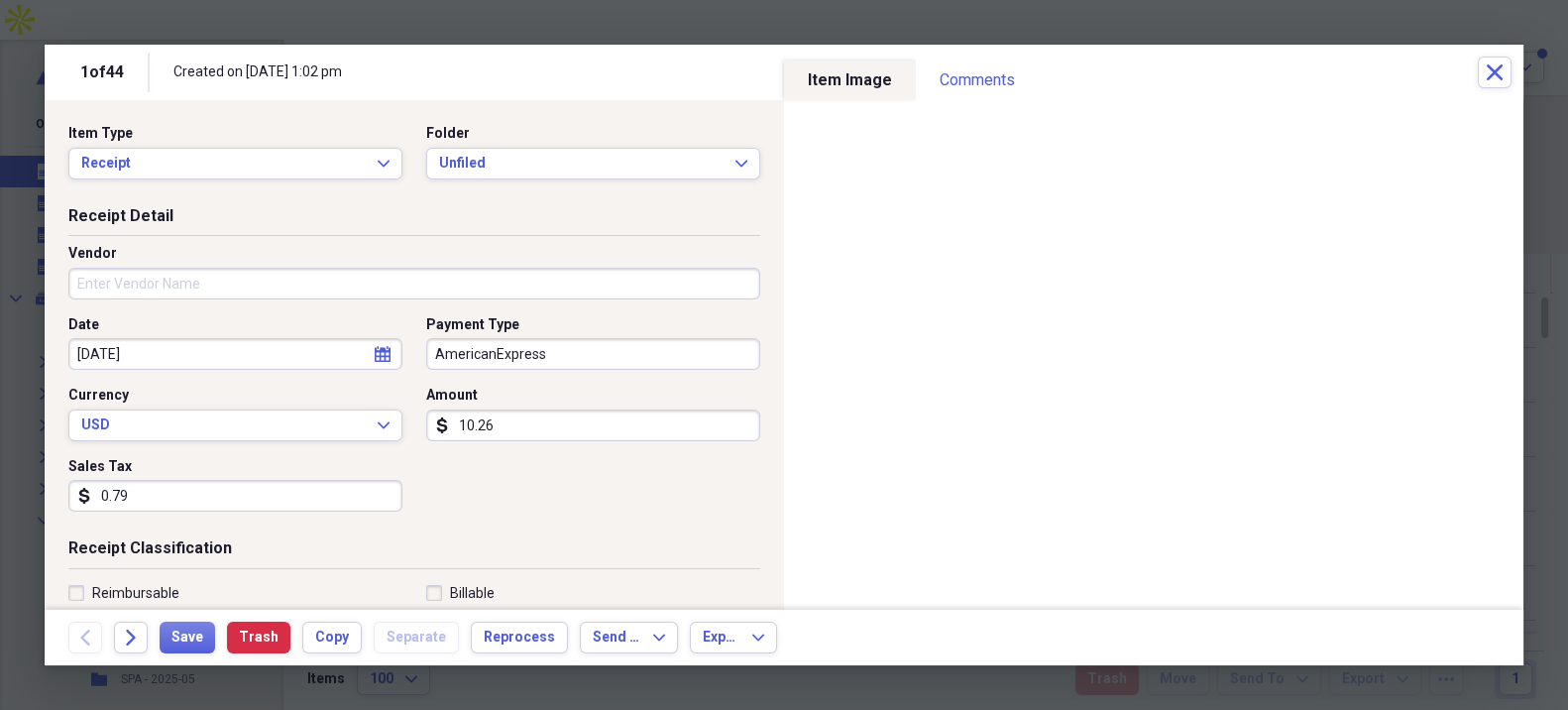 click on "Vendor" at bounding box center (414, 284) 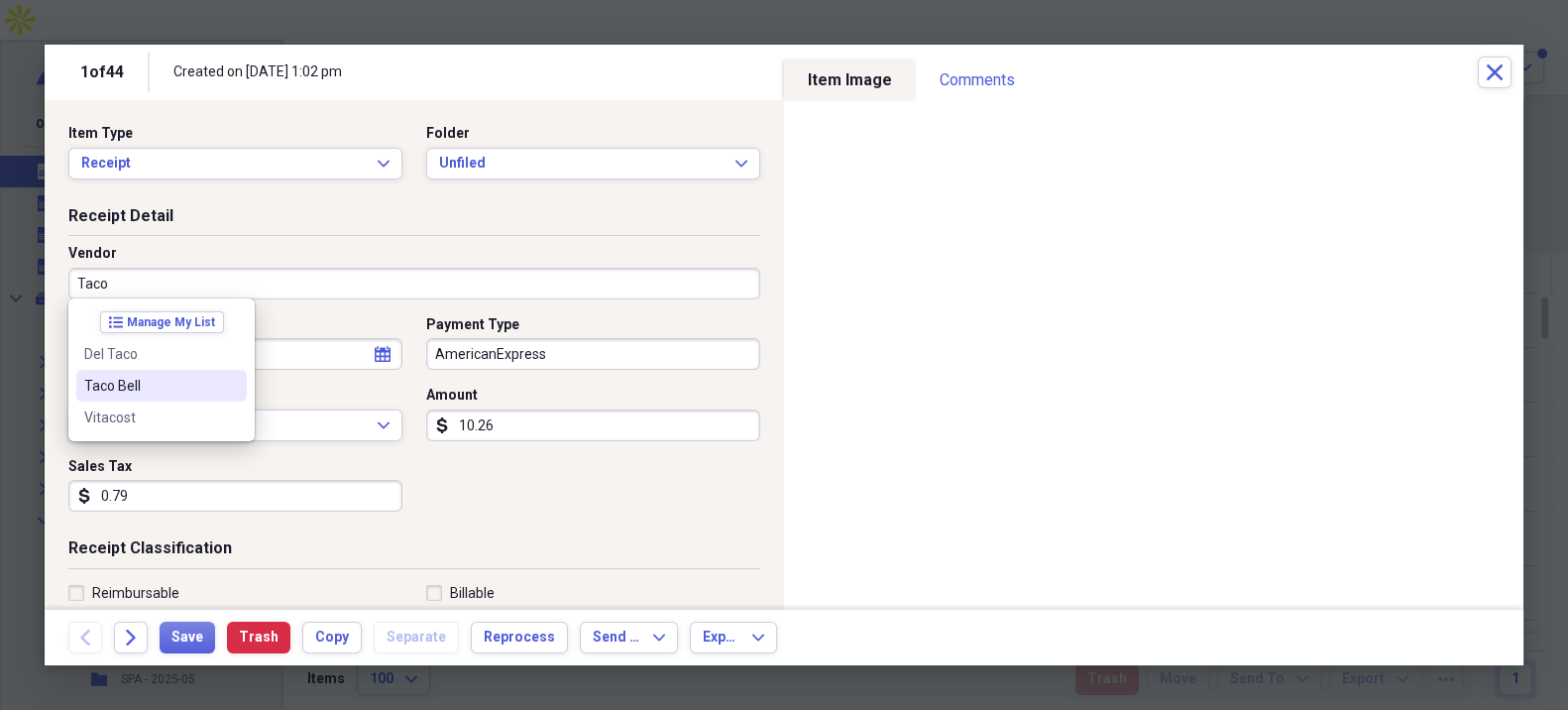click on "Taco Bell" at bounding box center (150, 386) 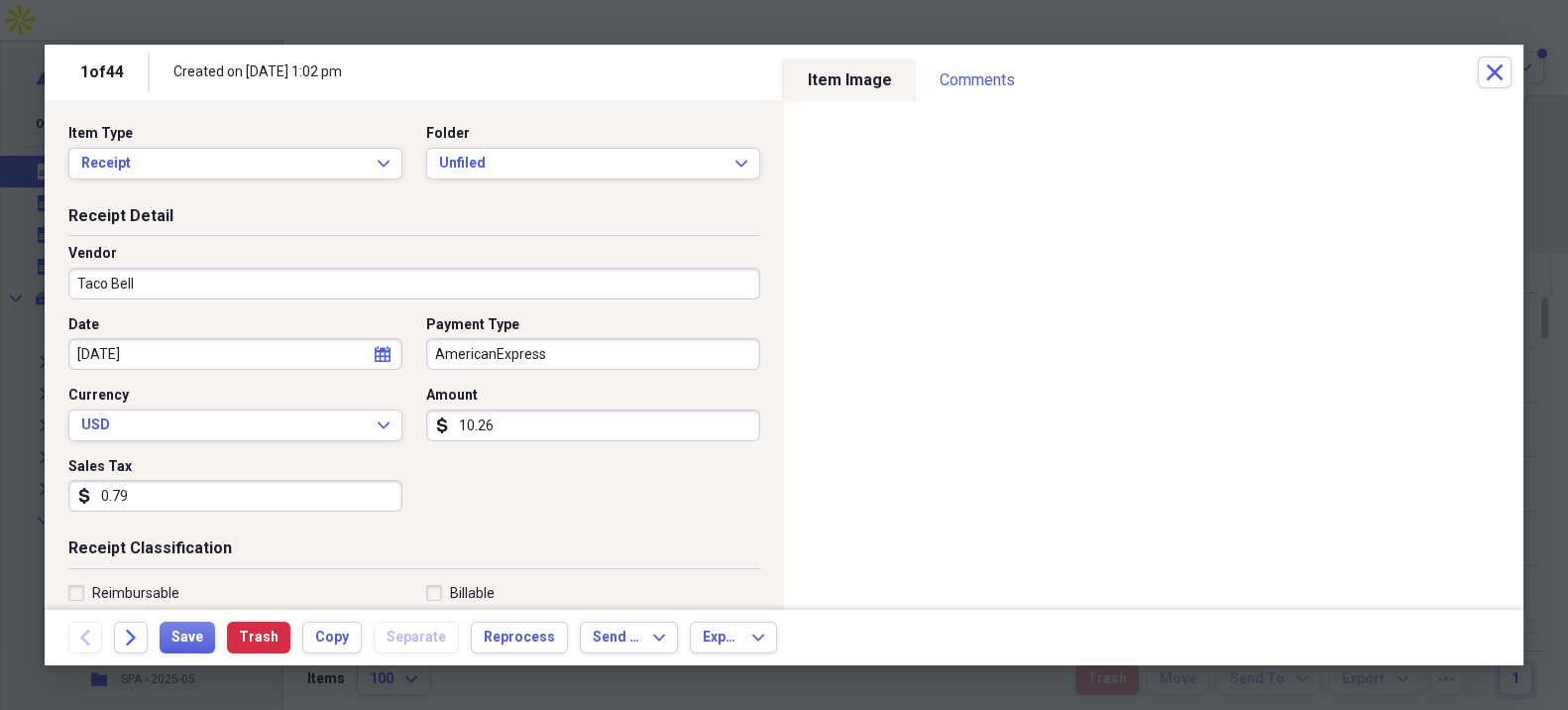 type on "Office Food - Restaurant" 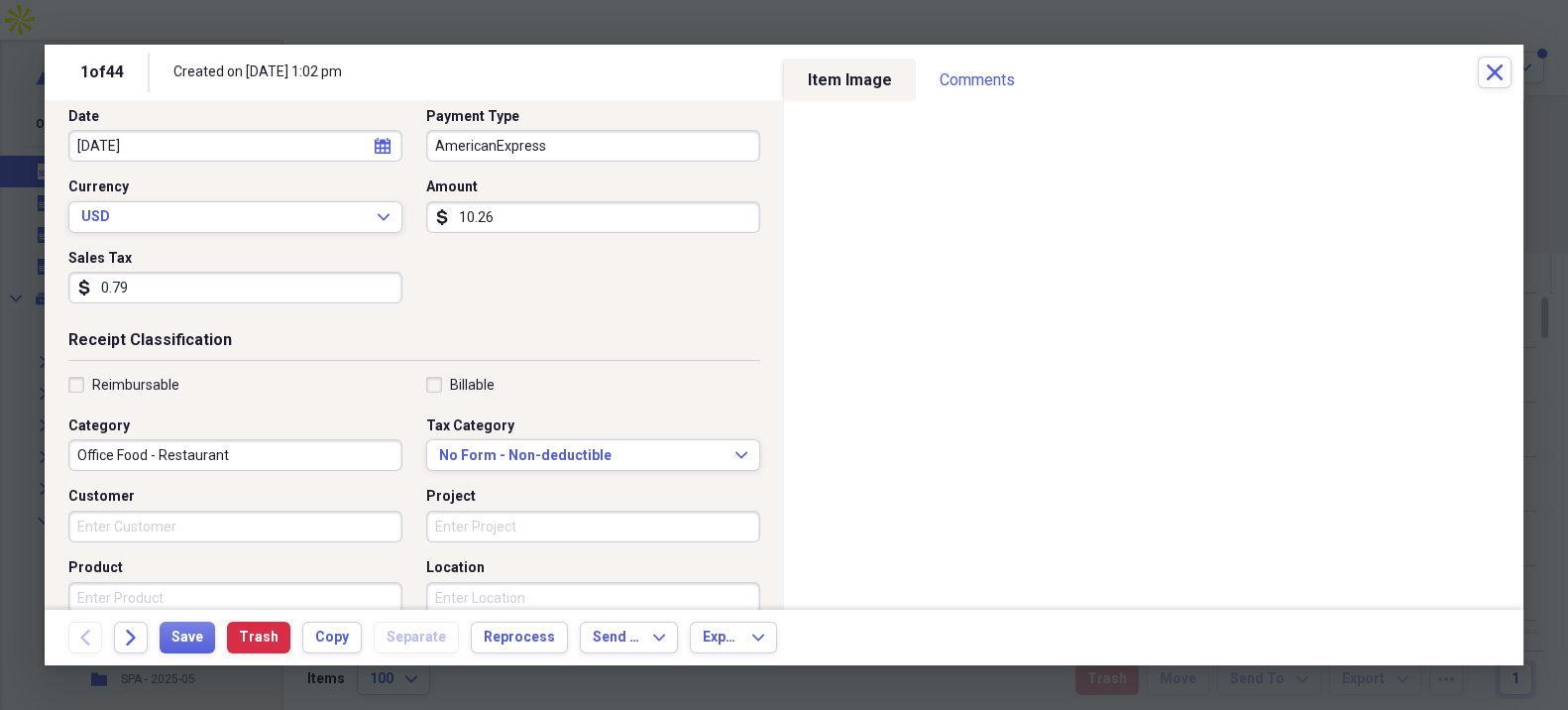 scroll, scrollTop: 220, scrollLeft: 0, axis: vertical 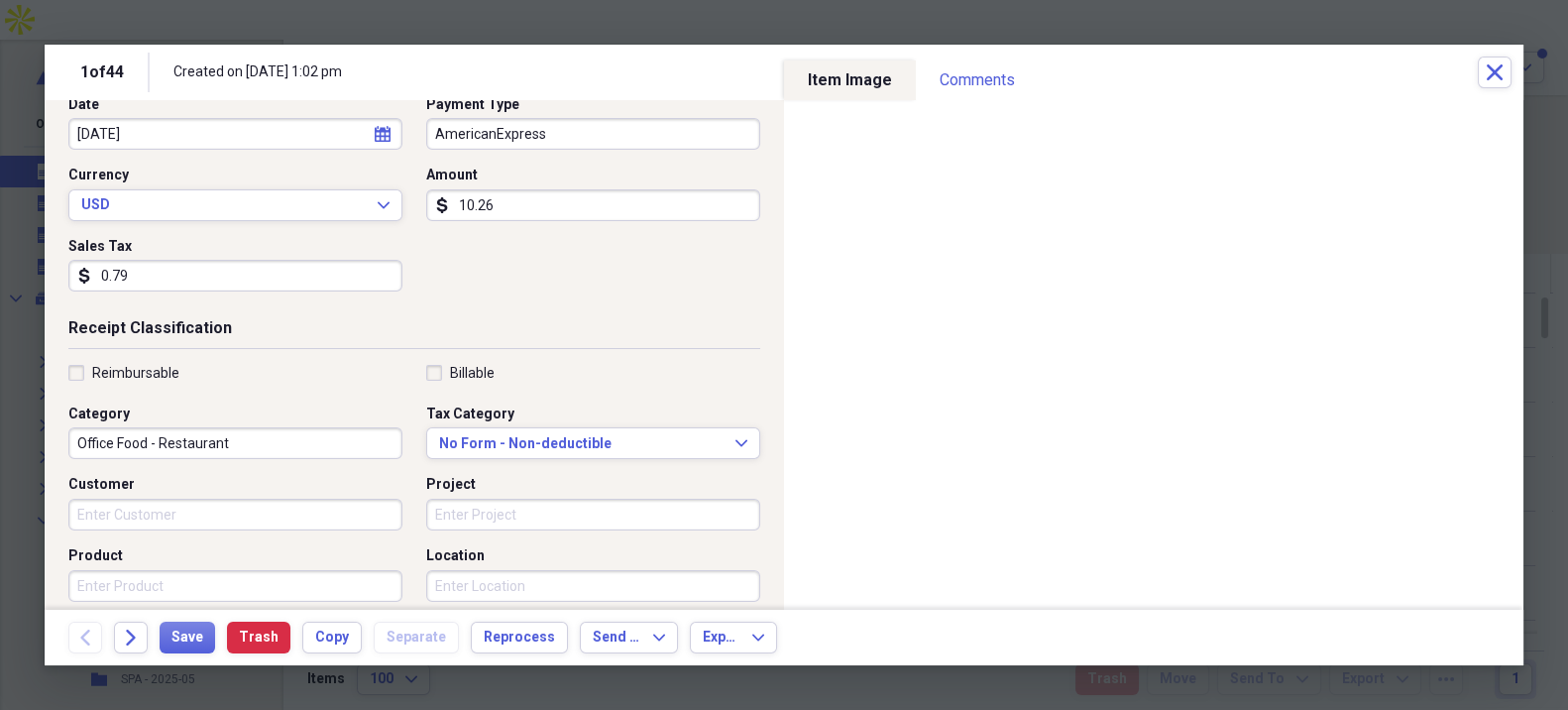 click on "Reimbursable" at bounding box center [136, 373] 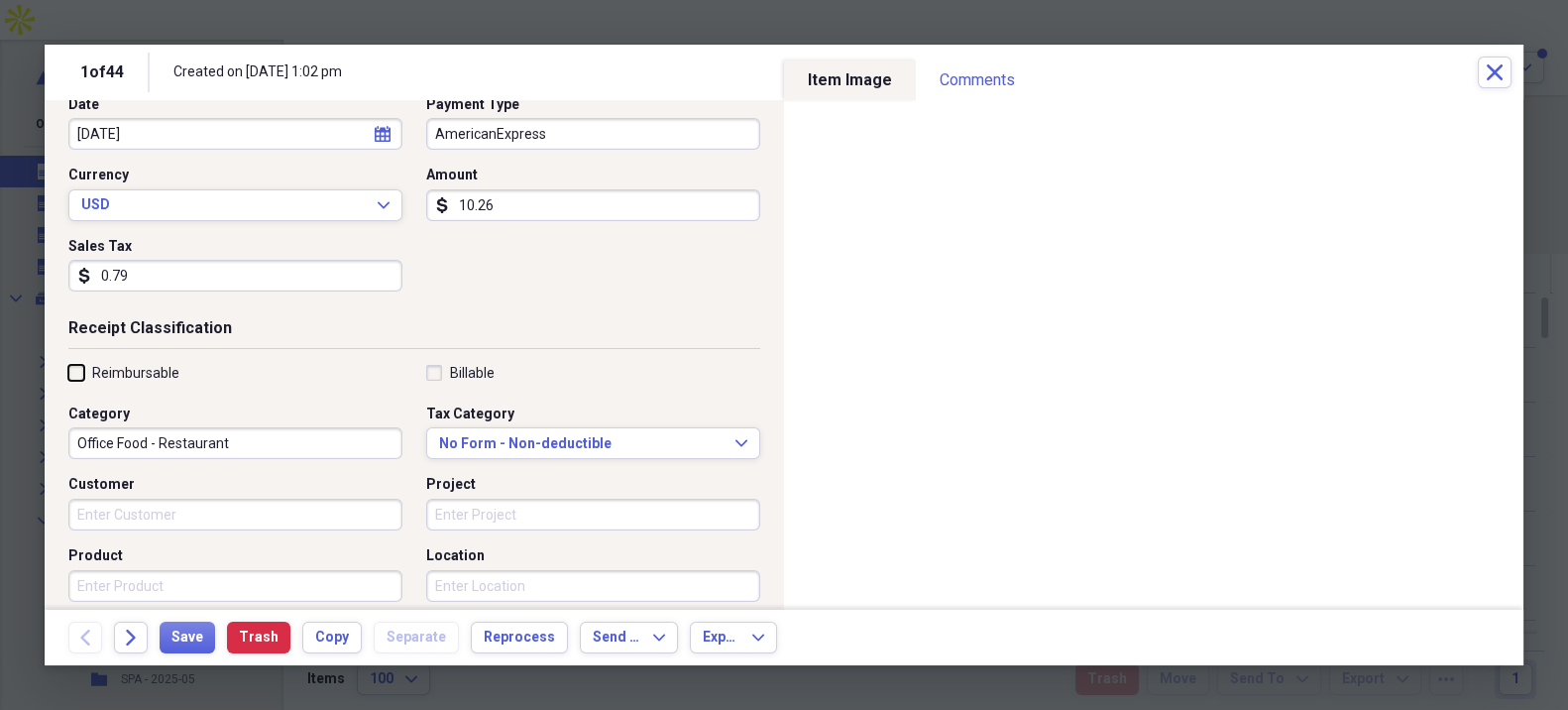 click on "Reimbursable" at bounding box center (68, 372) 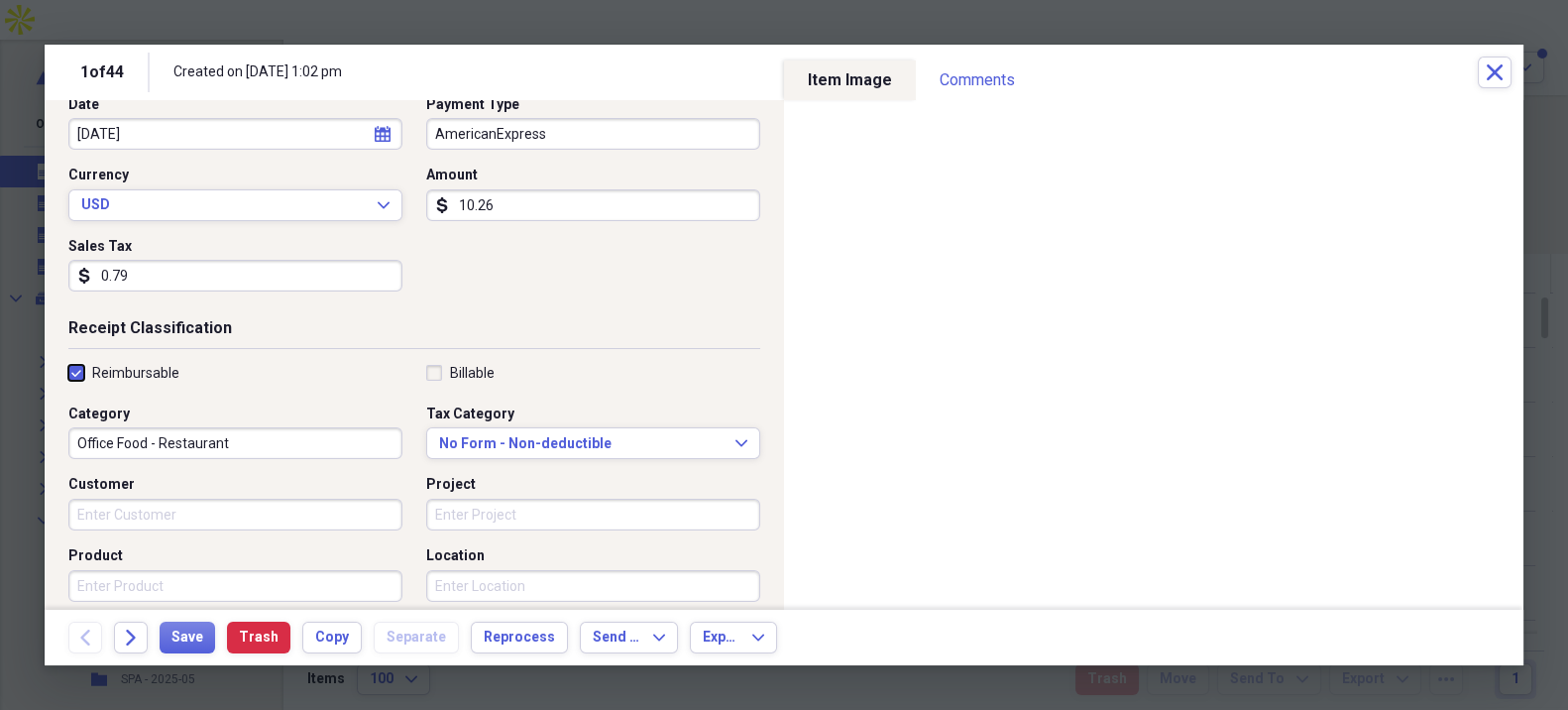 checkbox on "true" 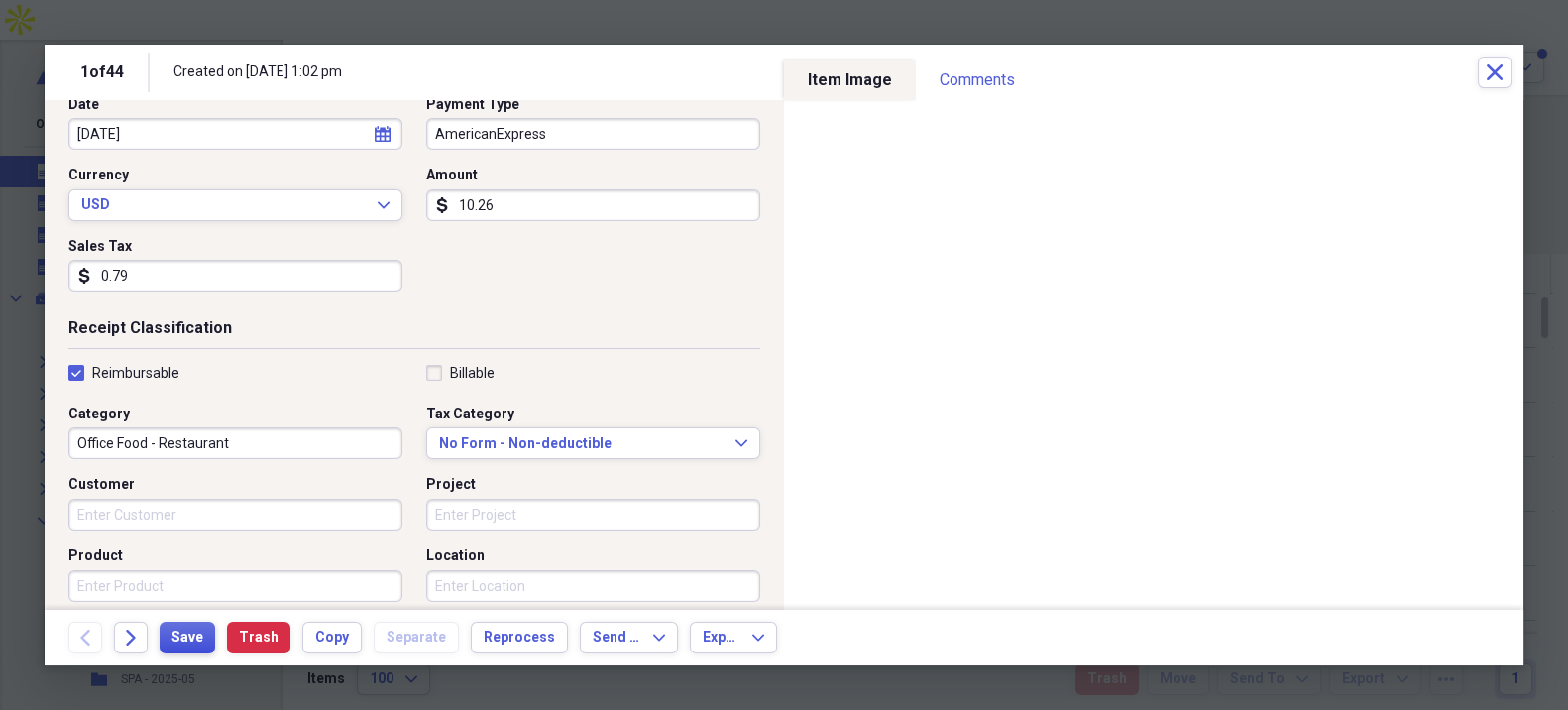 click on "Save" at bounding box center [187, 638] 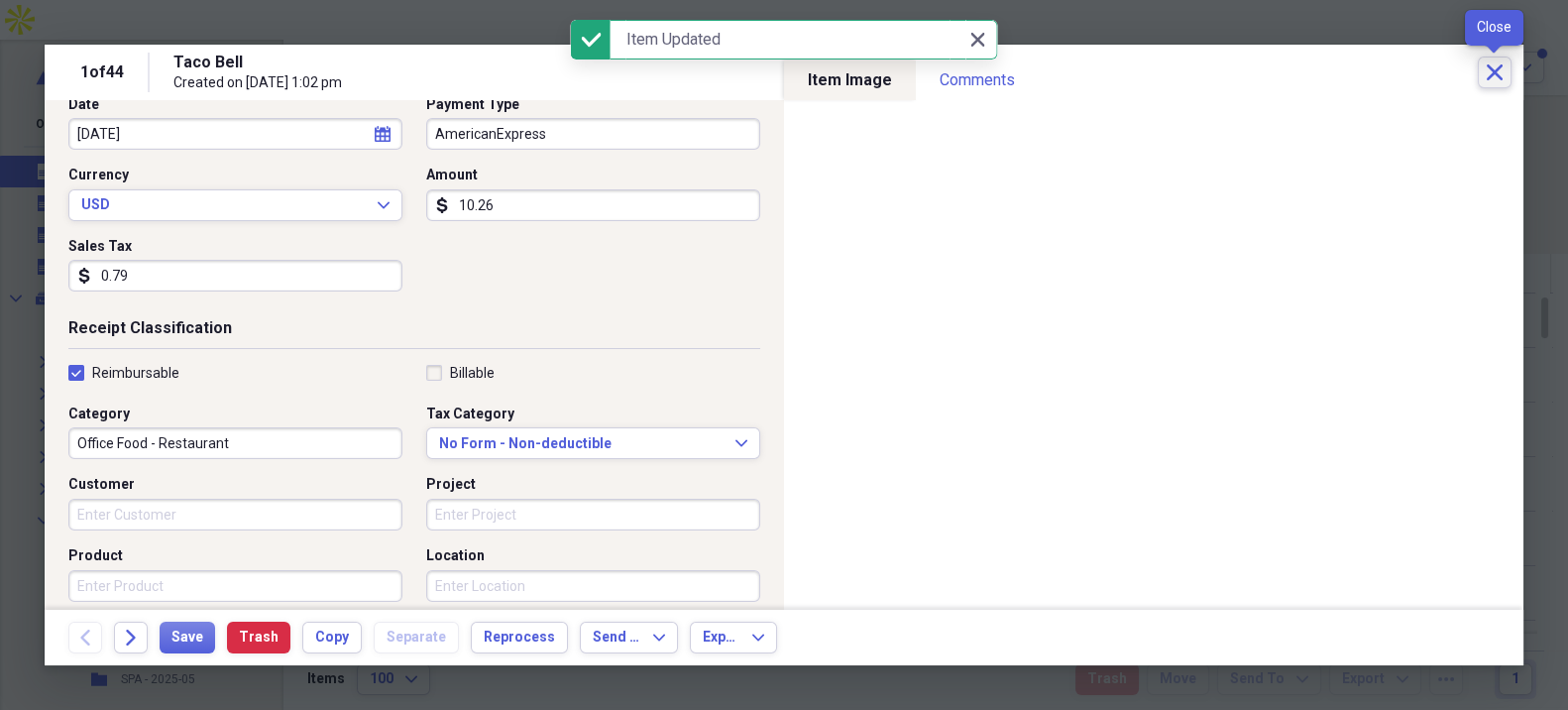 click 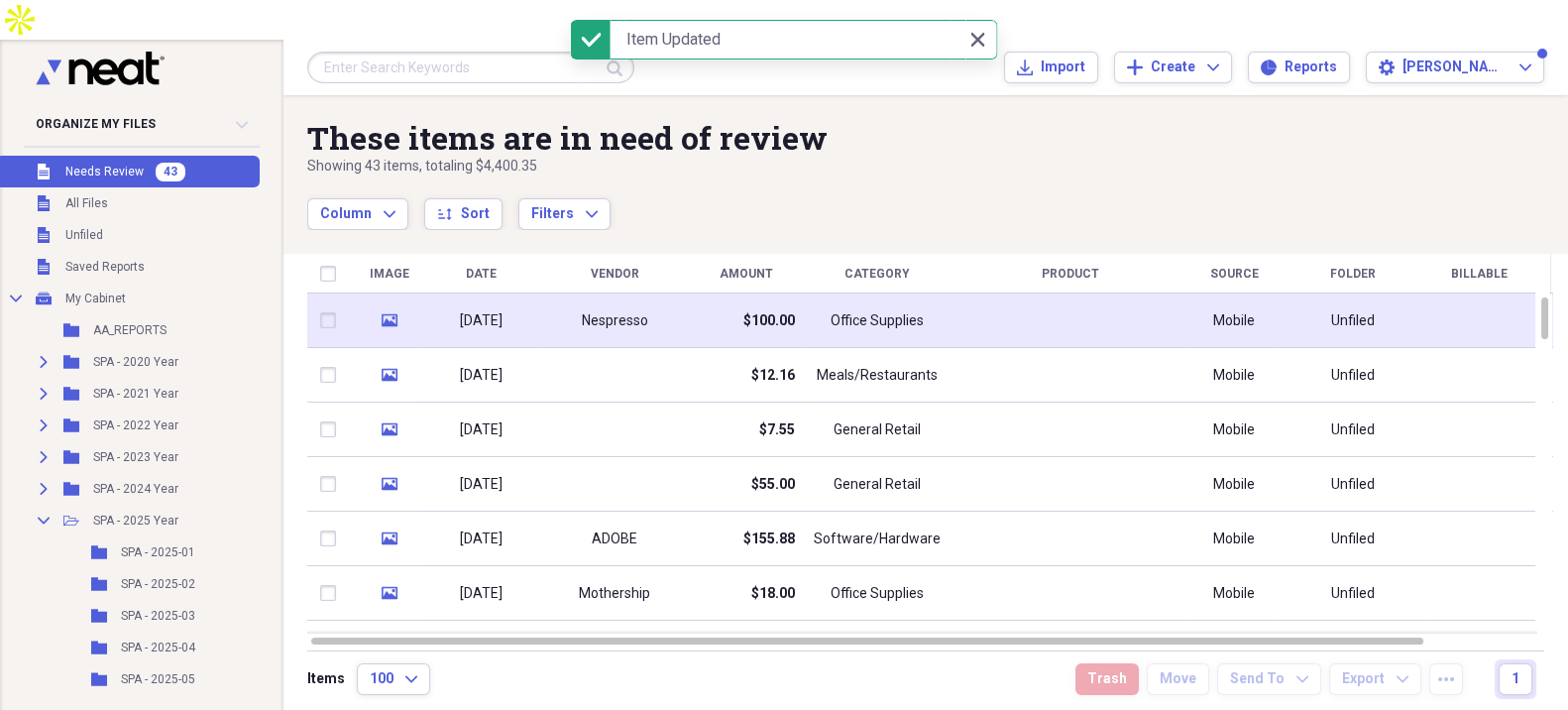 click on "Office Supplies" at bounding box center [877, 320] 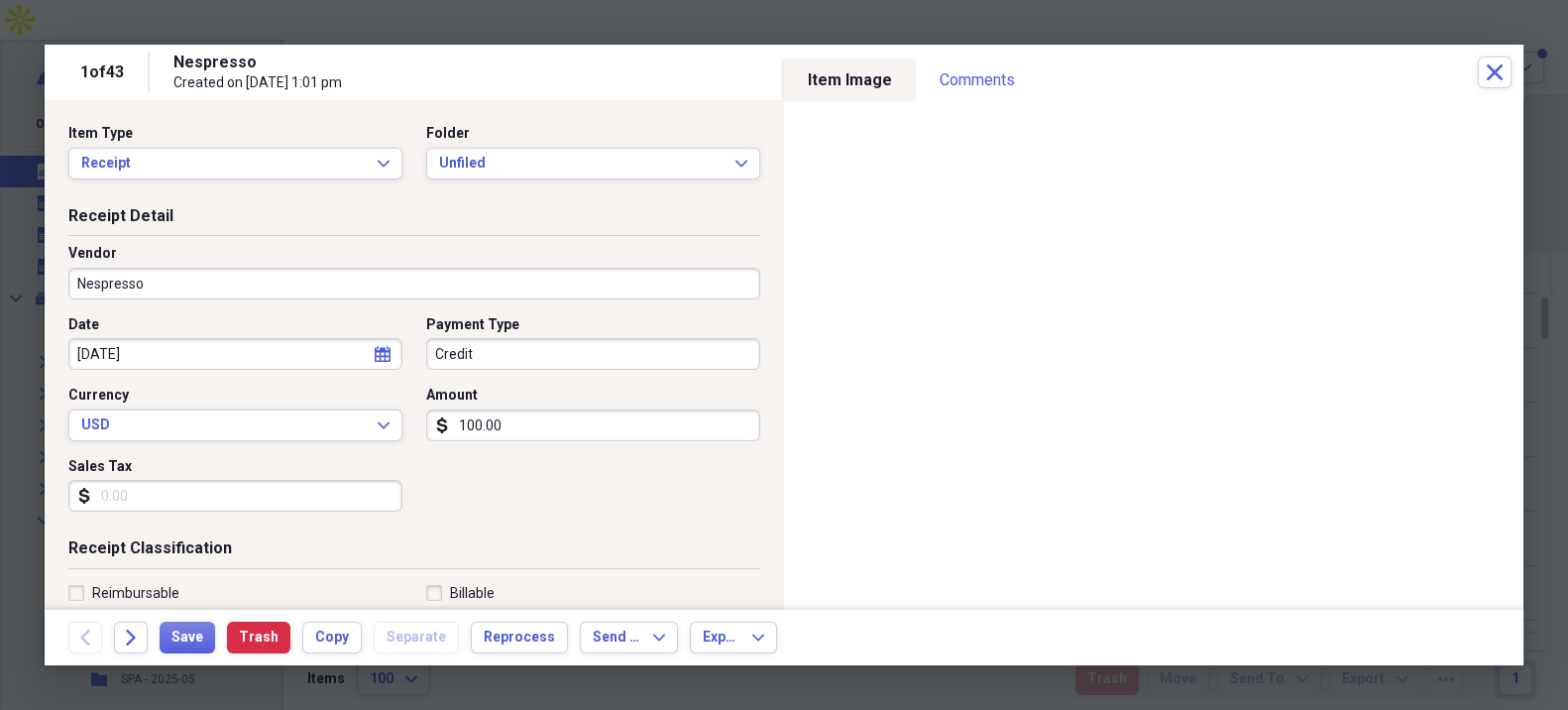 click on "Date [DATE] calendar Calendar Payment Type Credit Currency USD Expand Amount dollar-sign 100.00 Sales Tax dollar-sign" at bounding box center (414, 421) 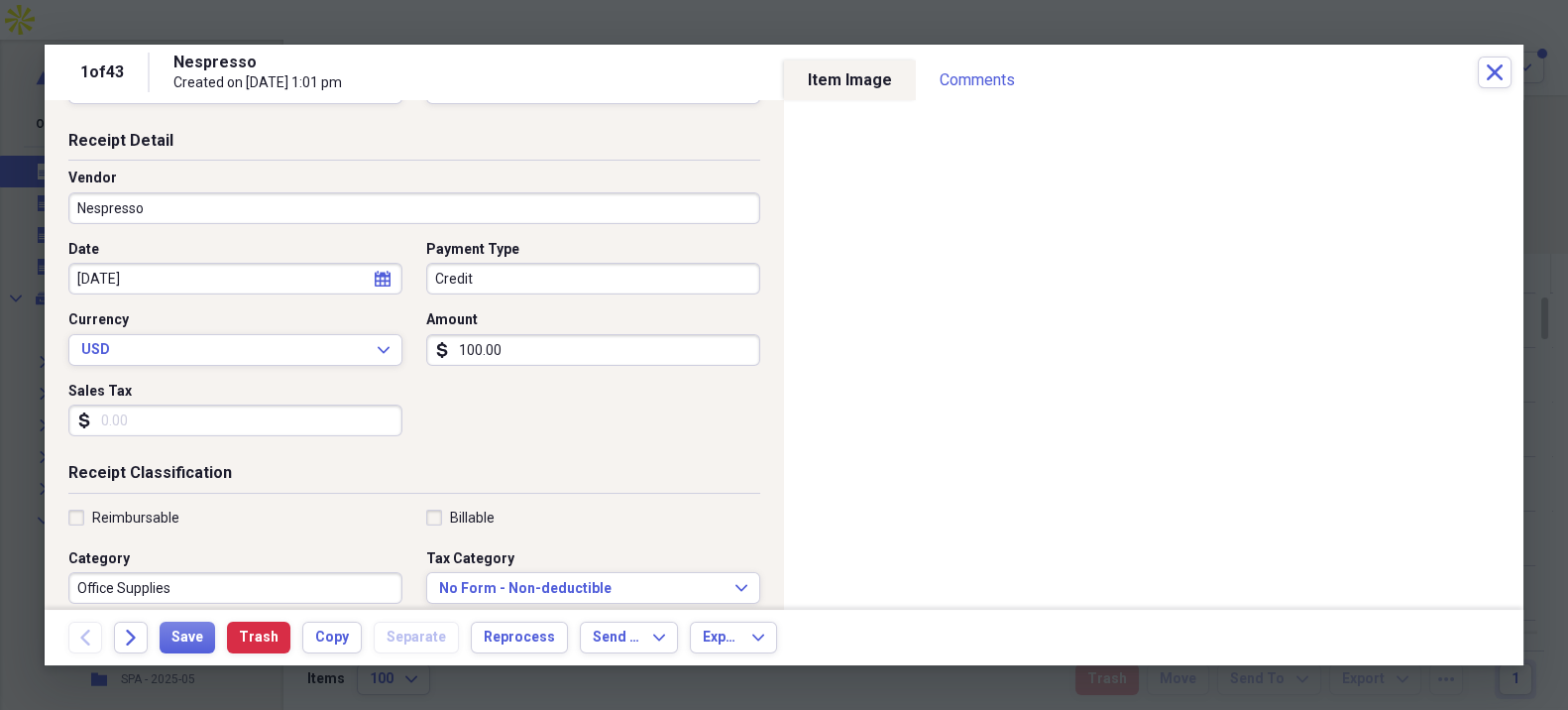 scroll, scrollTop: 110, scrollLeft: 0, axis: vertical 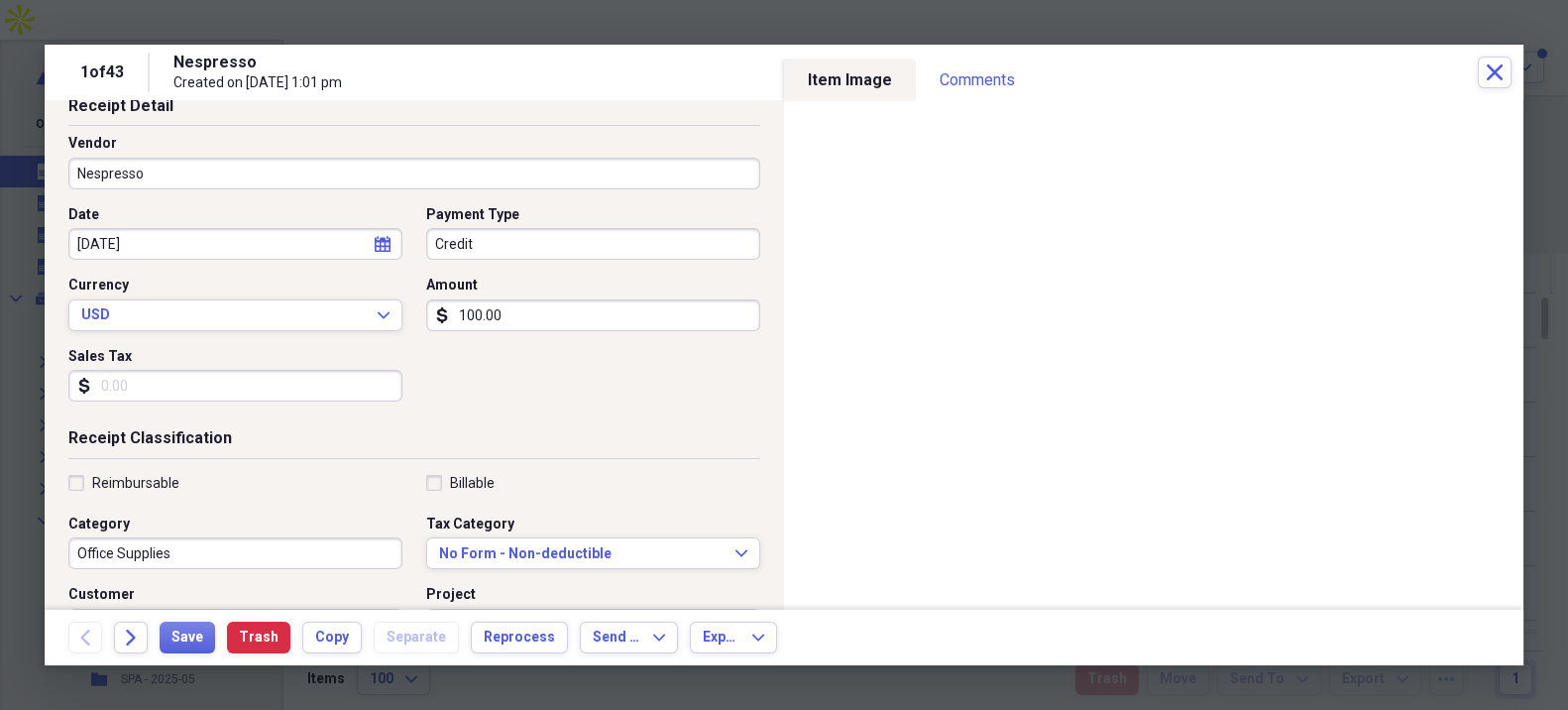 click on "Reimbursable" at bounding box center [124, 483] 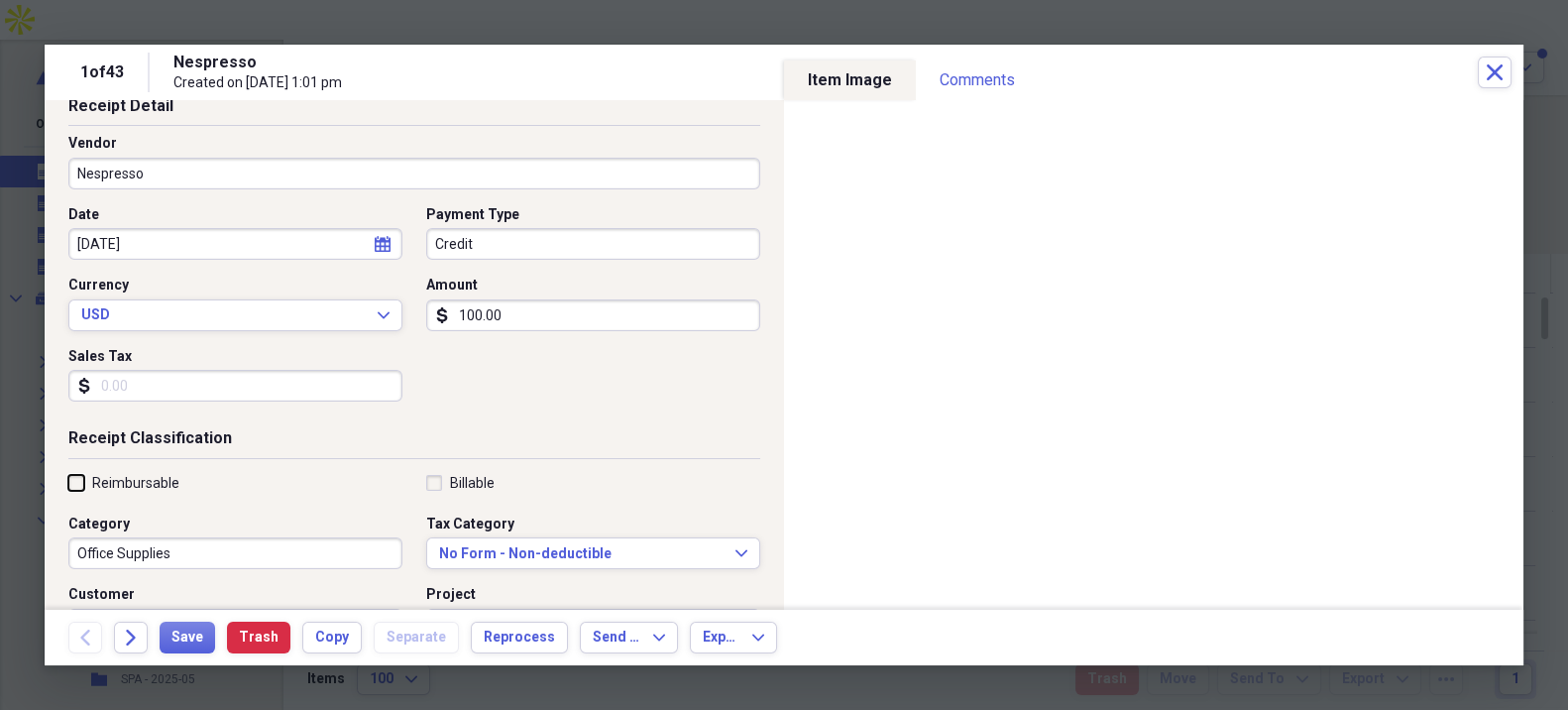 click on "Reimbursable" at bounding box center [68, 482] 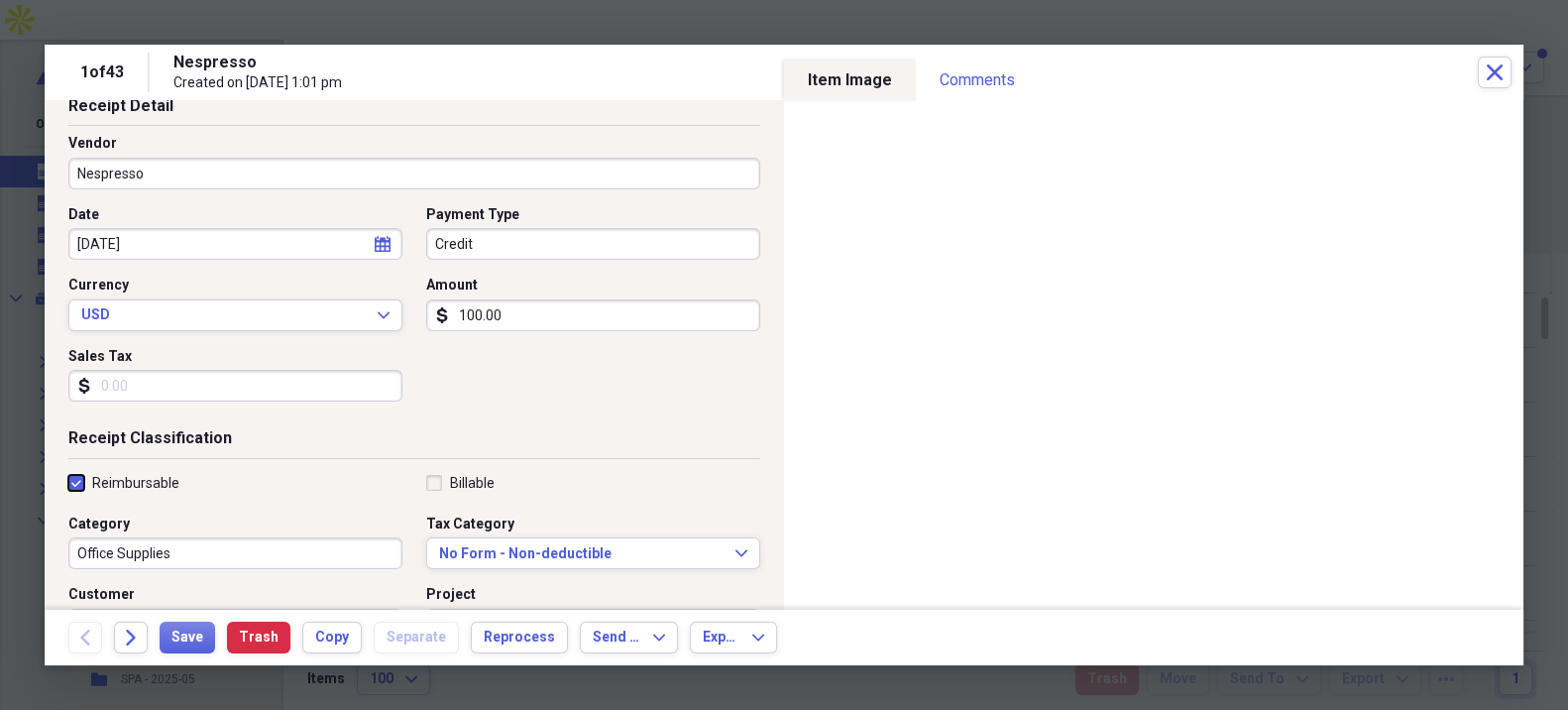 checkbox on "true" 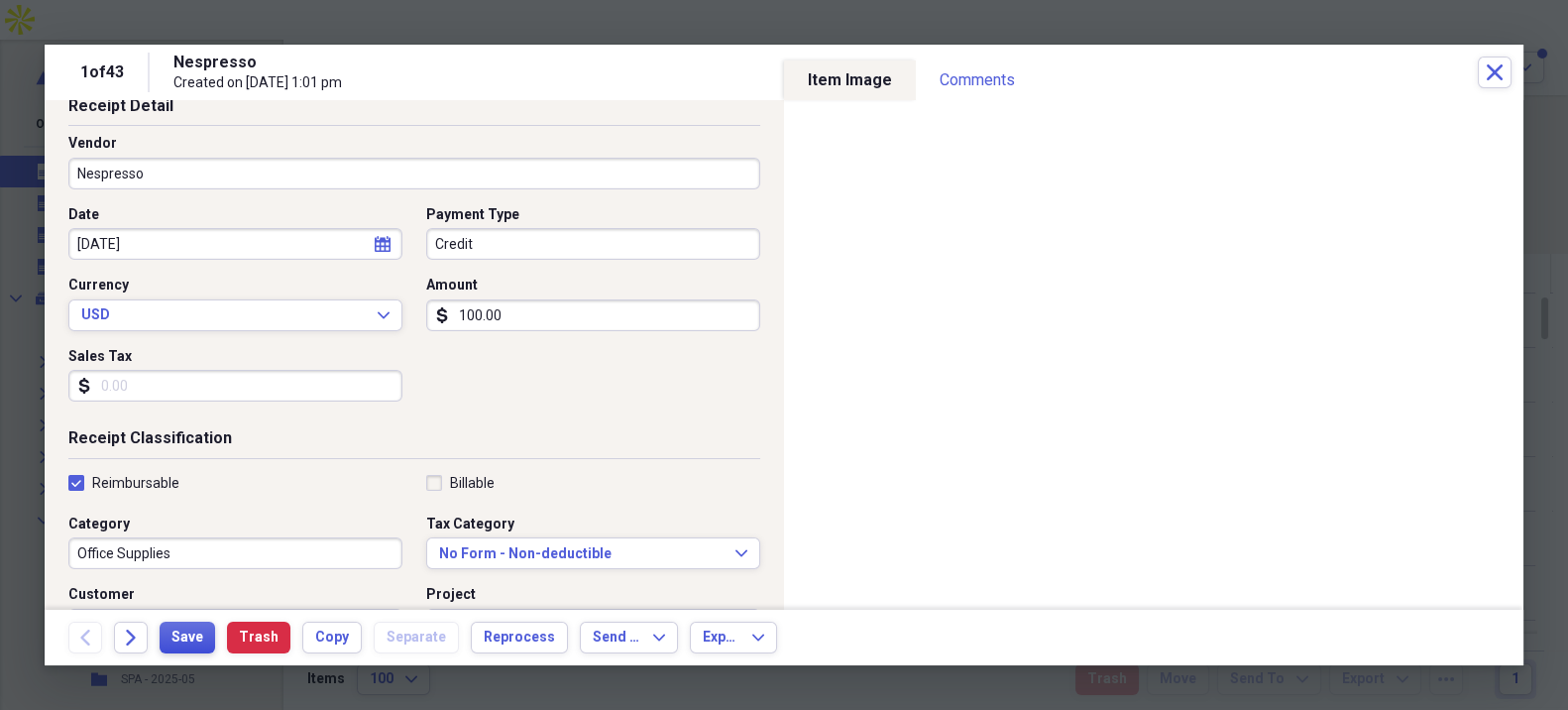 click on "Save" at bounding box center (187, 638) 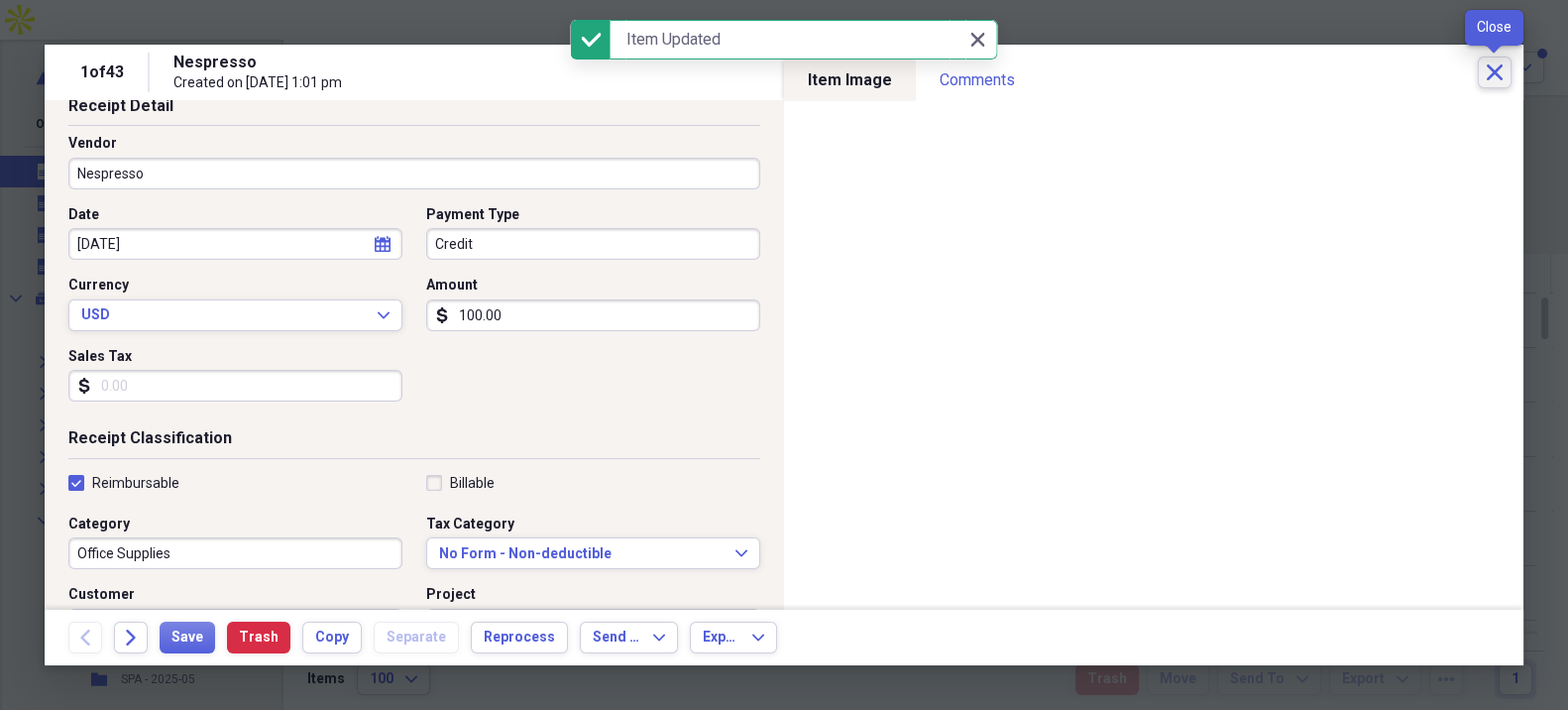 click 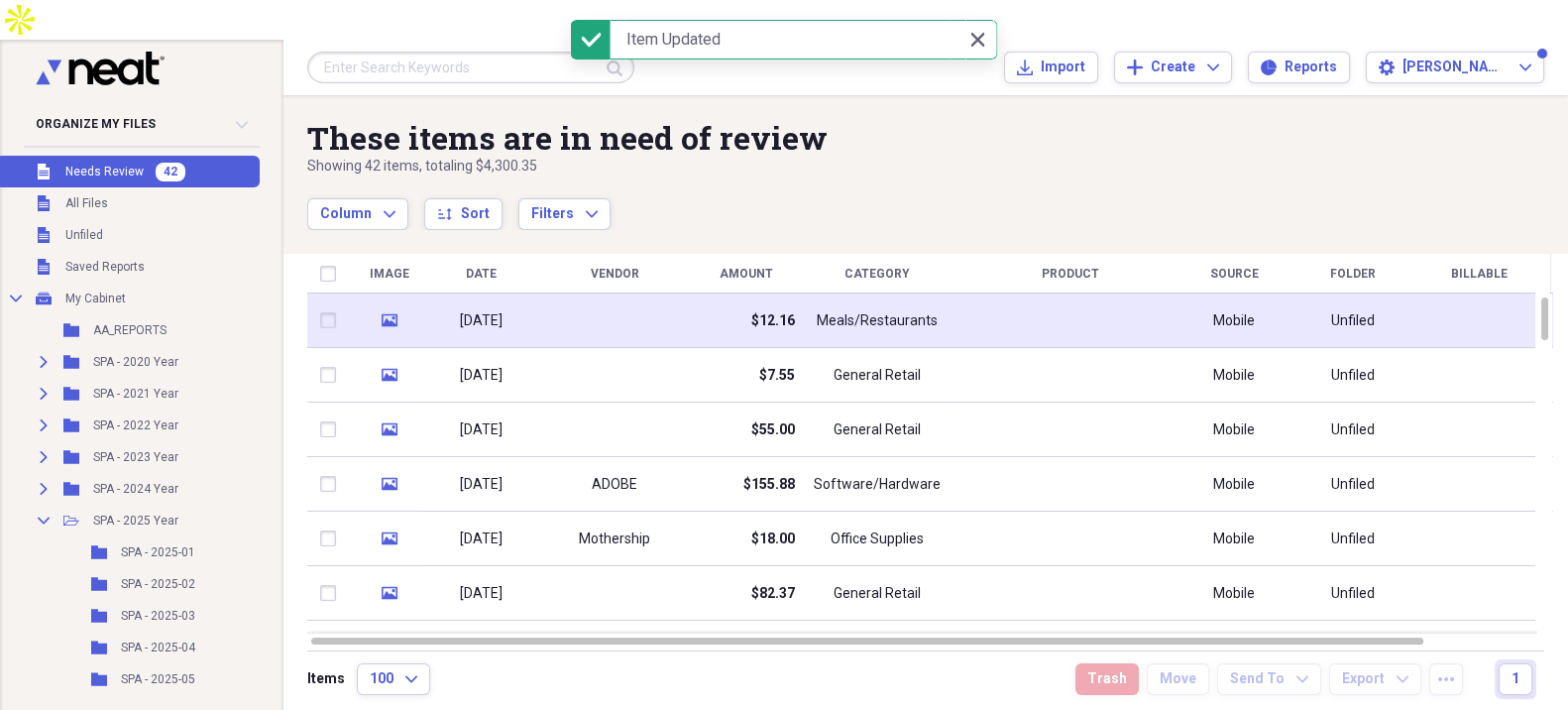 click on "$12.16" at bounding box center (745, 320) 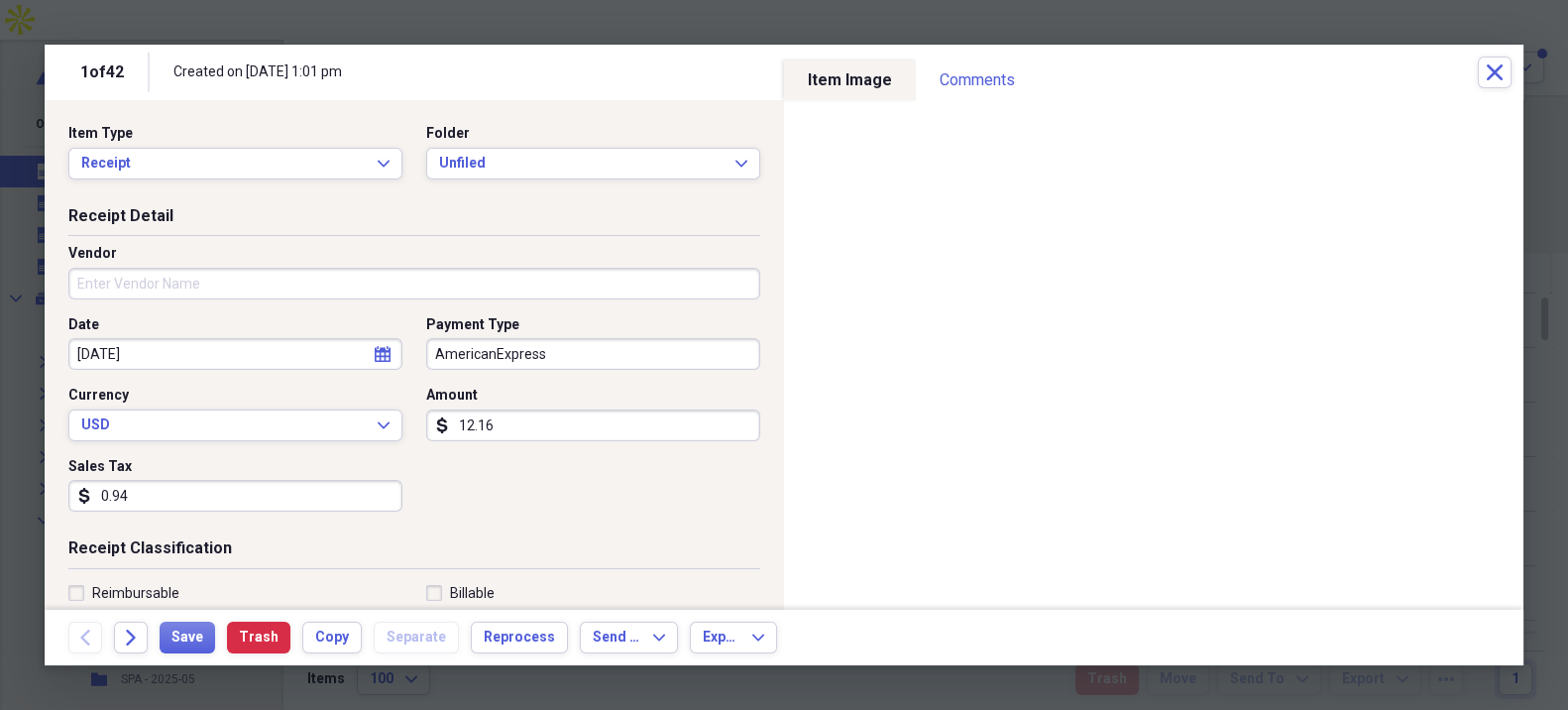 click on "Vendor" at bounding box center [414, 284] 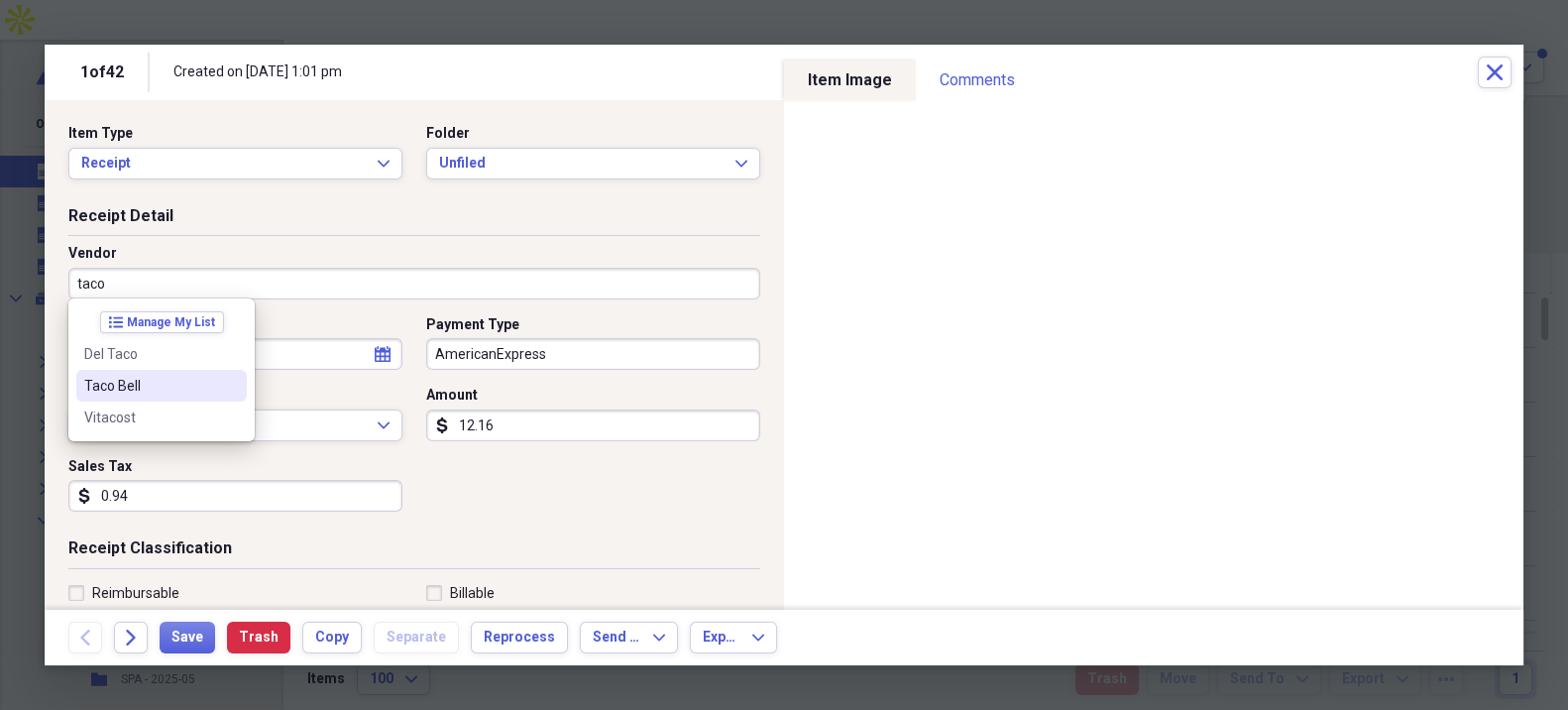 click on "Taco Bell" at bounding box center [150, 386] 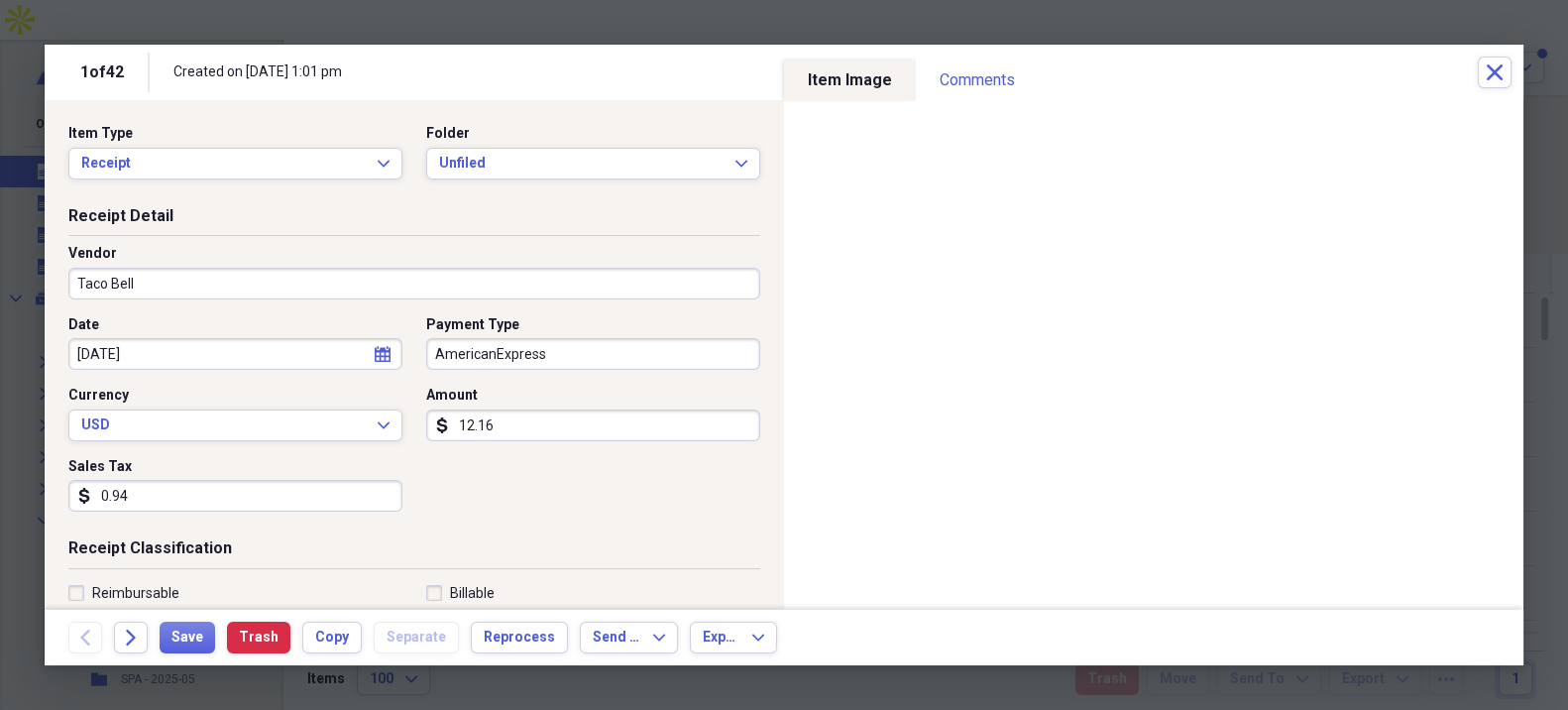 type on "Office Food - Restaurant" 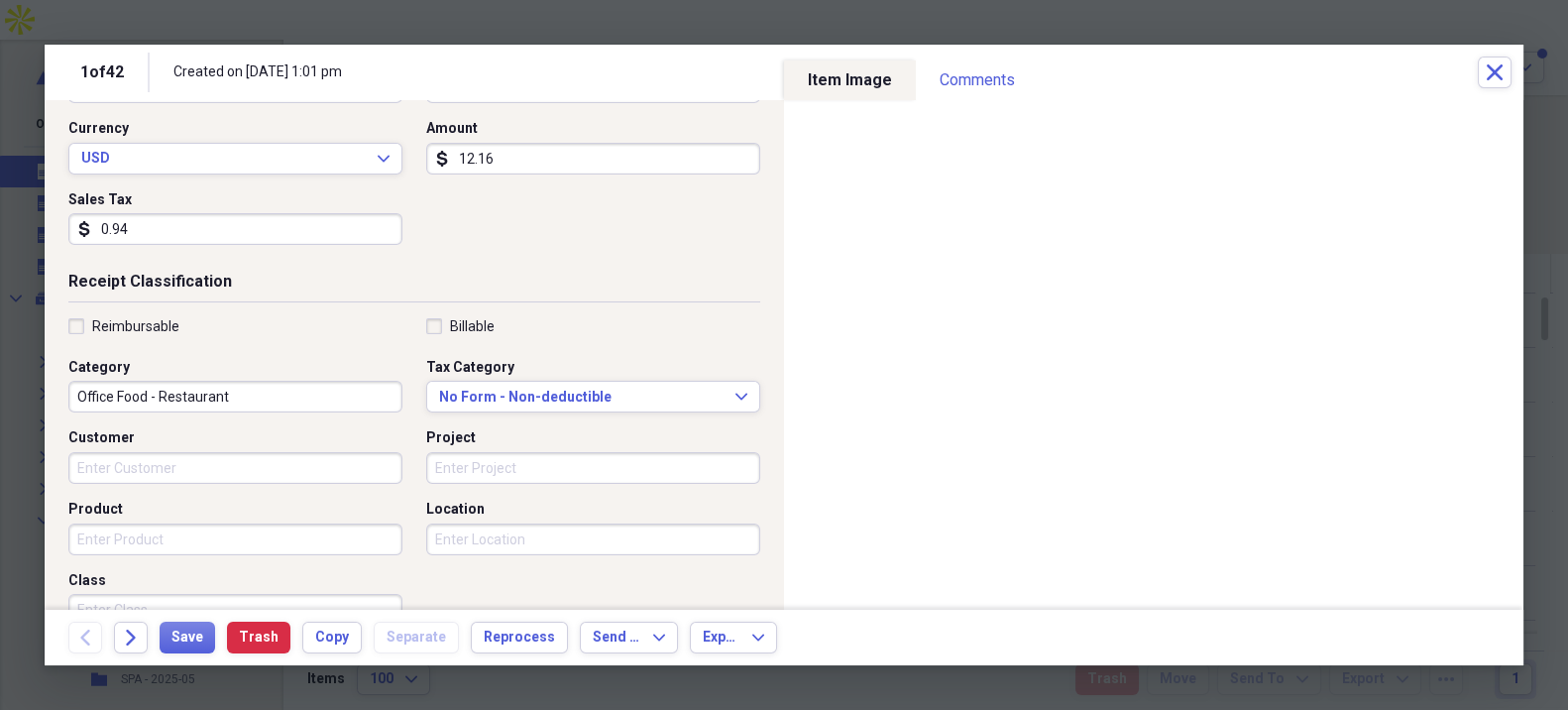 scroll, scrollTop: 330, scrollLeft: 0, axis: vertical 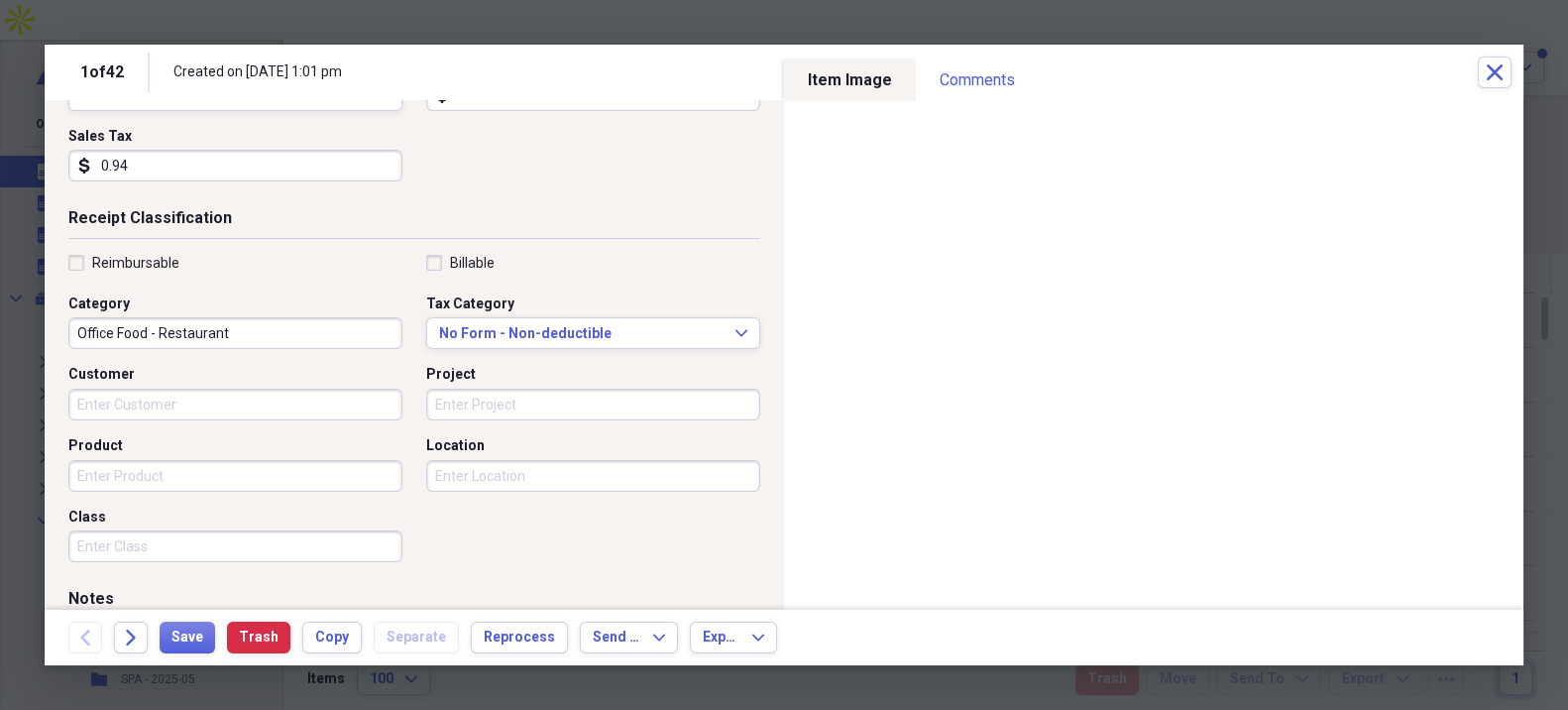 click on "Reimbursable" at bounding box center [124, 263] 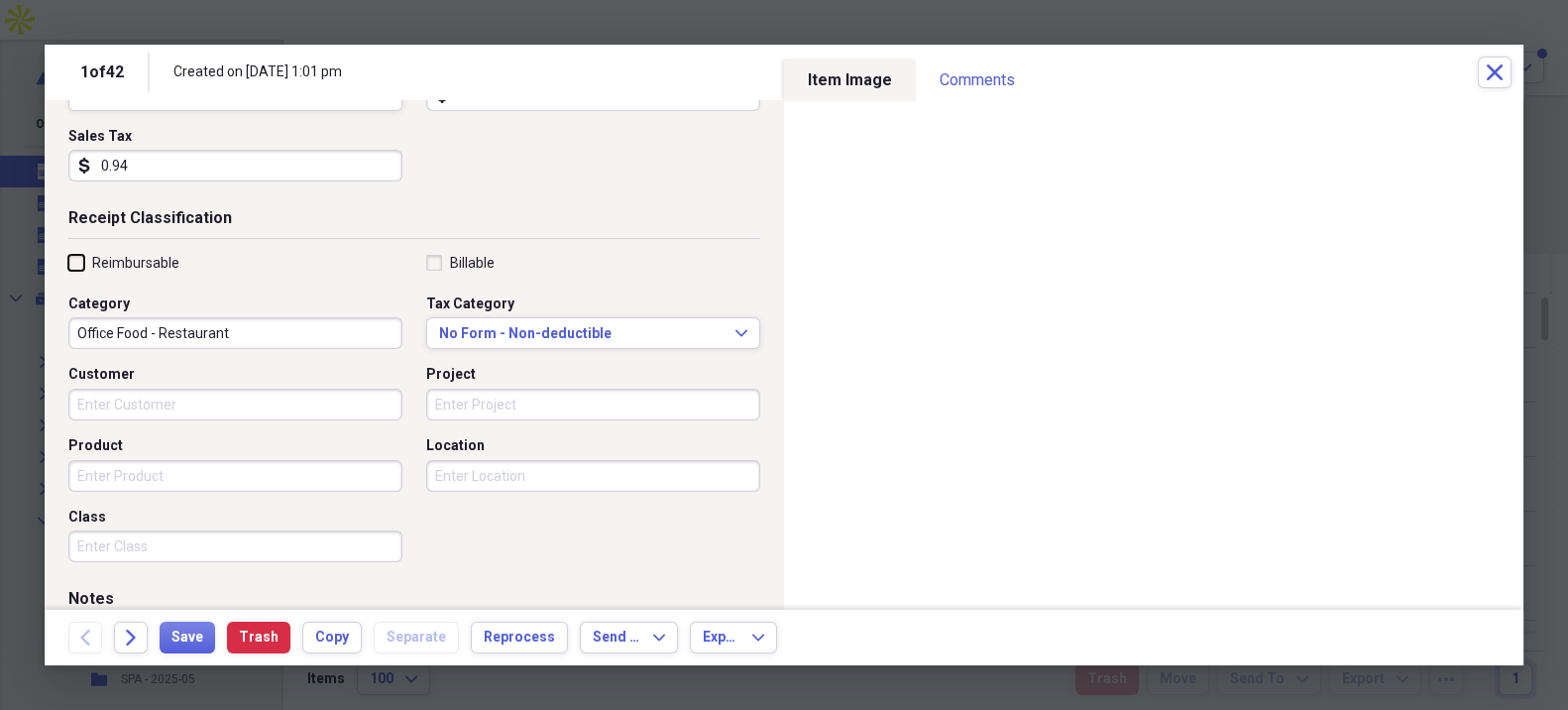 click on "Reimbursable" at bounding box center (68, 262) 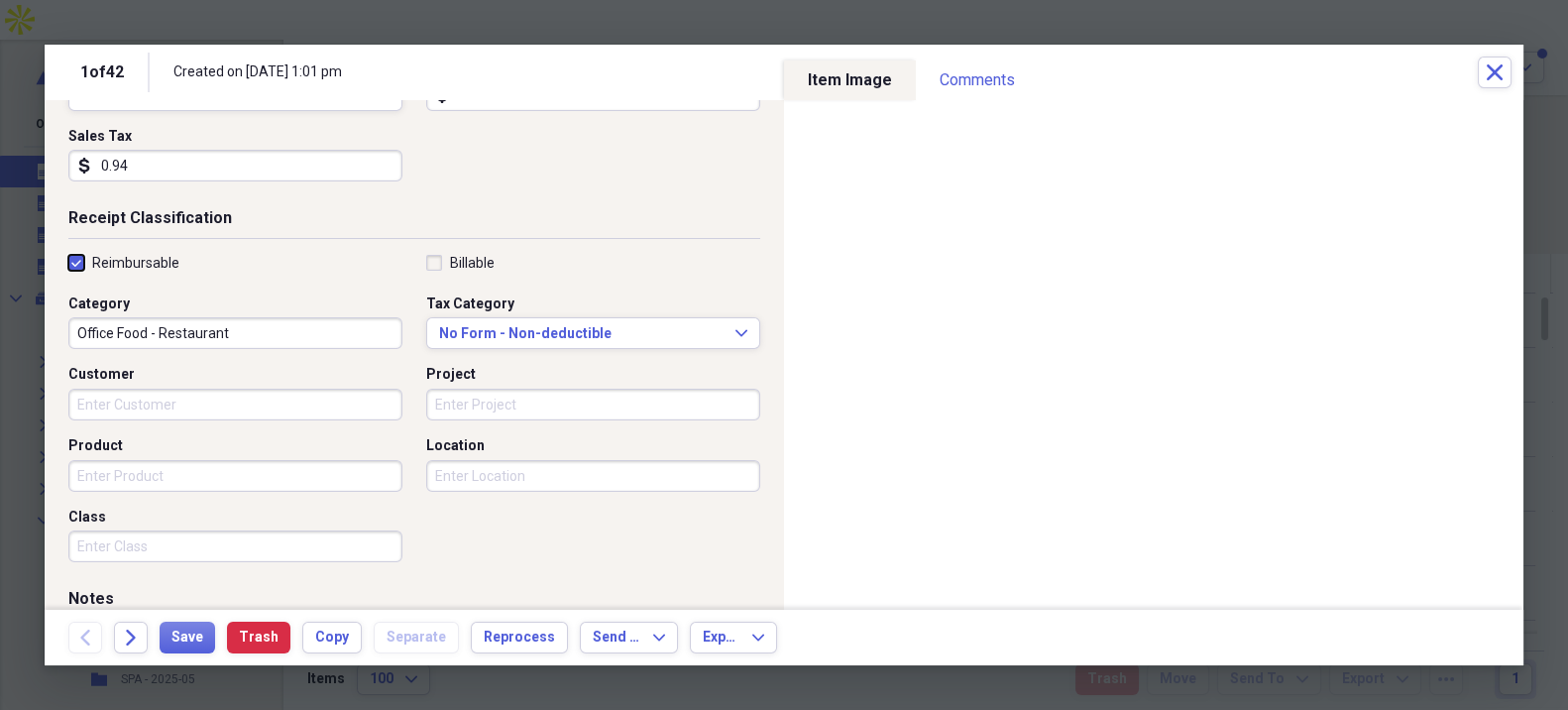 checkbox on "true" 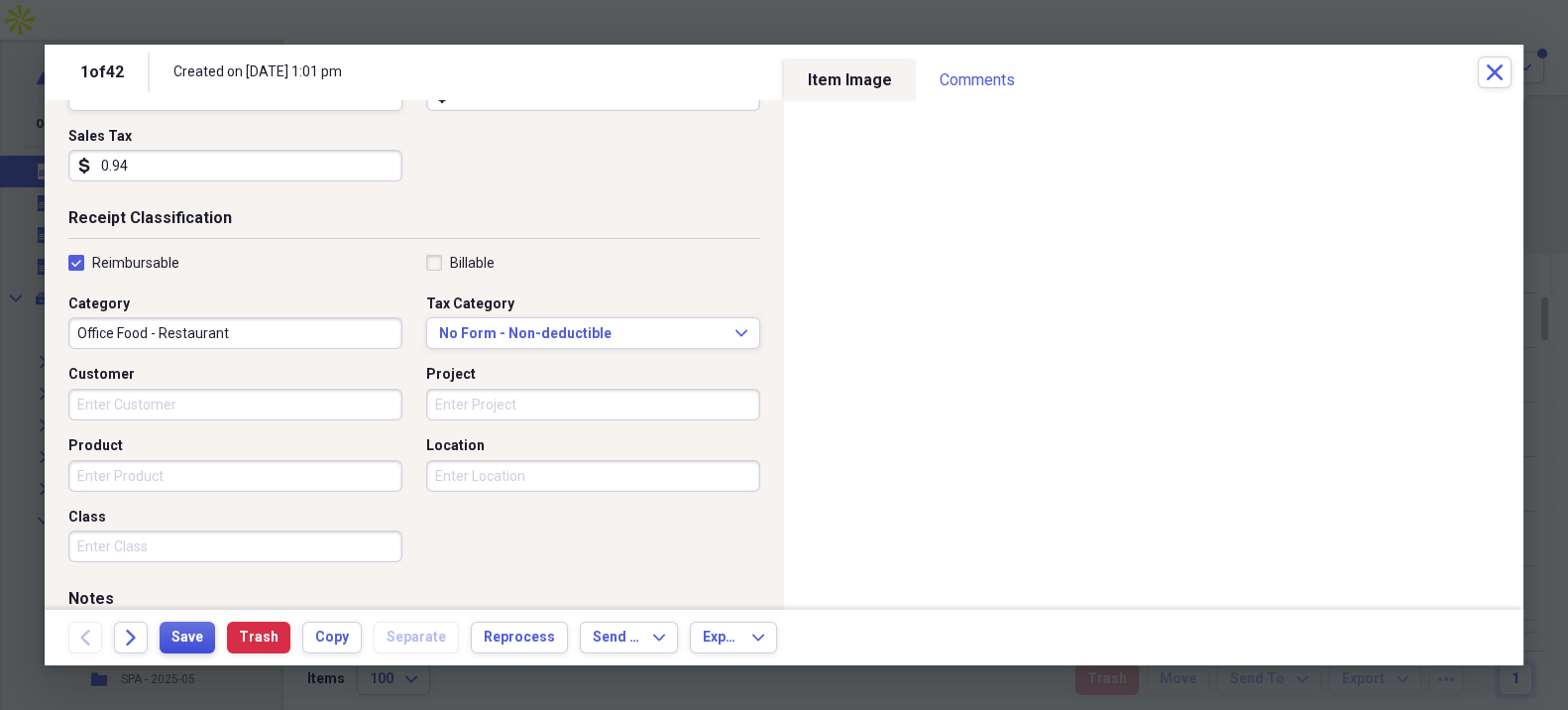 click on "Save" at bounding box center (187, 638) 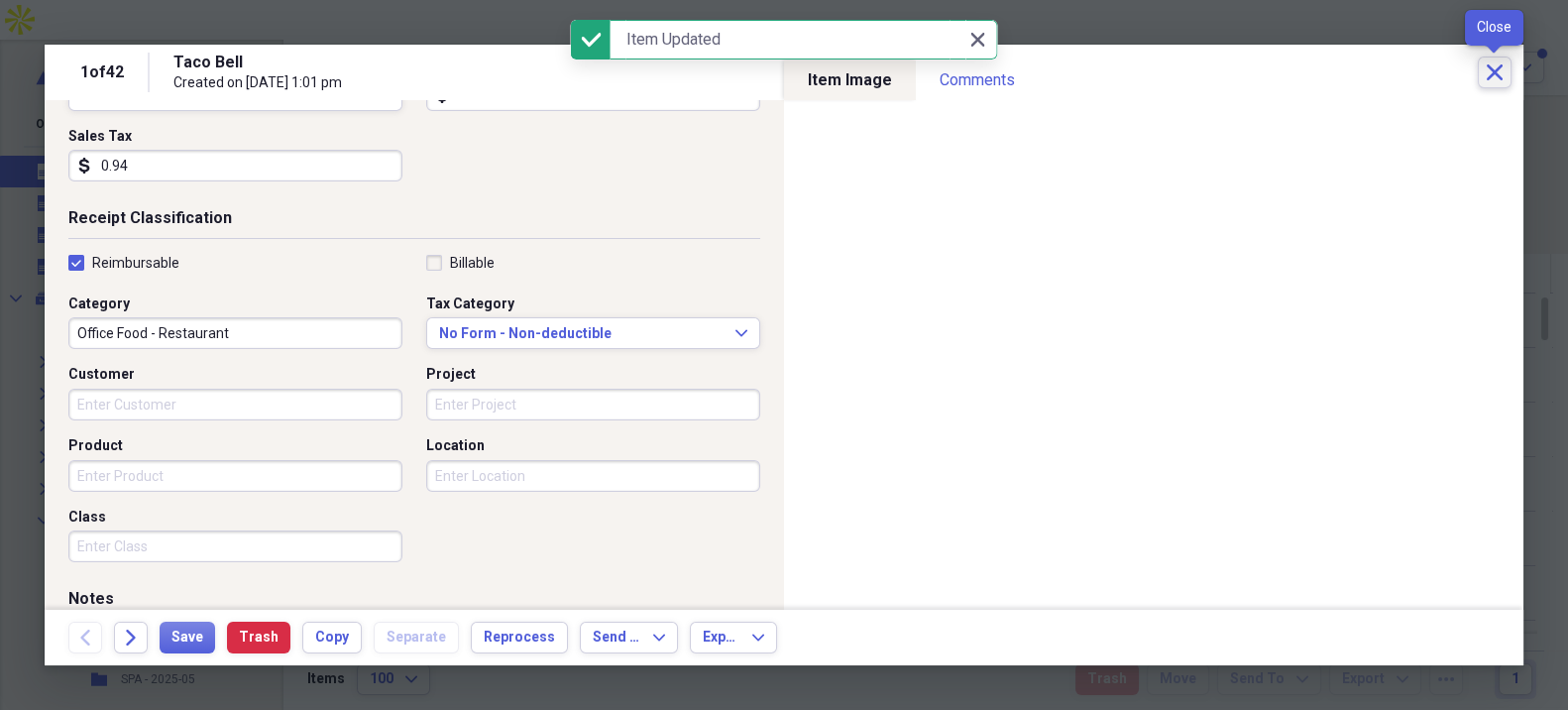 click 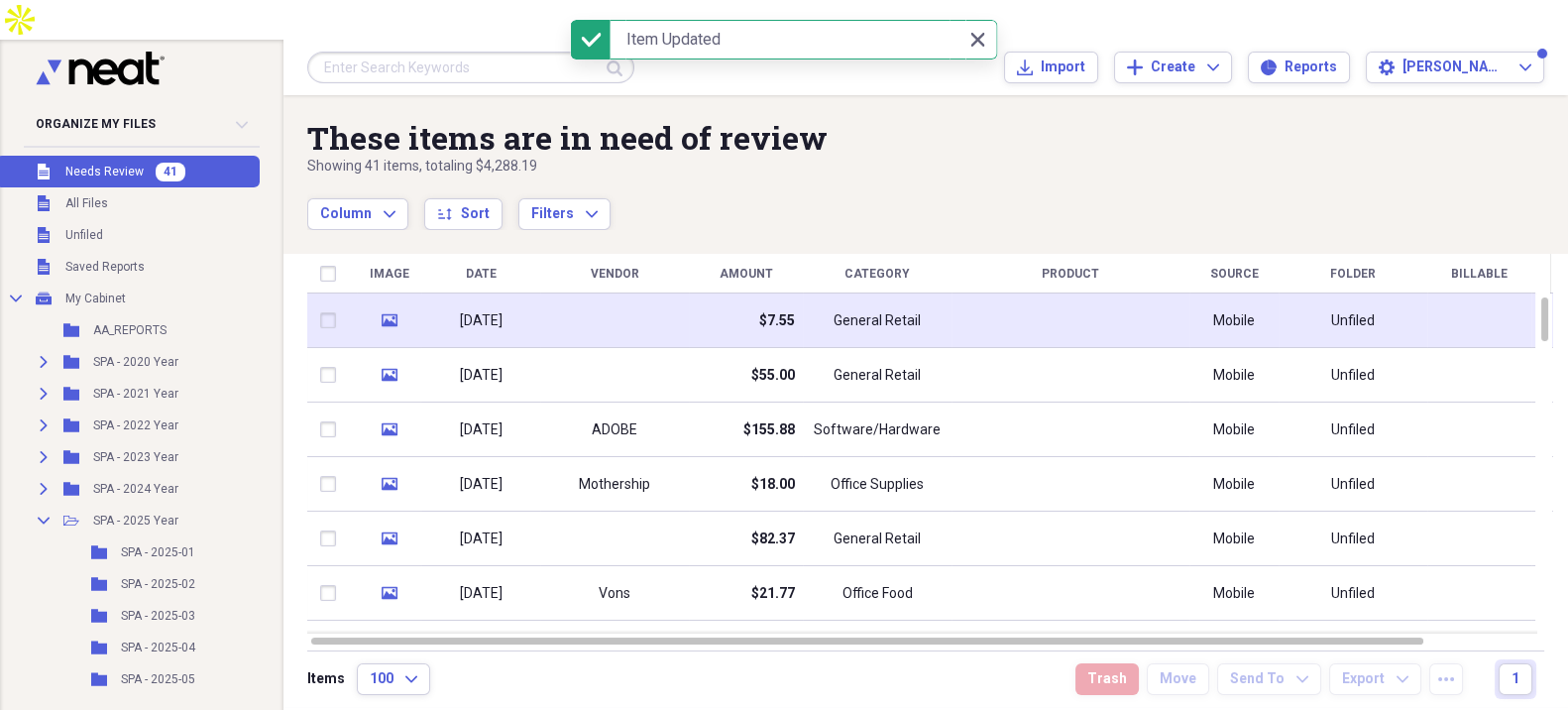 click at bounding box center [615, 320] 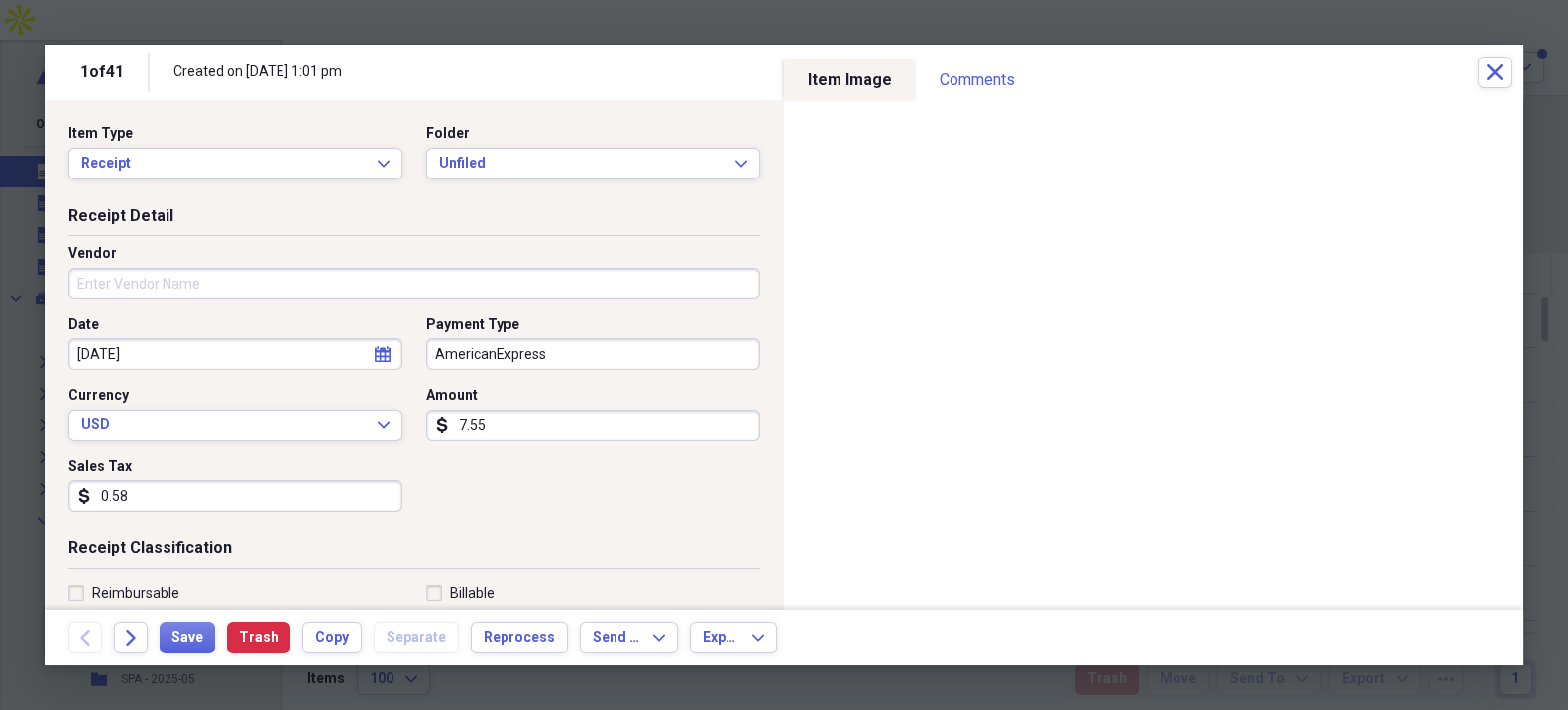 click on "Vendor" at bounding box center (414, 284) 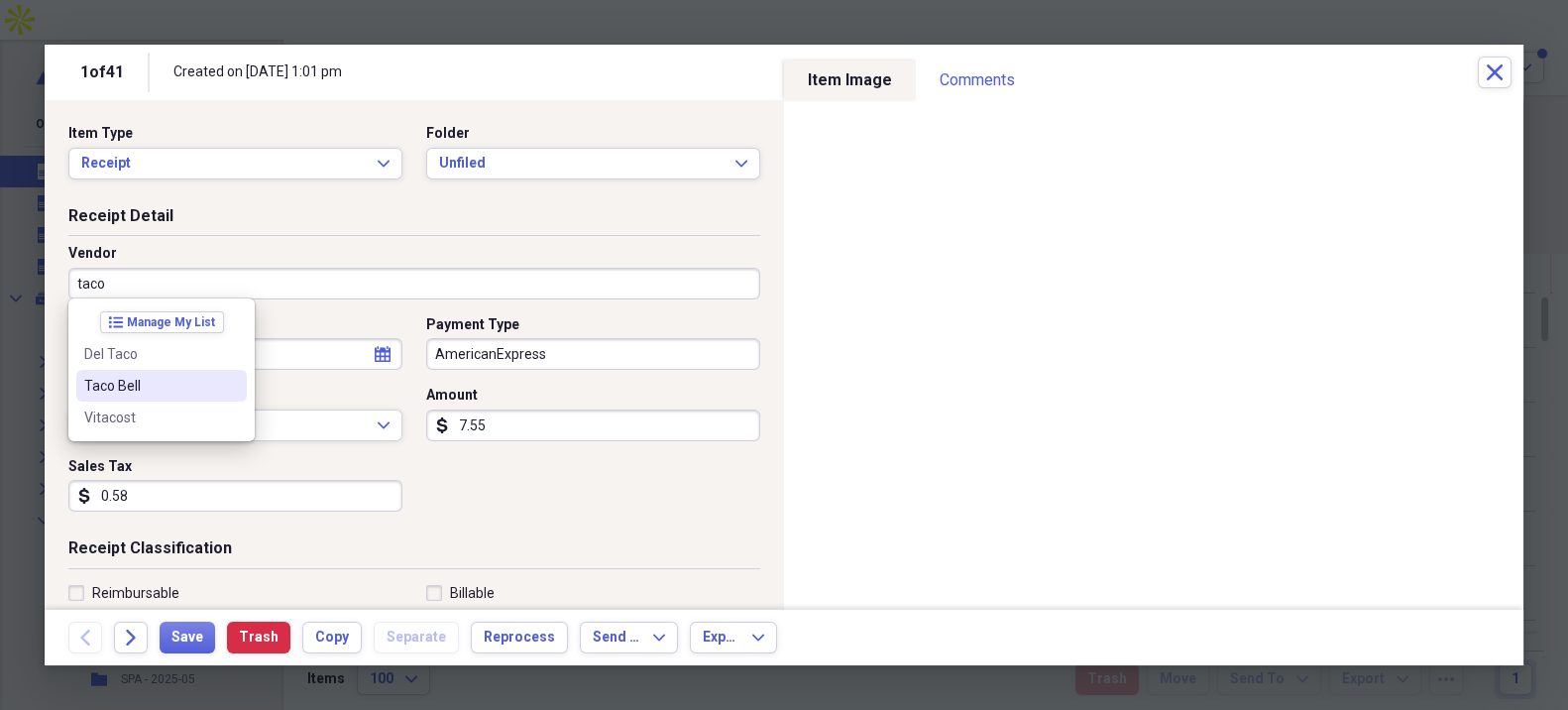 click on "Taco Bell" at bounding box center [150, 386] 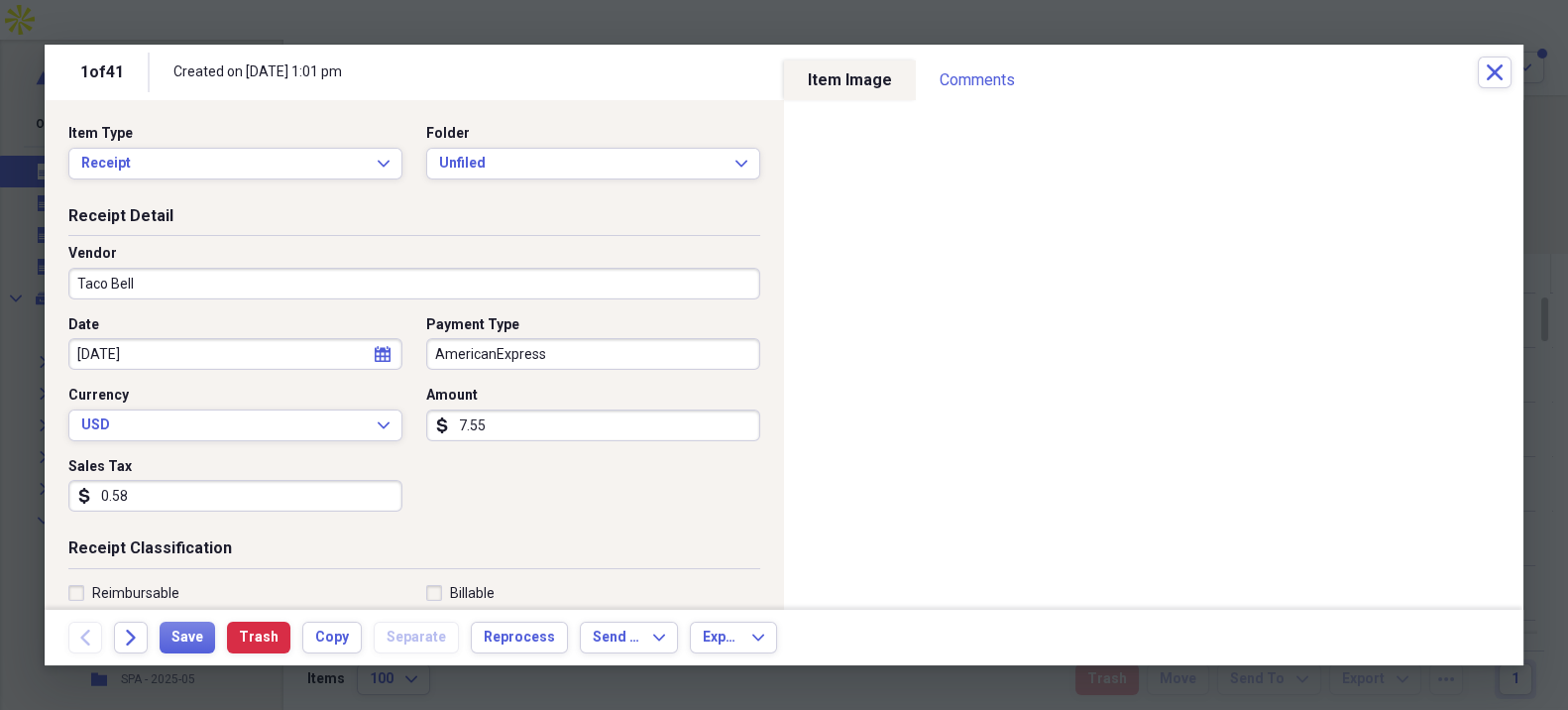 type on "Office Food - Restaurant" 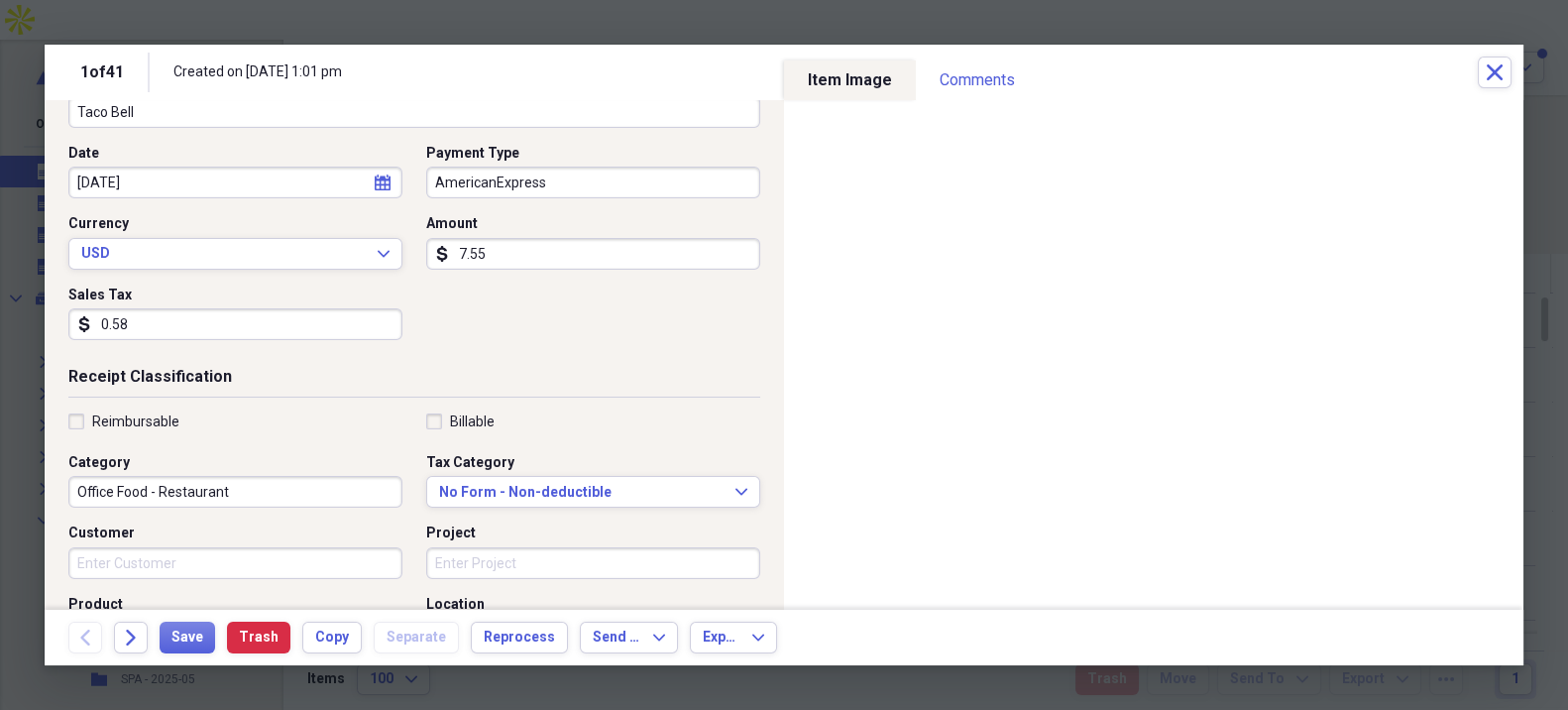 scroll, scrollTop: 220, scrollLeft: 0, axis: vertical 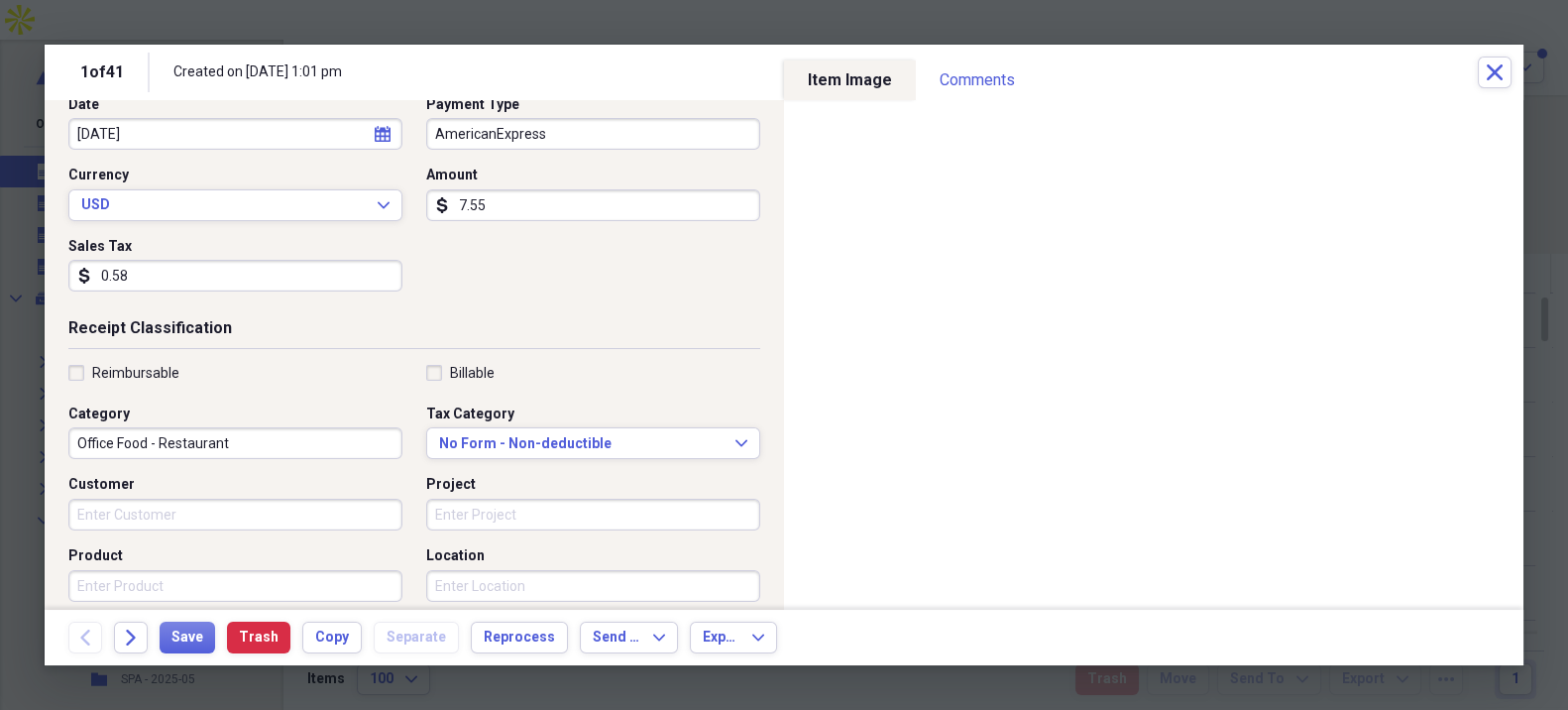 click on "Reimbursable" at bounding box center [136, 373] 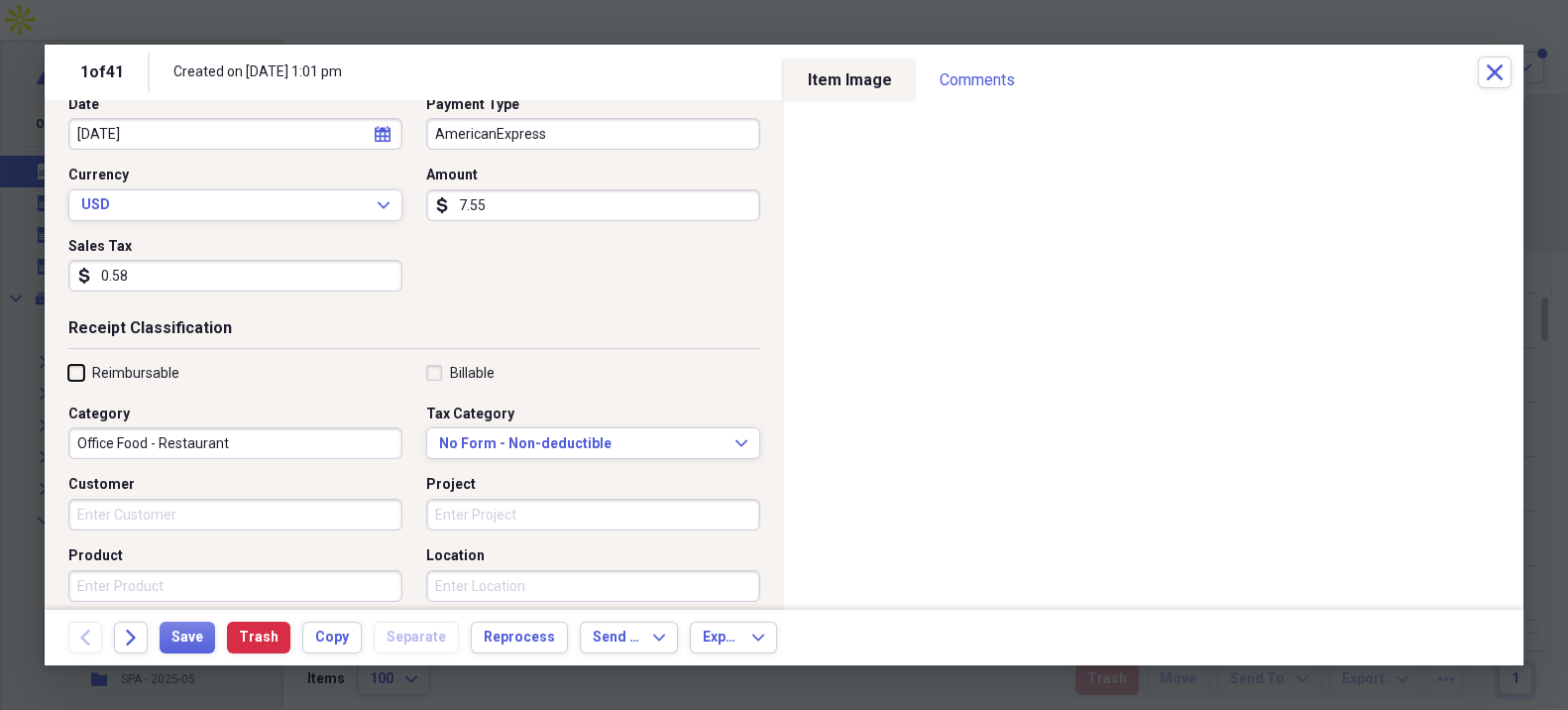 click on "Reimbursable" at bounding box center [68, 372] 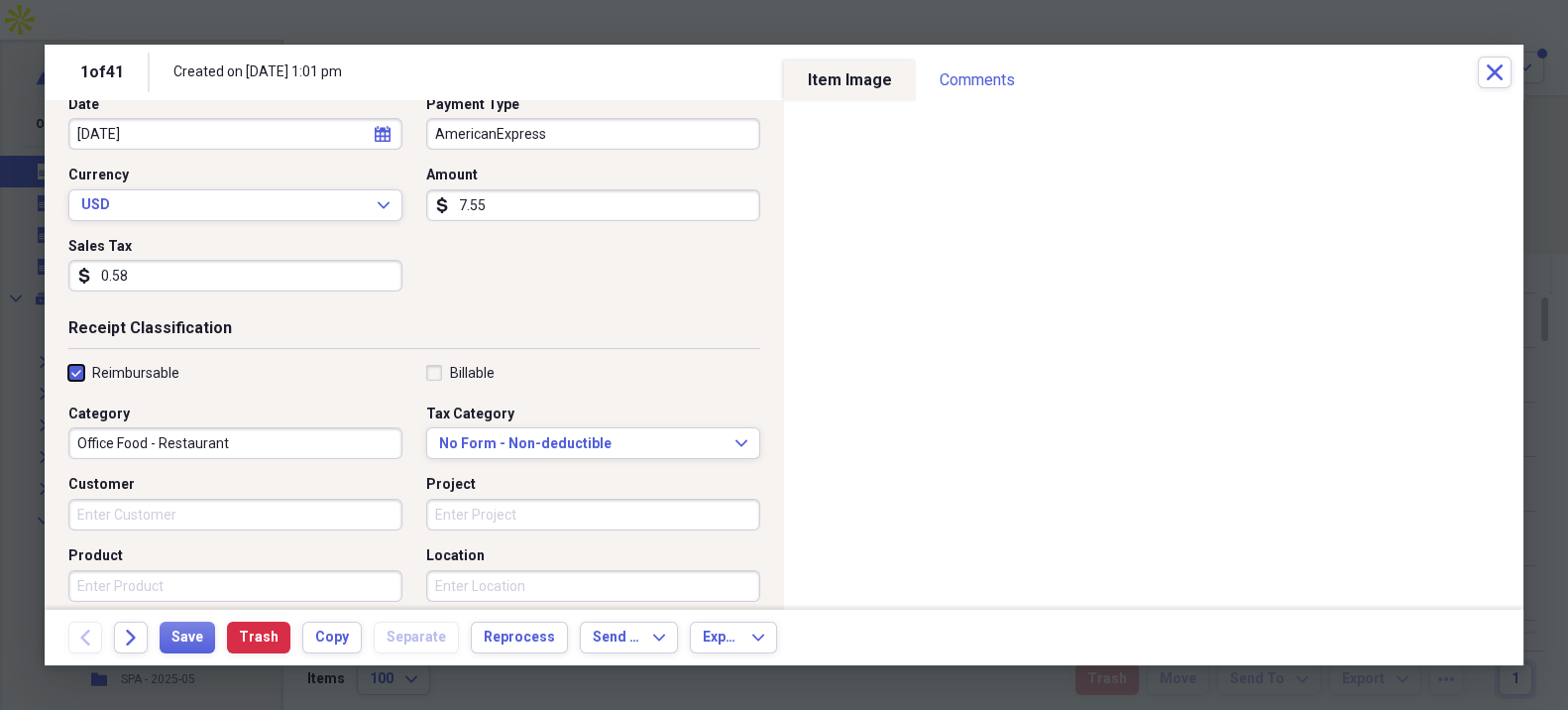 checkbox on "true" 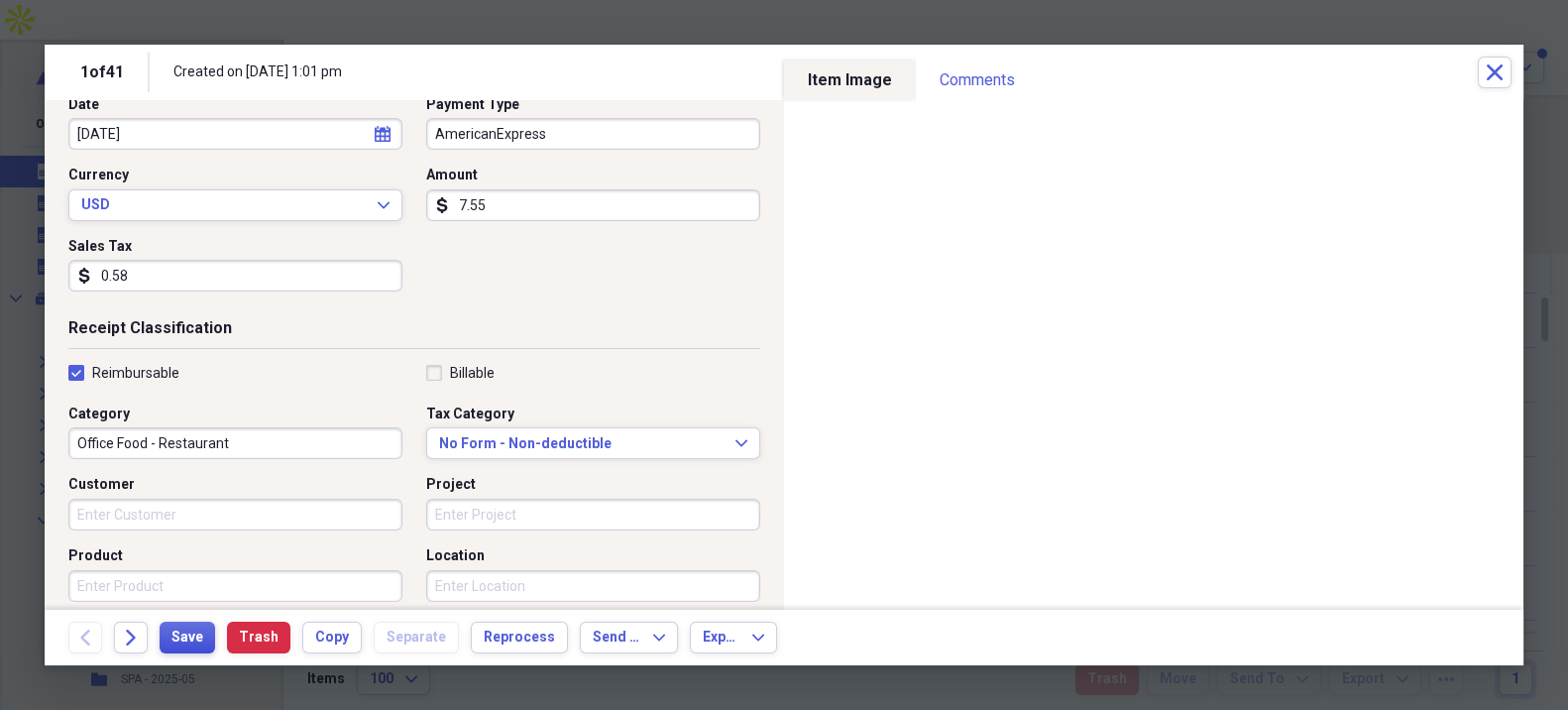 click on "Save" at bounding box center [187, 638] 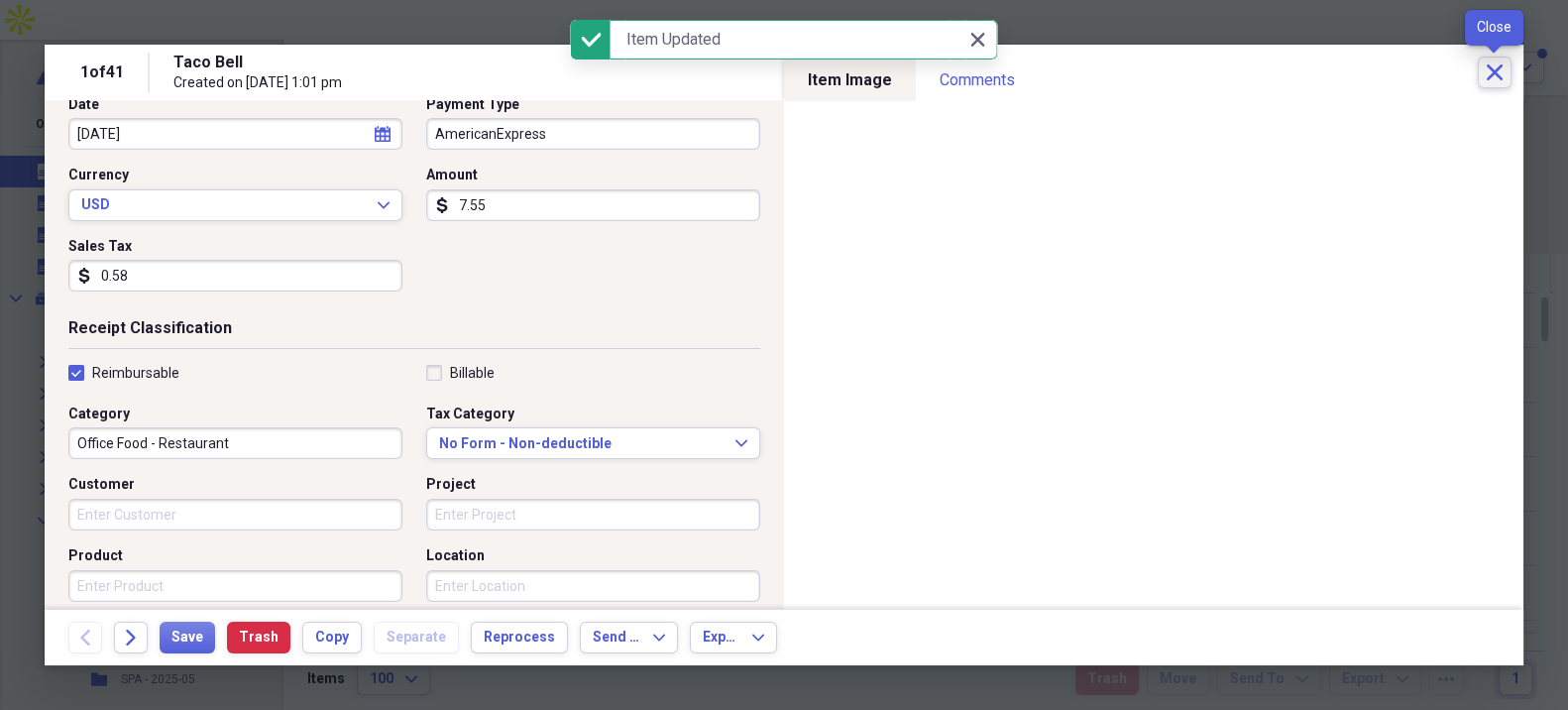 click 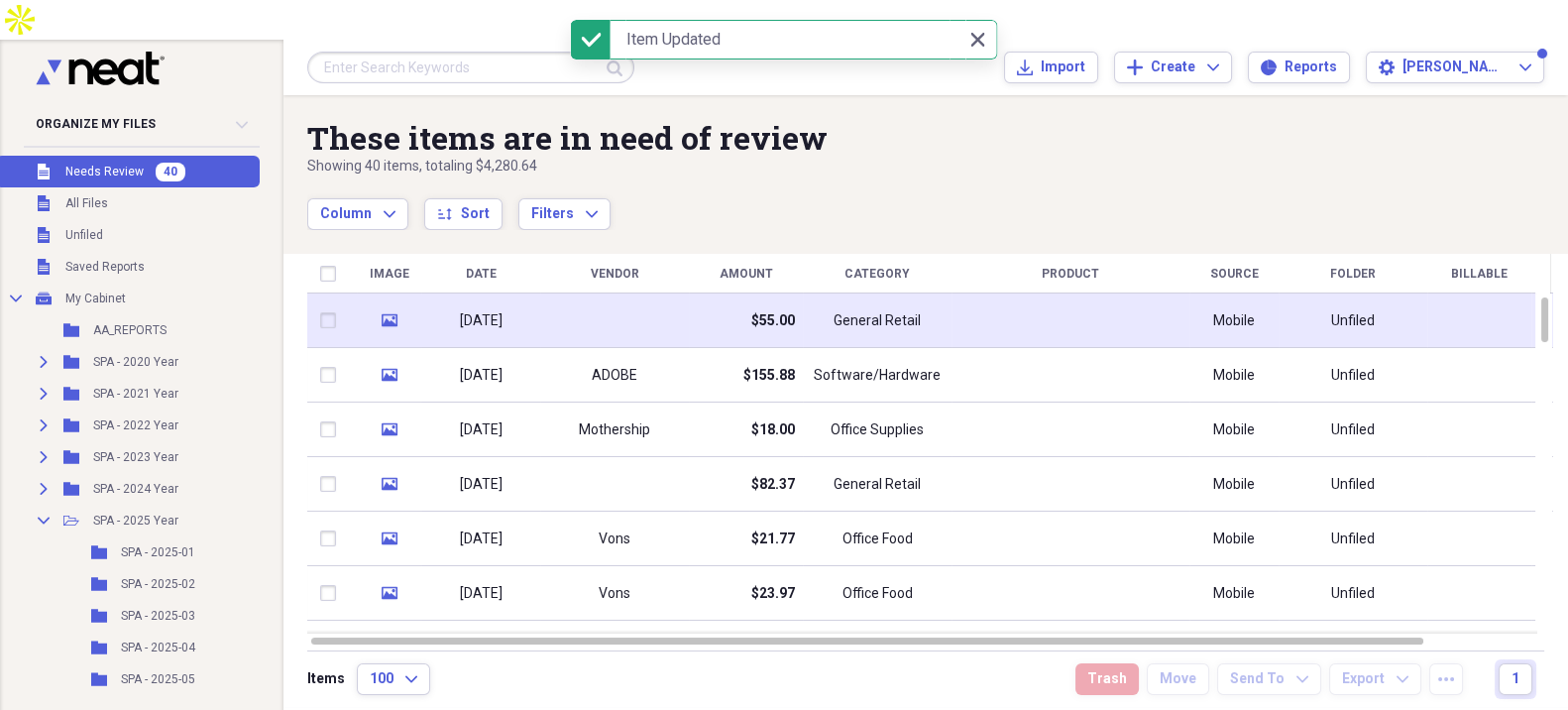 click at bounding box center (615, 320) 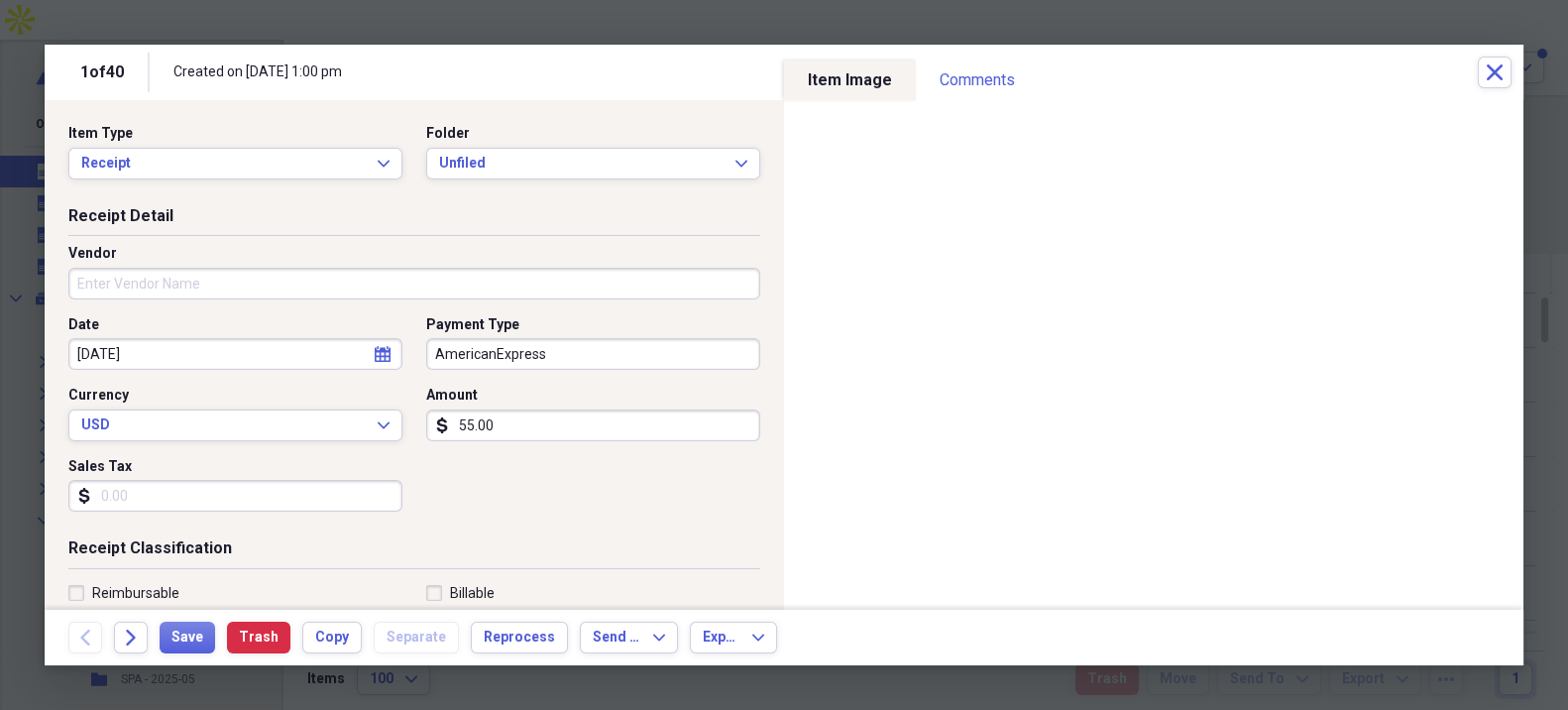 click on "Vendor" at bounding box center (414, 284) 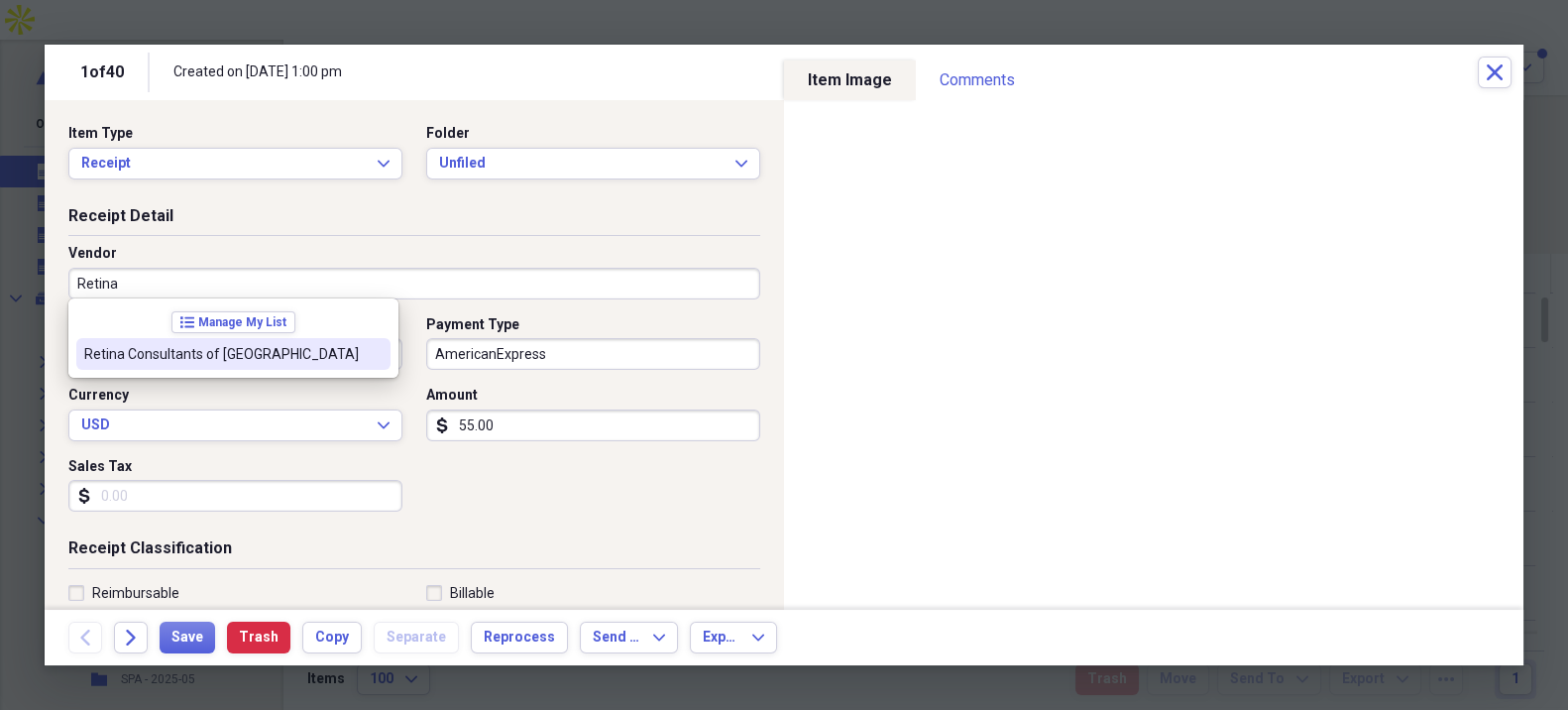 click on "Retina Consultants of [GEOGRAPHIC_DATA]" at bounding box center [221, 354] 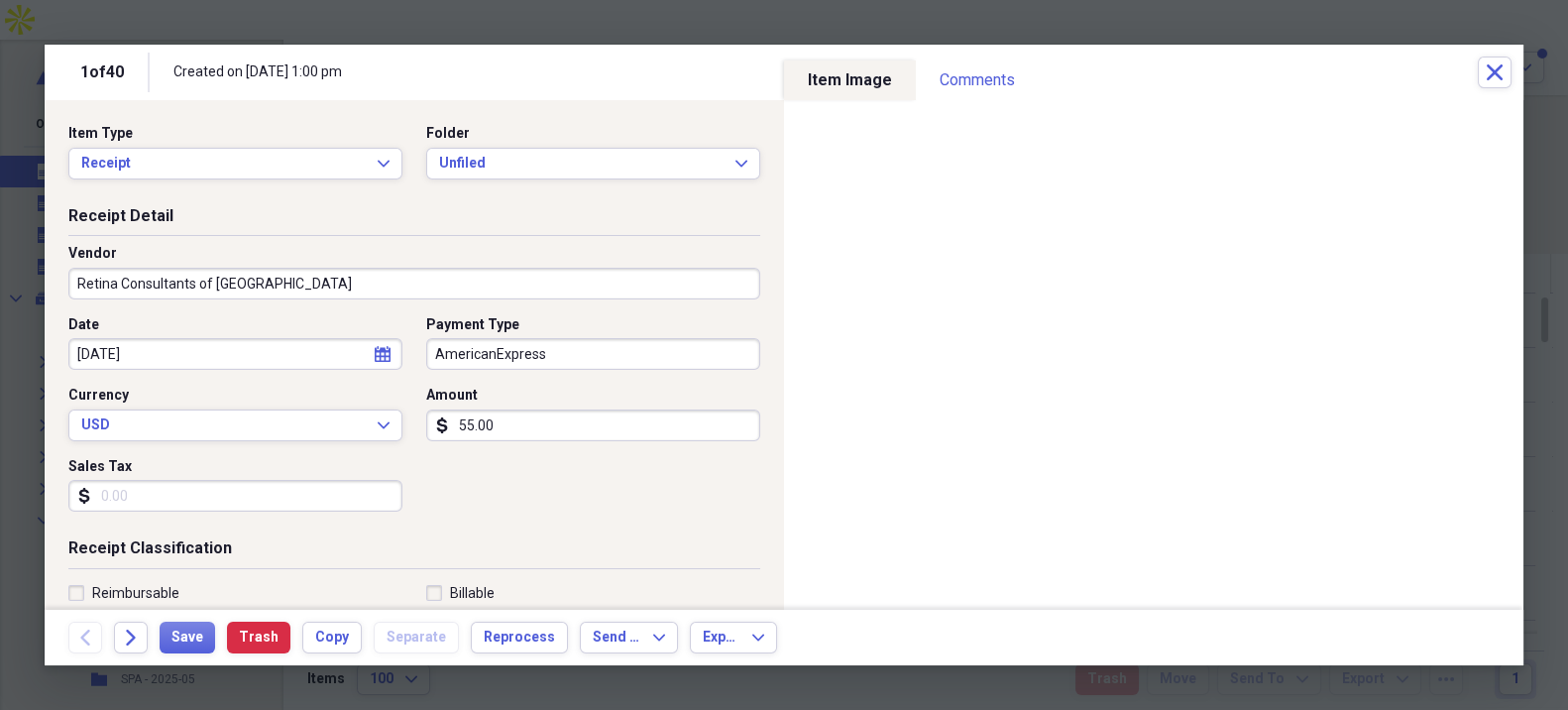 type on "Healthcare - Doctor" 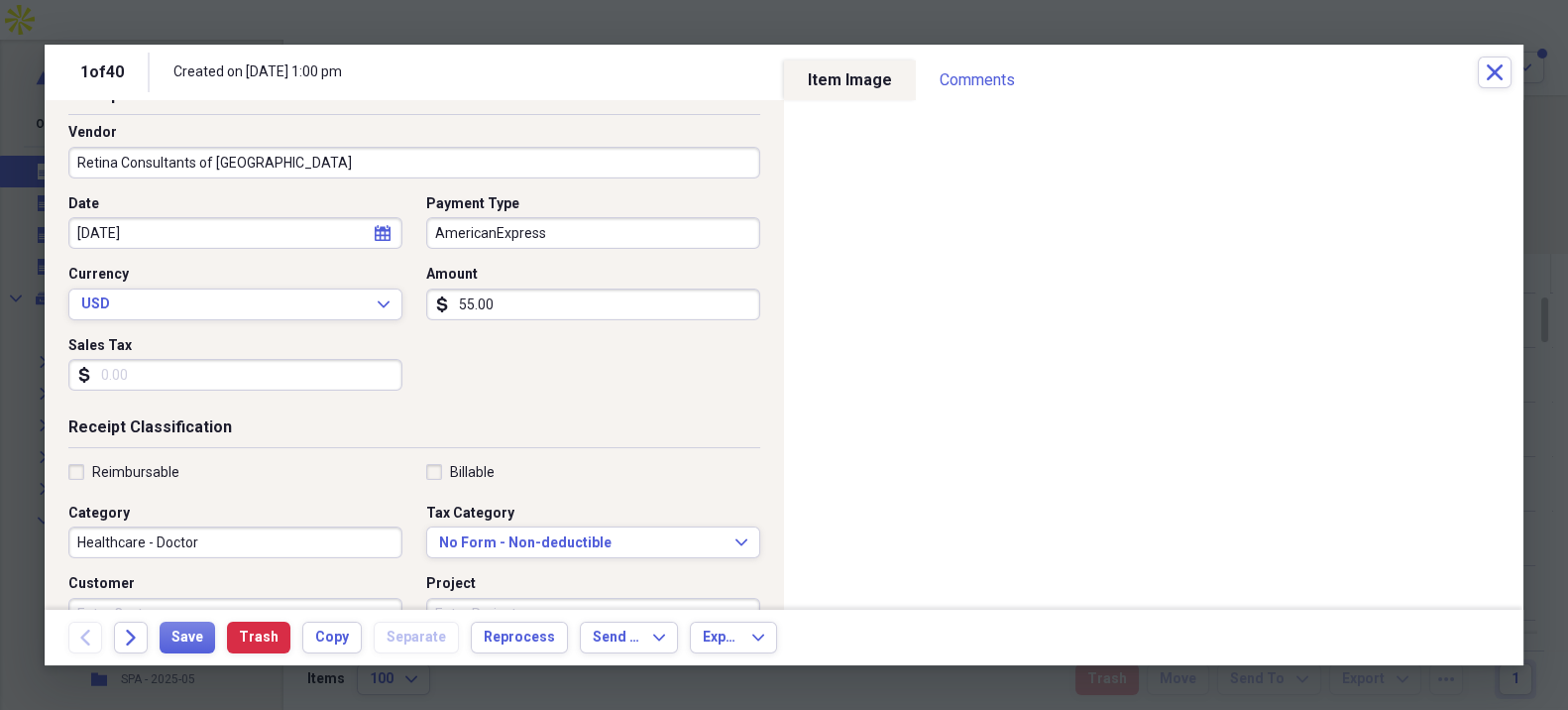 scroll, scrollTop: 220, scrollLeft: 0, axis: vertical 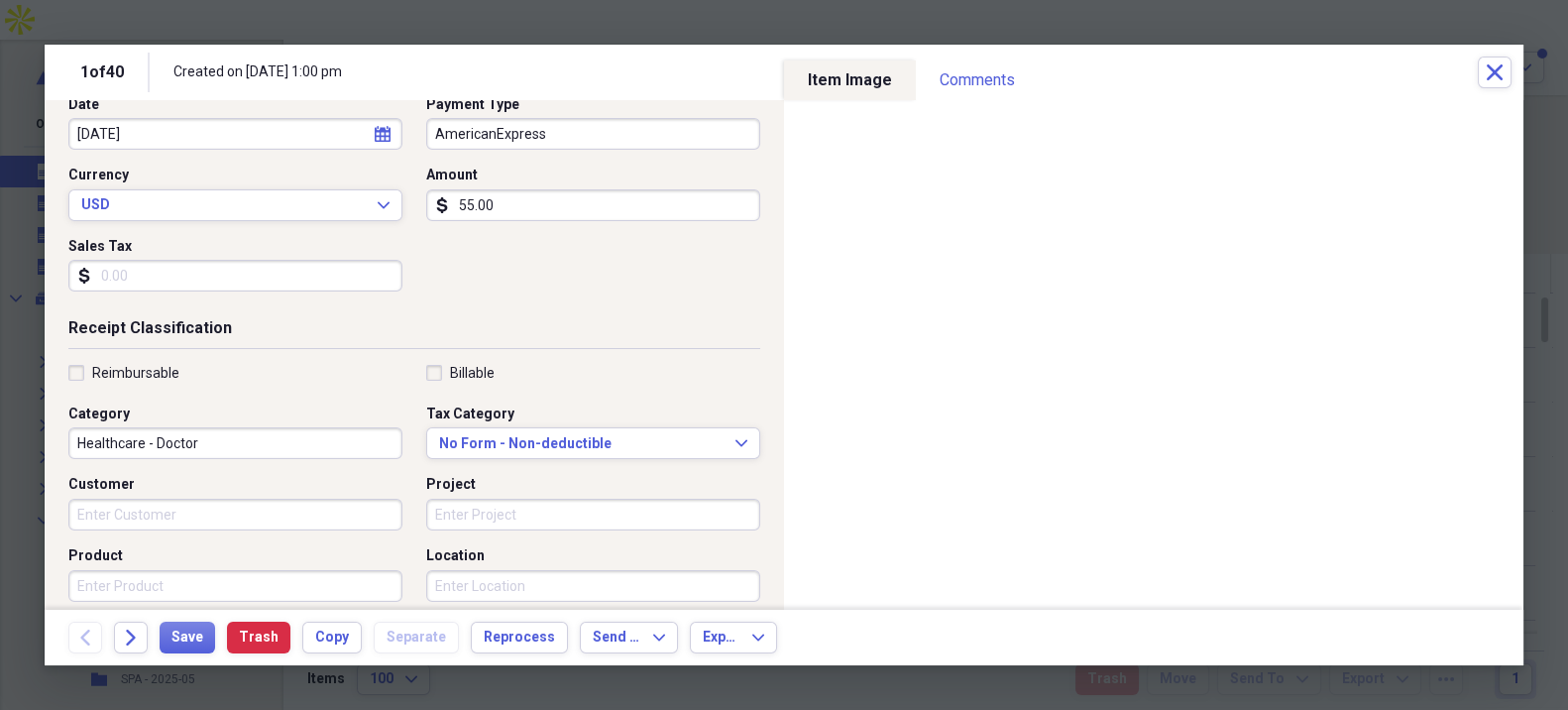 click on "Reimbursable" at bounding box center [136, 373] 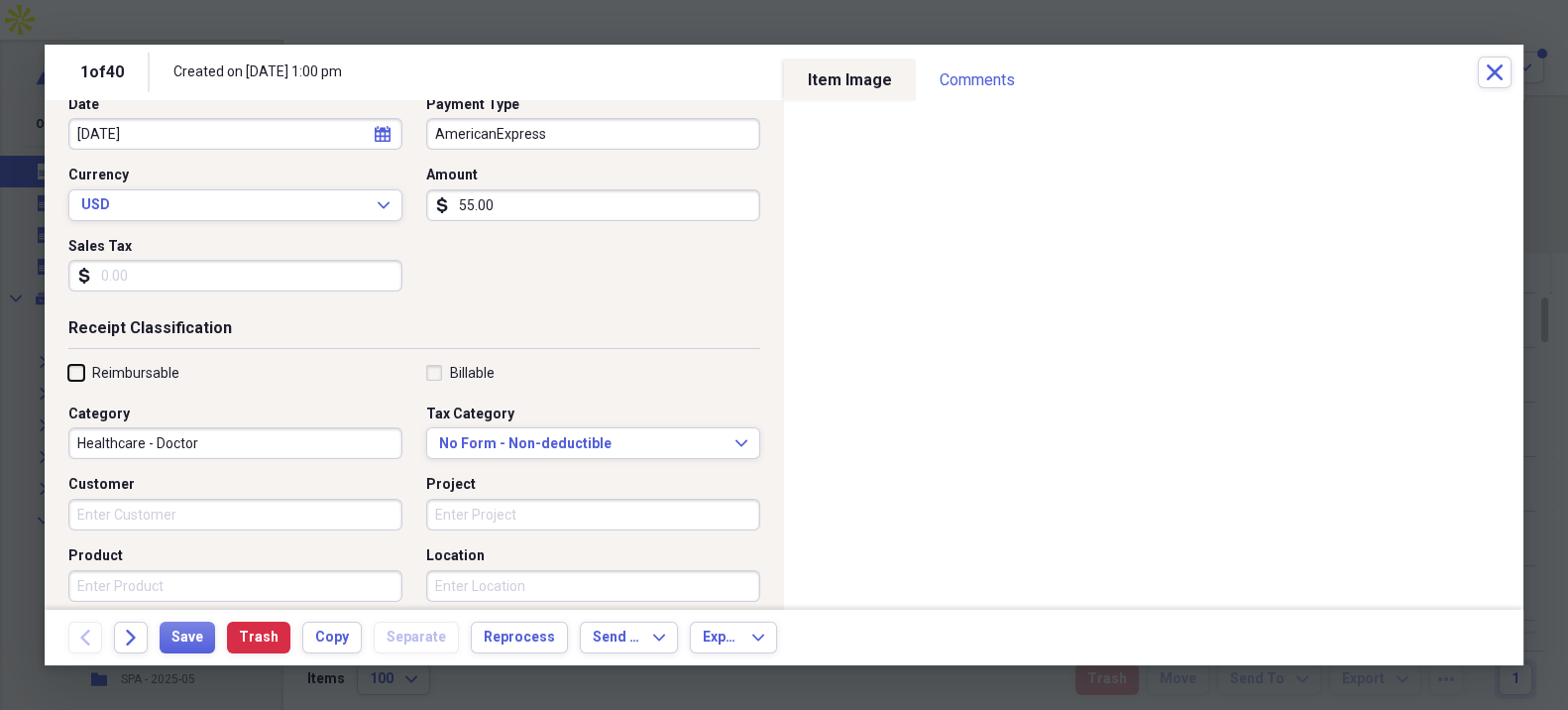 click on "Reimbursable" at bounding box center [68, 372] 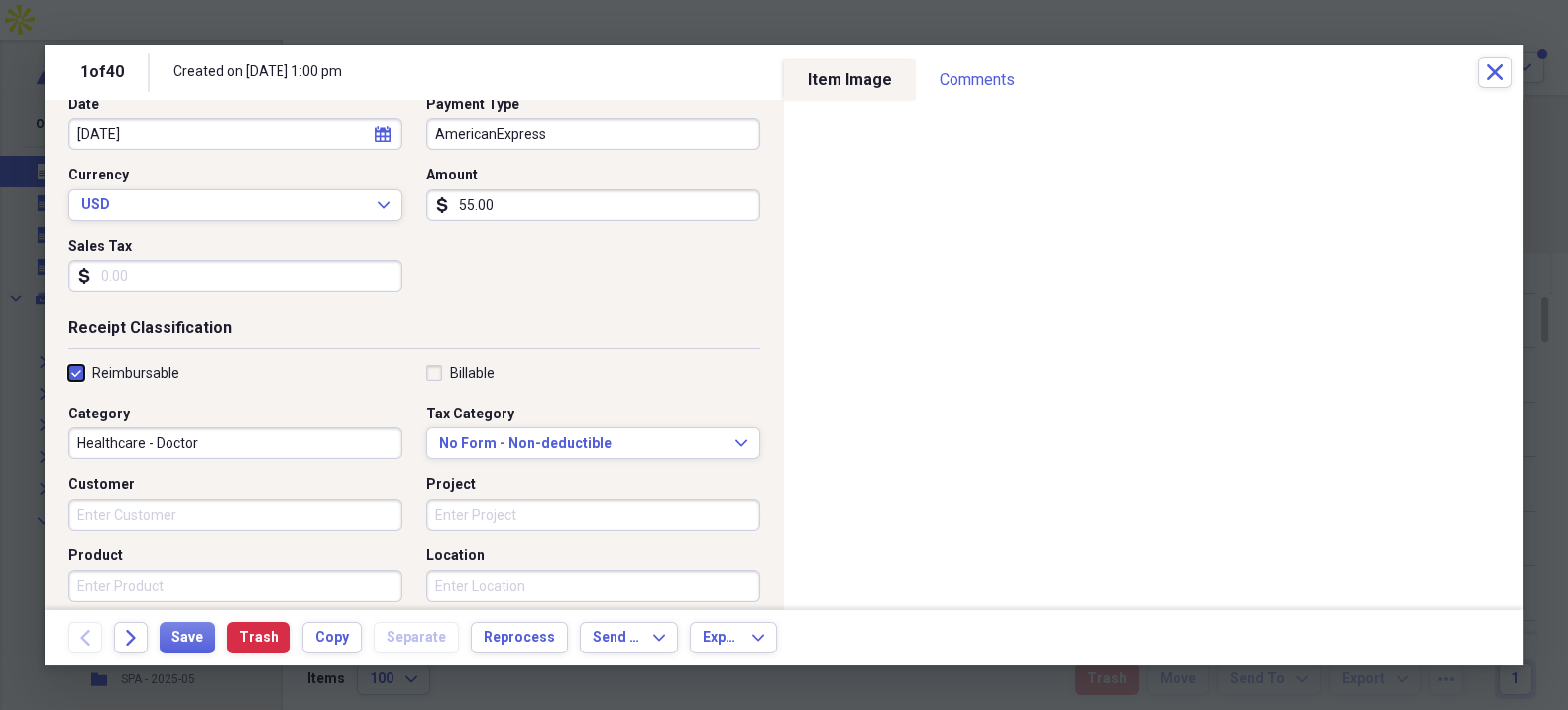 checkbox on "true" 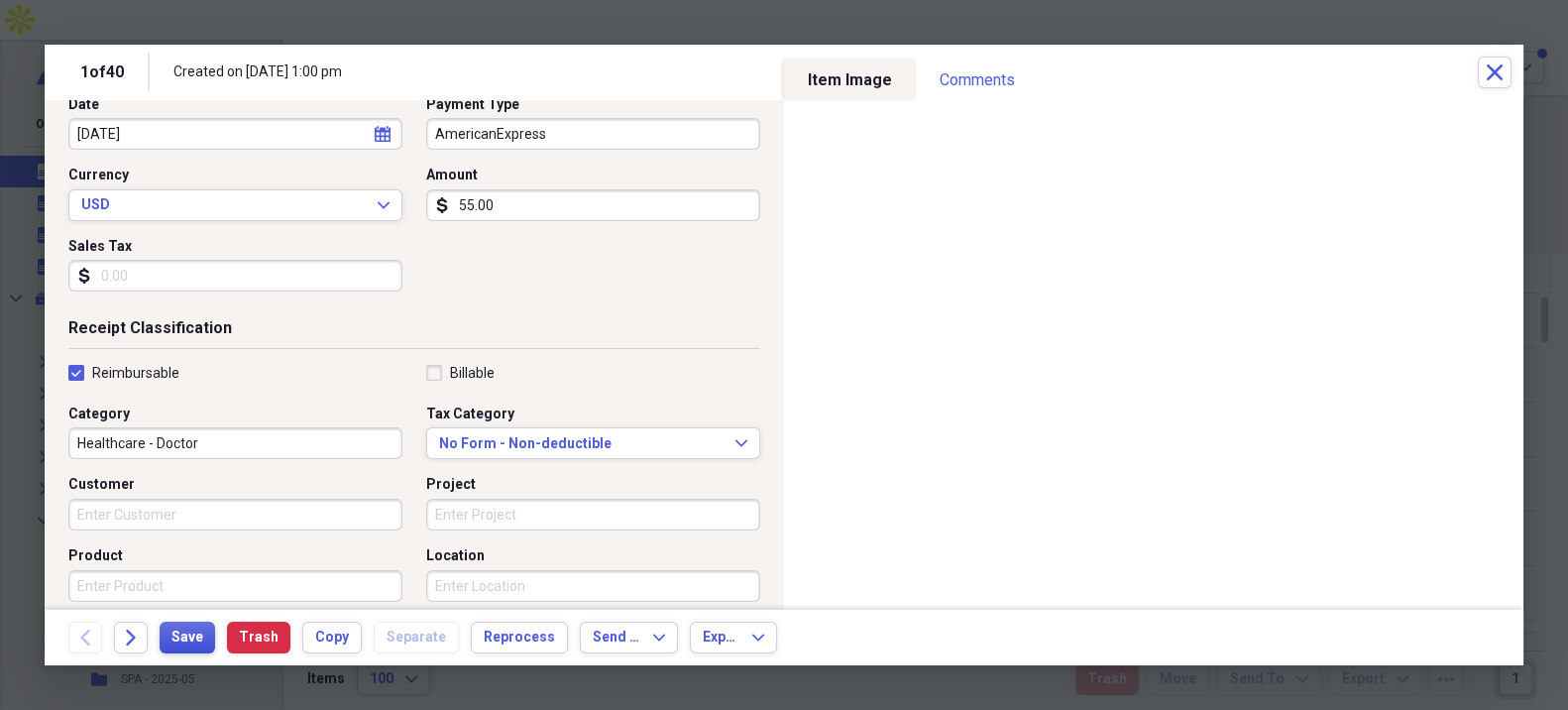 click on "Save" at bounding box center (187, 638) 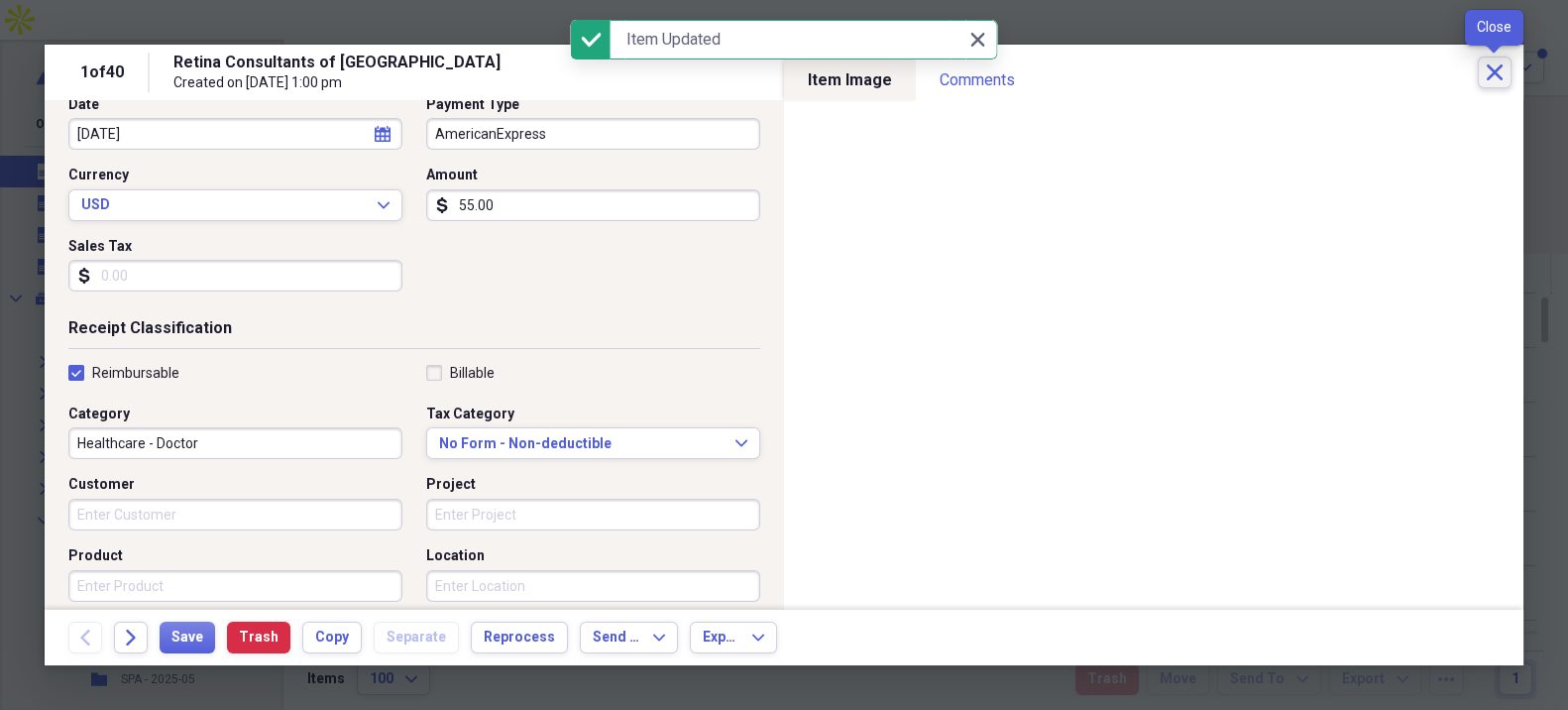 click 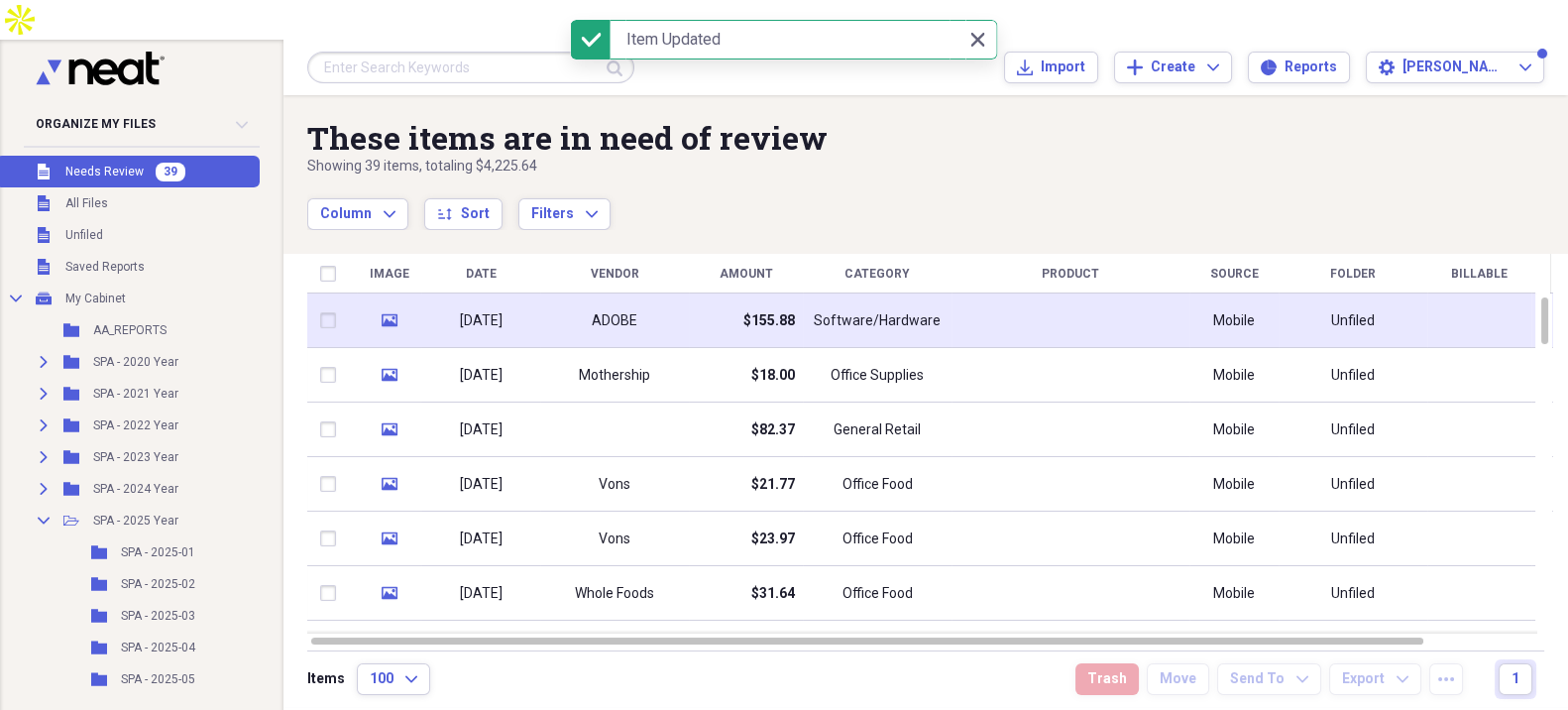 click on "ADOBE" at bounding box center (615, 320) 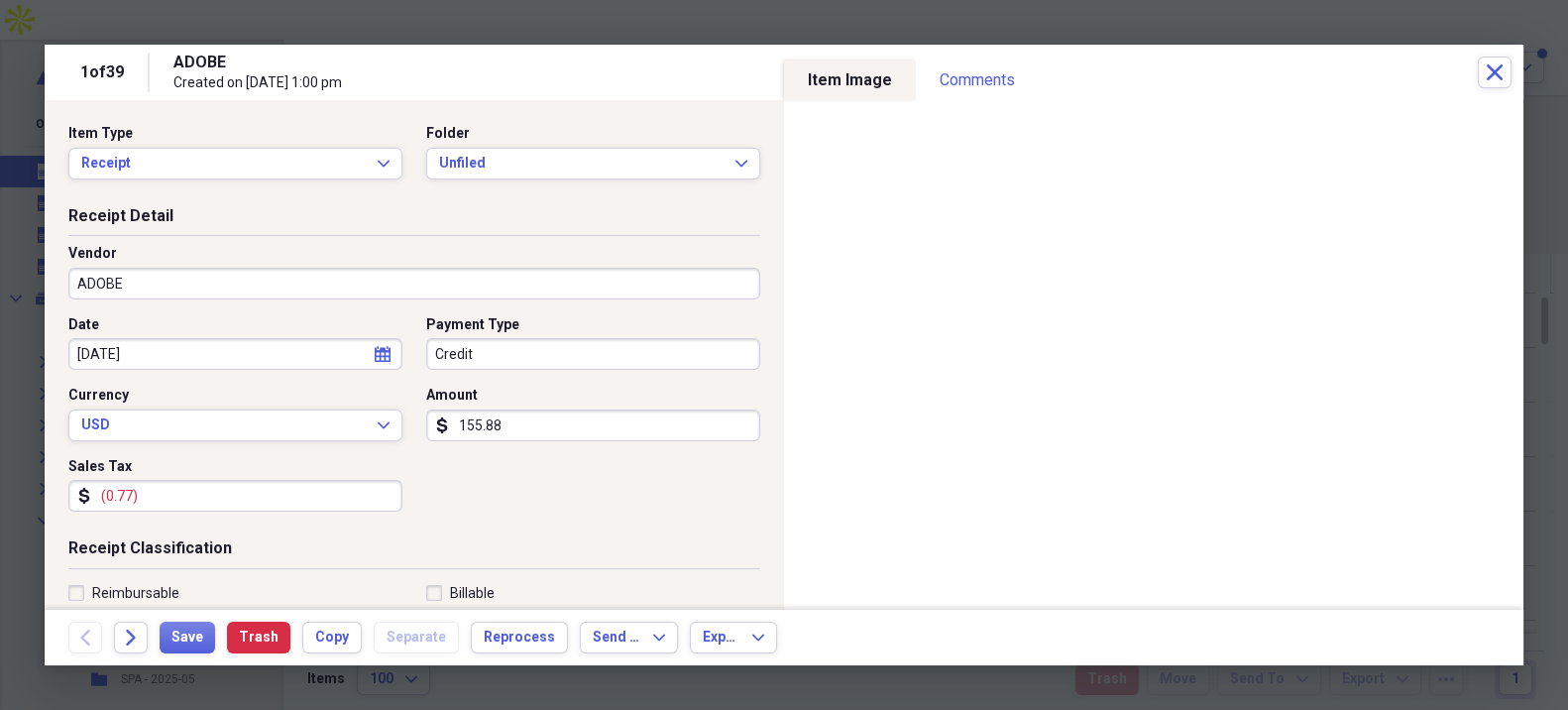 click on "ADOBE" at bounding box center (414, 284) 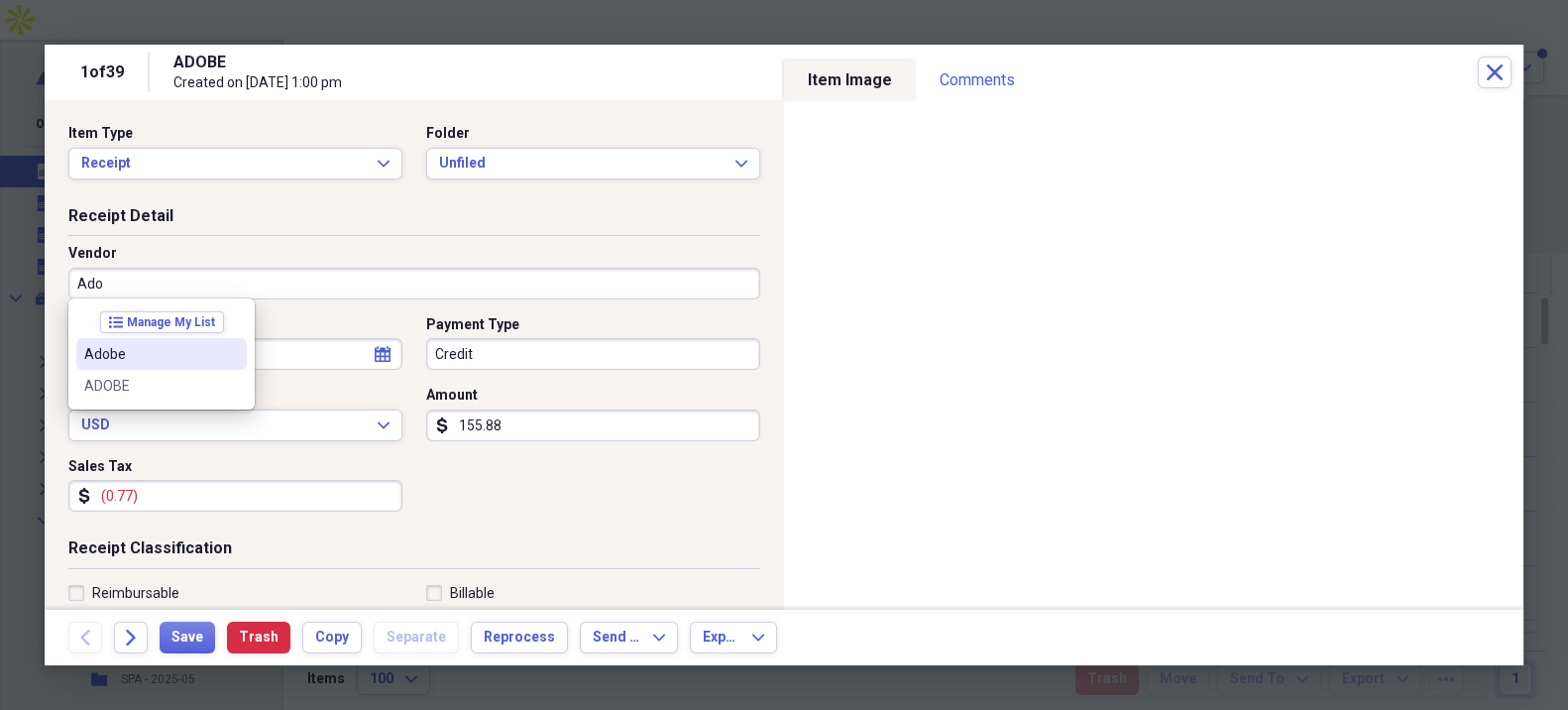 click on "Adobe" at bounding box center [150, 354] 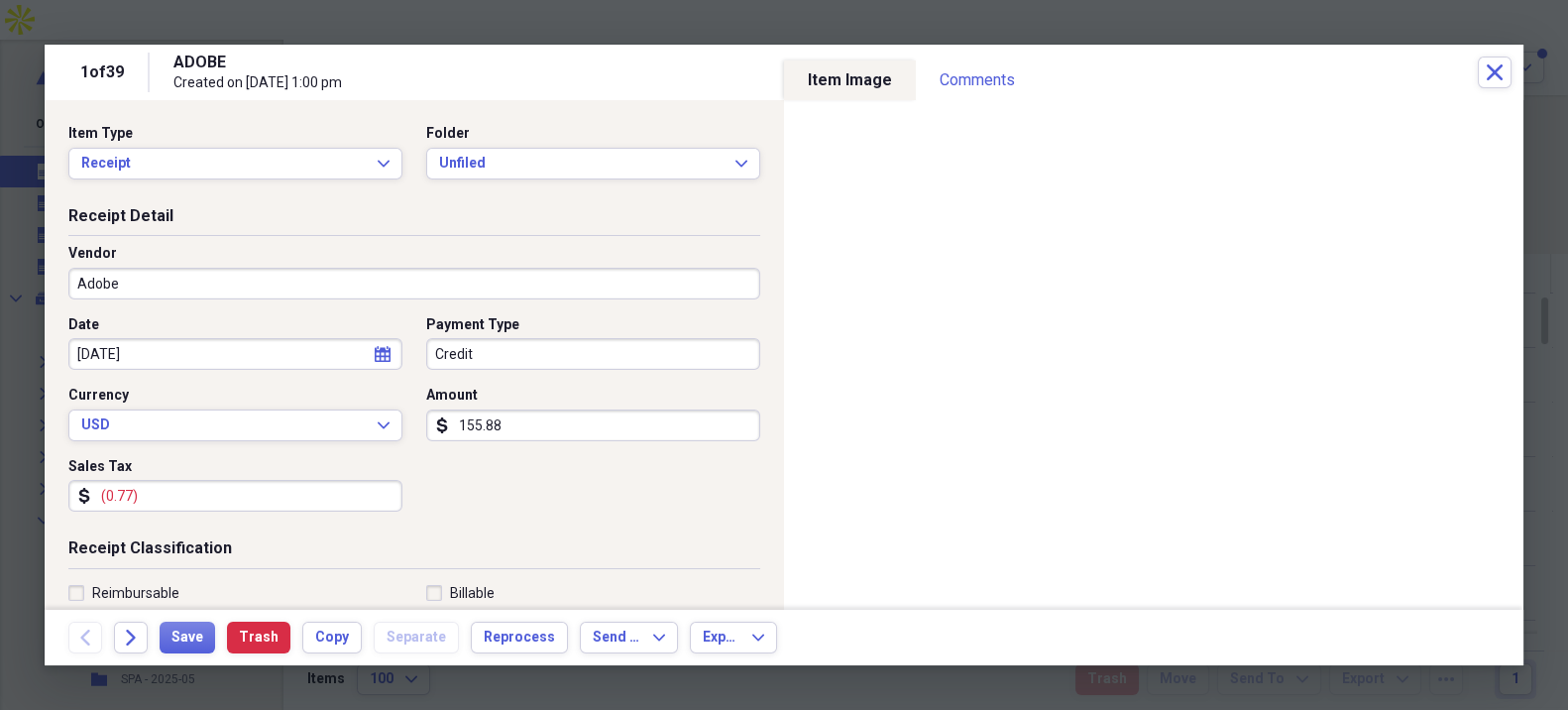 click on "(0.77)" at bounding box center [235, 496] 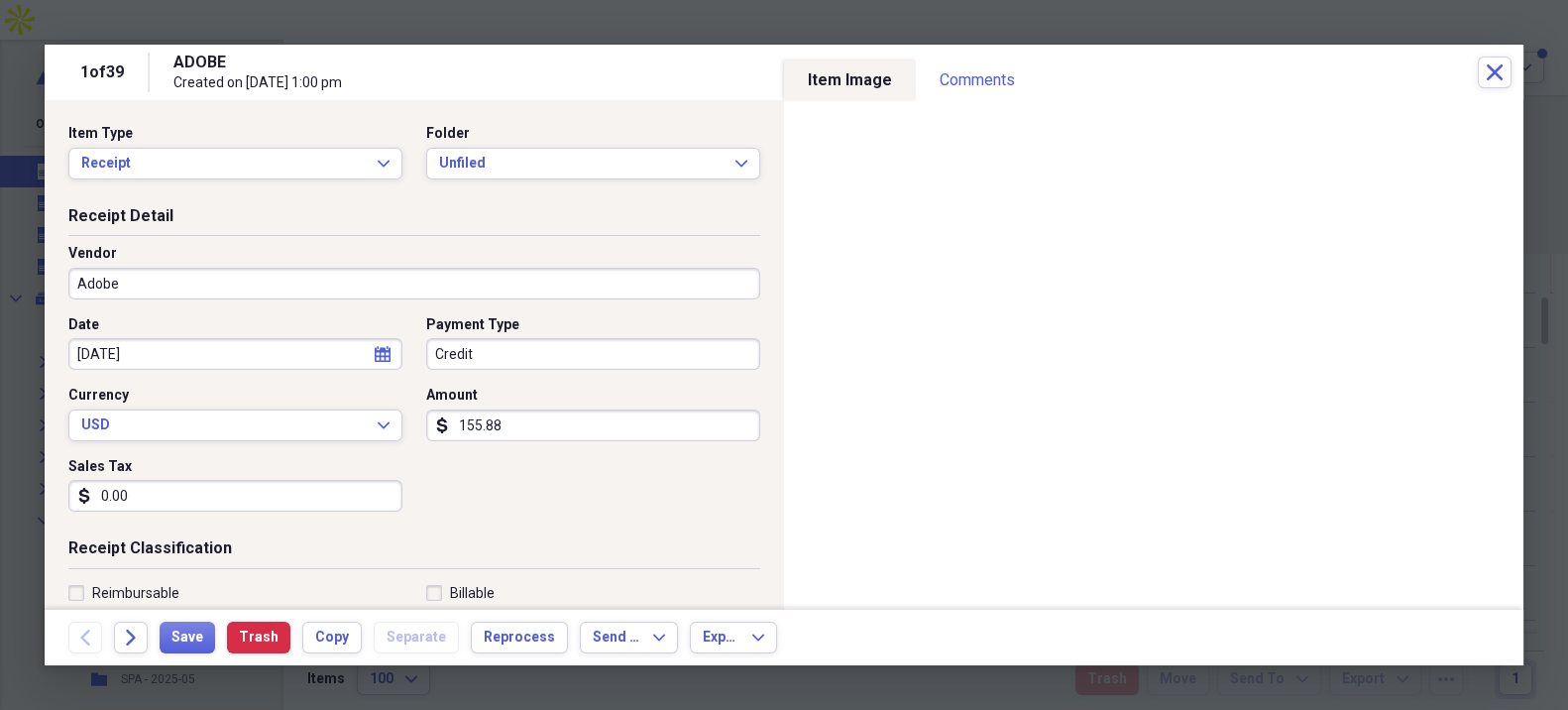 type on "0.00" 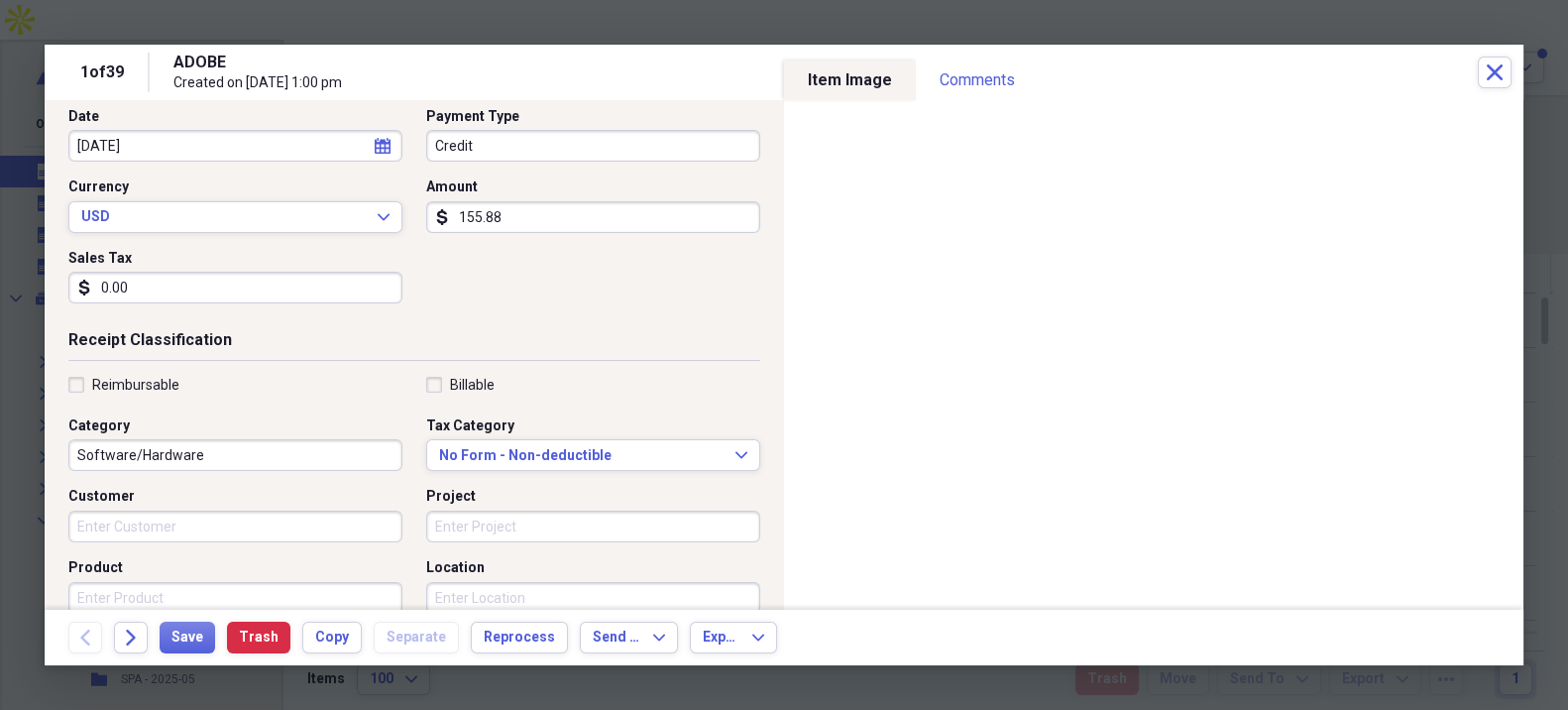 scroll, scrollTop: 220, scrollLeft: 0, axis: vertical 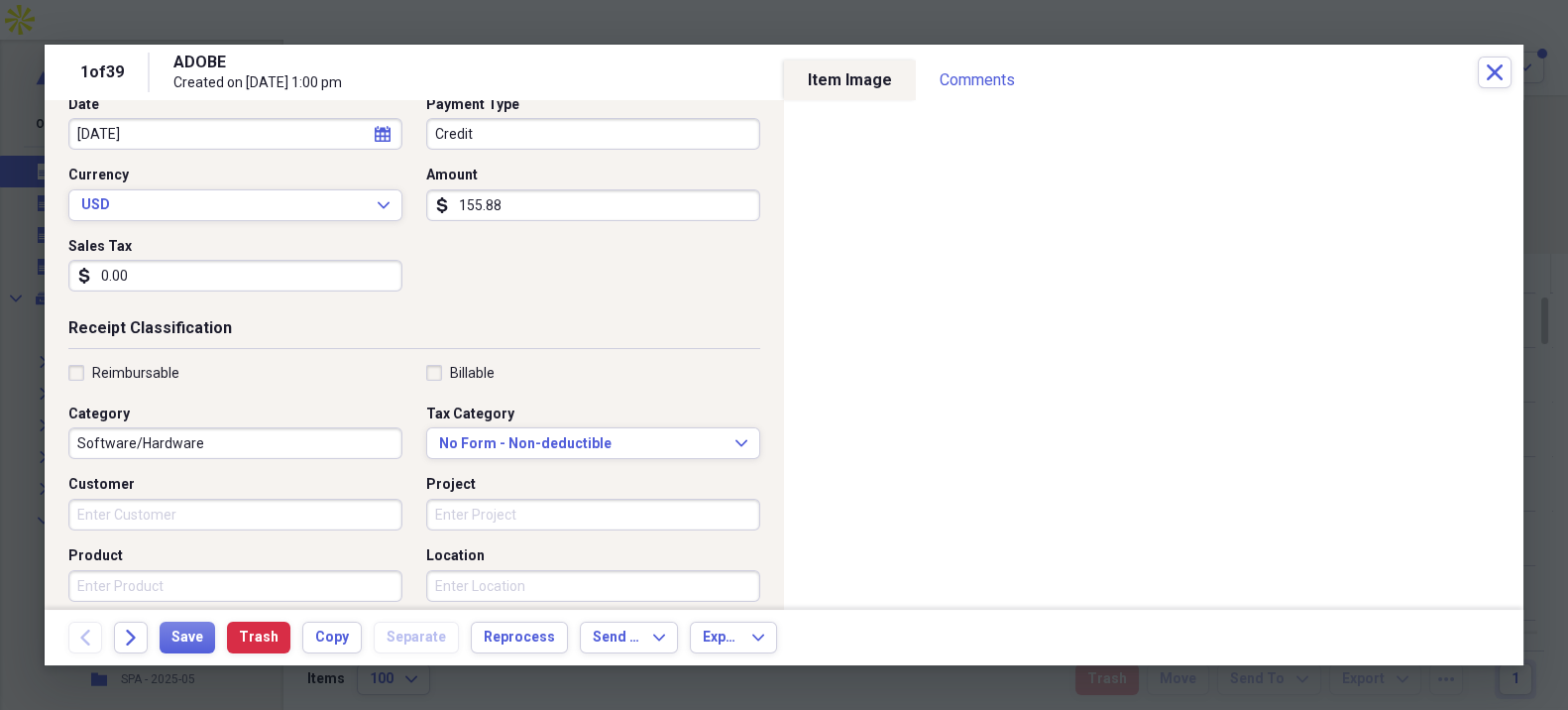 click on "Reimbursable" at bounding box center (124, 373) 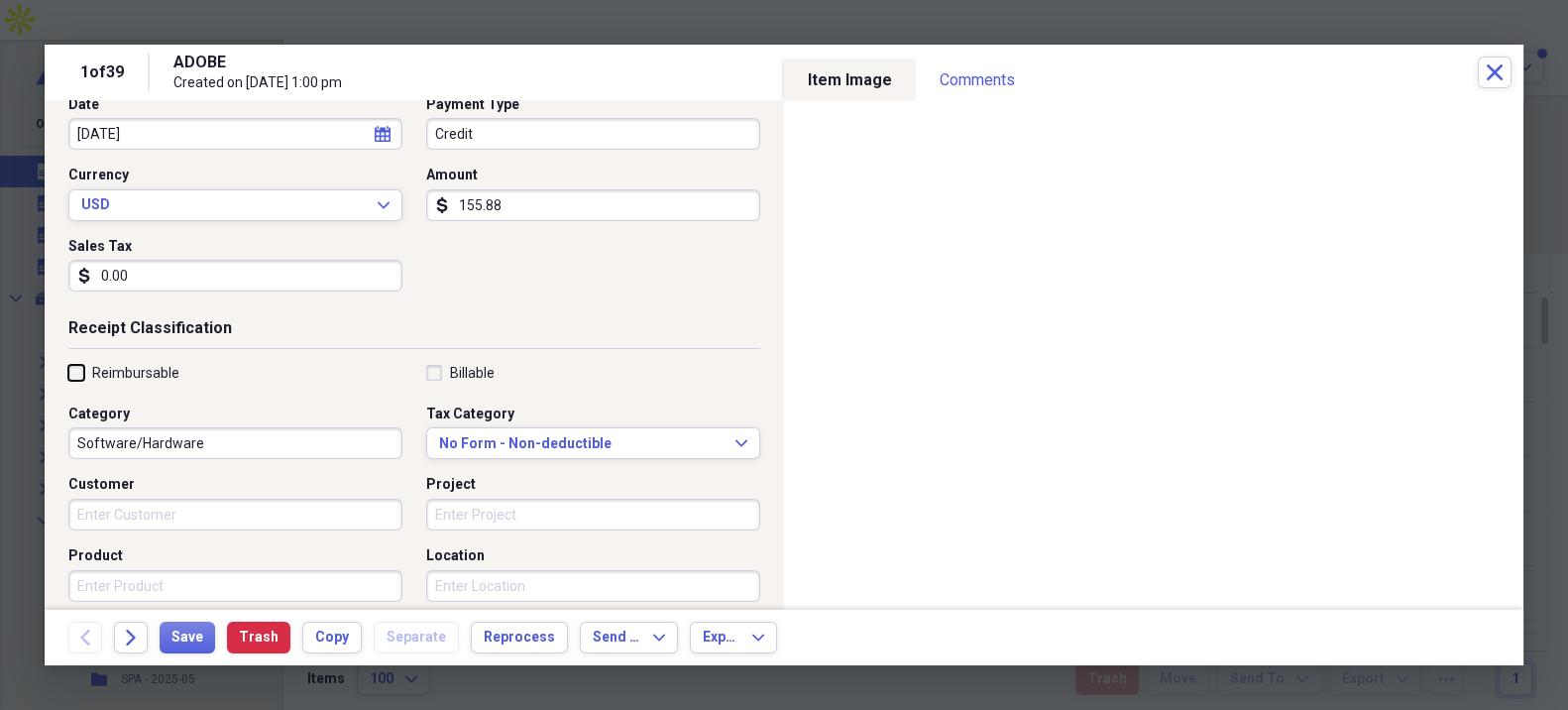 click on "Reimbursable" at bounding box center [68, 372] 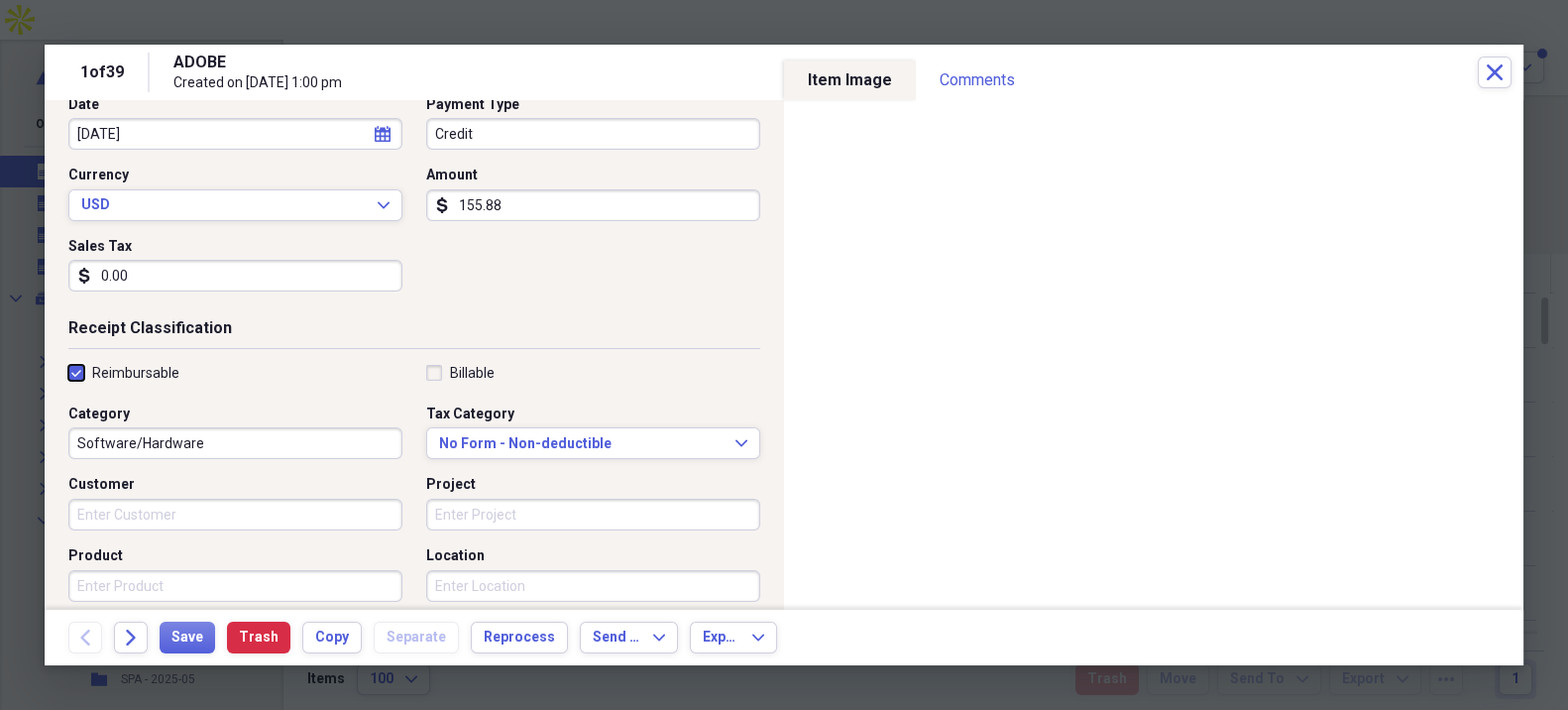 checkbox on "true" 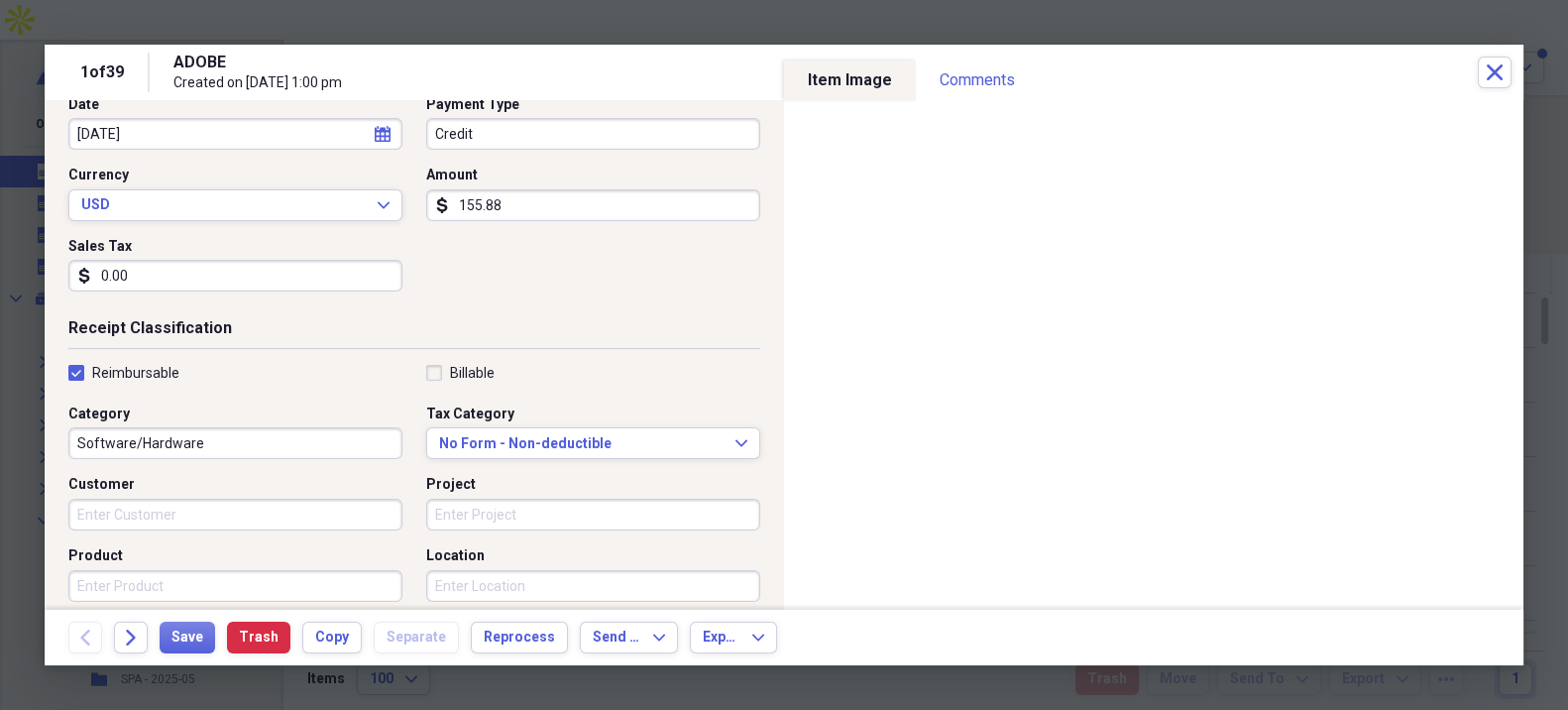click on "Software/Hardware" at bounding box center [235, 443] 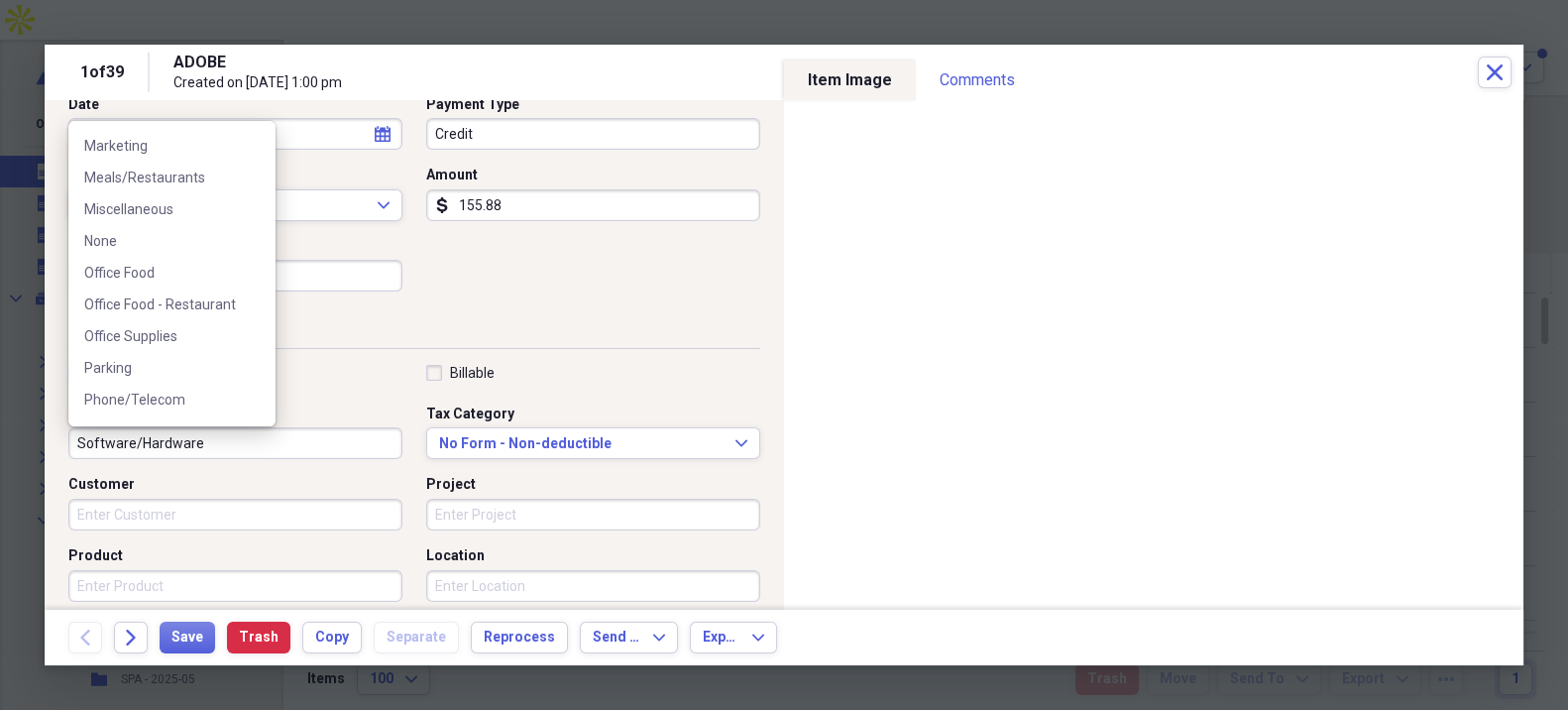 scroll, scrollTop: 440, scrollLeft: 0, axis: vertical 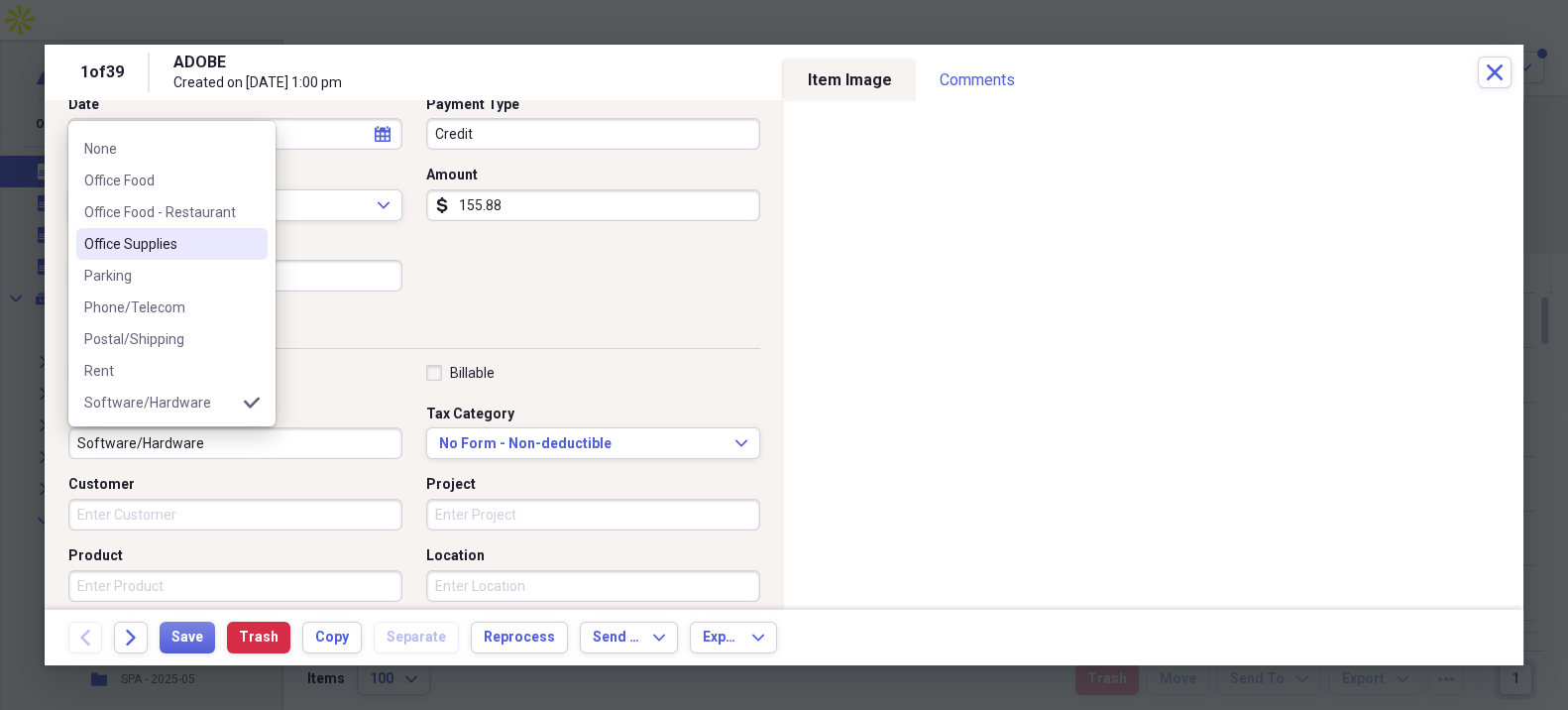 click on "Office Supplies" at bounding box center (160, 244) 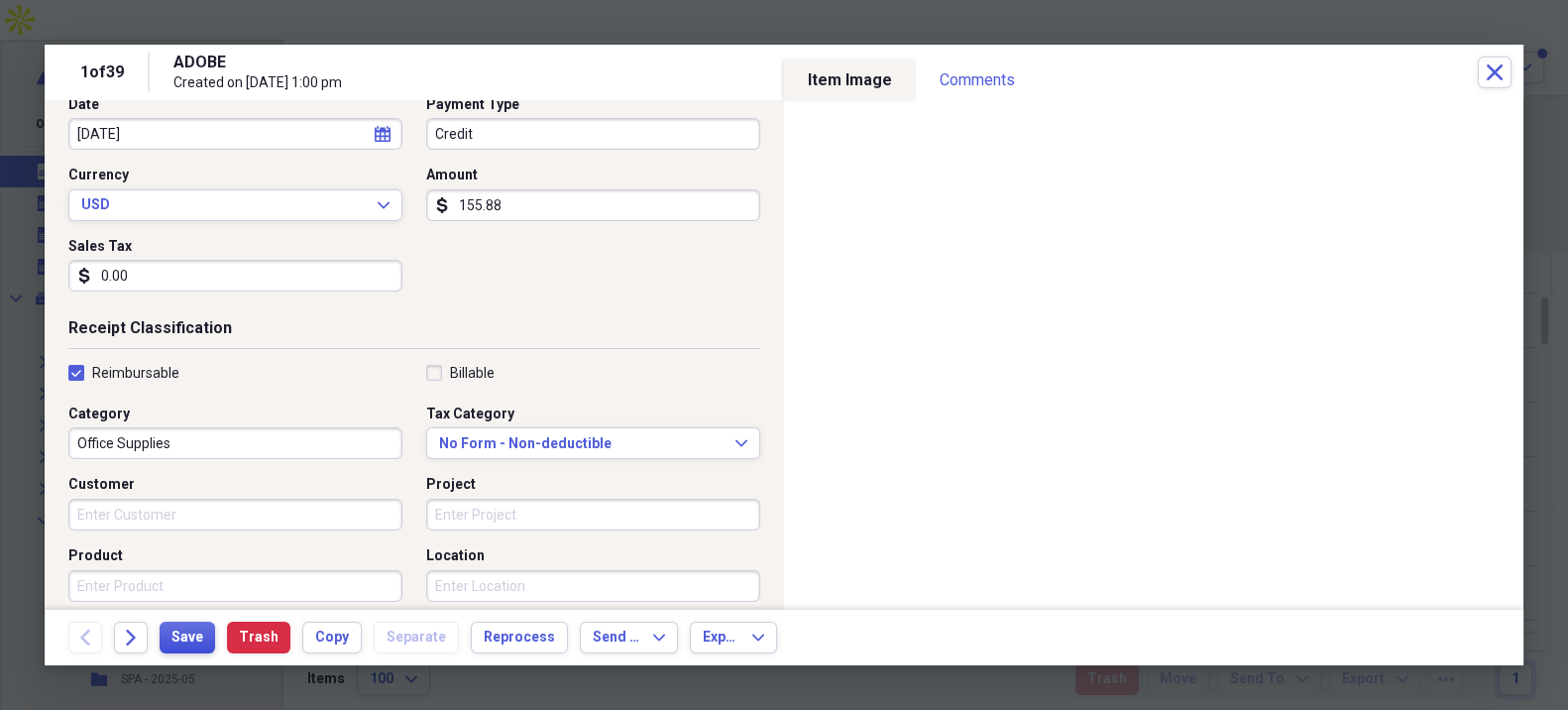 click on "Save" at bounding box center (187, 638) 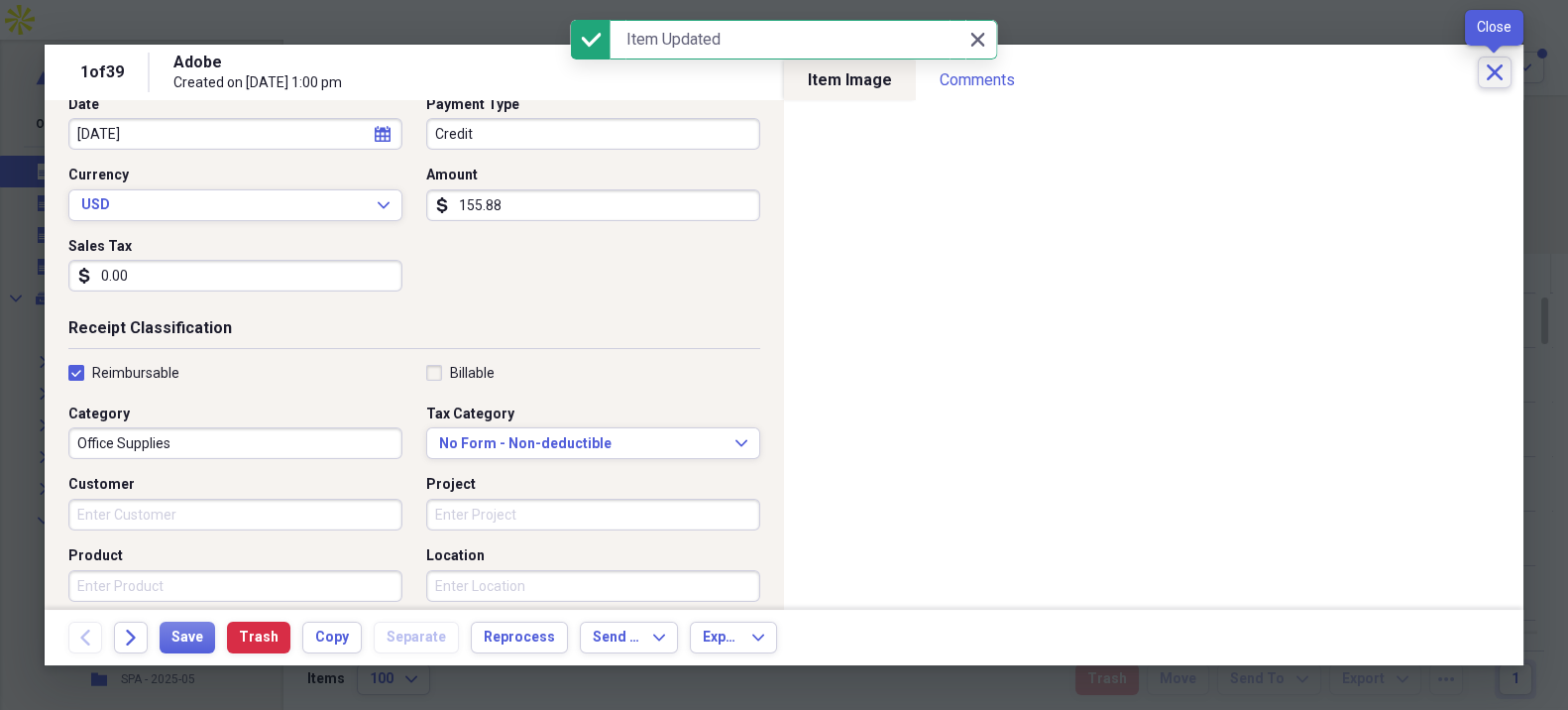 click on "Close" 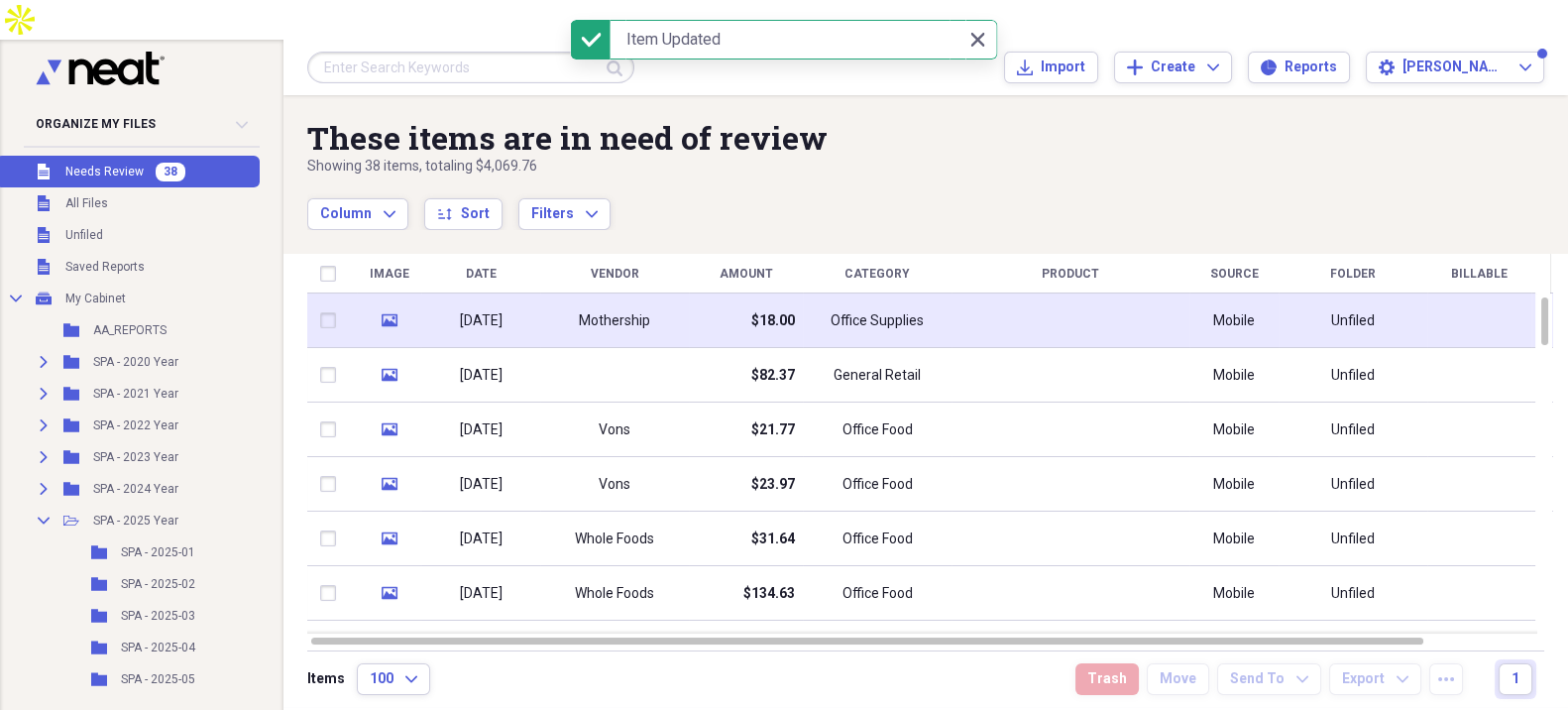 click on "$18.00" at bounding box center [745, 320] 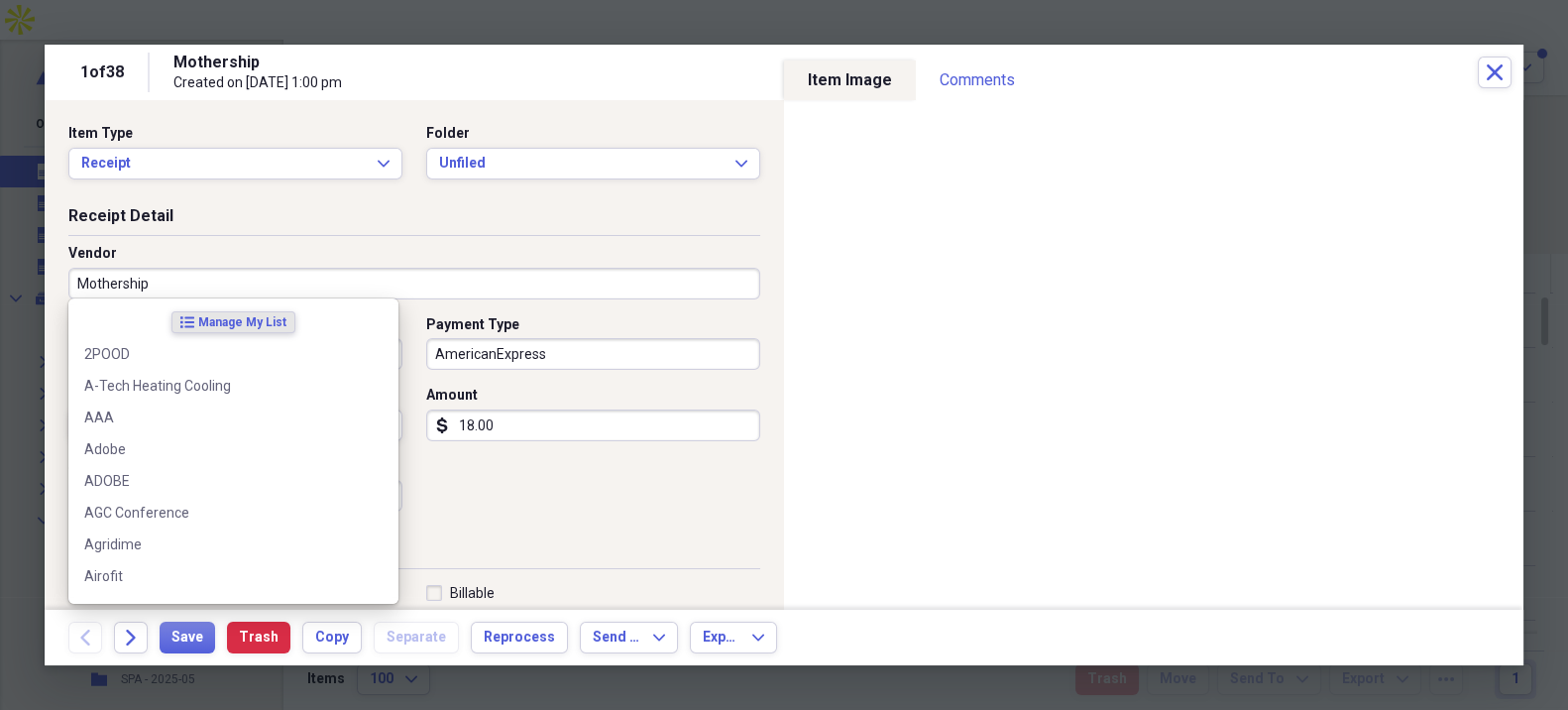 click on "Mothership" at bounding box center (414, 284) 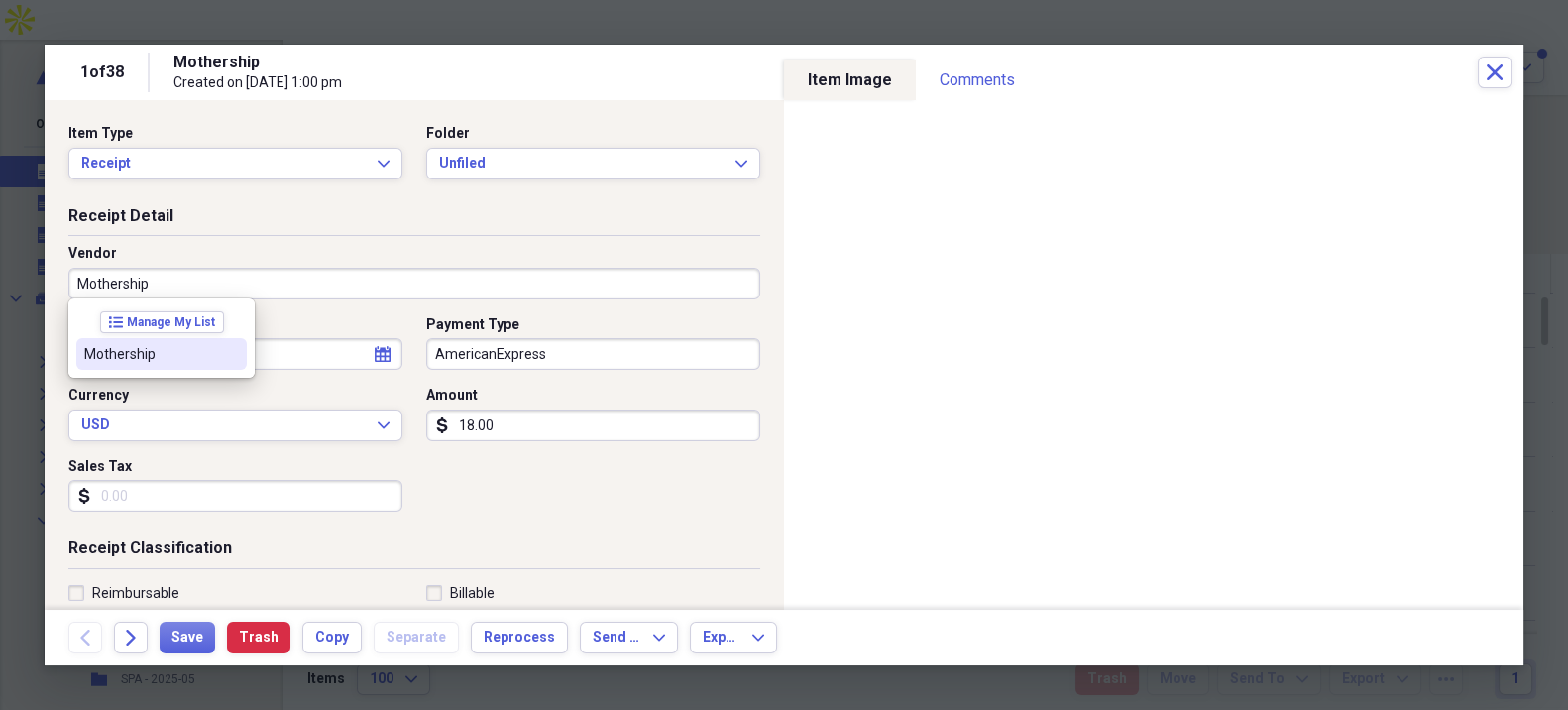 click on "Mothership" at bounding box center [150, 354] 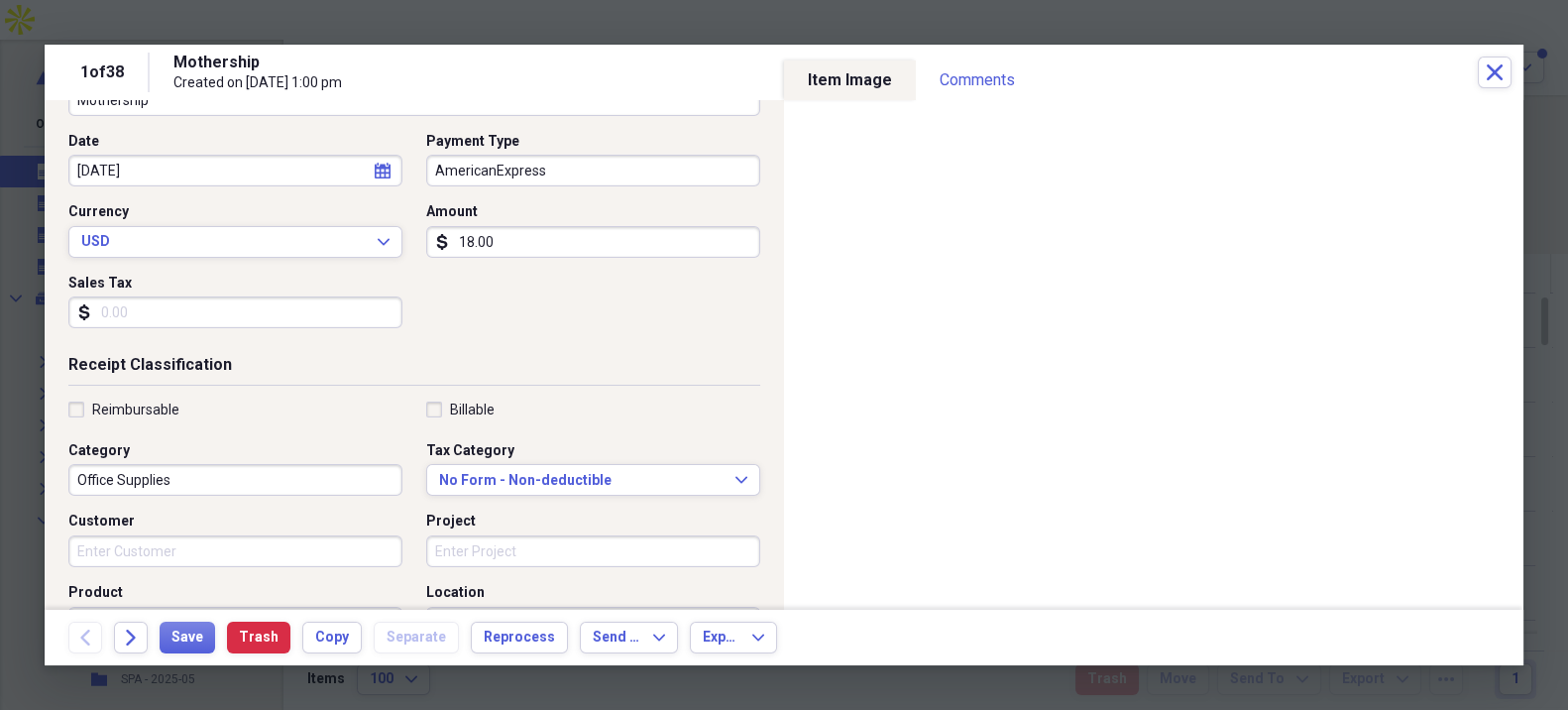 scroll, scrollTop: 220, scrollLeft: 0, axis: vertical 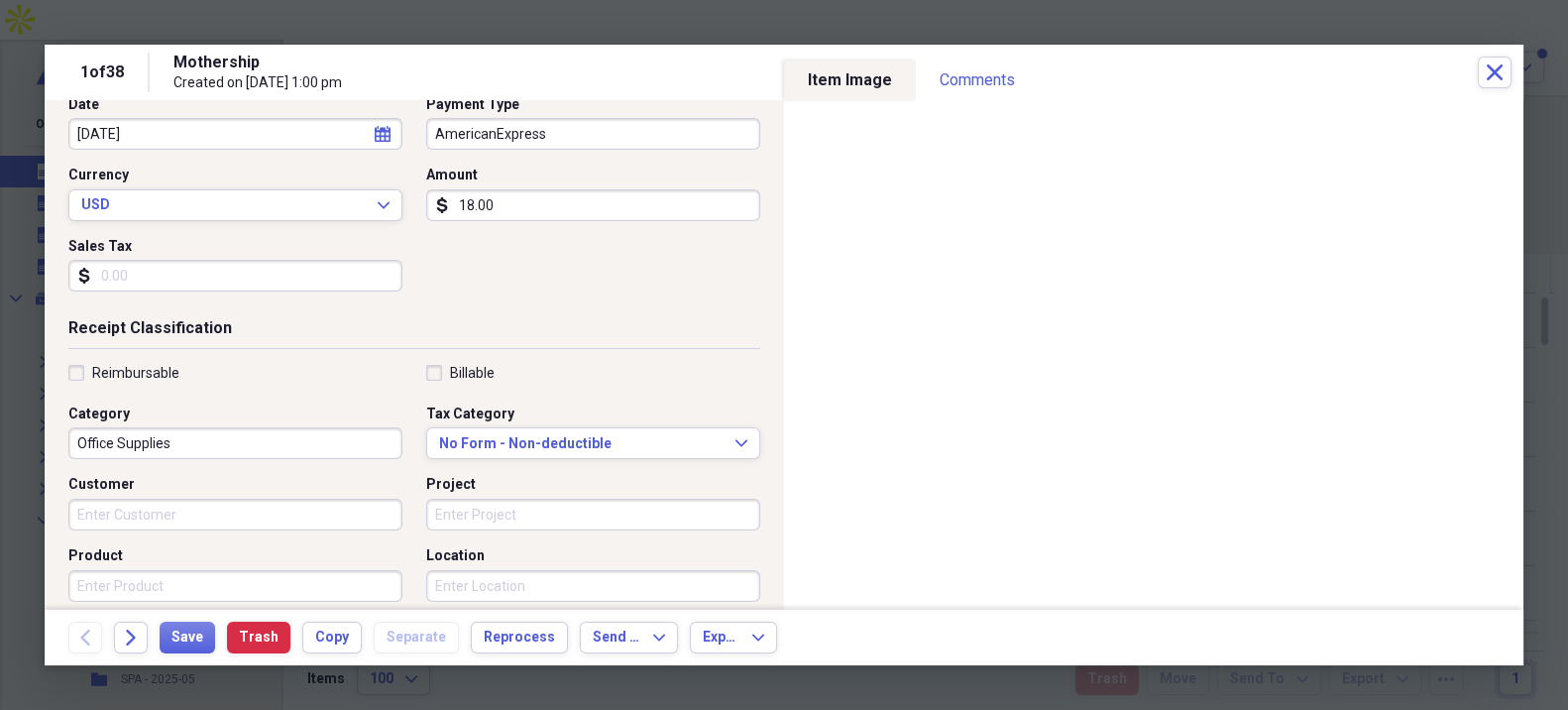 click on "Reimbursable" at bounding box center (136, 373) 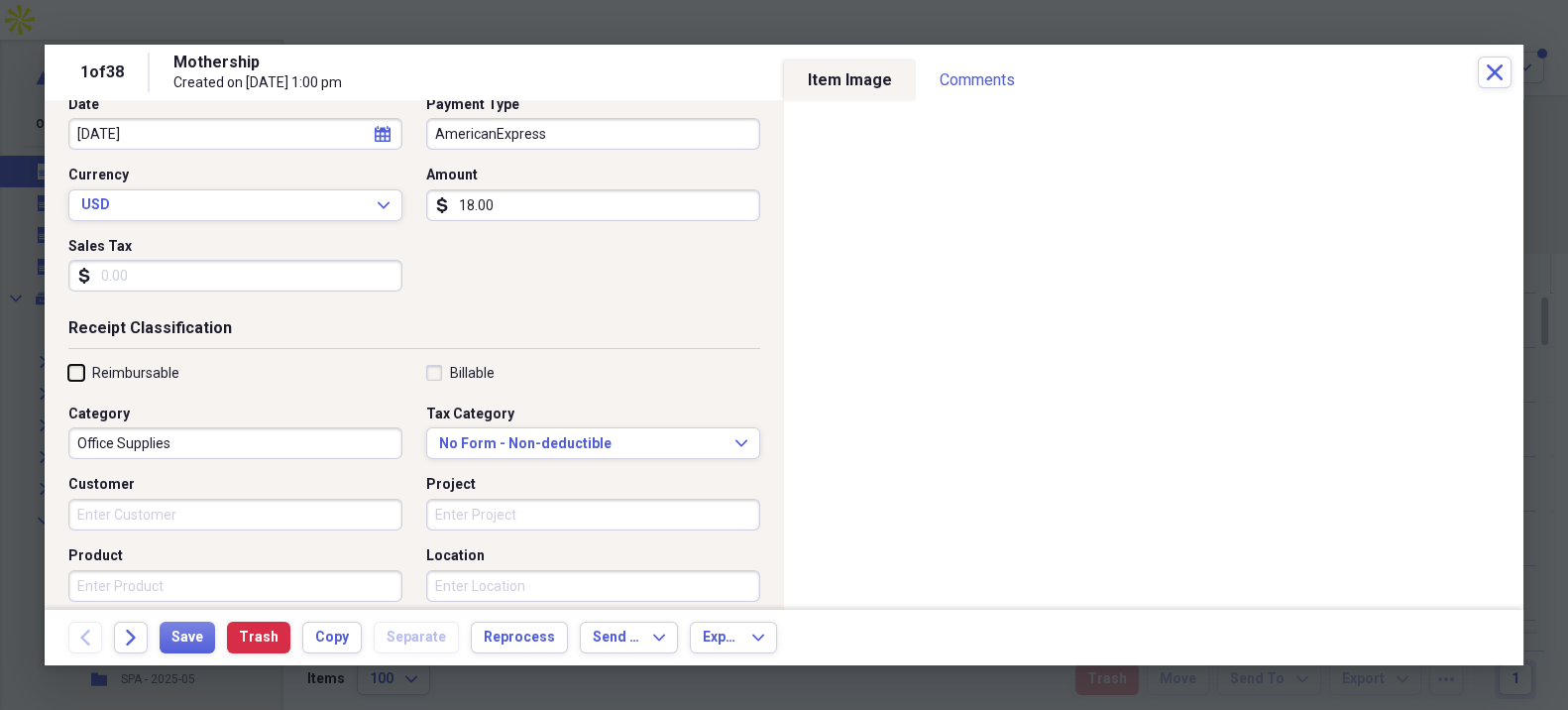 click on "Reimbursable" at bounding box center [68, 372] 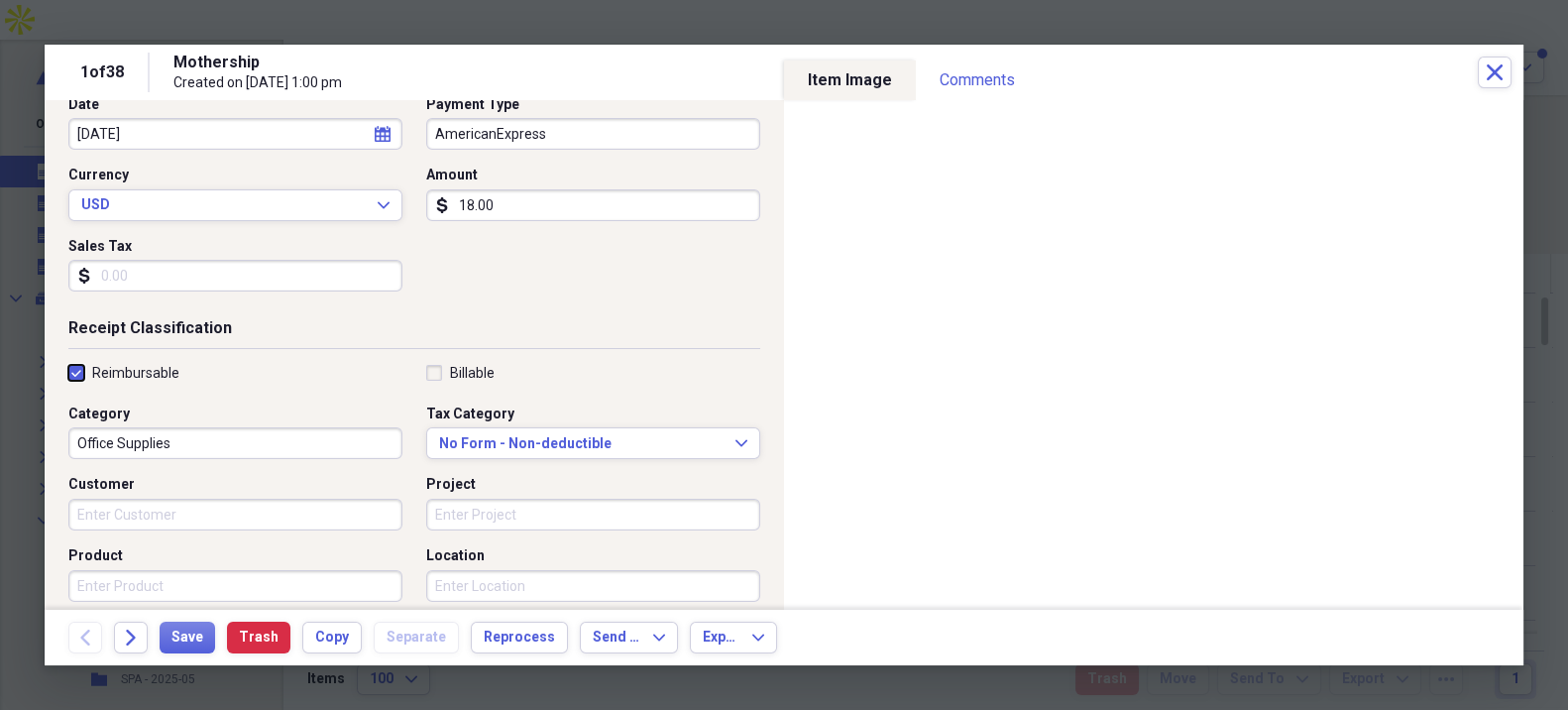 checkbox on "true" 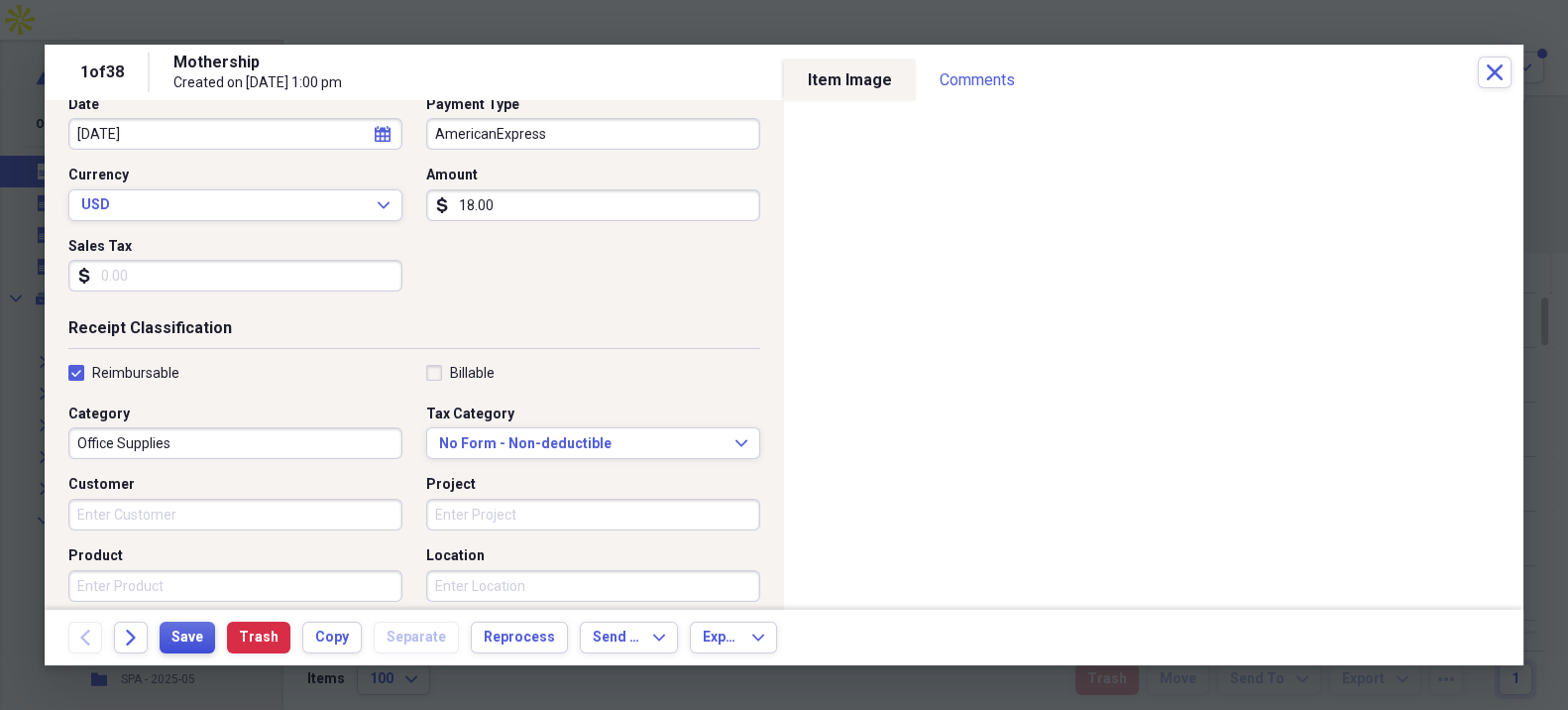 click on "Save" at bounding box center [187, 638] 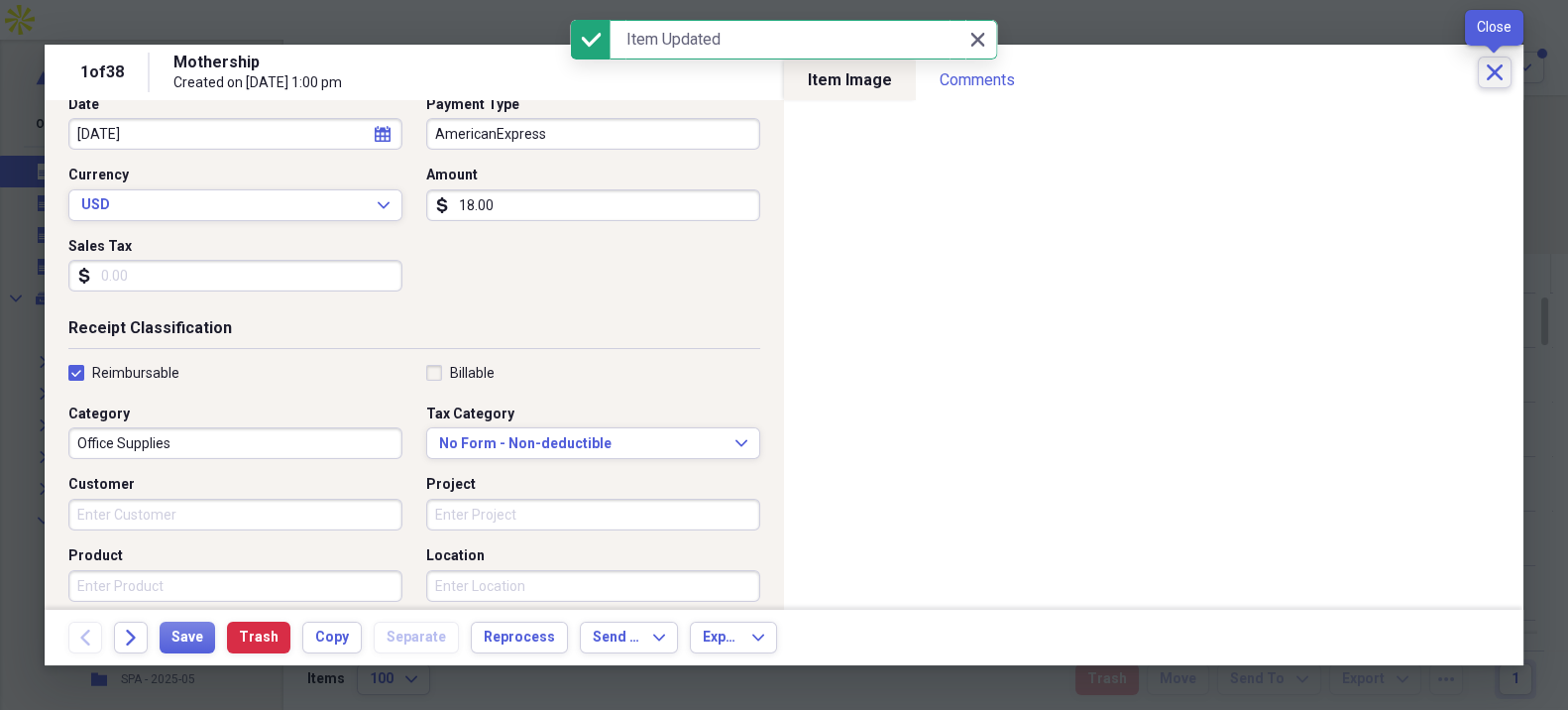 click 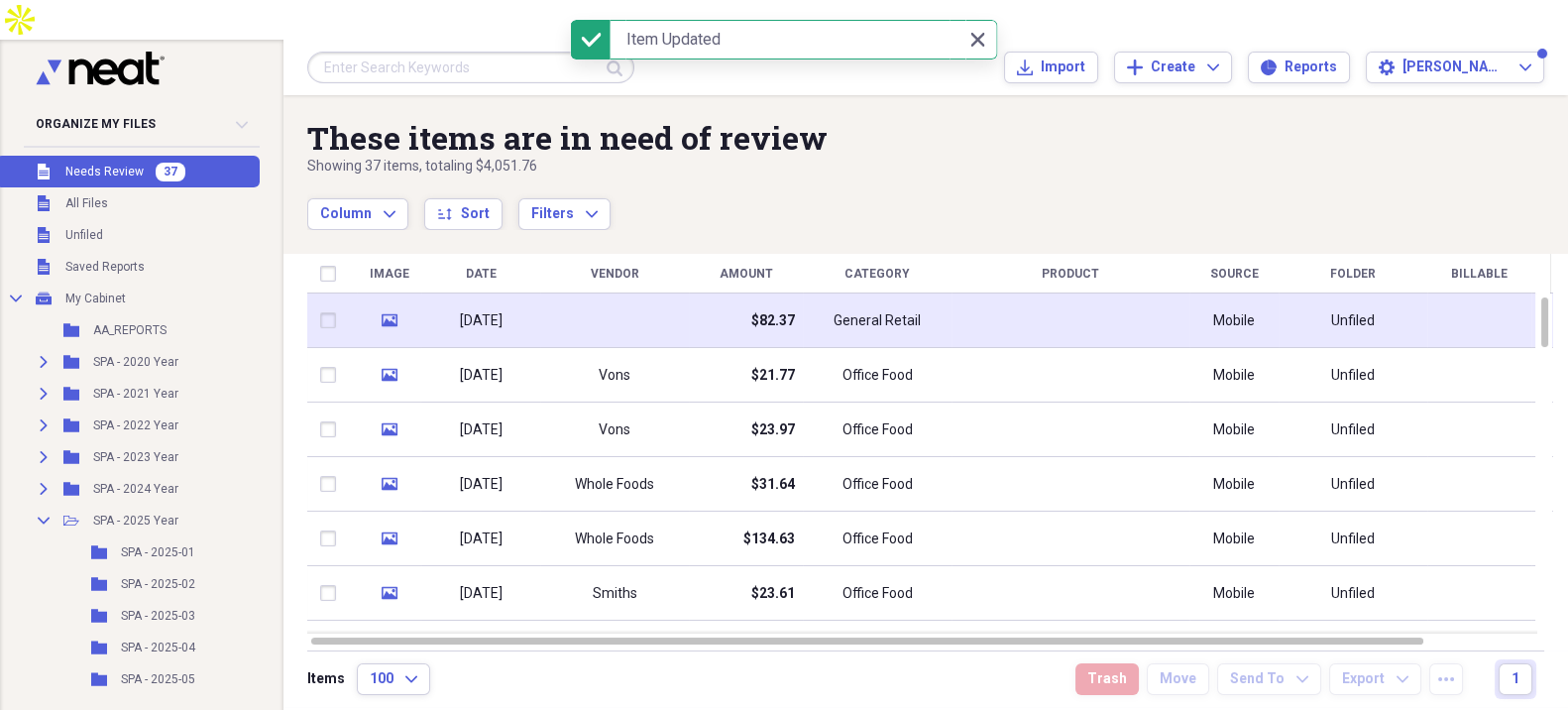 click on "$82.37" at bounding box center [745, 320] 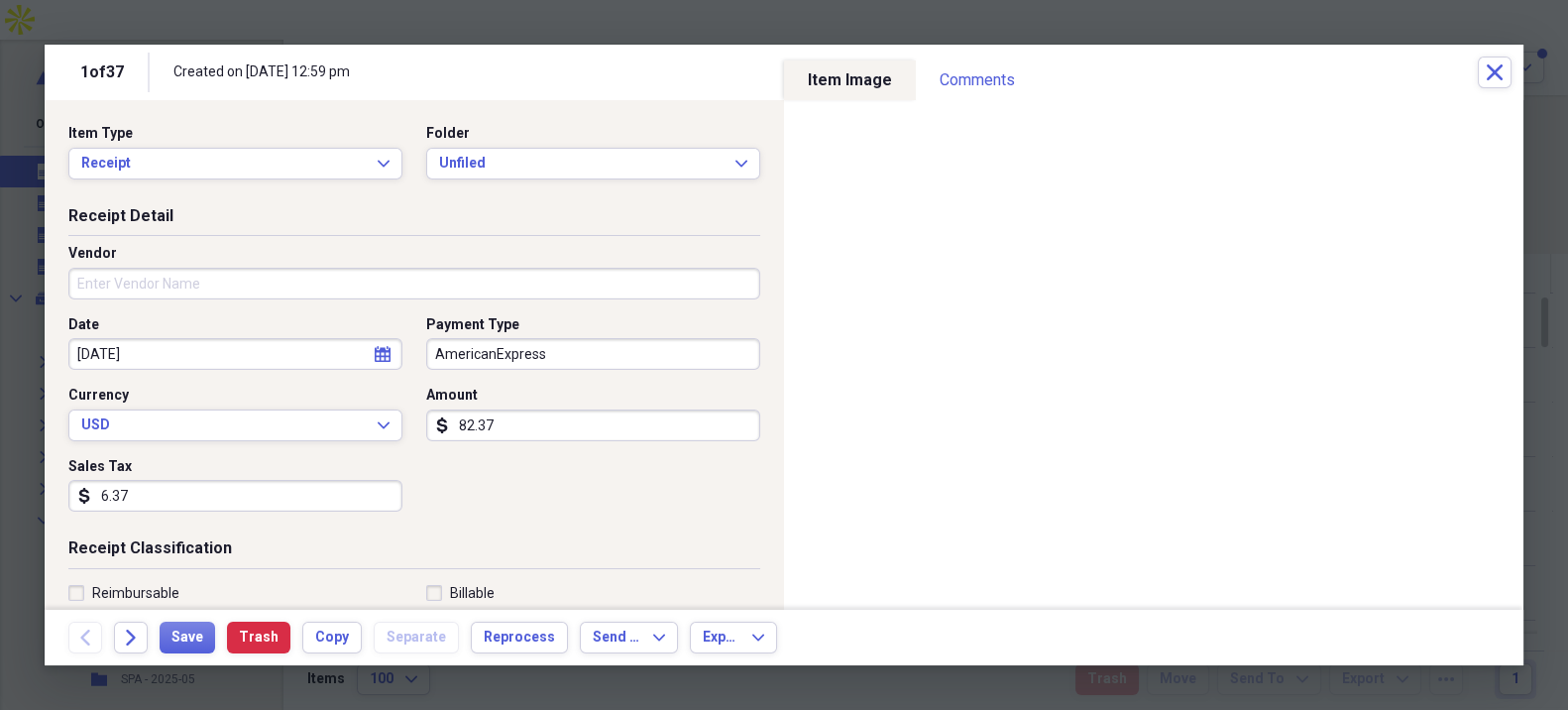 click on "Vendor" at bounding box center [414, 284] 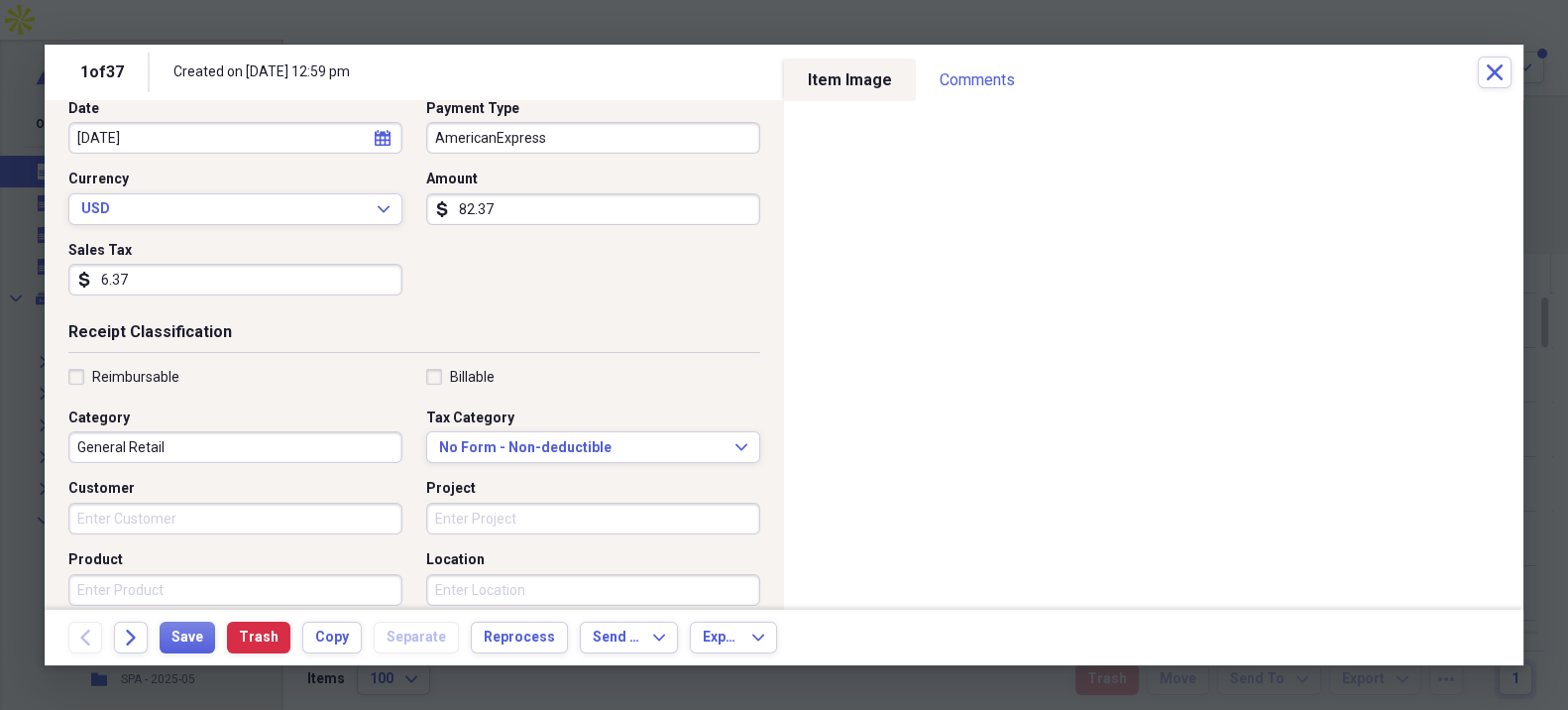 scroll, scrollTop: 220, scrollLeft: 0, axis: vertical 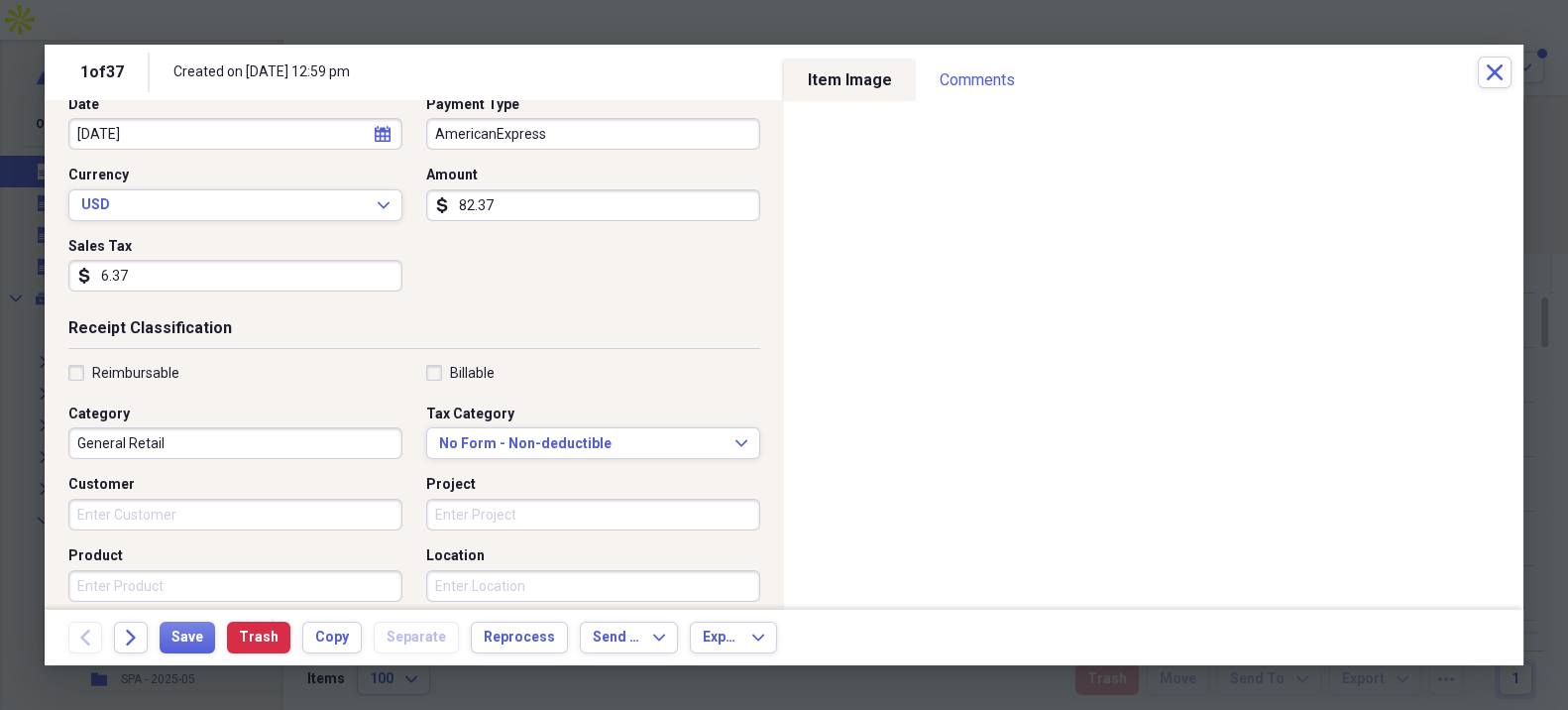 type on "Prana" 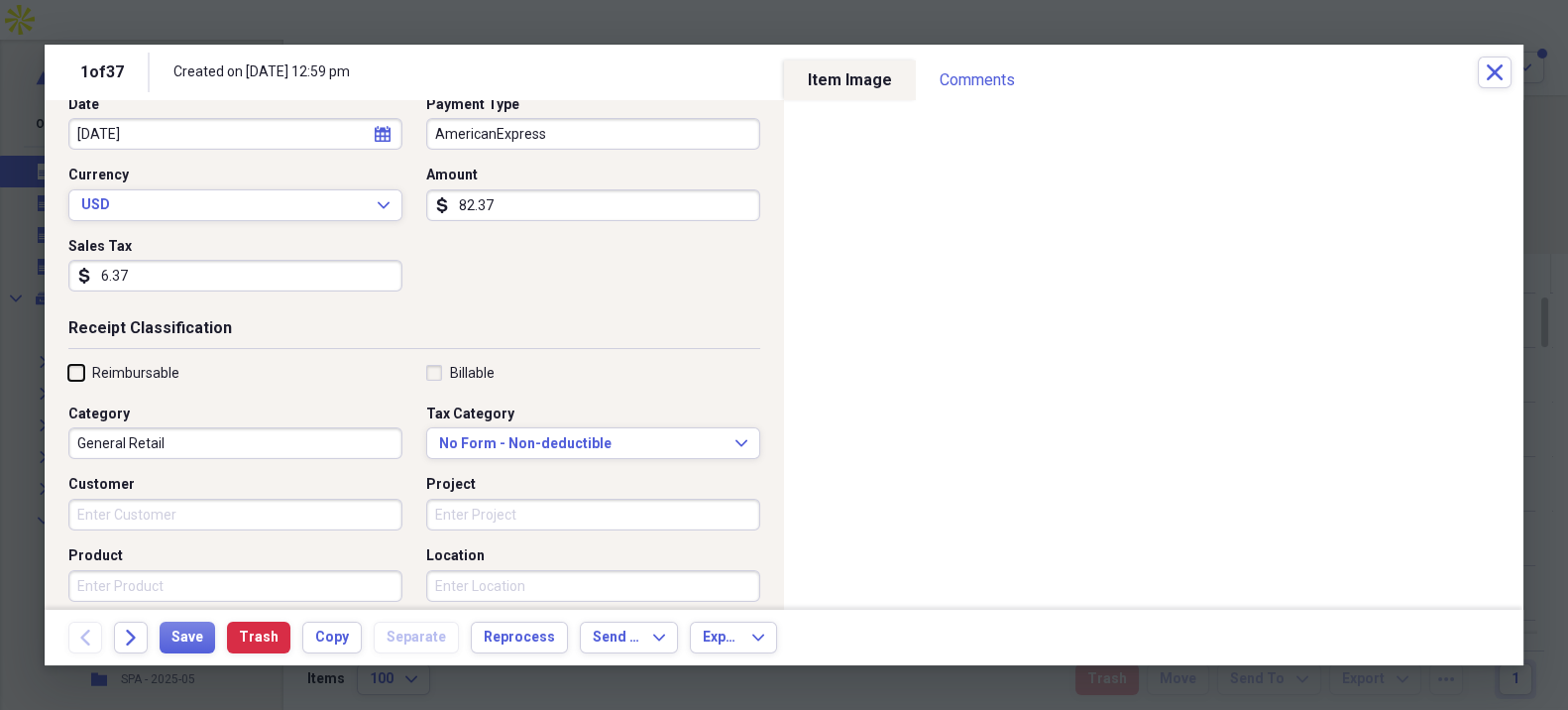 click on "Reimbursable" at bounding box center [68, 372] 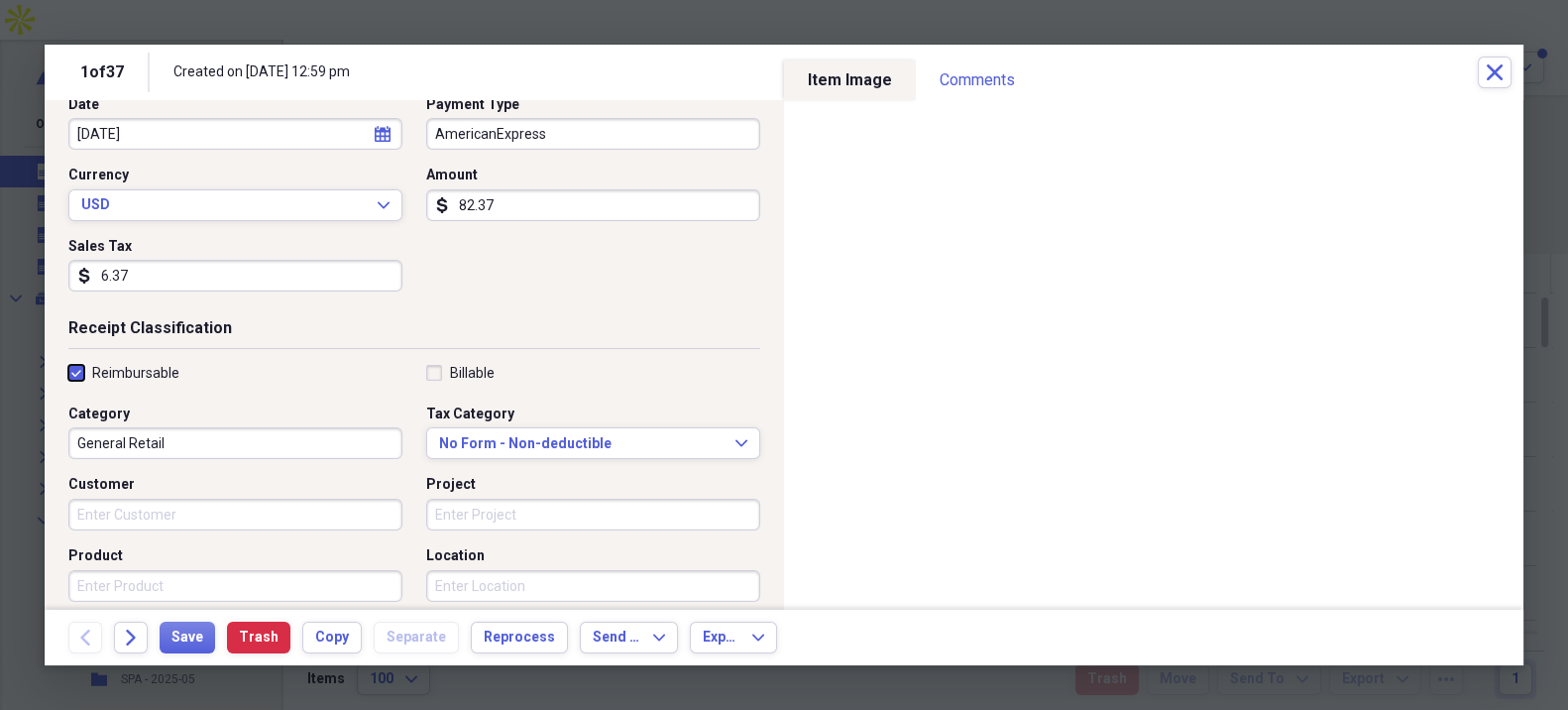 checkbox on "true" 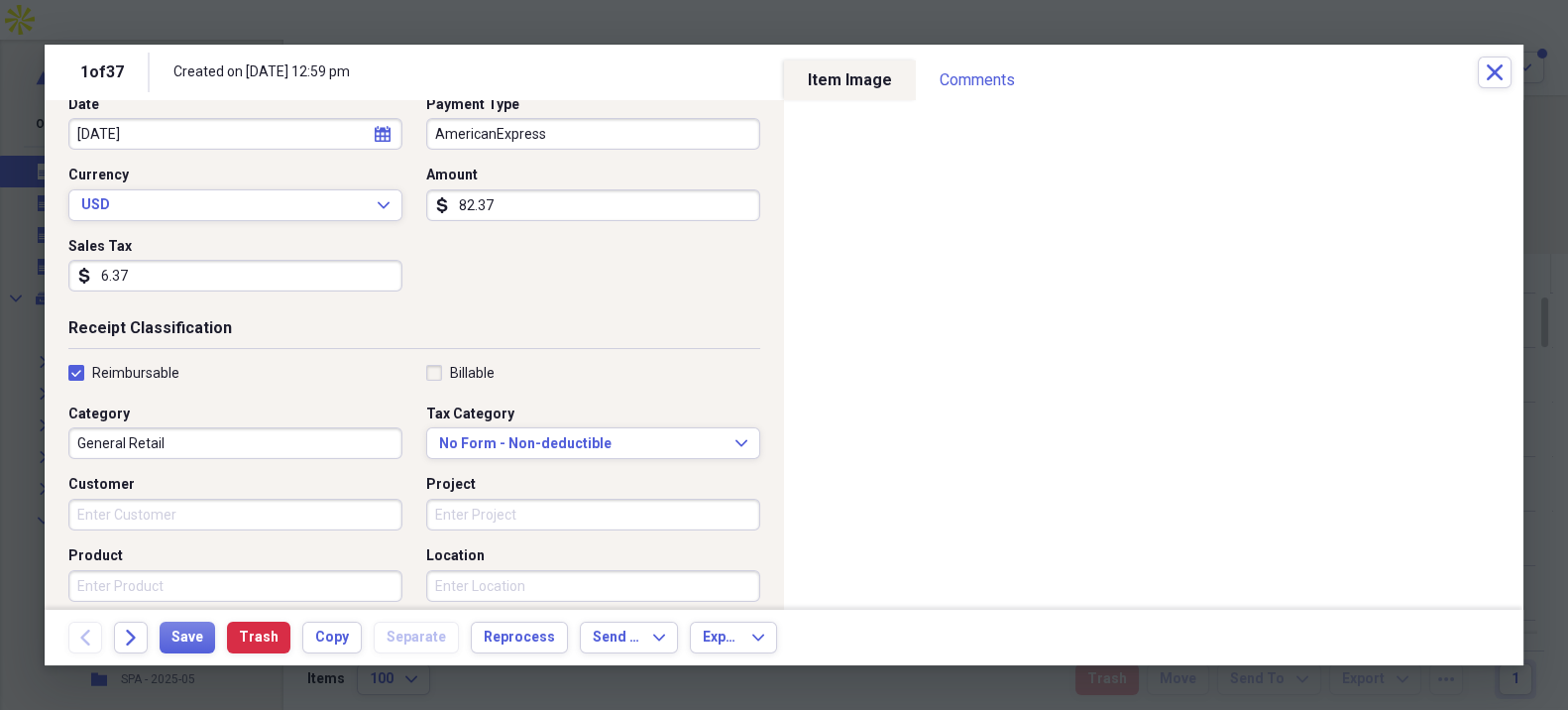click on "General Retail" at bounding box center [235, 443] 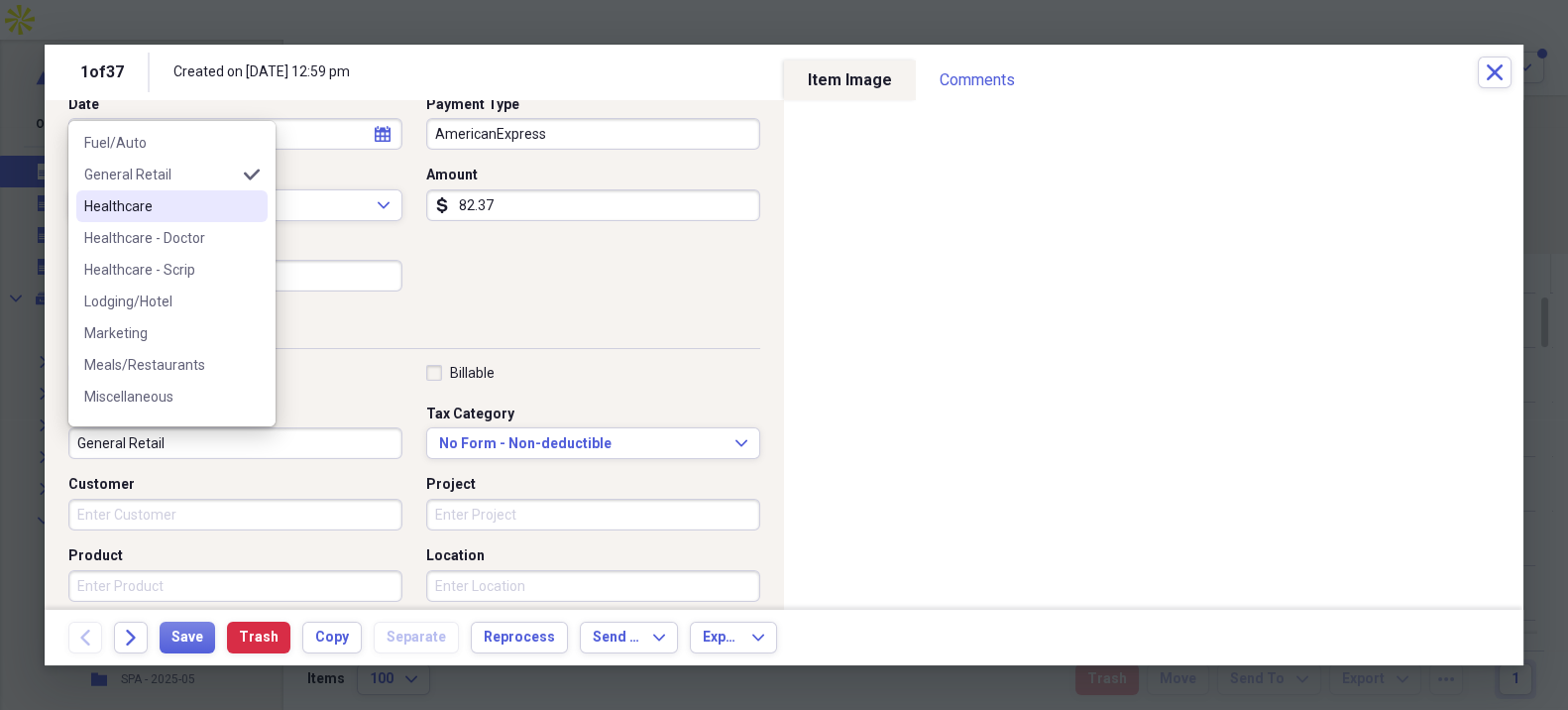 scroll, scrollTop: 220, scrollLeft: 0, axis: vertical 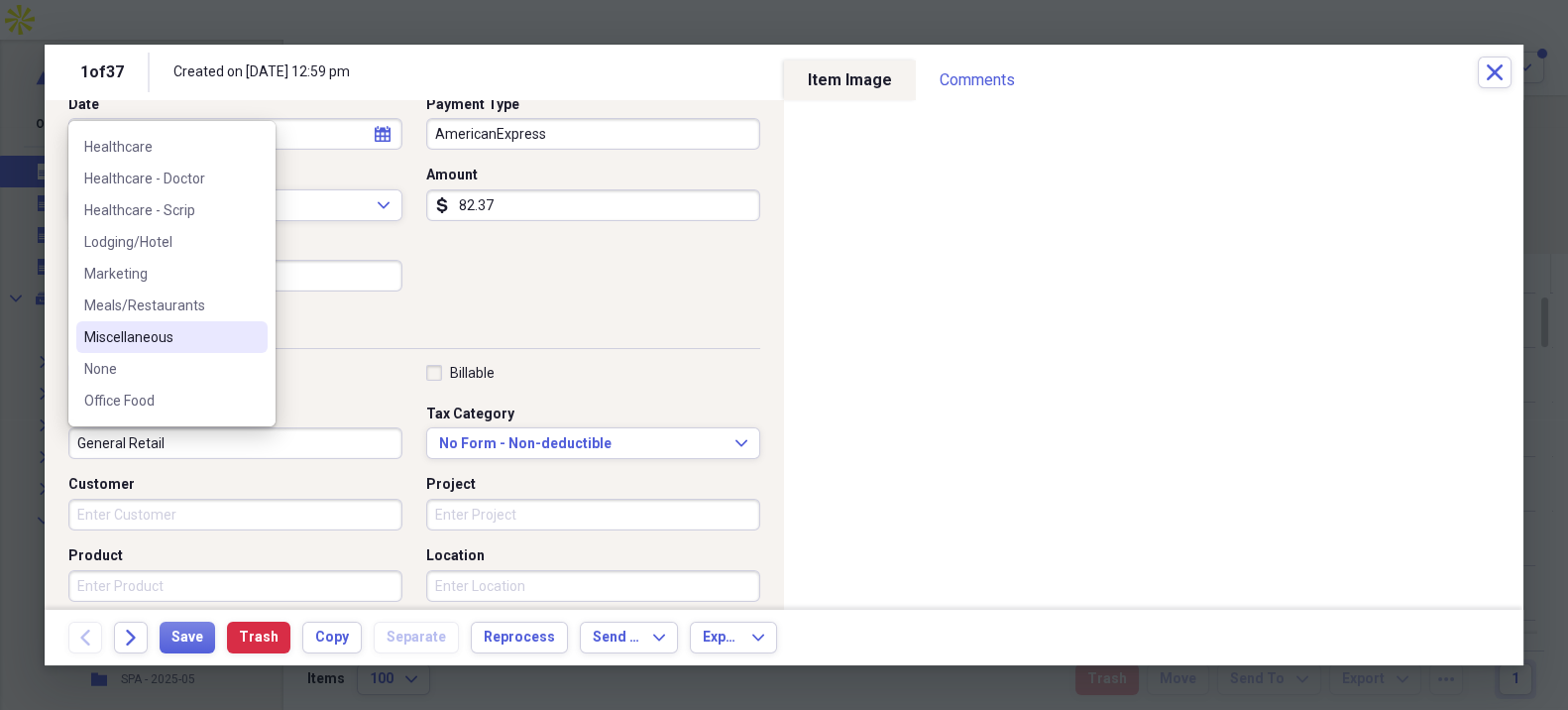 click on "Miscellaneous" at bounding box center (160, 337) 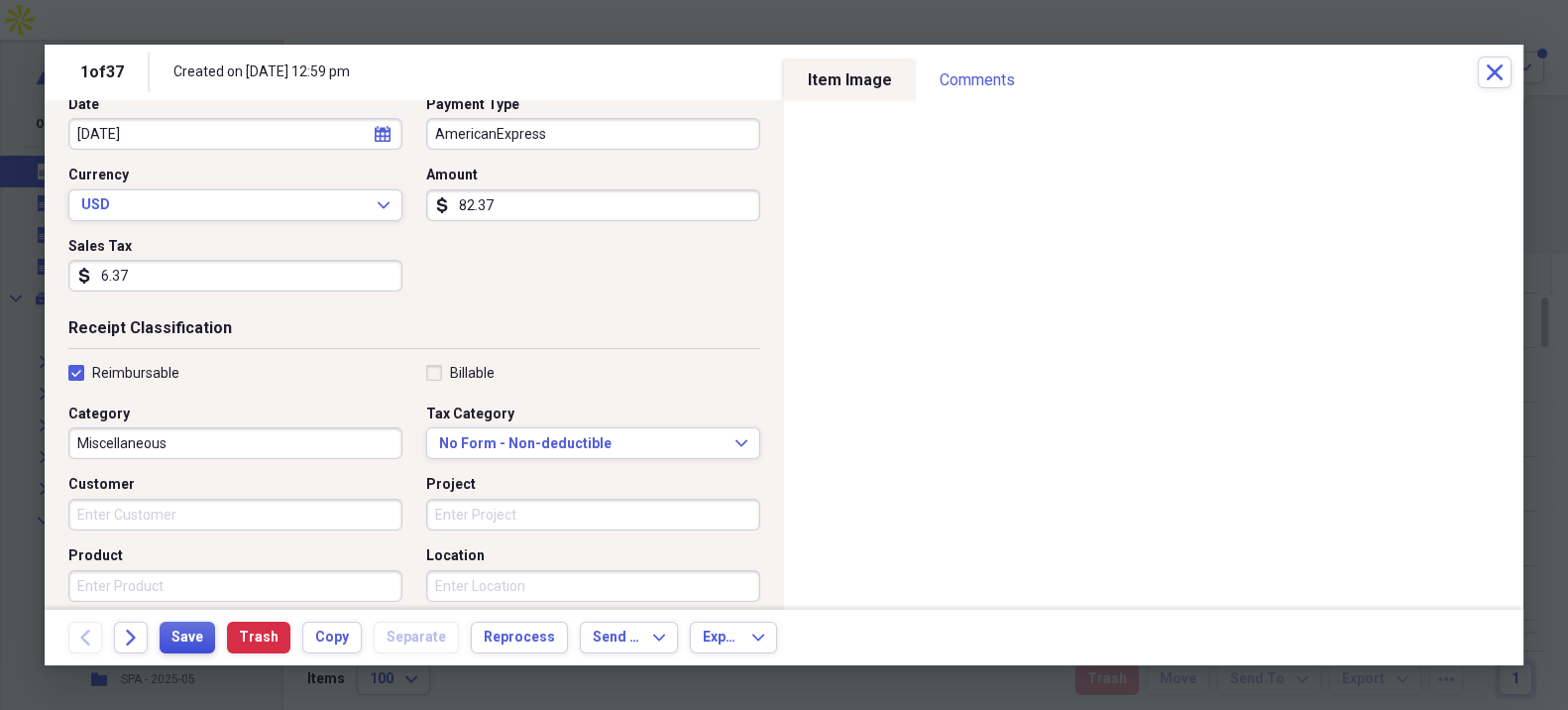 click on "Save" at bounding box center [187, 638] 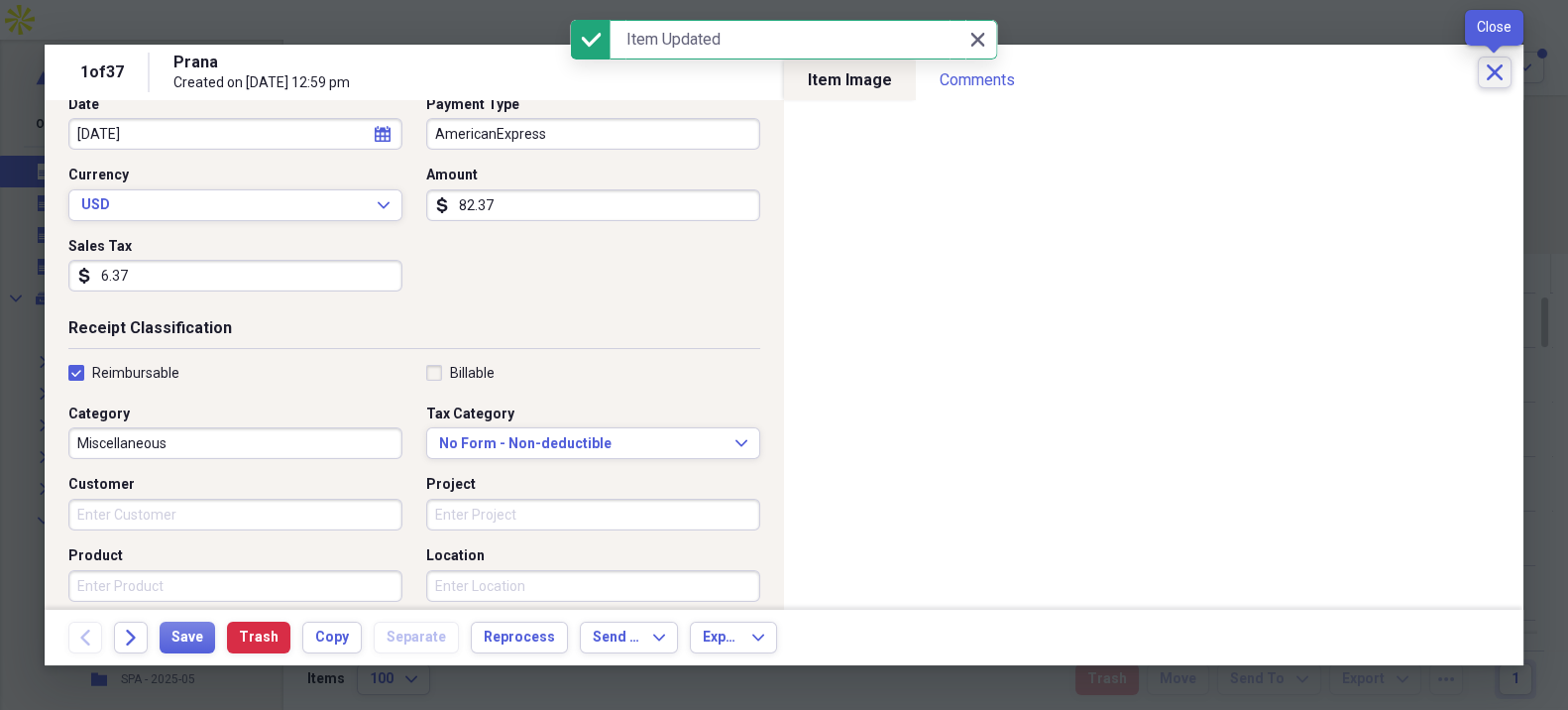 click on "Close" 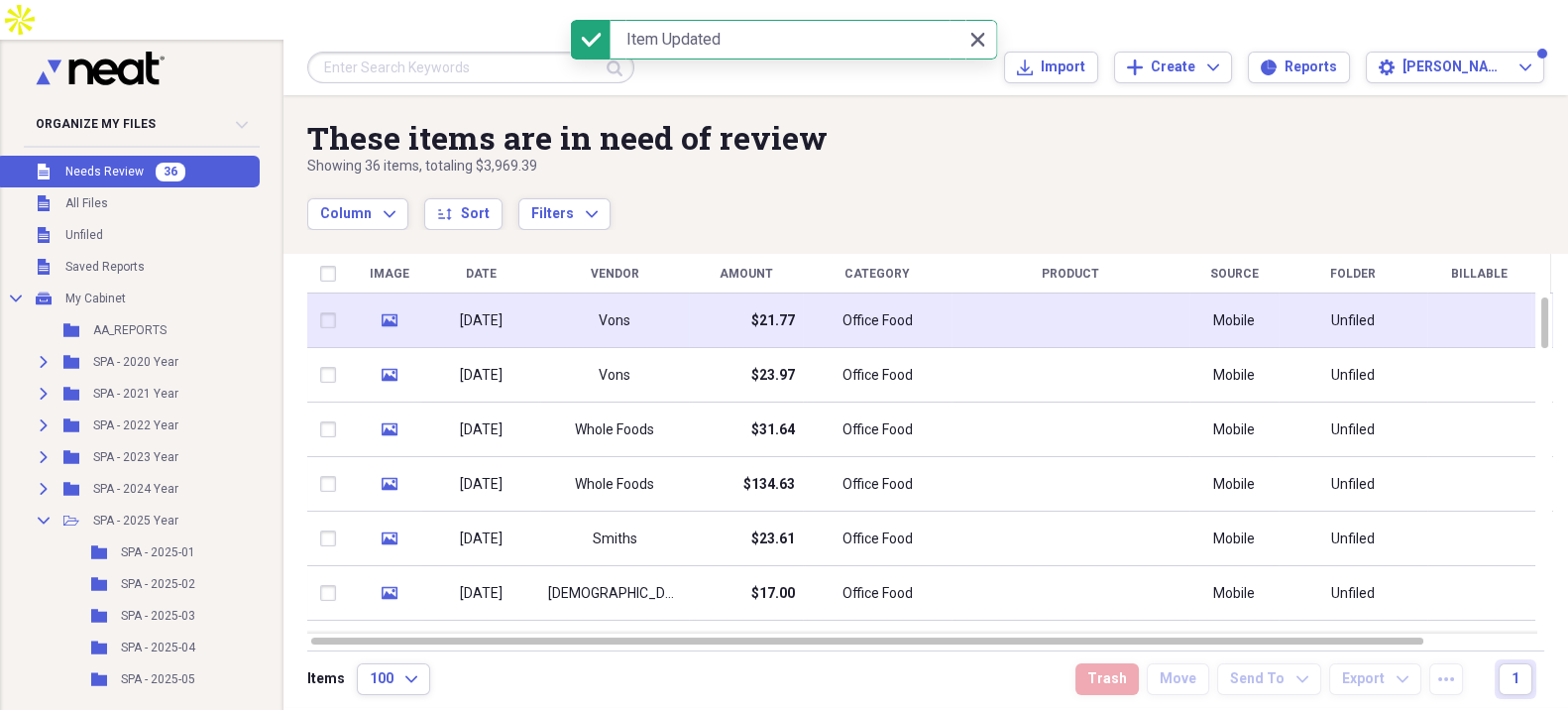 click on "Vons" at bounding box center (615, 320) 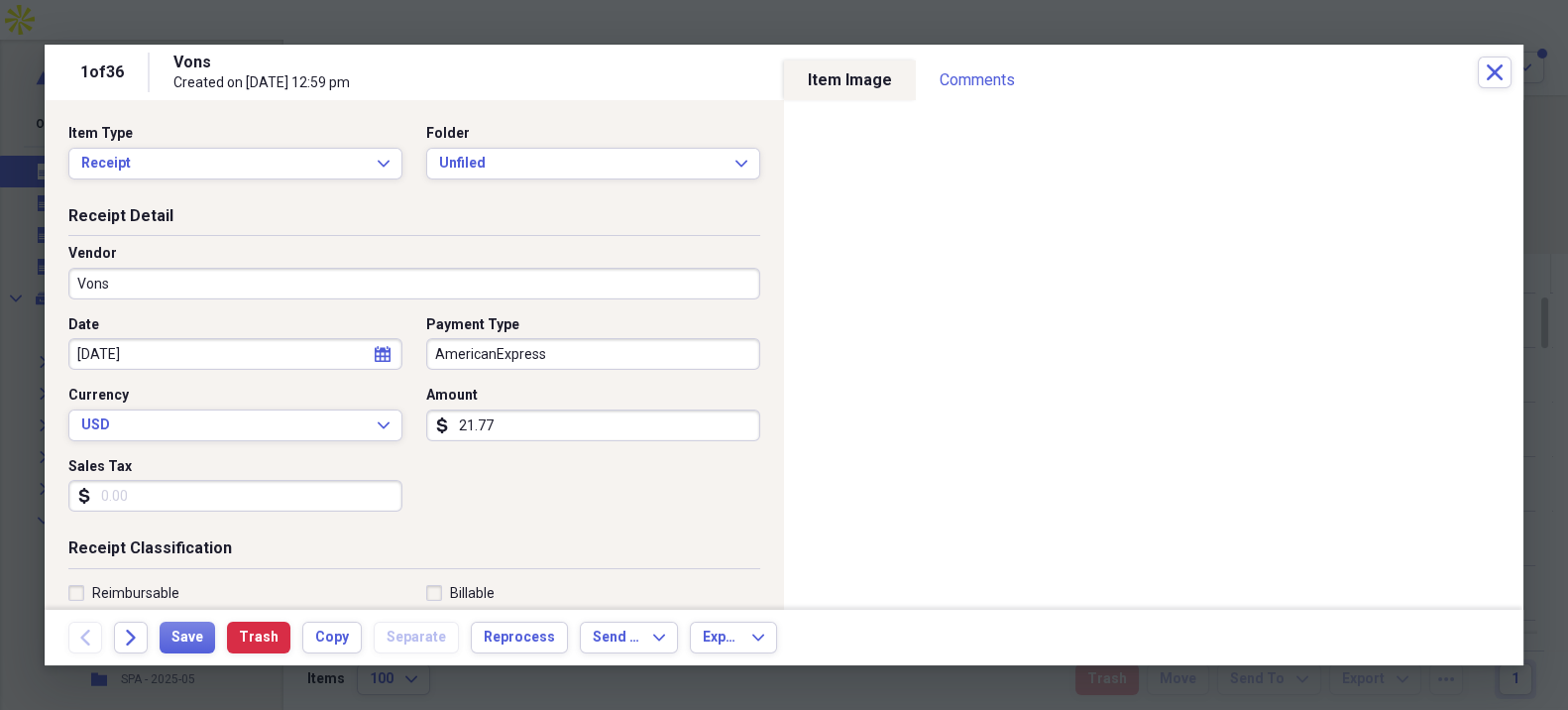 click on "21.77" at bounding box center [593, 425] 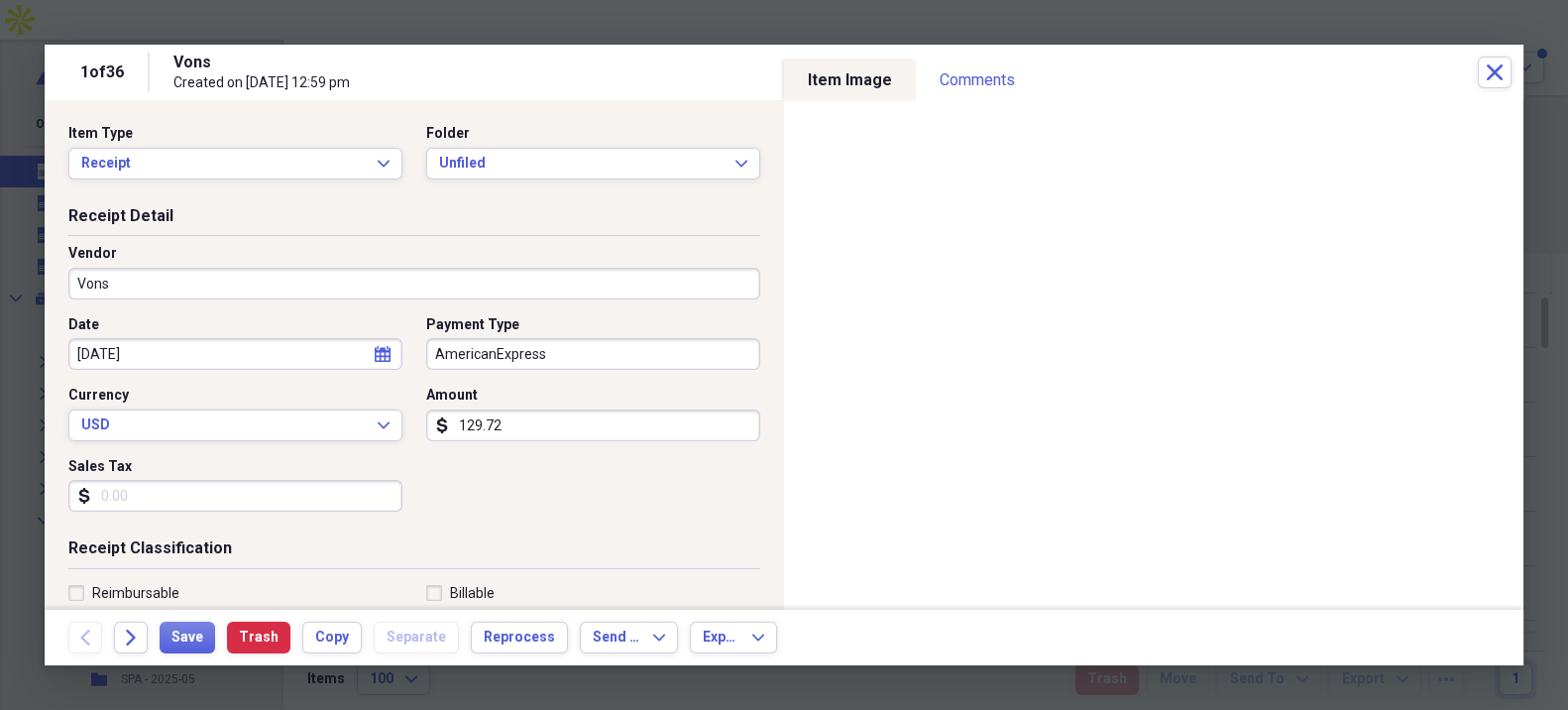 type on "129.72" 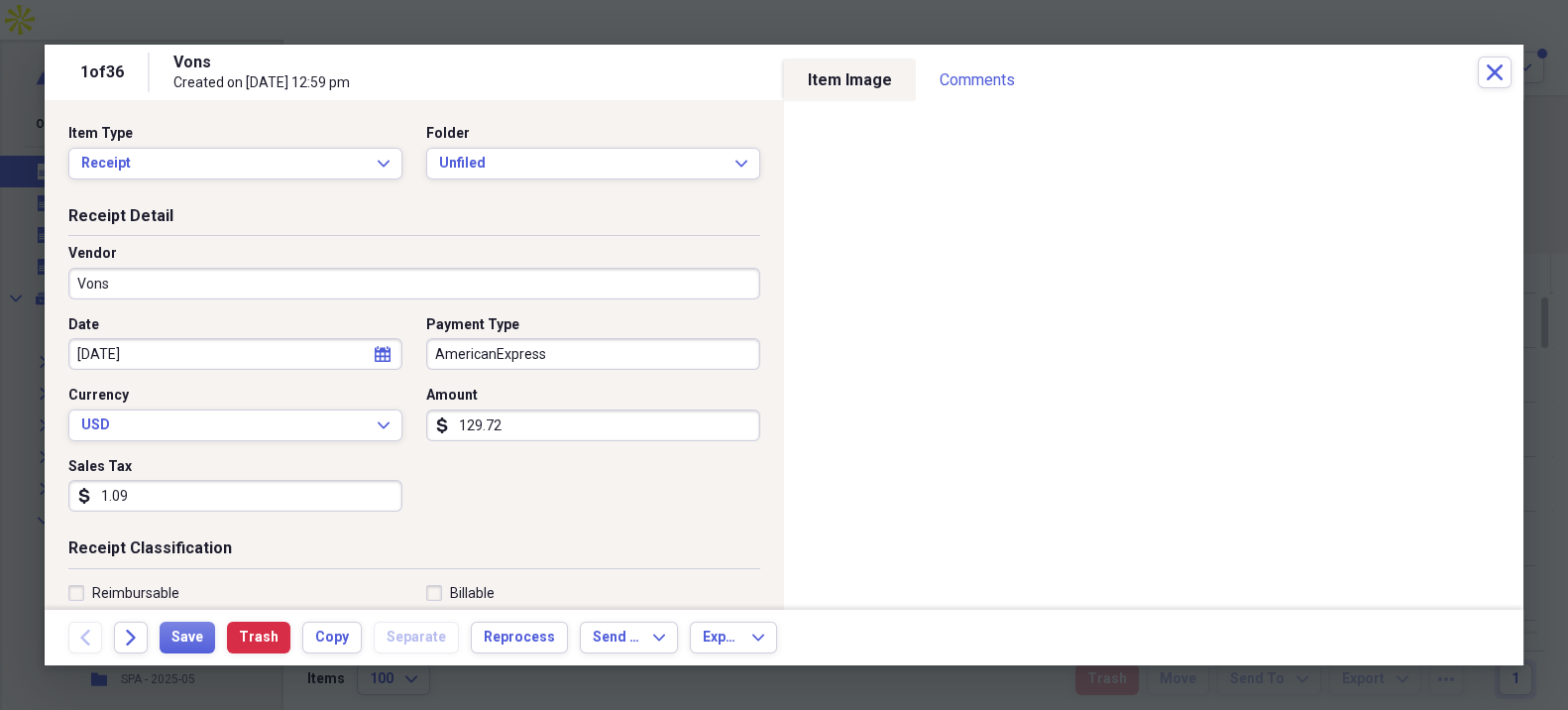 type on "1.09" 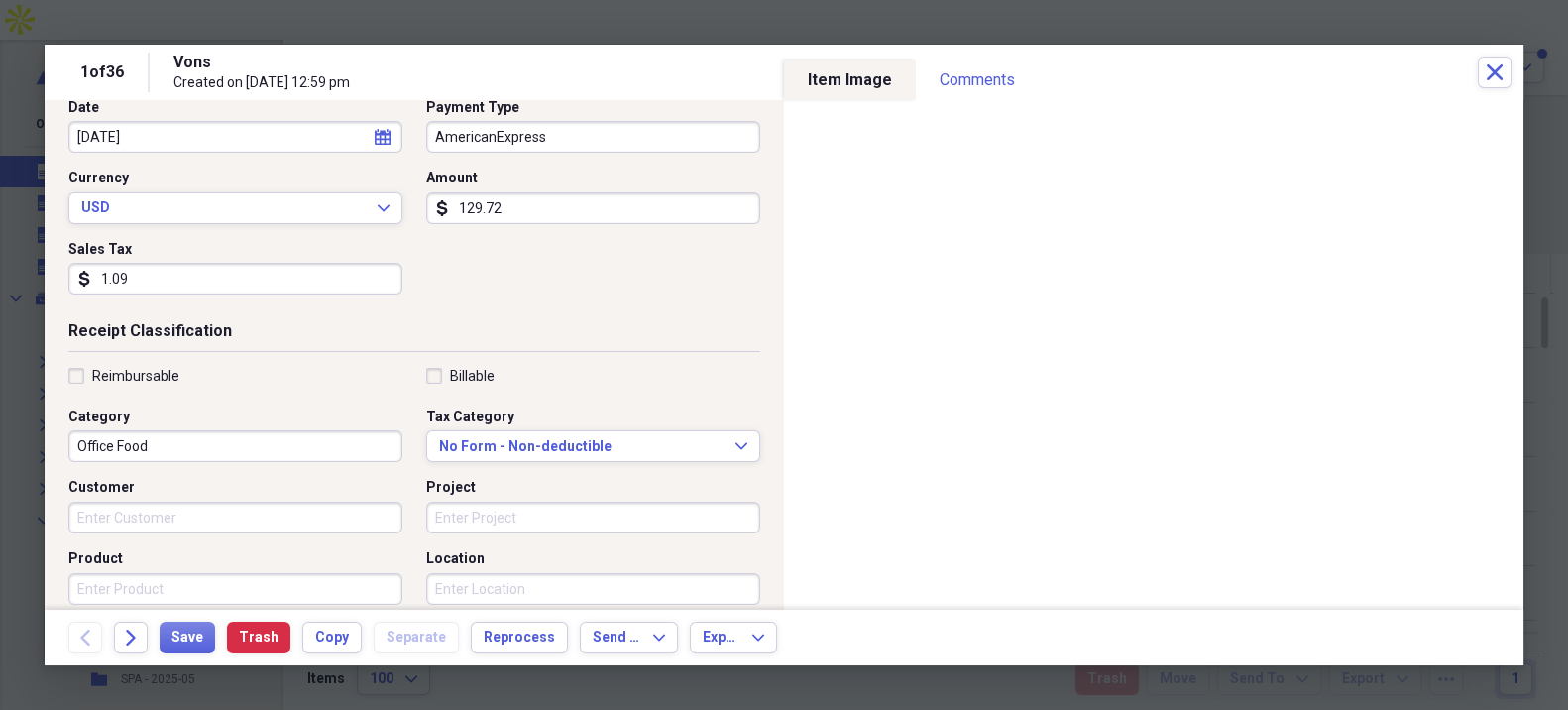 scroll, scrollTop: 220, scrollLeft: 0, axis: vertical 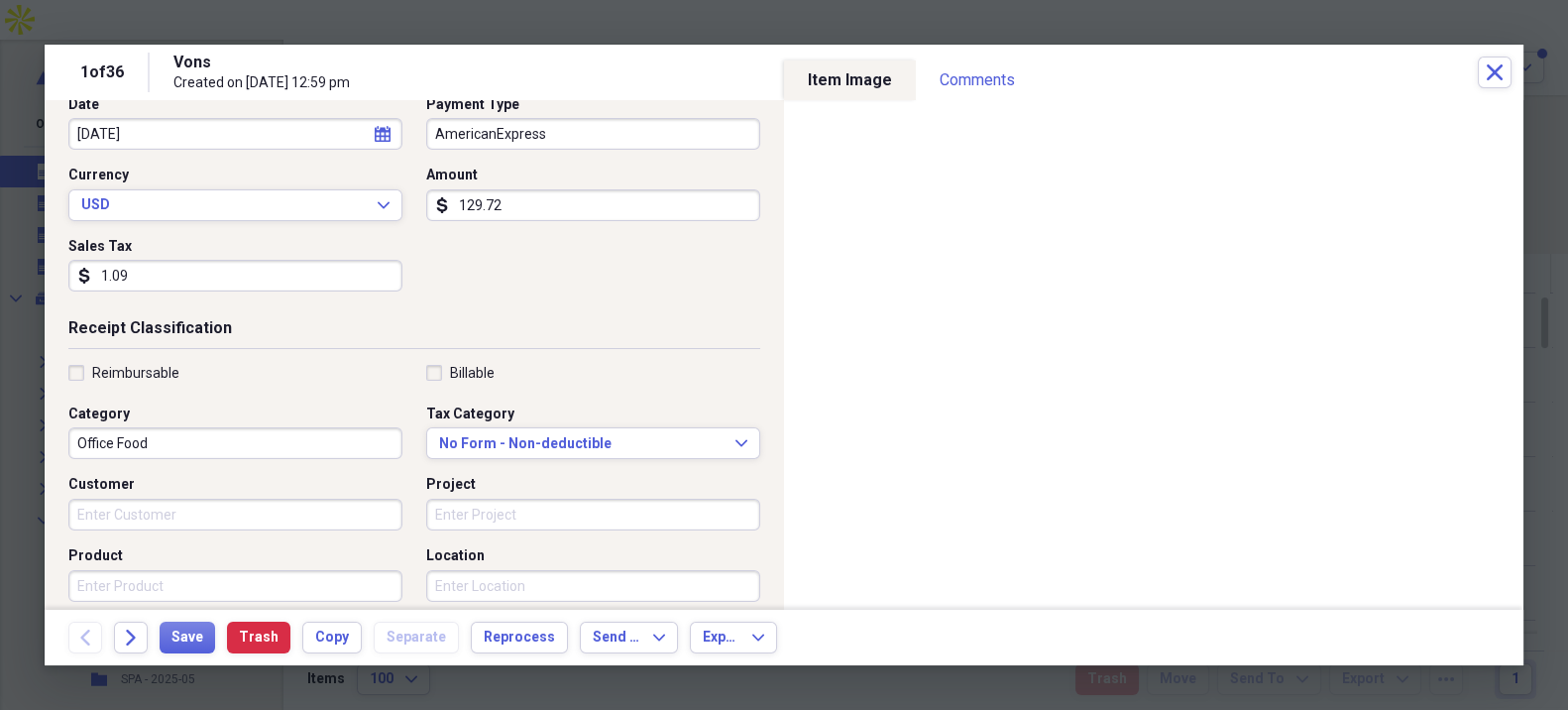 click on "Reimbursable" at bounding box center [136, 373] 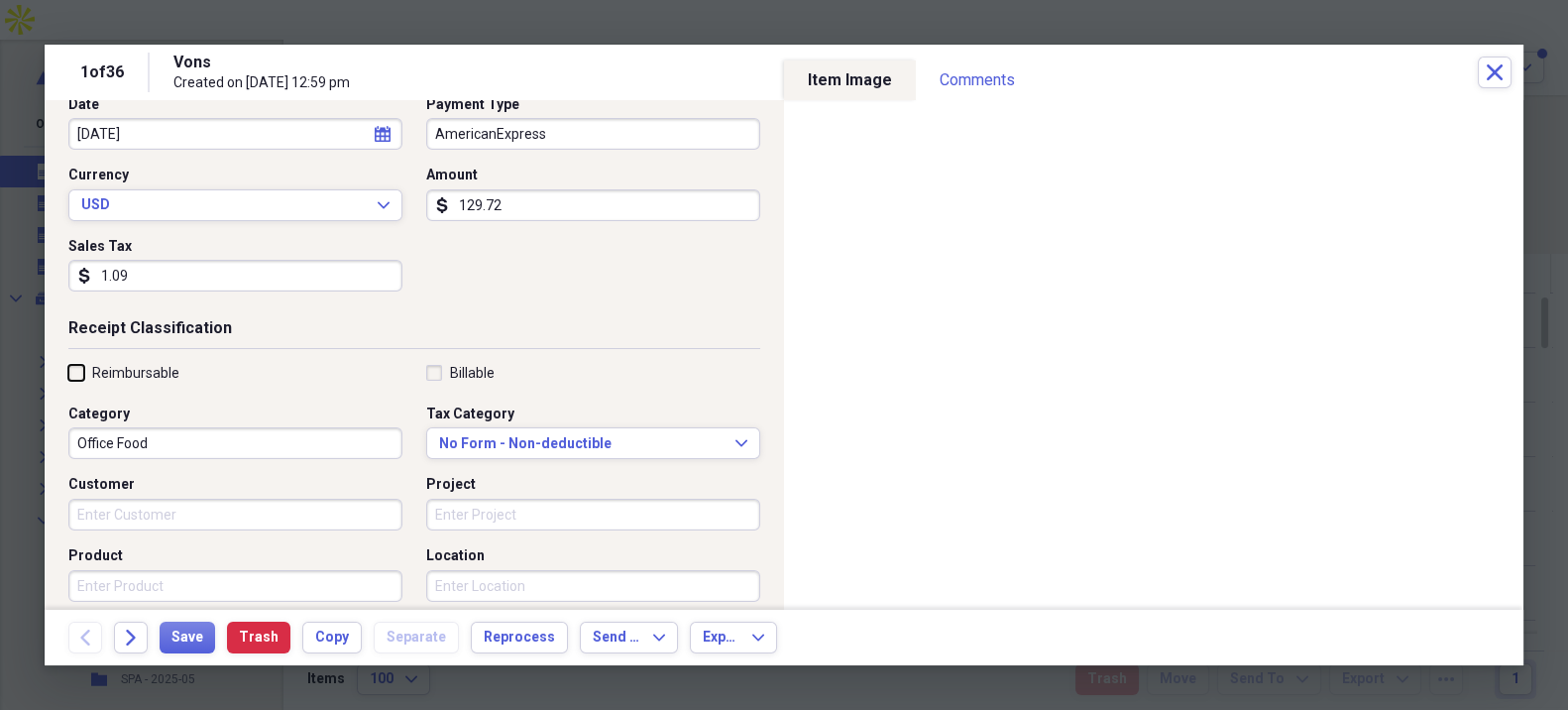 click on "Reimbursable" at bounding box center [68, 372] 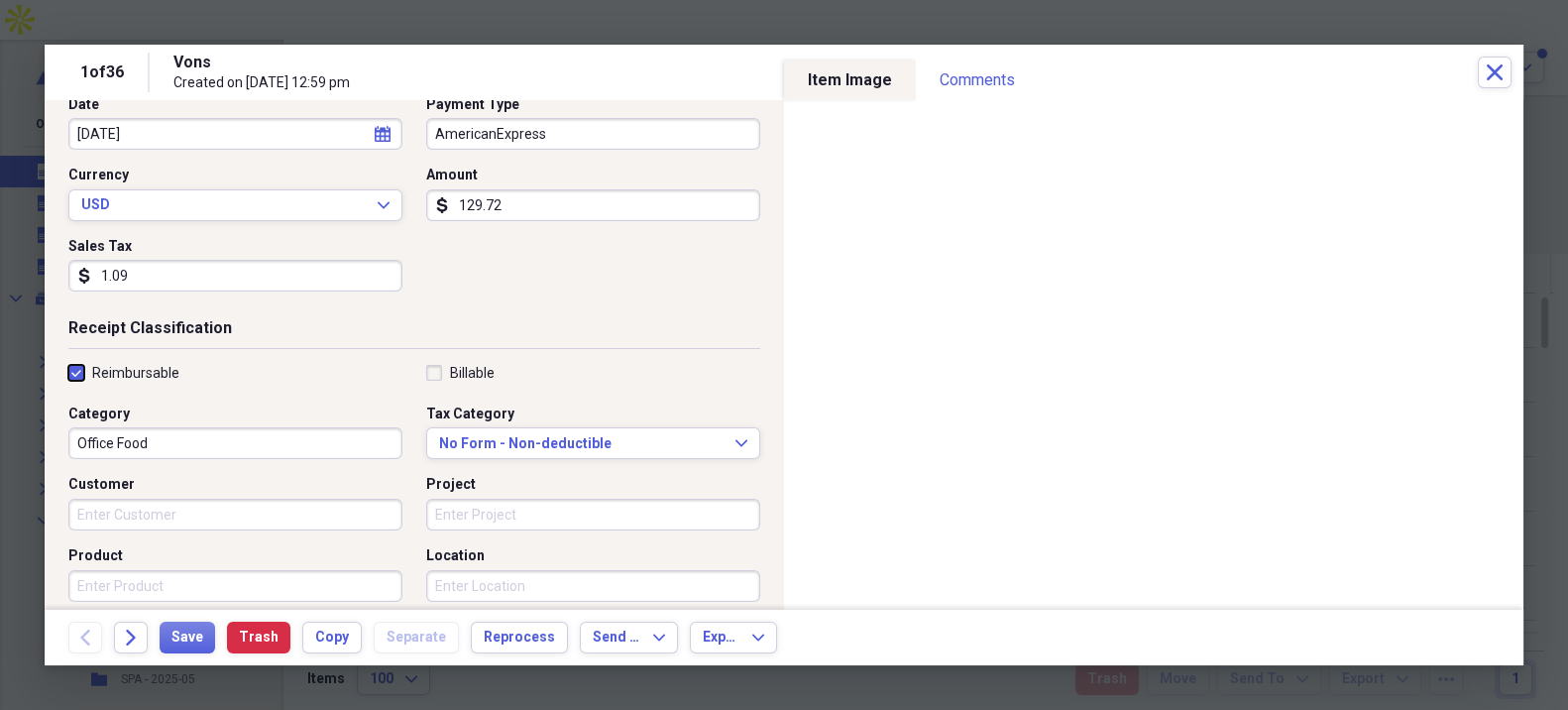 checkbox on "true" 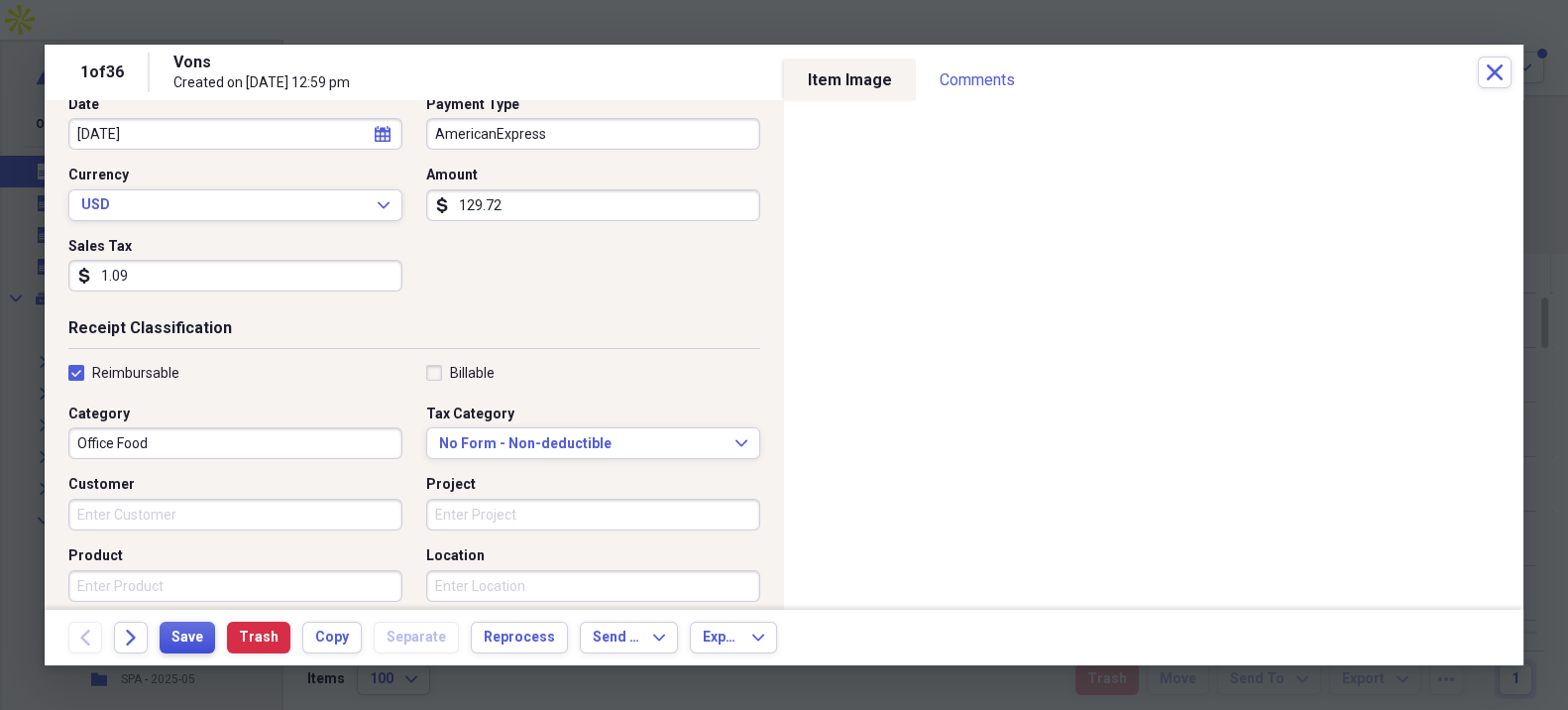click on "Save" at bounding box center [187, 638] 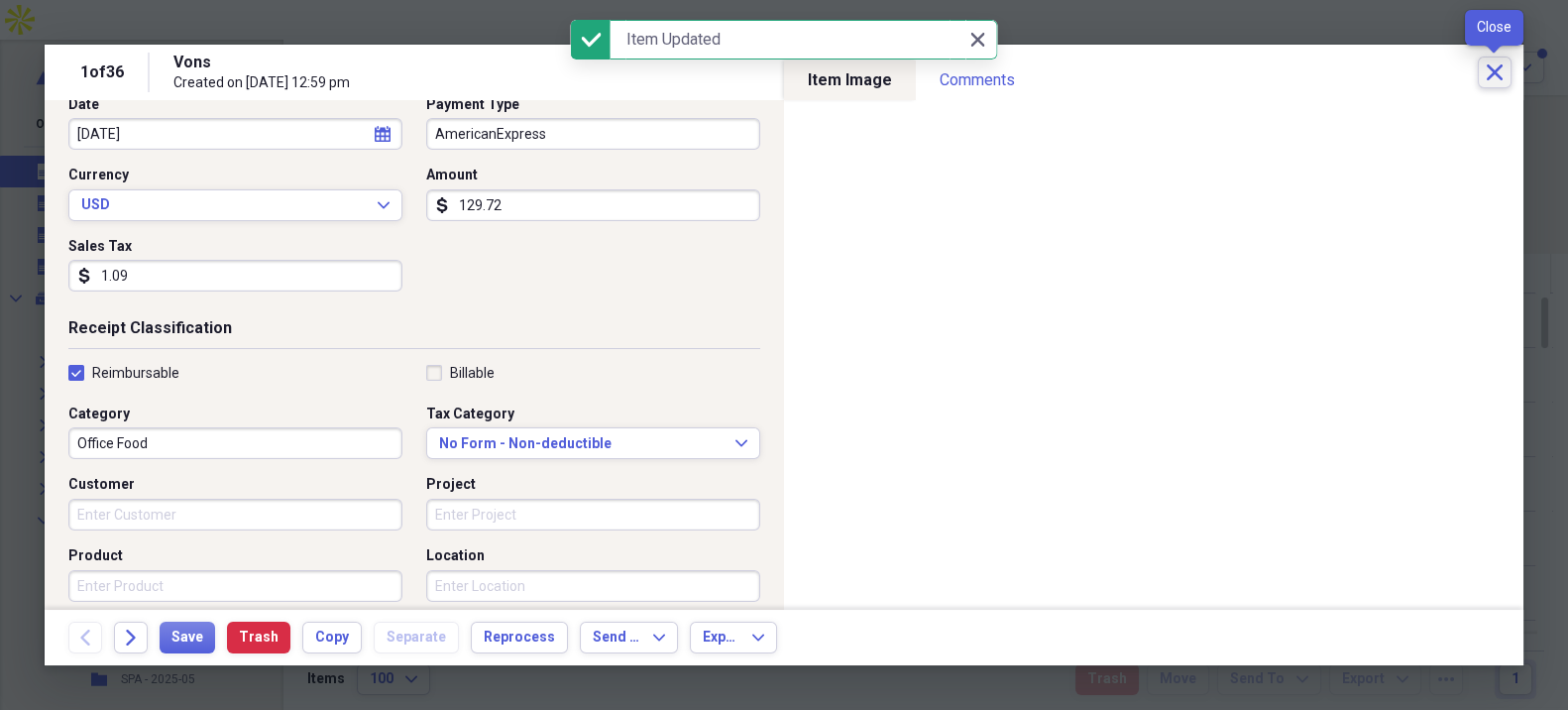 click 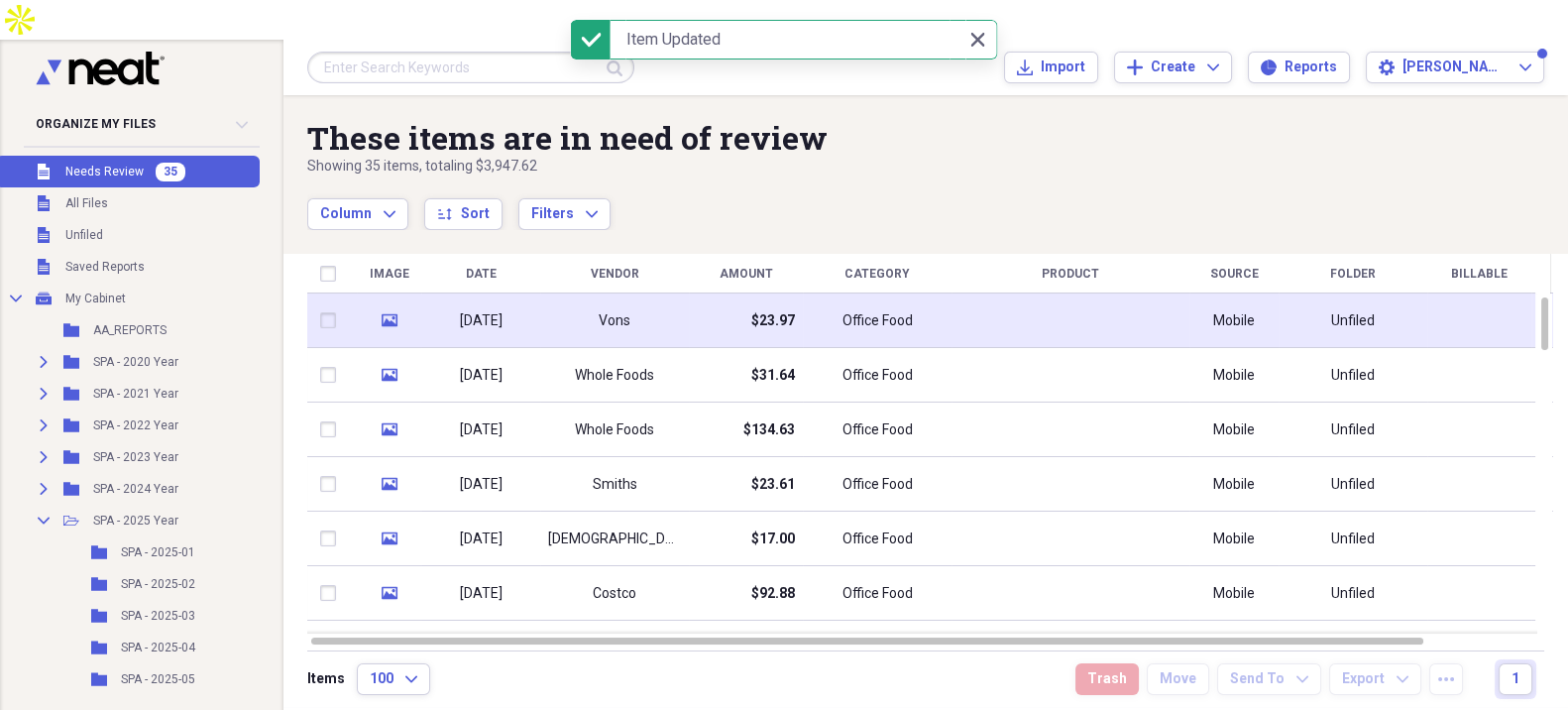 click on "$23.97" at bounding box center [745, 320] 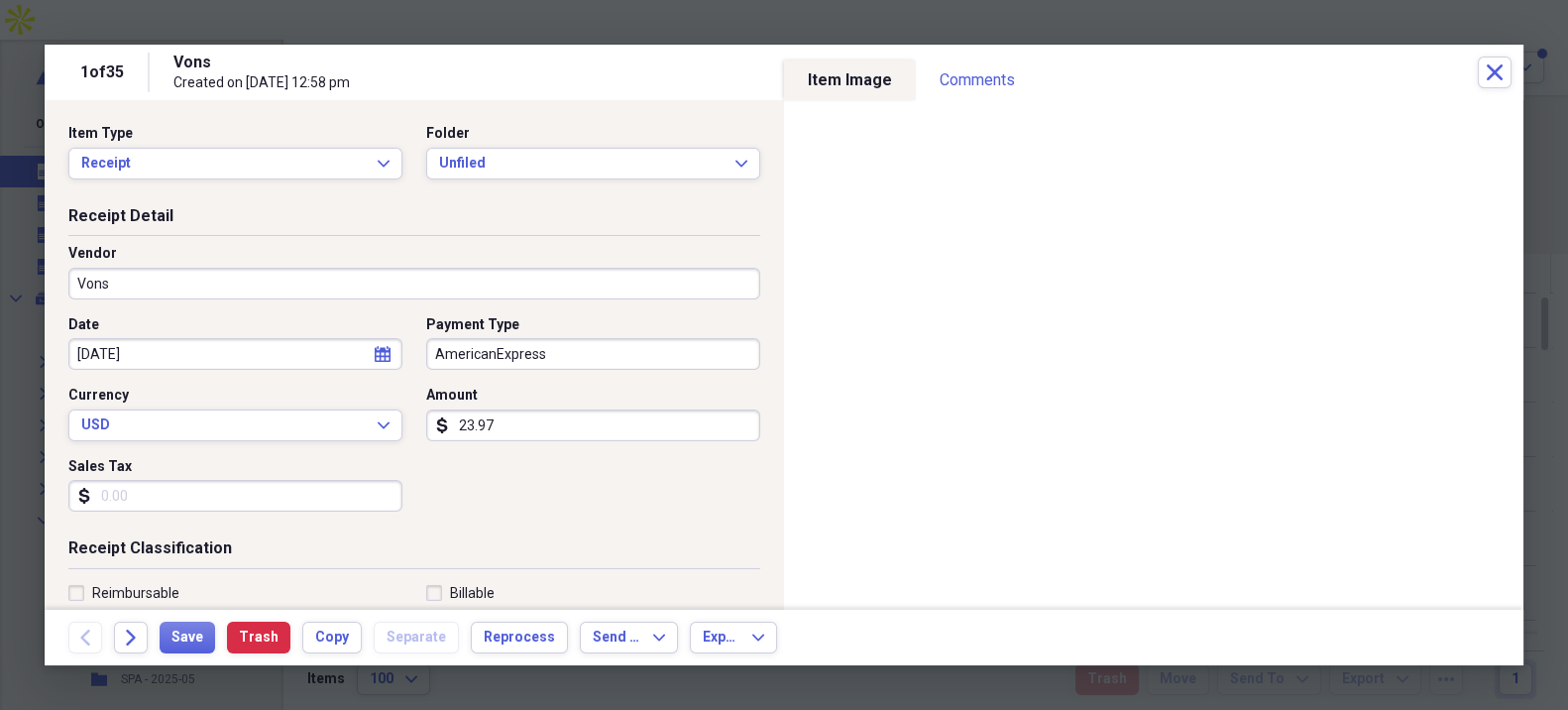 click on "23.97" at bounding box center (593, 425) 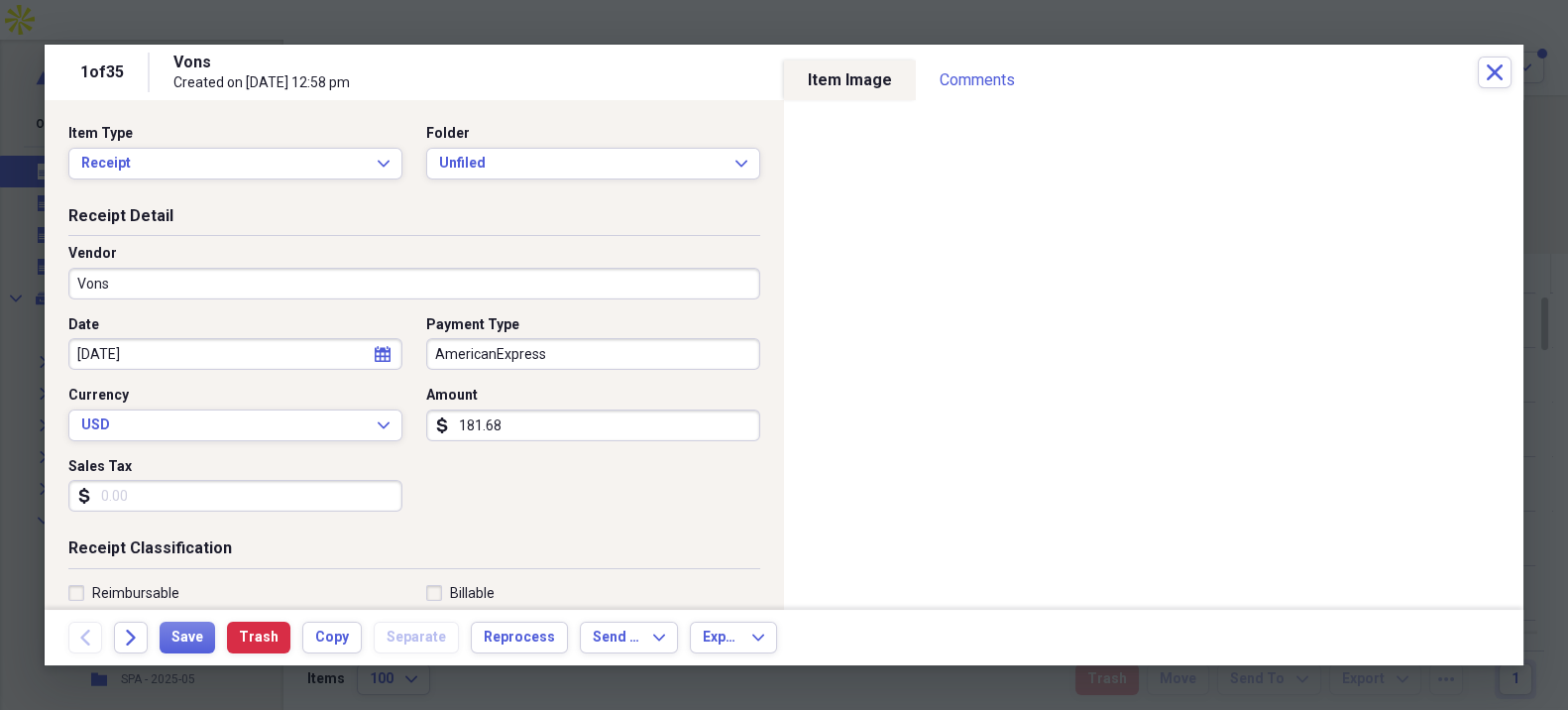 type on "181.68" 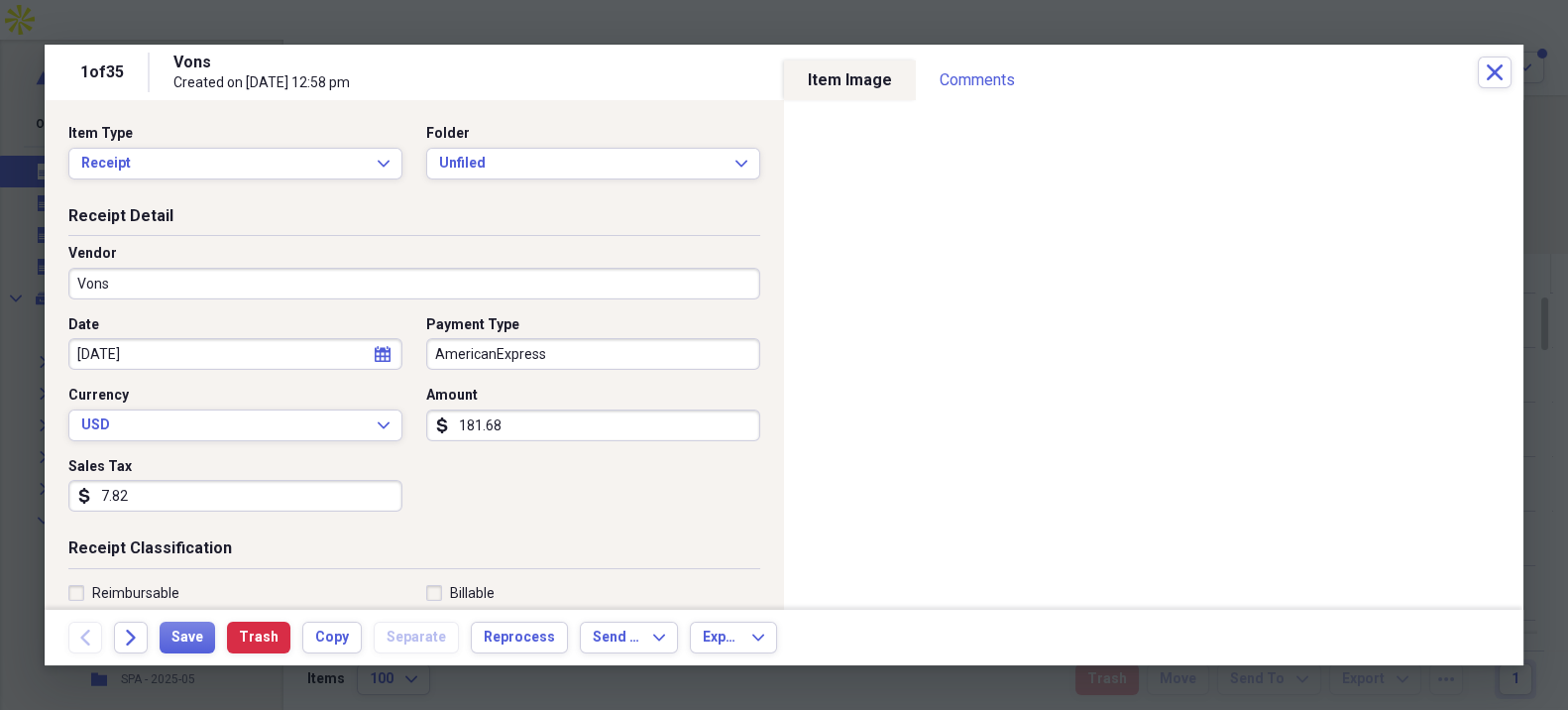 type on "7.82" 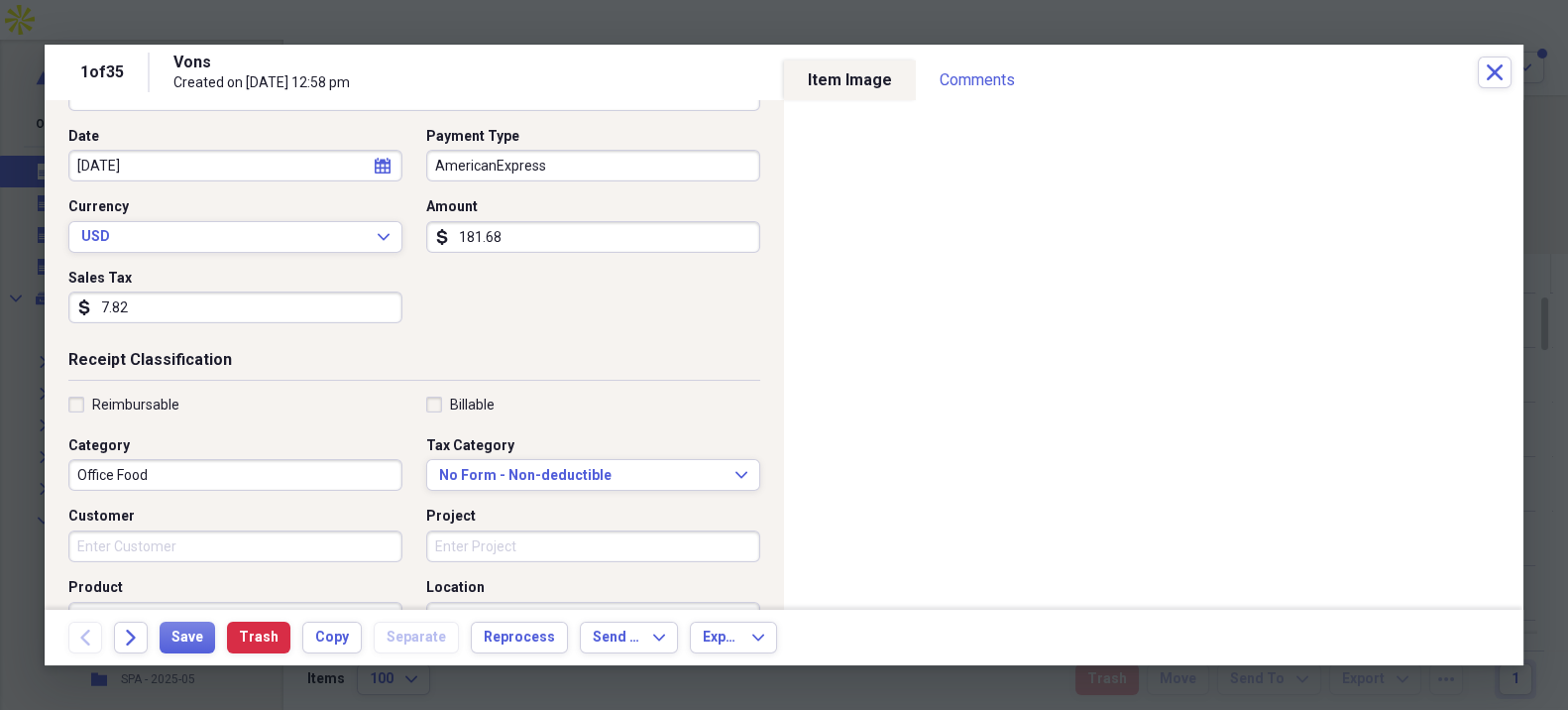 scroll, scrollTop: 220, scrollLeft: 0, axis: vertical 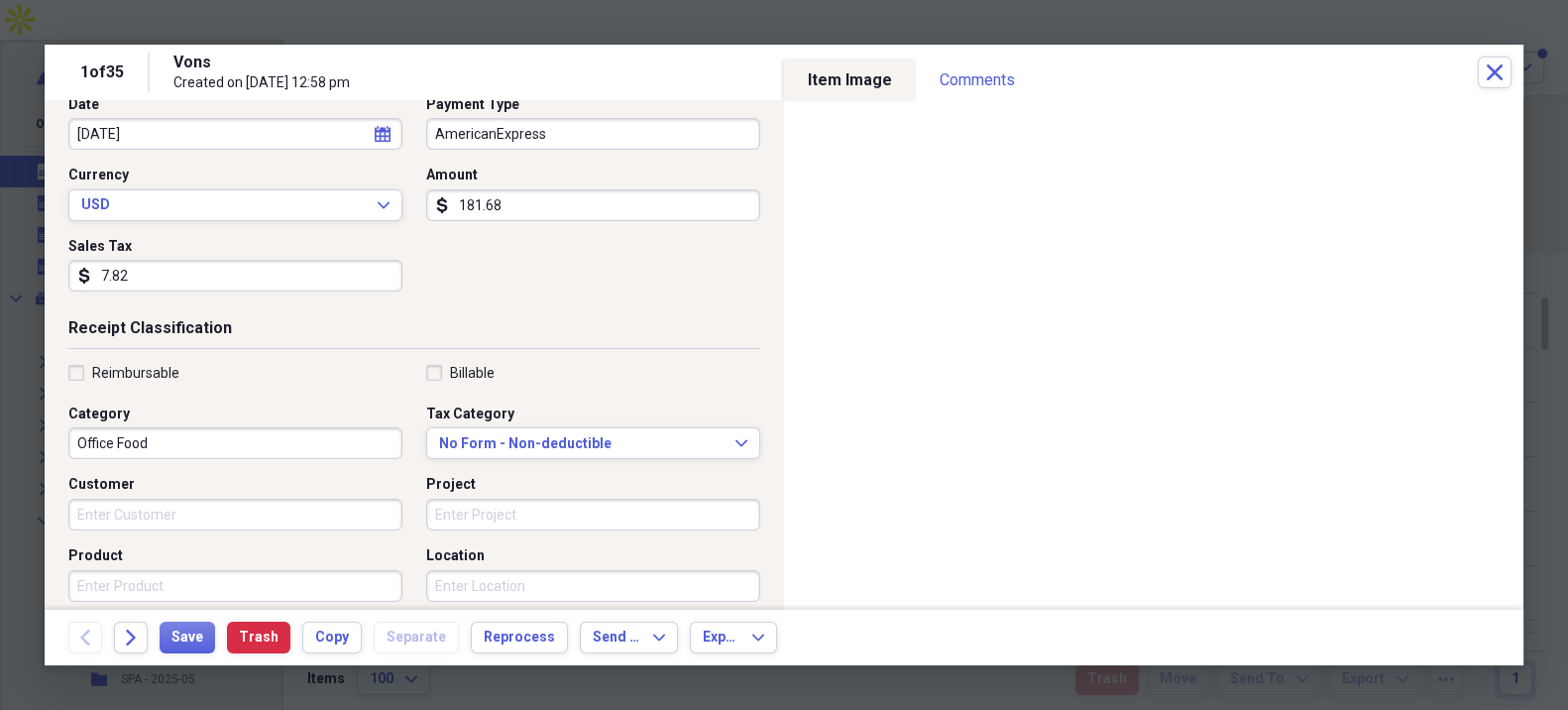 click on "Reimbursable" at bounding box center [136, 373] 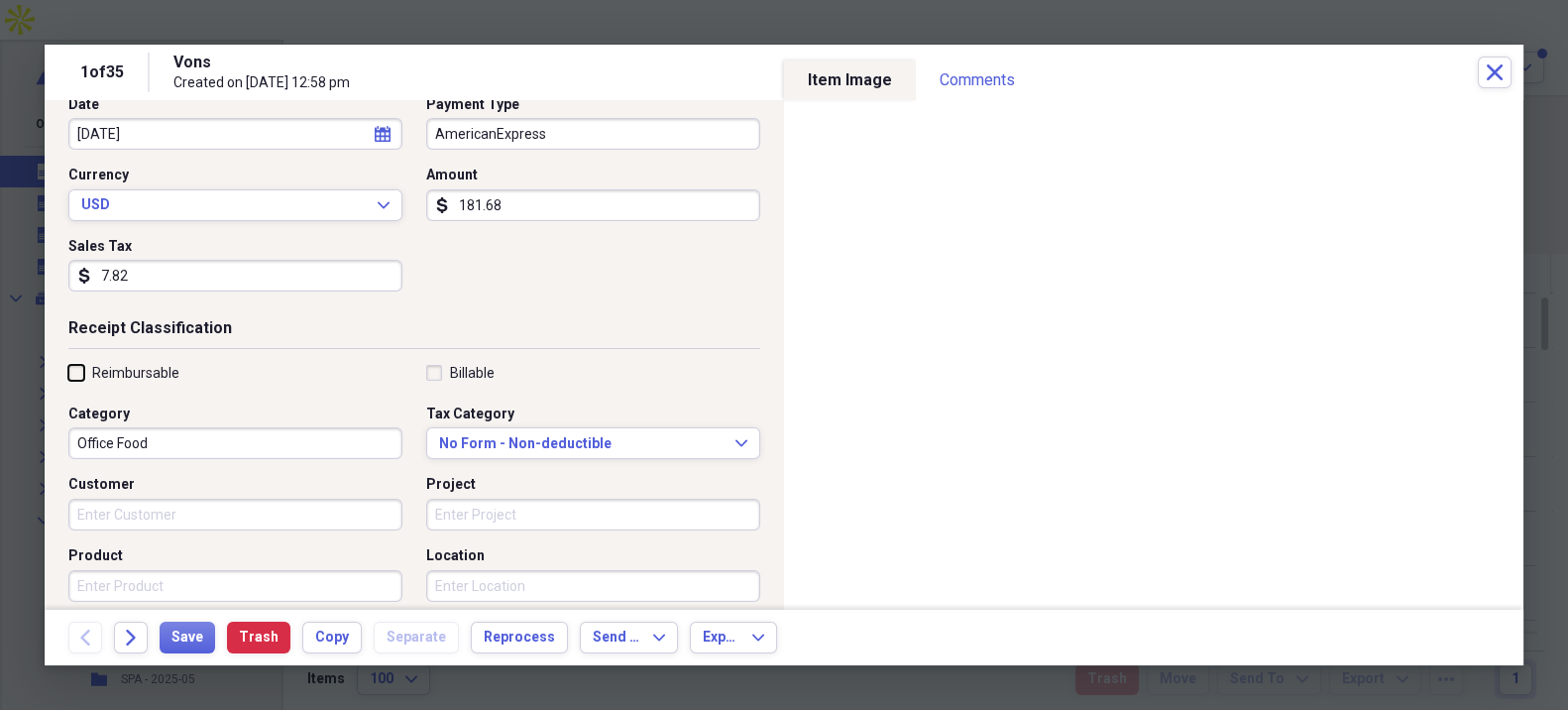 click on "Reimbursable" at bounding box center (68, 372) 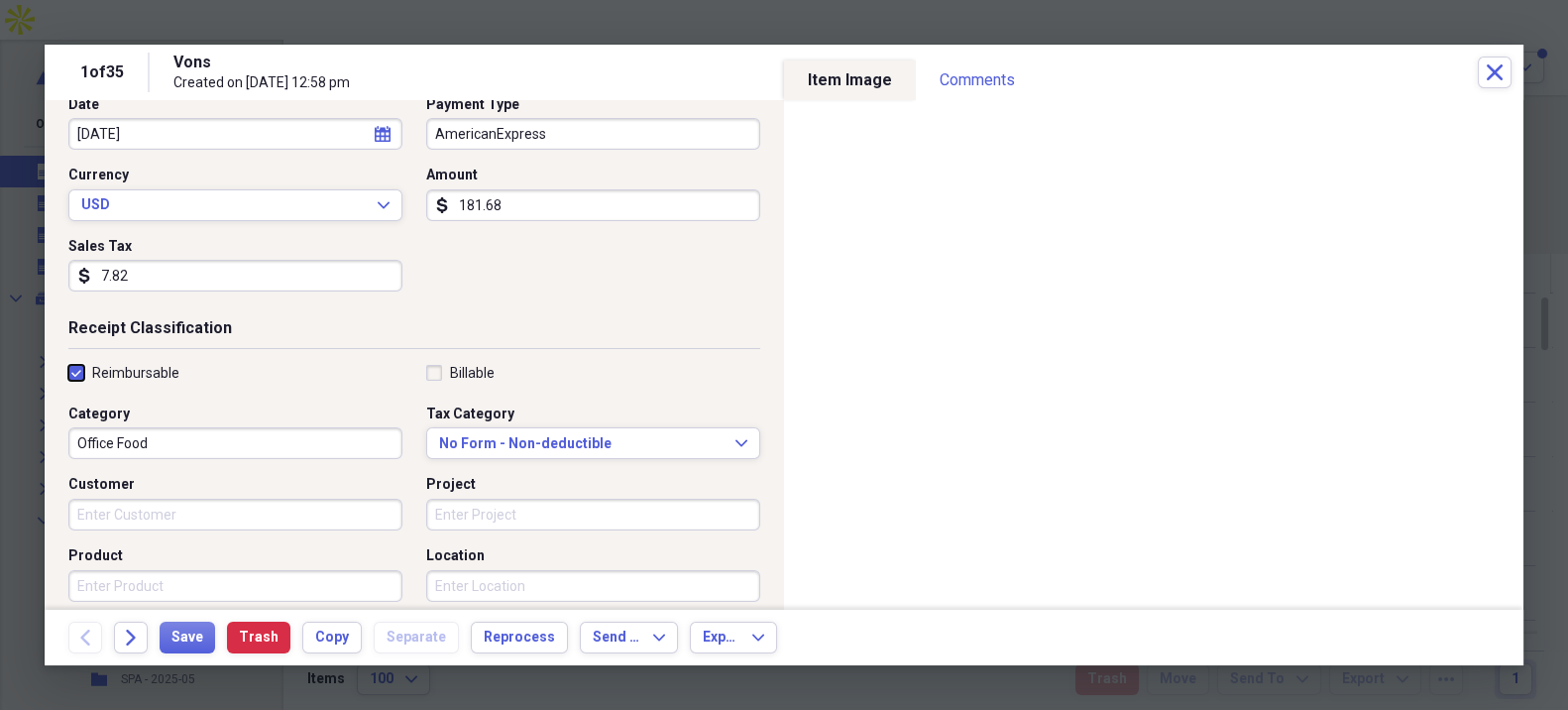 checkbox on "true" 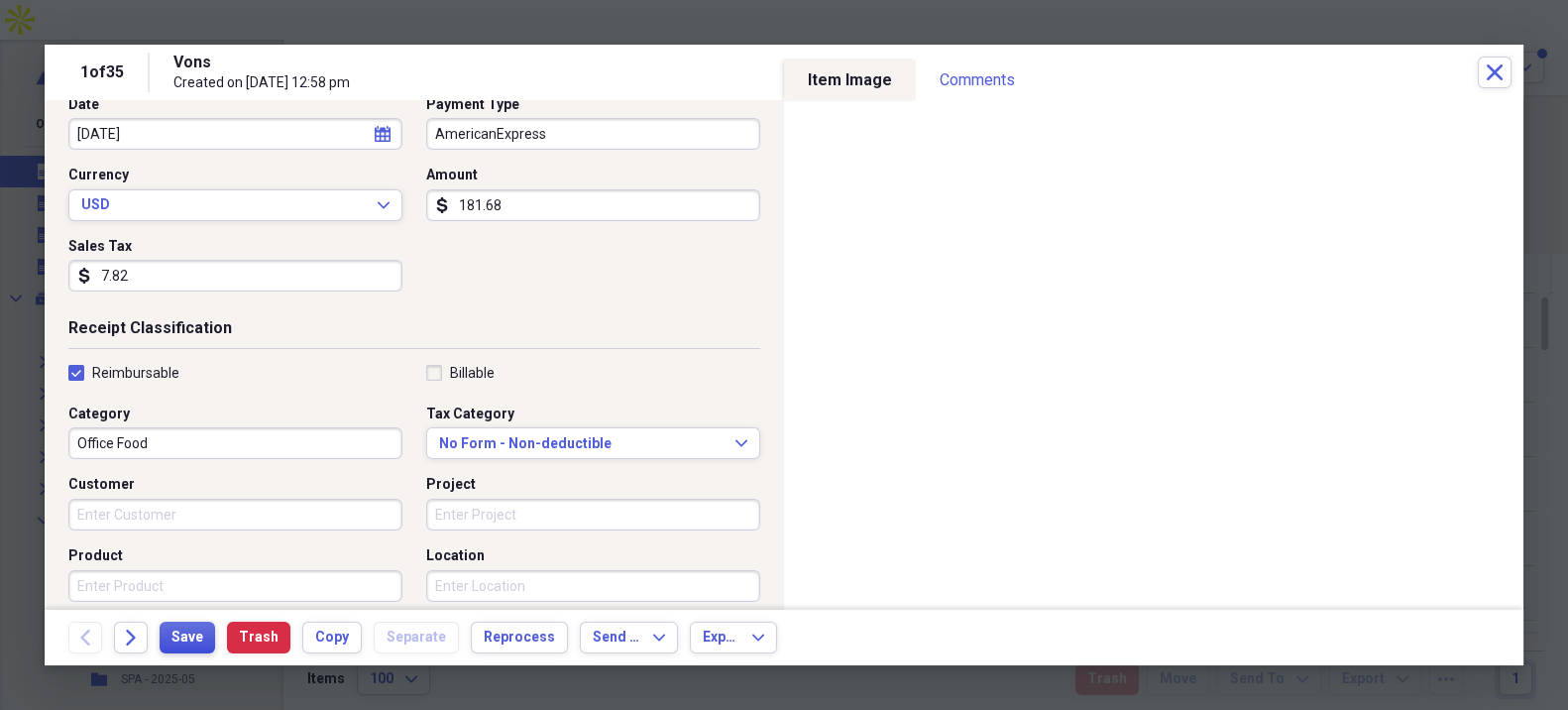 click on "Save" at bounding box center [187, 638] 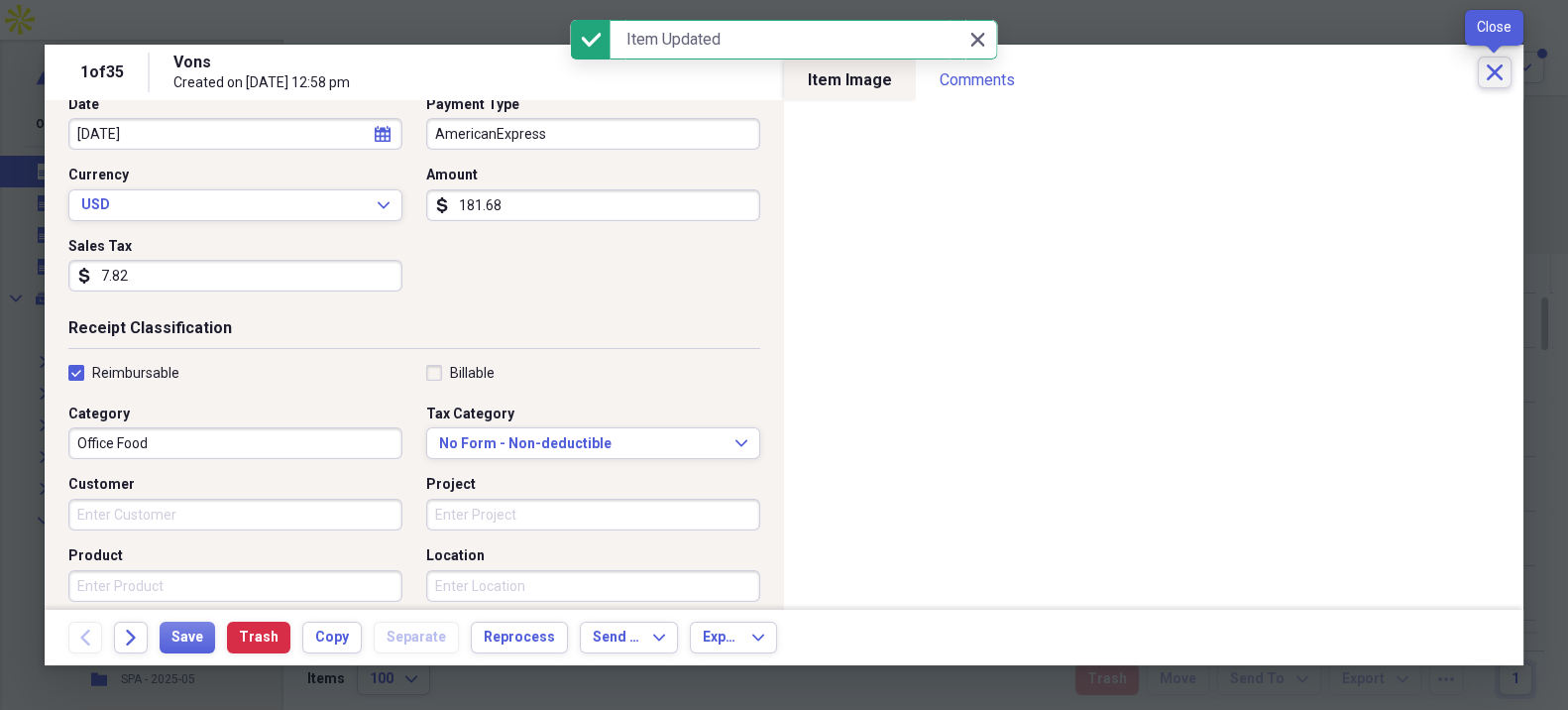 click on "Close" 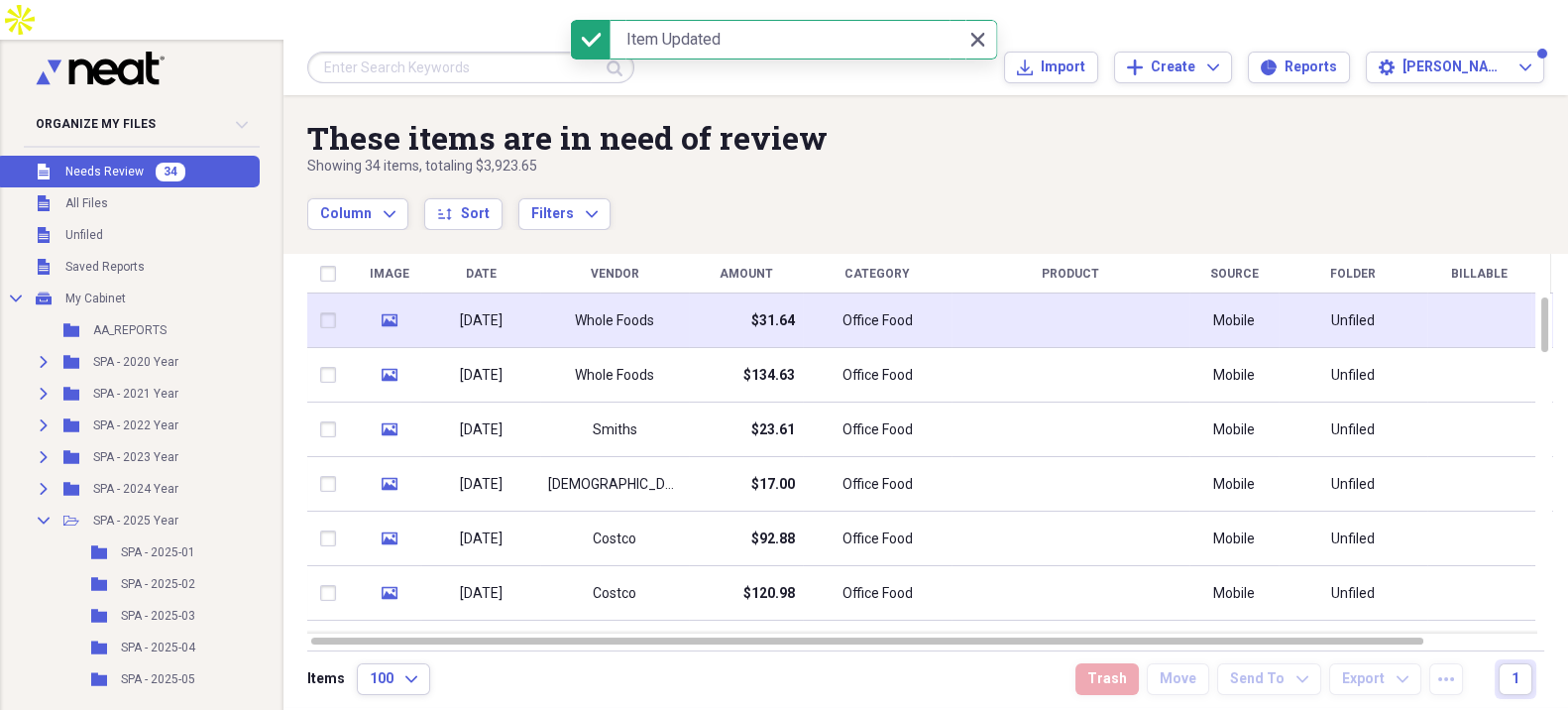 click on "$31.64" at bounding box center [745, 320] 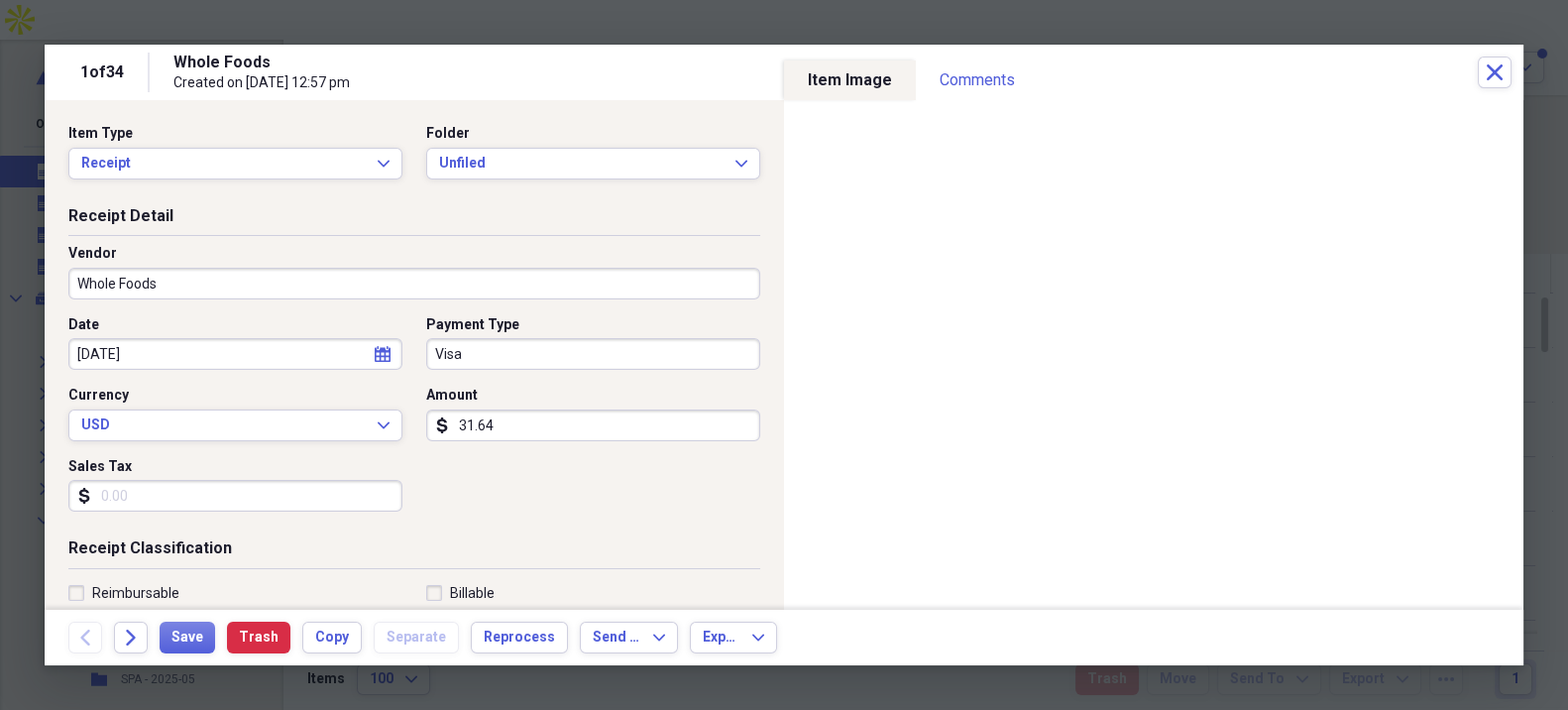 click on "31.64" at bounding box center (593, 425) 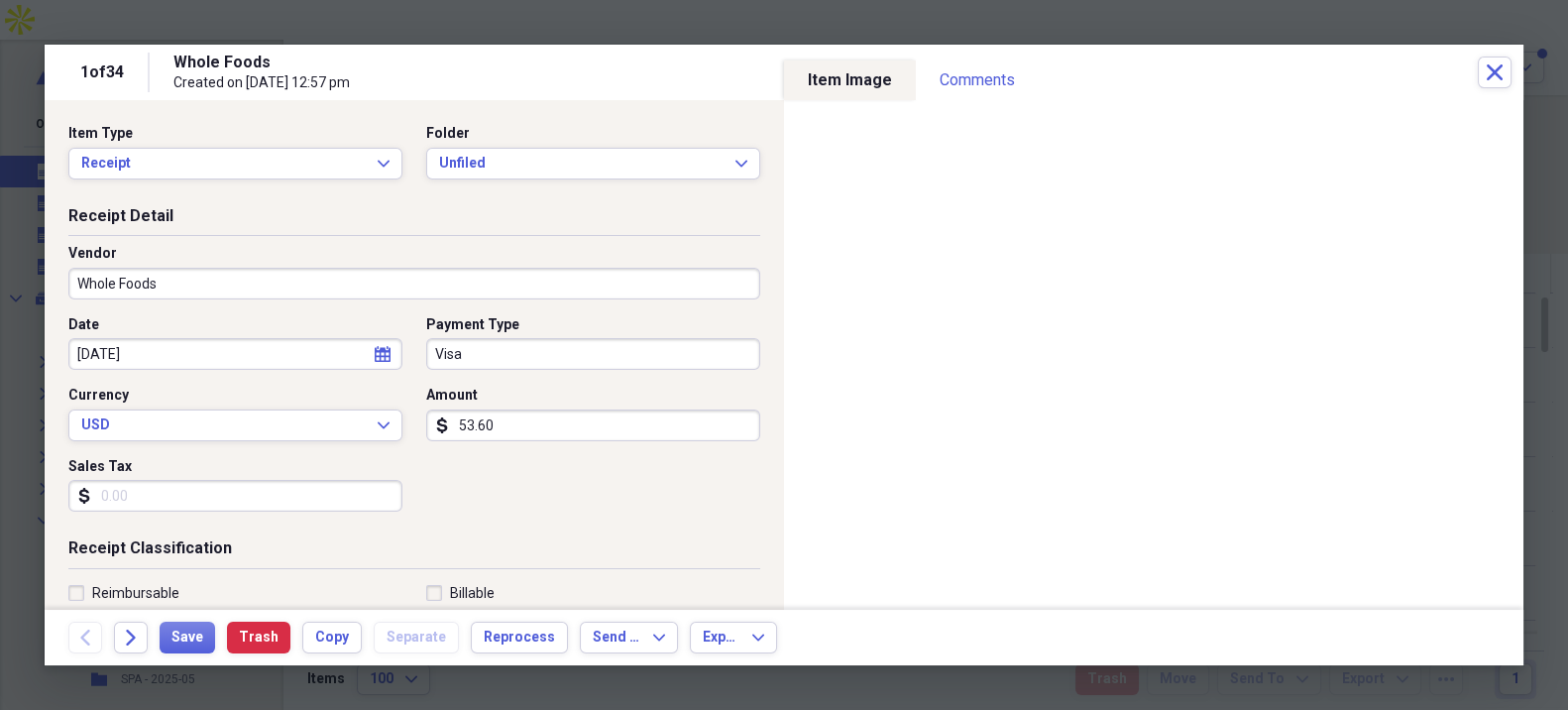 type on "53.60" 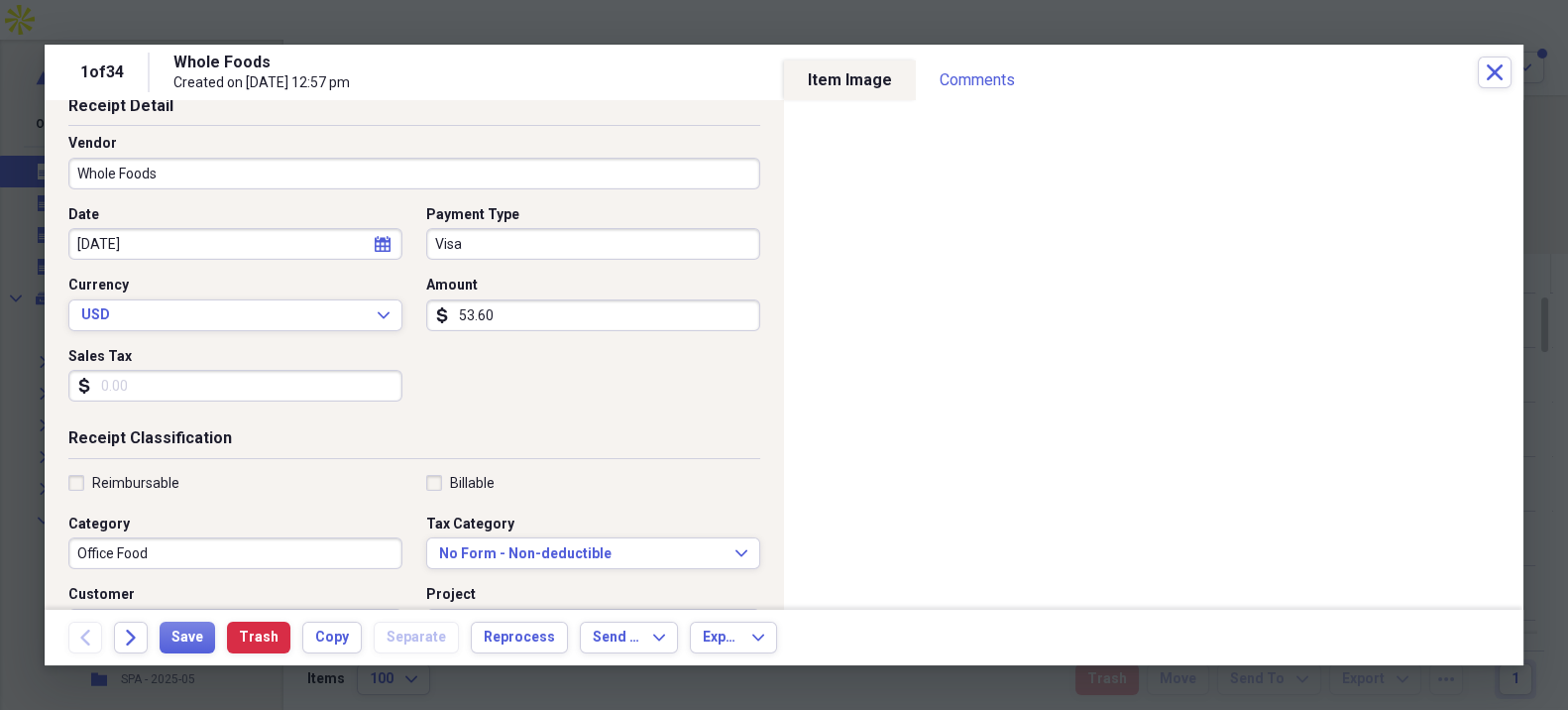 click on "Reimbursable" at bounding box center [136, 483] 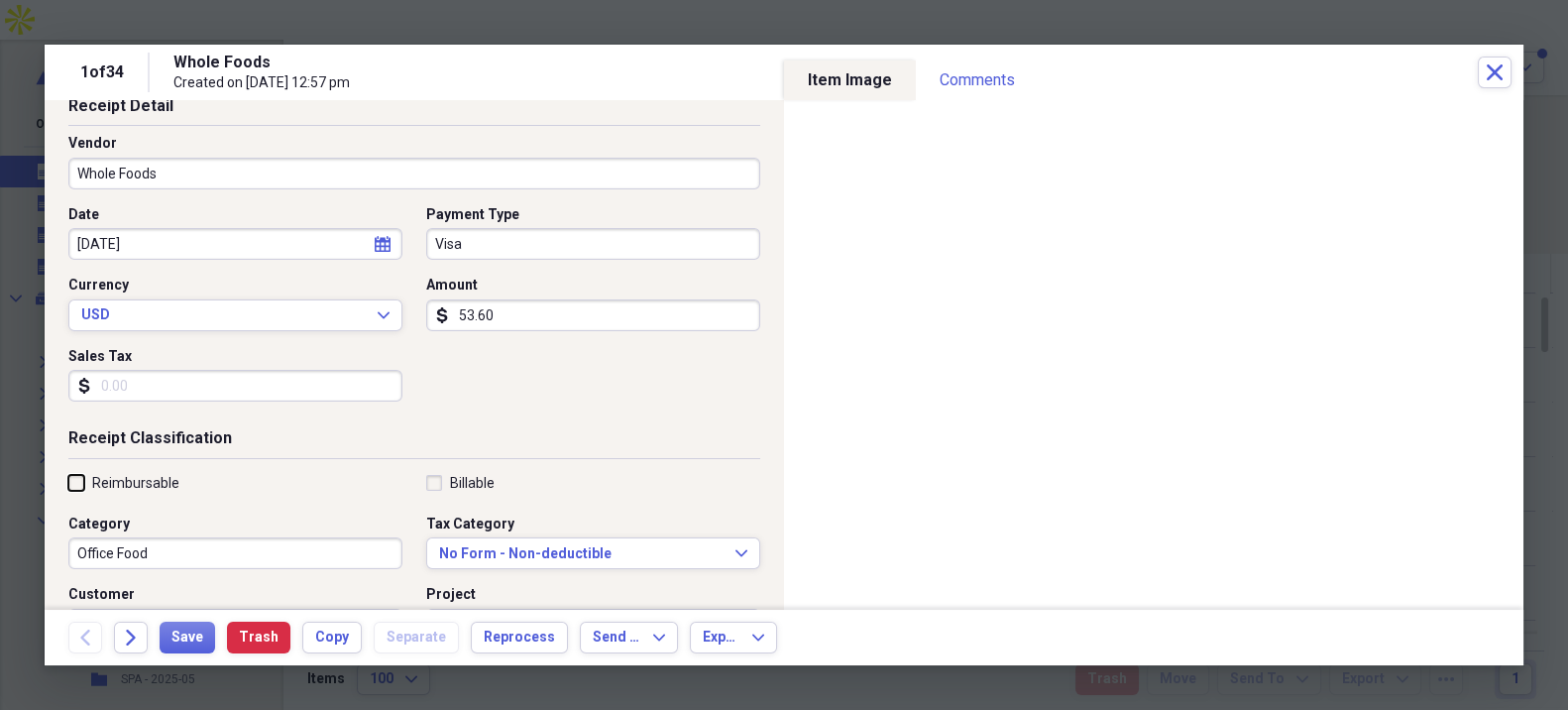 click on "Reimbursable" at bounding box center [68, 482] 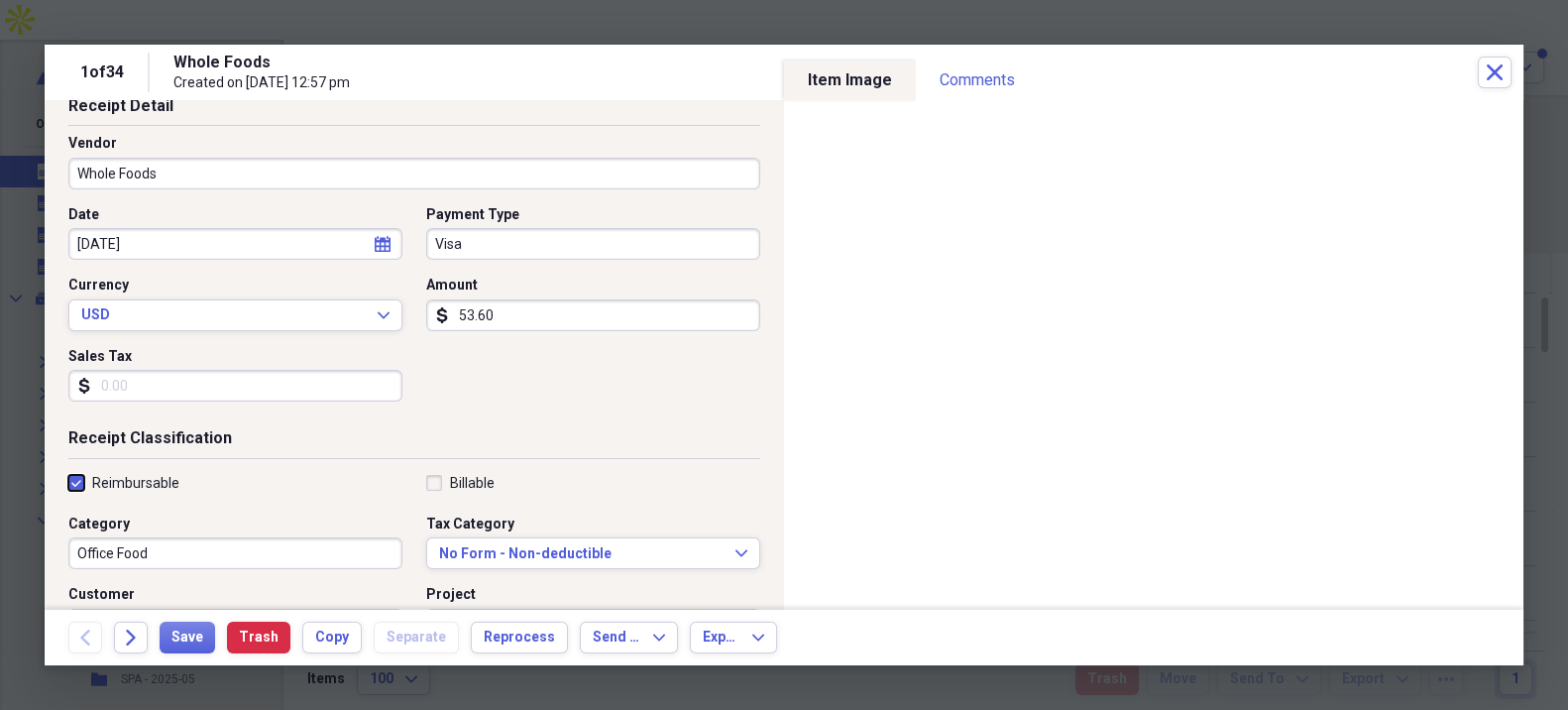 checkbox on "true" 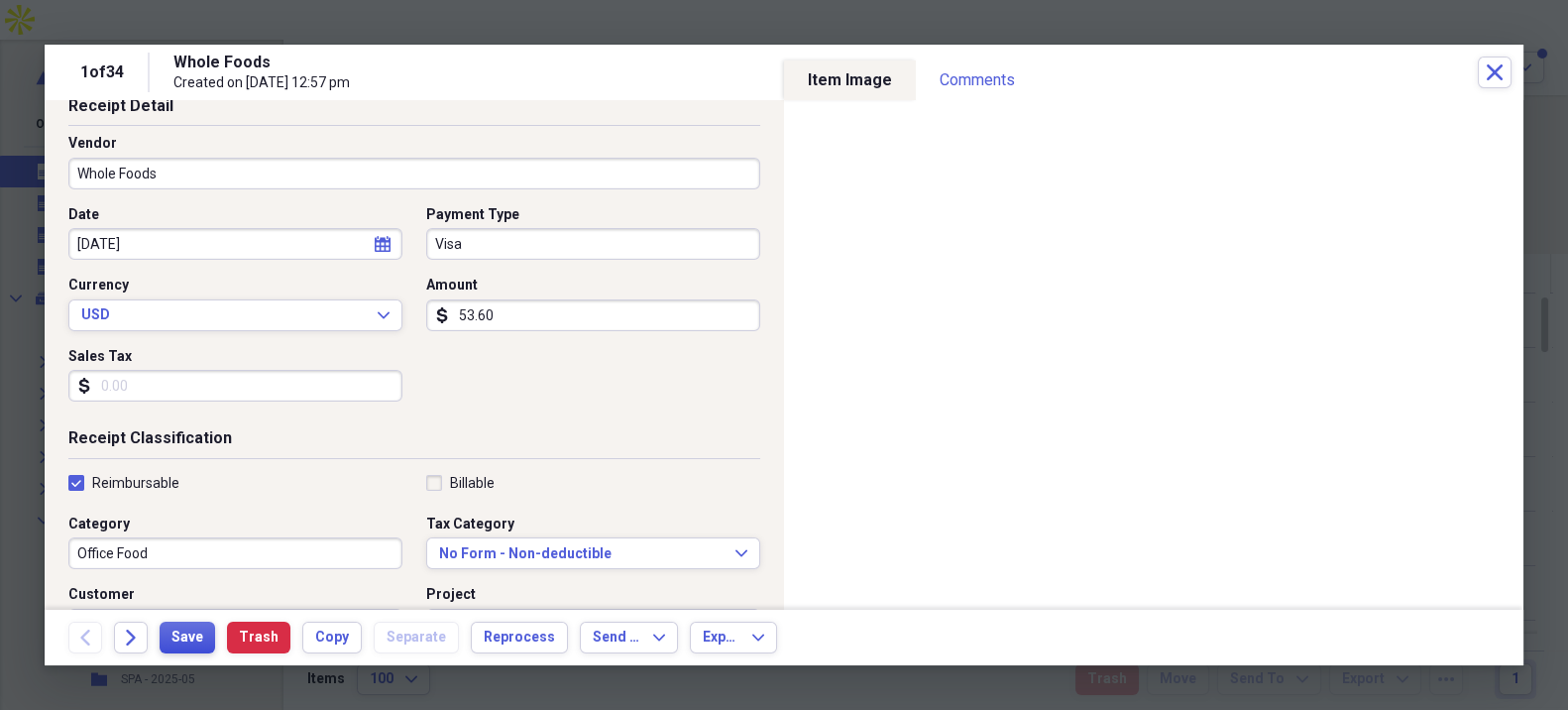 click on "Save" at bounding box center [187, 638] 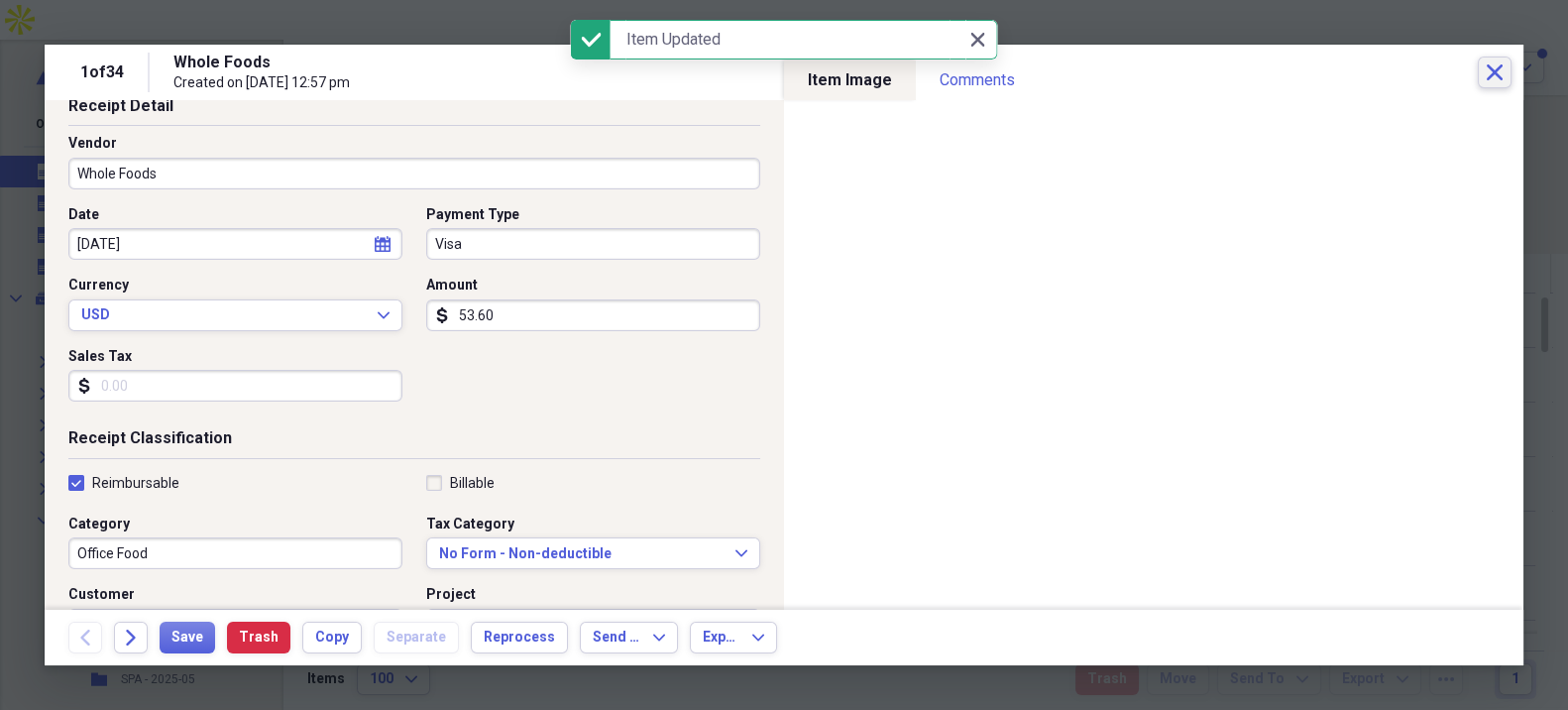click 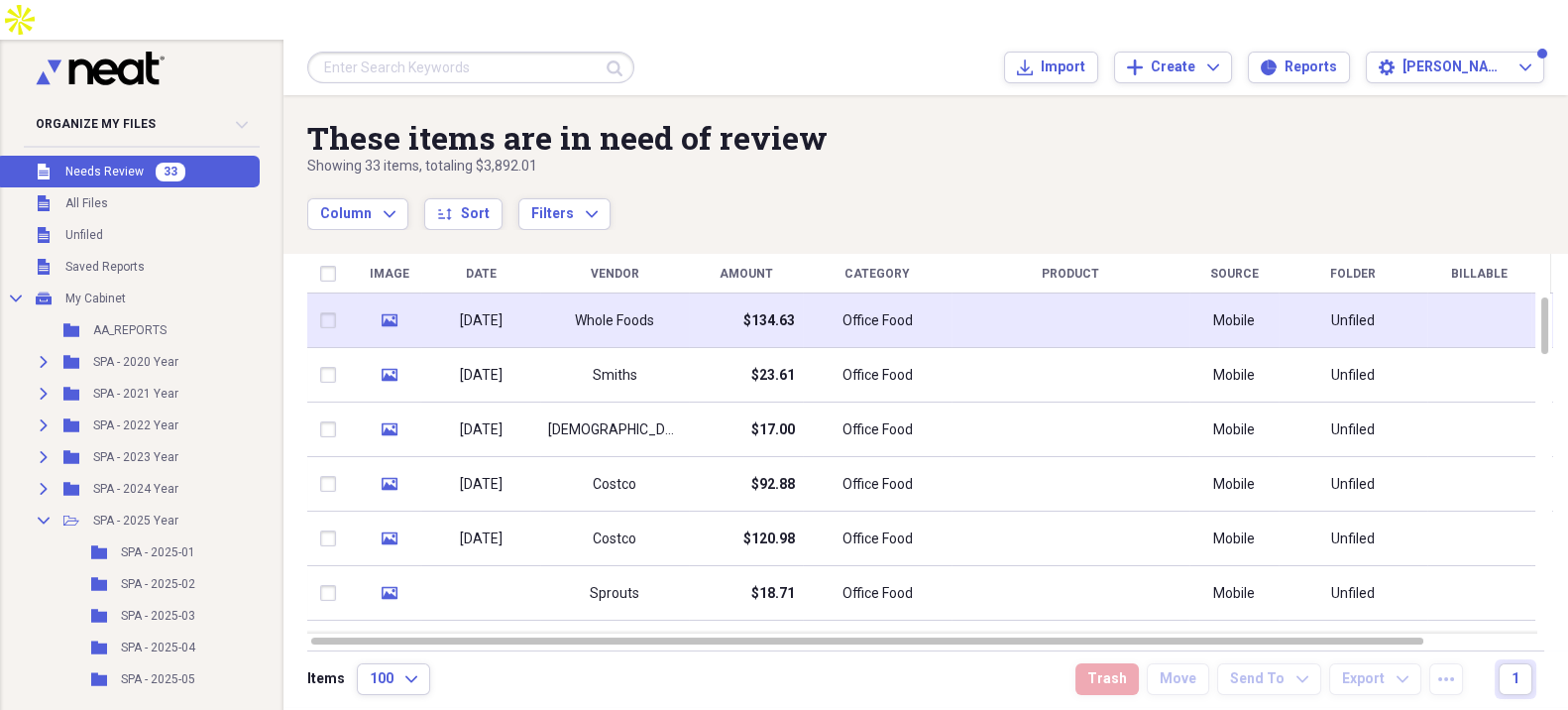 click on "Office Food" at bounding box center (877, 320) 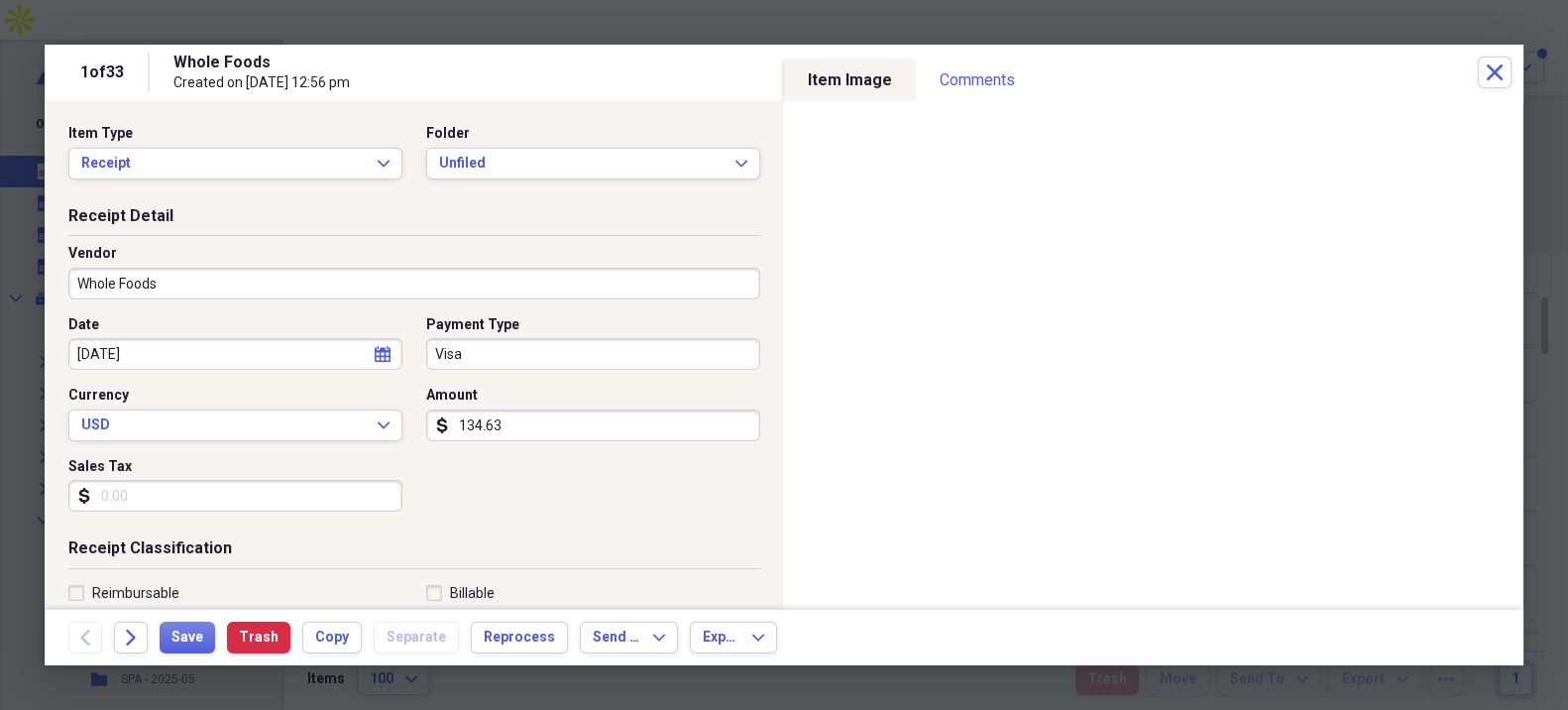 click on "134.63" at bounding box center [593, 425] 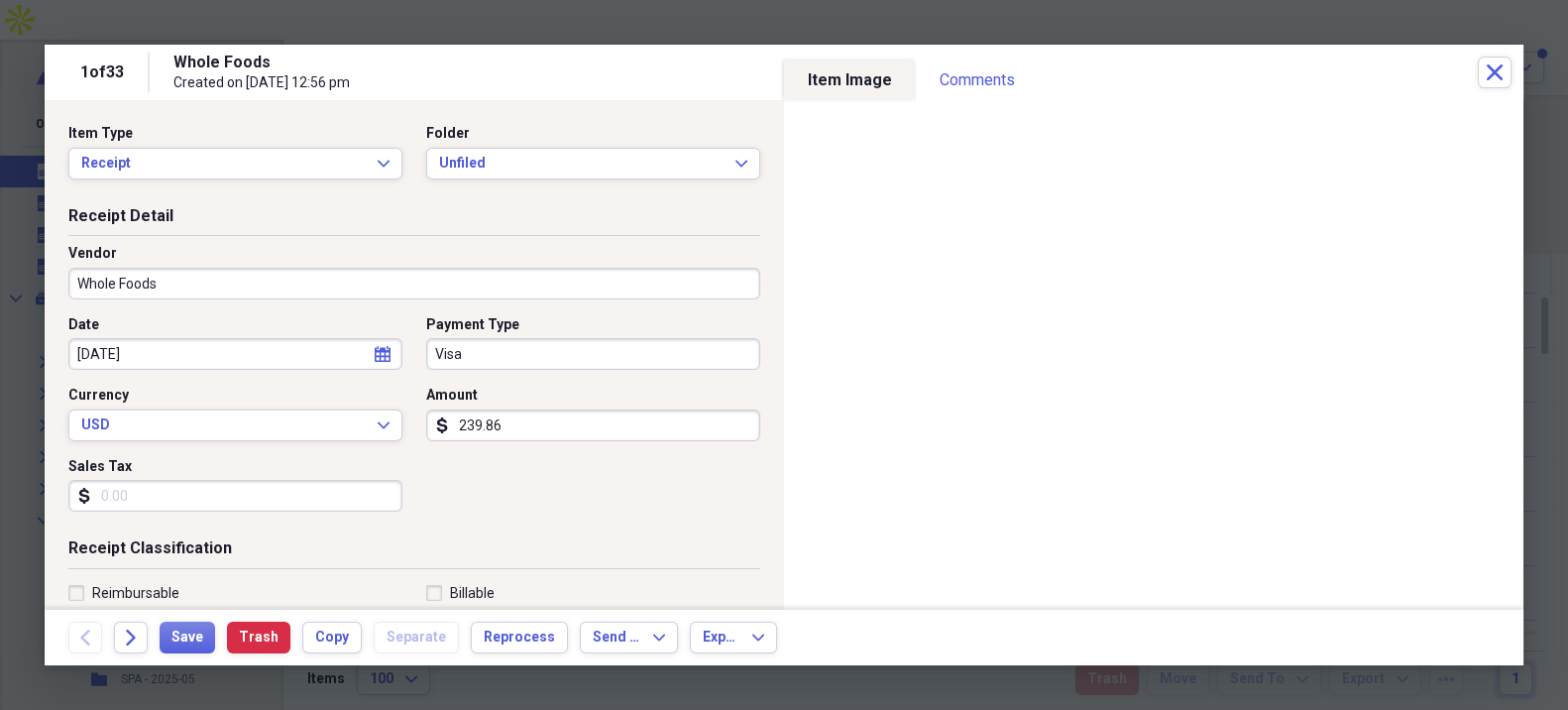 type on "239.86" 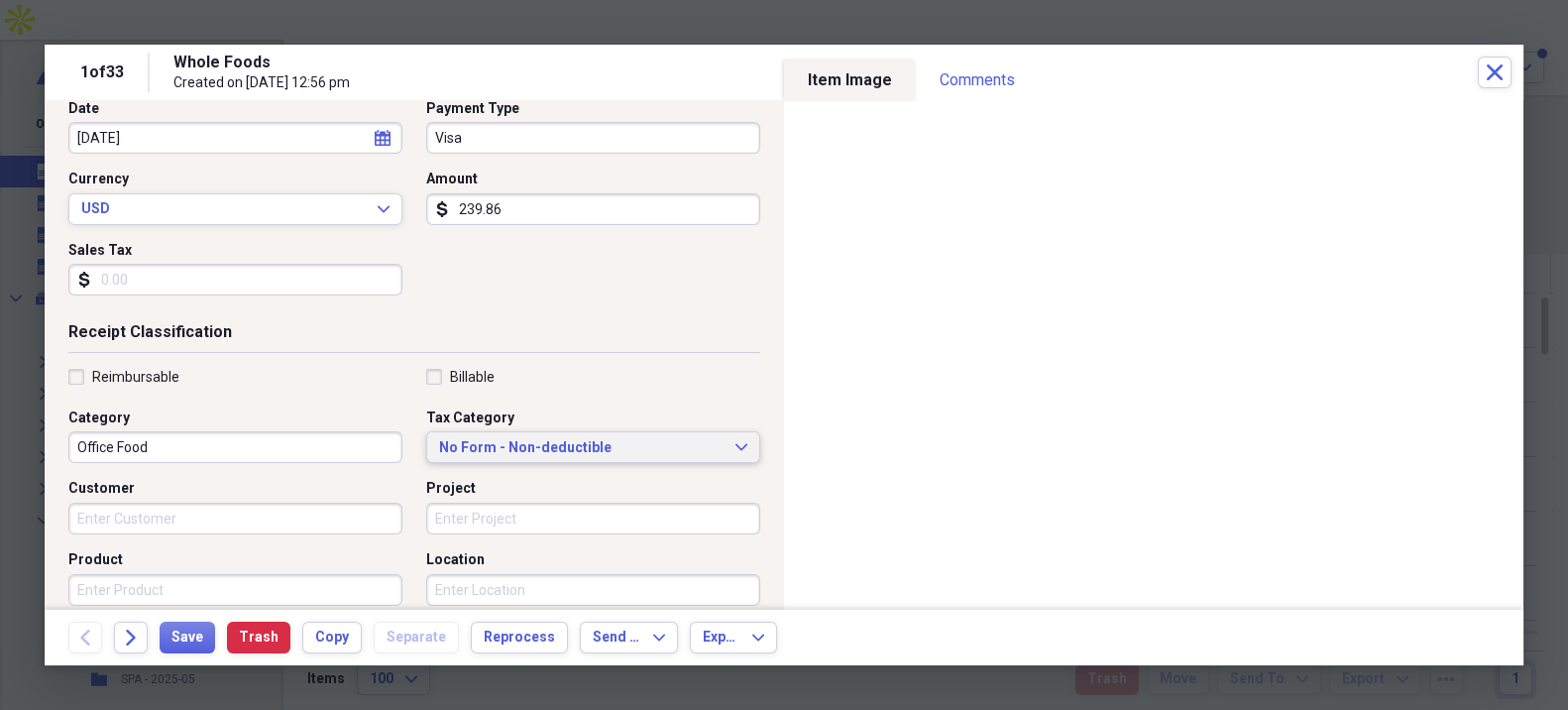 scroll, scrollTop: 220, scrollLeft: 0, axis: vertical 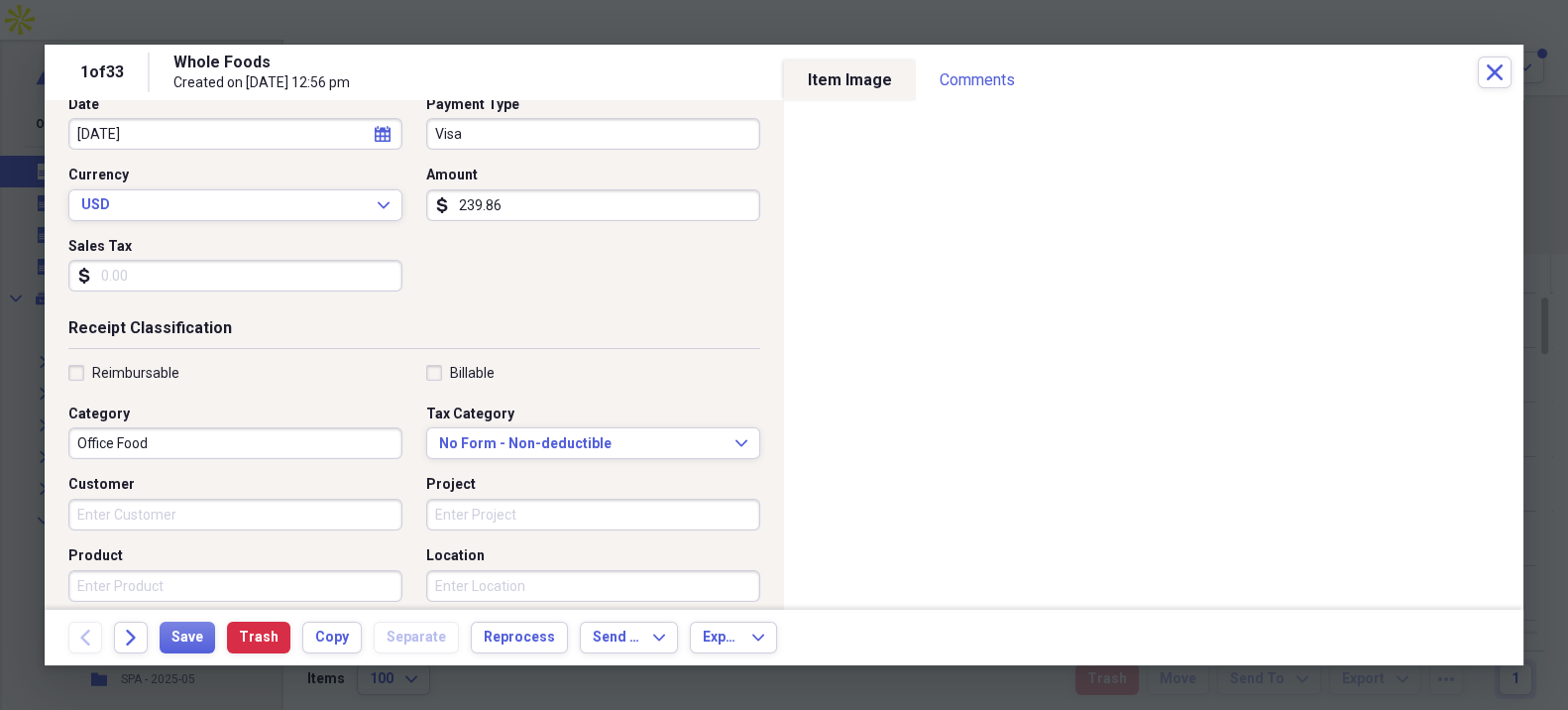 click on "Reimbursable" at bounding box center [136, 373] 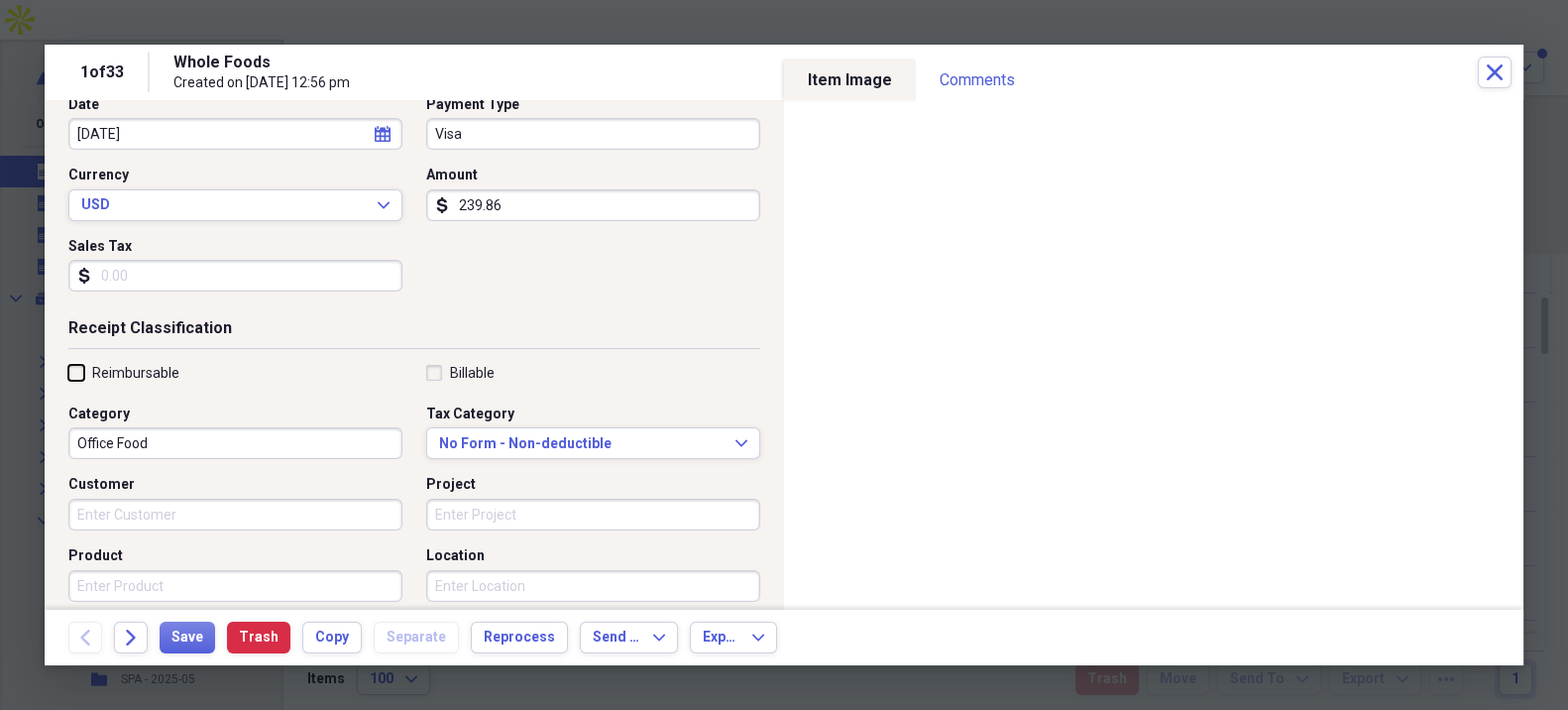 click on "Reimbursable" at bounding box center [68, 372] 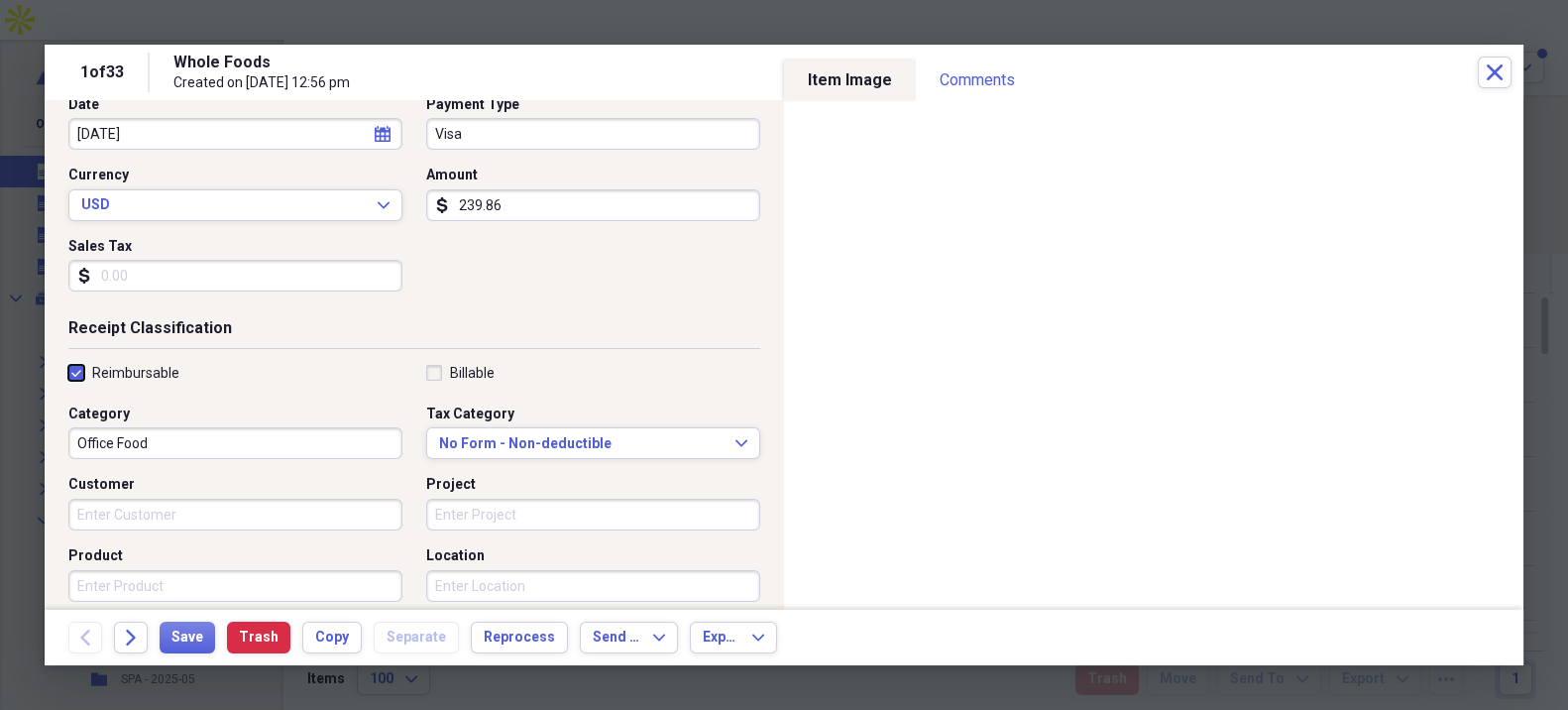 checkbox on "true" 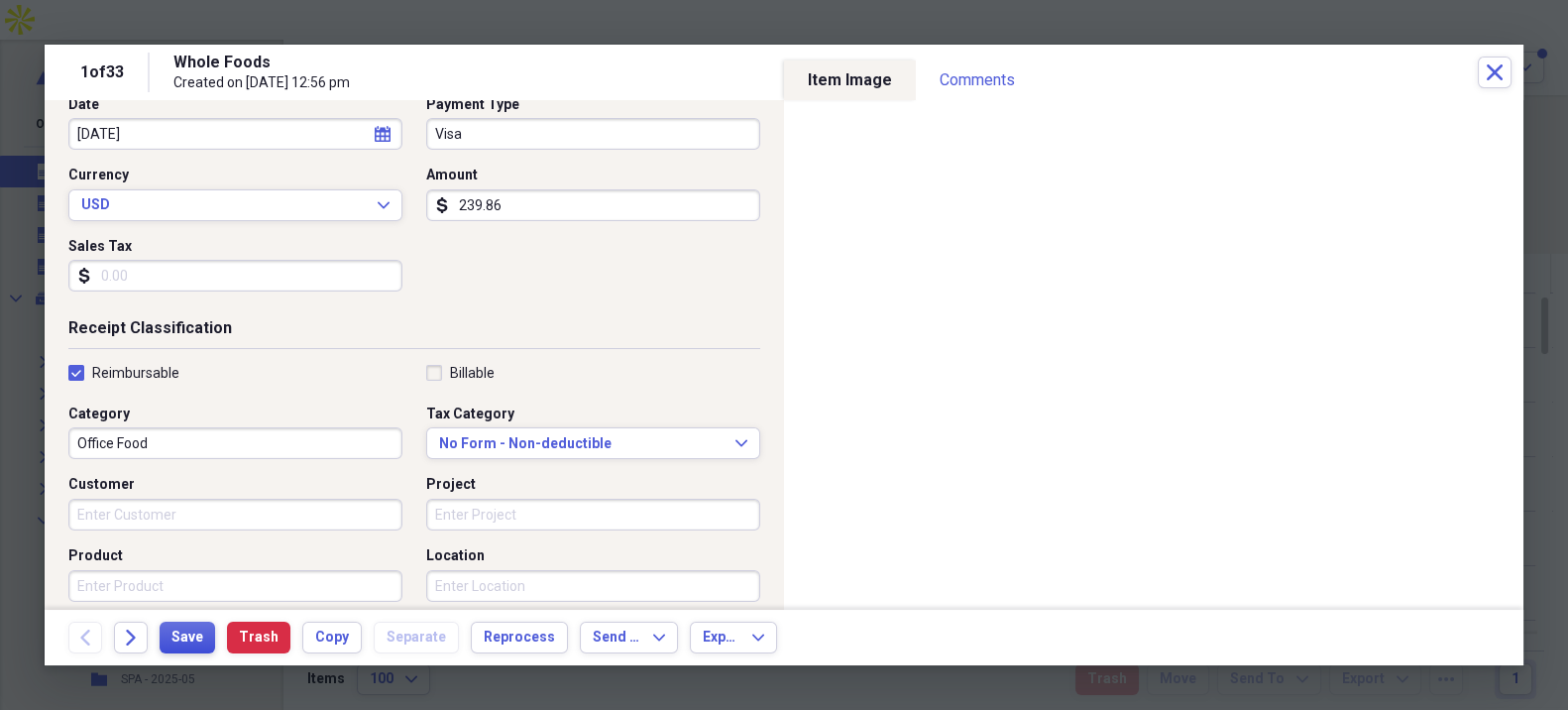 click on "Save" at bounding box center (187, 638) 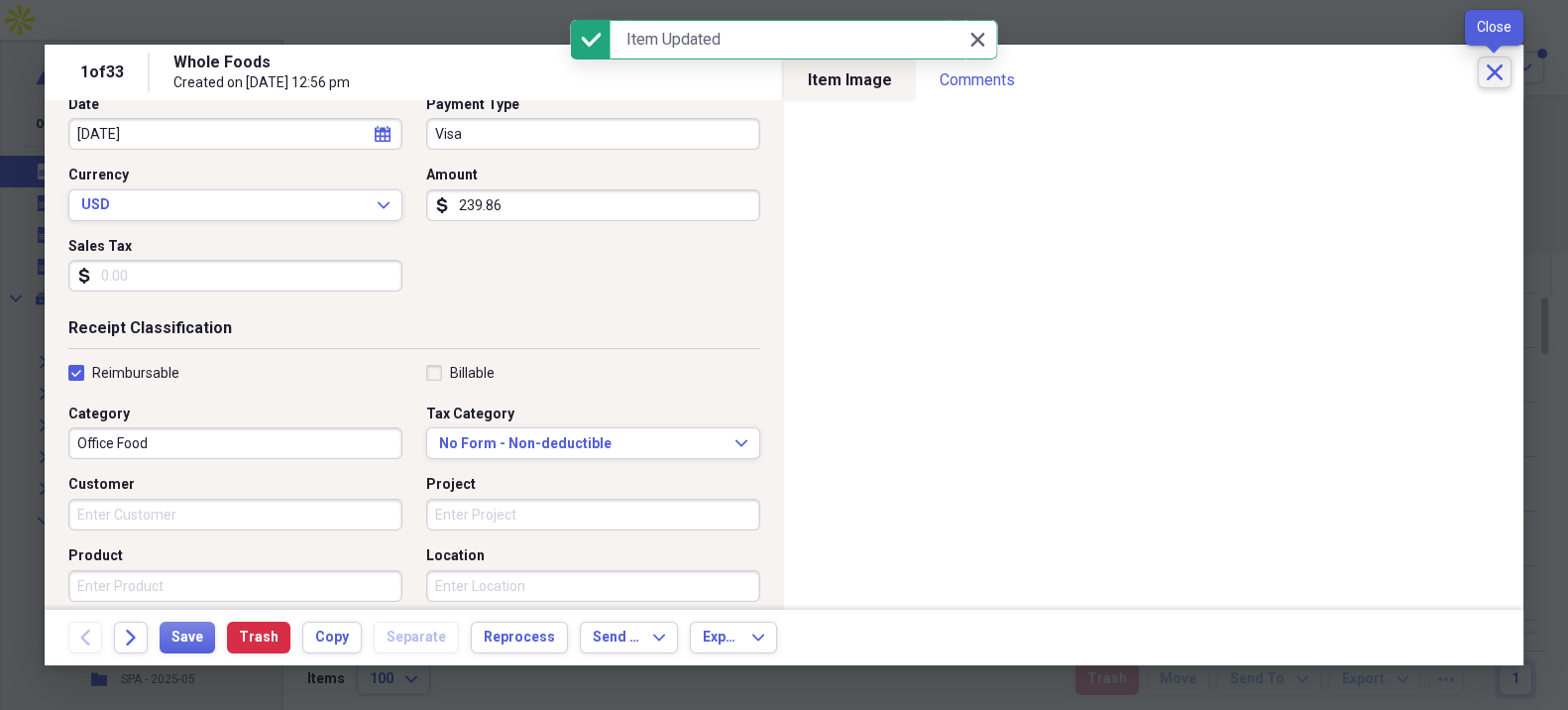 click on "Close" 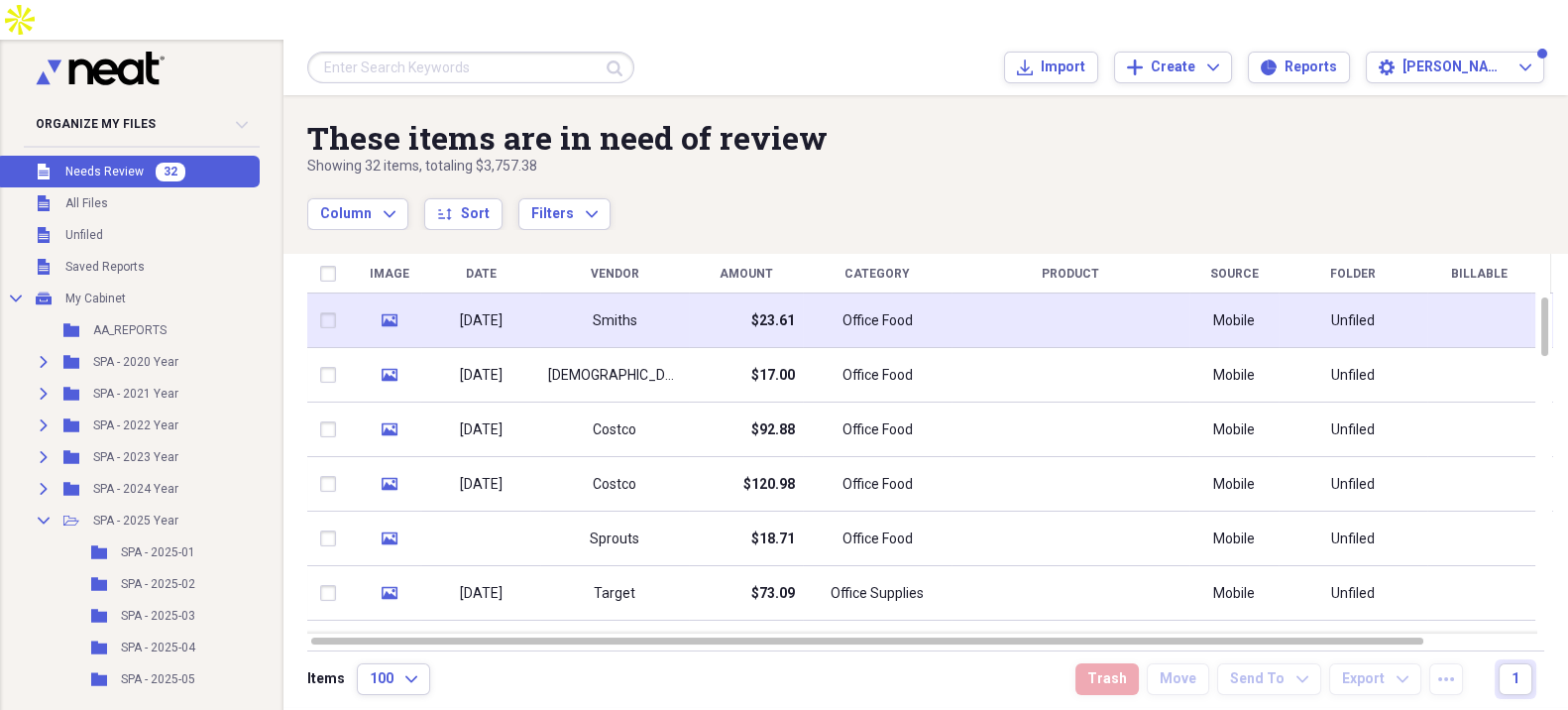 click on "Office Food" at bounding box center (877, 320) 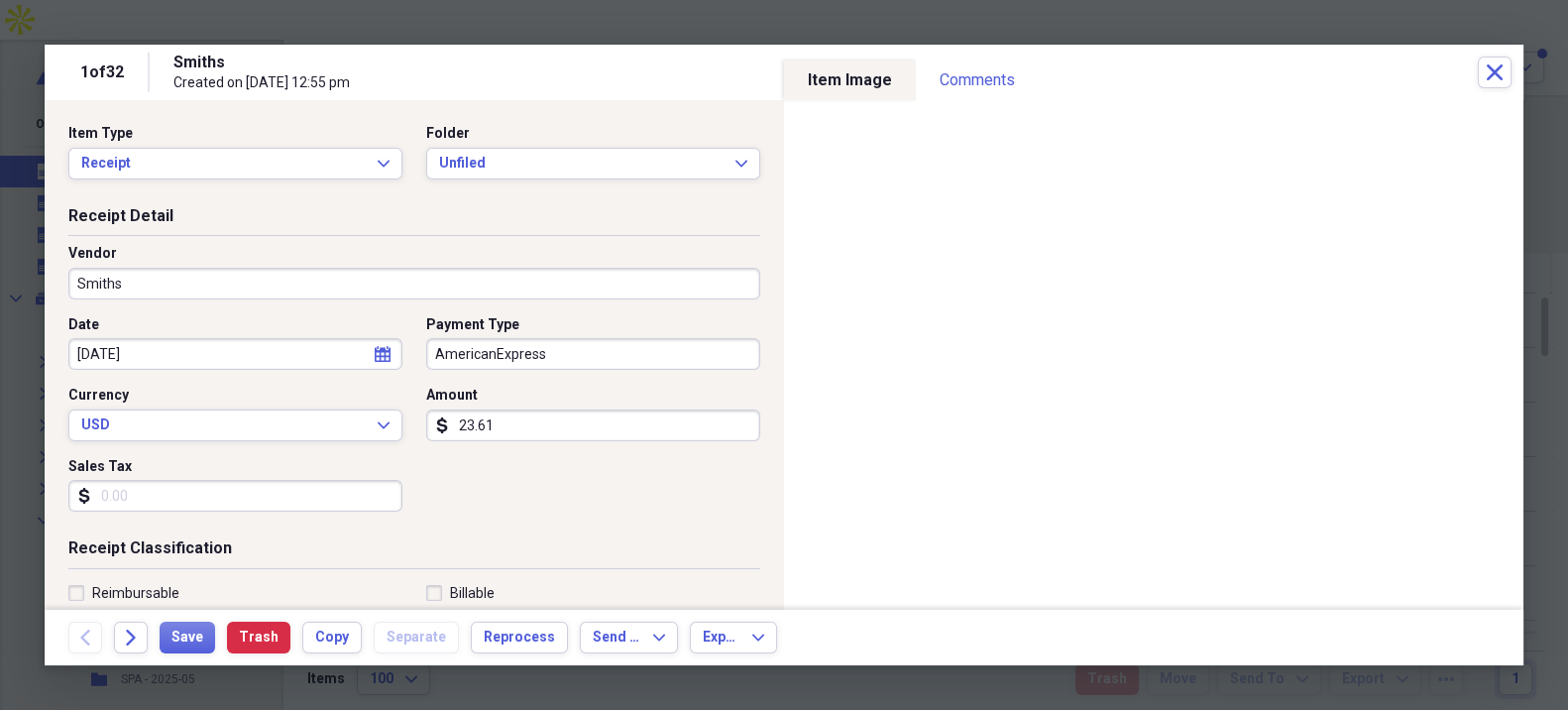 click on "23.61" at bounding box center [593, 425] 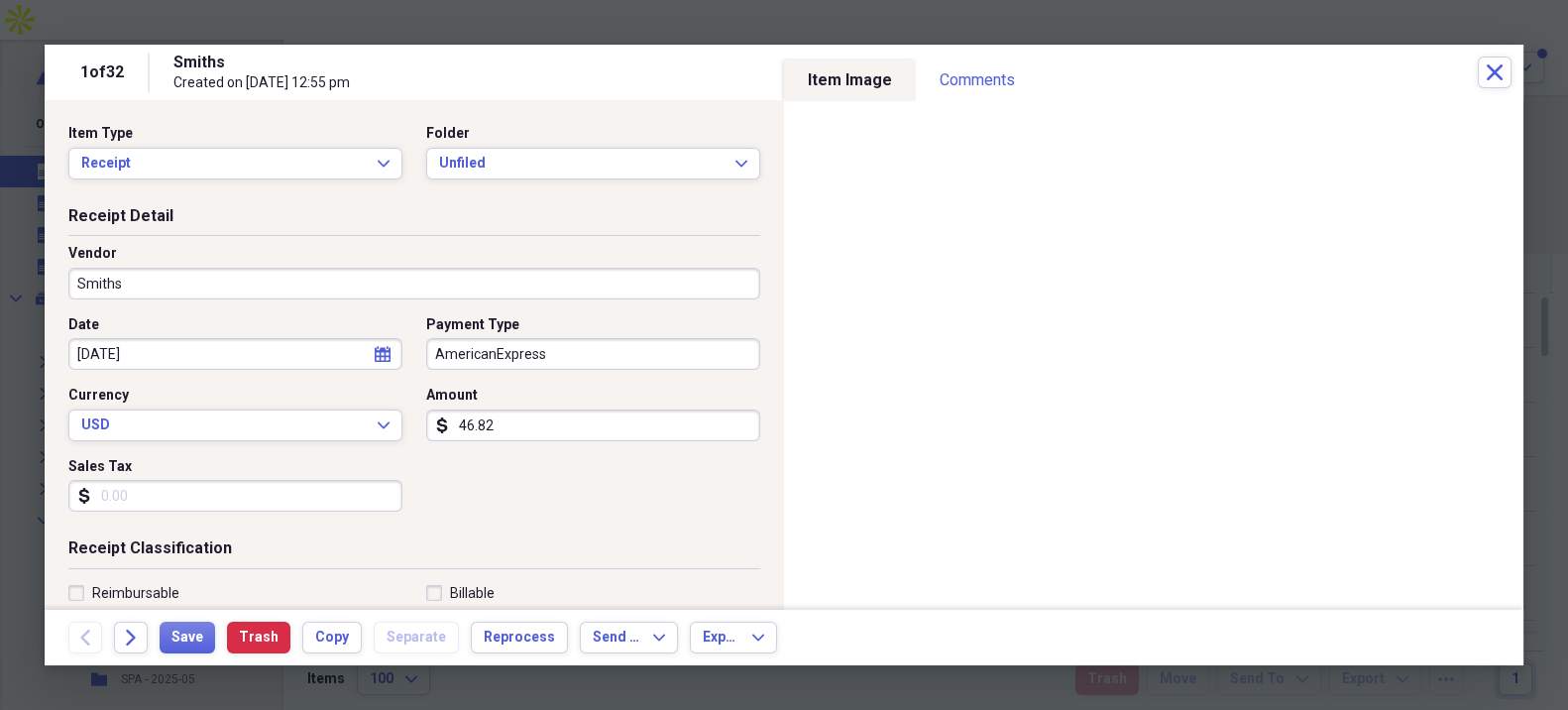 type on "46.82" 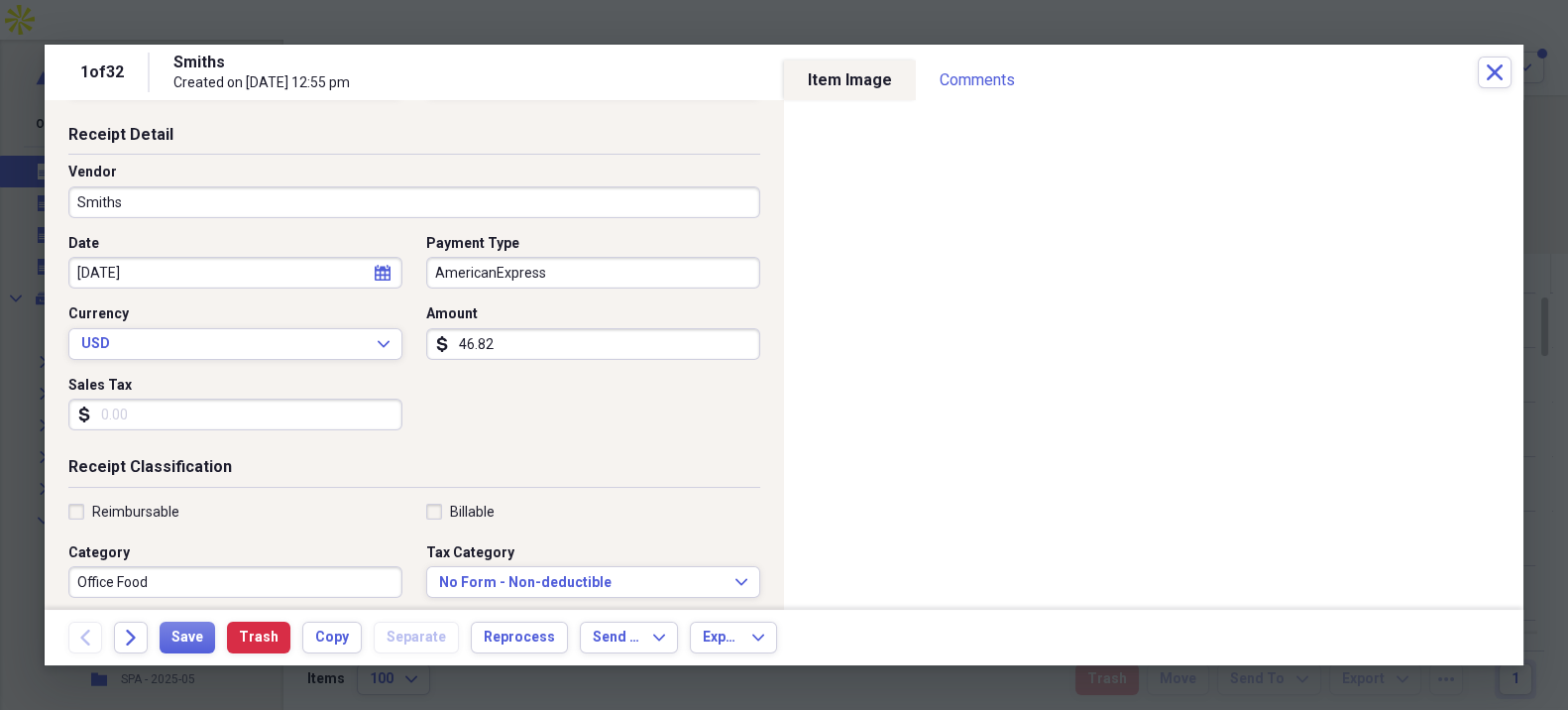 scroll, scrollTop: 110, scrollLeft: 0, axis: vertical 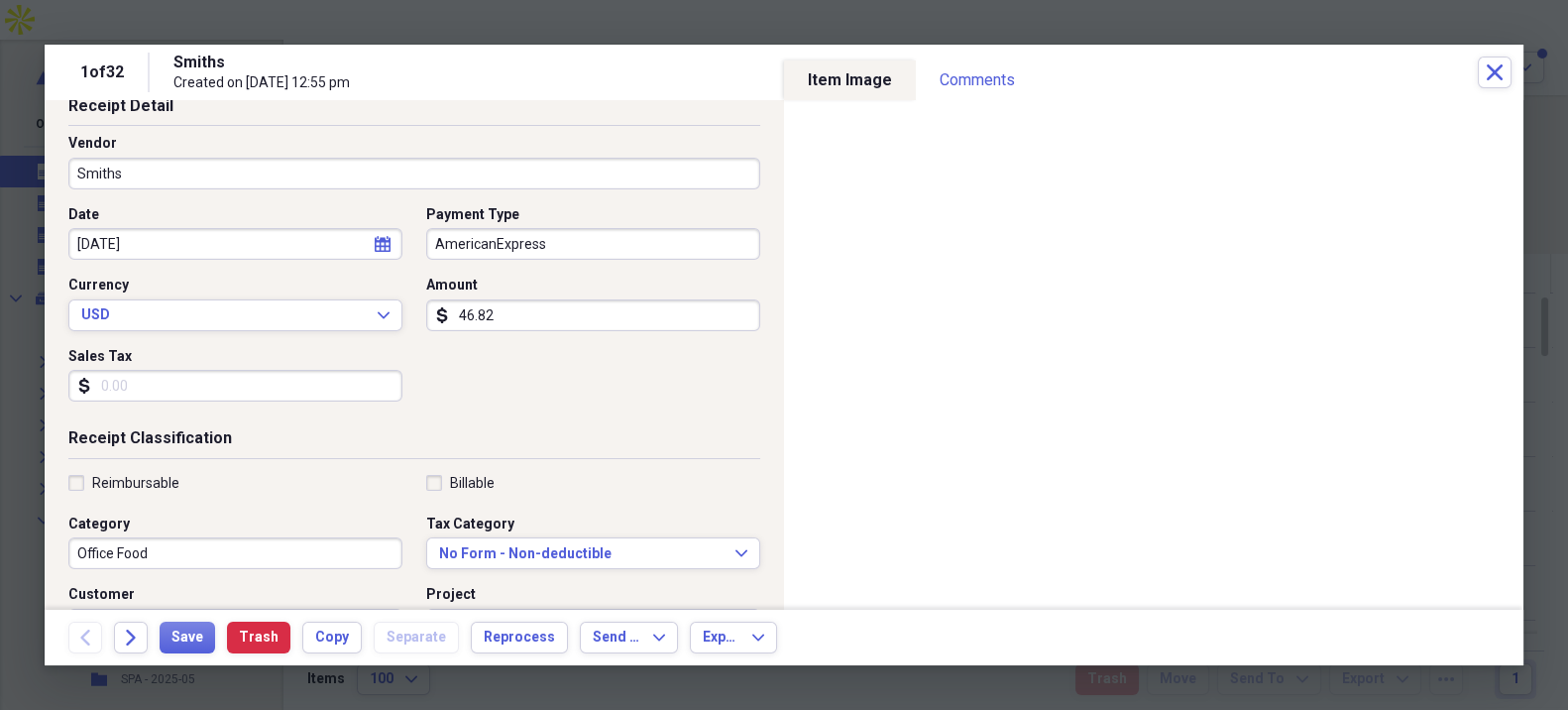 click on "Reimbursable" at bounding box center (136, 483) 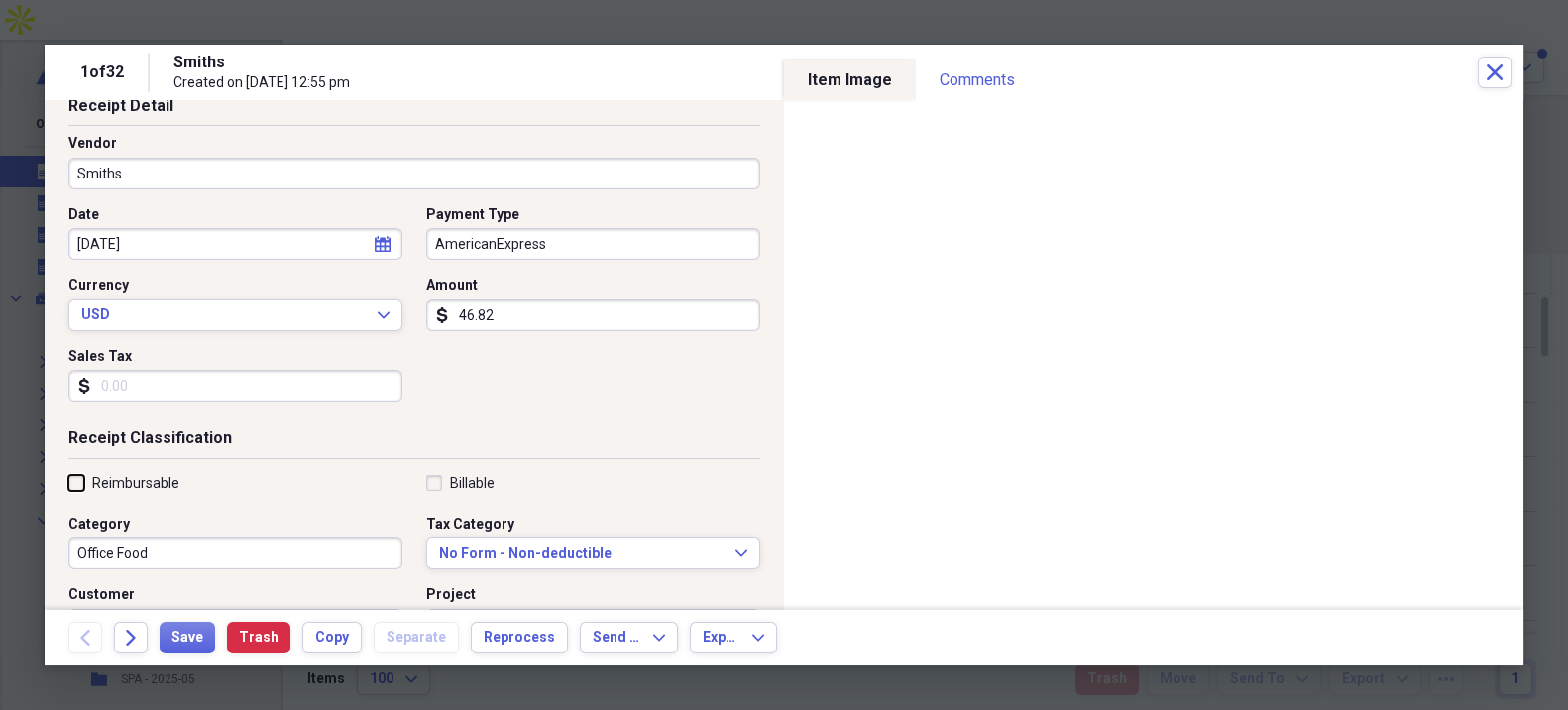 click on "Reimbursable" at bounding box center [68, 482] 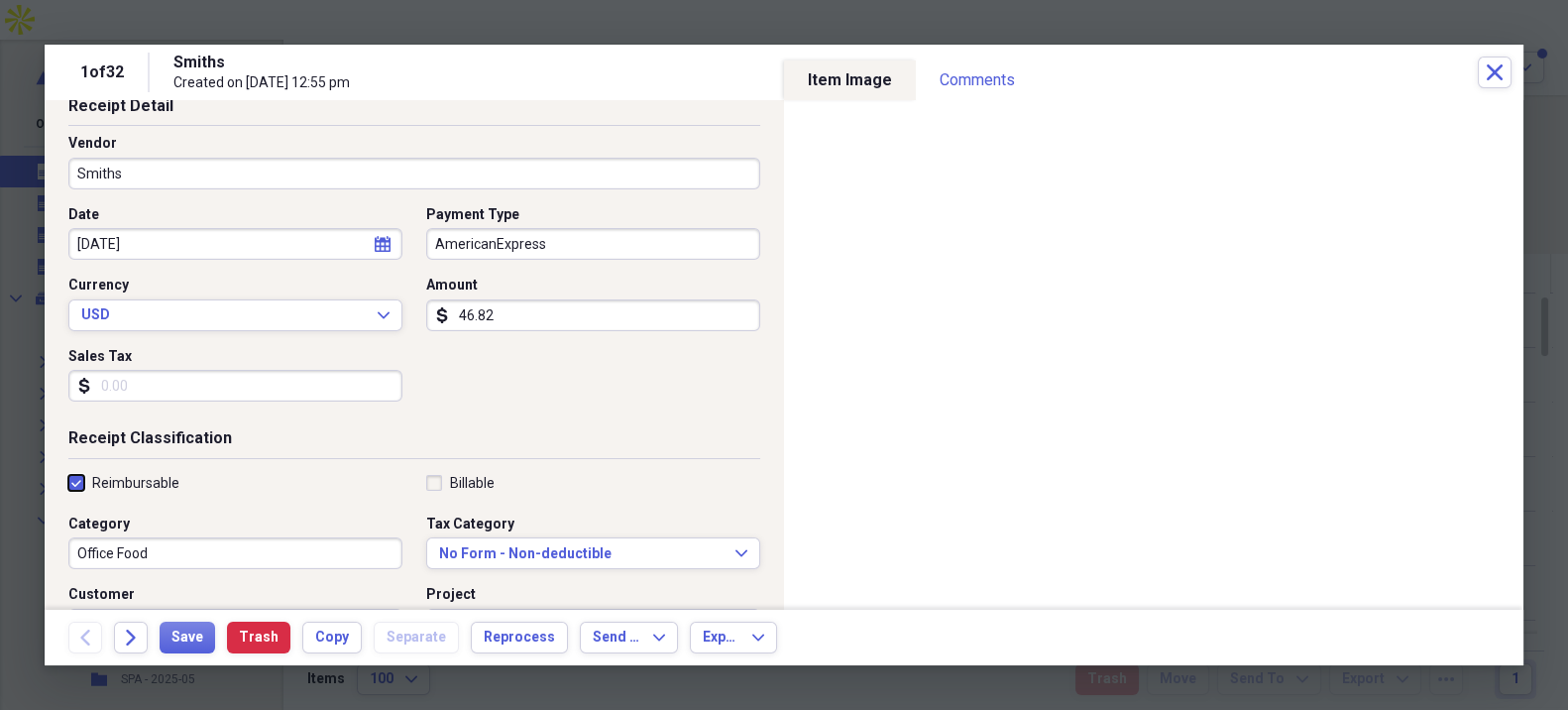 checkbox on "true" 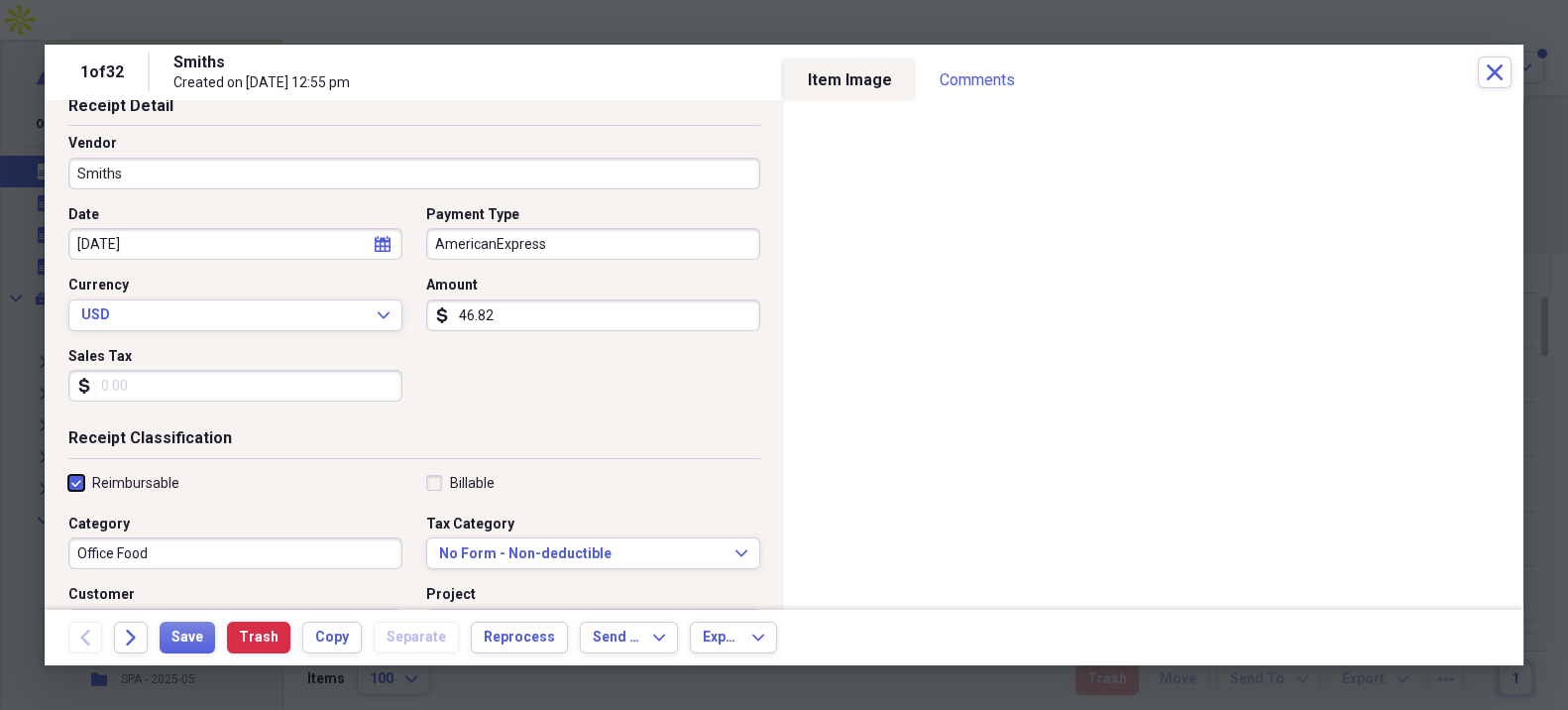 scroll, scrollTop: 220, scrollLeft: 0, axis: vertical 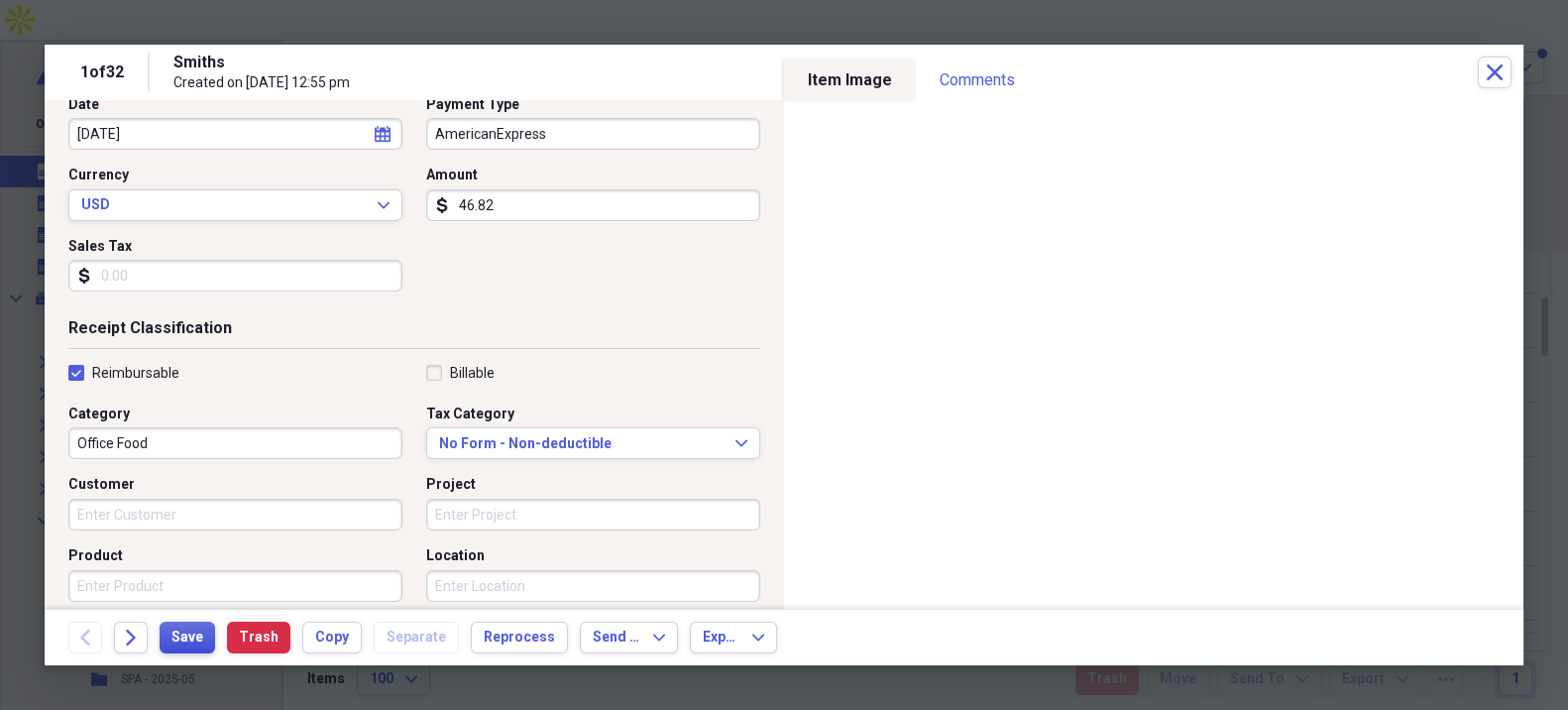 click on "Save" at bounding box center [187, 638] 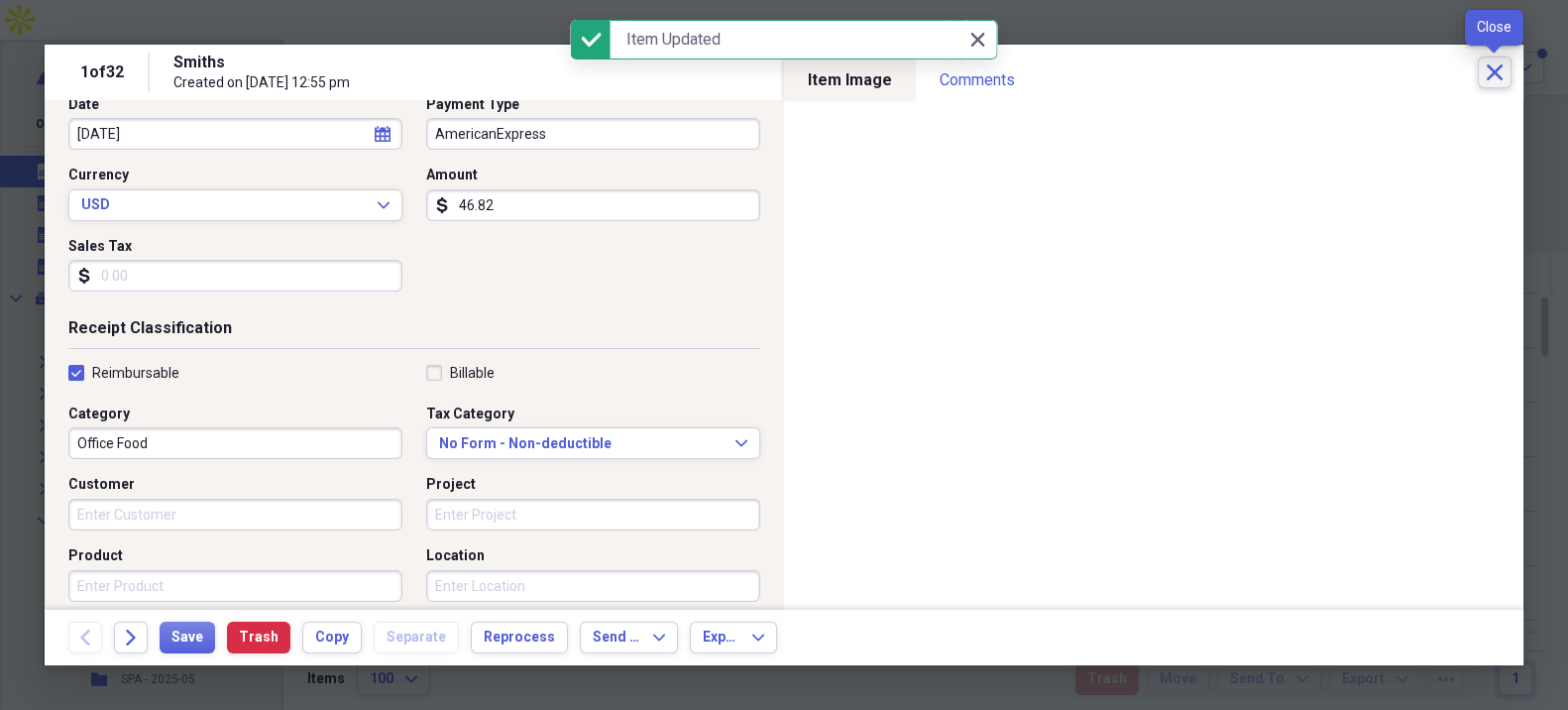 click on "Close" 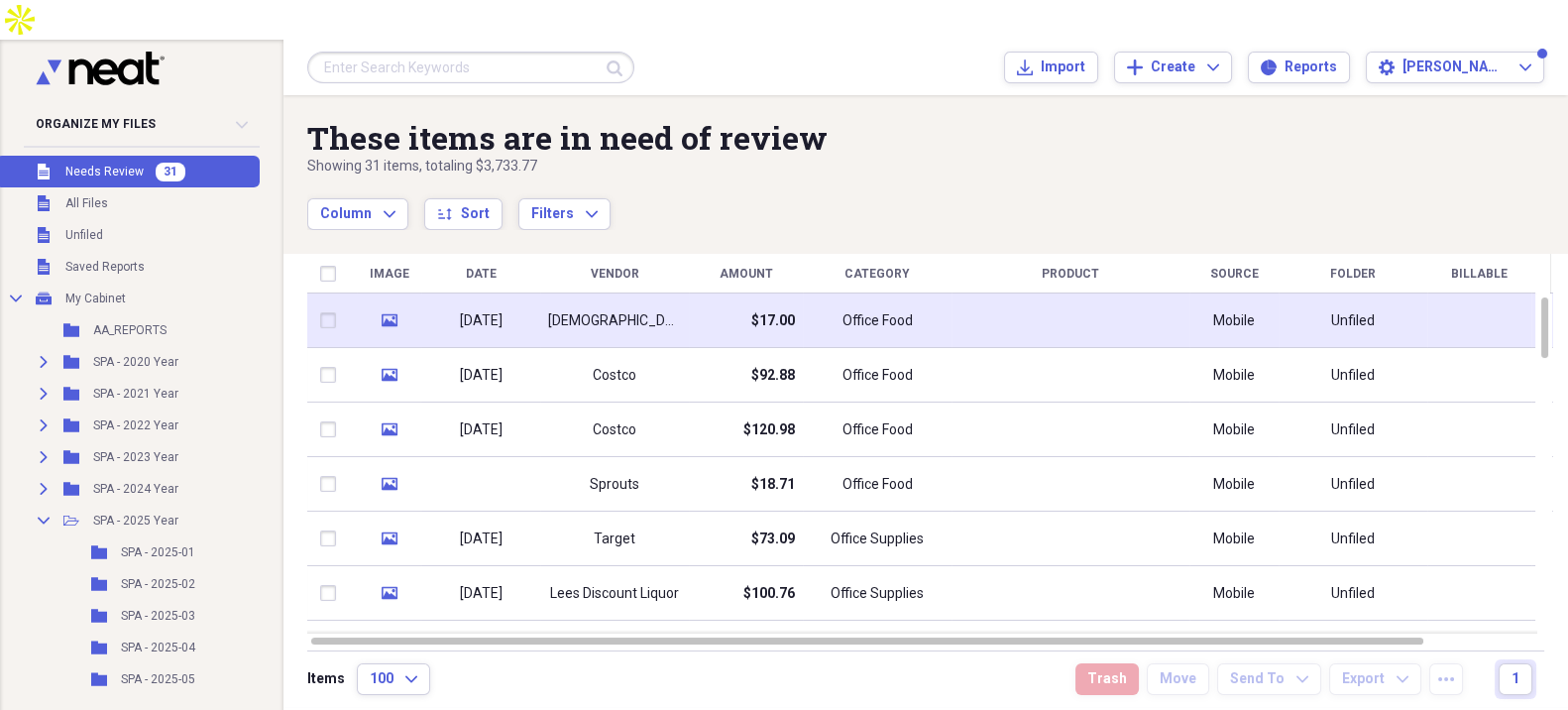 click on "$17.00" at bounding box center (745, 320) 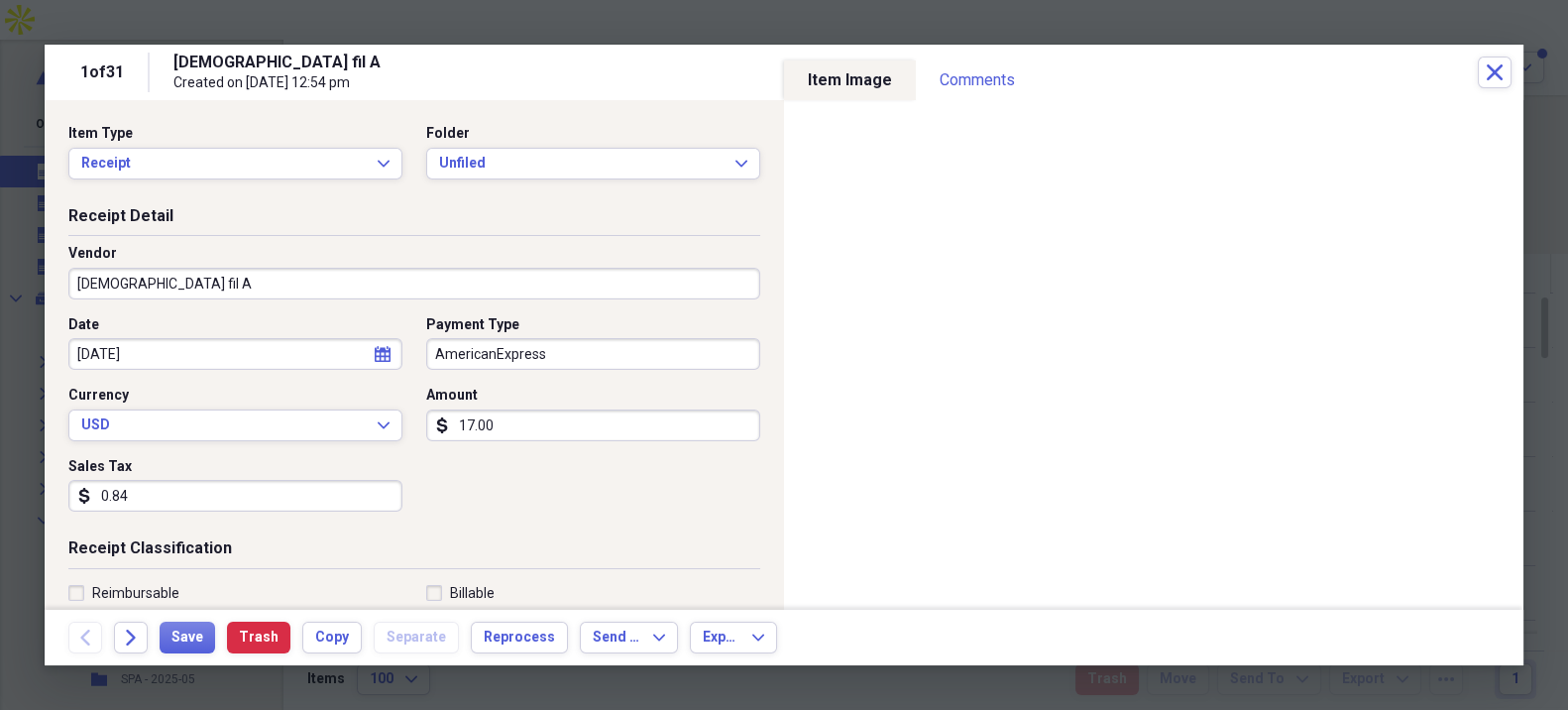 click on "17.00" at bounding box center (593, 425) 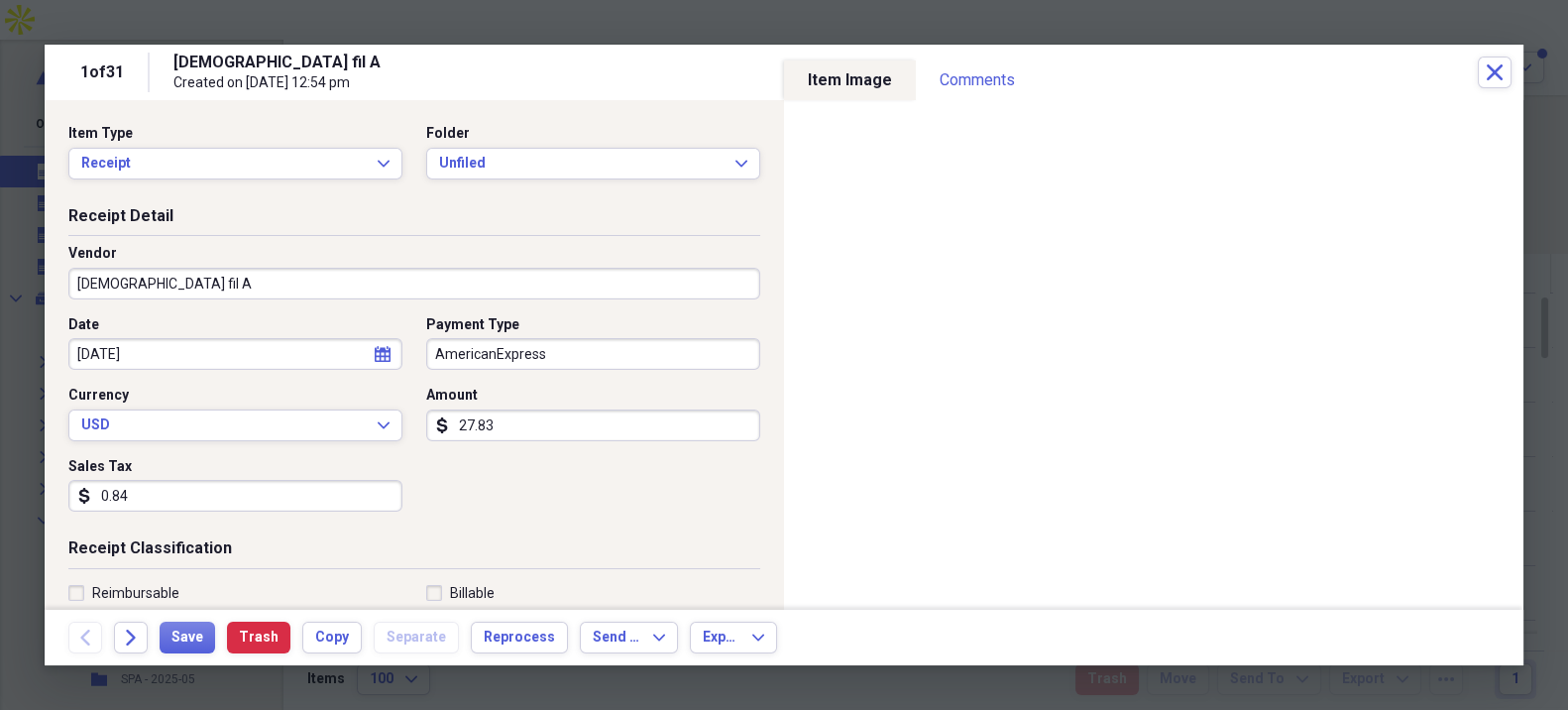 type on "27.83" 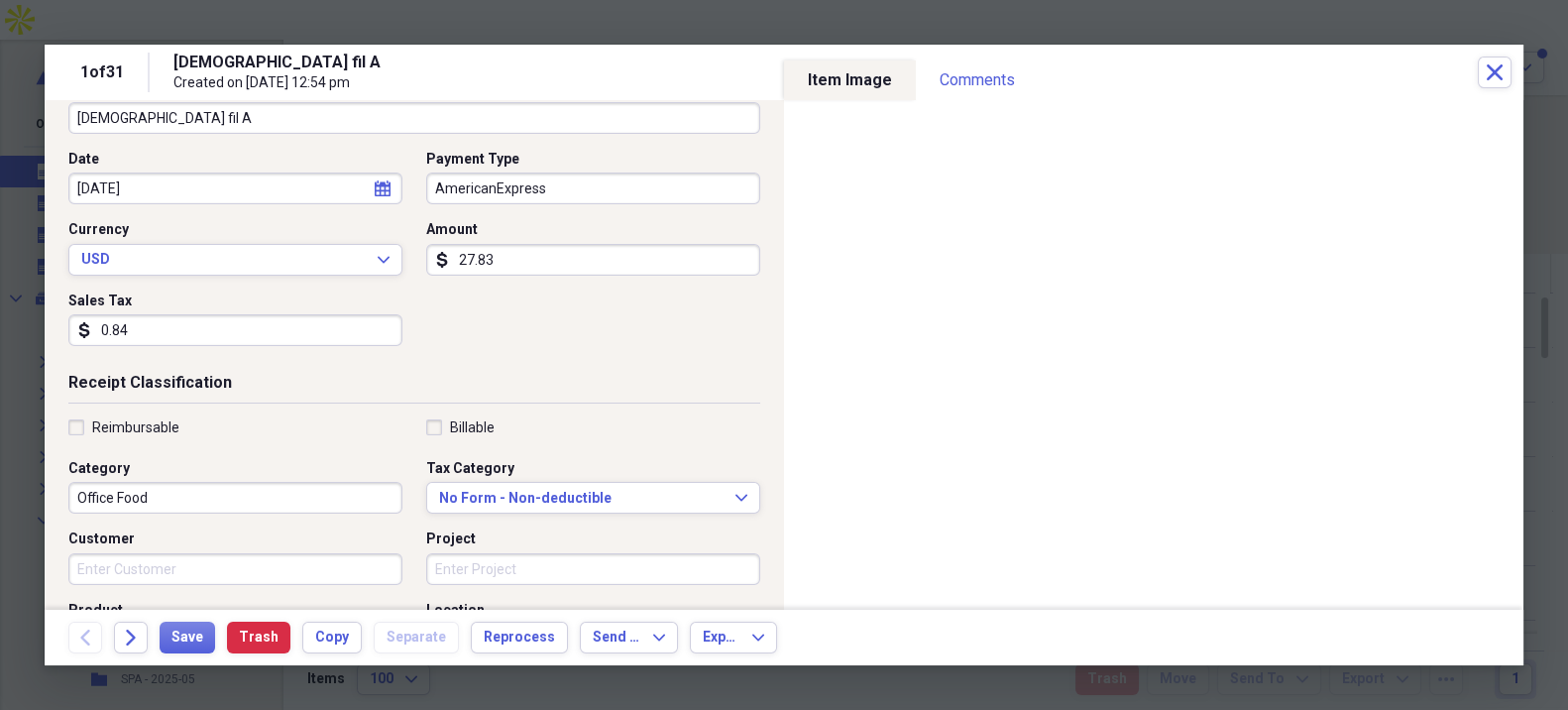 scroll, scrollTop: 220, scrollLeft: 0, axis: vertical 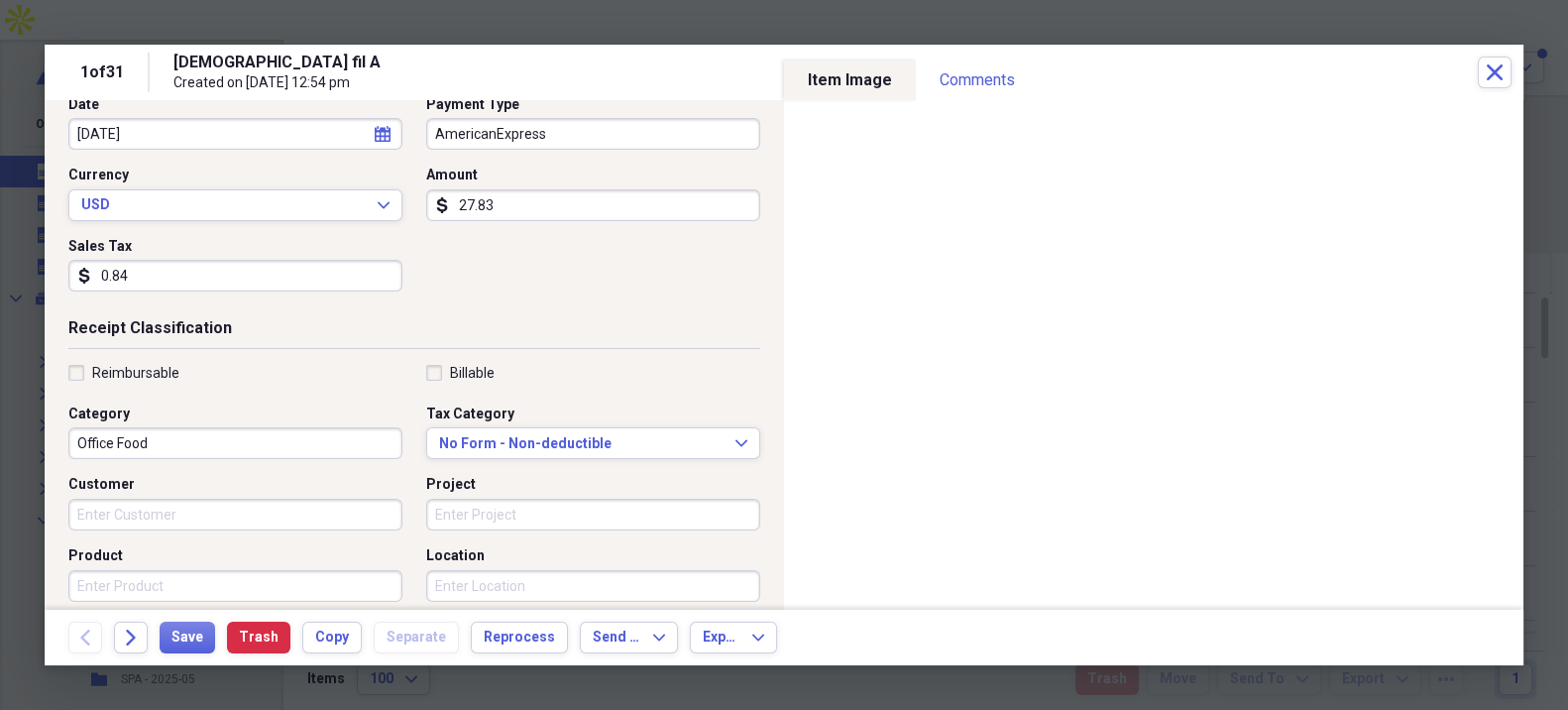 click on "Reimbursable" at bounding box center (136, 373) 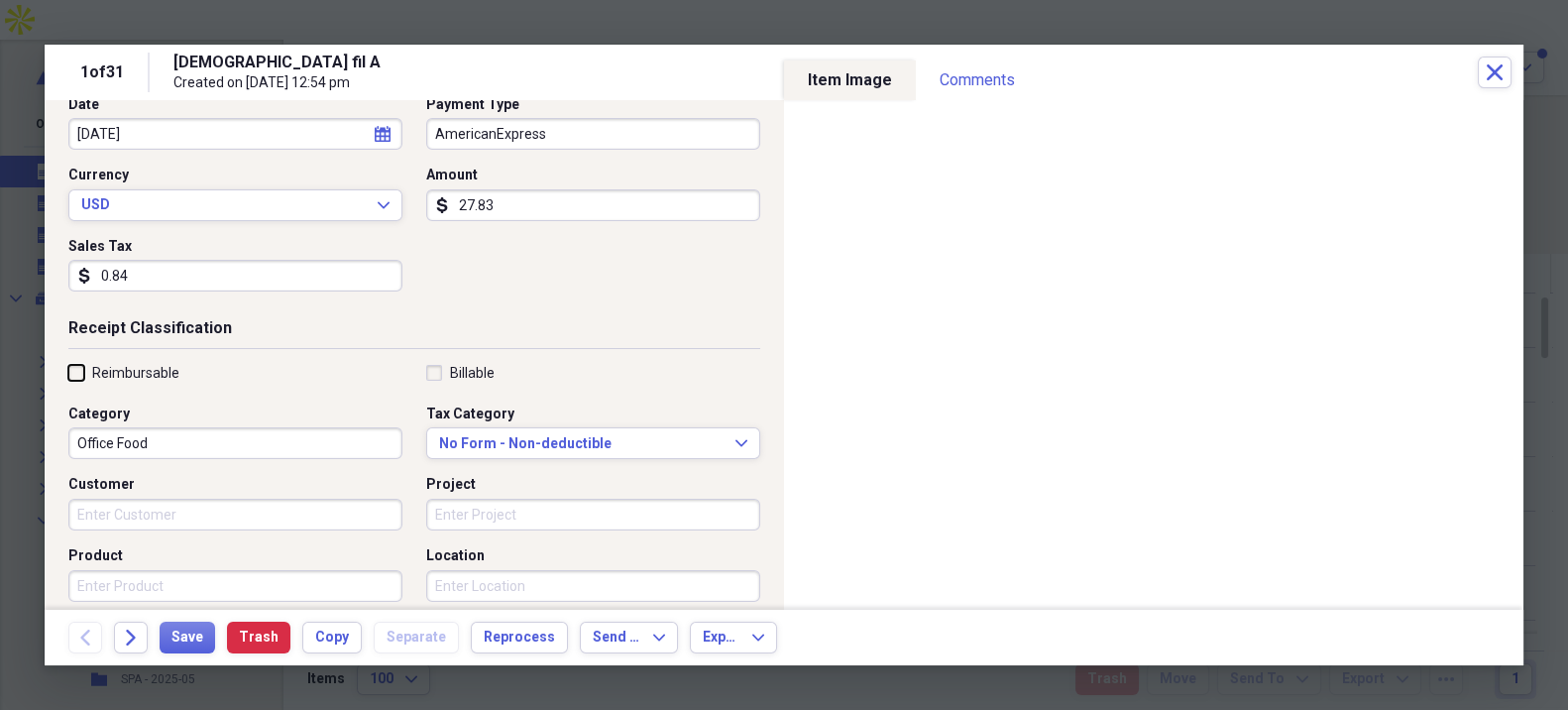 click on "Reimbursable" at bounding box center (68, 372) 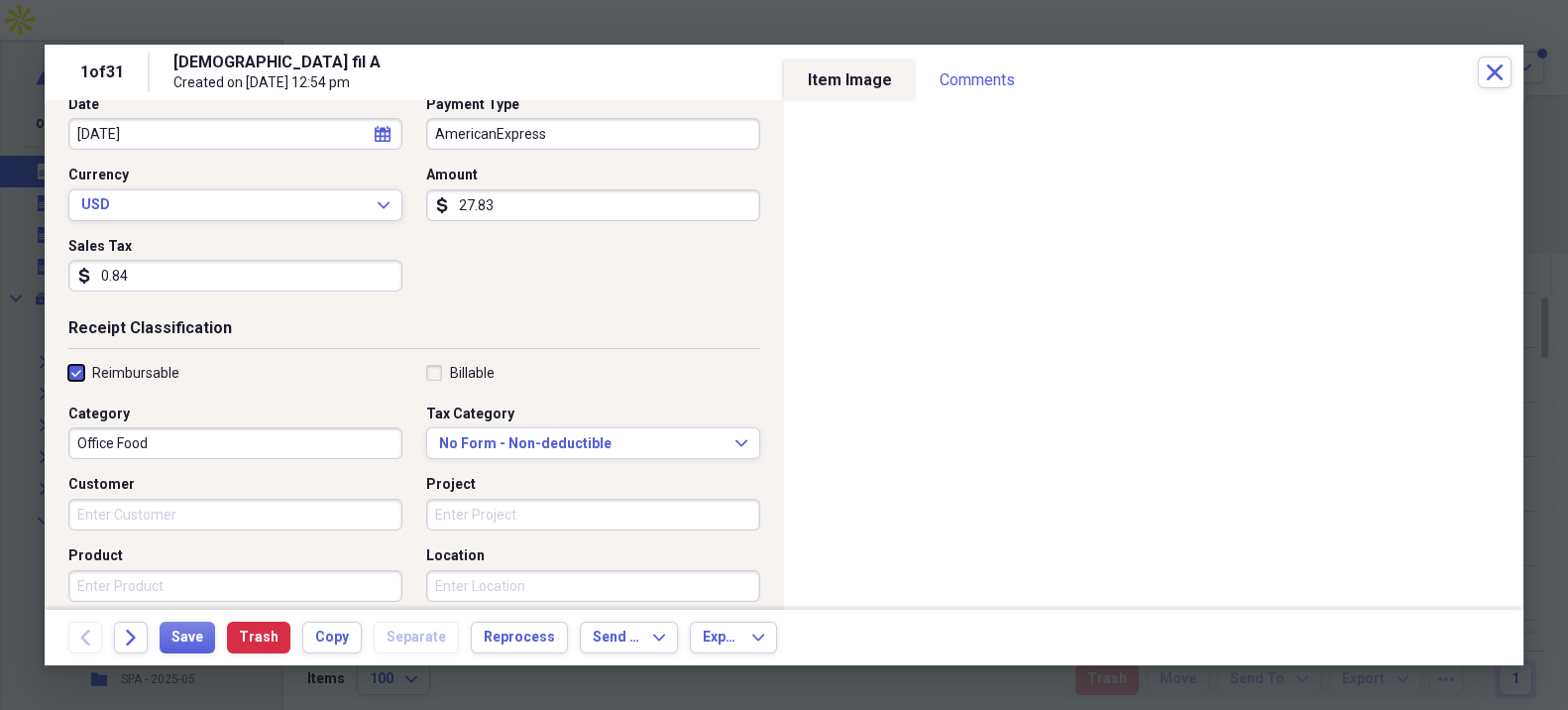 checkbox on "true" 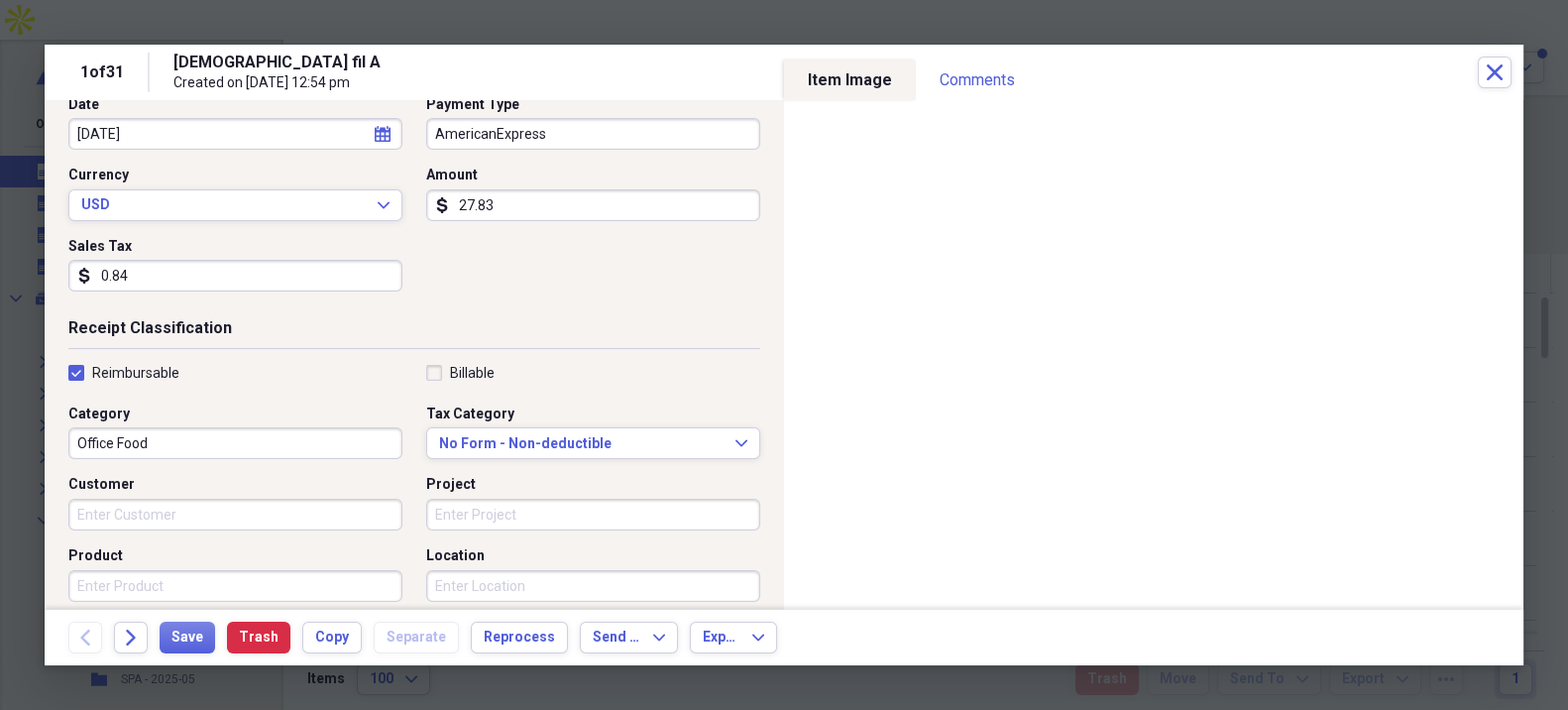 click on "0.84" at bounding box center [235, 276] 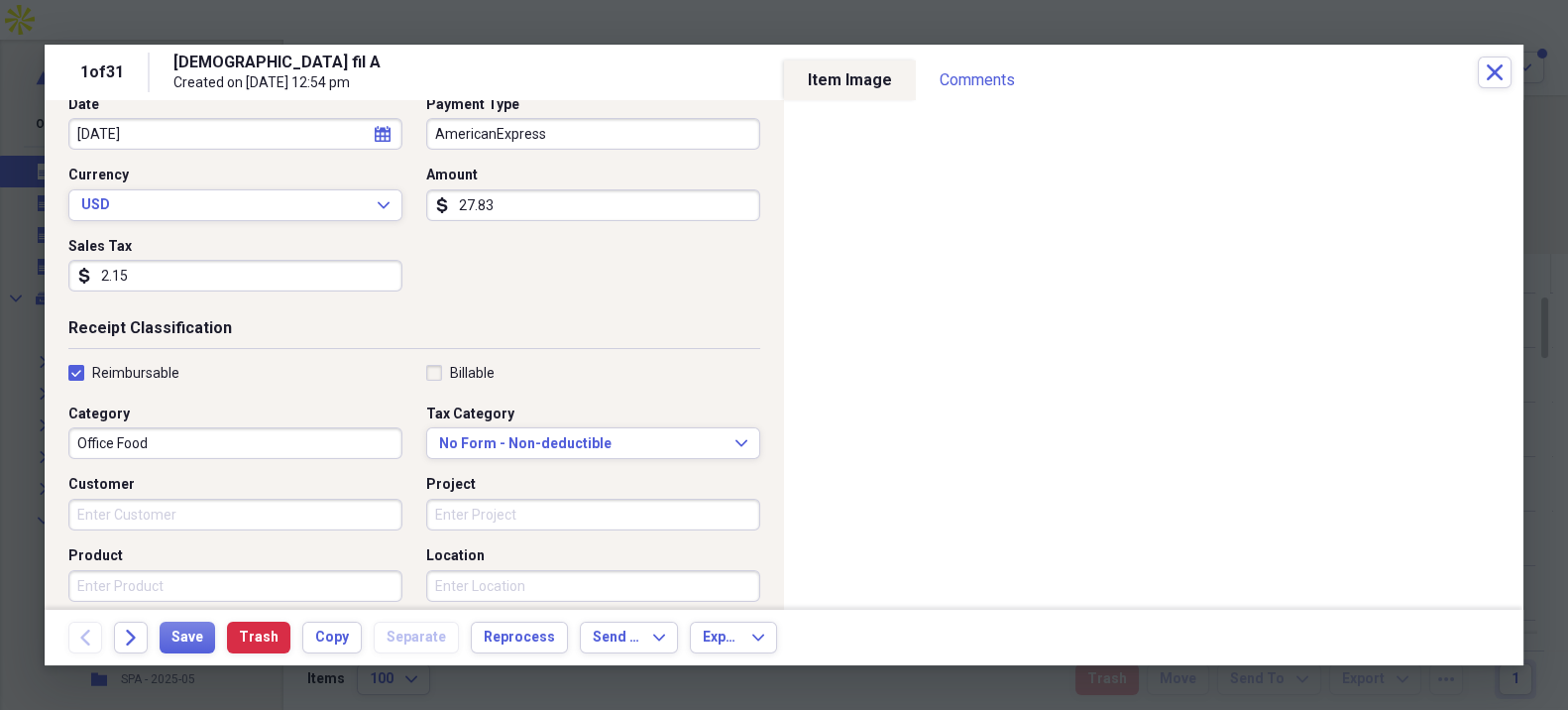 type on "2.15" 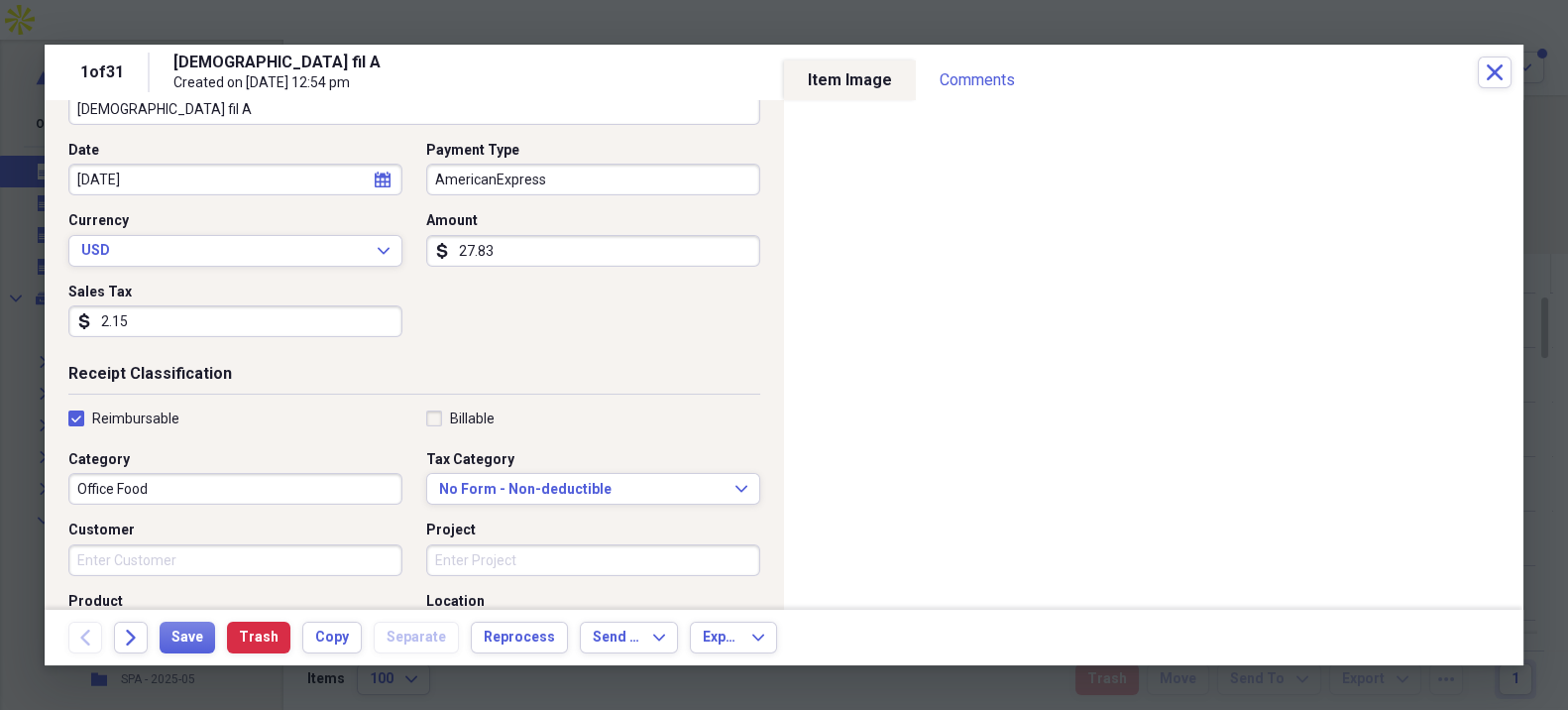 scroll, scrollTop: 220, scrollLeft: 0, axis: vertical 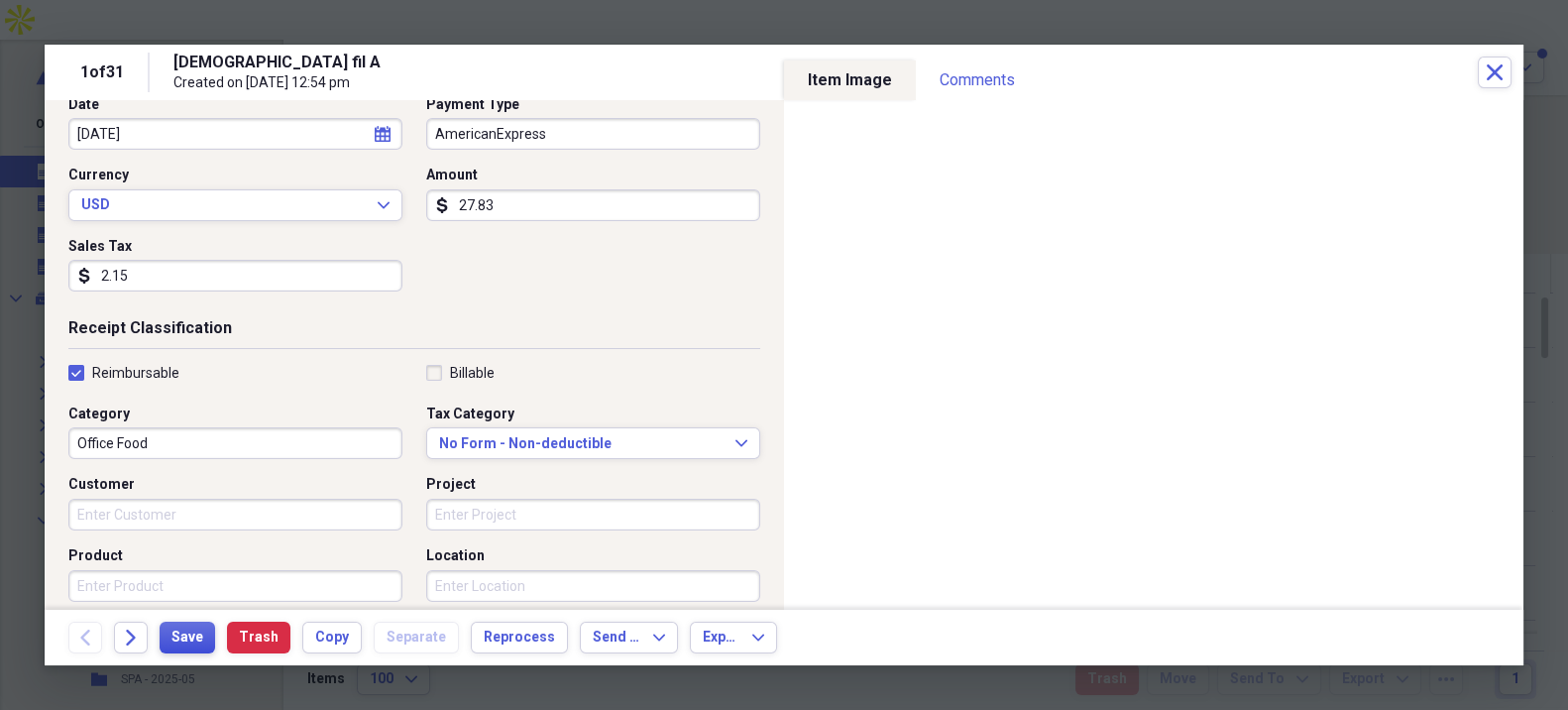 click on "Save" at bounding box center [187, 638] 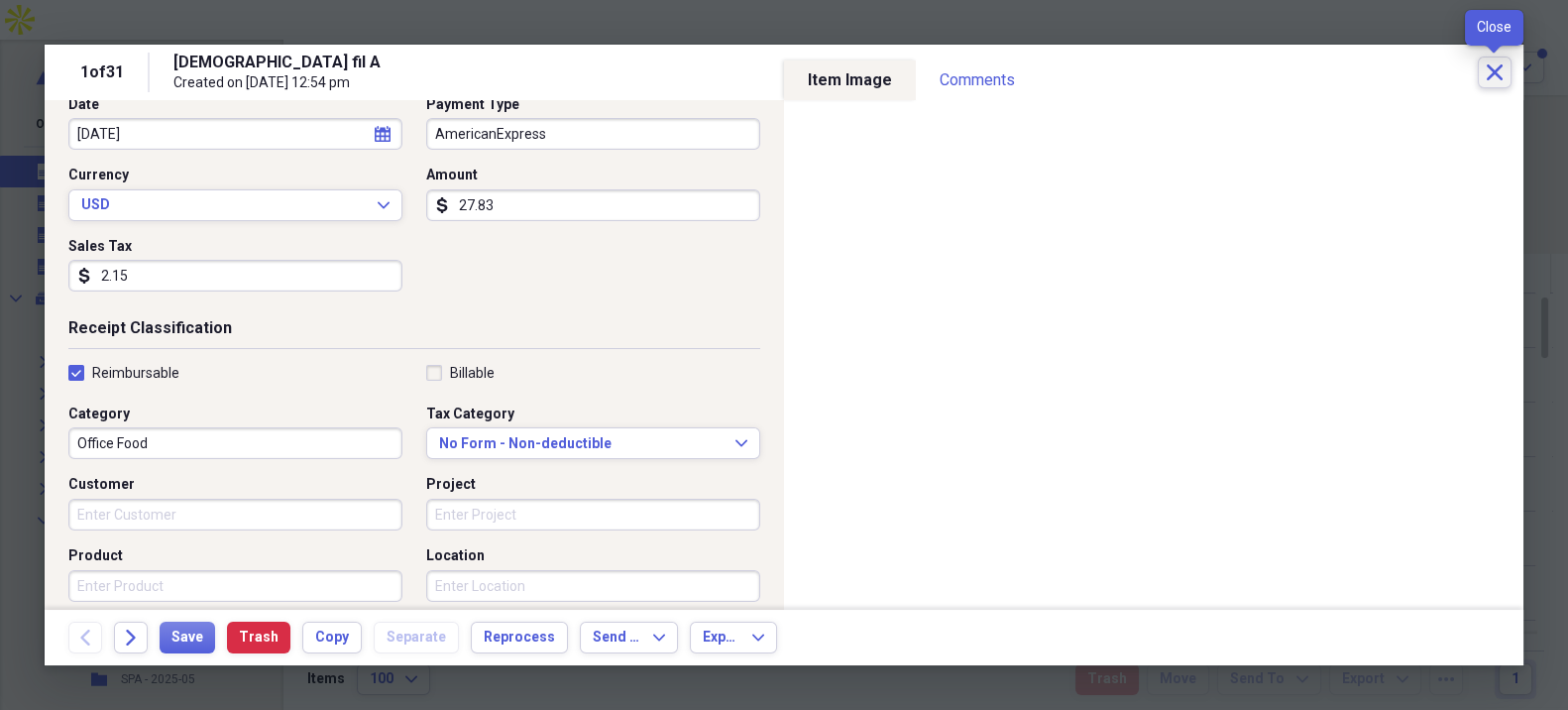 click 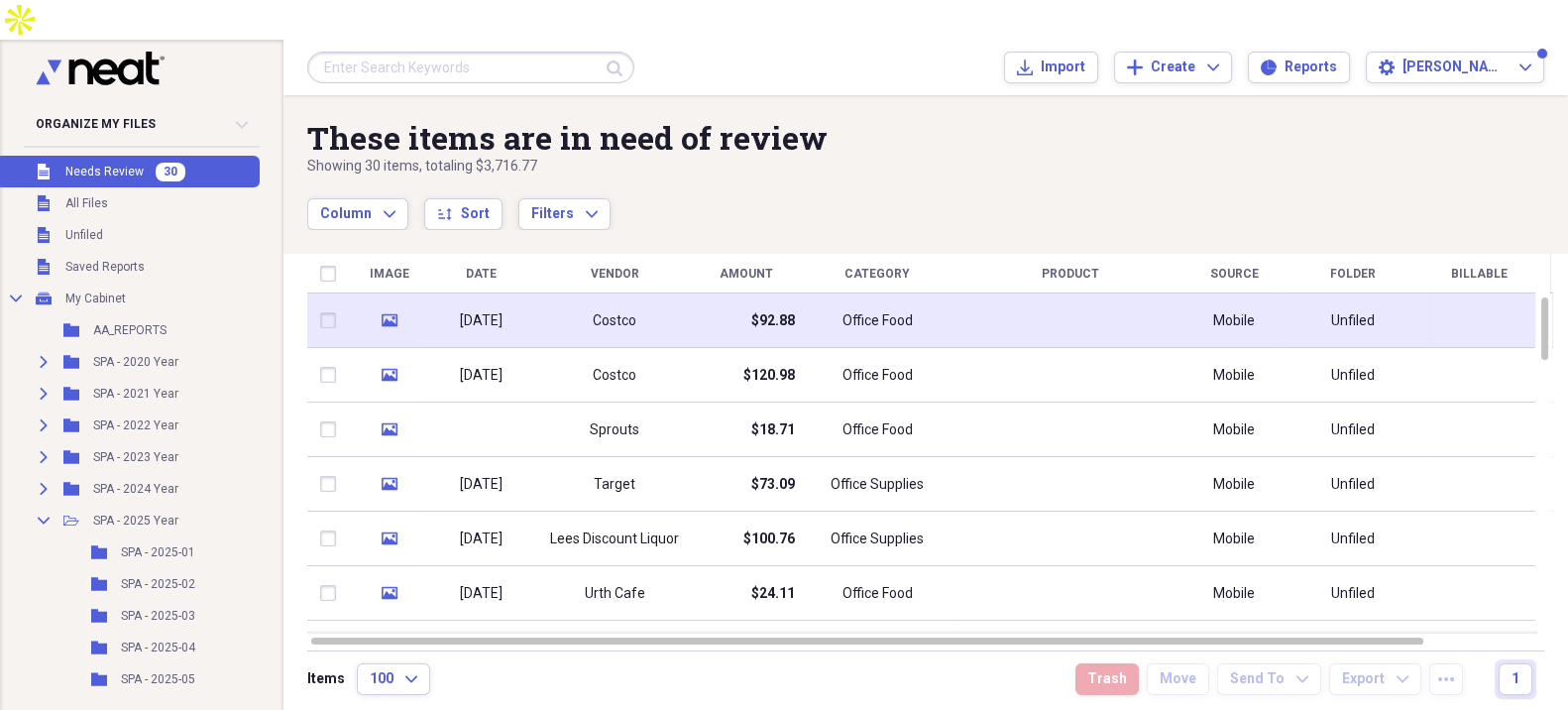 click on "$92.88" at bounding box center (745, 320) 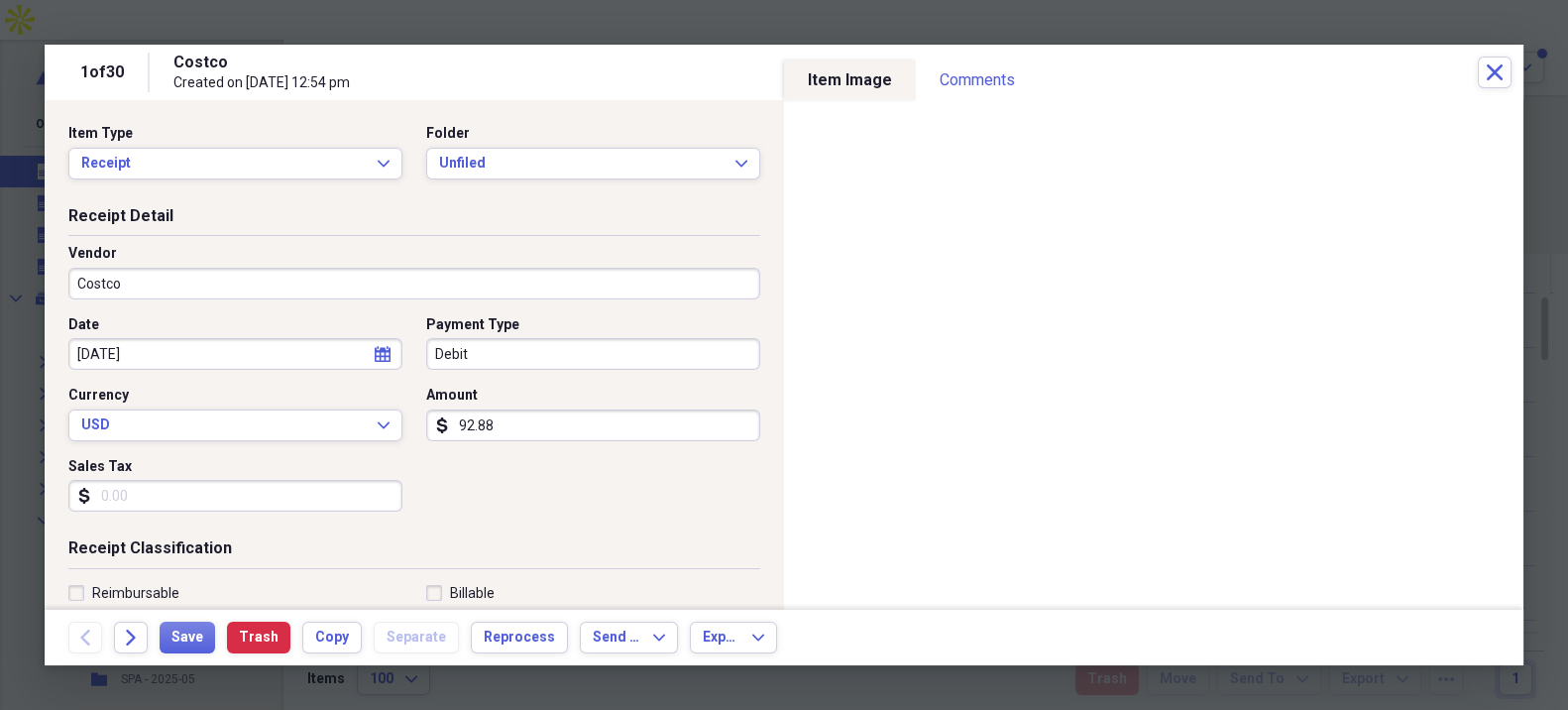 click on "92.88" at bounding box center (593, 425) 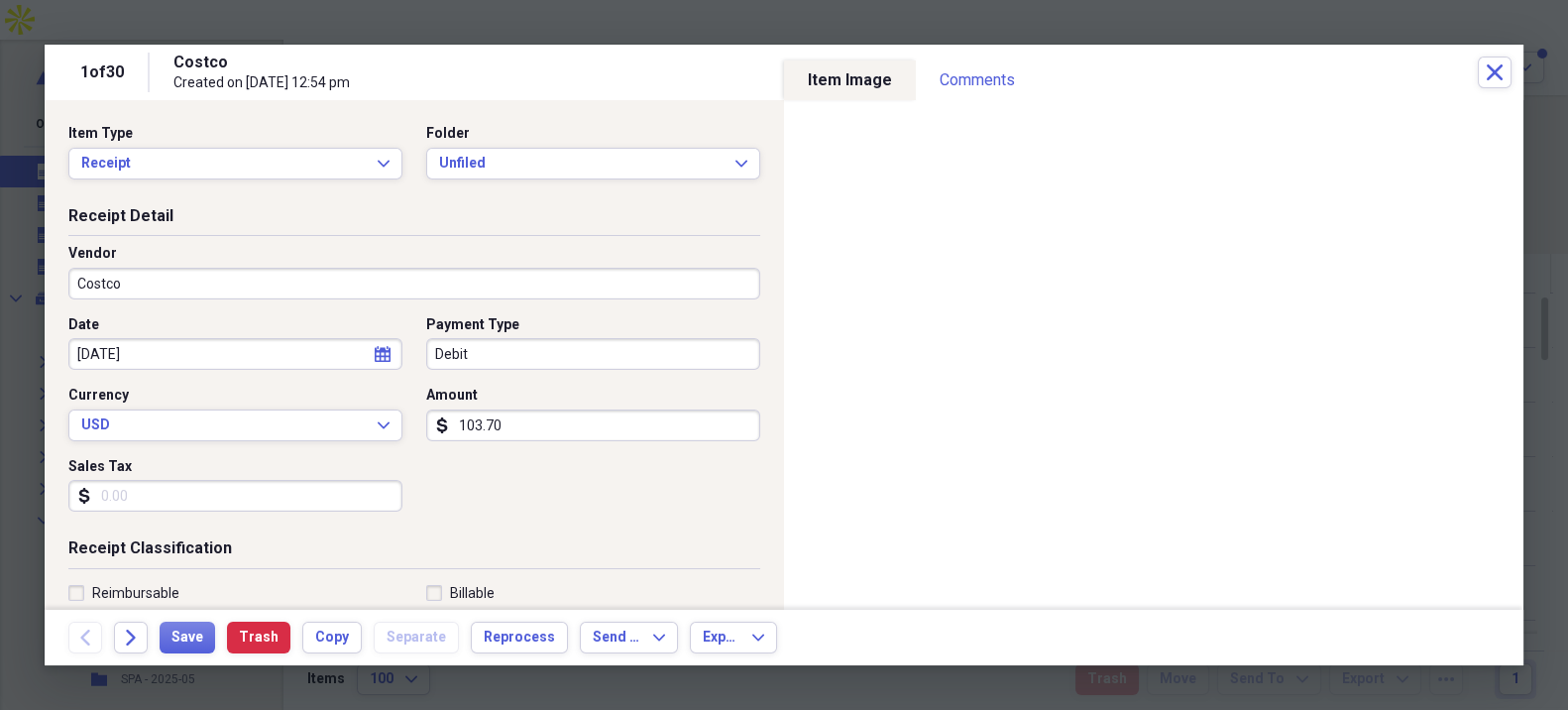 type on "103.70" 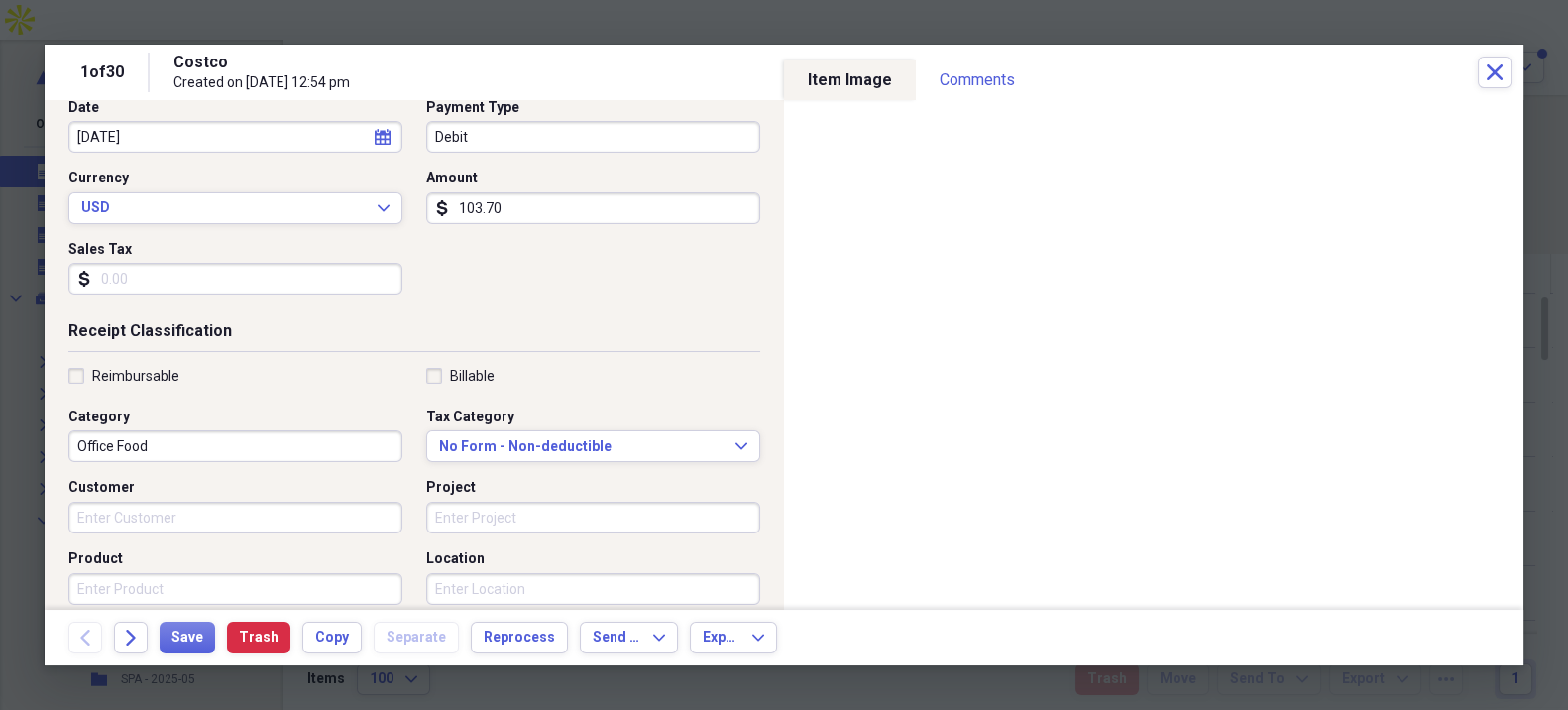 scroll, scrollTop: 220, scrollLeft: 0, axis: vertical 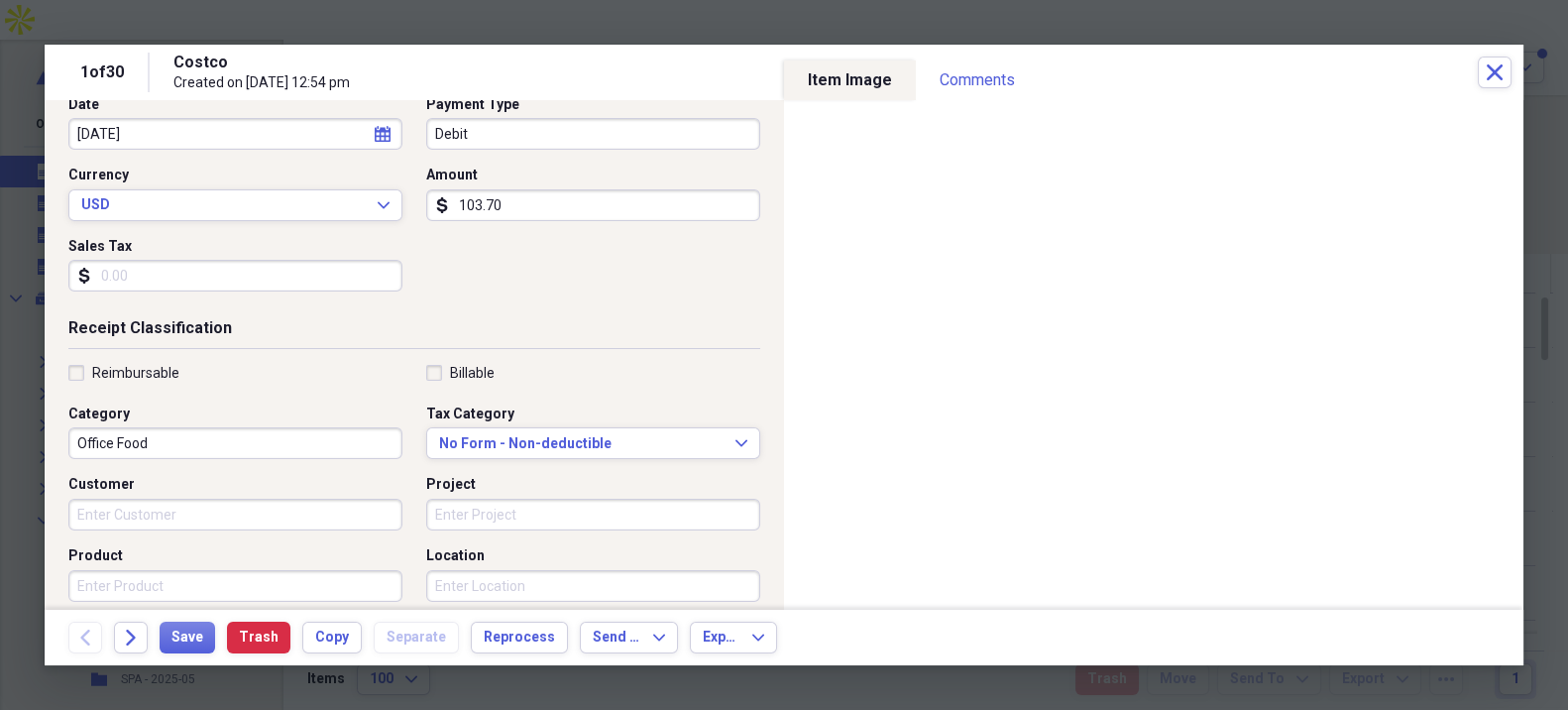 click on "Reimbursable" at bounding box center [136, 373] 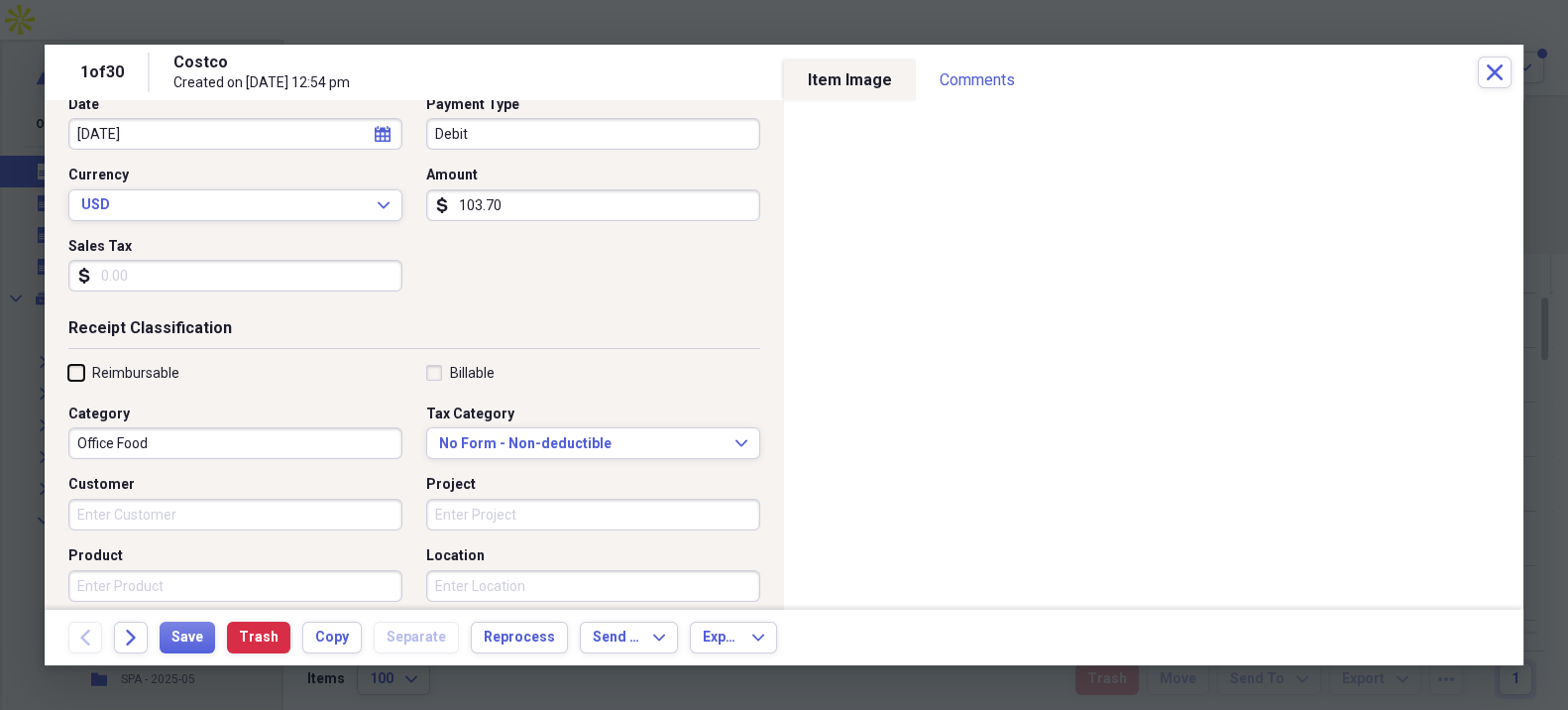 click on "Reimbursable" at bounding box center (68, 372) 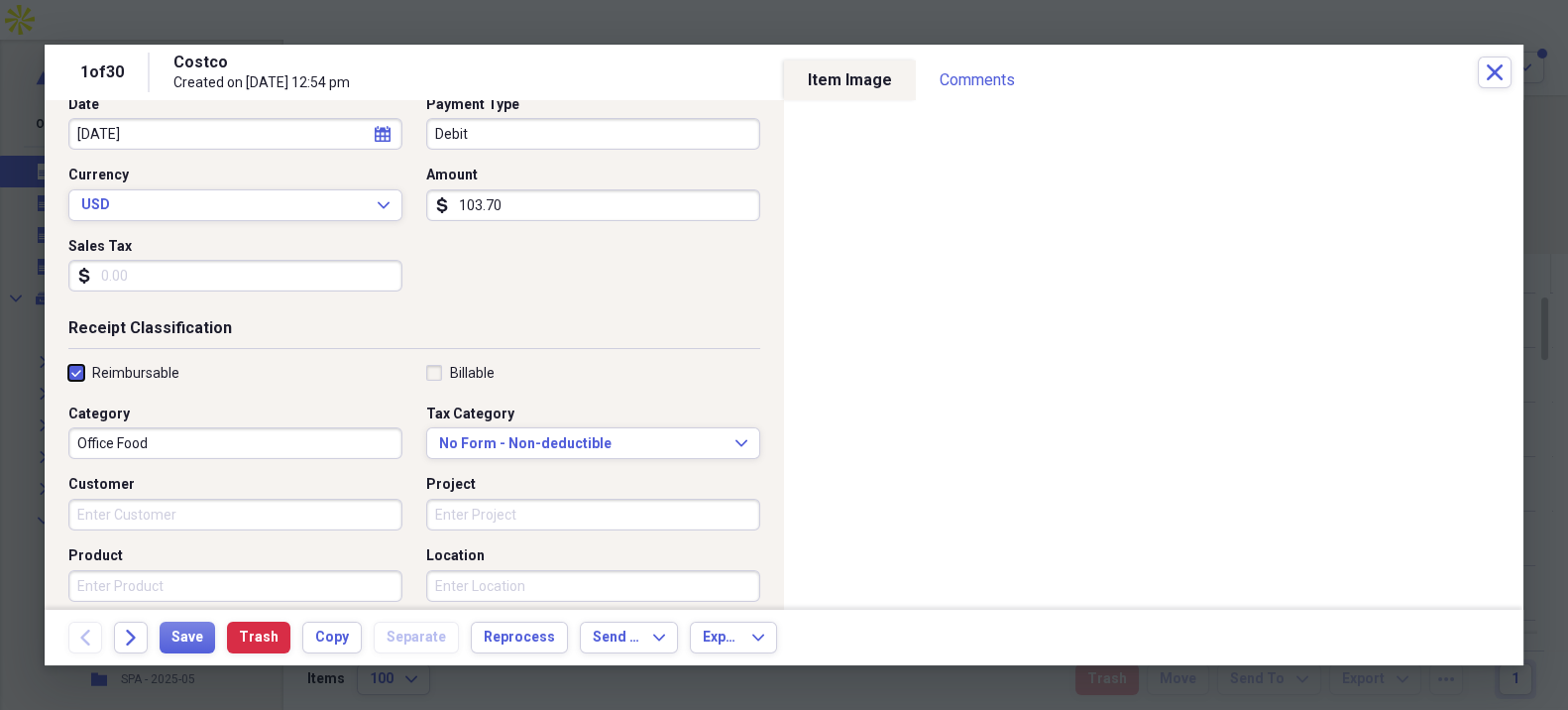 checkbox on "true" 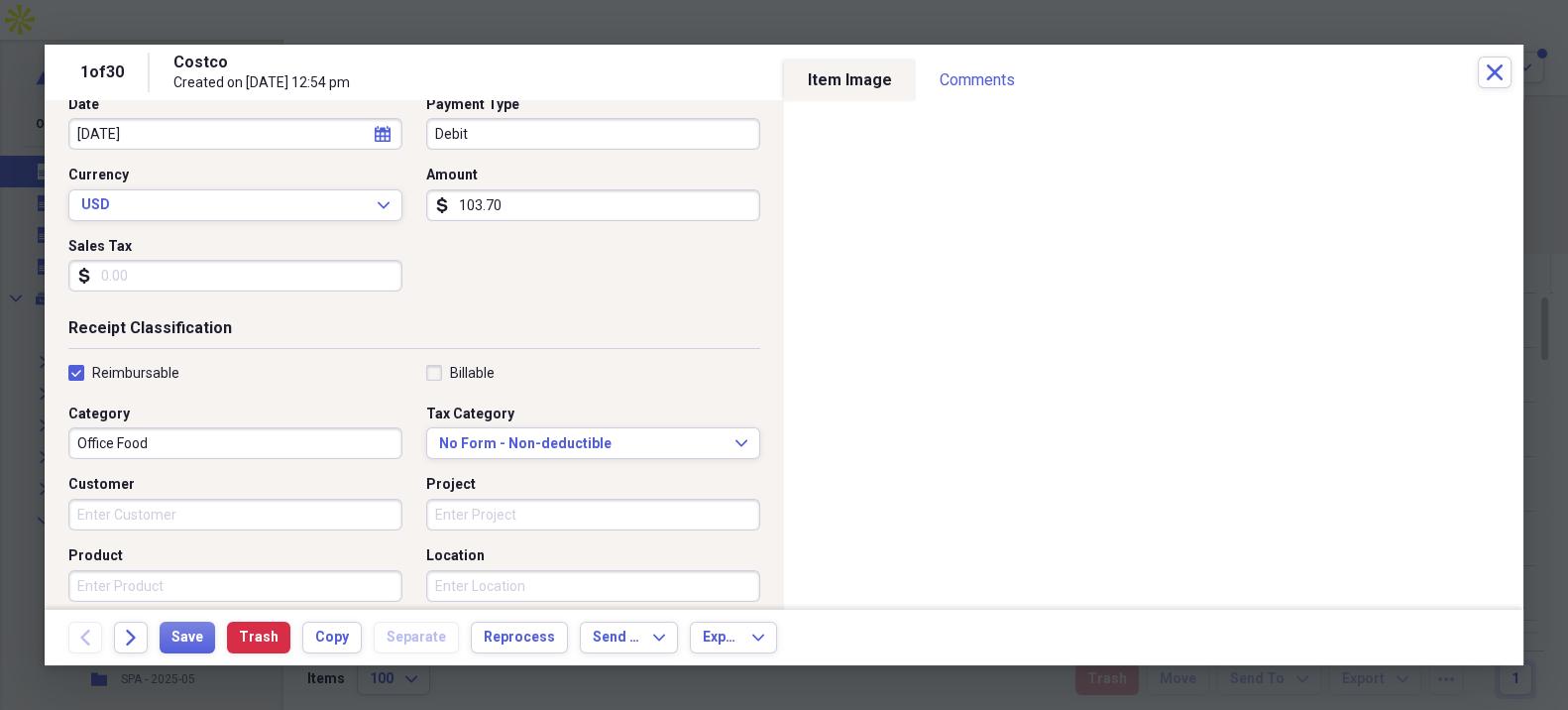 click on "Sales Tax" at bounding box center (235, 276) 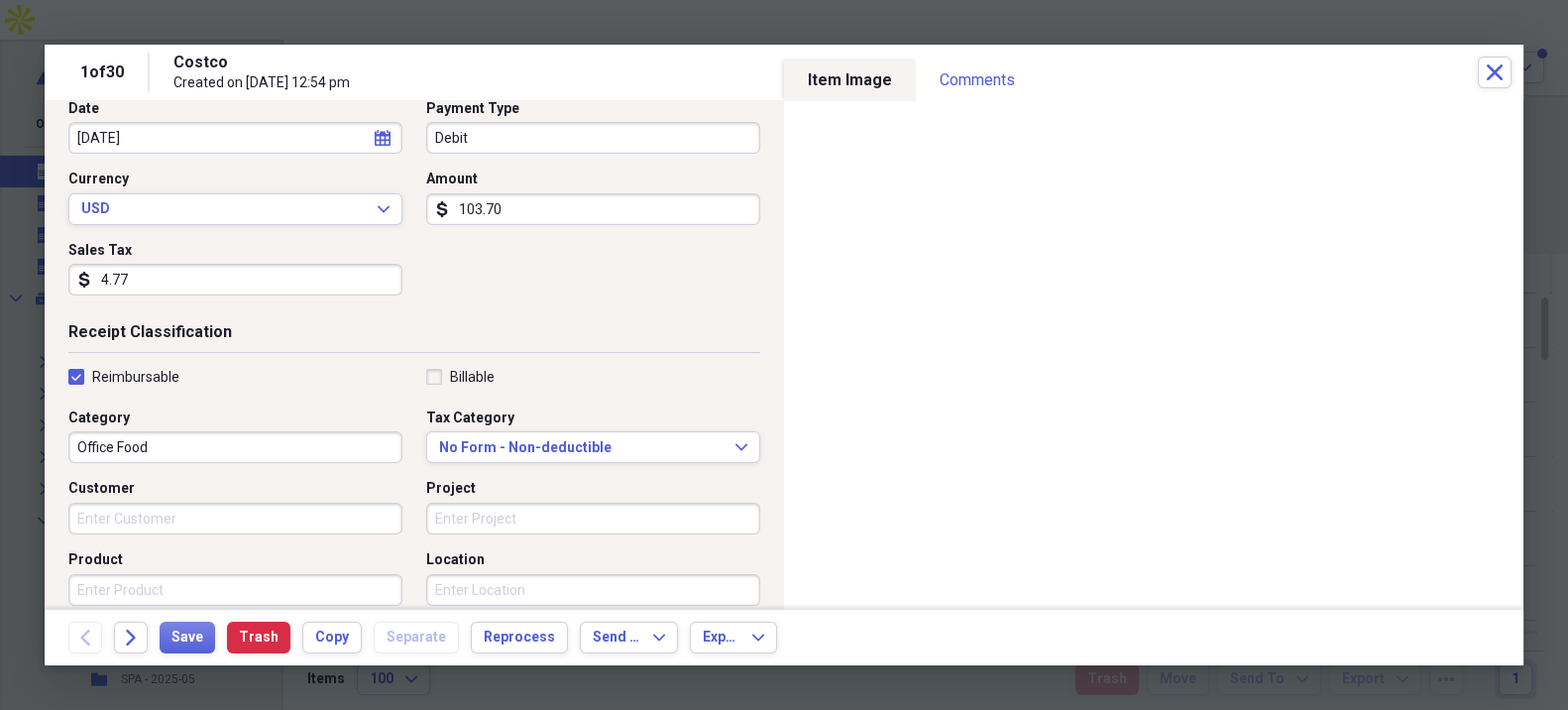 scroll, scrollTop: 330, scrollLeft: 0, axis: vertical 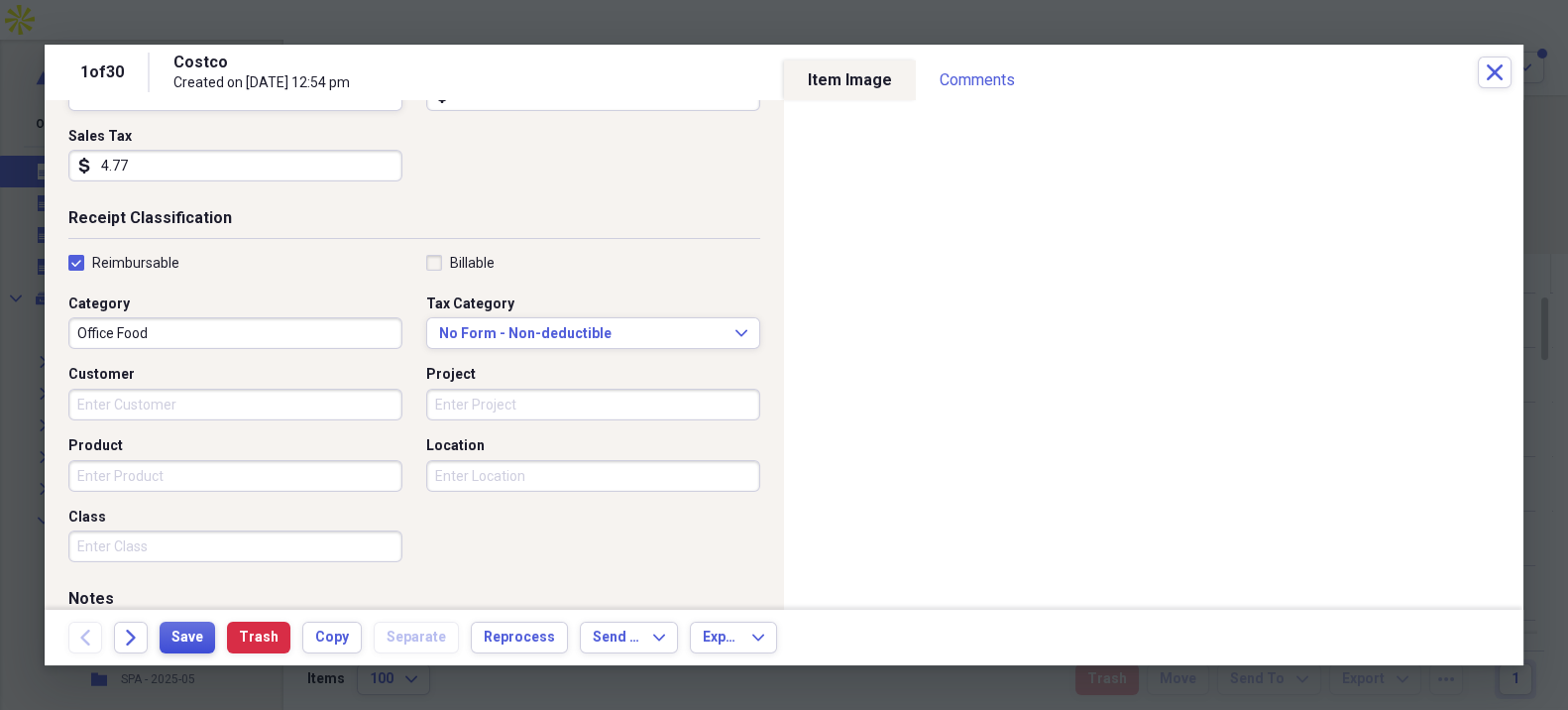type on "4.77" 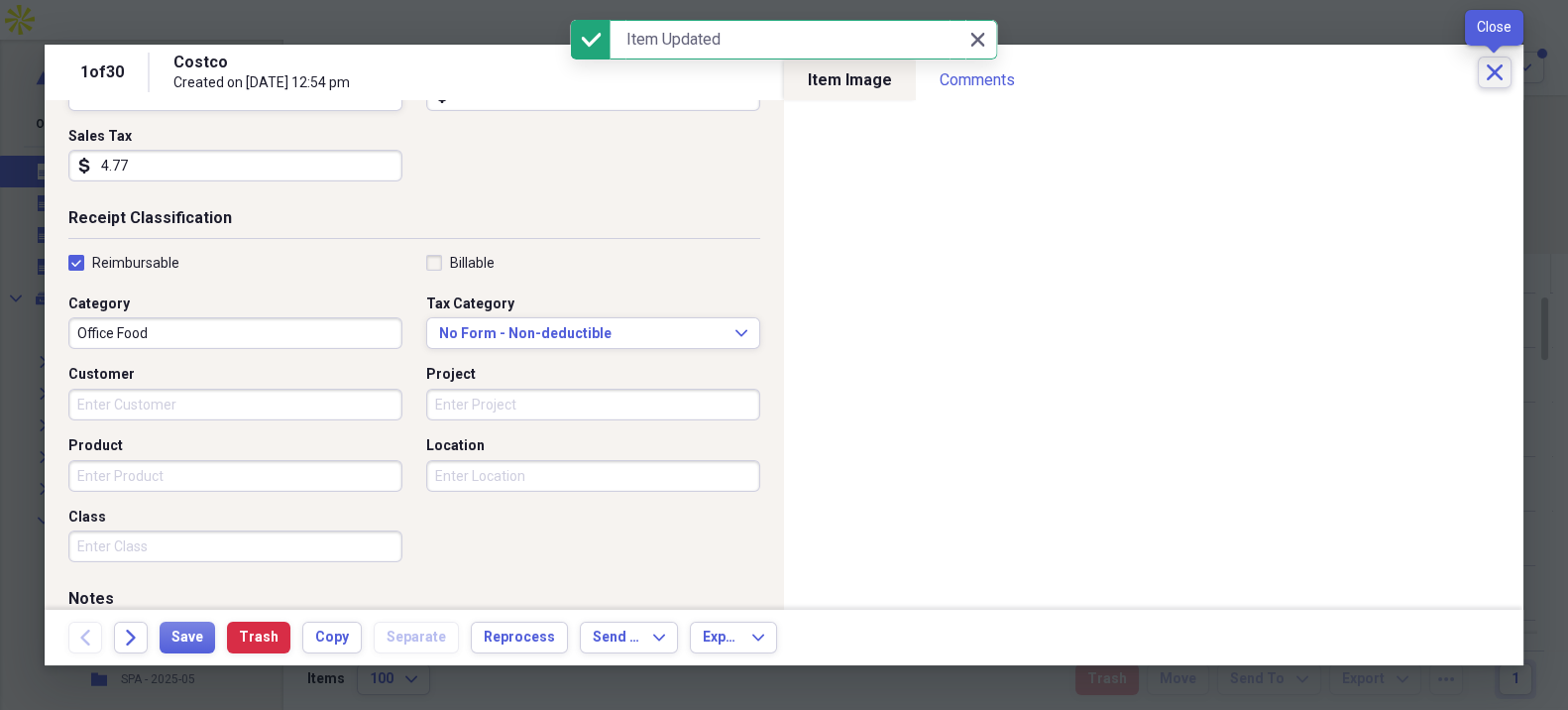 click on "Close" 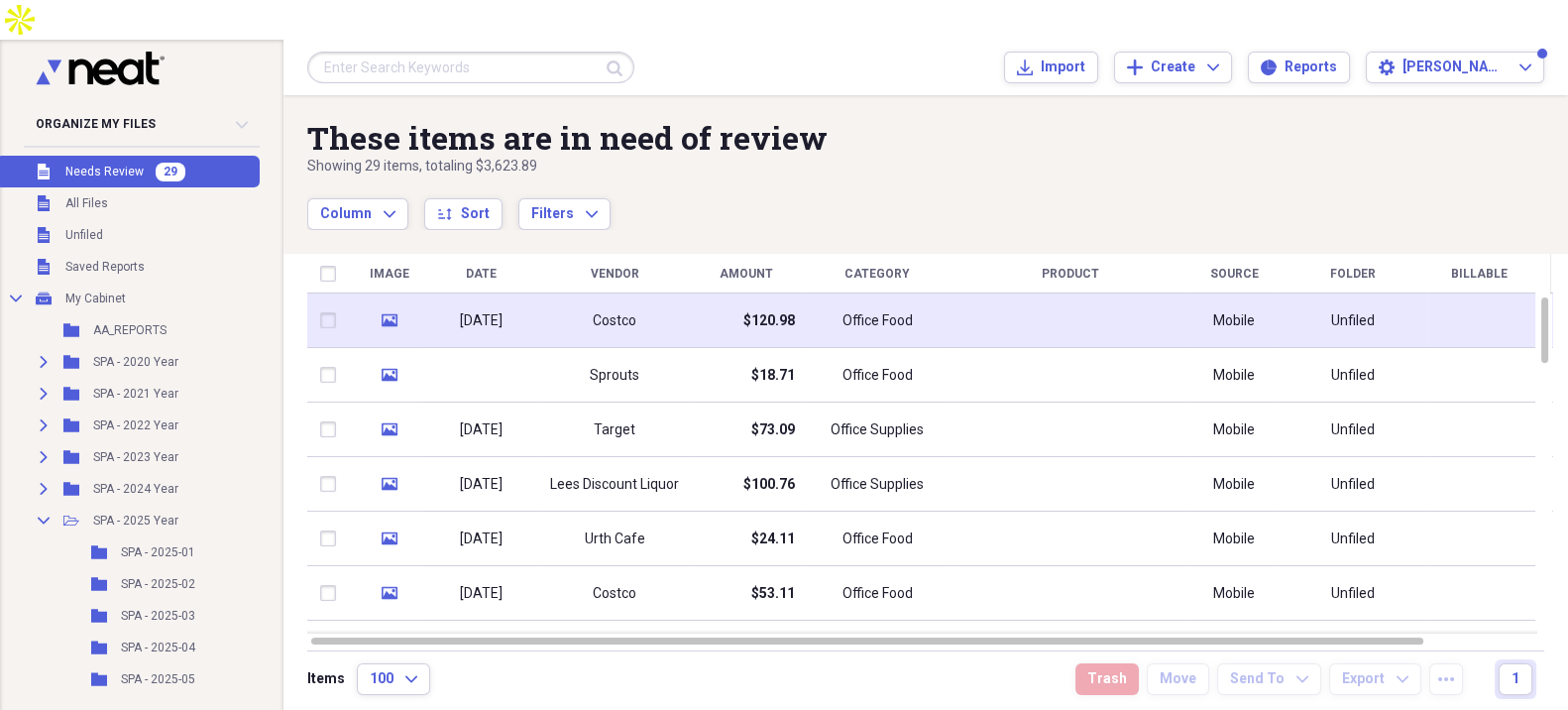 click on "$120.98" at bounding box center [745, 320] 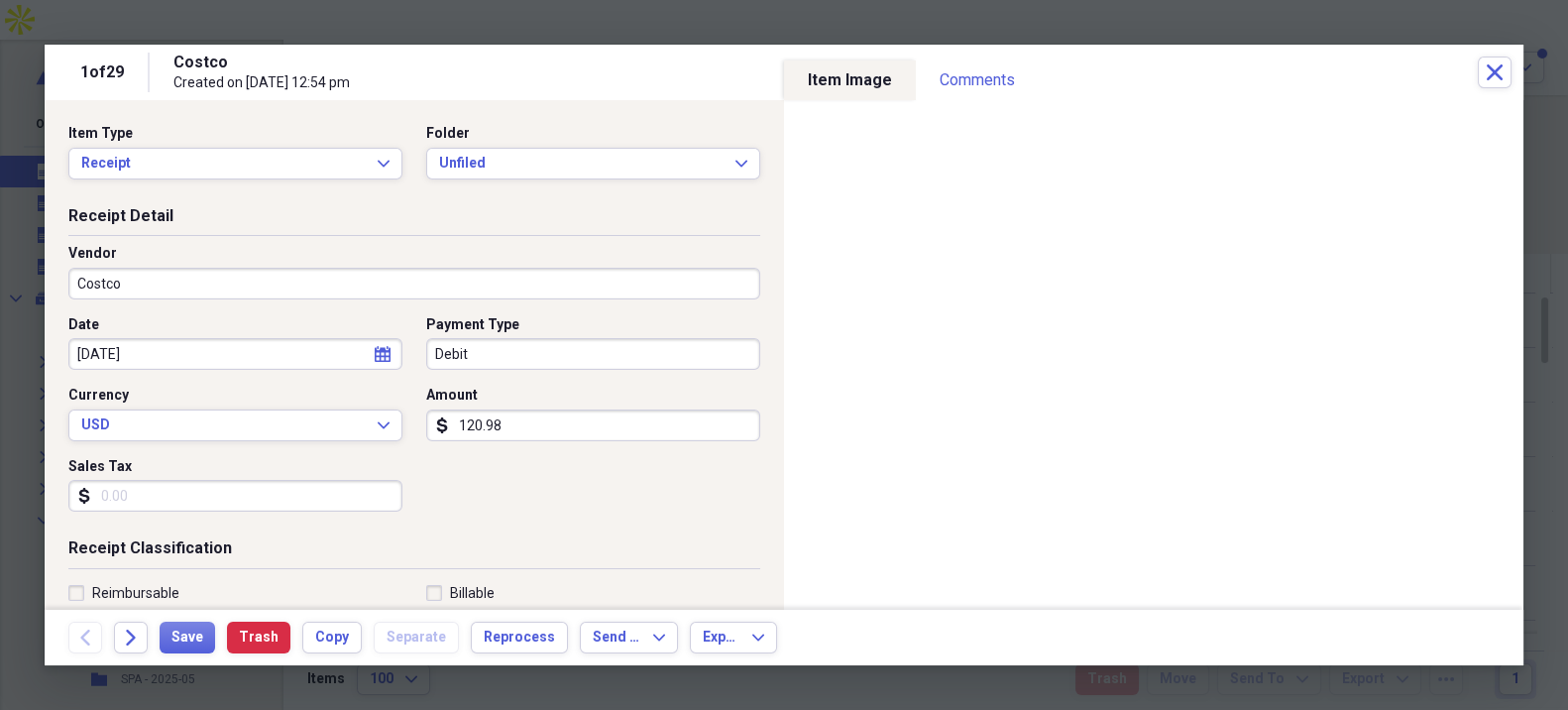 click on "Sales Tax" at bounding box center [235, 496] 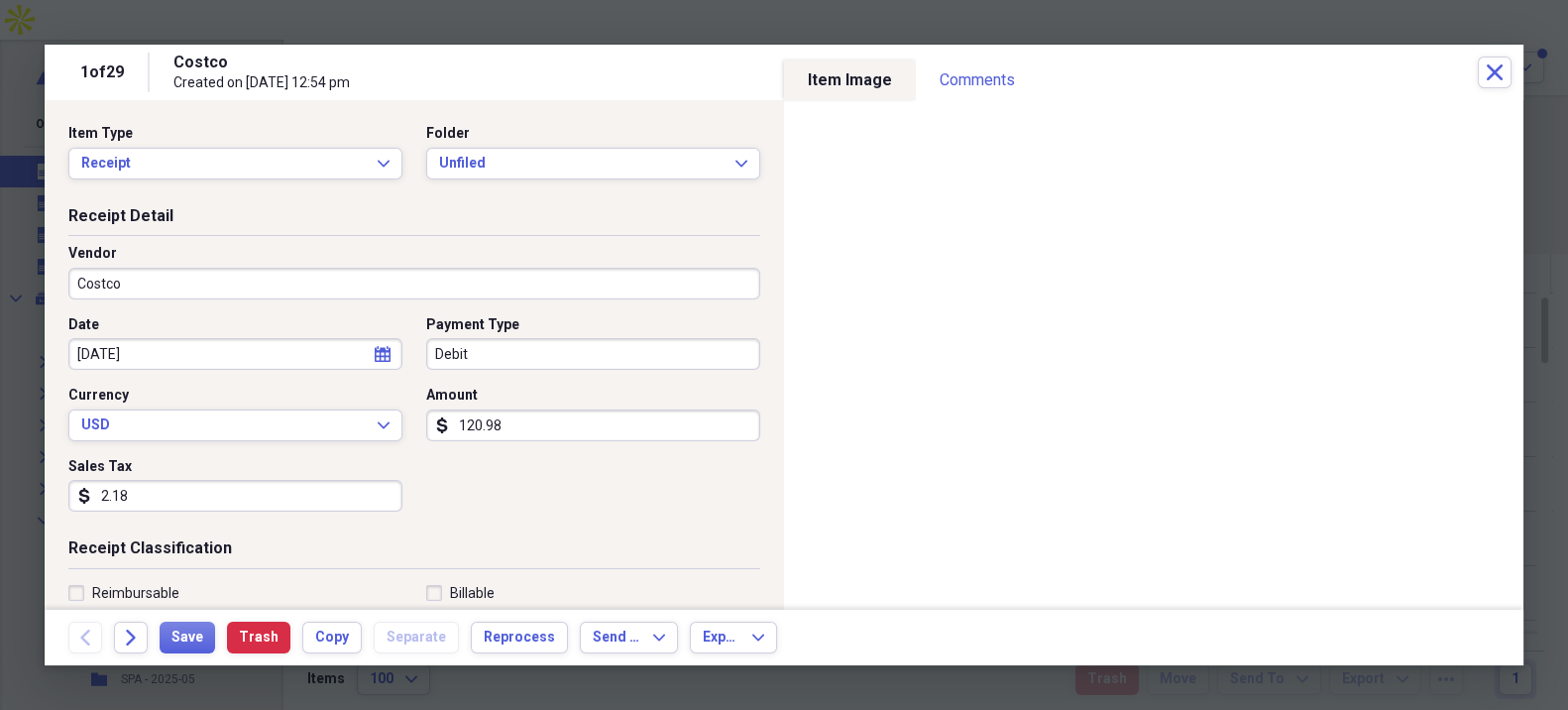 type on "2.18" 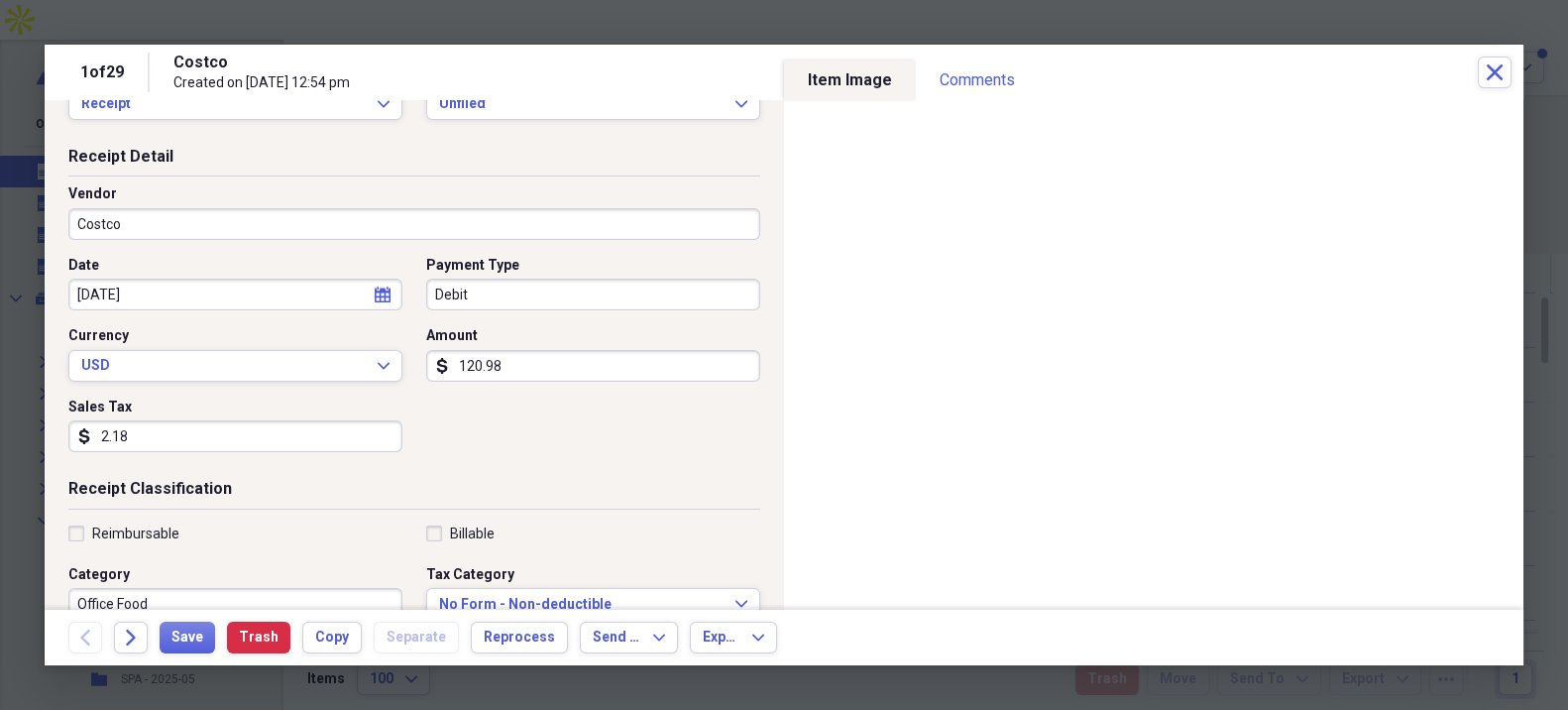 scroll, scrollTop: 110, scrollLeft: 0, axis: vertical 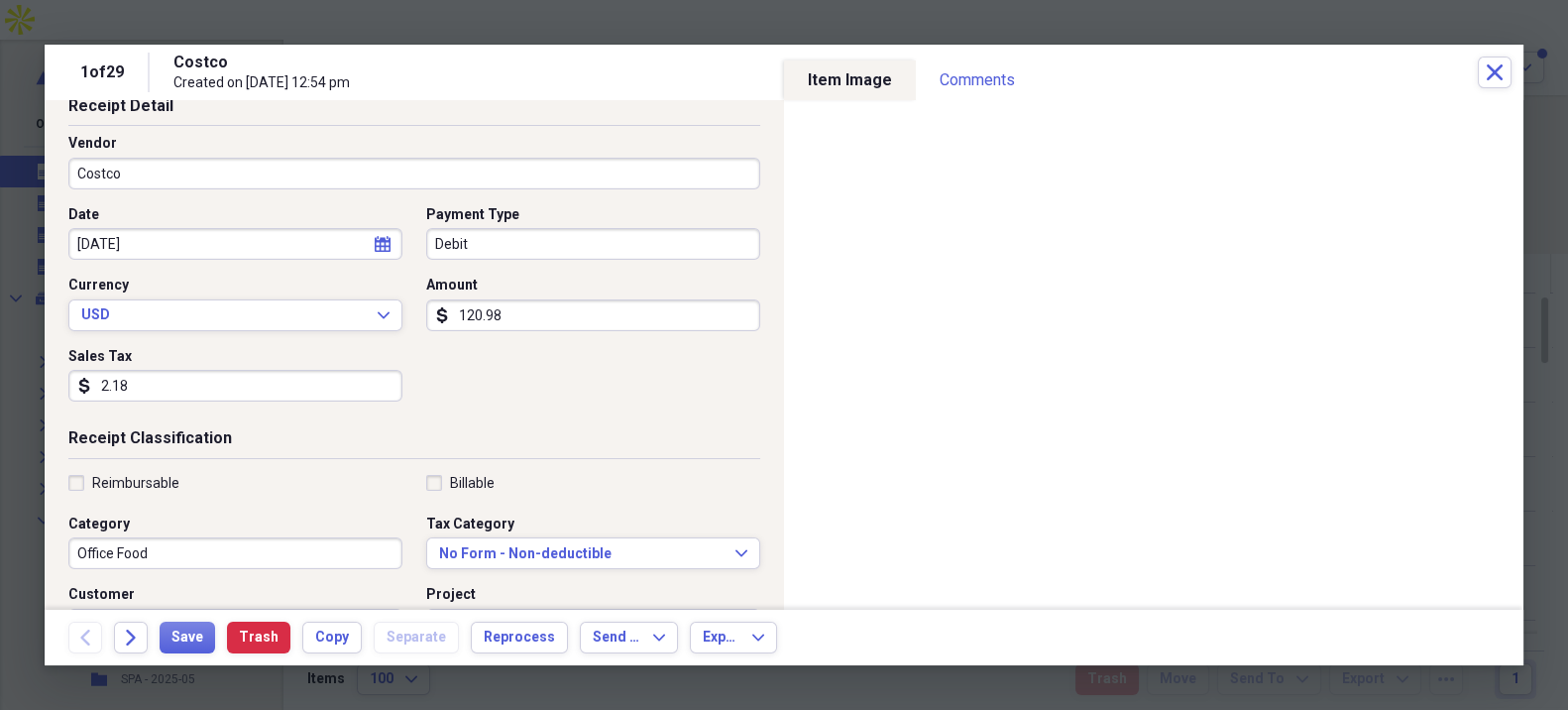 click on "Reimbursable" at bounding box center [136, 483] 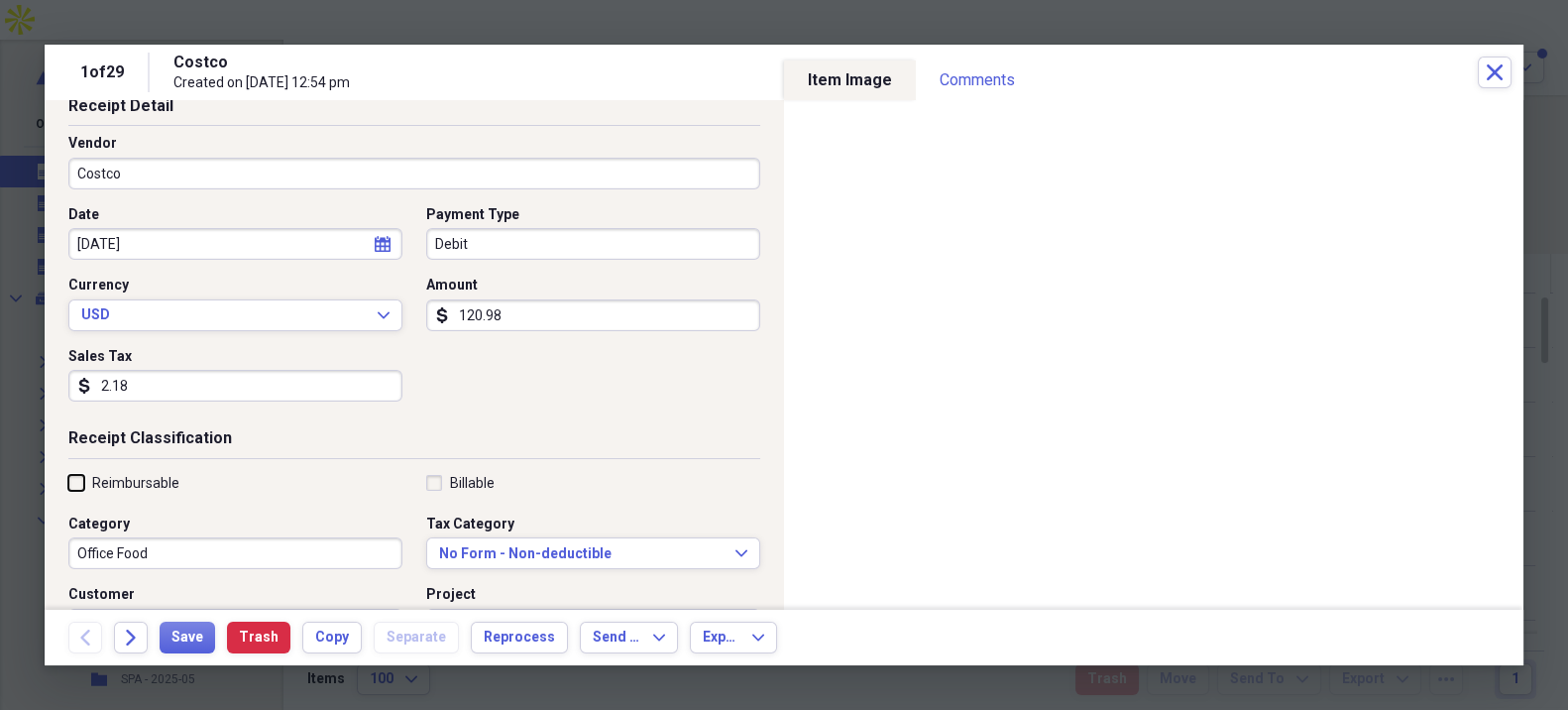 click on "Reimbursable" at bounding box center [68, 482] 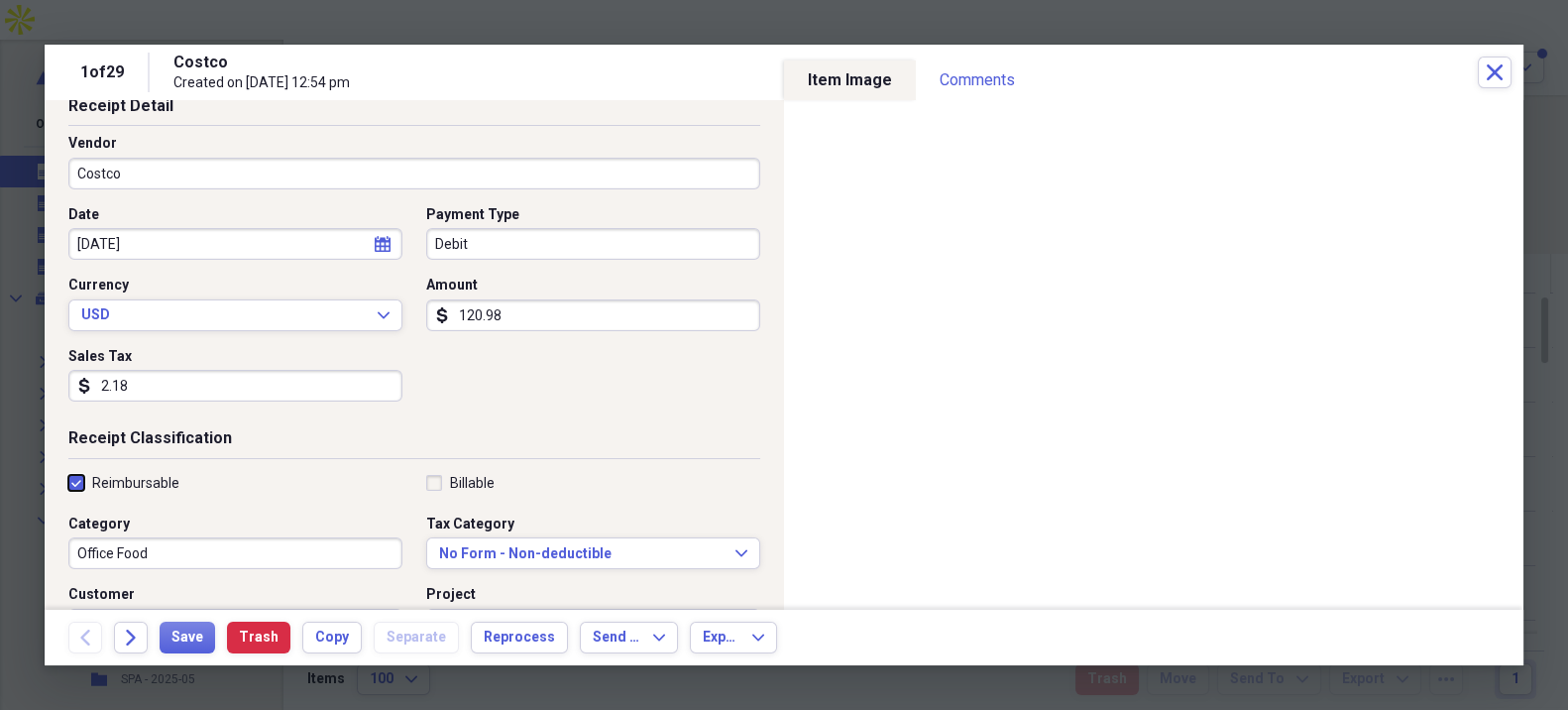 checkbox on "true" 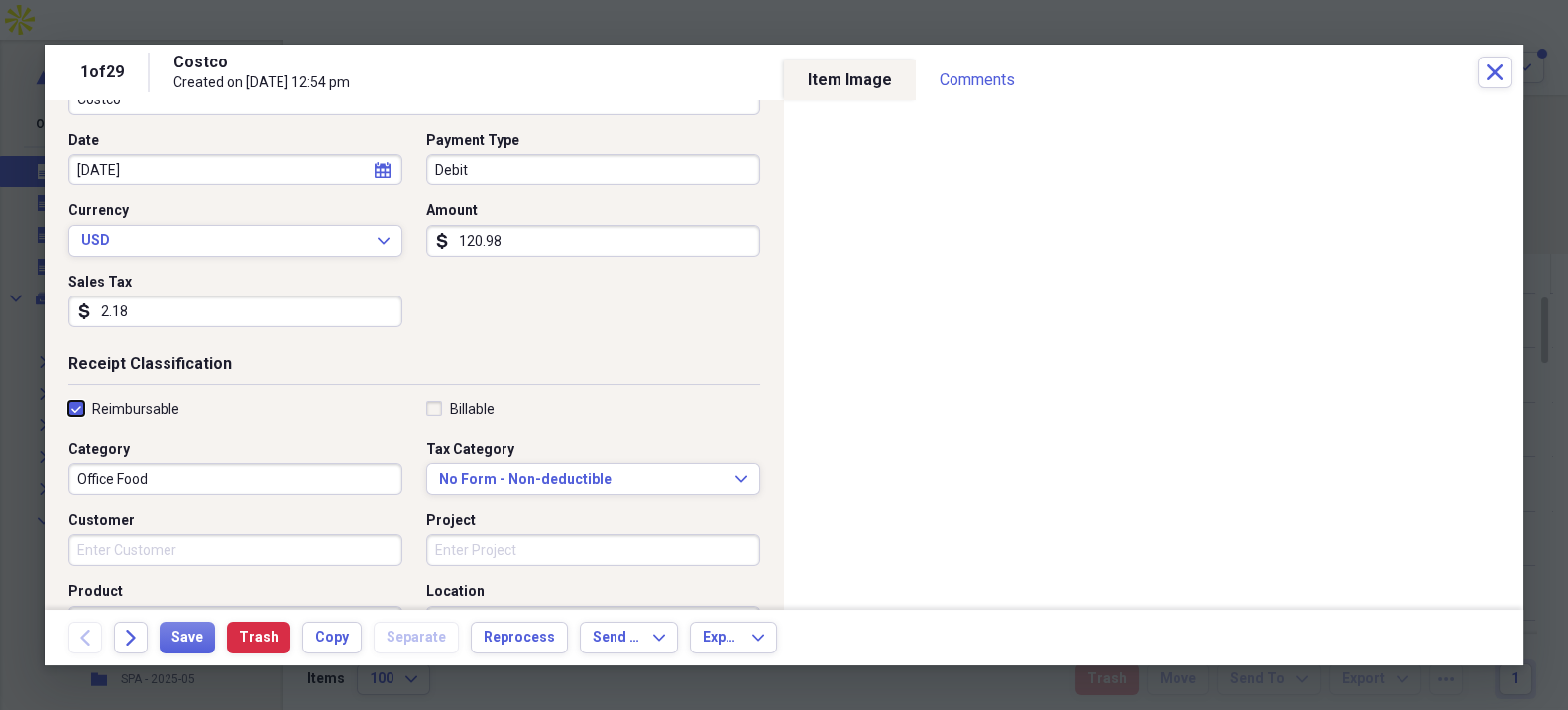scroll, scrollTop: 220, scrollLeft: 0, axis: vertical 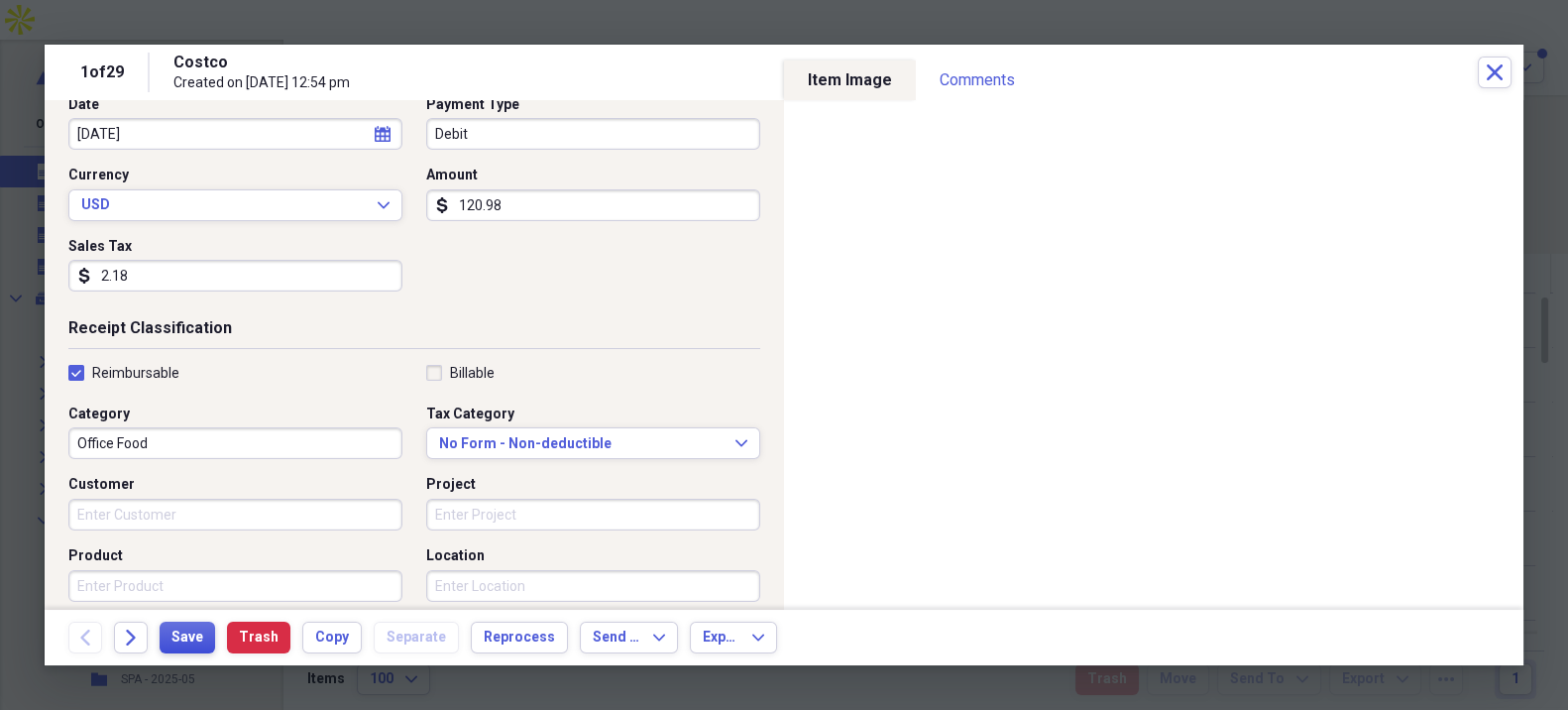 click on "Save" at bounding box center [187, 638] 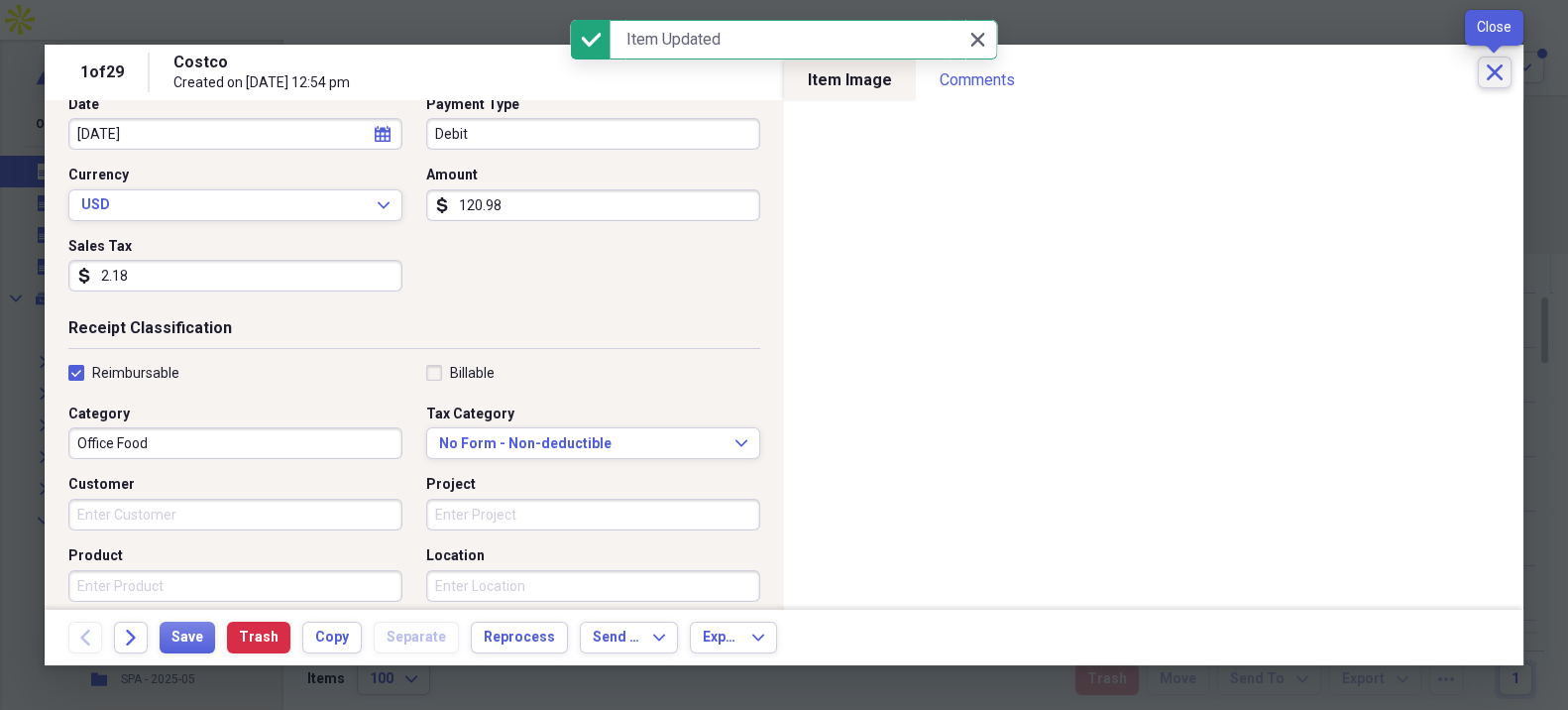 click 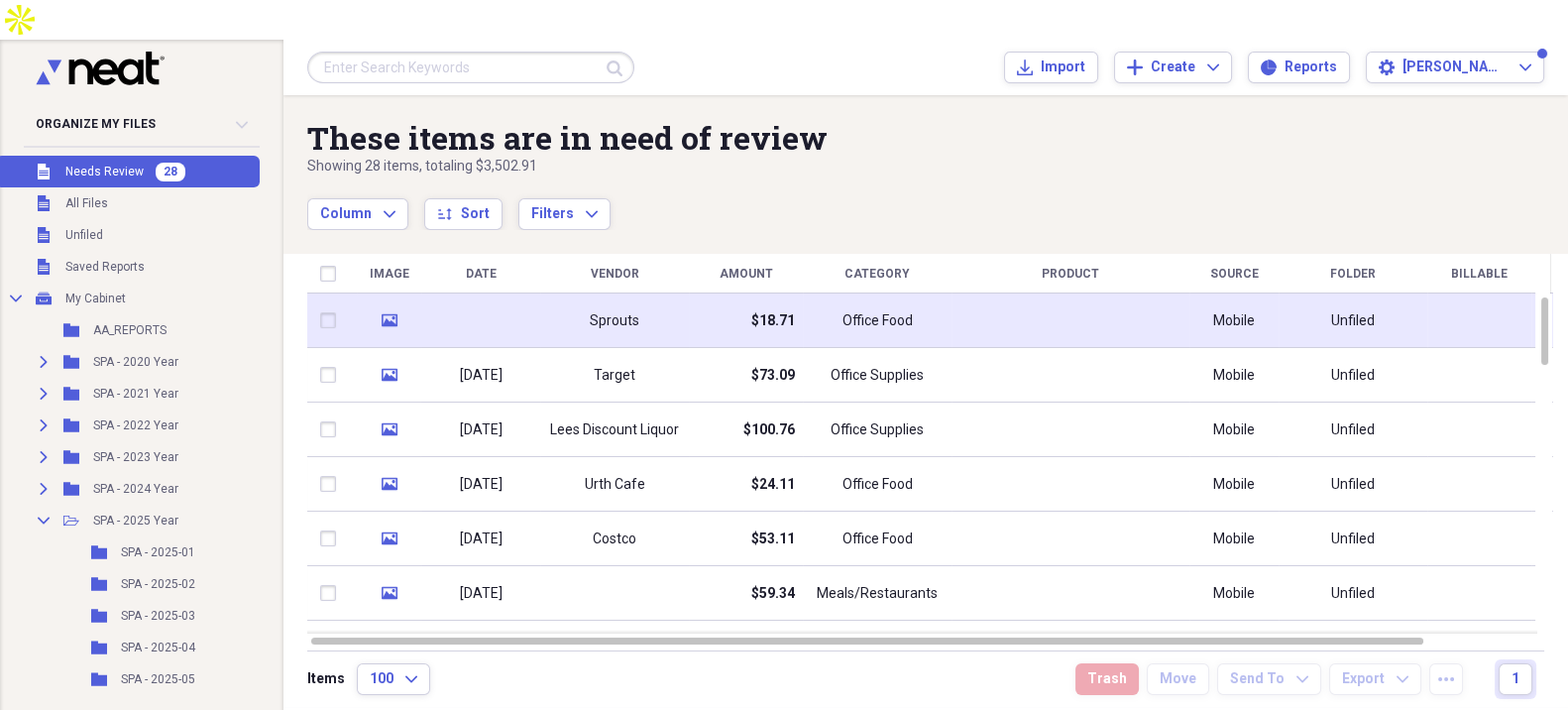 click on "Sprouts" at bounding box center [615, 320] 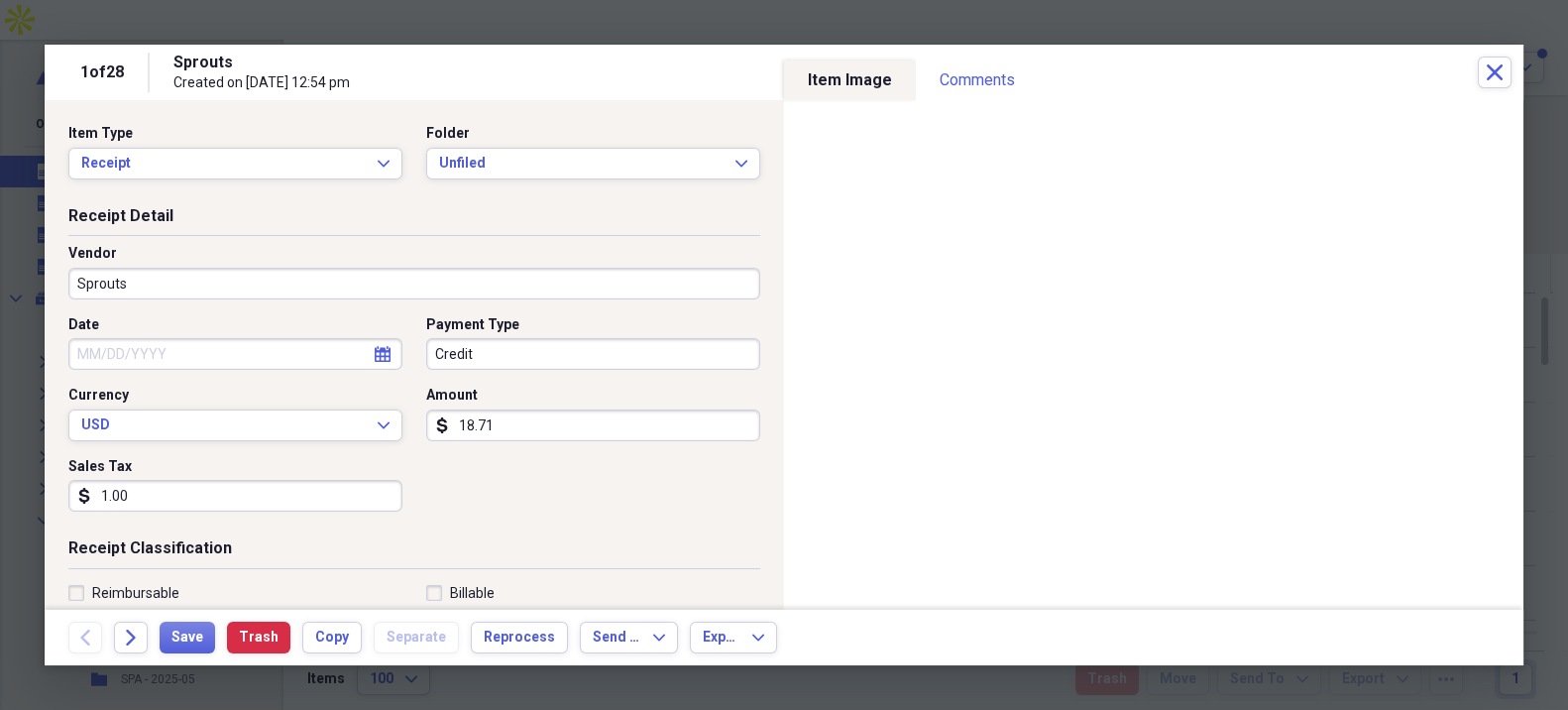 click on "calendar" 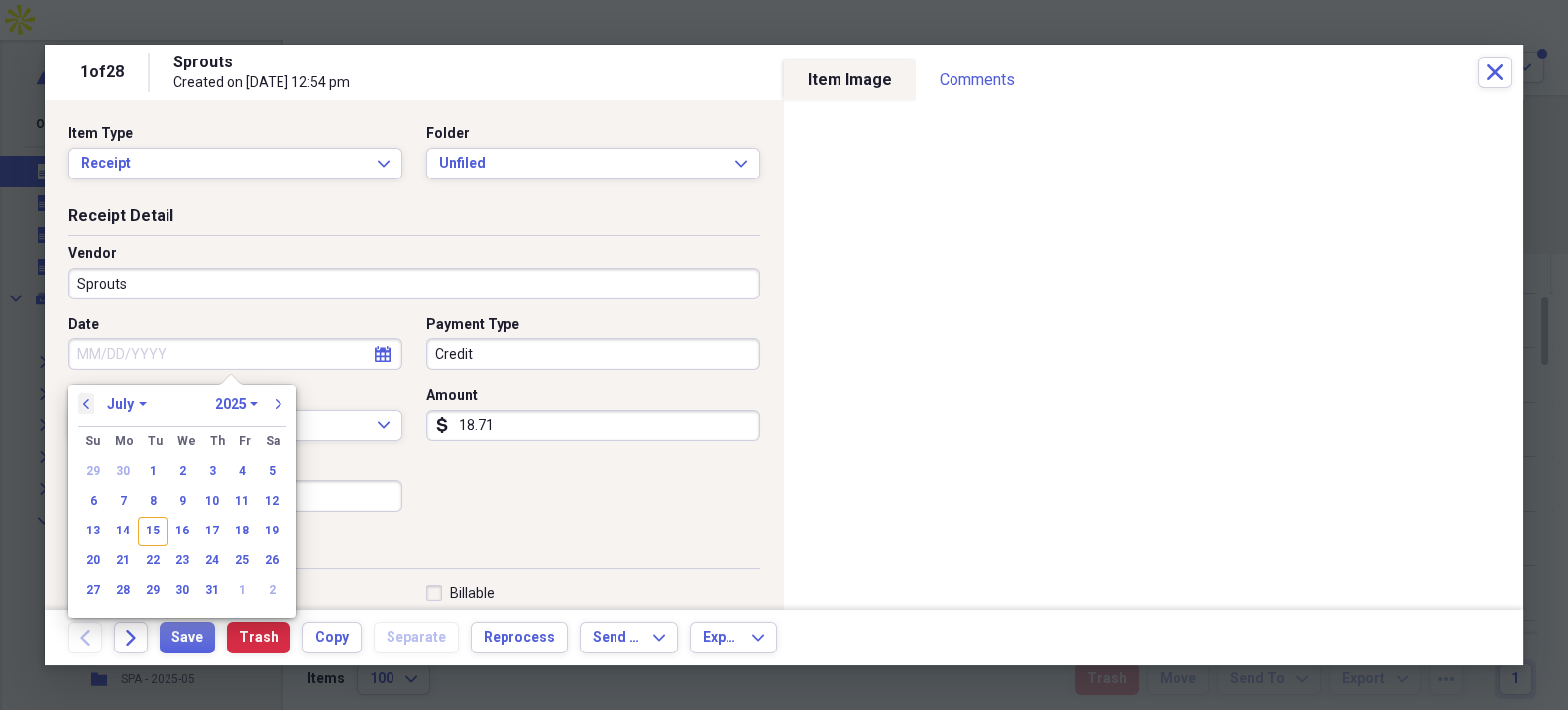click on "previous" at bounding box center (86, 404) 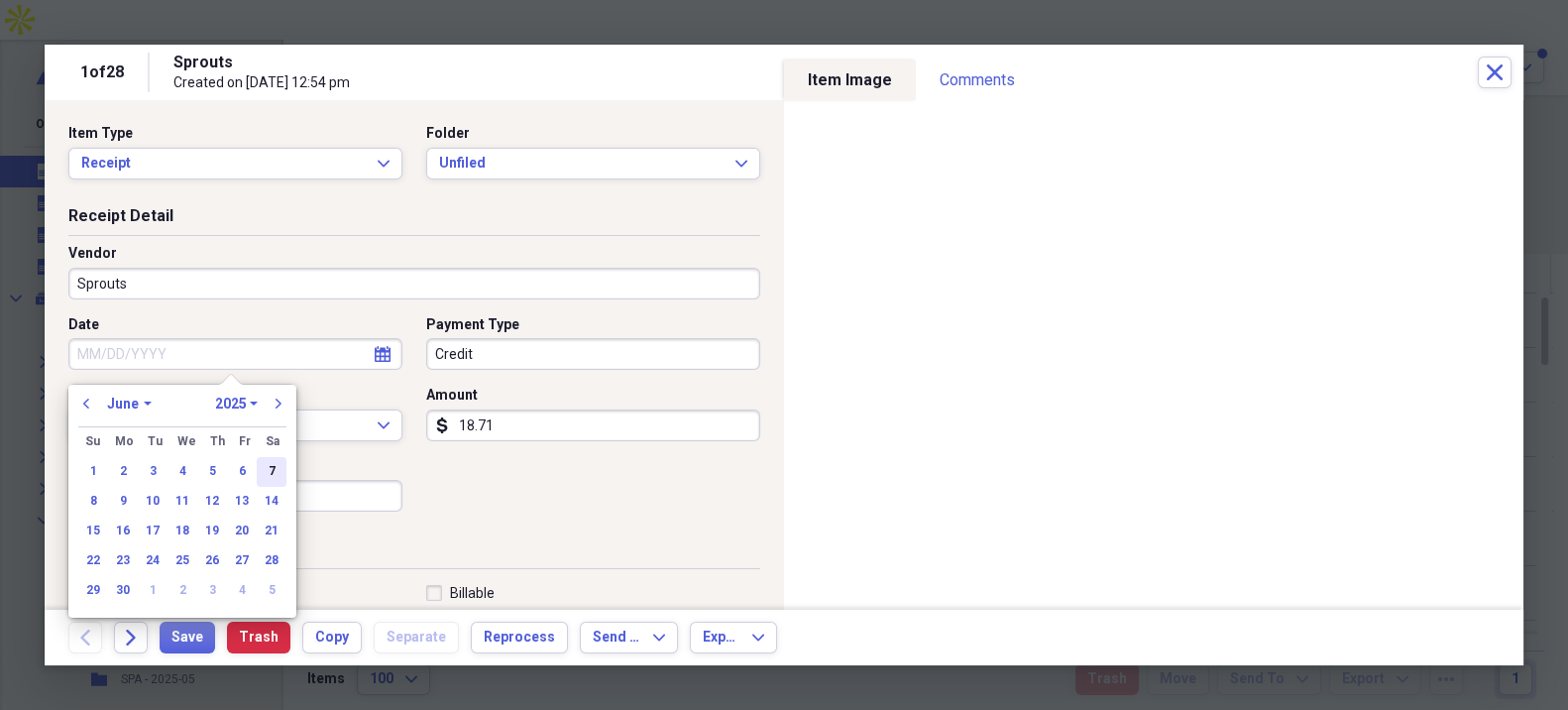 click on "7" at bounding box center (272, 472) 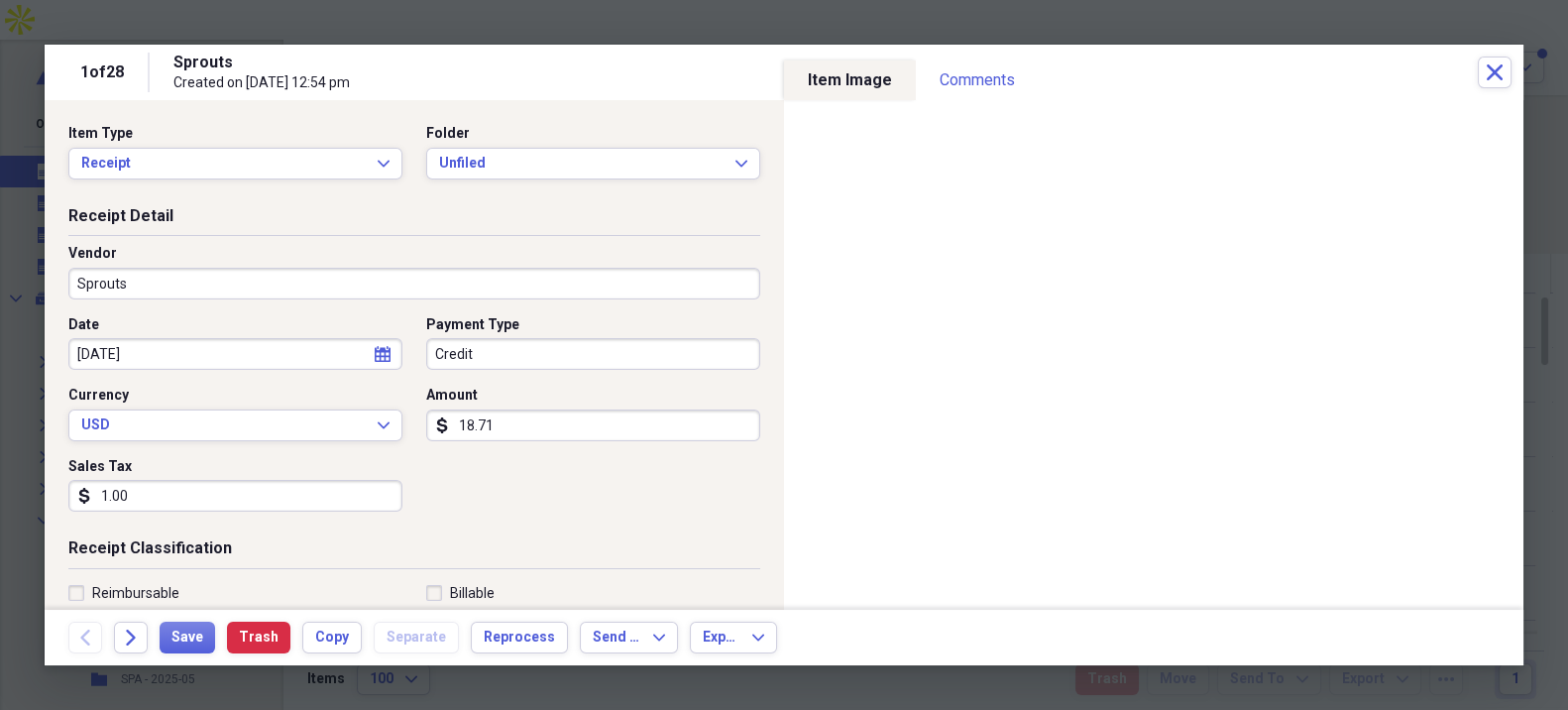 click on "18.71" at bounding box center (593, 425) 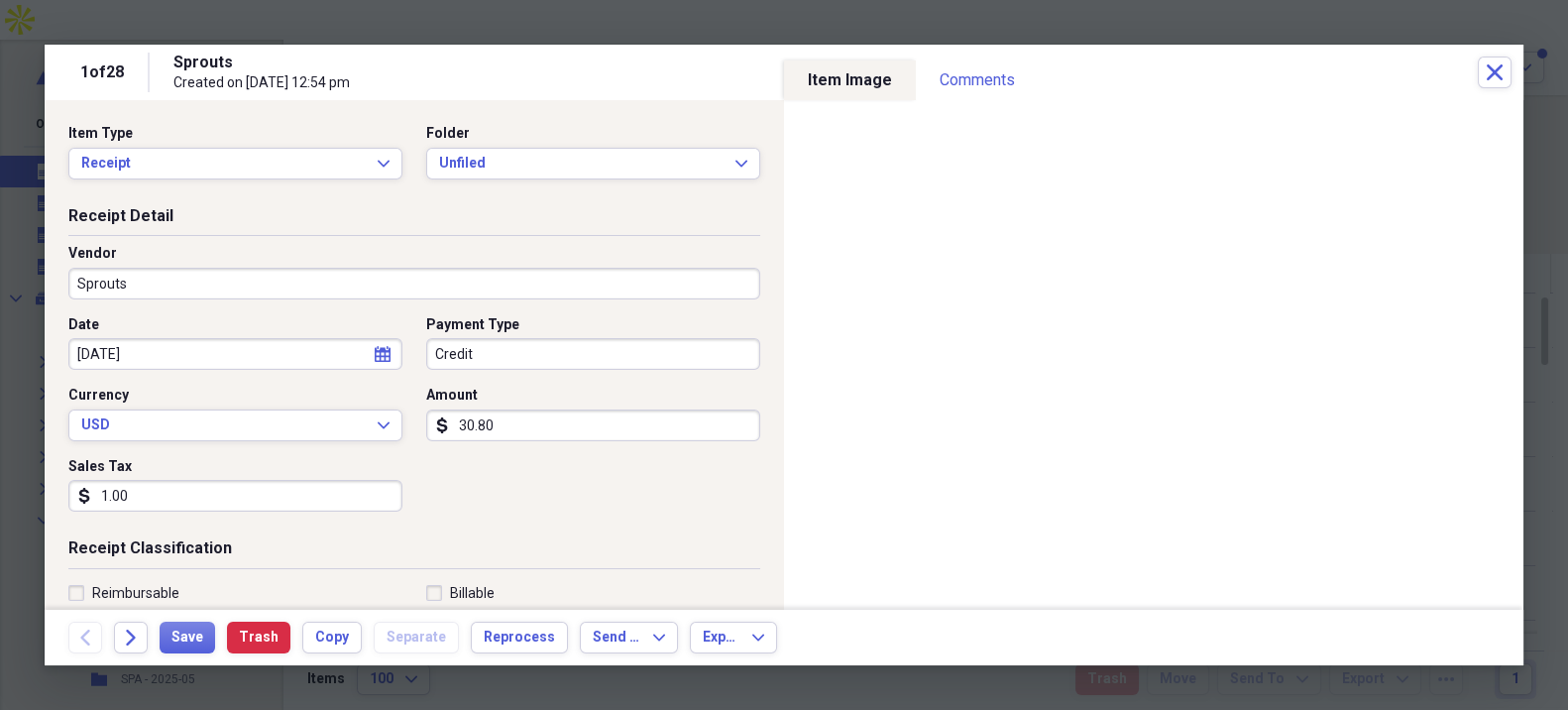 type on "30.80" 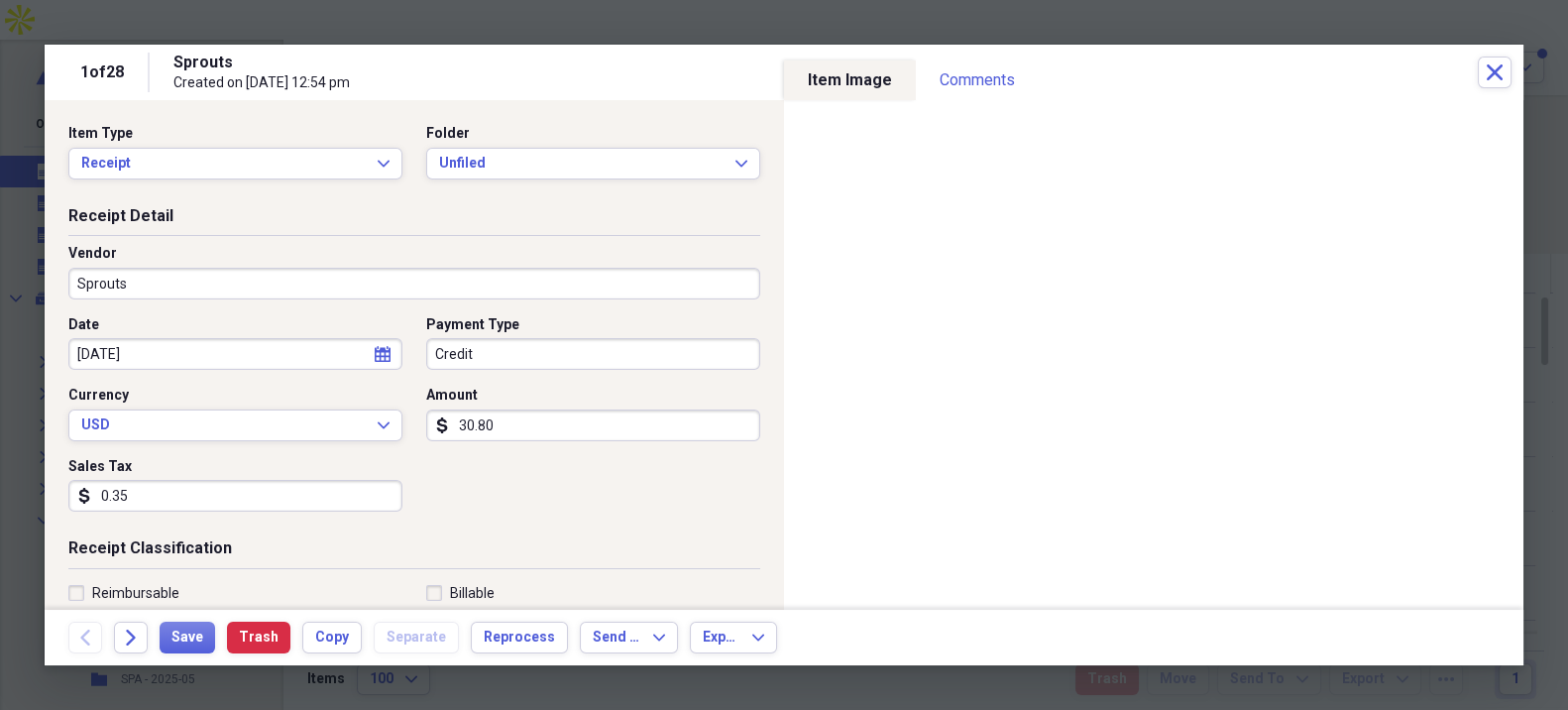 type on "0.35" 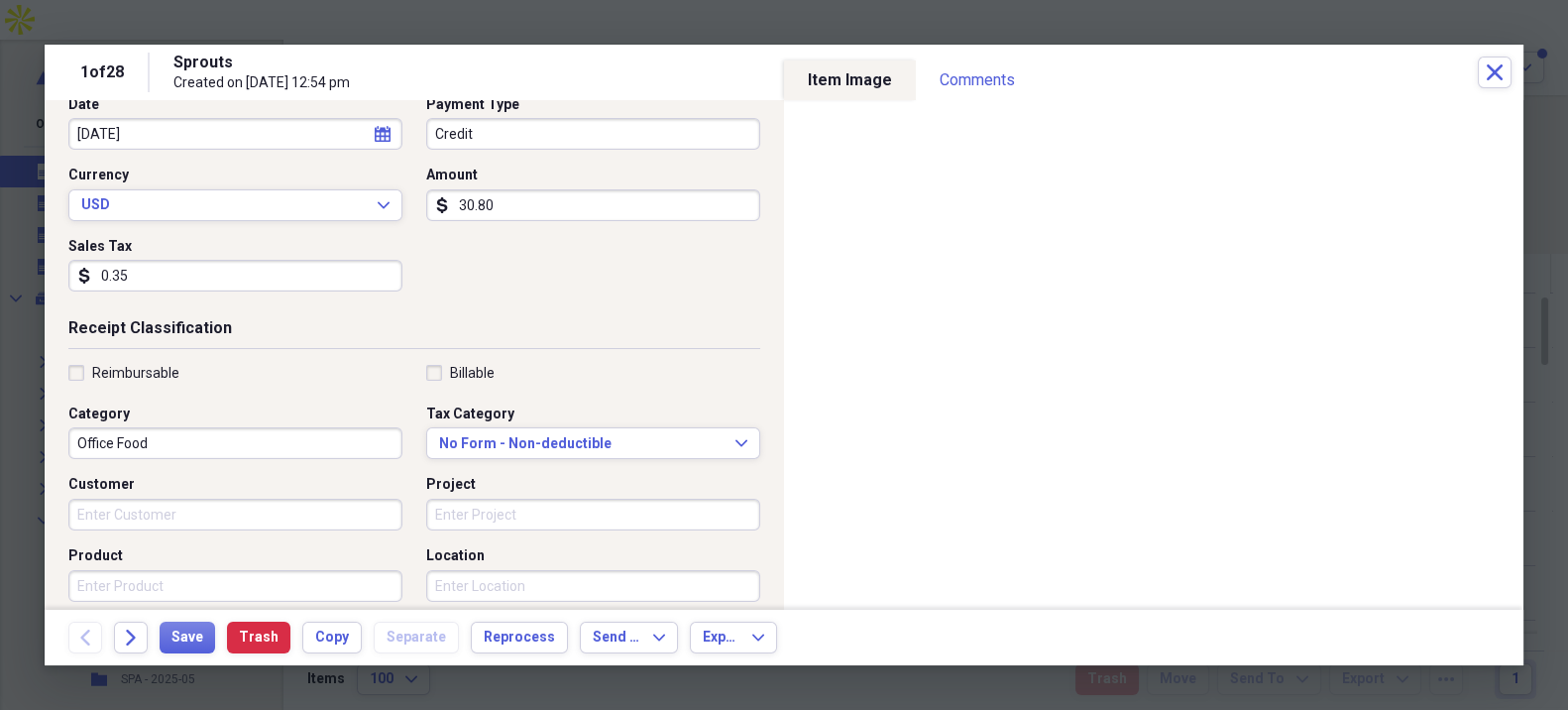 click on "Reimbursable" at bounding box center (136, 373) 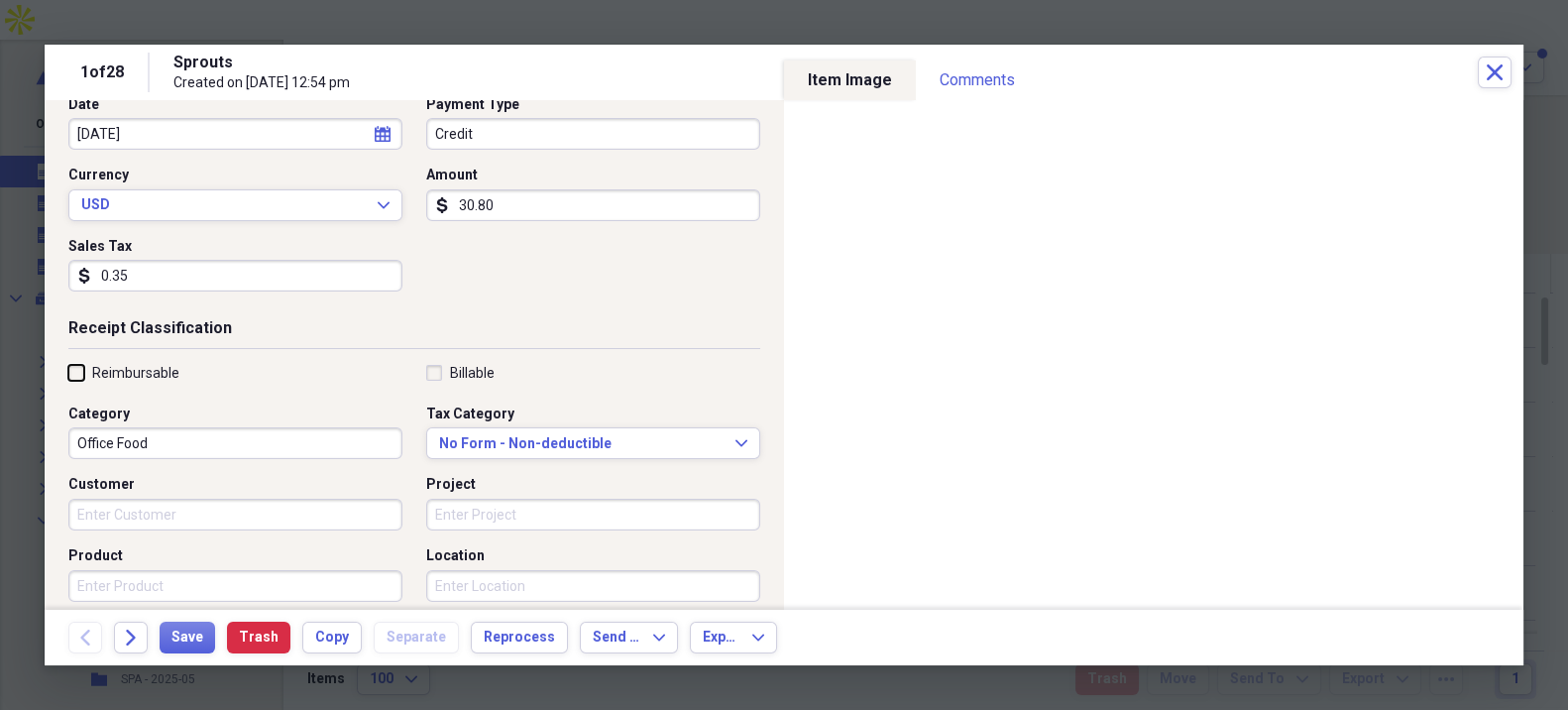 click on "Reimbursable" at bounding box center (68, 372) 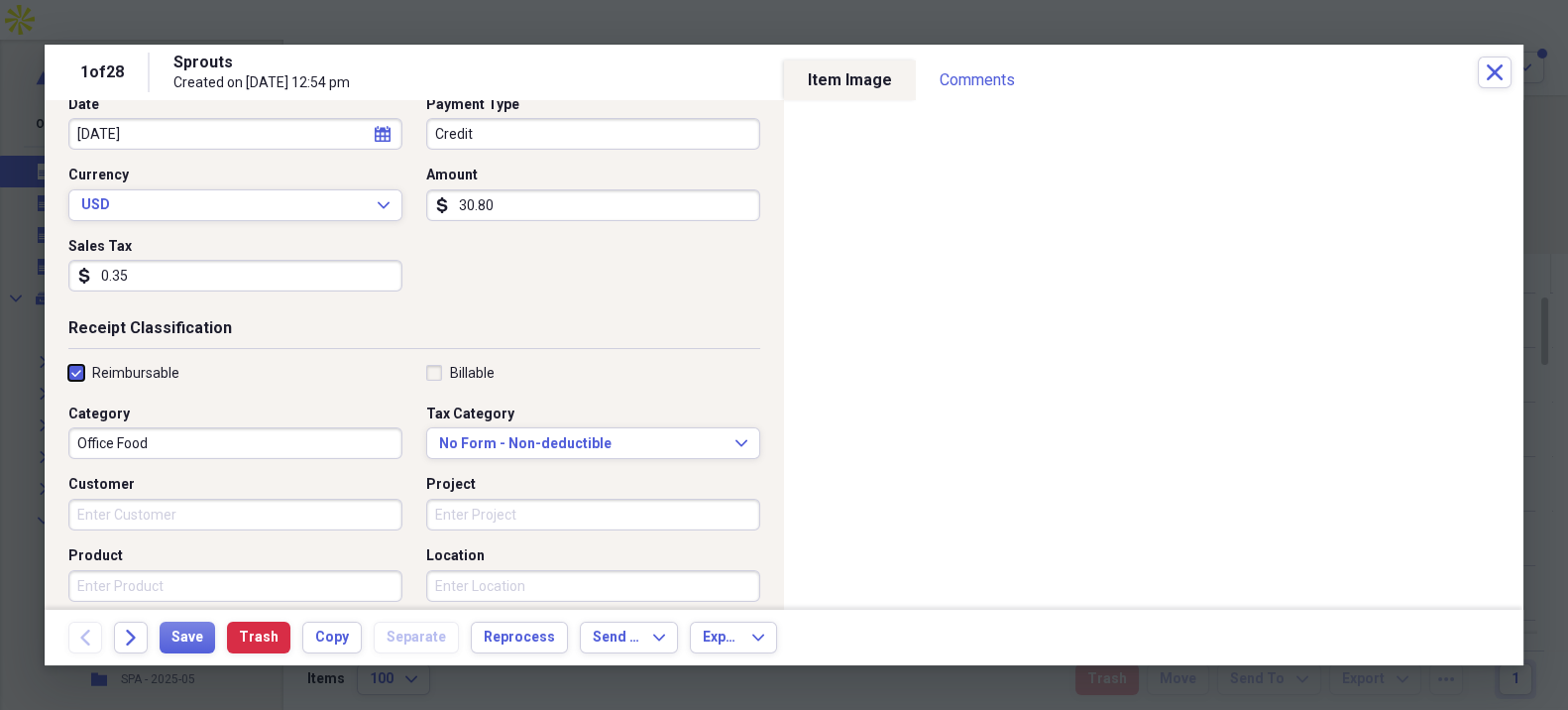 checkbox on "true" 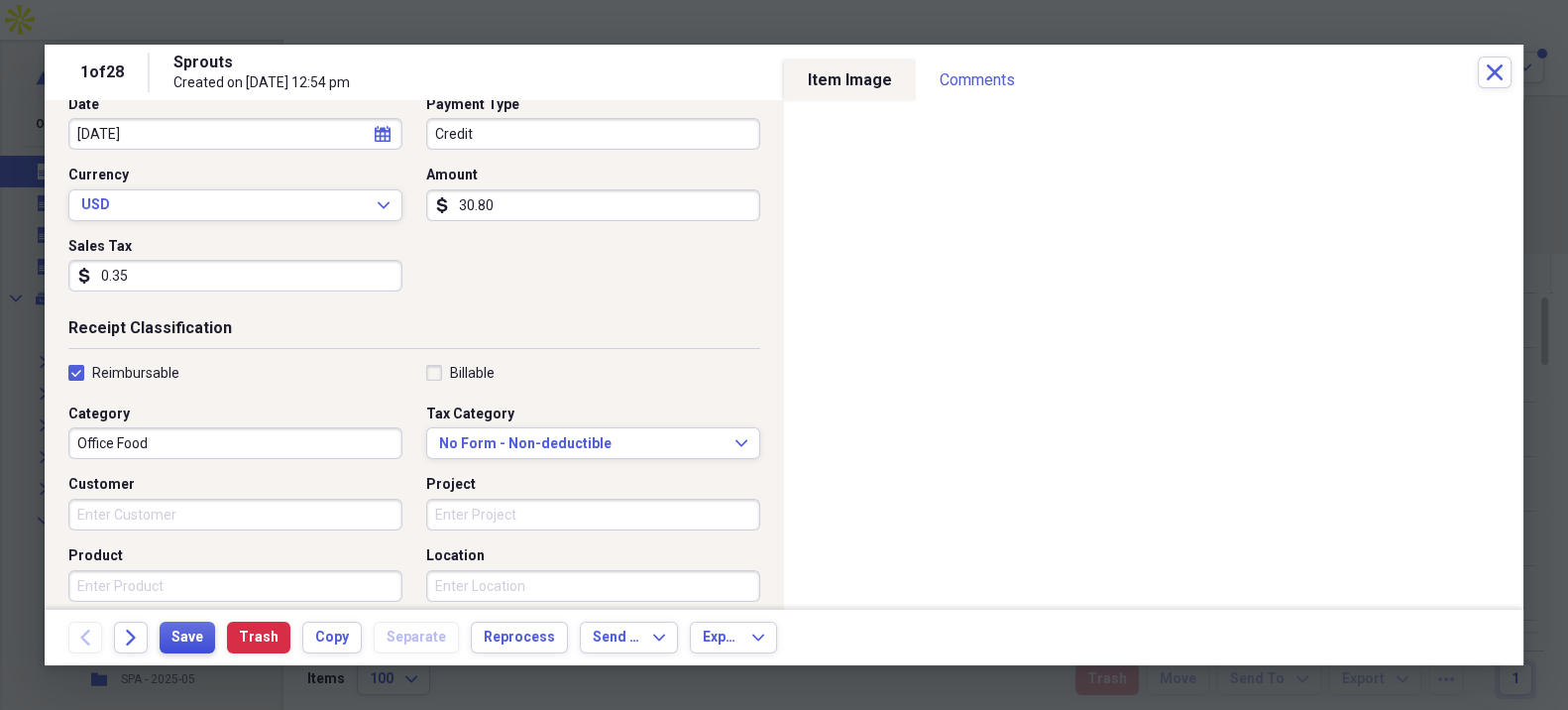 click on "Save" at bounding box center (187, 638) 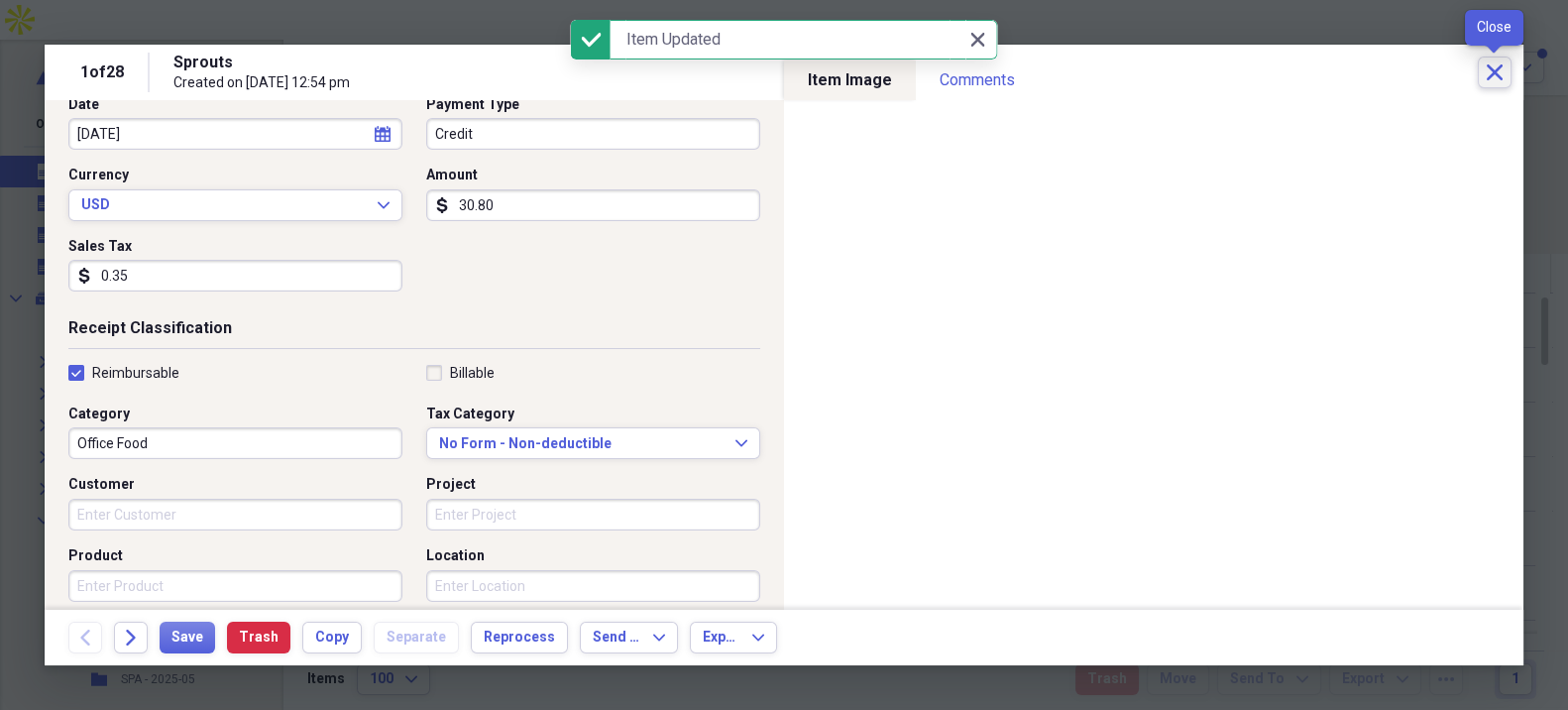 click 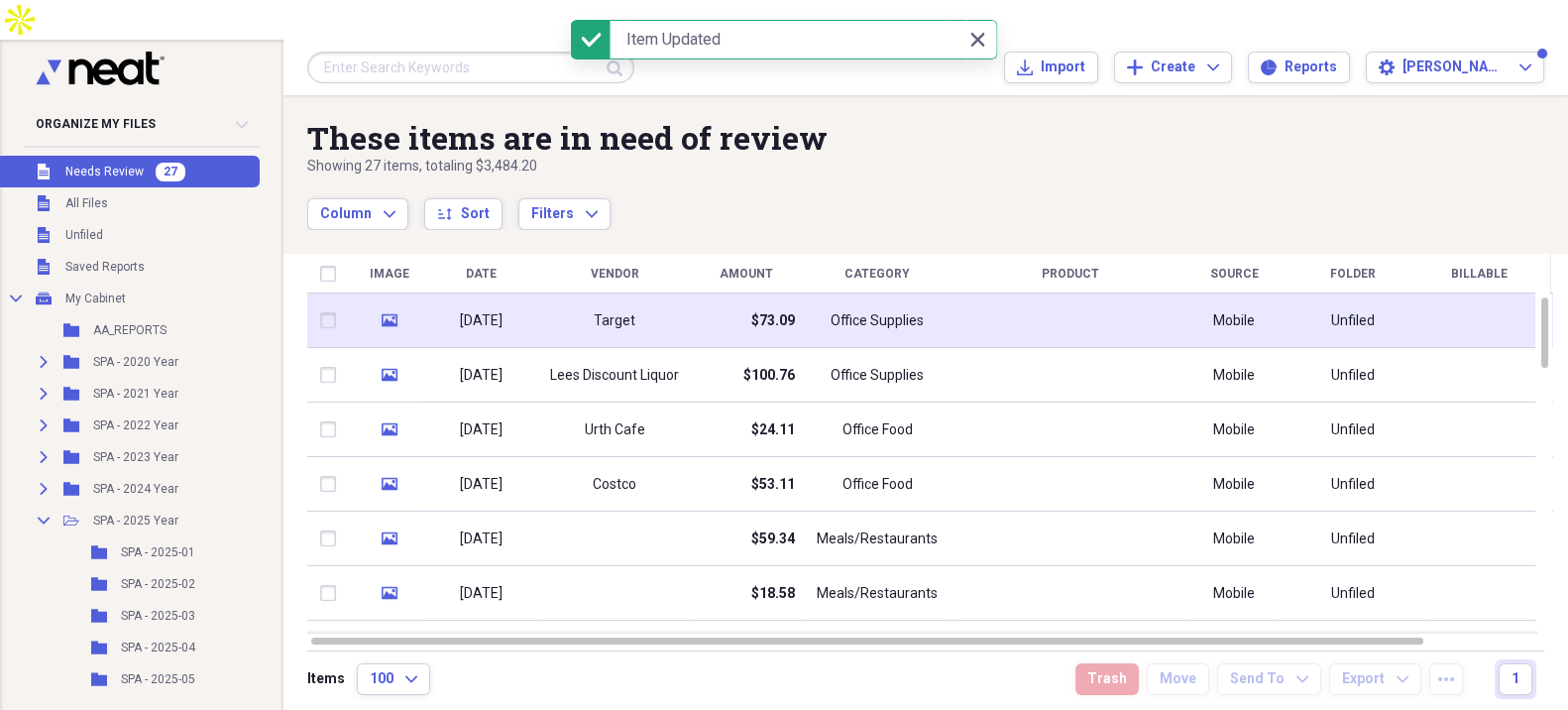 click on "Target" at bounding box center (615, 320) 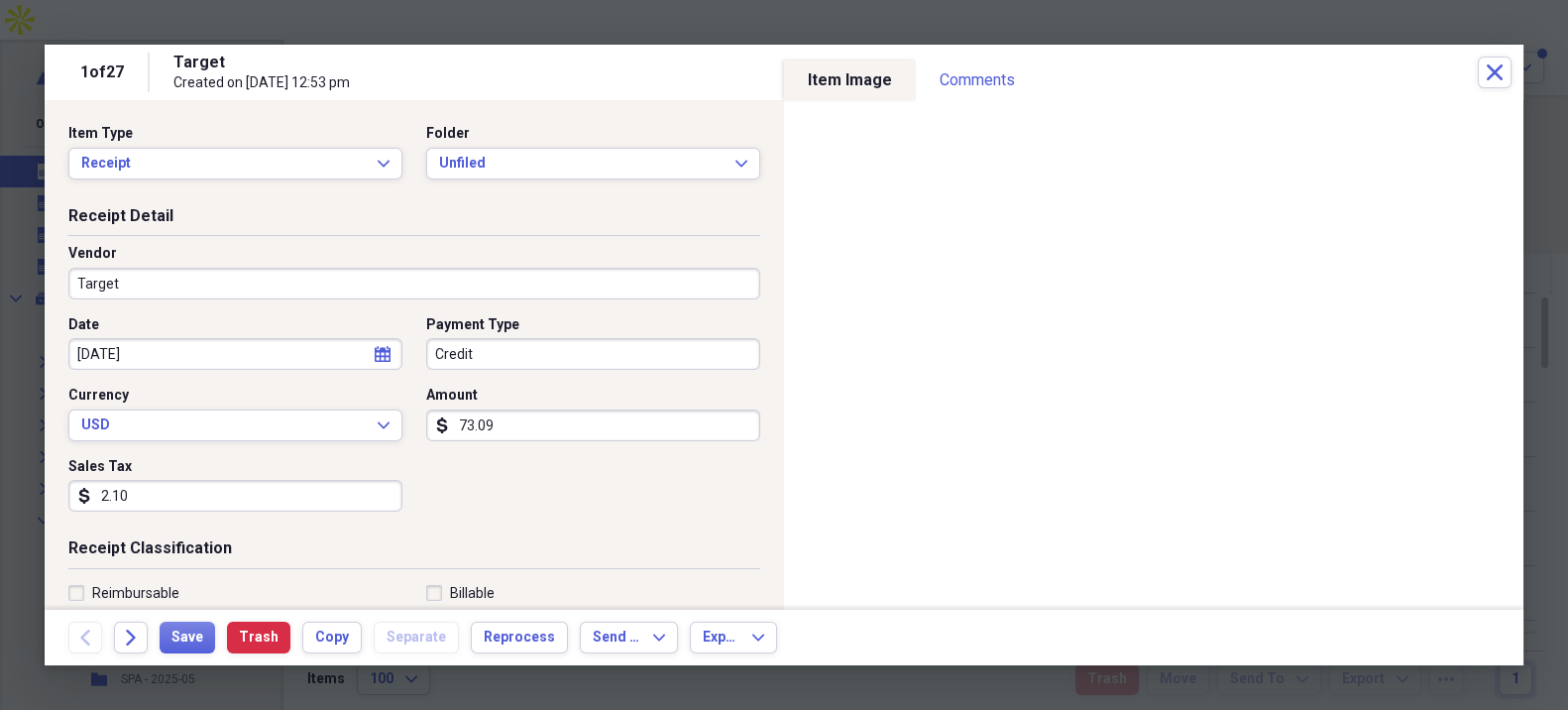 click on "2.10" at bounding box center [235, 496] 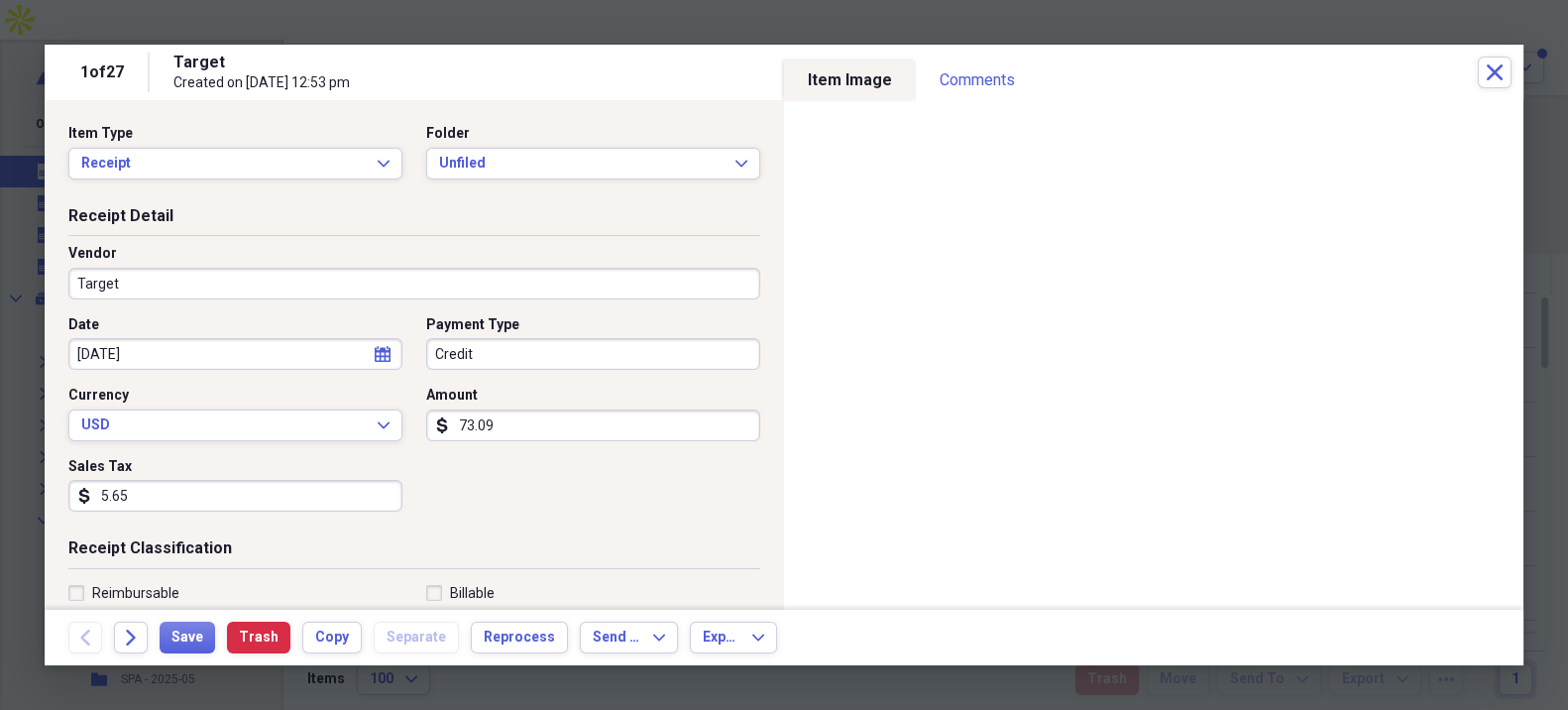 type on "5.65" 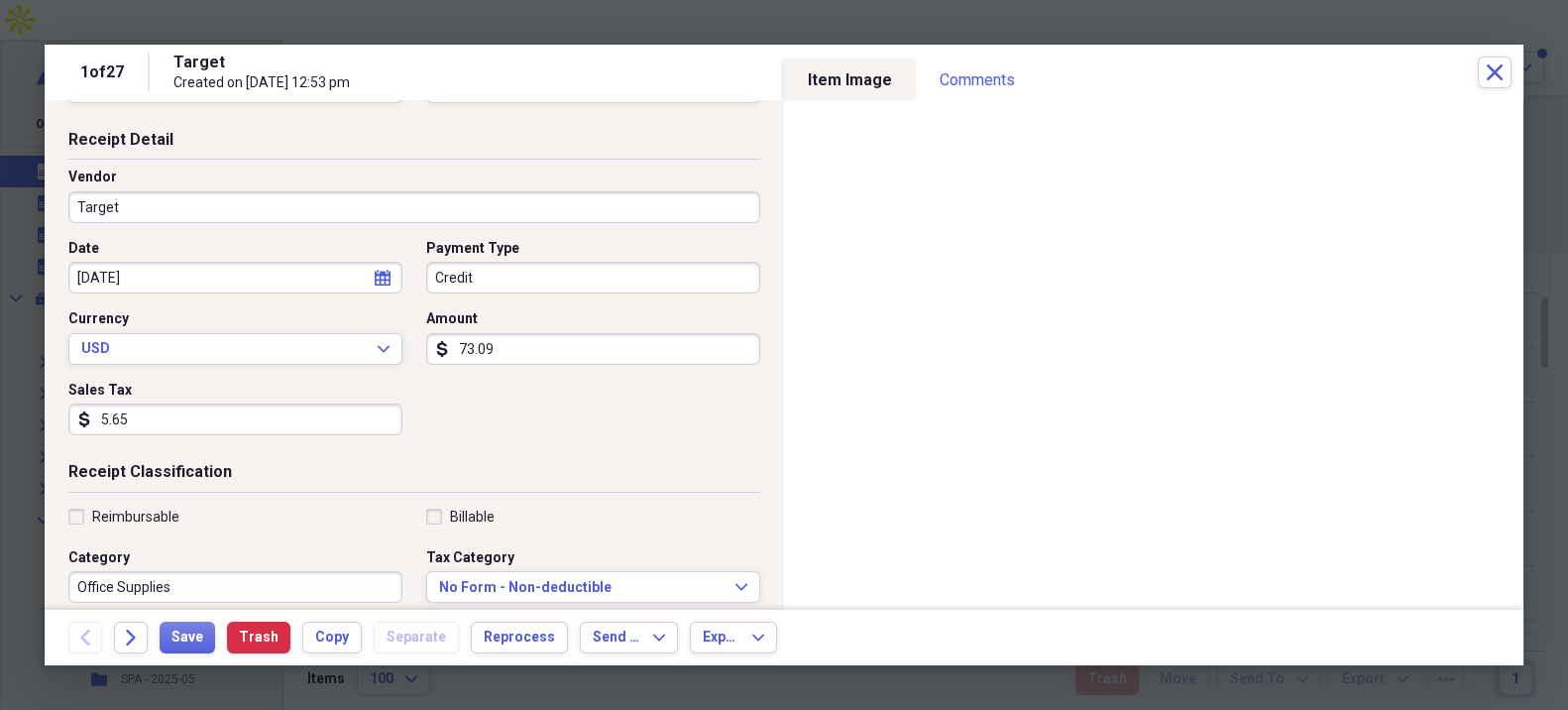 scroll, scrollTop: 110, scrollLeft: 0, axis: vertical 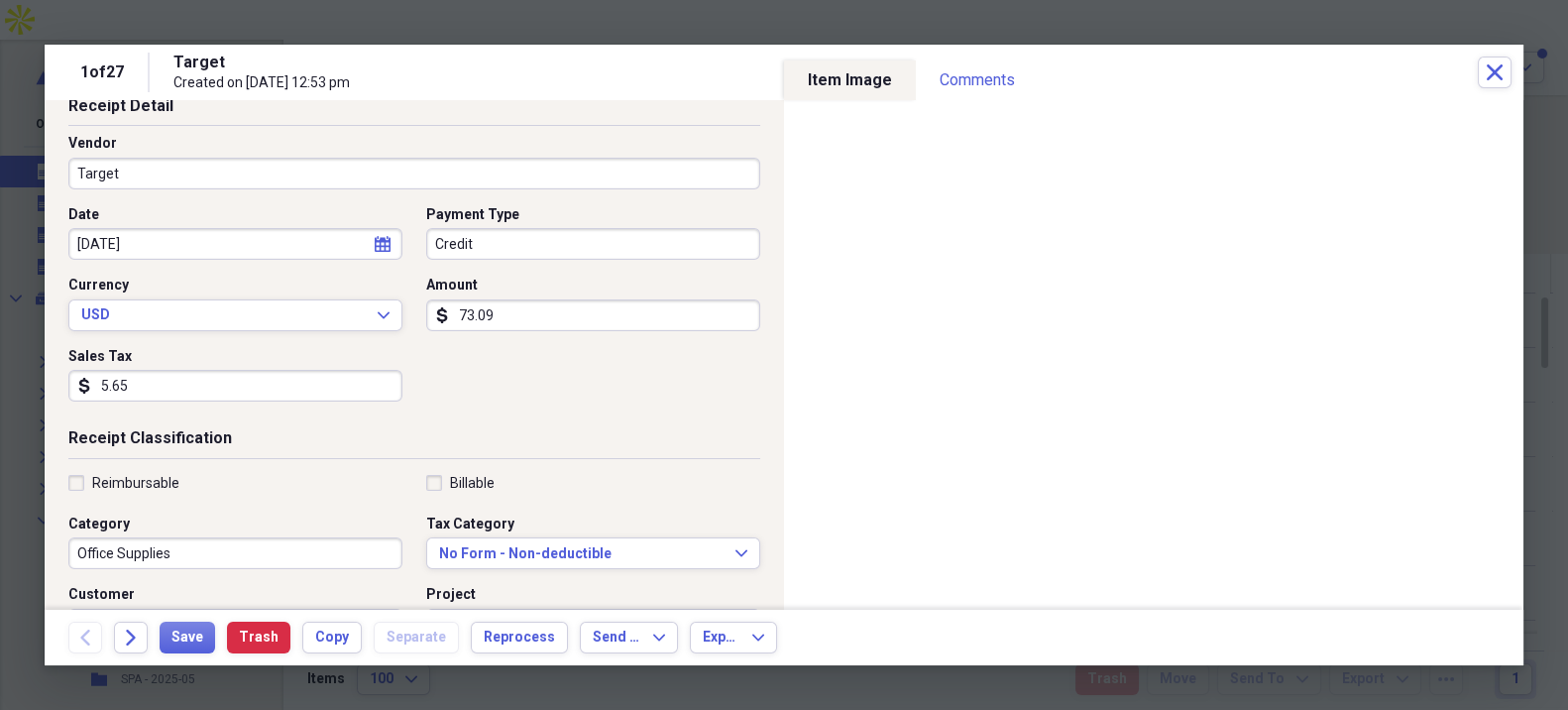 click on "Reimbursable" at bounding box center [136, 483] 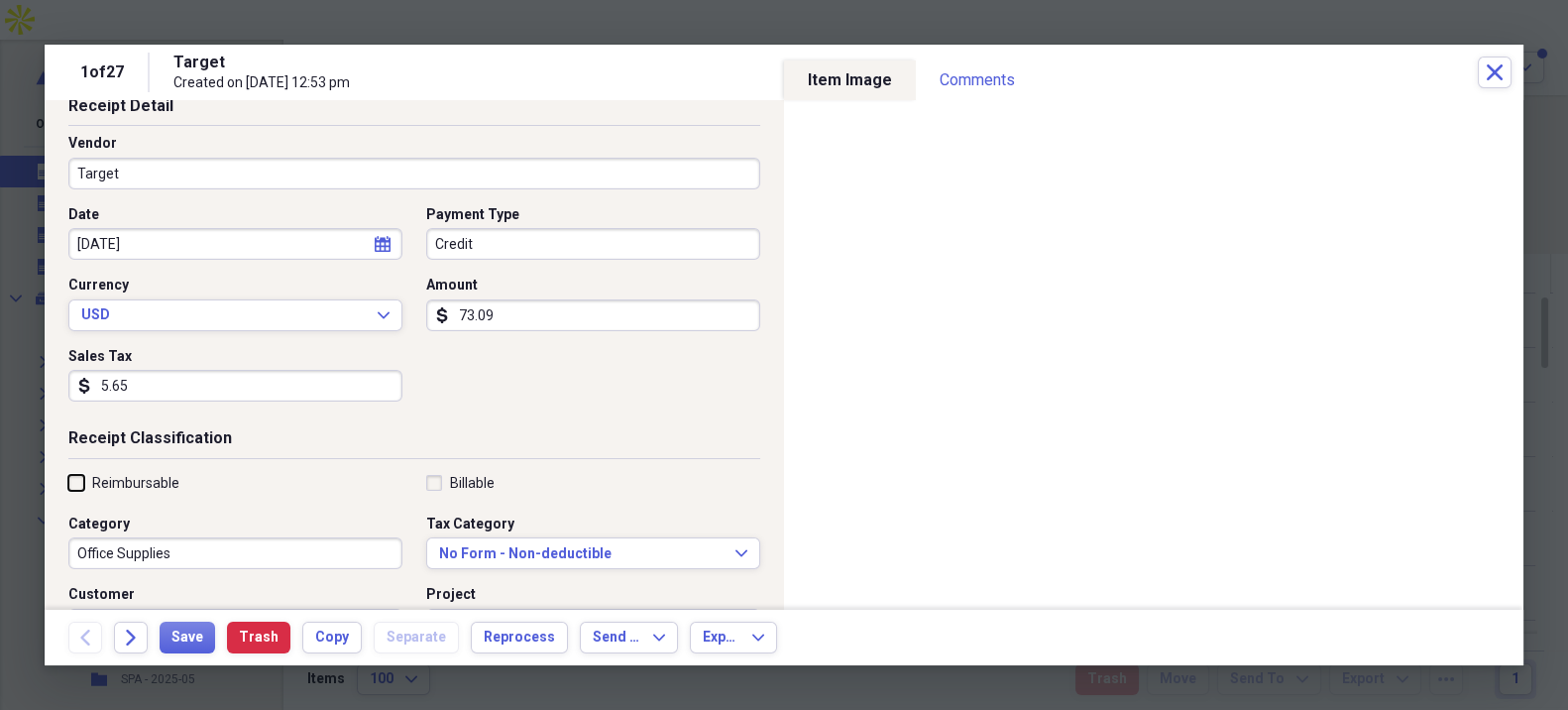 click on "Reimbursable" at bounding box center [68, 482] 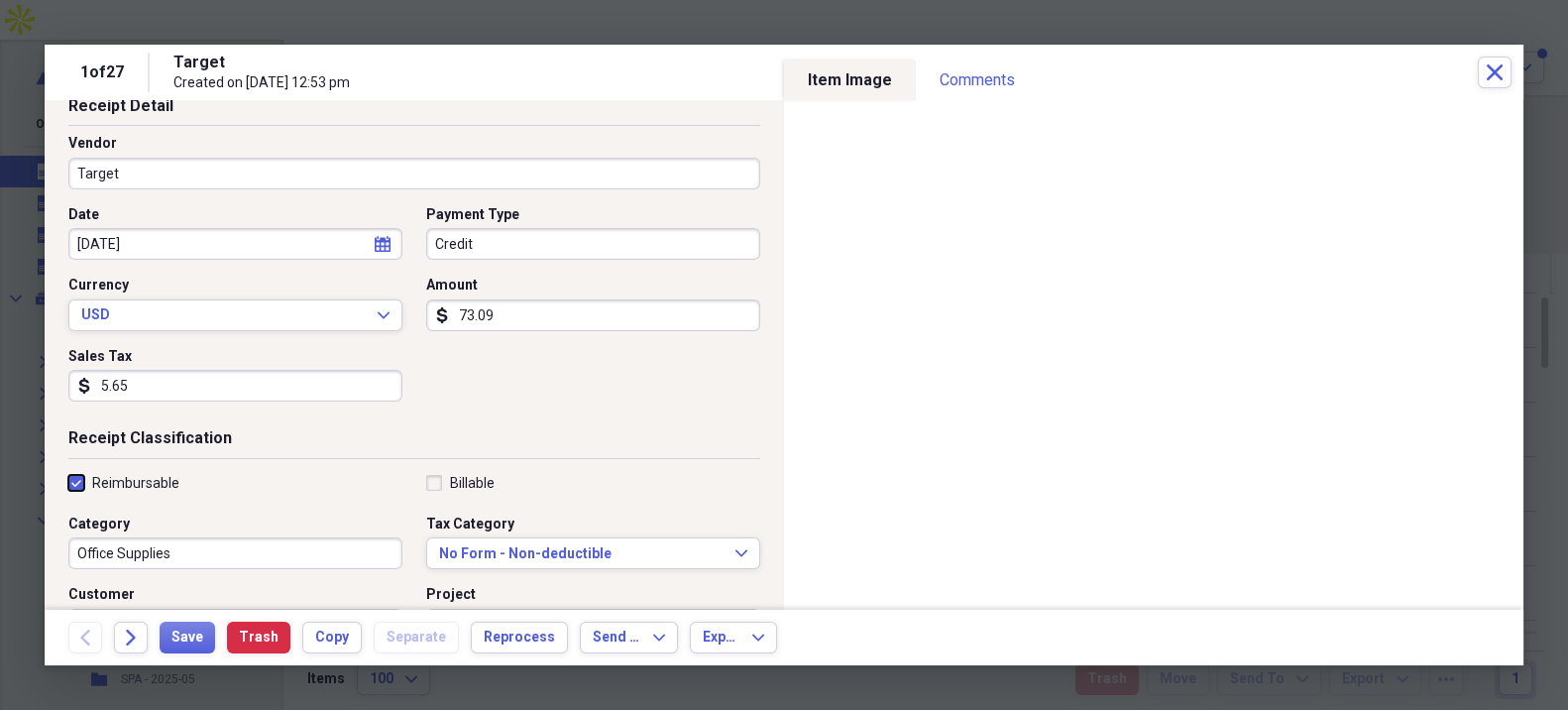 checkbox on "true" 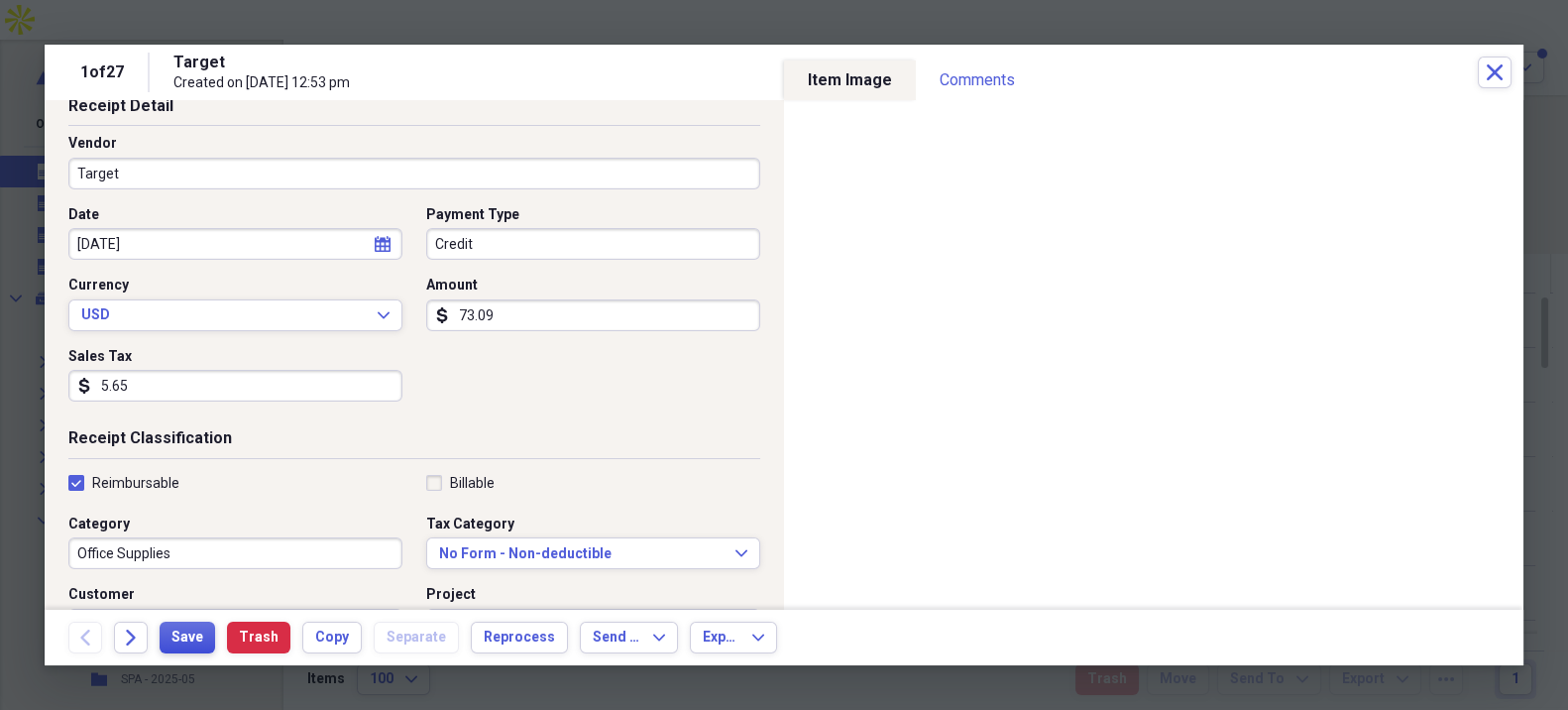 click on "Save" at bounding box center (187, 638) 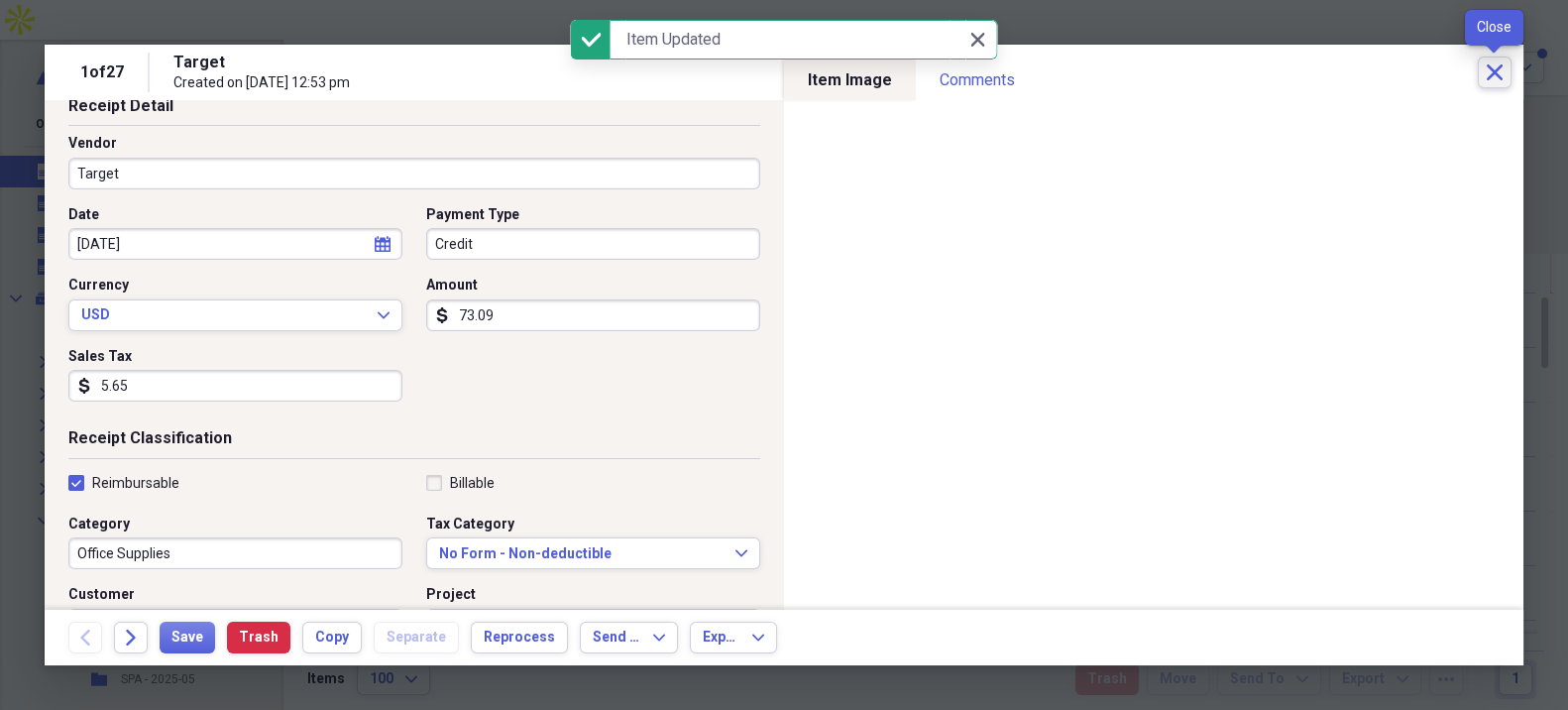 click 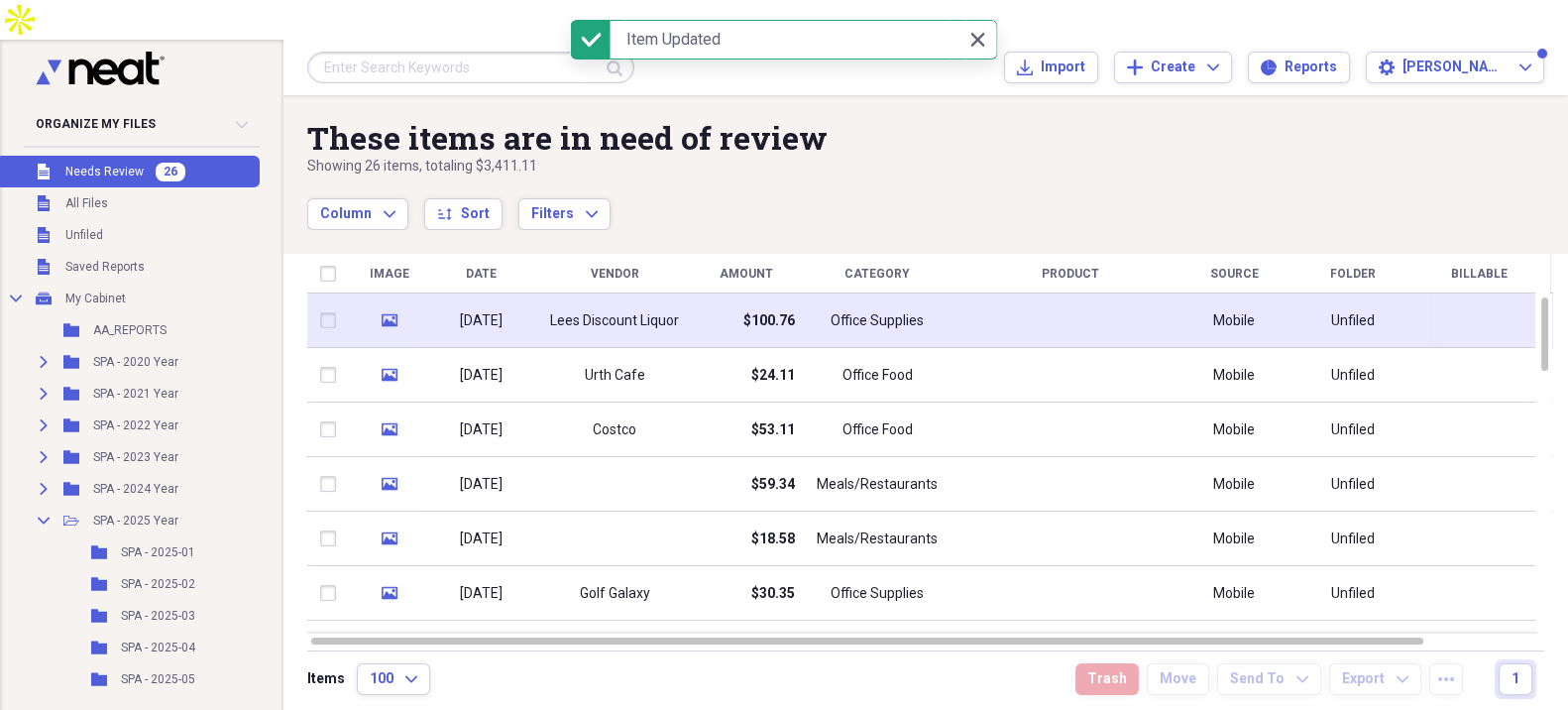 click on "$100.76" at bounding box center (745, 320) 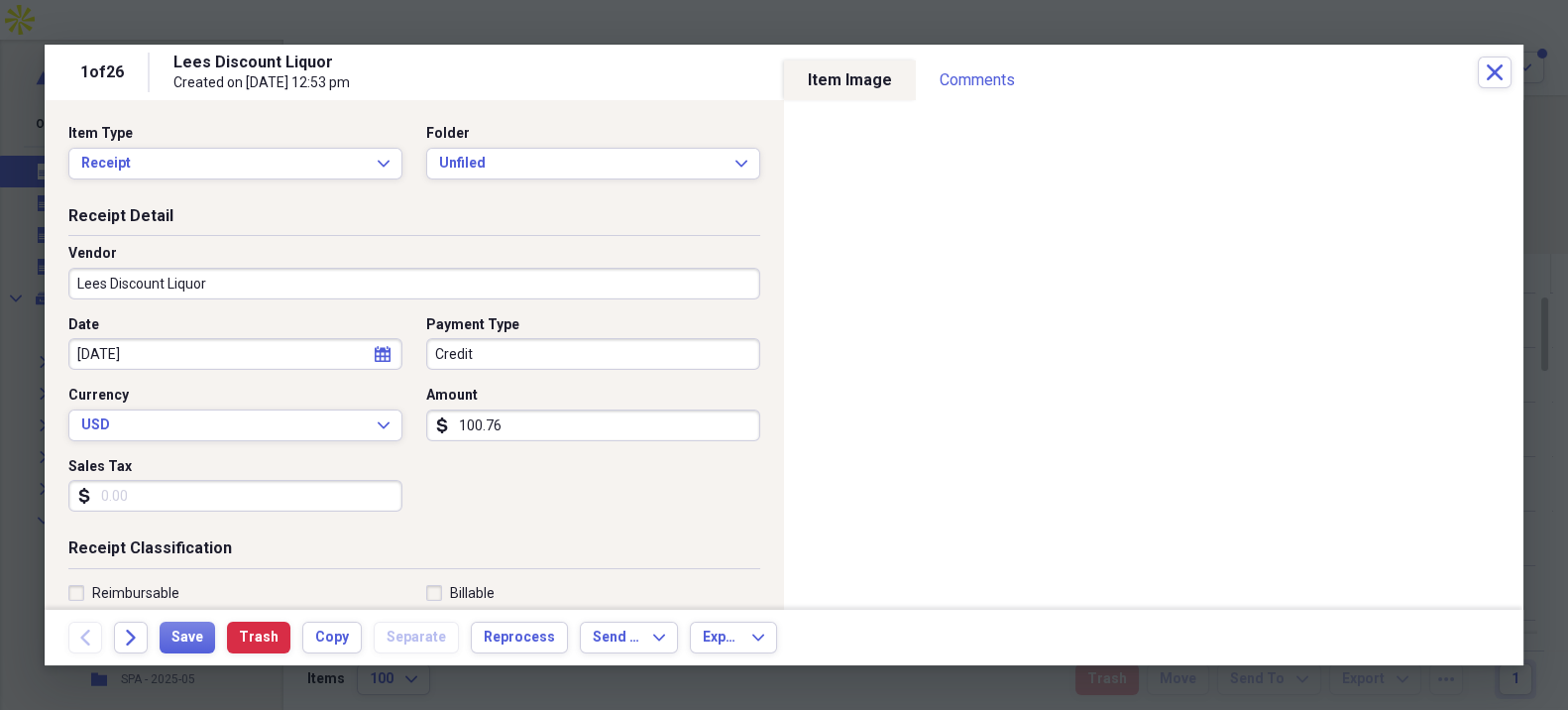 click on "100.76" at bounding box center (593, 425) 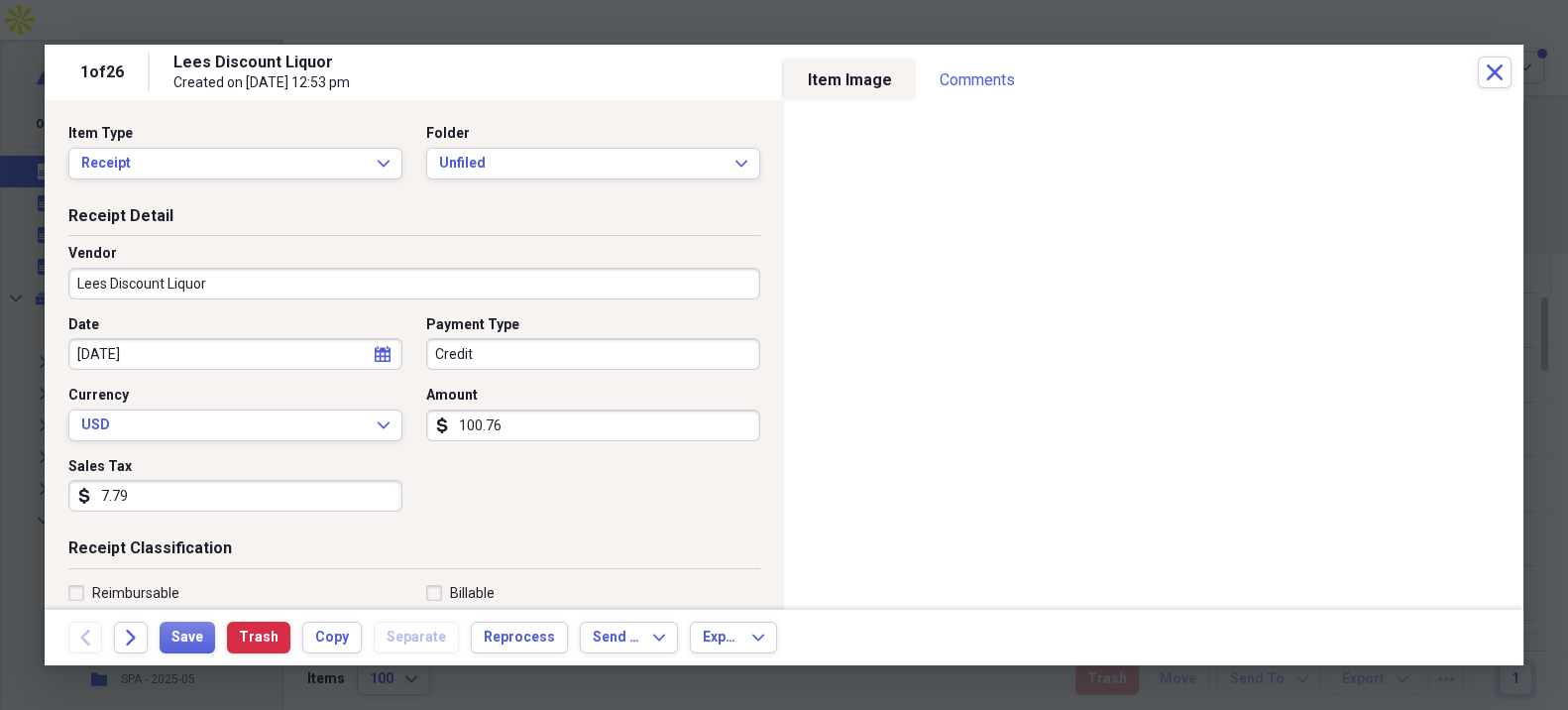 type on "7.79" 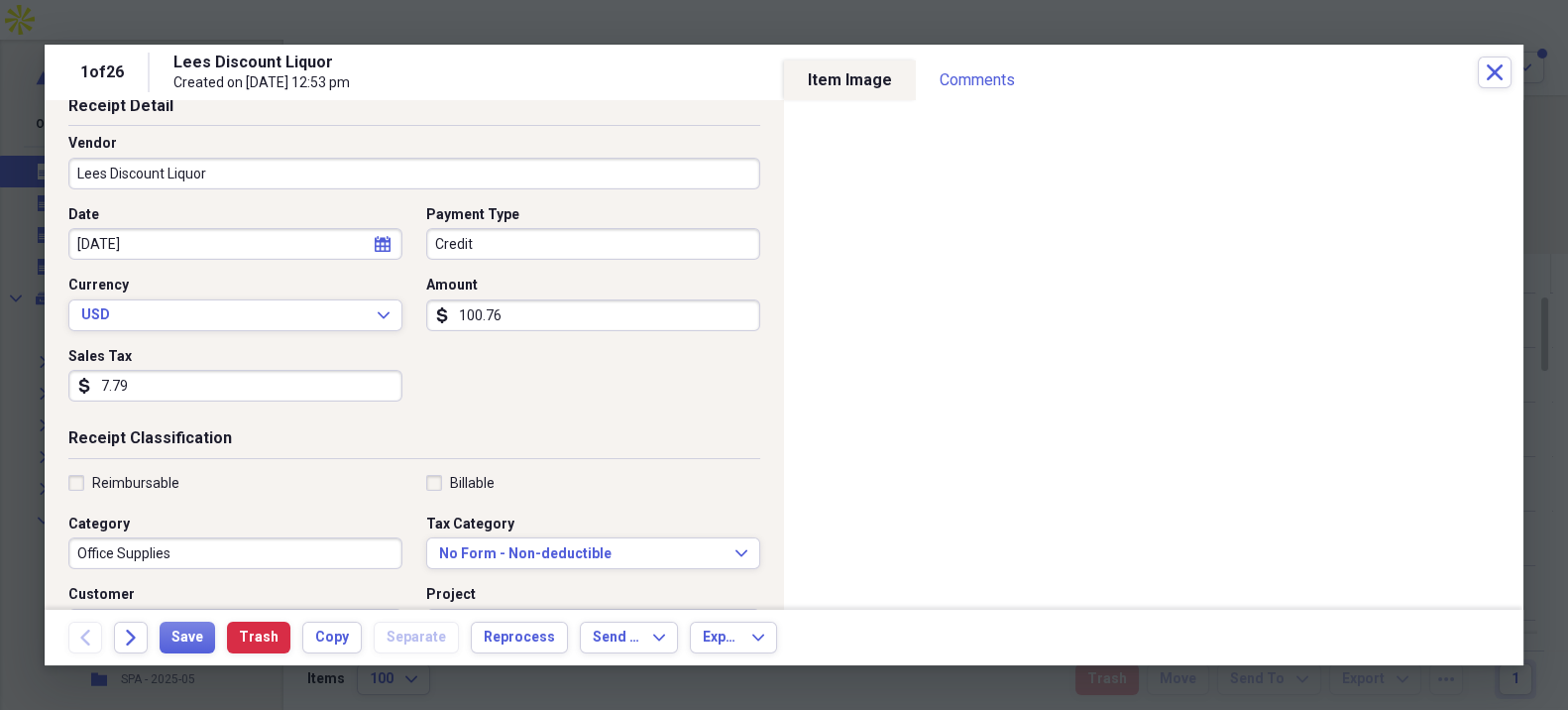 scroll, scrollTop: 220, scrollLeft: 0, axis: vertical 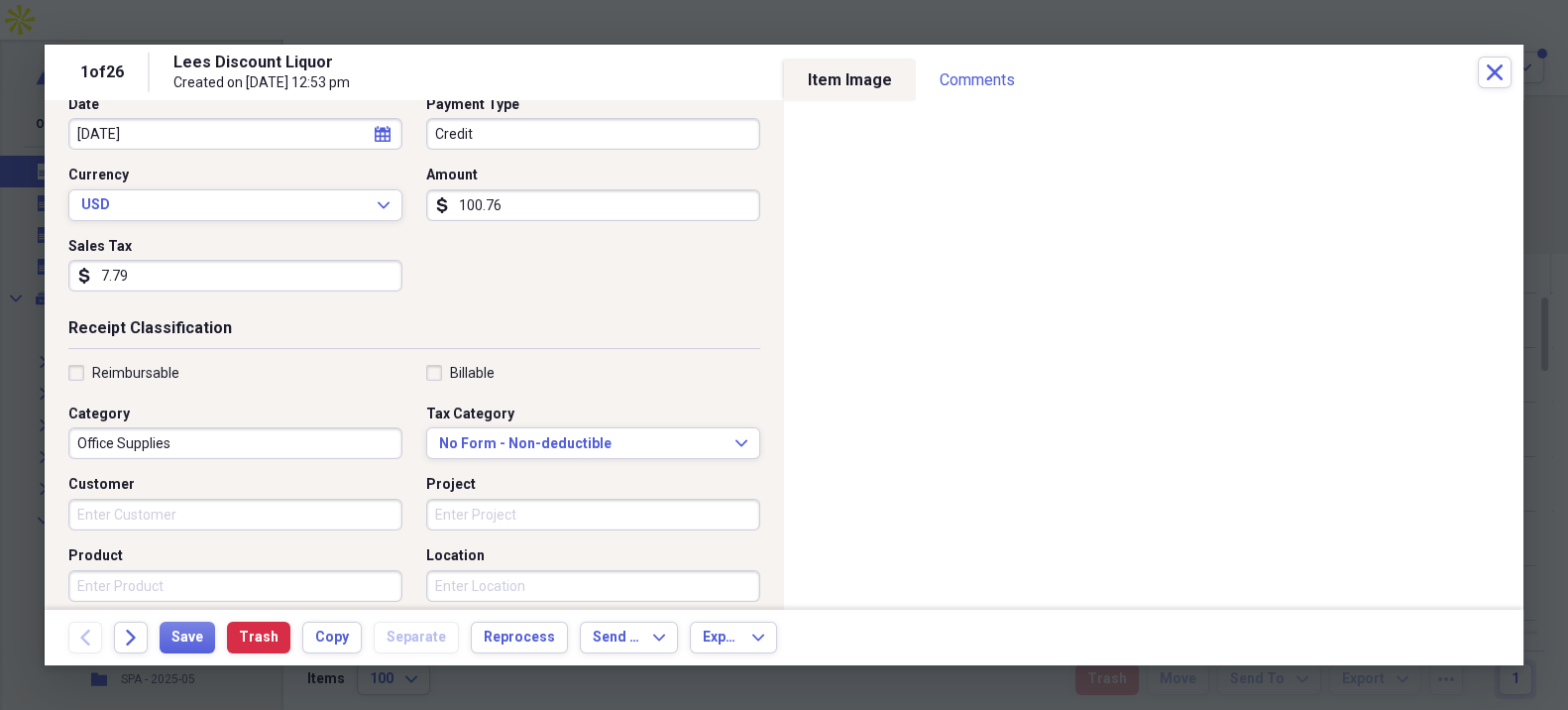 click on "Reimbursable" at bounding box center [124, 373] 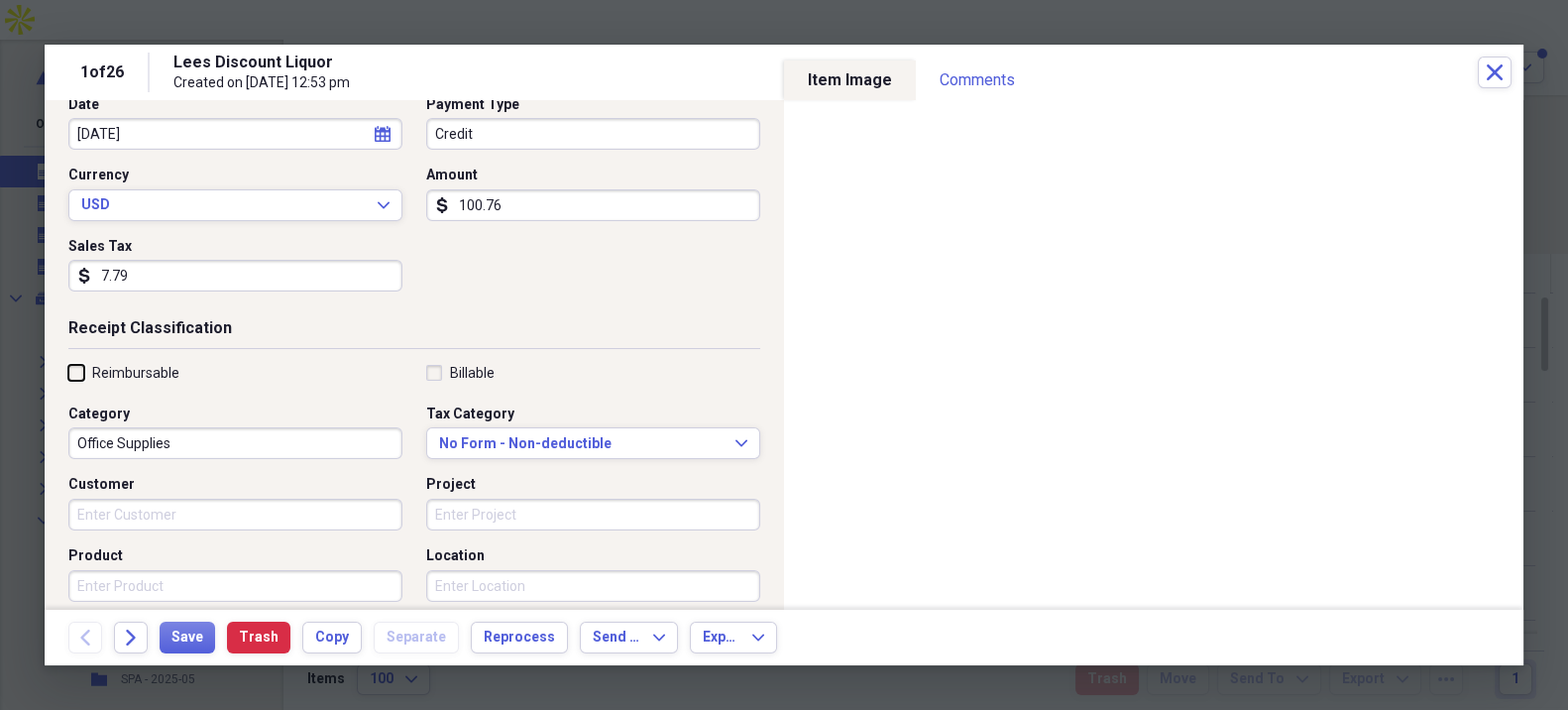 click on "Reimbursable" at bounding box center [68, 372] 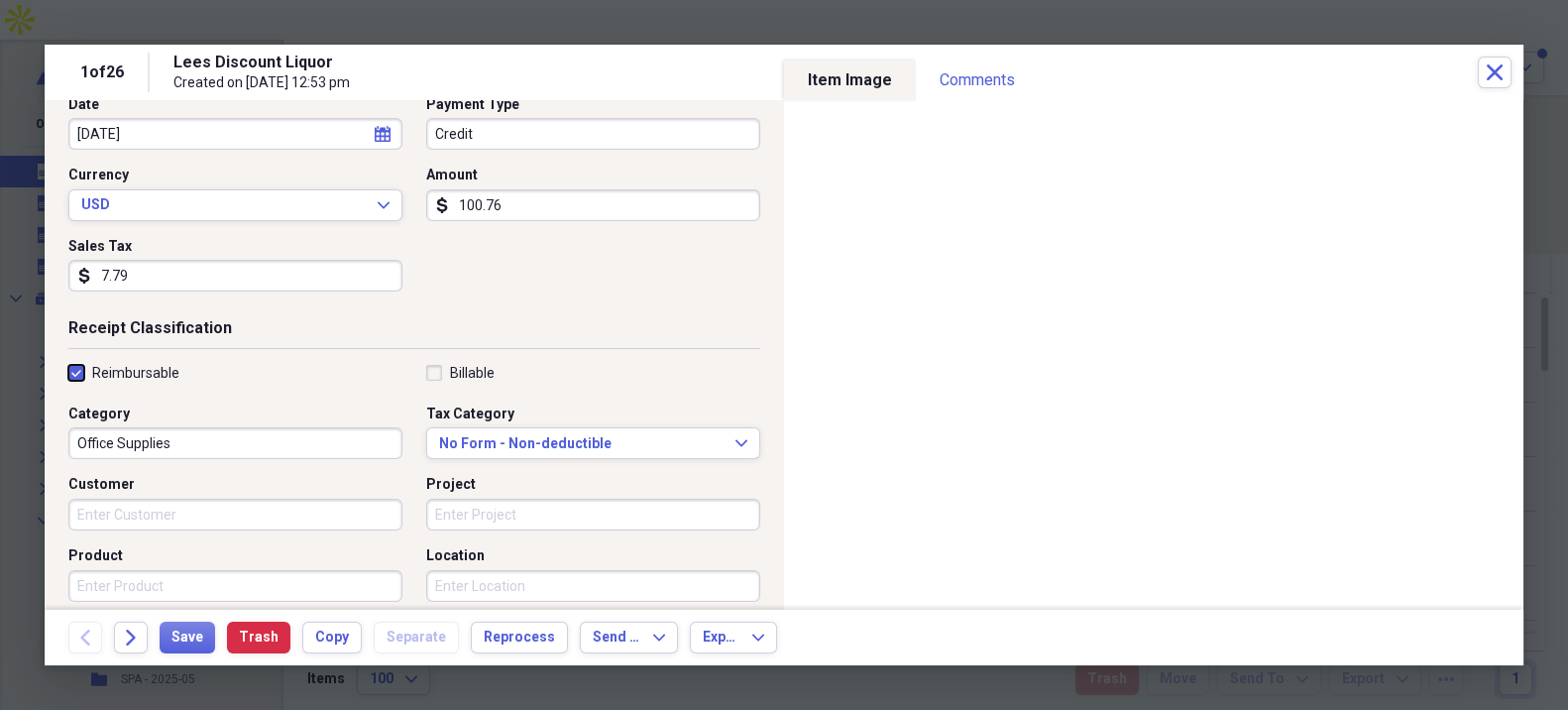 checkbox on "true" 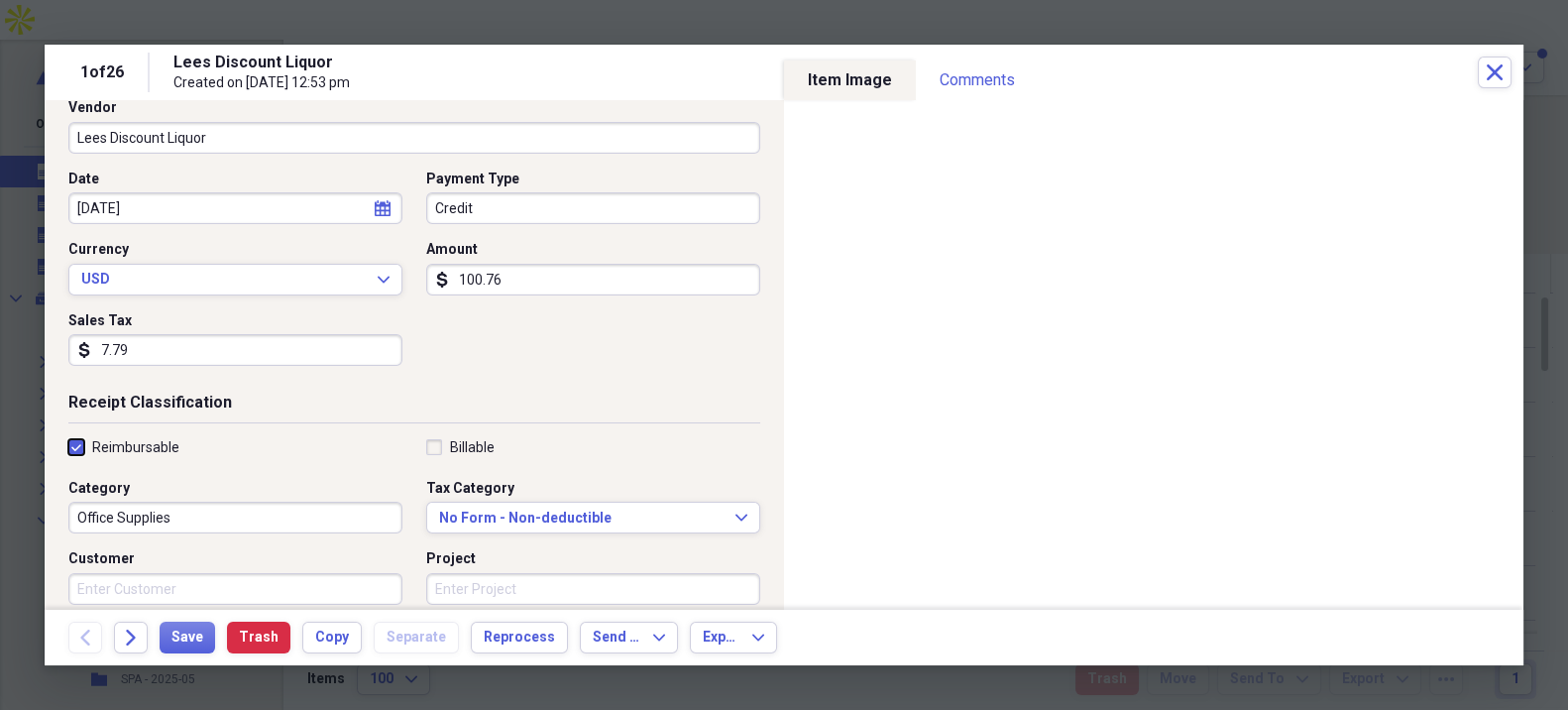 scroll, scrollTop: 110, scrollLeft: 0, axis: vertical 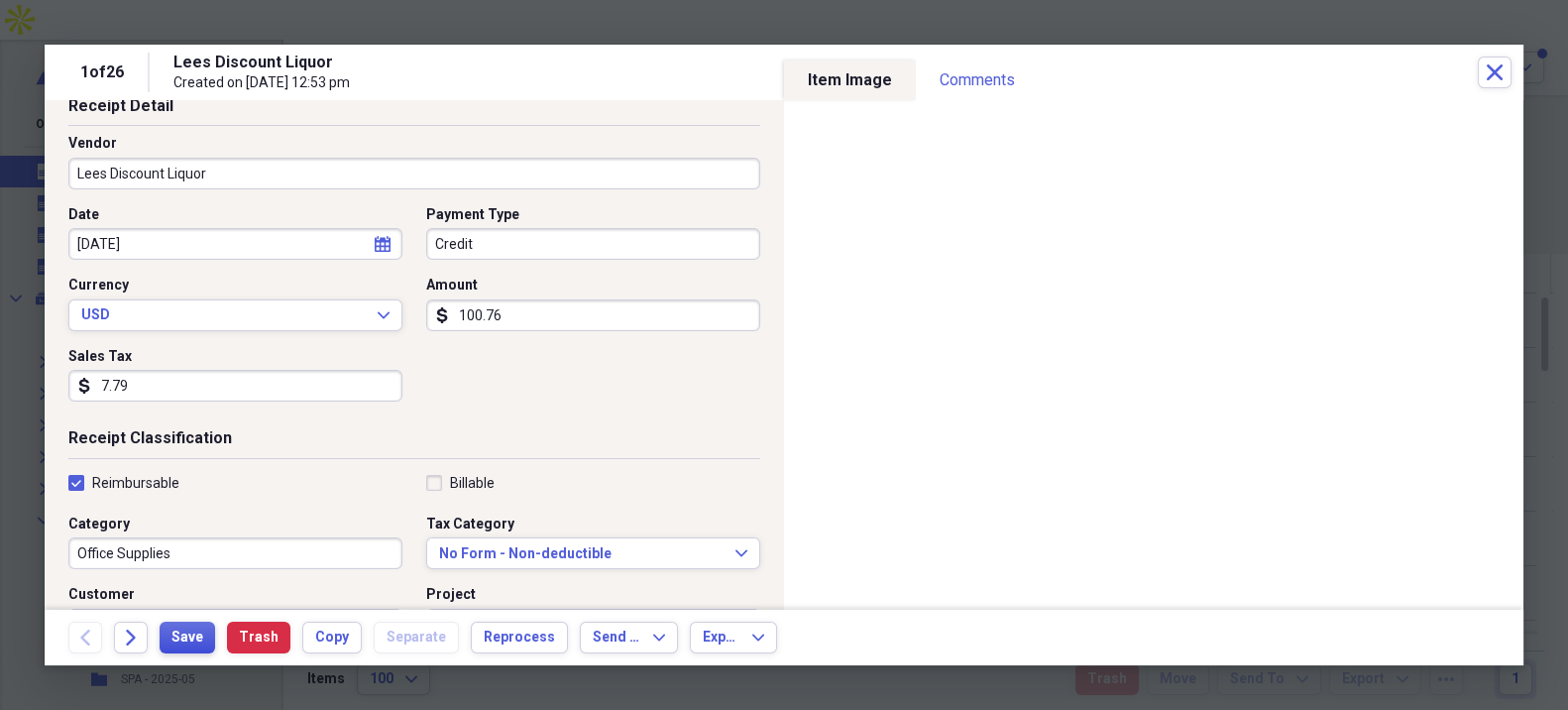 click on "Save" at bounding box center (187, 638) 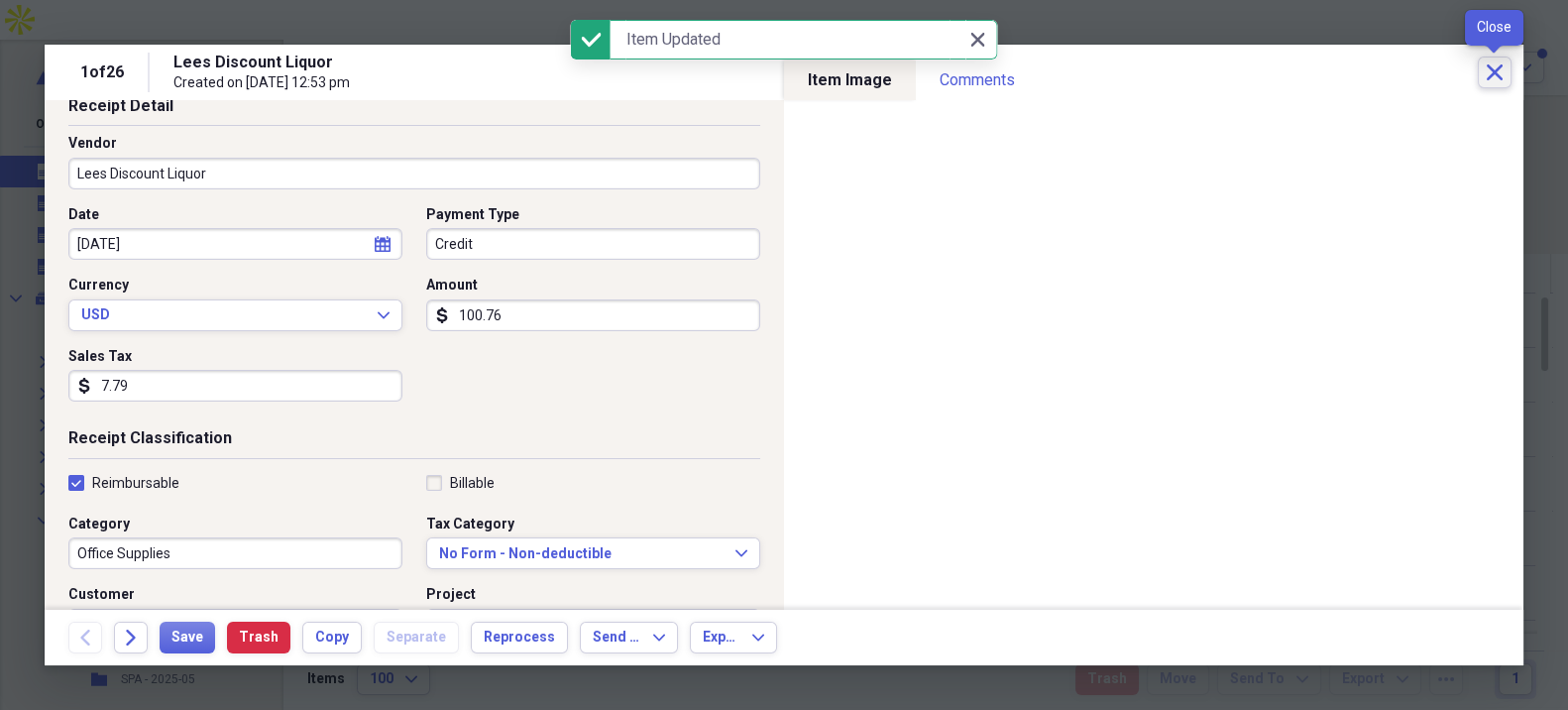 click on "Close" at bounding box center (1495, 72) 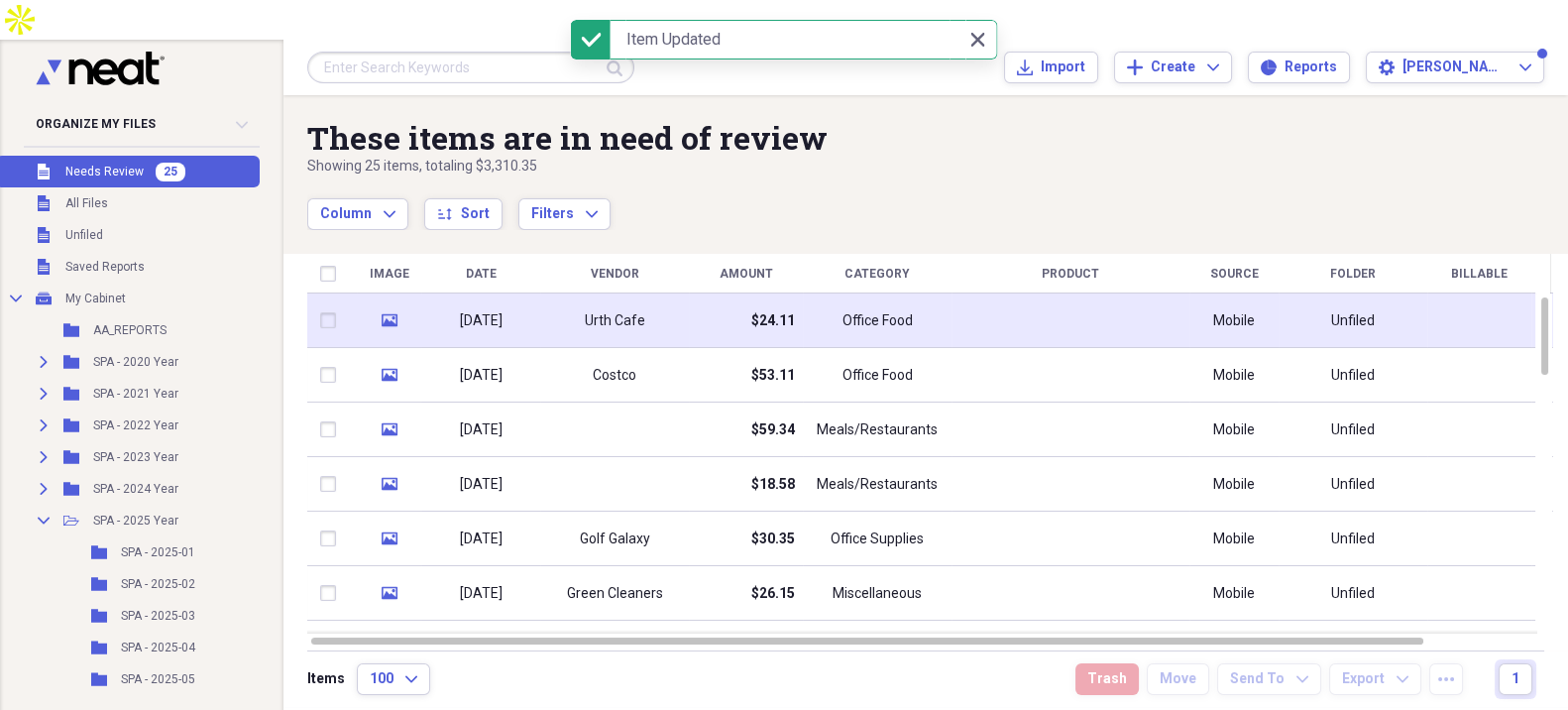 click on "$24.11" at bounding box center (745, 320) 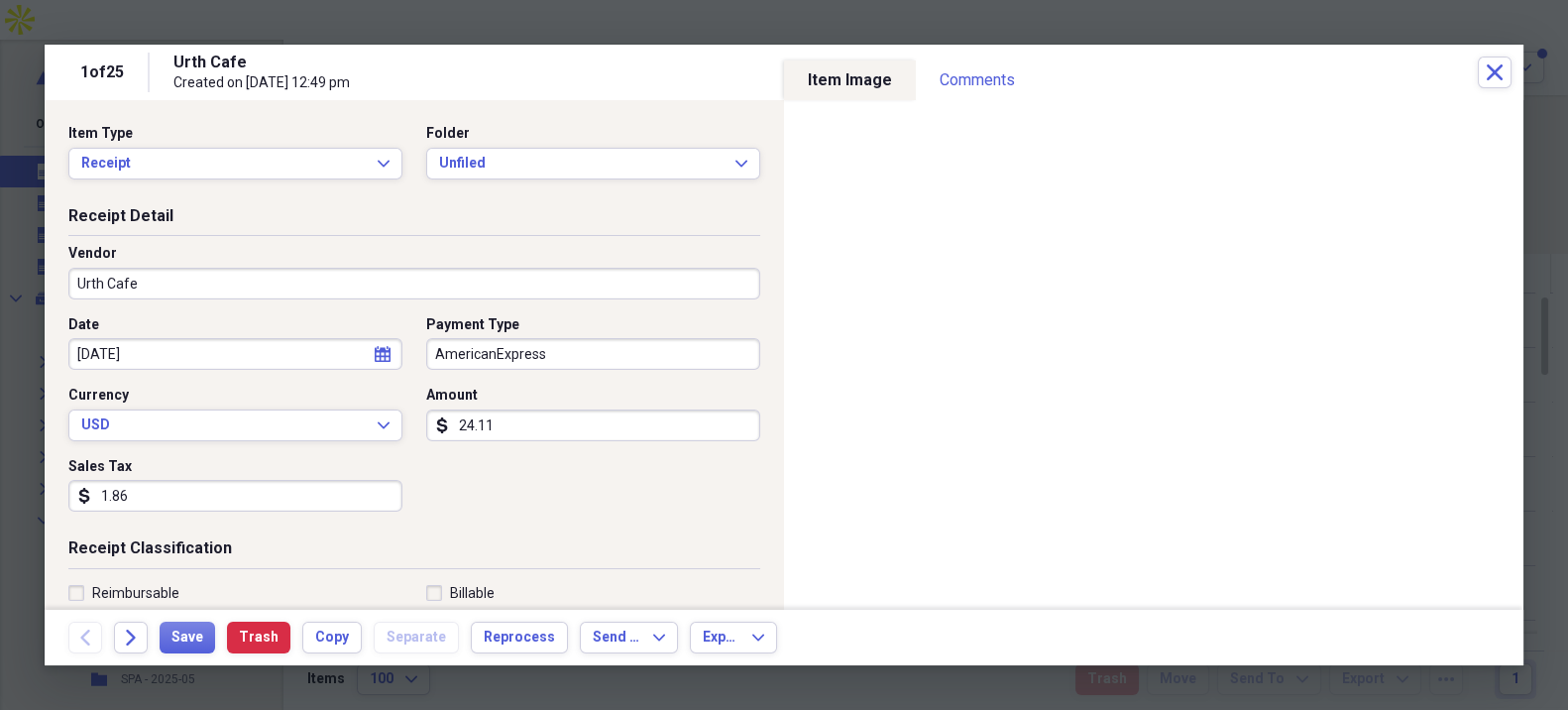 click on "calendar" 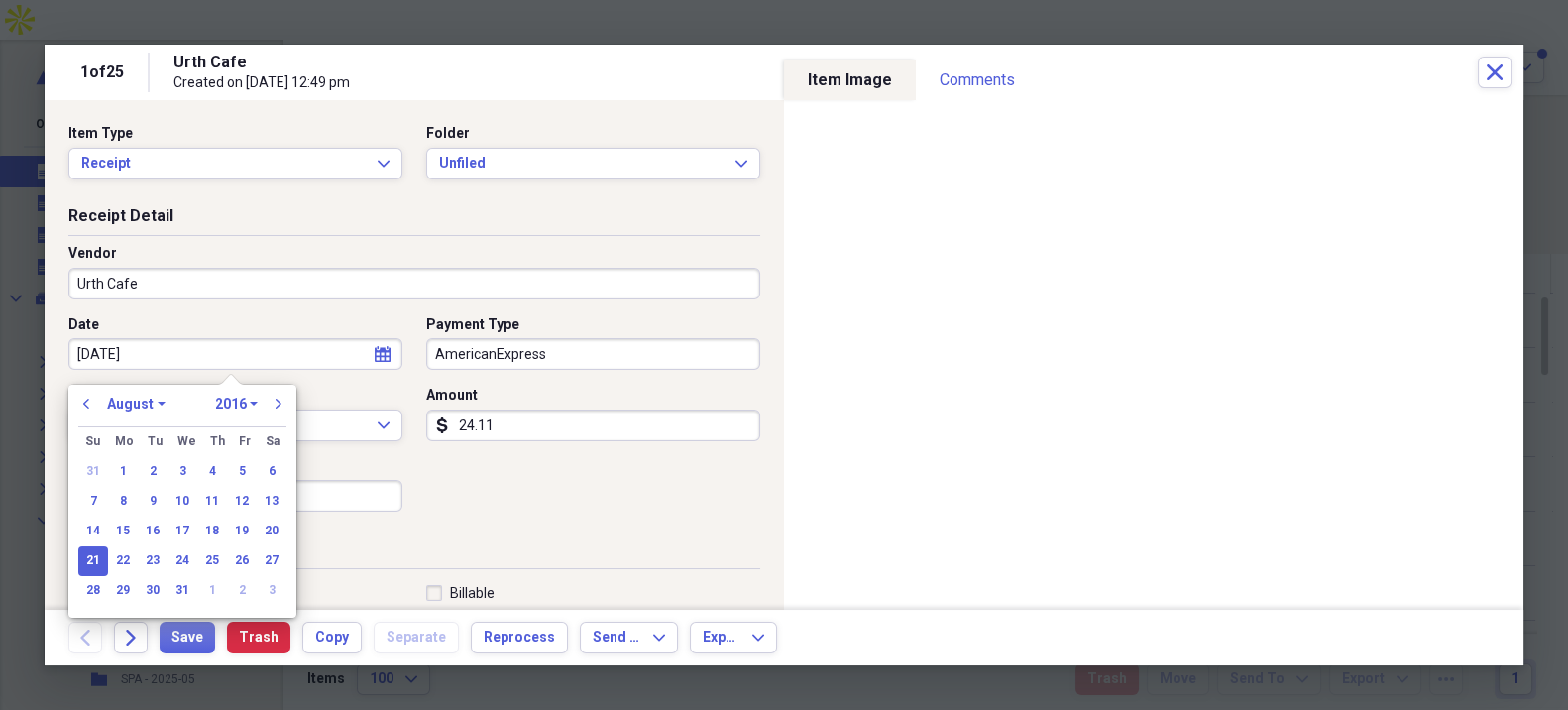 click on "1970 1971 1972 1973 1974 1975 1976 1977 1978 1979 1980 1981 1982 1983 1984 1985 1986 1987 1988 1989 1990 1991 1992 1993 1994 1995 1996 1997 1998 1999 2000 2001 2002 2003 2004 2005 2006 2007 2008 2009 2010 2011 2012 2013 2014 2015 2016 2017 2018 2019 2020 2021 2022 2023 2024 2025 2026 2027 2028 2029 2030 2031 2032 2033 2034 2035" at bounding box center (236, 404) 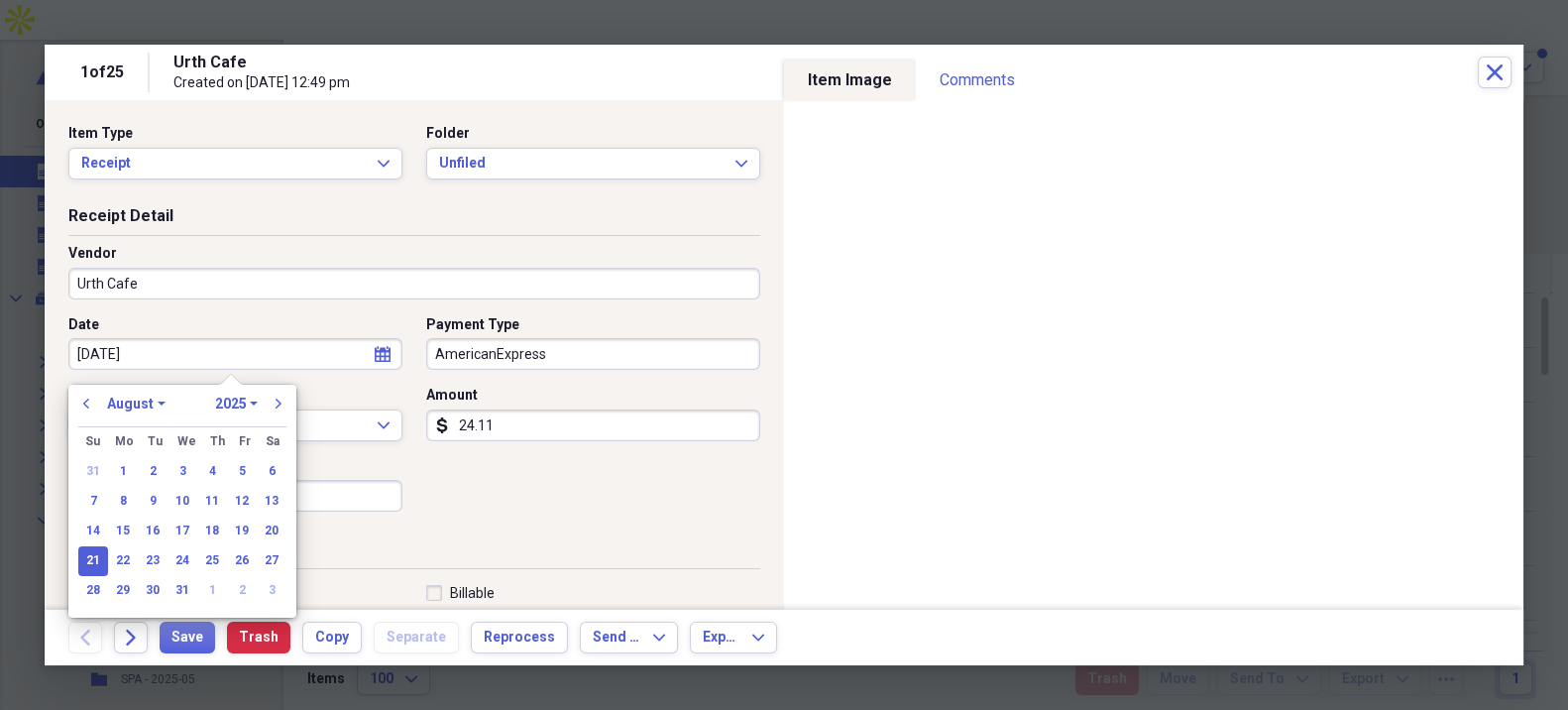 click on "1970 1971 1972 1973 1974 1975 1976 1977 1978 1979 1980 1981 1982 1983 1984 1985 1986 1987 1988 1989 1990 1991 1992 1993 1994 1995 1996 1997 1998 1999 2000 2001 2002 2003 2004 2005 2006 2007 2008 2009 2010 2011 2012 2013 2014 2015 2016 2017 2018 2019 2020 2021 2022 2023 2024 2025 2026 2027 2028 2029 2030 2031 2032 2033 2034 2035" at bounding box center [236, 404] 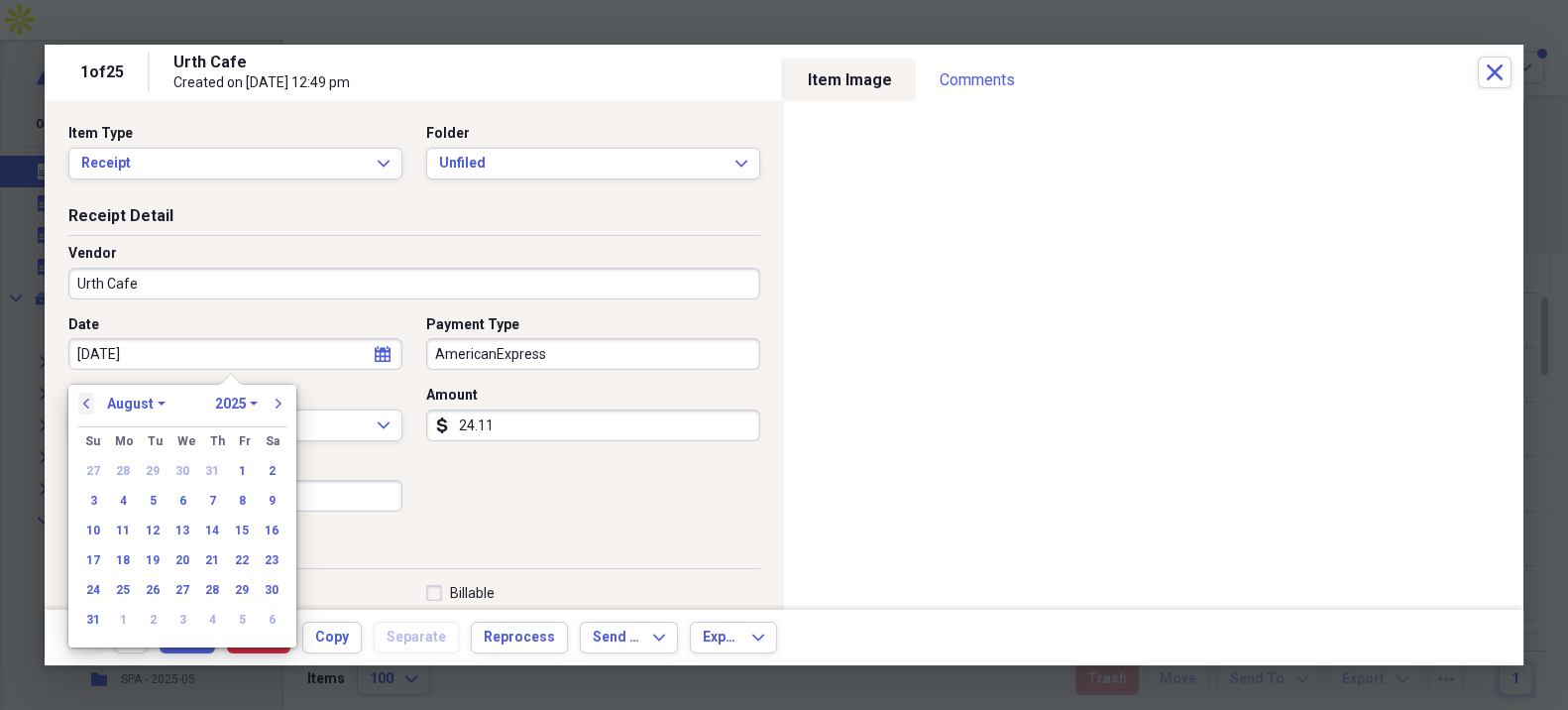 click on "previous" at bounding box center [86, 404] 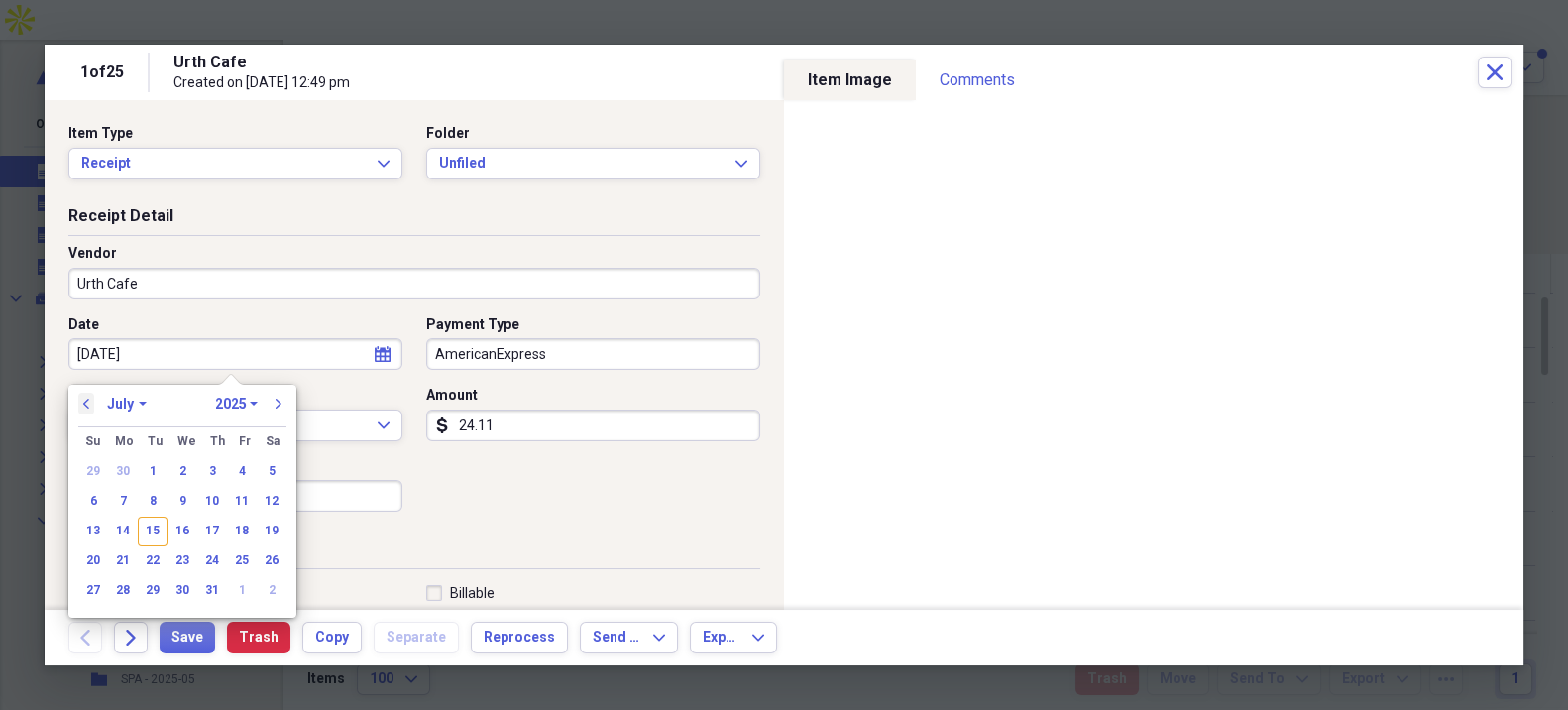 click on "previous" at bounding box center (86, 404) 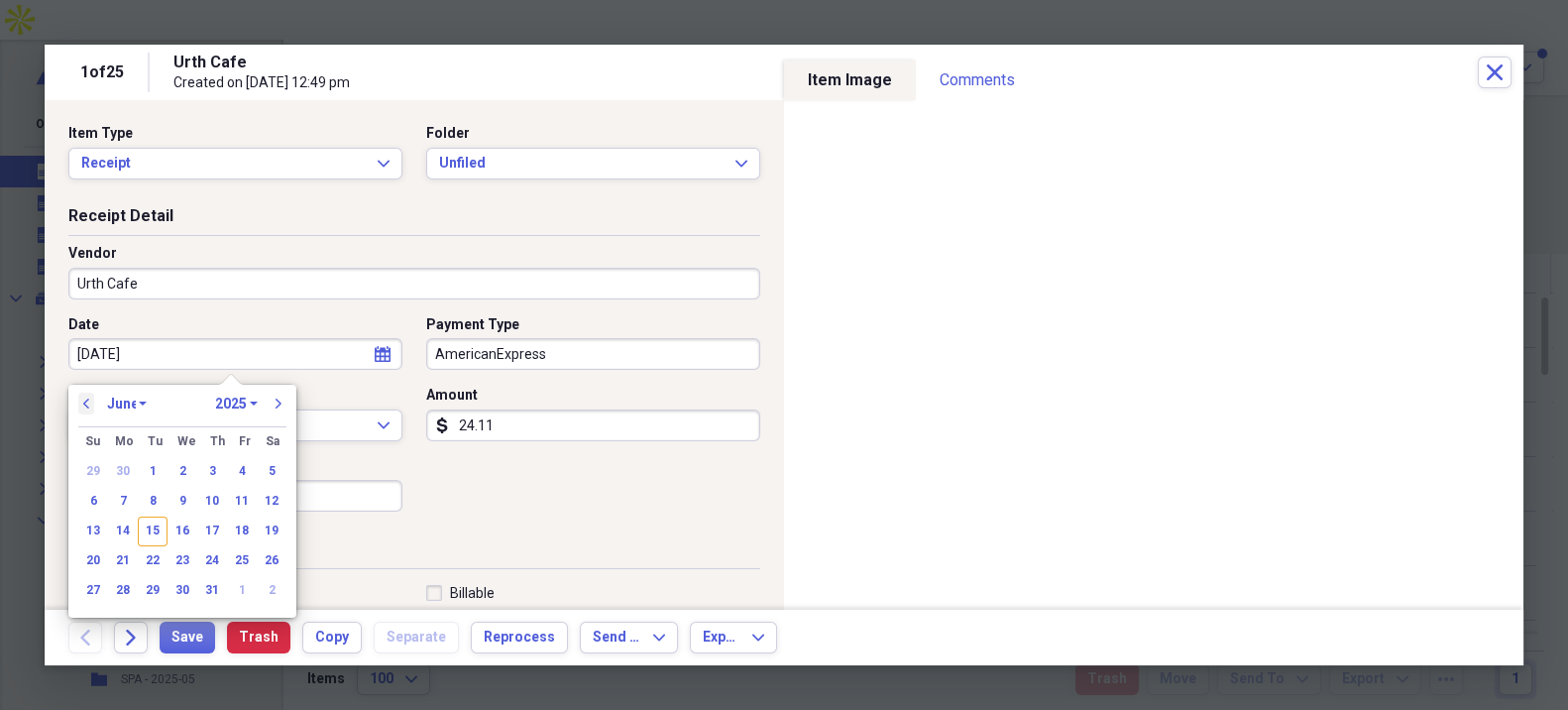 click on "previous" at bounding box center [86, 404] 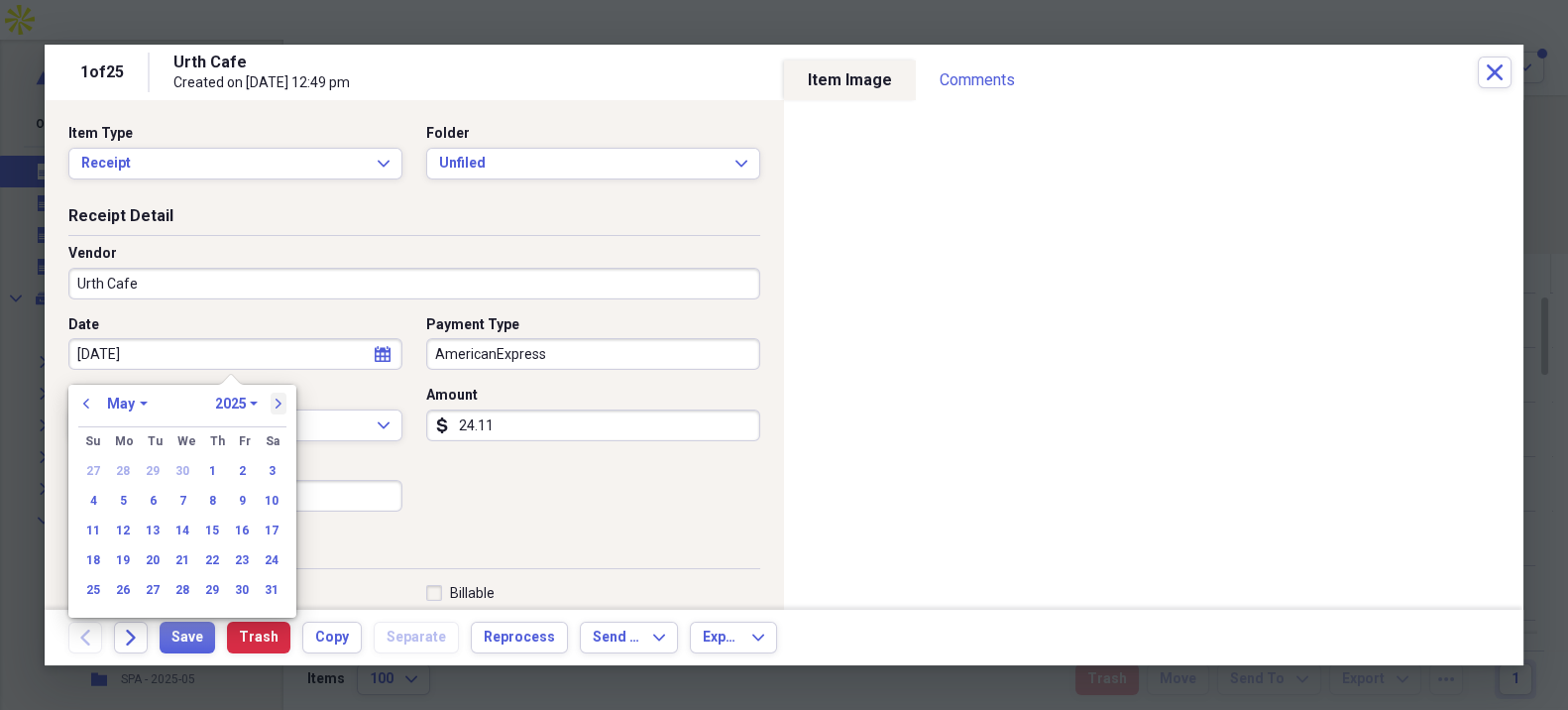 click on "next" at bounding box center [279, 404] 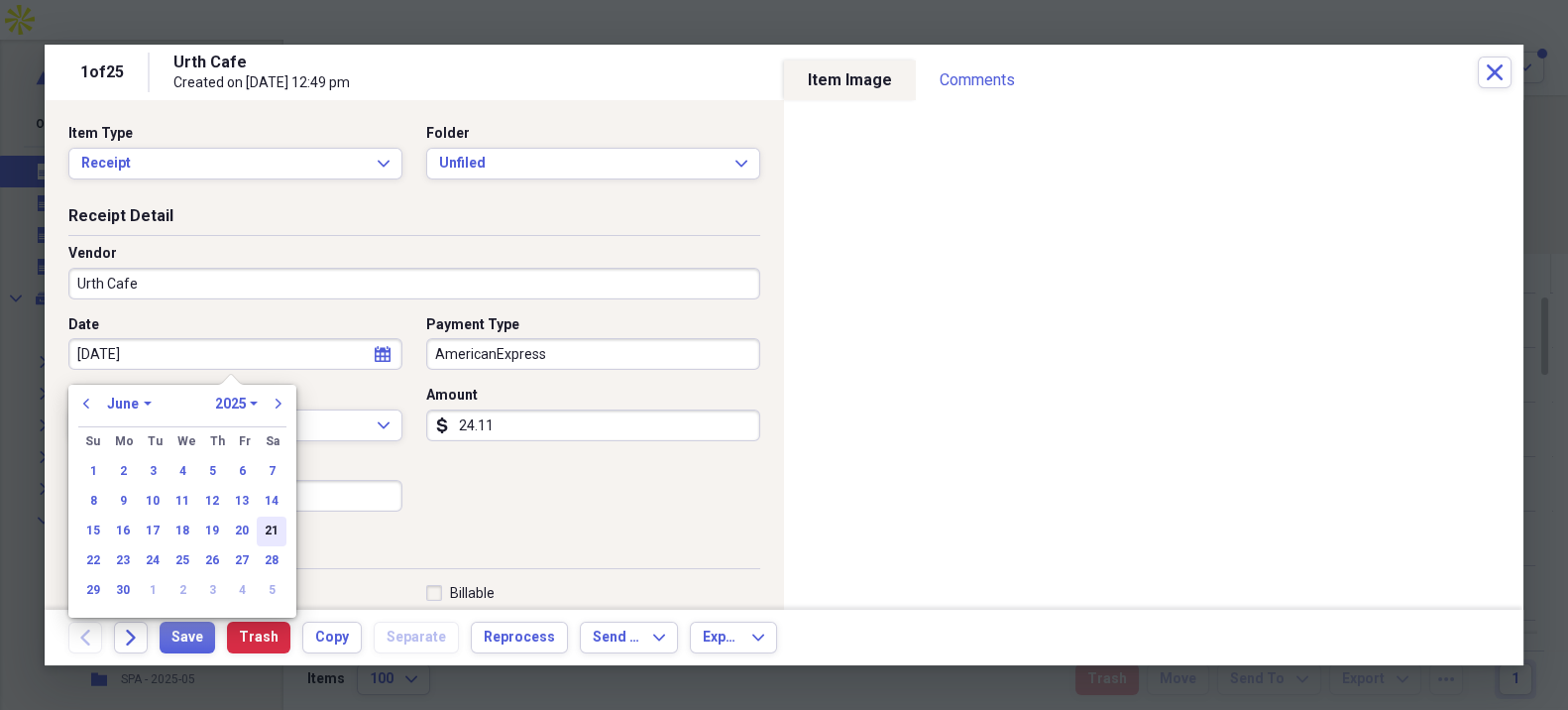 click on "21" at bounding box center [272, 532] 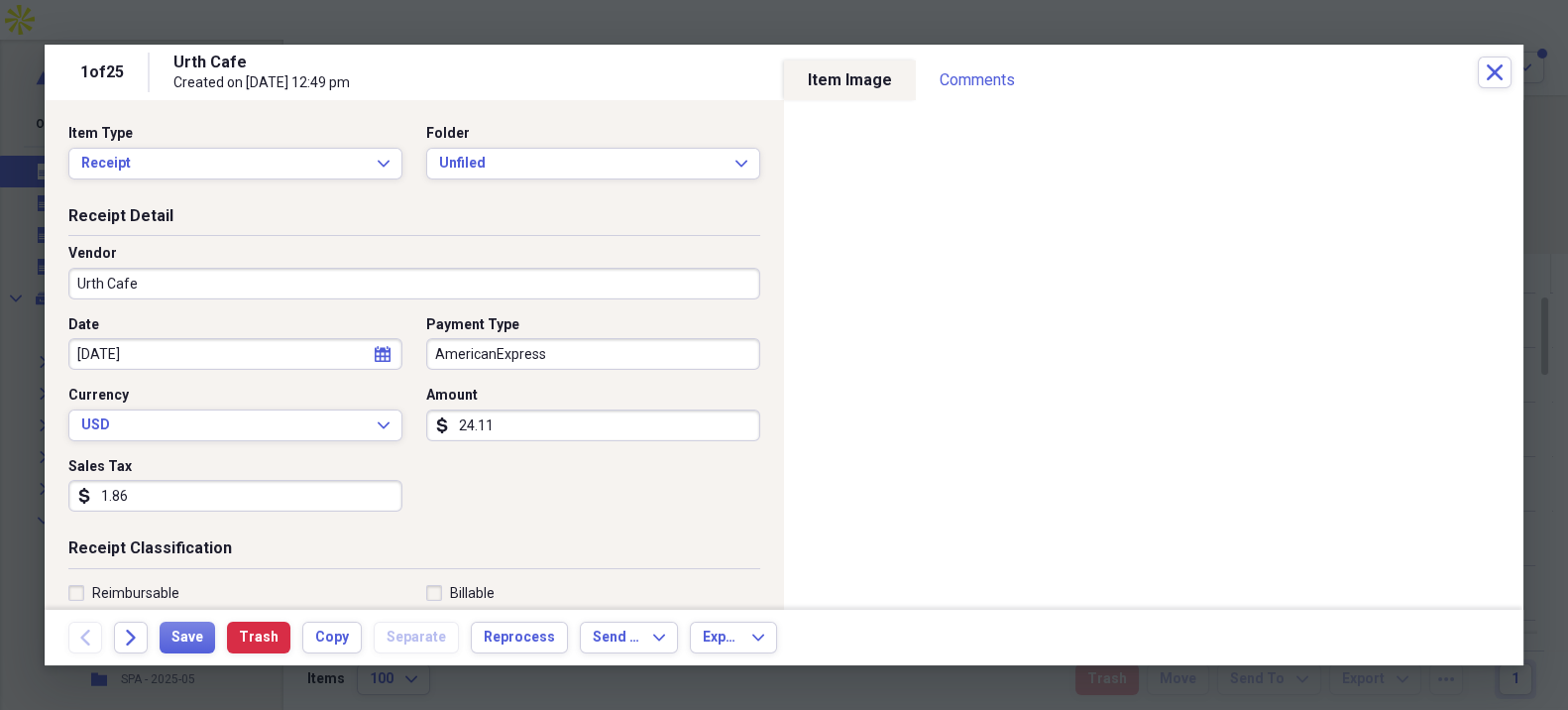 click on "Date [DATE] calendar Calendar Payment Type AmericanExpress Currency USD Expand Amount dollar-sign 24.11 Sales Tax dollar-sign 1.86" at bounding box center [414, 421] 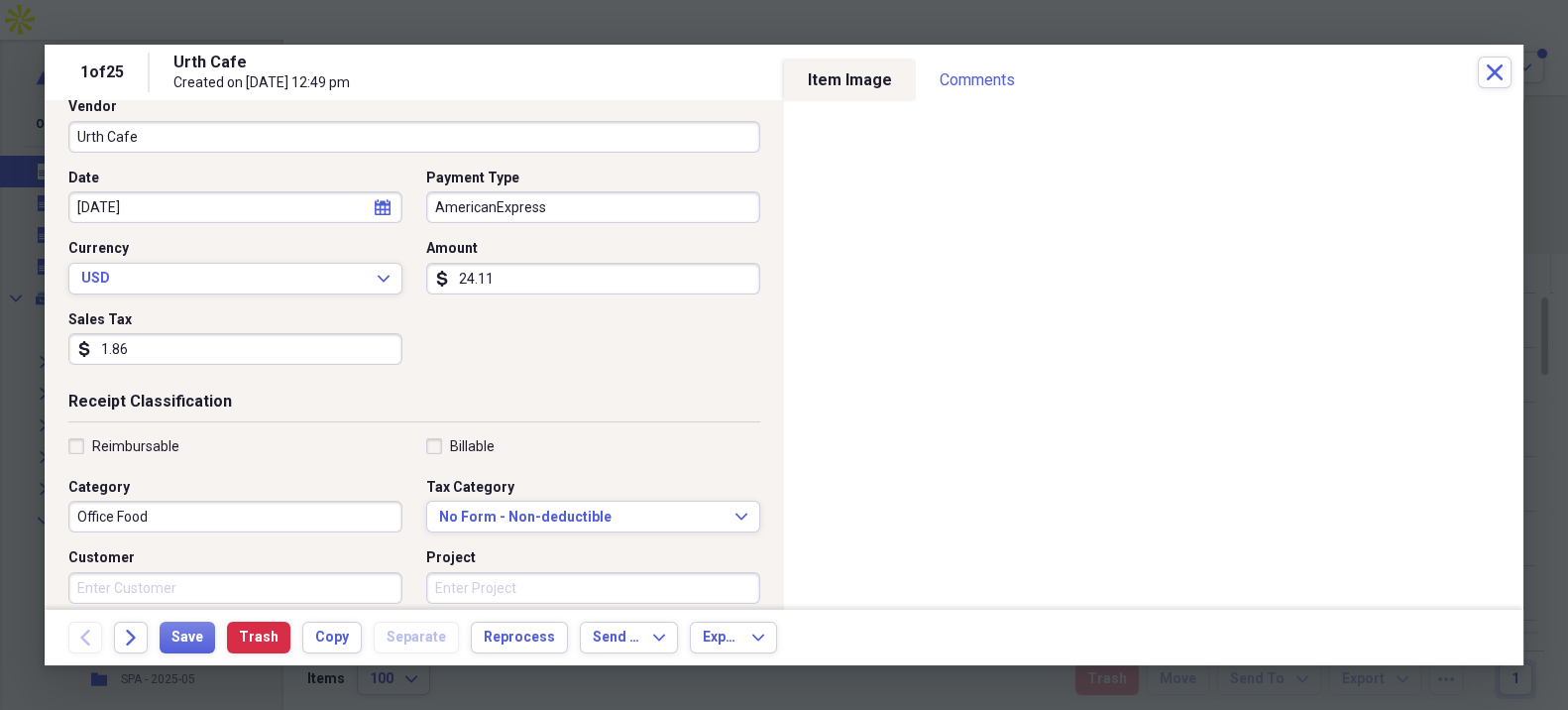scroll, scrollTop: 220, scrollLeft: 0, axis: vertical 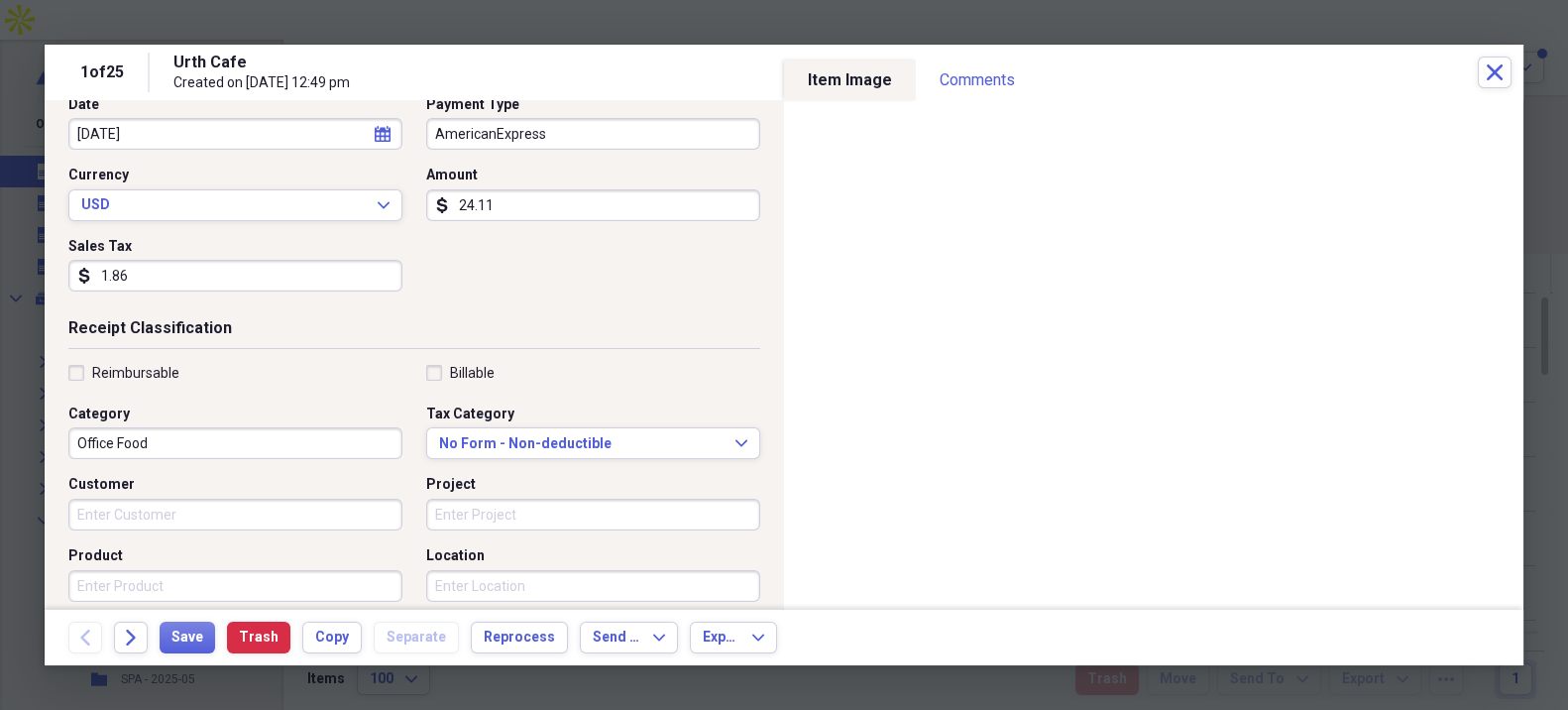 click on "Reimbursable" at bounding box center (136, 373) 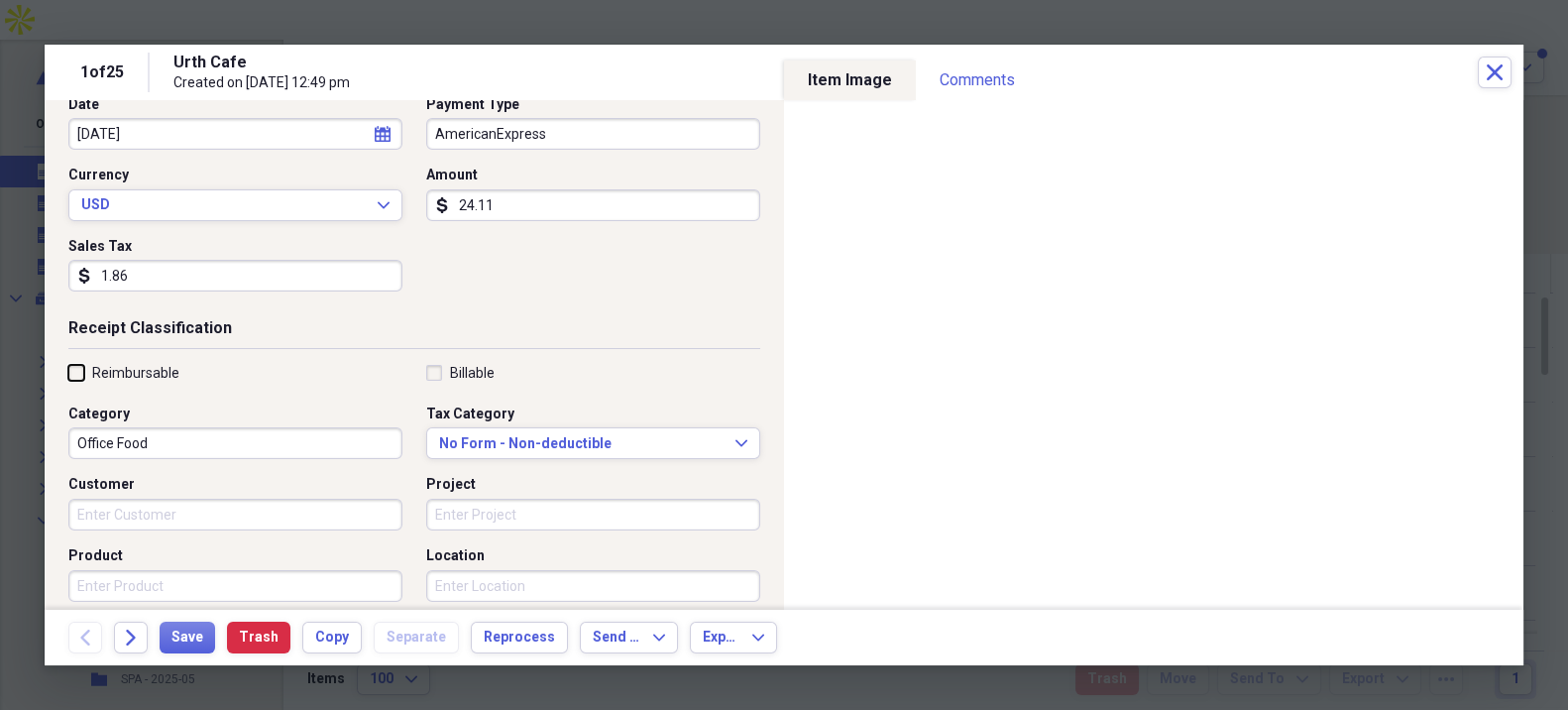 click on "Reimbursable" at bounding box center (68, 372) 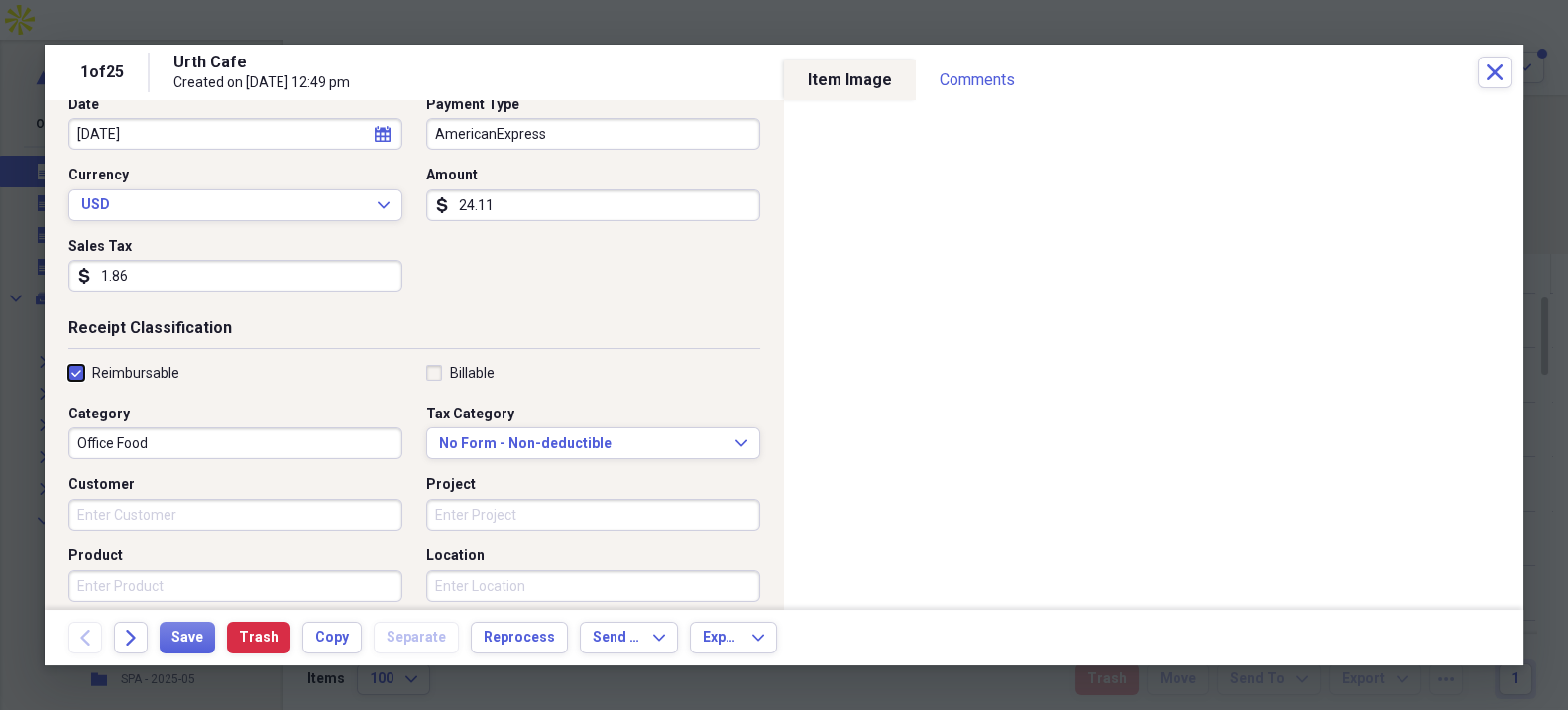 checkbox on "true" 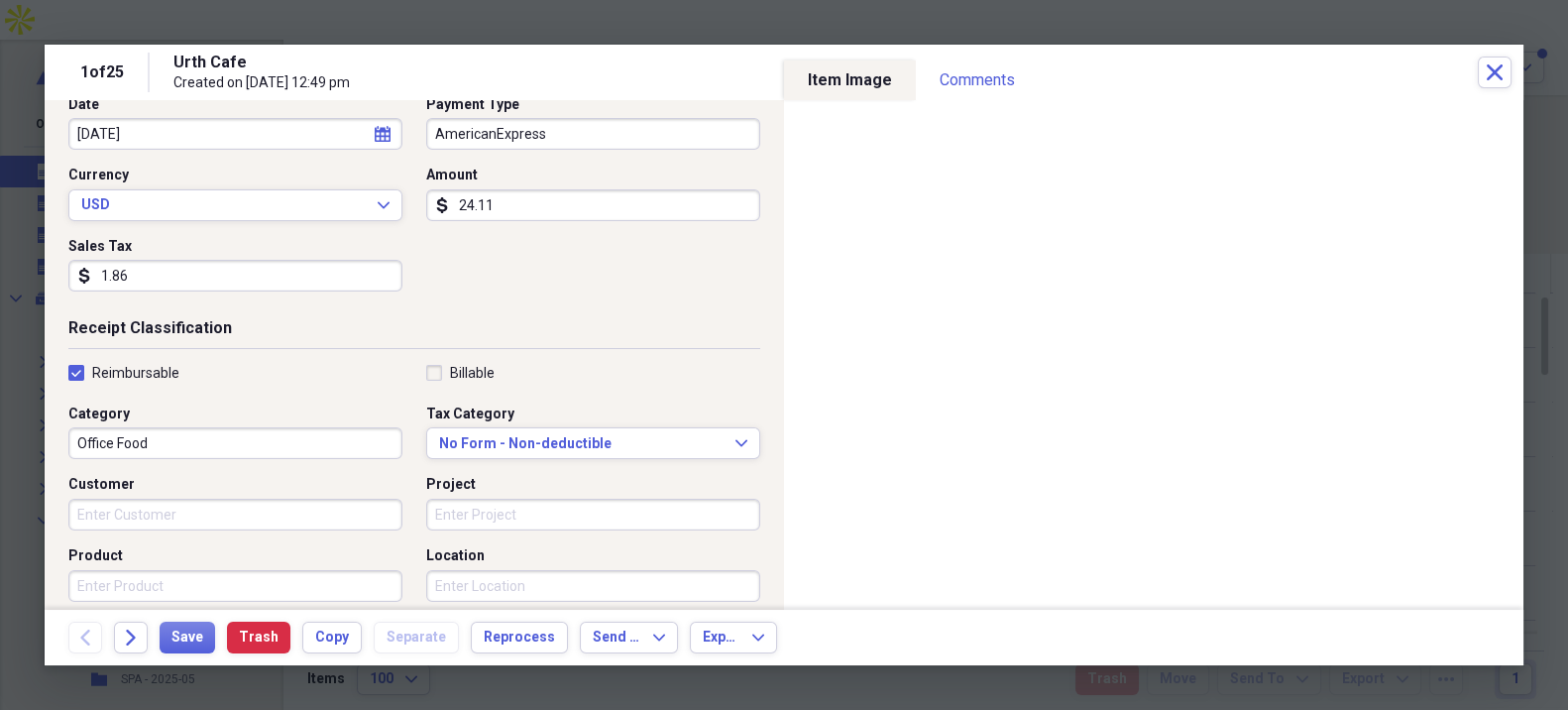 click on "Office Food" at bounding box center [235, 443] 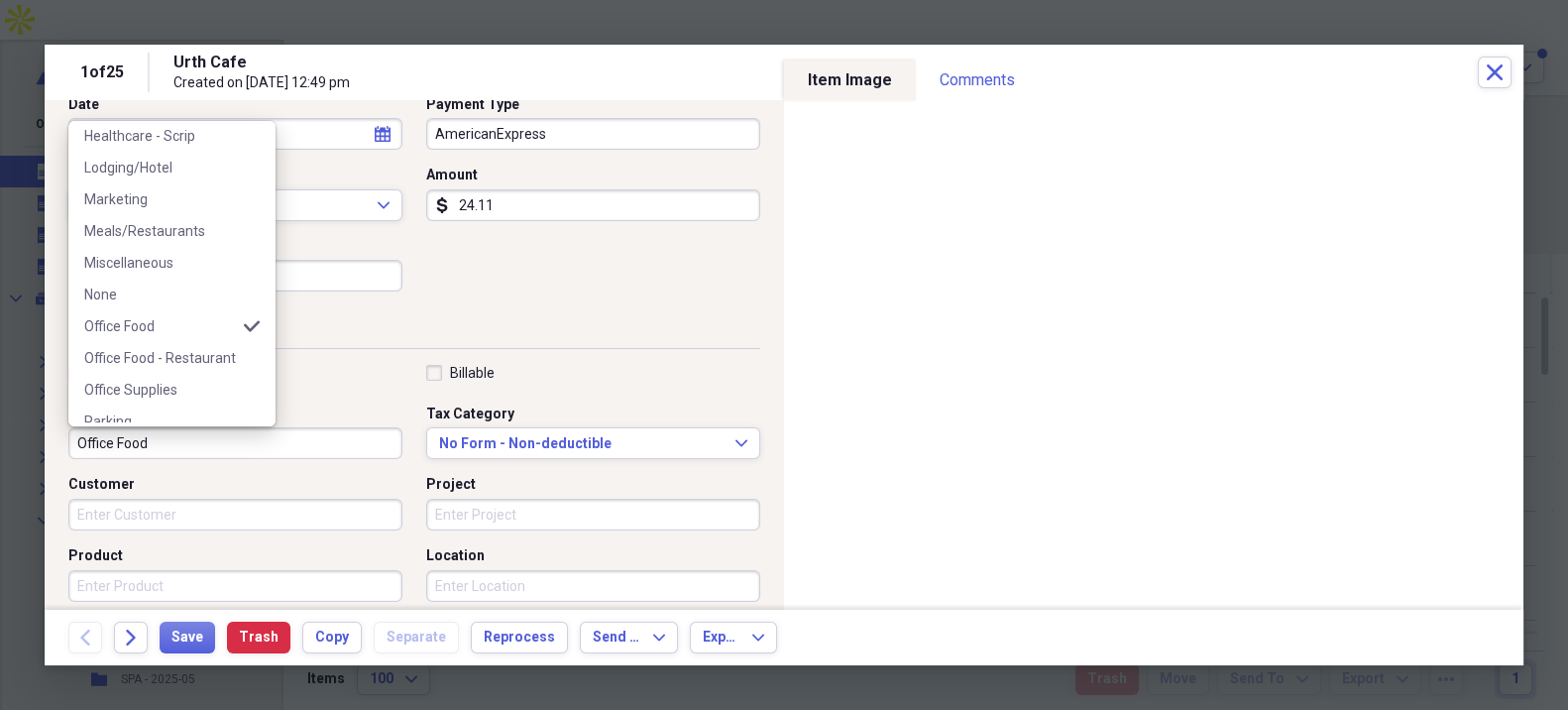 scroll, scrollTop: 330, scrollLeft: 0, axis: vertical 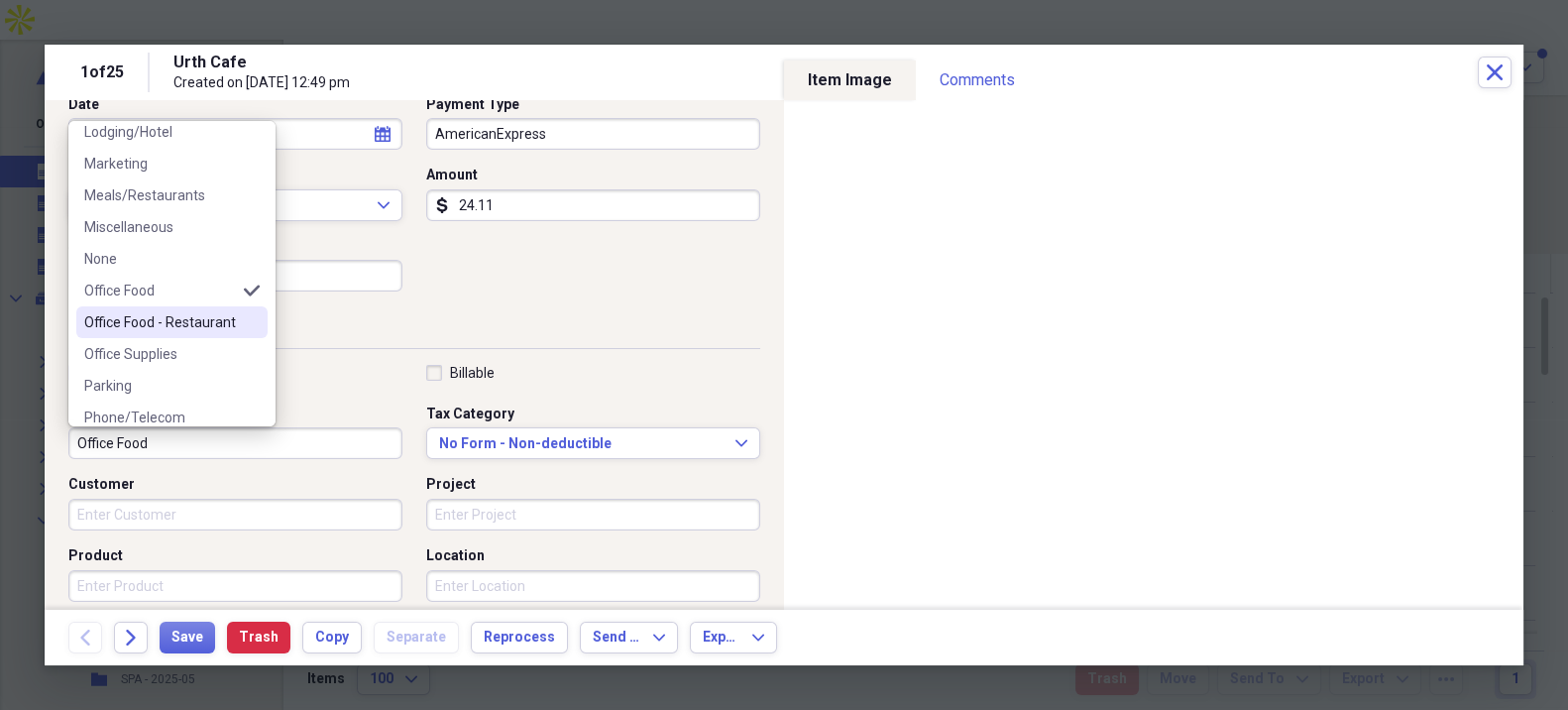 click on "Office Food - Restaurant" at bounding box center (160, 322) 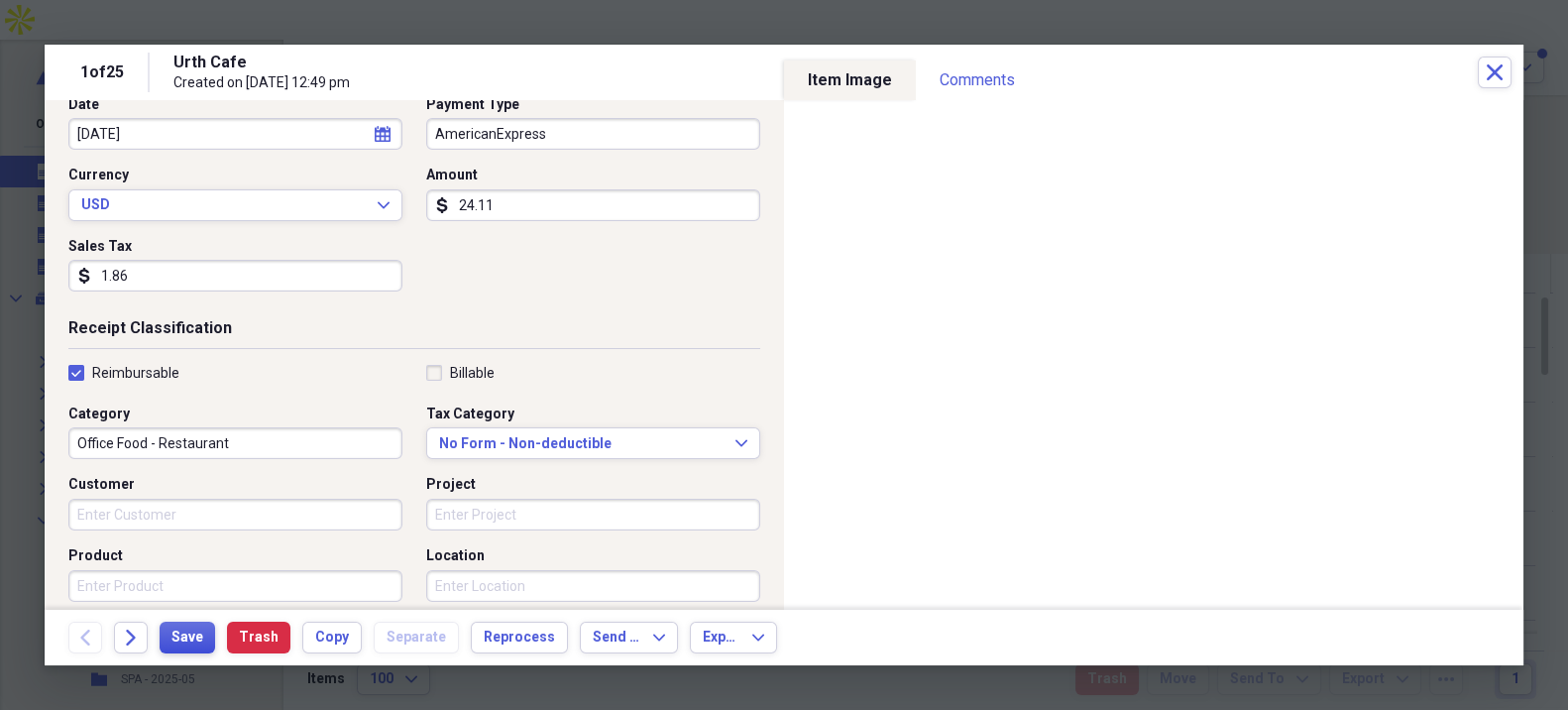 click on "Save" at bounding box center (187, 638) 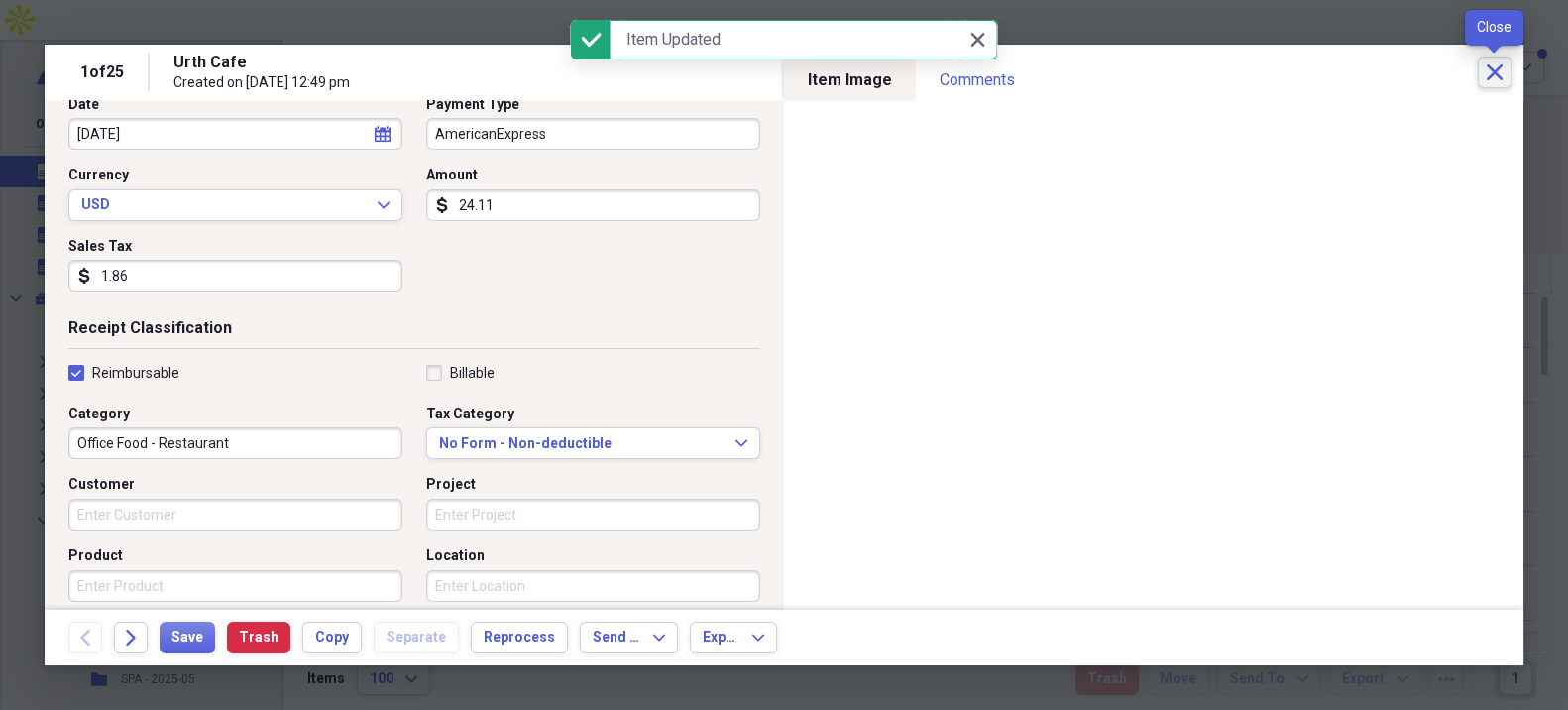 click on "Close" 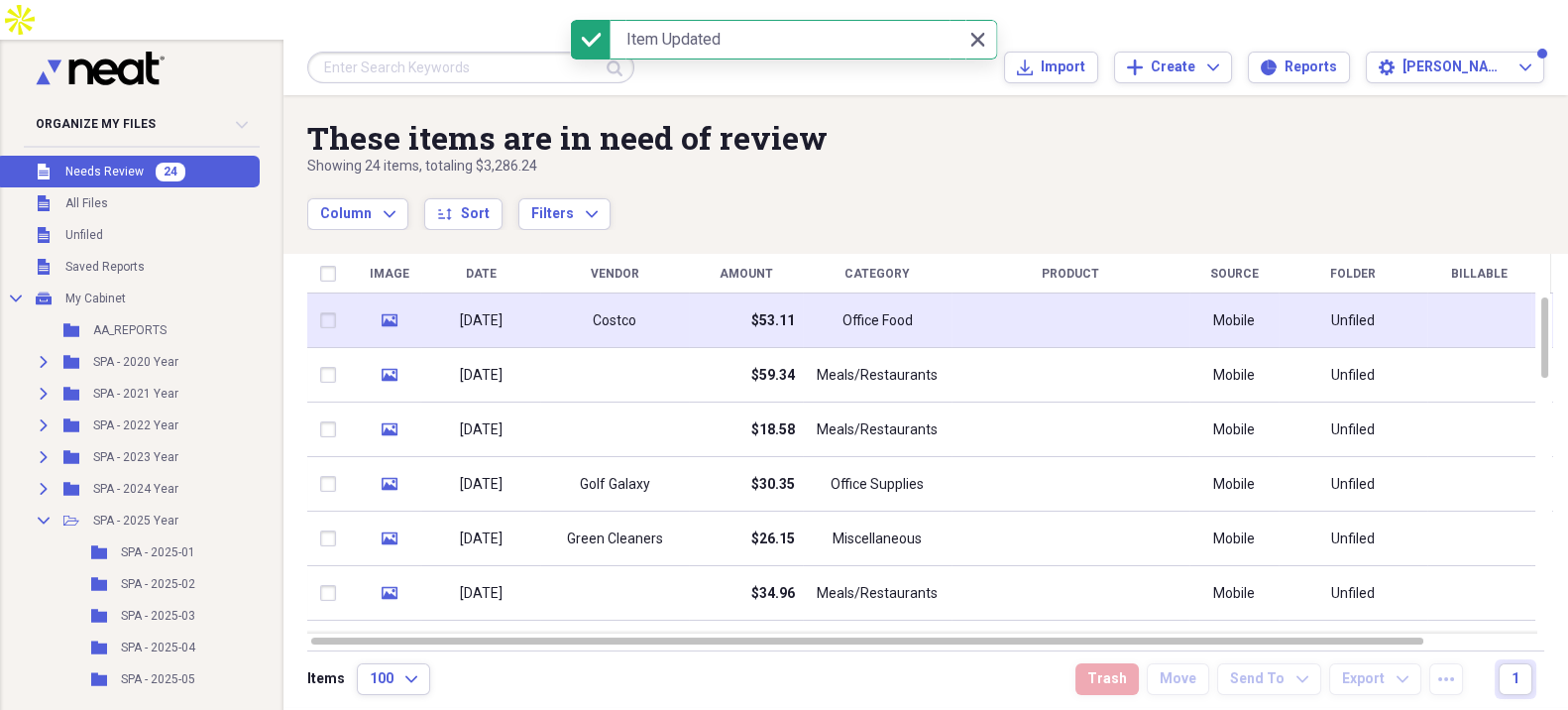 click on "$53.11" at bounding box center [745, 320] 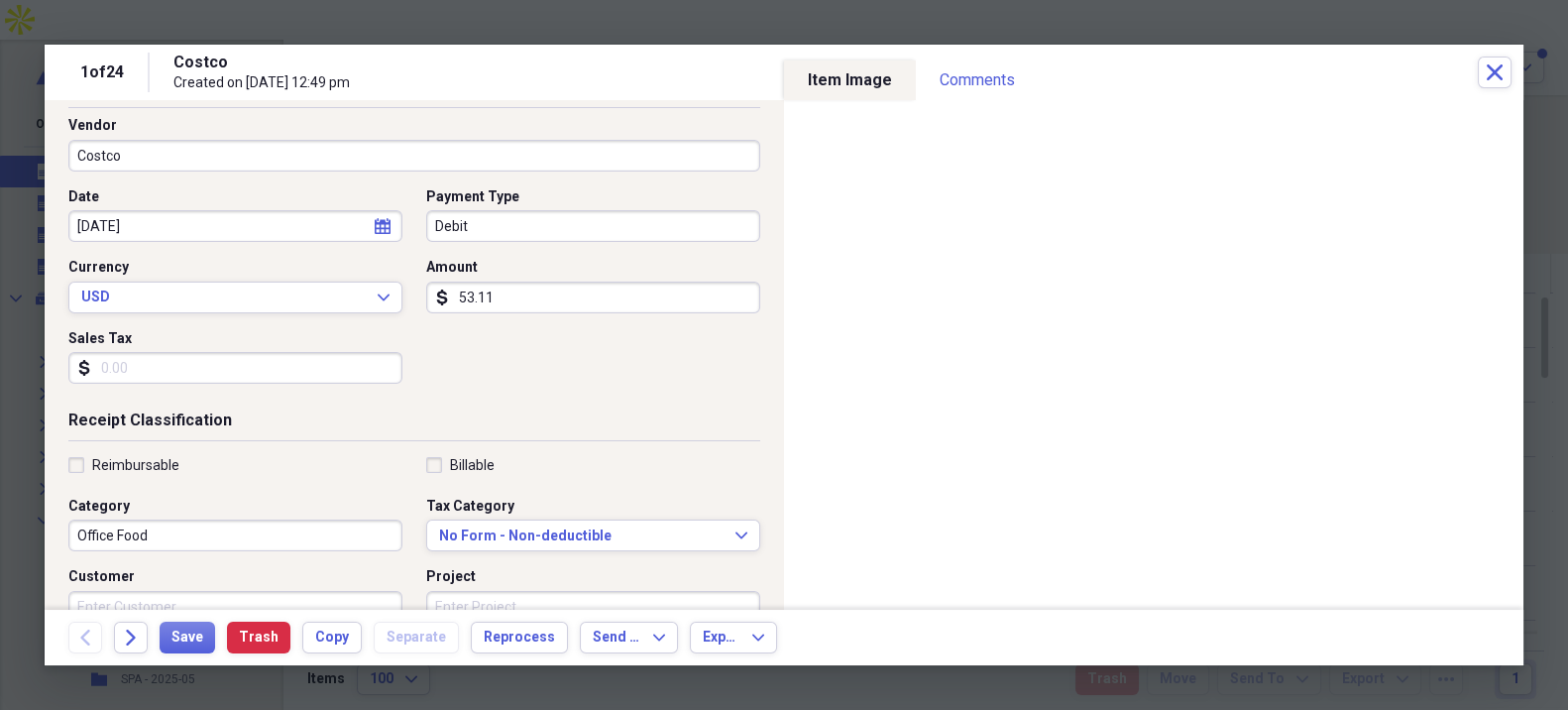 scroll, scrollTop: 220, scrollLeft: 0, axis: vertical 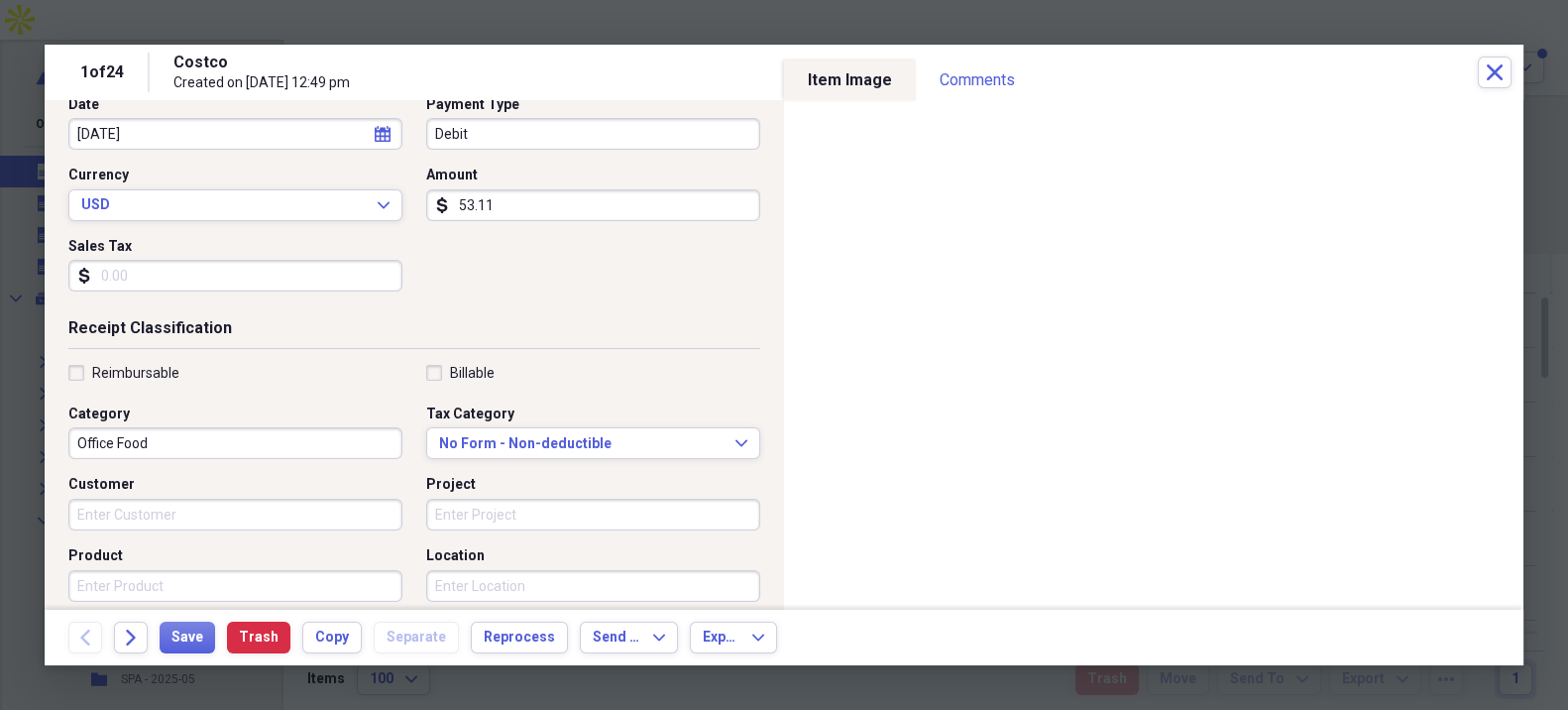 click on "Reimbursable" at bounding box center (124, 373) 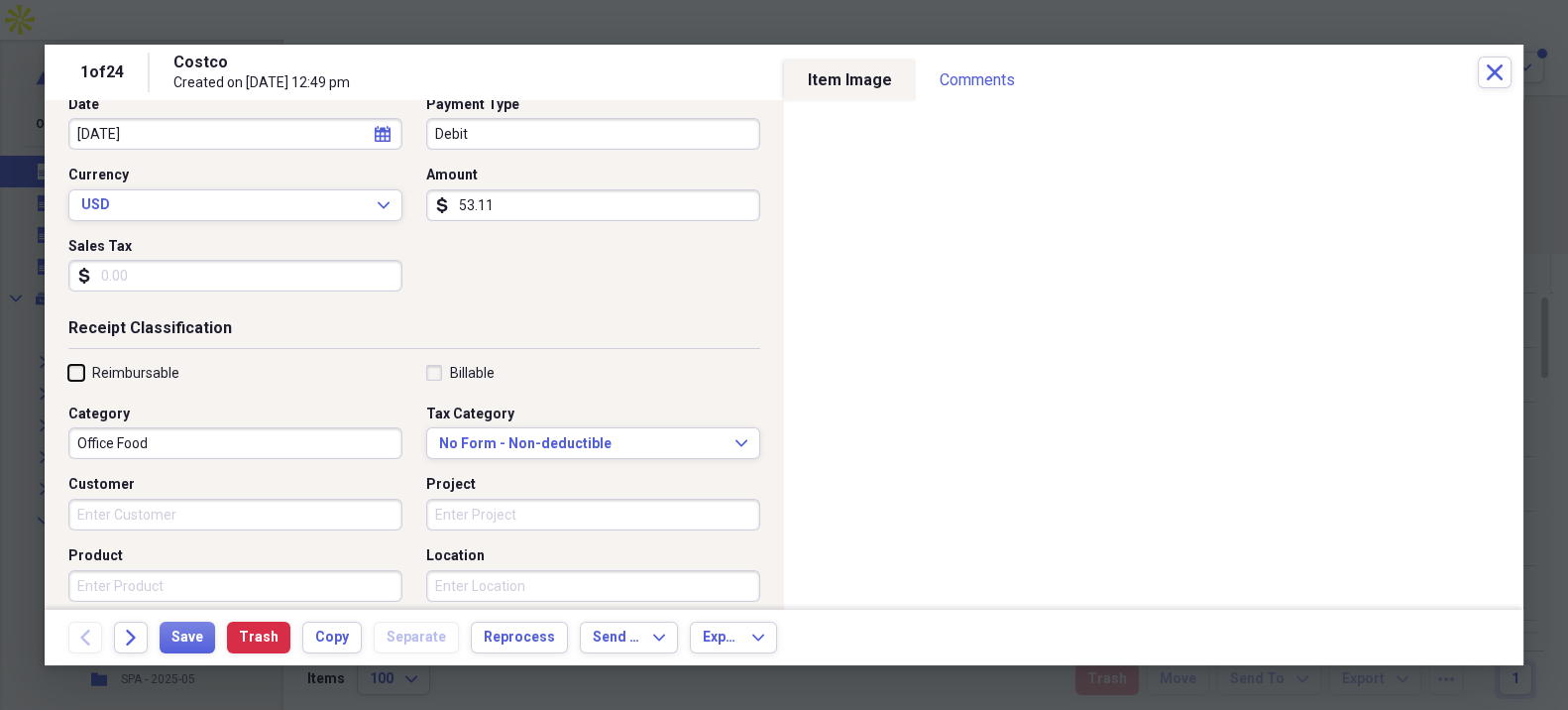 click on "Reimbursable" at bounding box center (68, 372) 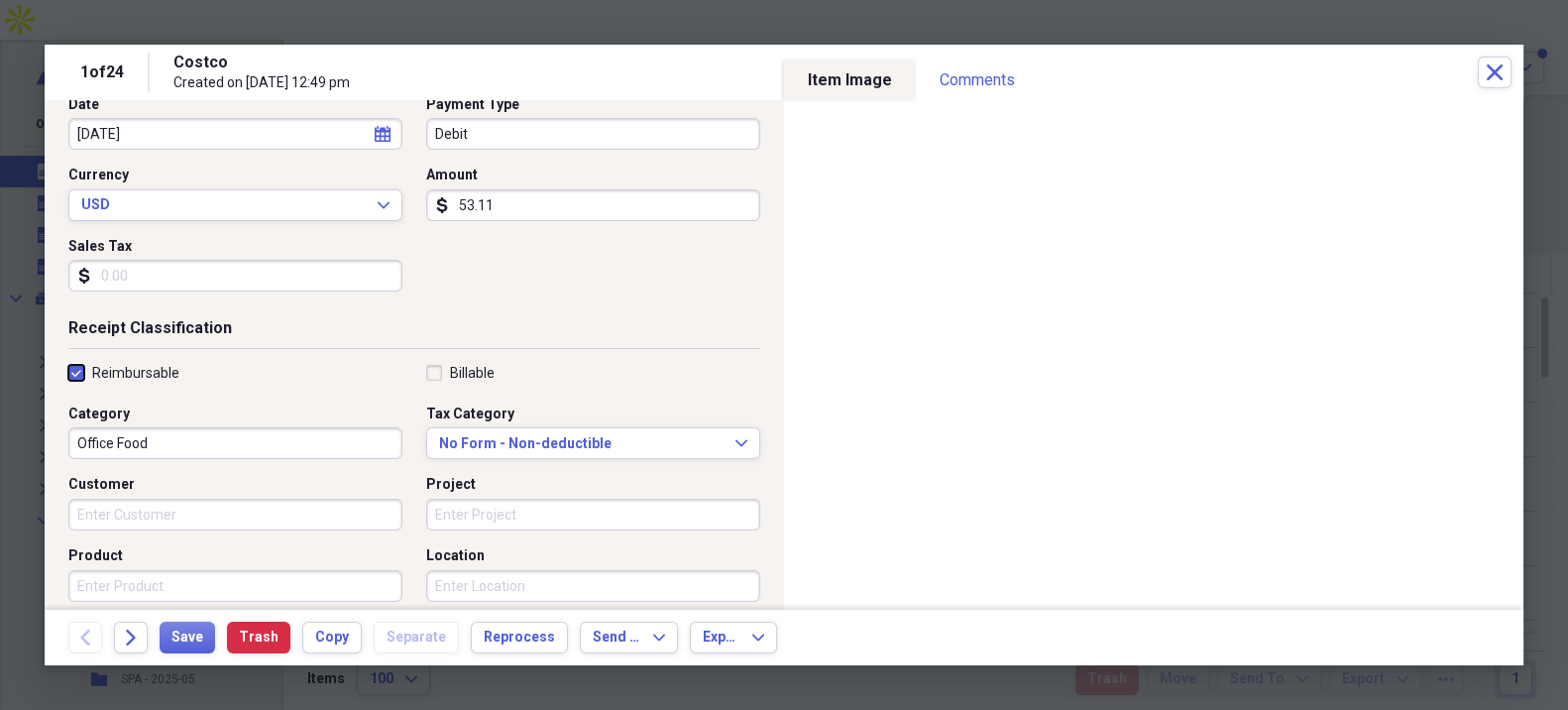 checkbox on "true" 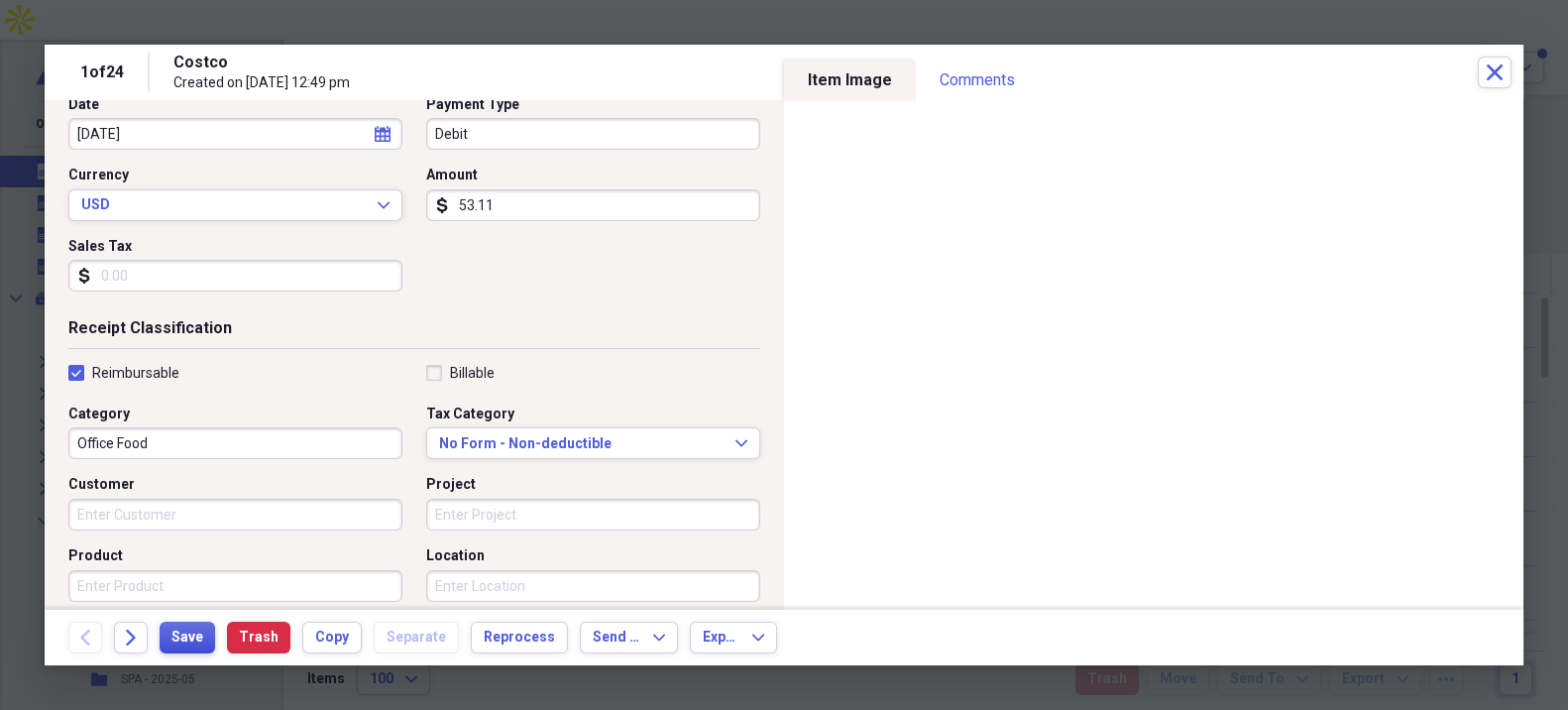 click on "Save" at bounding box center [187, 638] 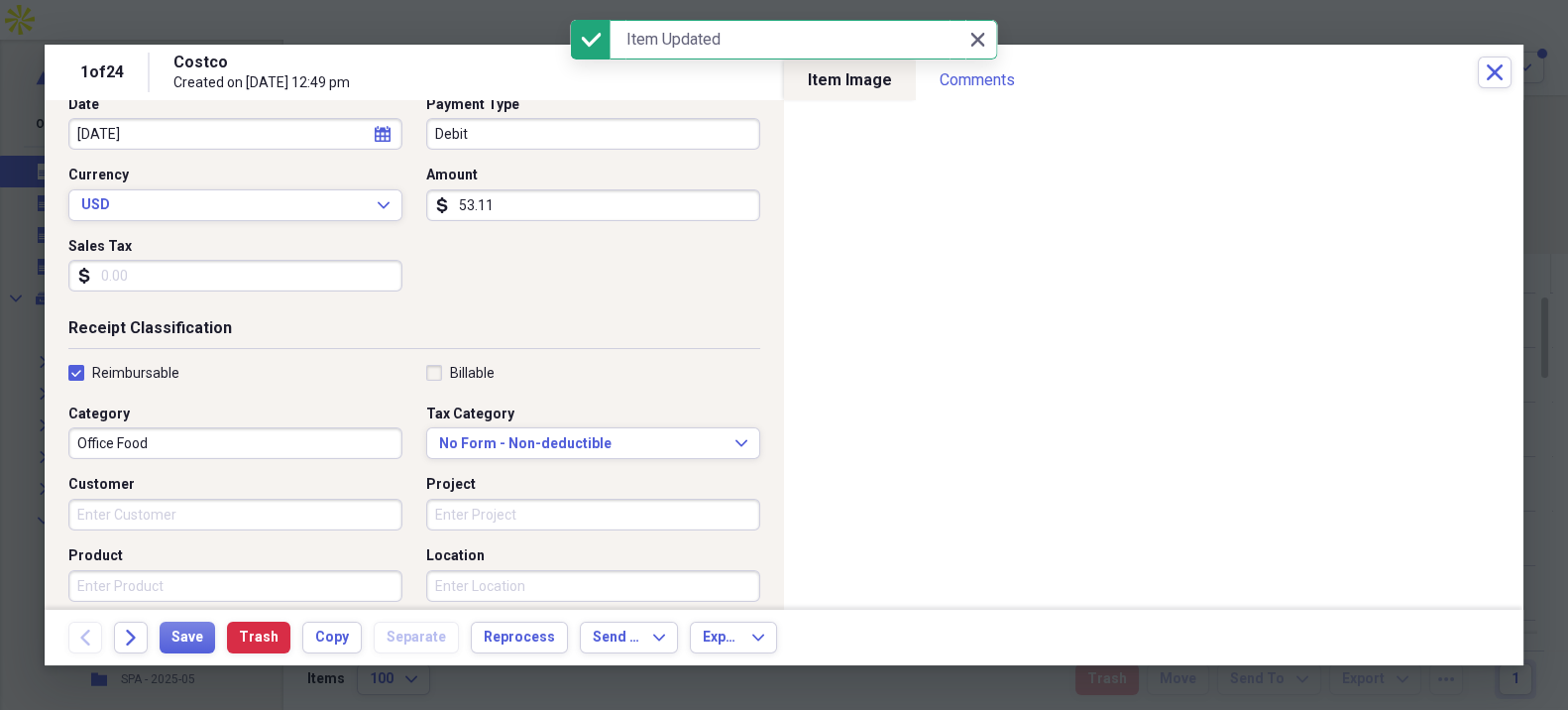 click on "Office Food" at bounding box center (235, 443) 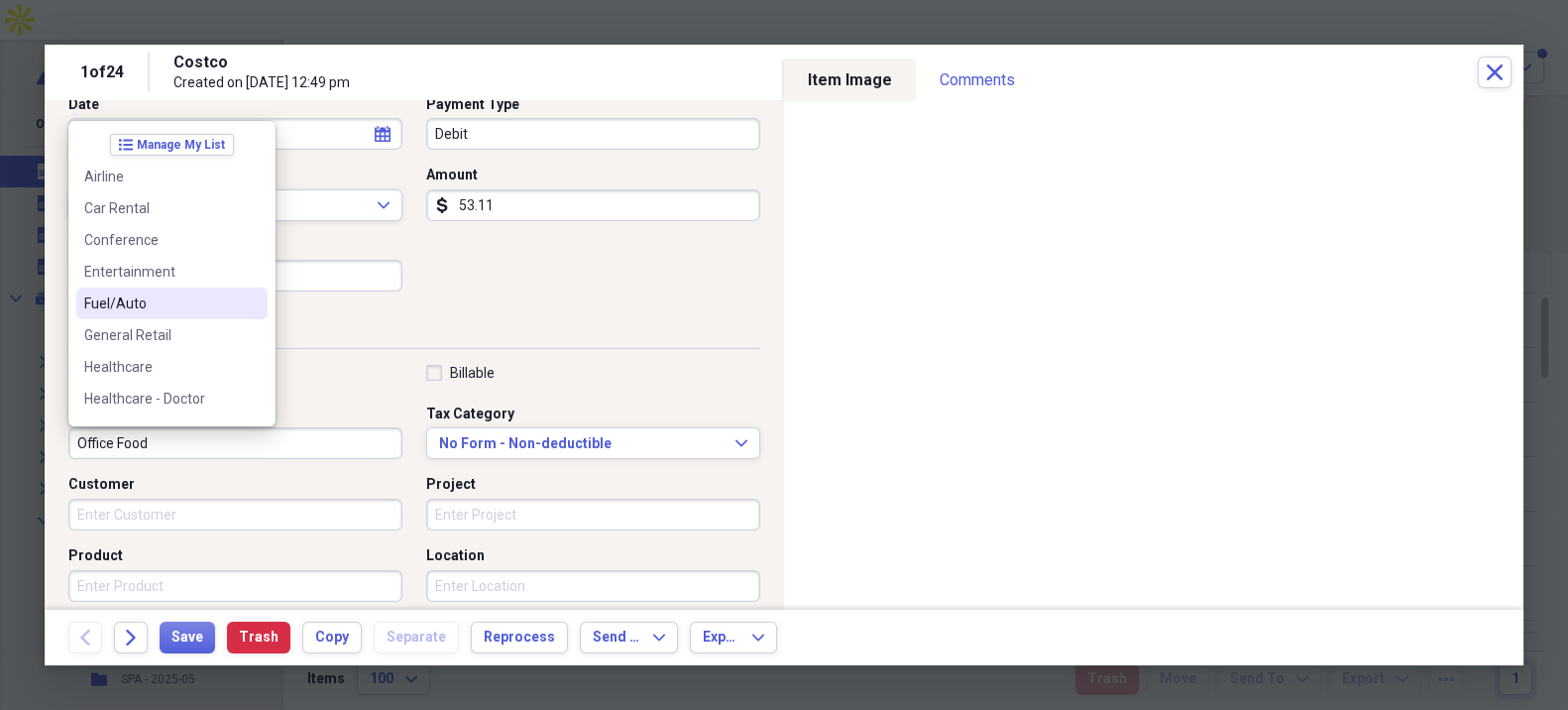 click on "Fuel/Auto" at bounding box center [160, 303] 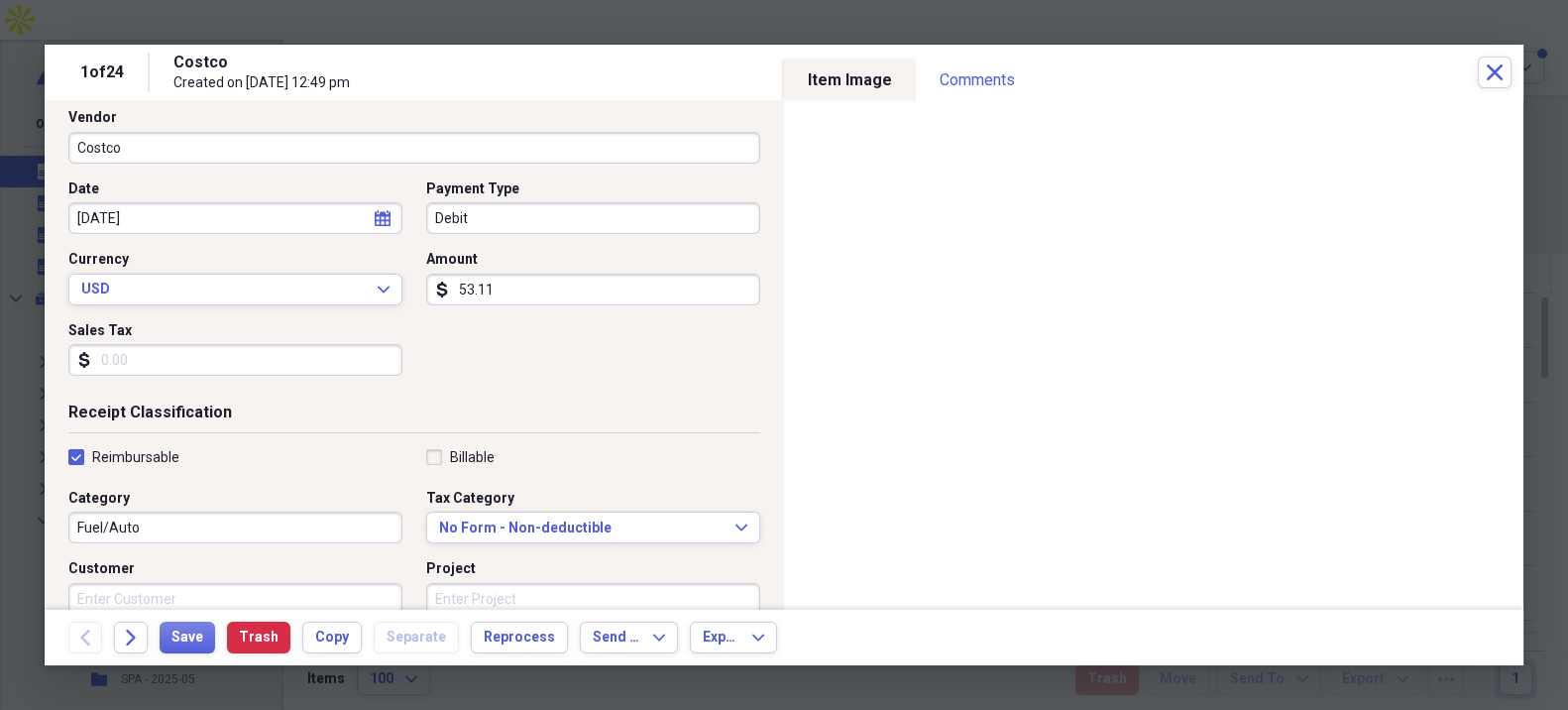 scroll, scrollTop: 0, scrollLeft: 0, axis: both 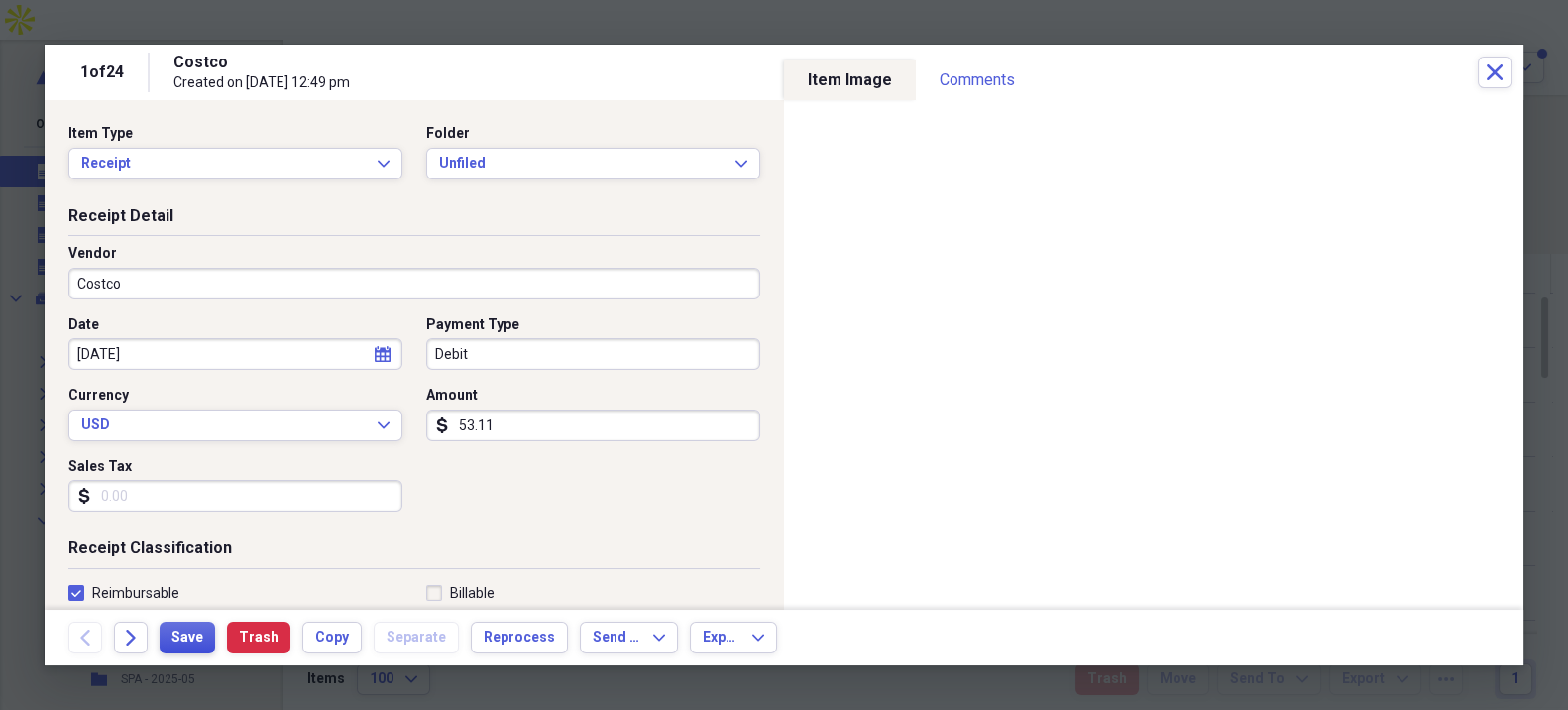 click on "Save" at bounding box center (187, 638) 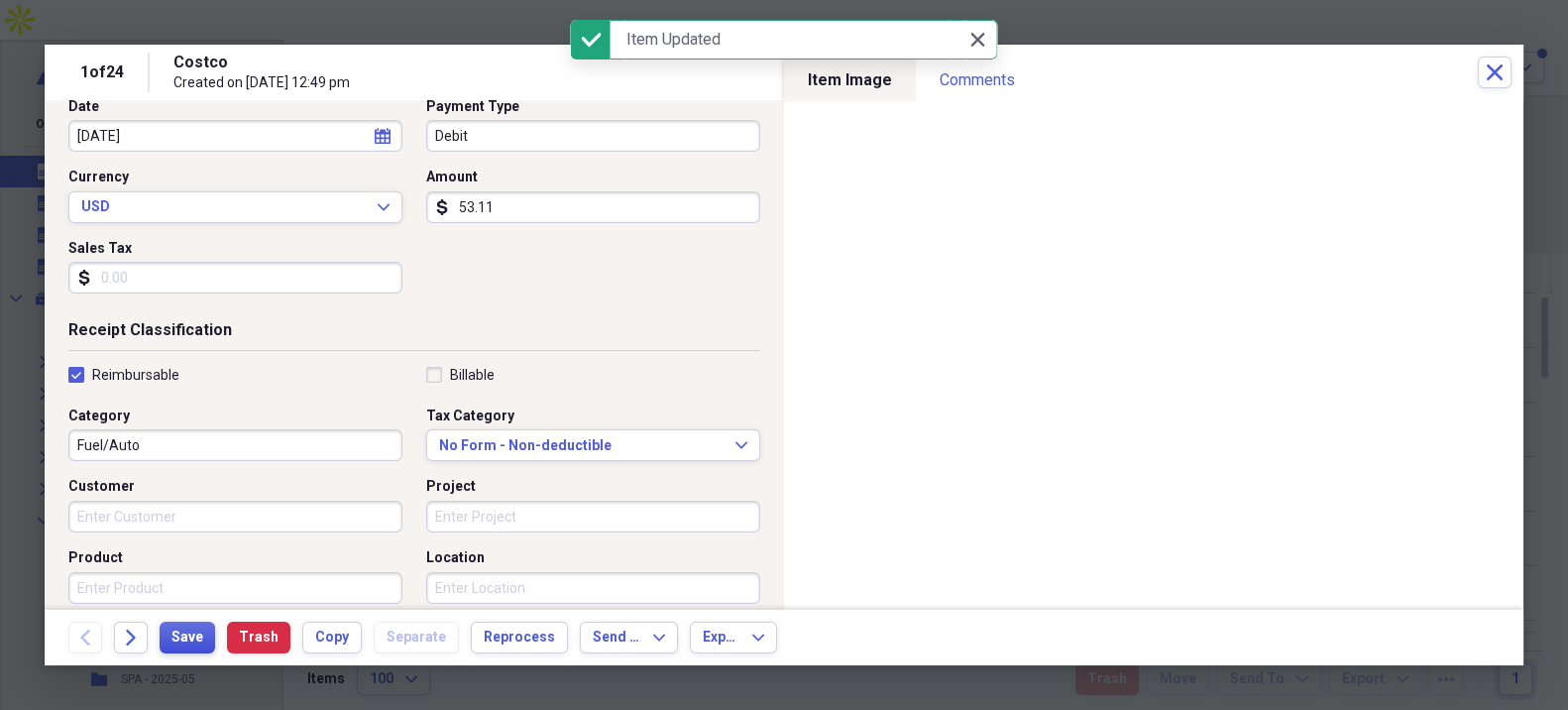 scroll, scrollTop: 220, scrollLeft: 0, axis: vertical 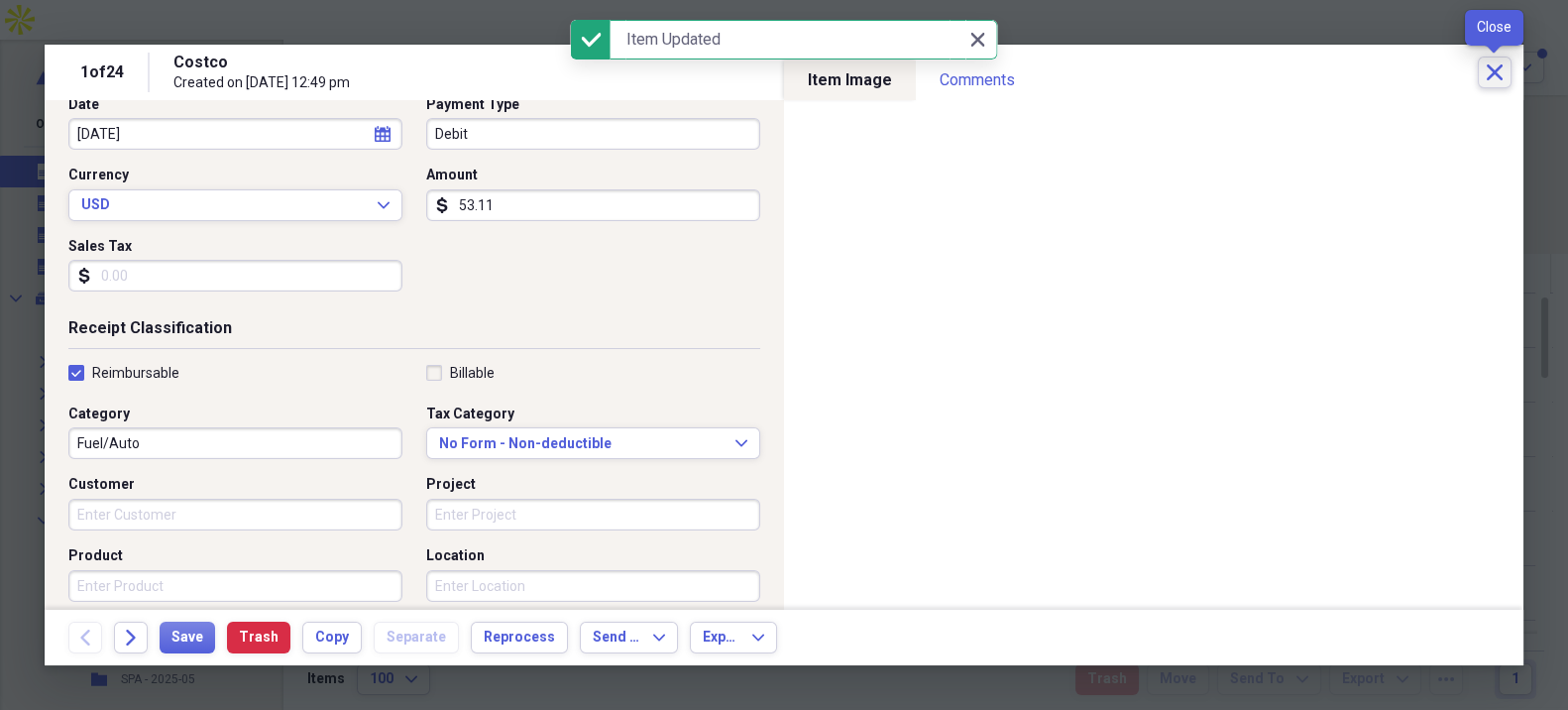 click on "Close" at bounding box center (1495, 72) 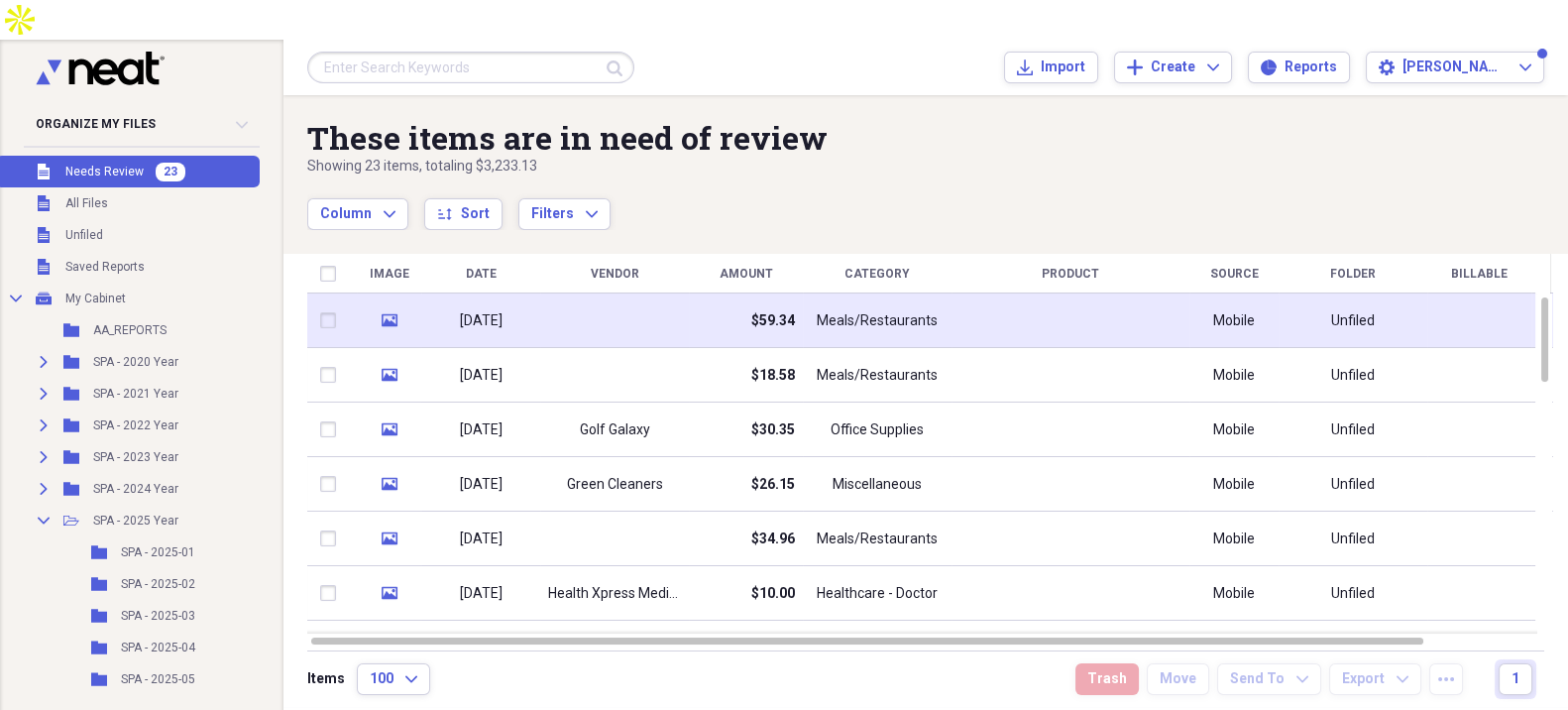 click on "$59.34" at bounding box center [745, 320] 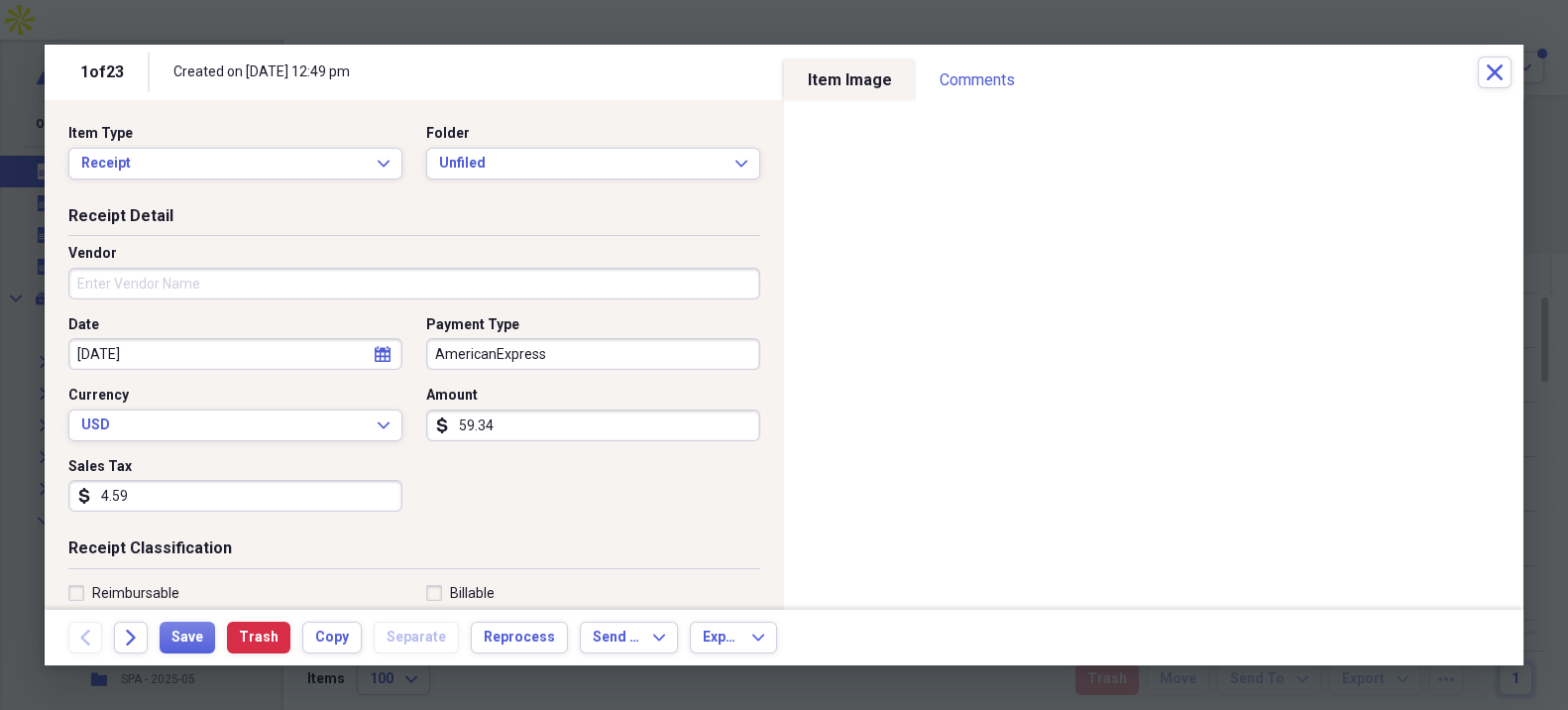 click on "Vendor" at bounding box center (414, 284) 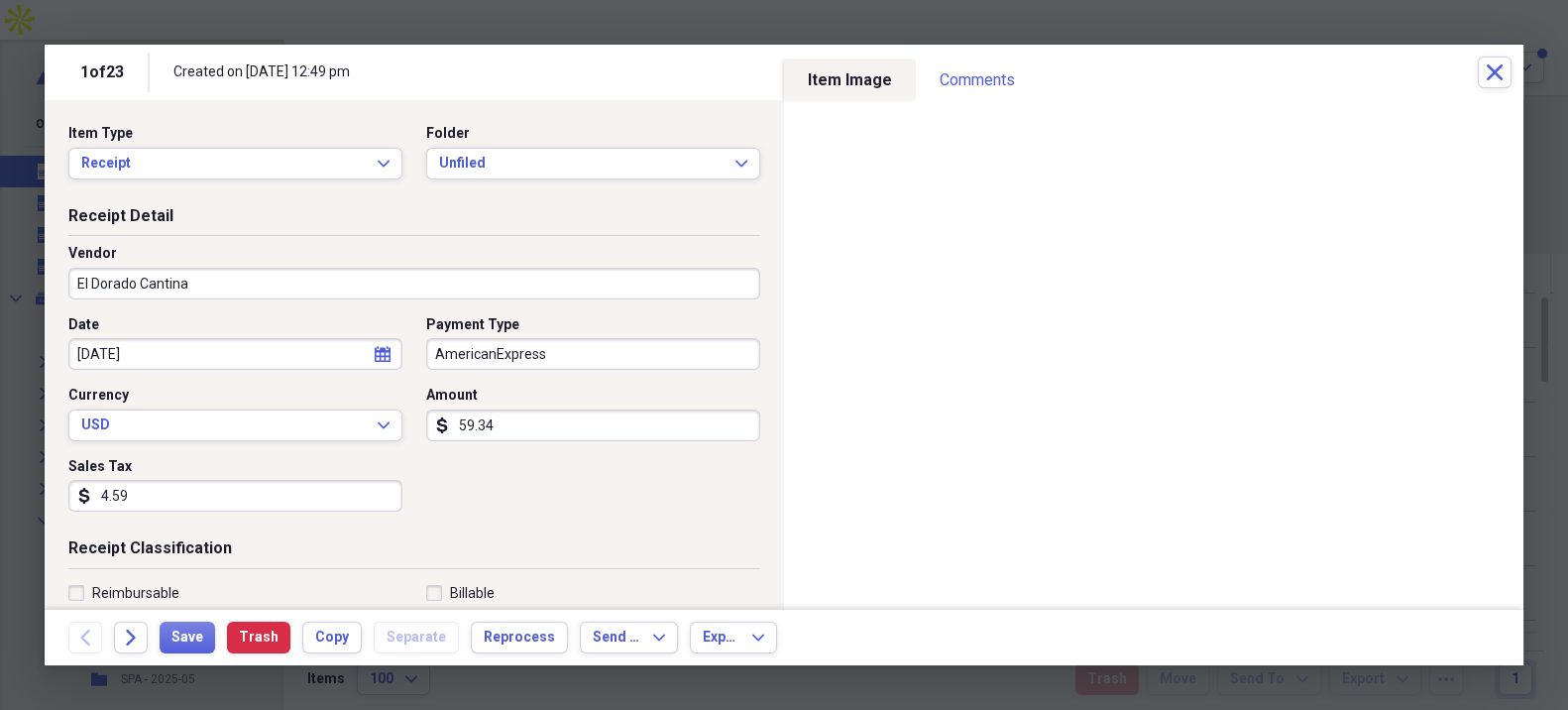 type on "El Dorado Cantina" 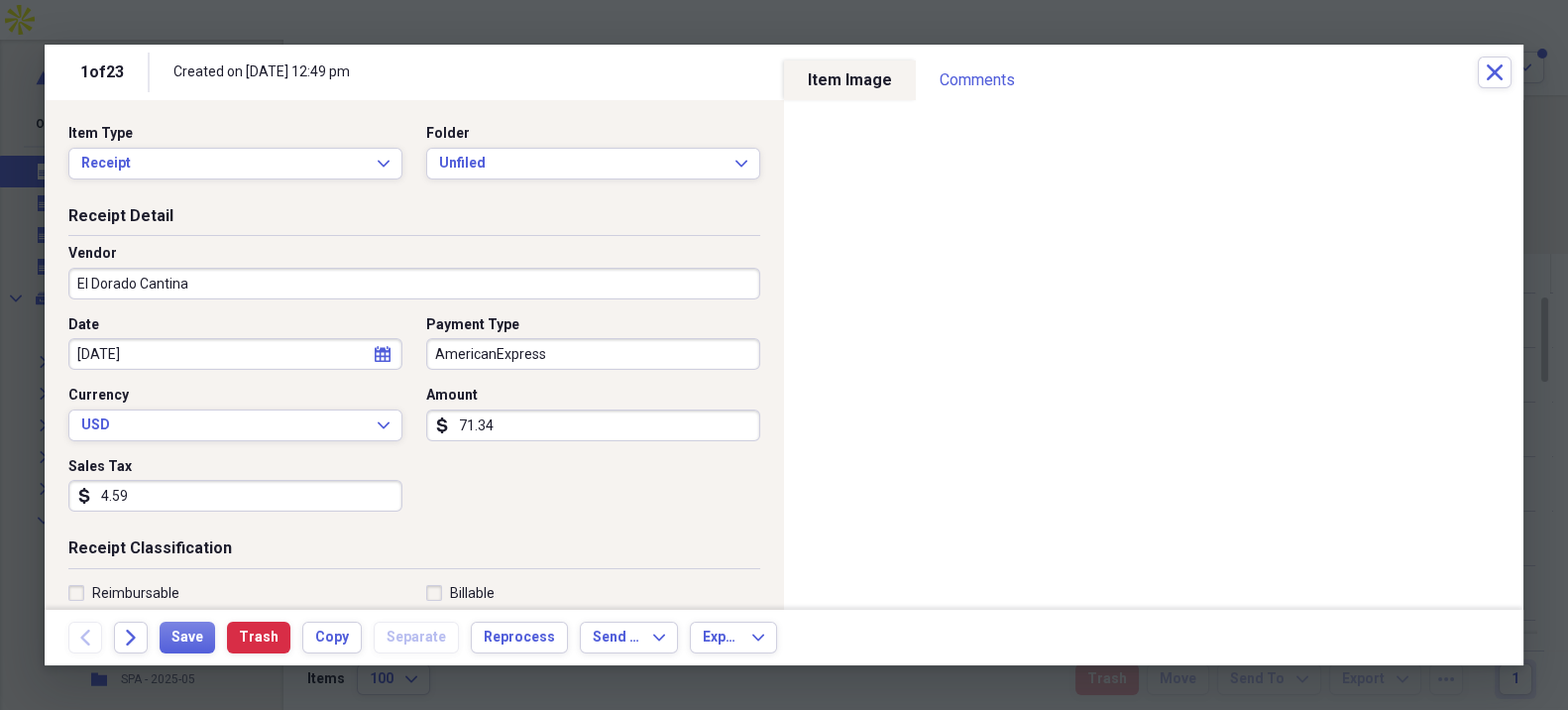 type on "71.34" 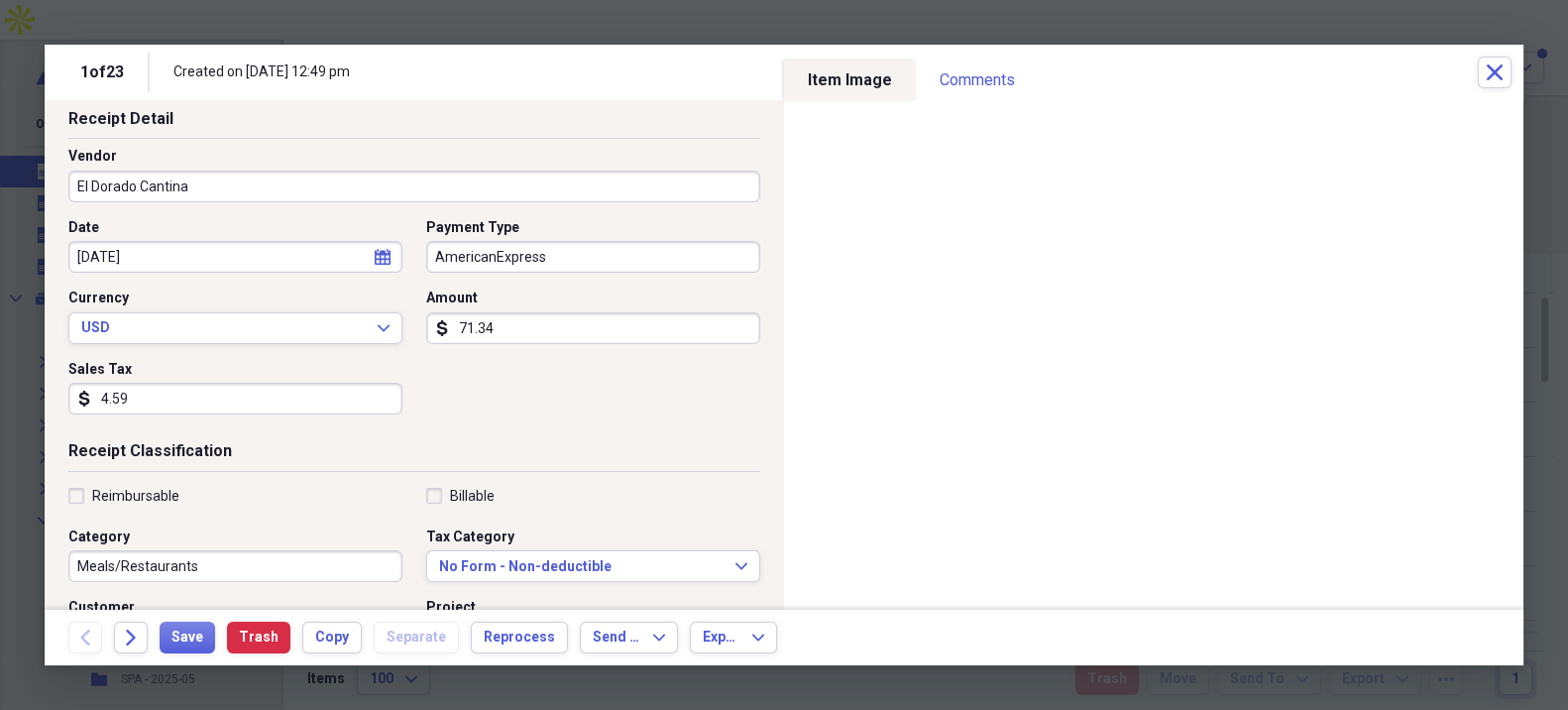 scroll, scrollTop: 220, scrollLeft: 0, axis: vertical 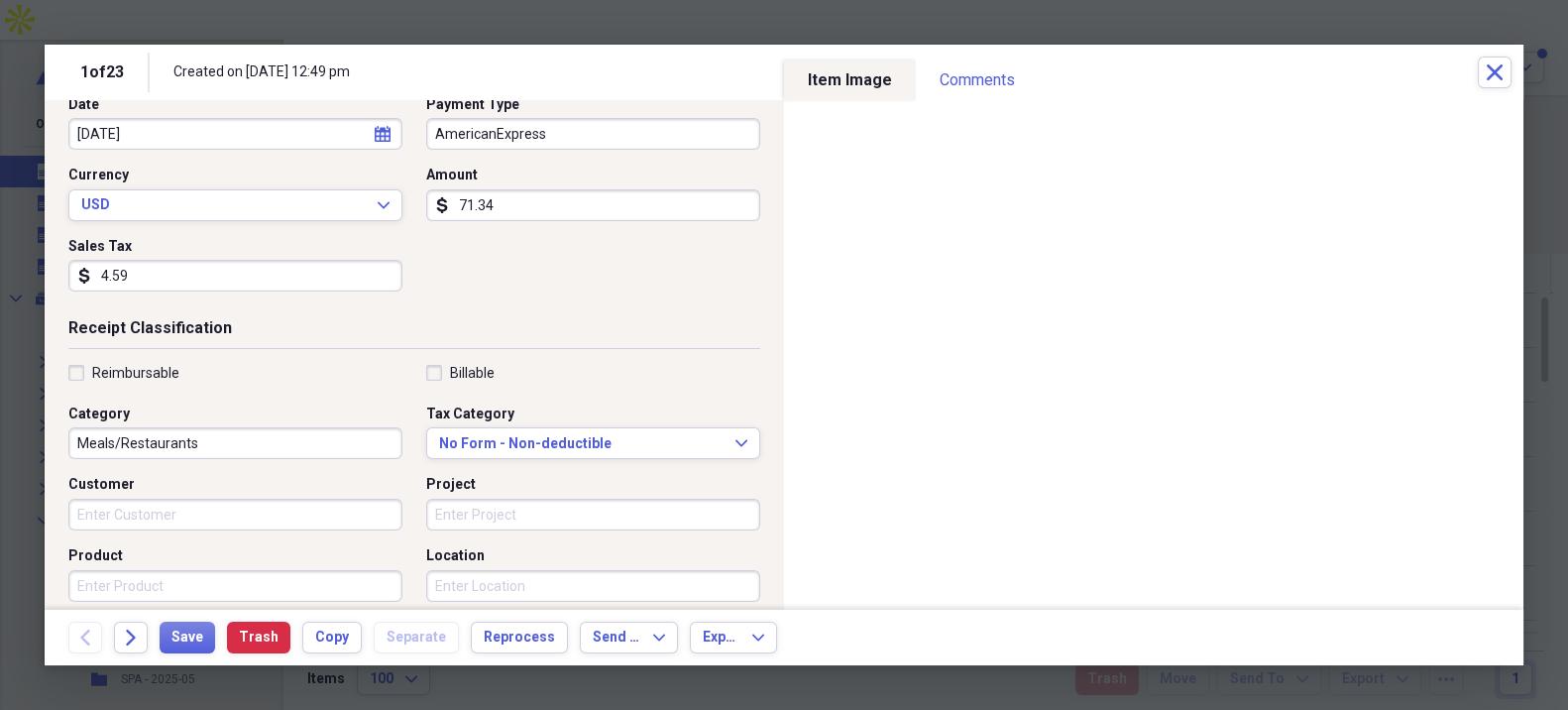 click on "Reimbursable" at bounding box center (136, 373) 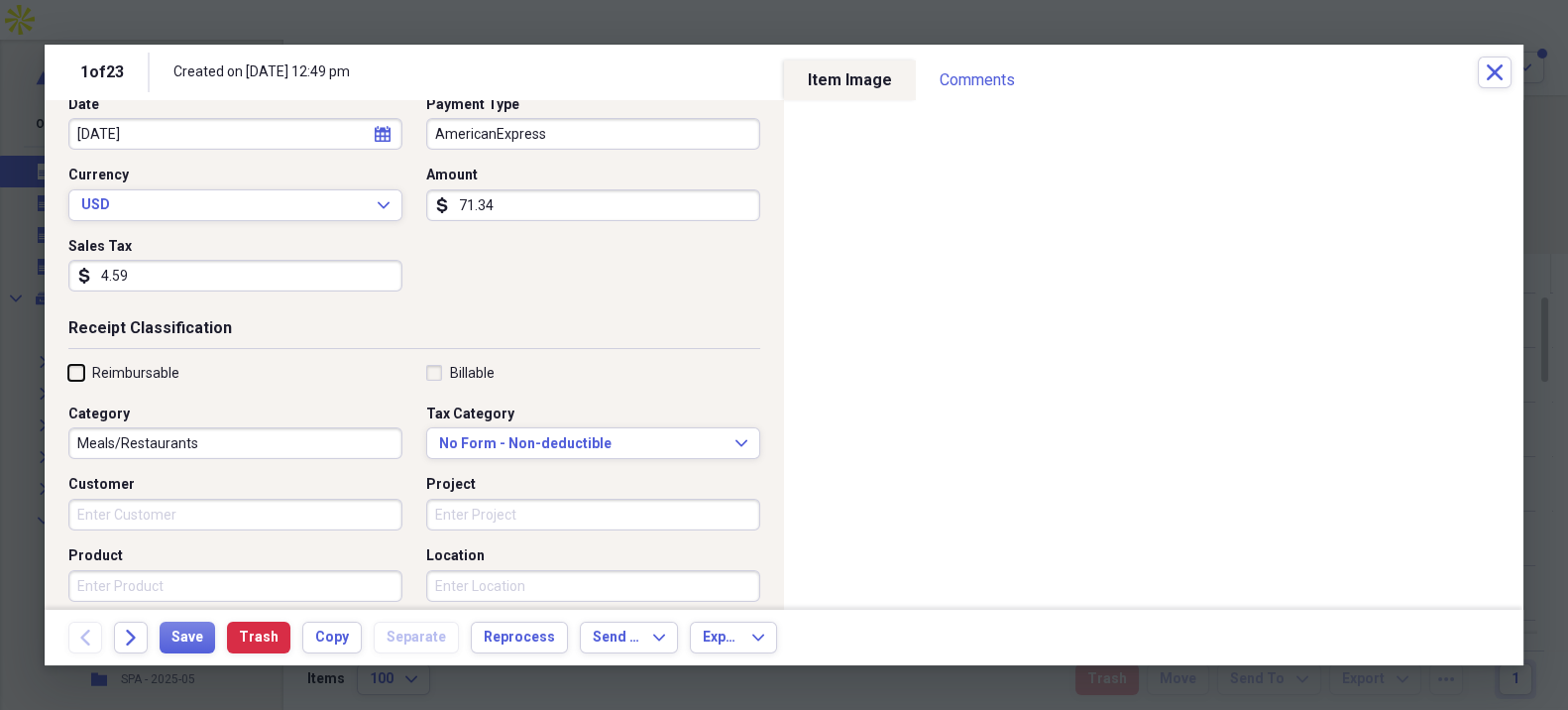 click on "Reimbursable" at bounding box center [68, 372] 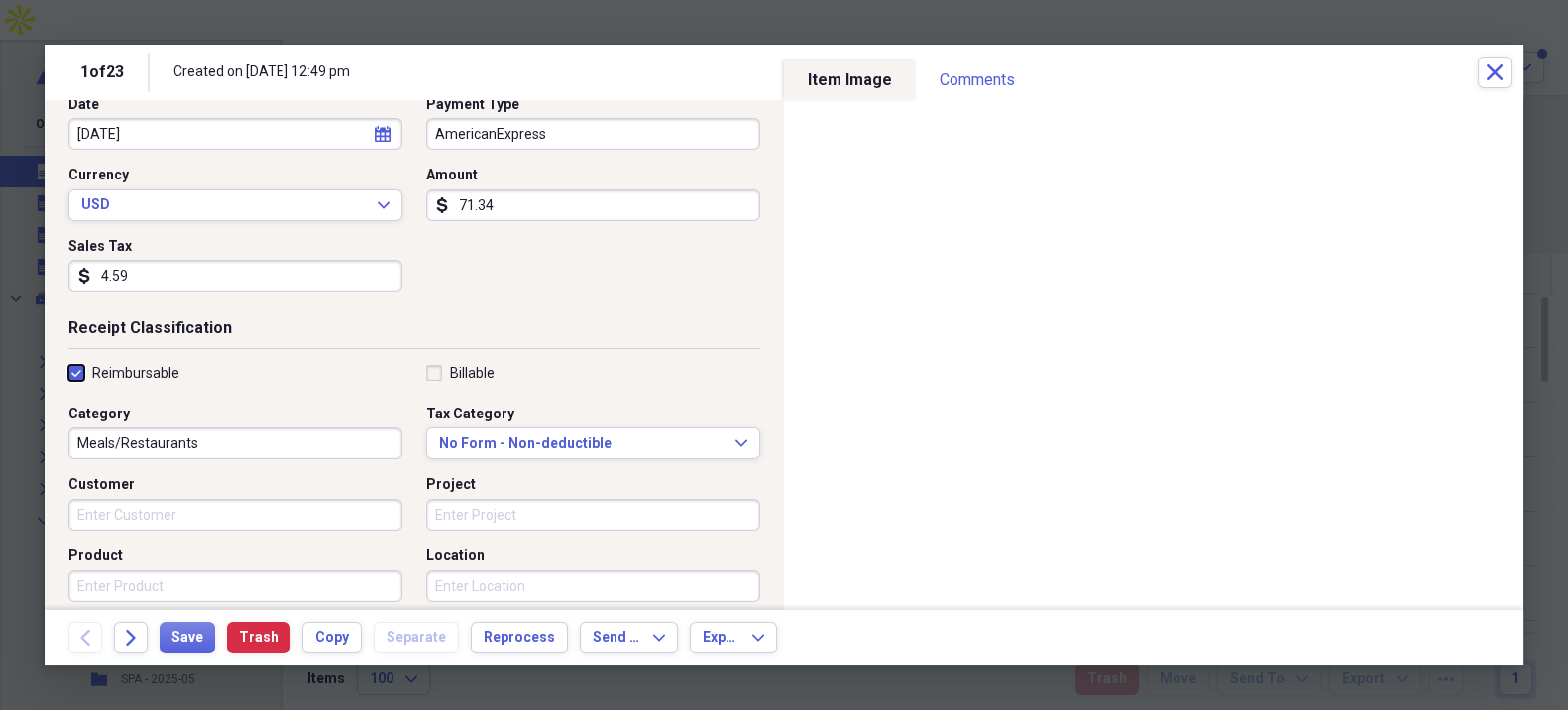 checkbox on "true" 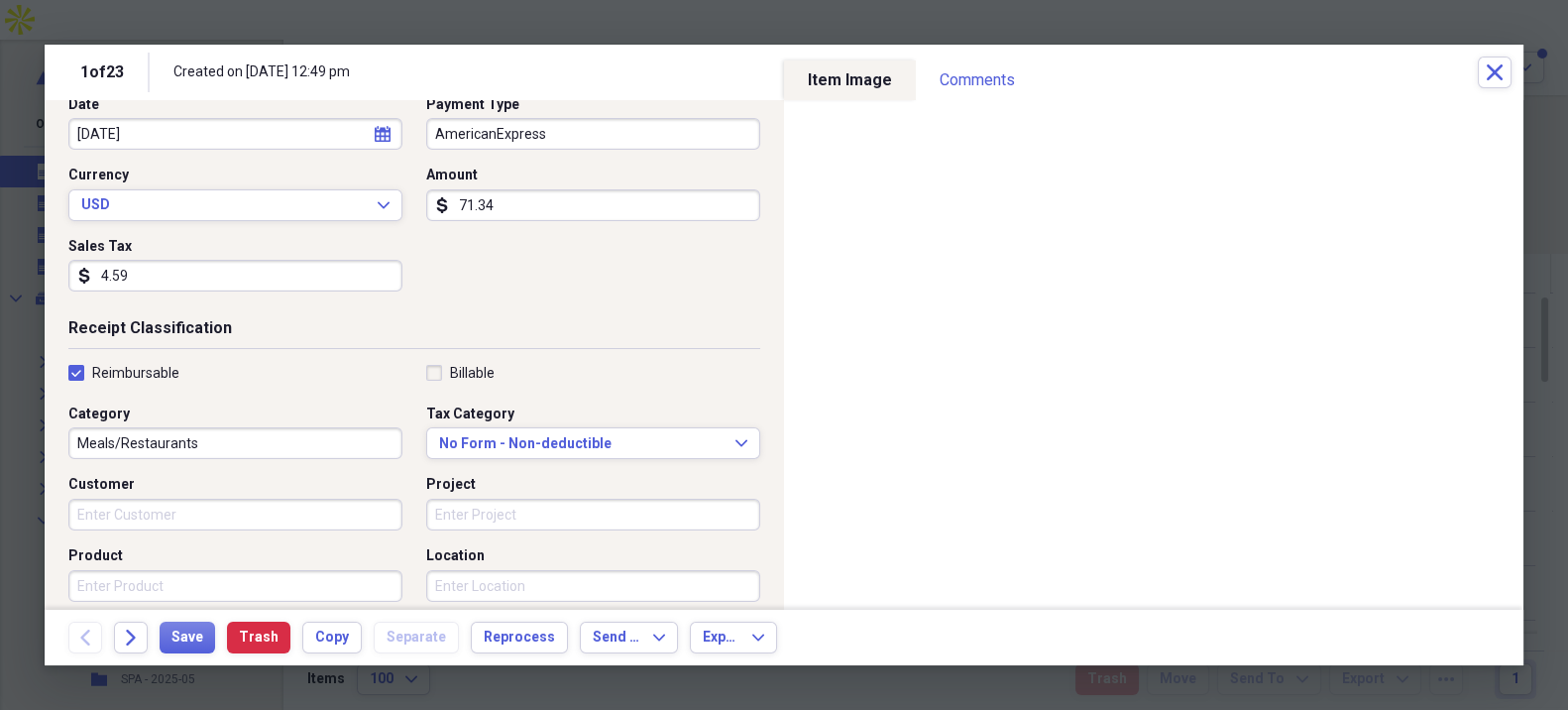 click on "Meals/Restaurants" at bounding box center (235, 443) 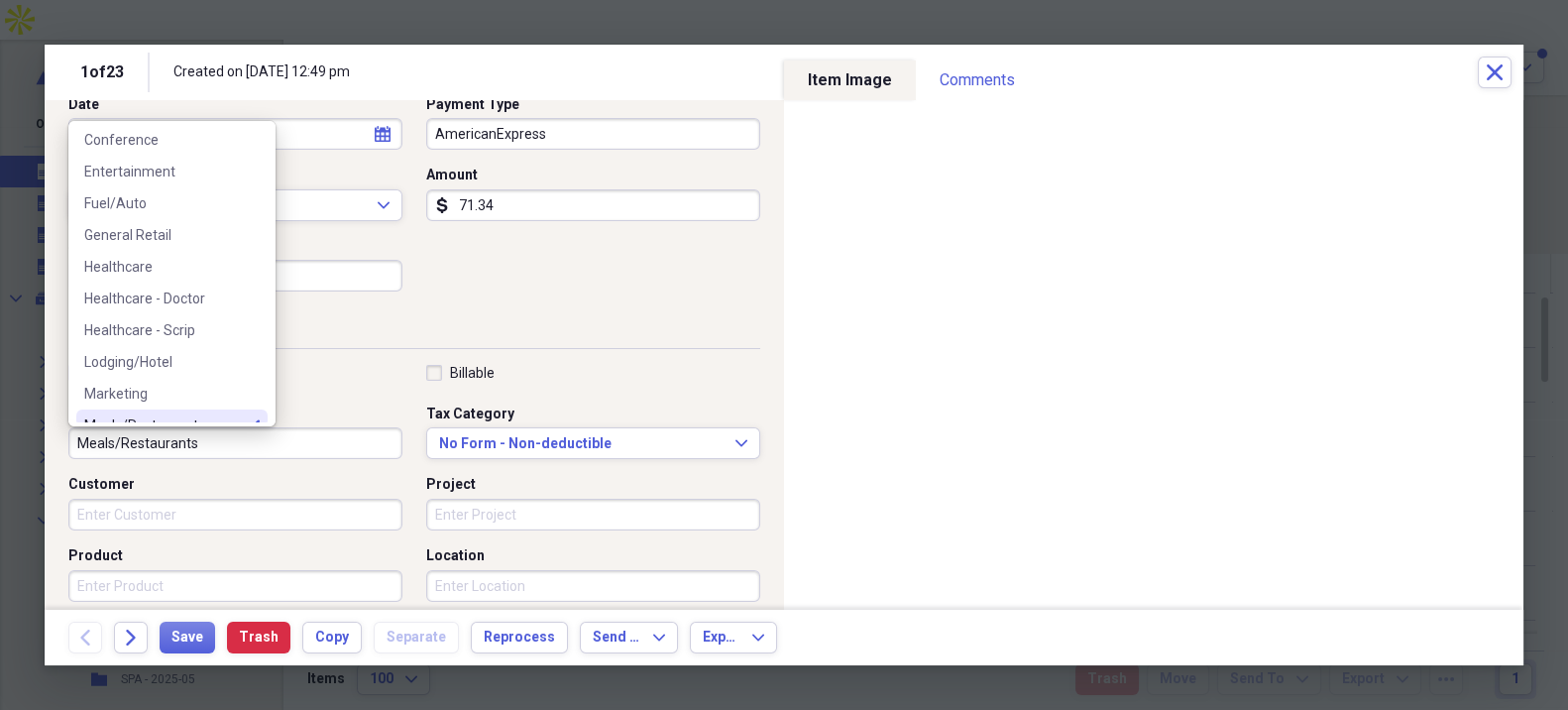 scroll, scrollTop: 220, scrollLeft: 0, axis: vertical 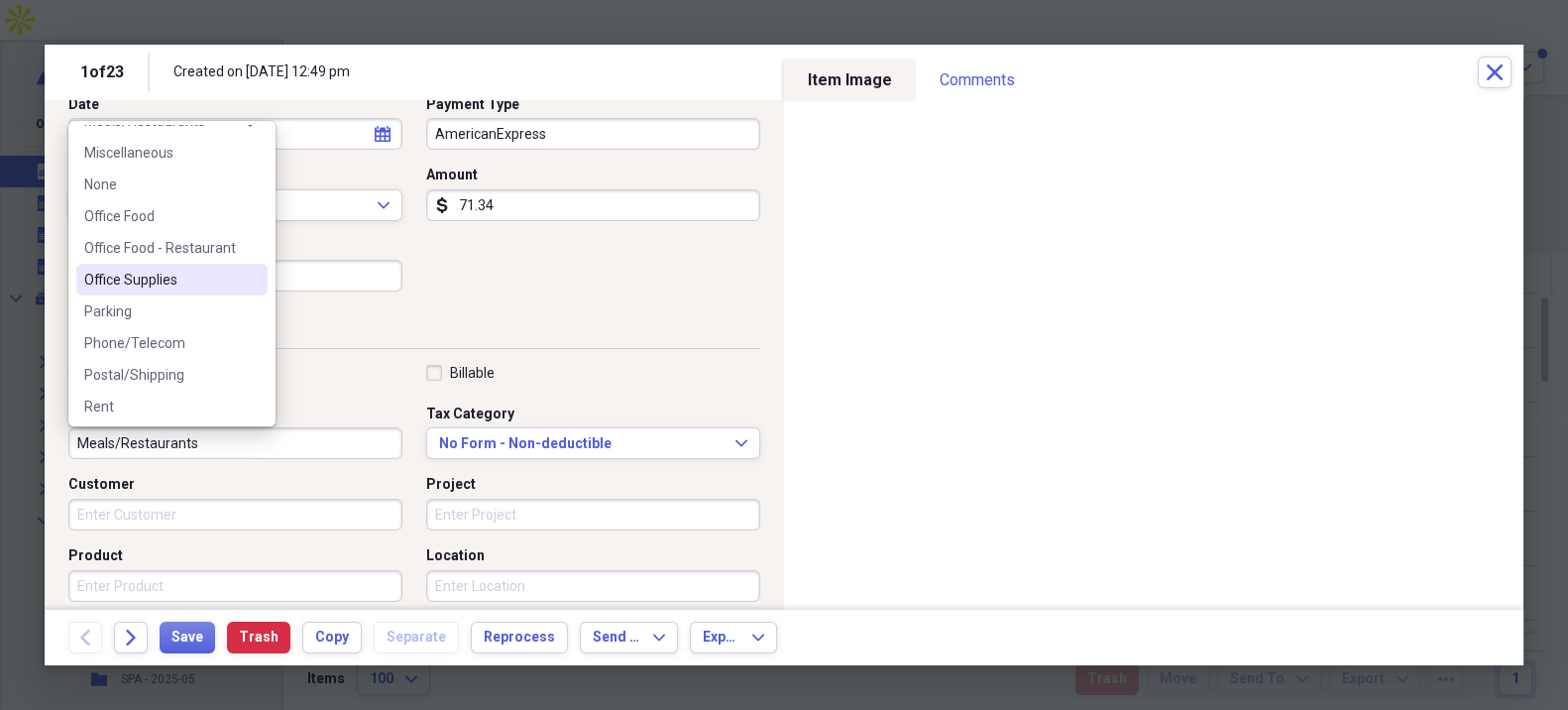 click on "Phone/Telecom" at bounding box center [171, 343] 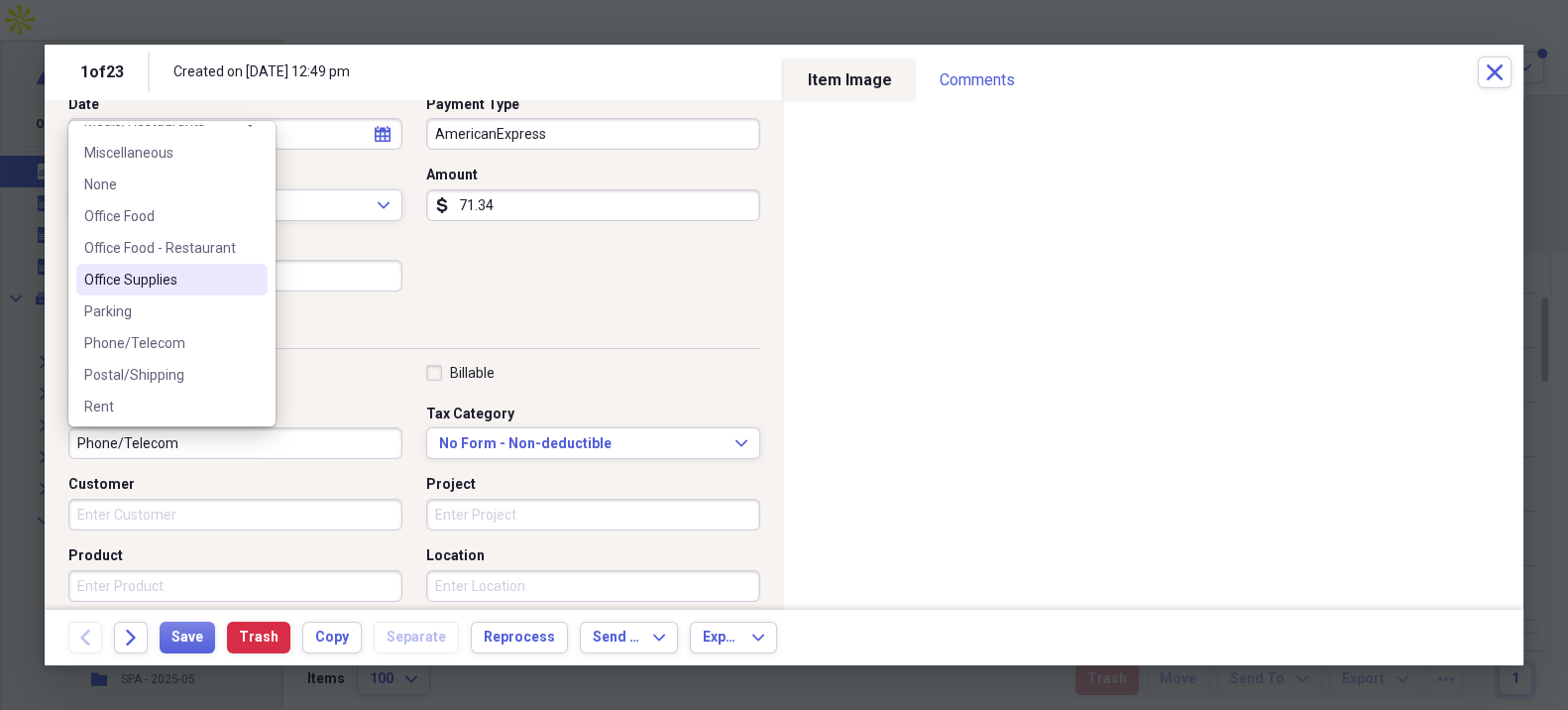 scroll, scrollTop: 440, scrollLeft: 0, axis: vertical 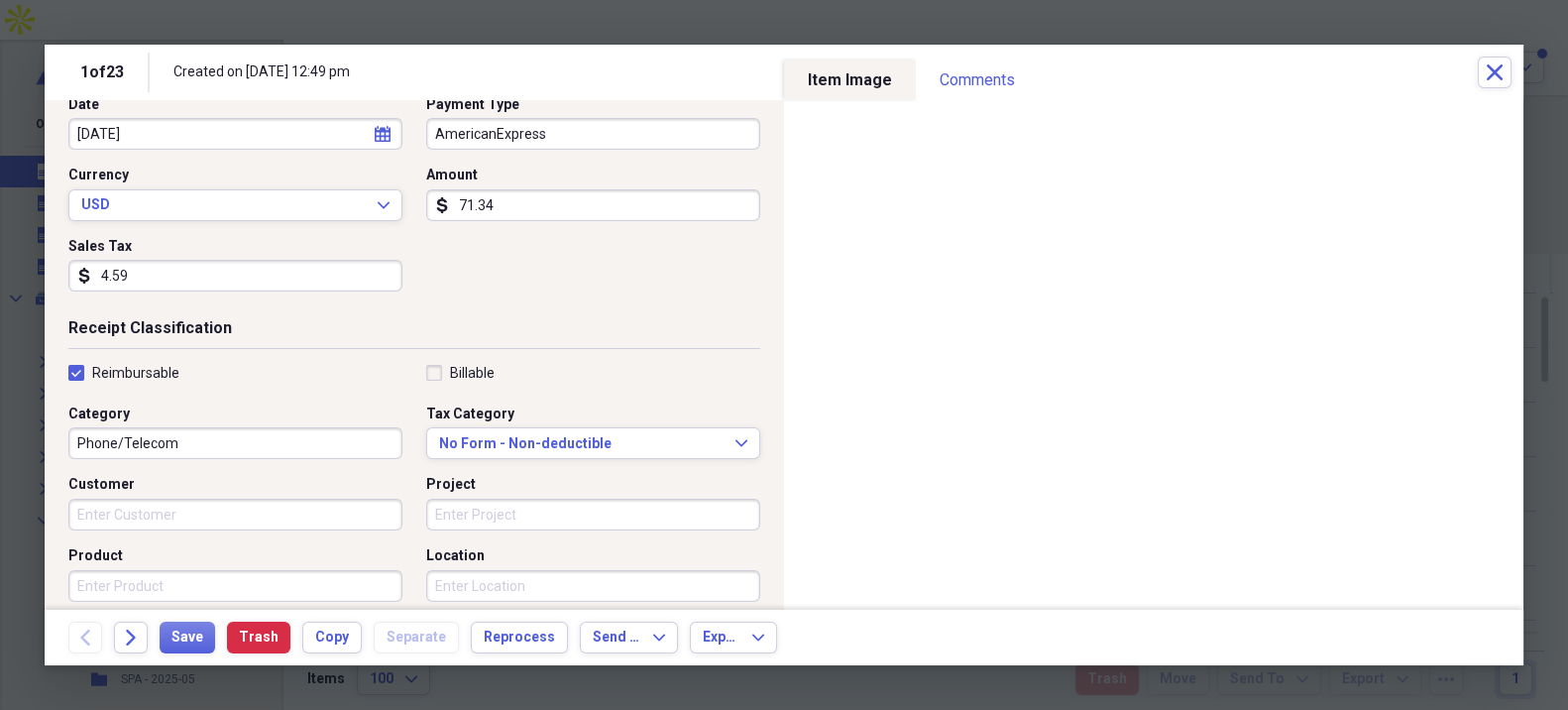 click on "Category Phone/Telecom" at bounding box center [241, 432] 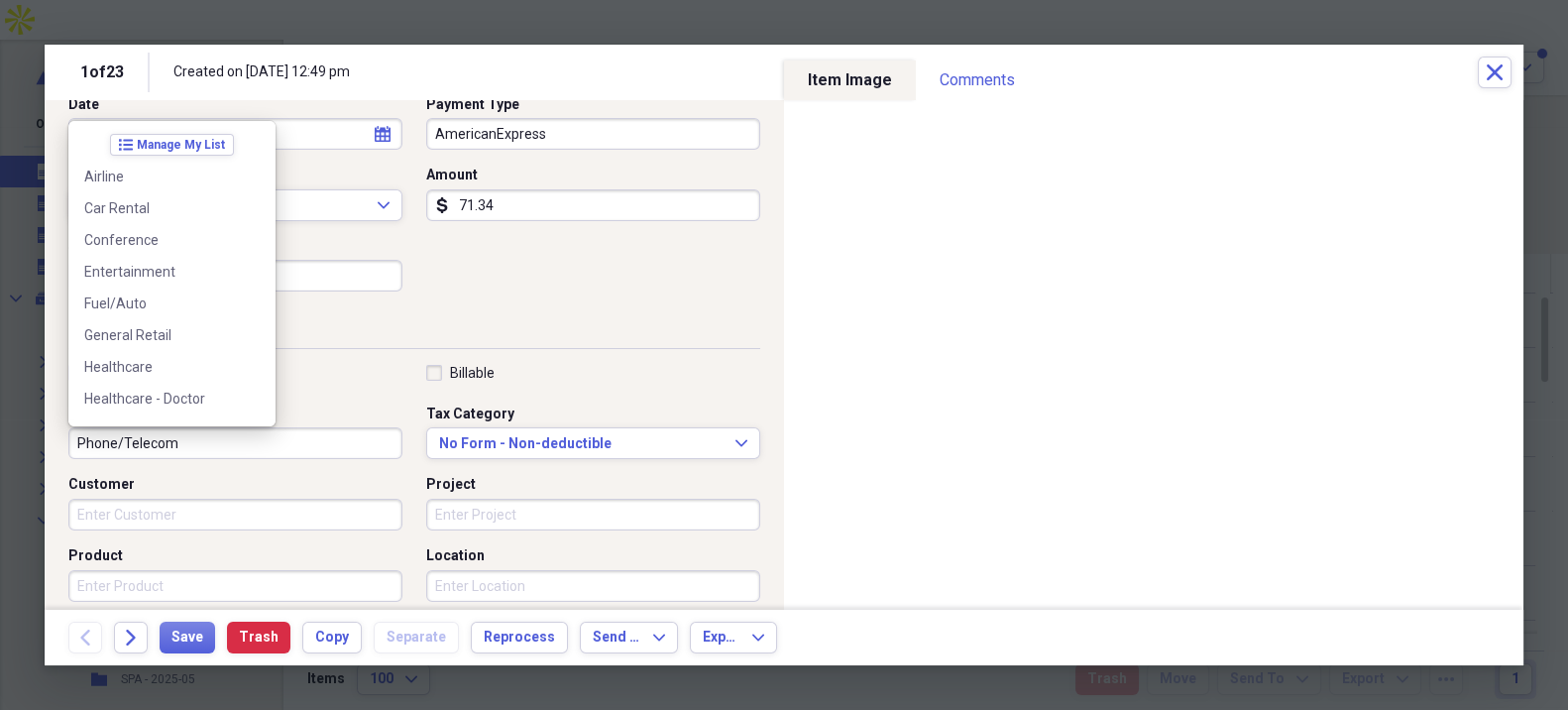 scroll, scrollTop: 377, scrollLeft: 0, axis: vertical 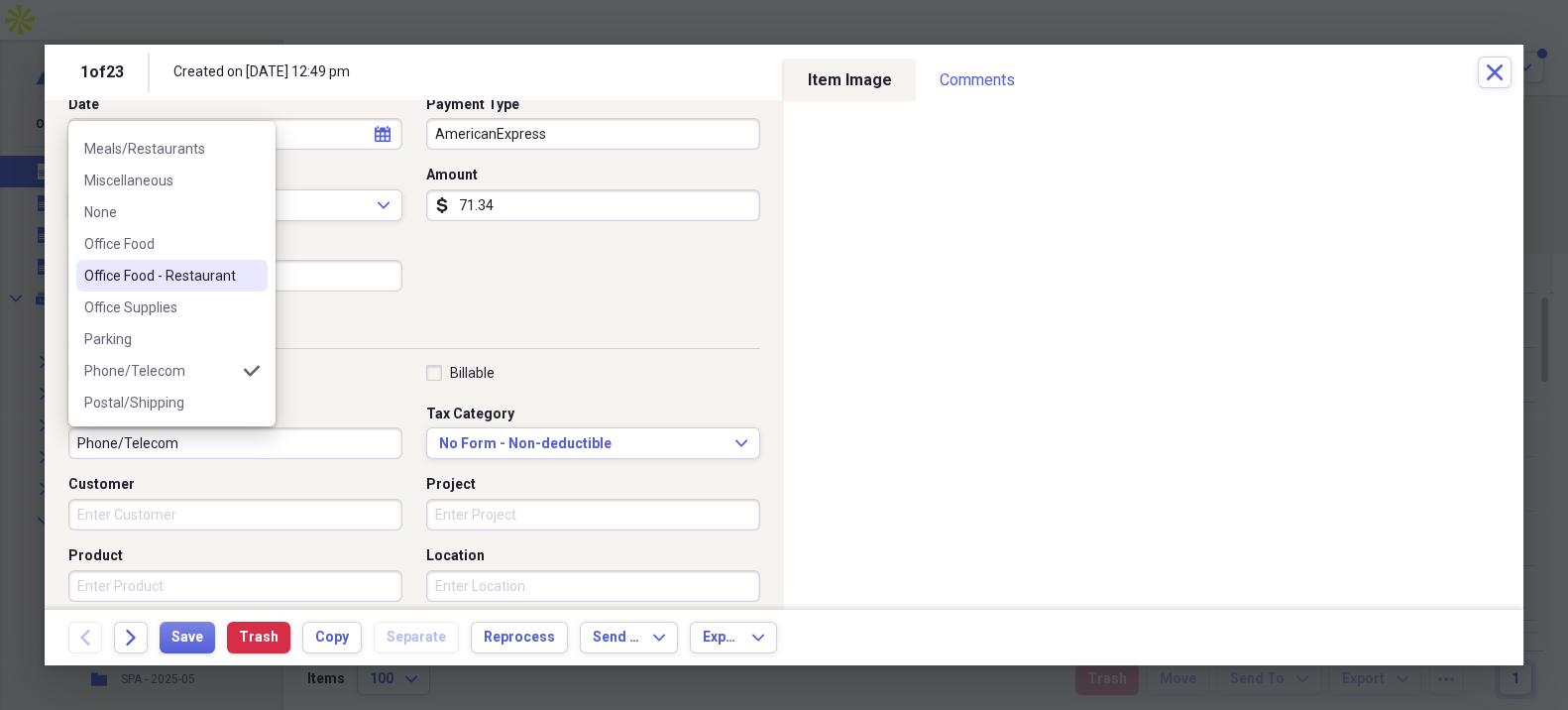 click on "Office Food - Restaurant" at bounding box center [160, 276] 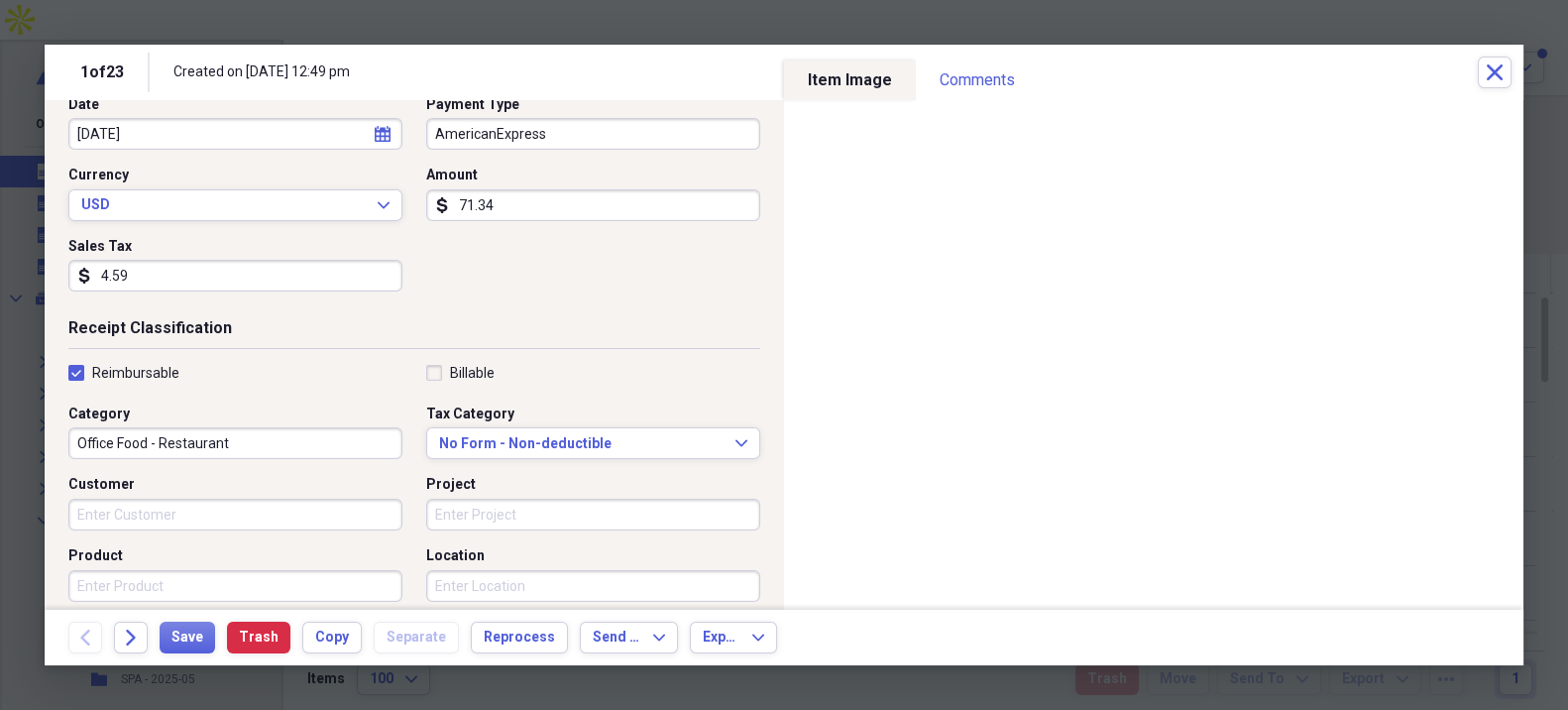 scroll, scrollTop: 110, scrollLeft: 0, axis: vertical 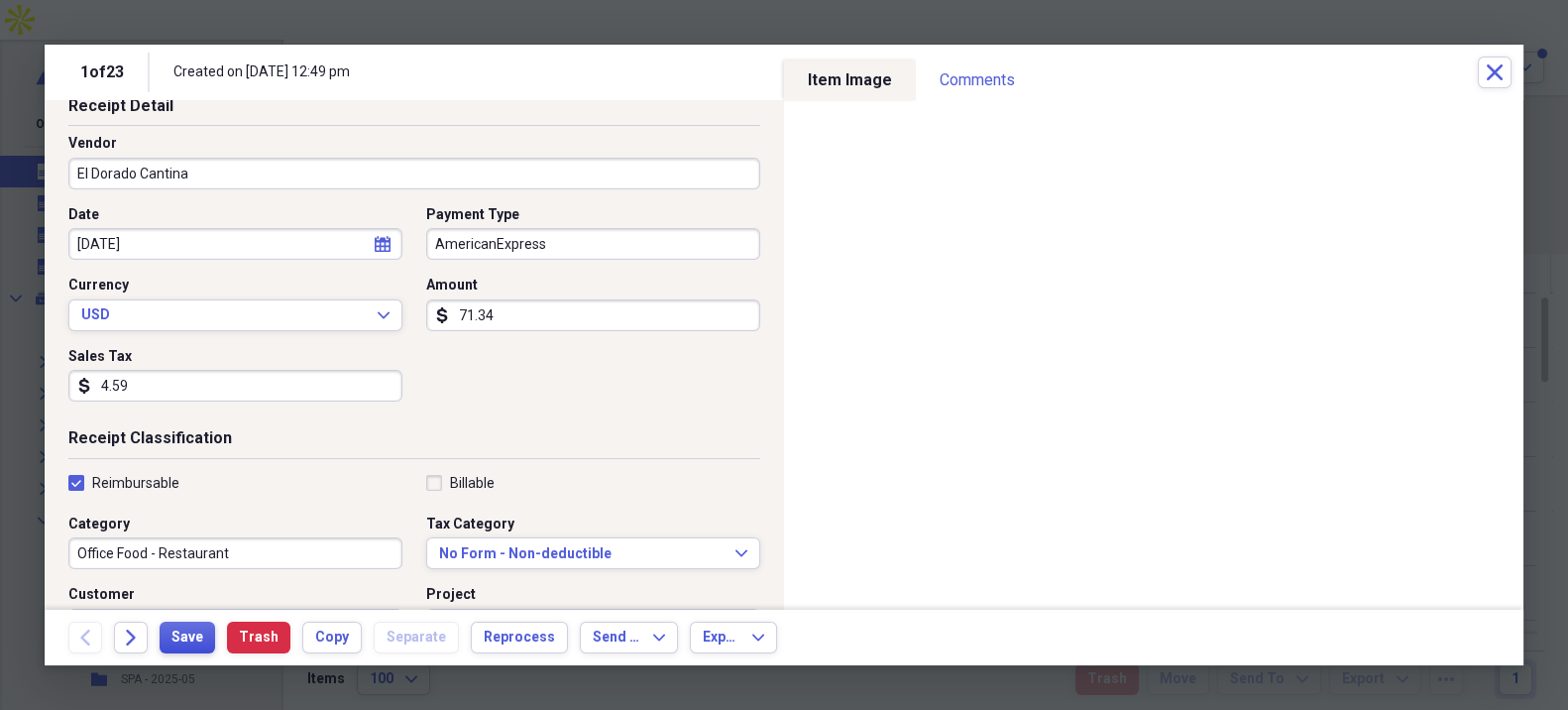 click on "Save" at bounding box center [187, 638] 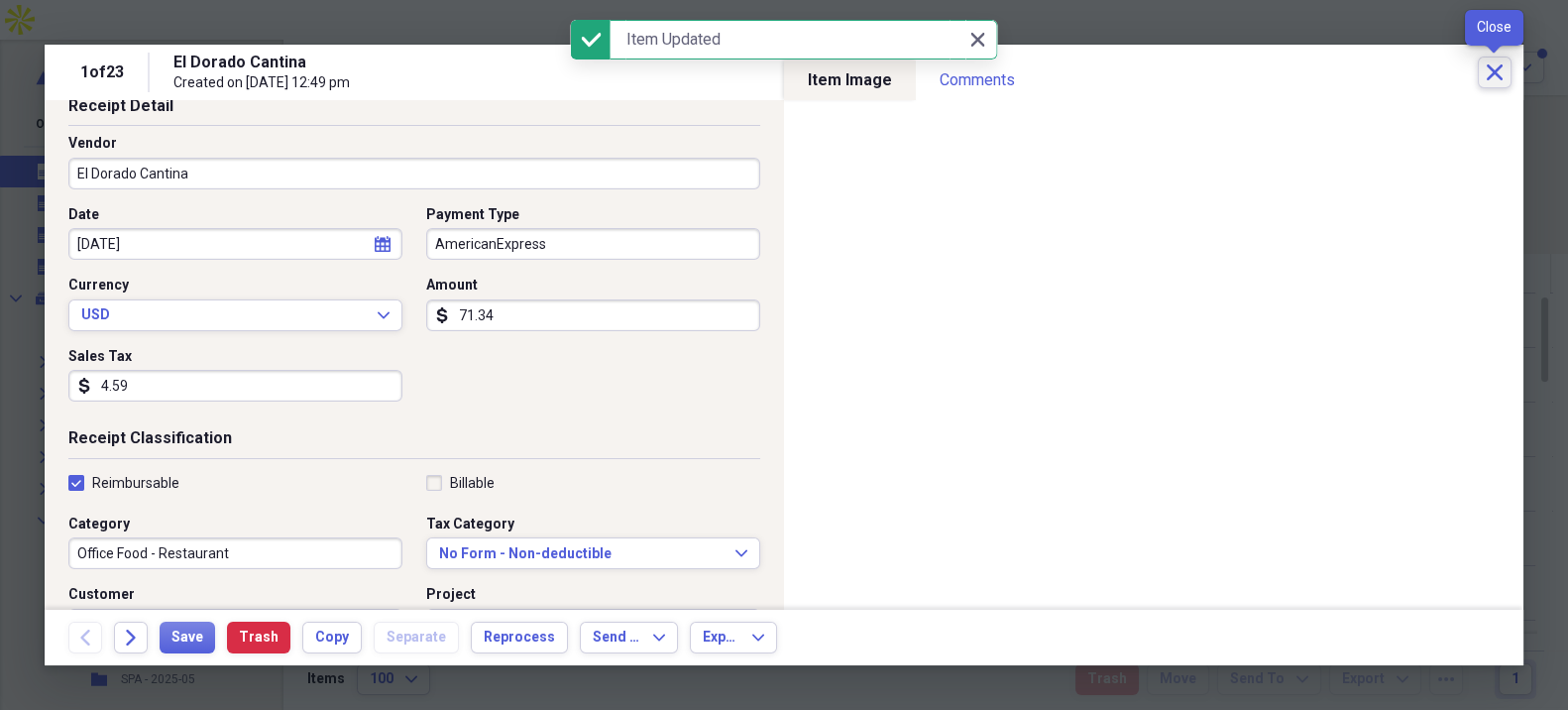 click 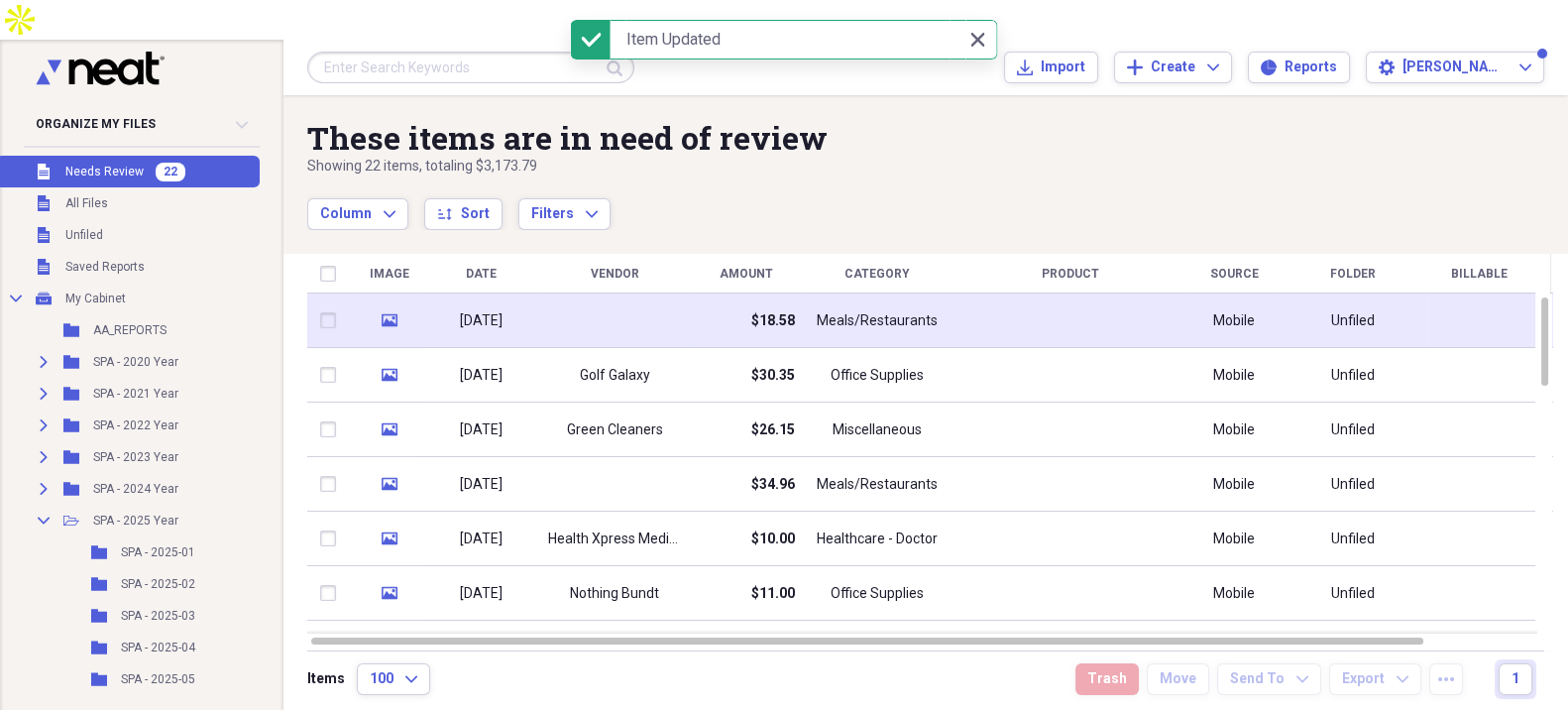 click on "$18.58" at bounding box center [745, 320] 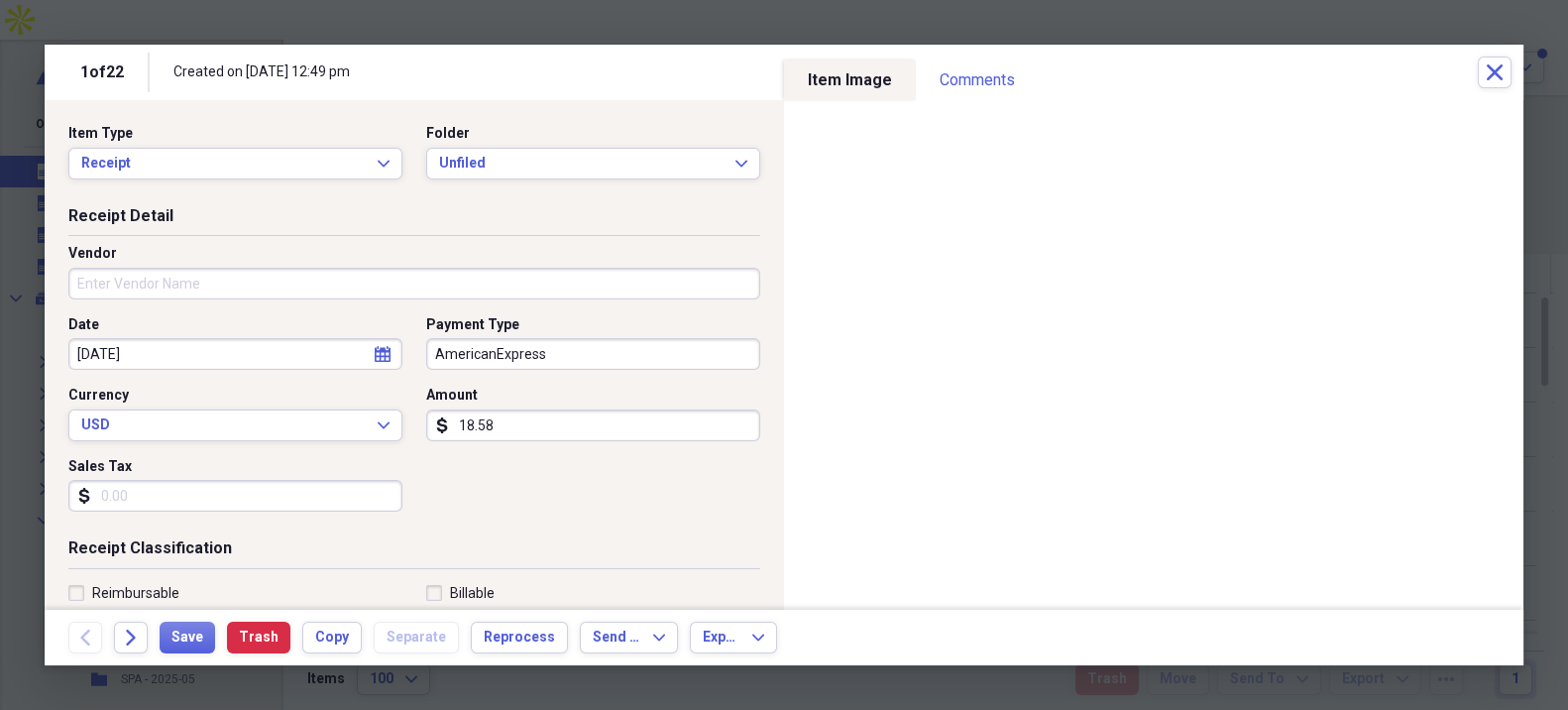 click on "Vendor" at bounding box center (414, 284) 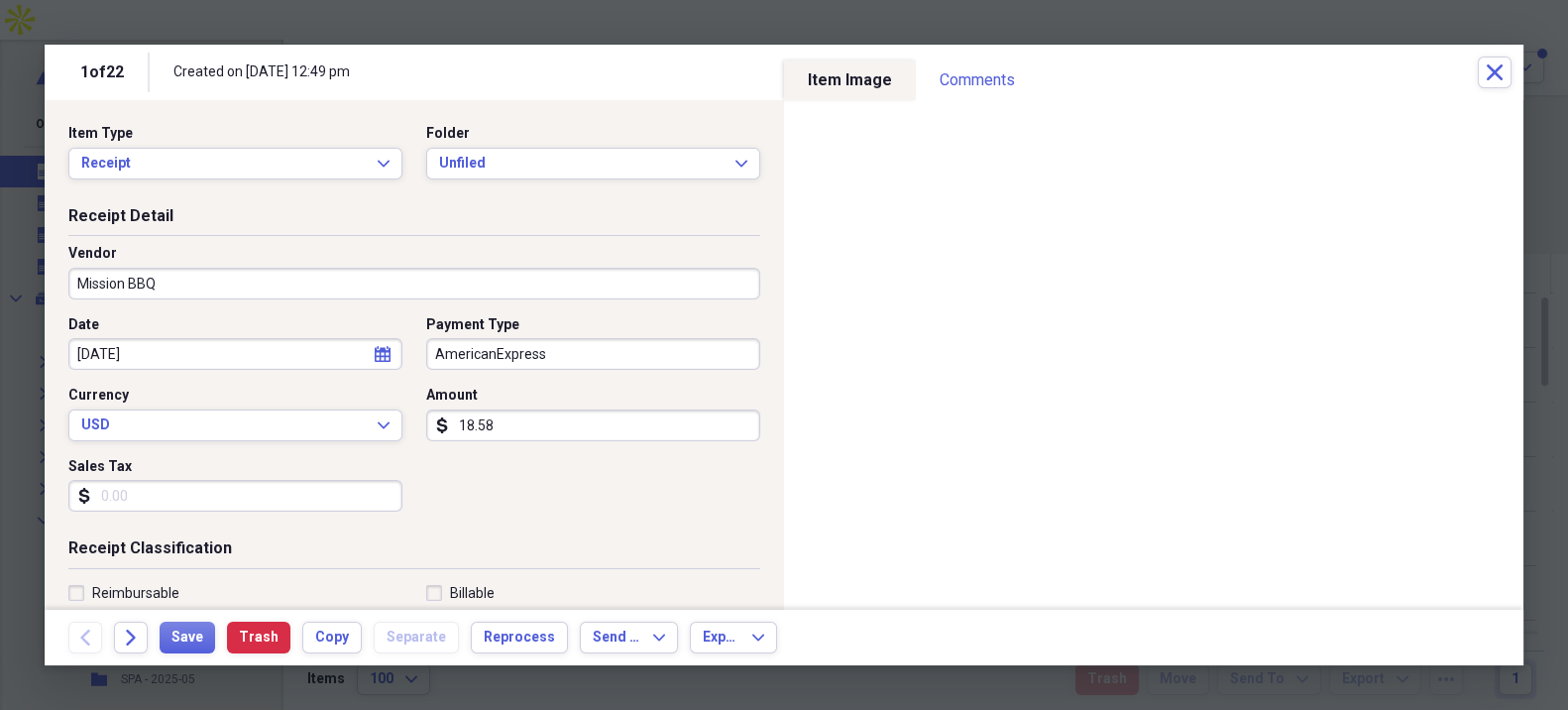type on "Mission BBQ" 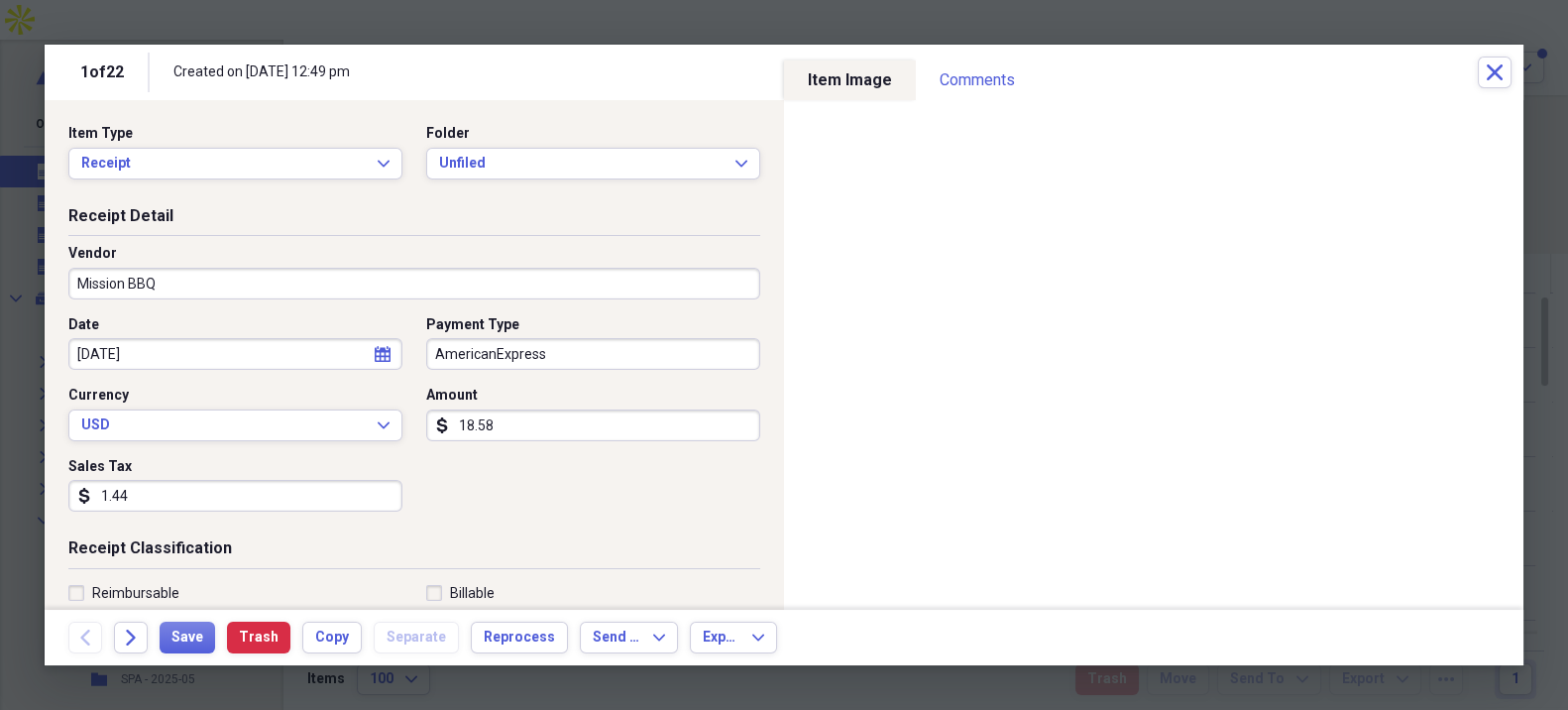 type on "1.44" 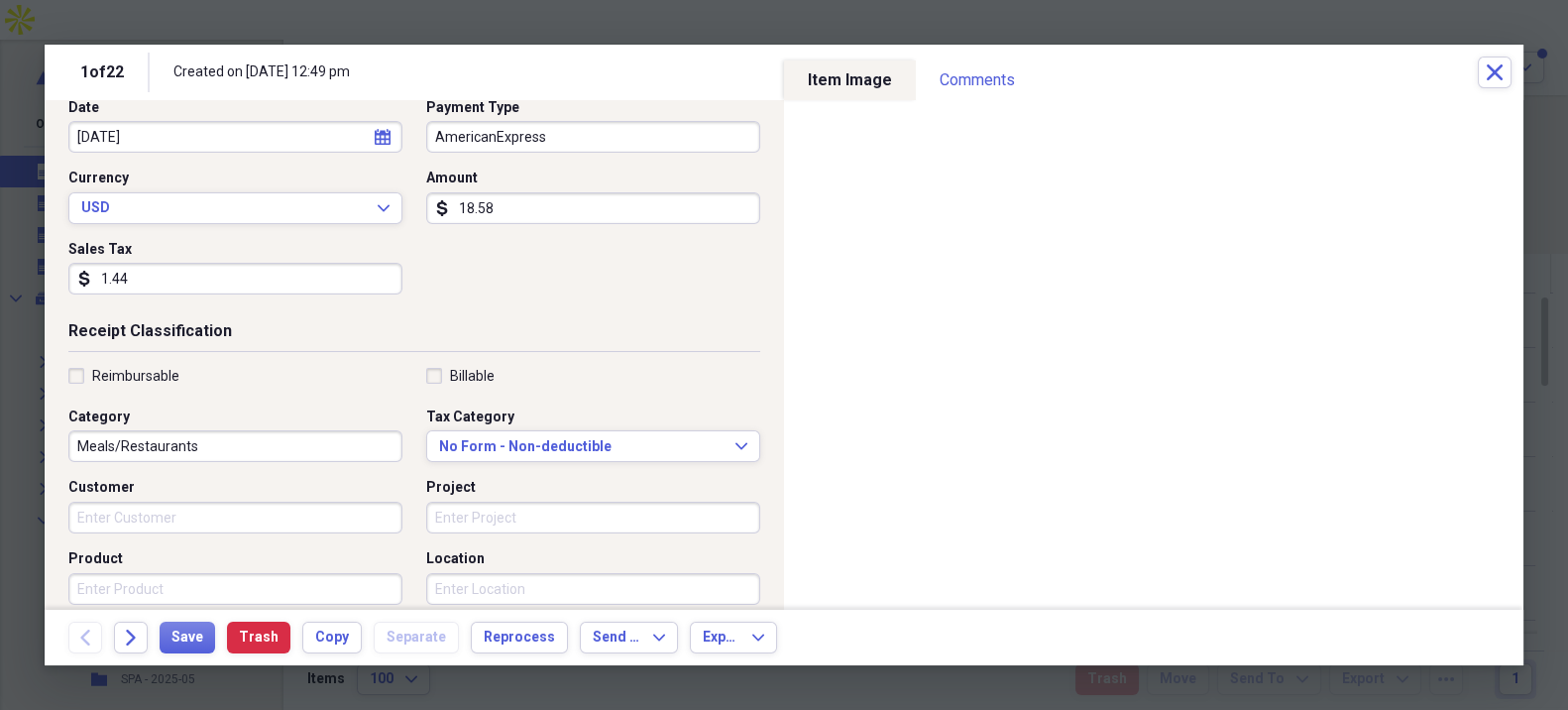 scroll, scrollTop: 220, scrollLeft: 0, axis: vertical 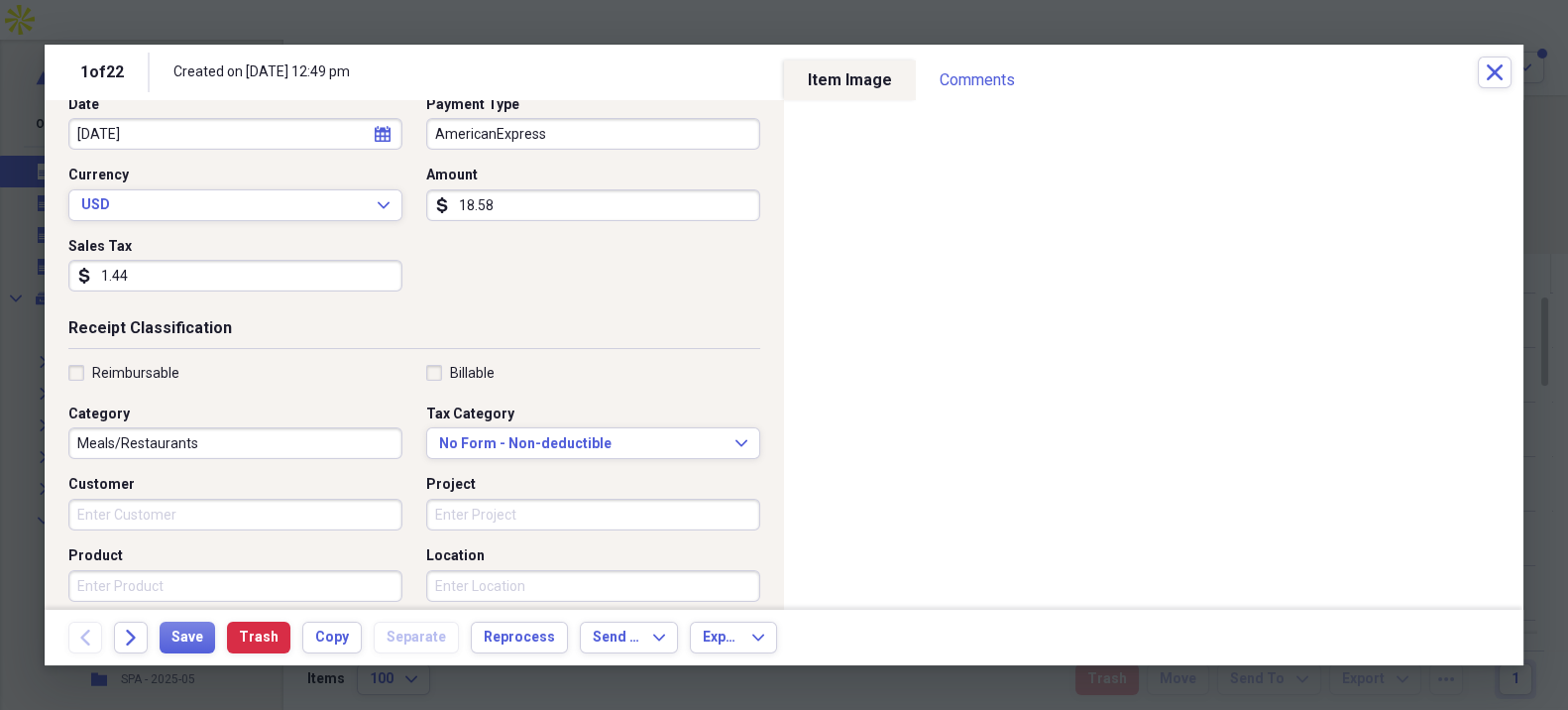 click on "Reimbursable" at bounding box center (136, 373) 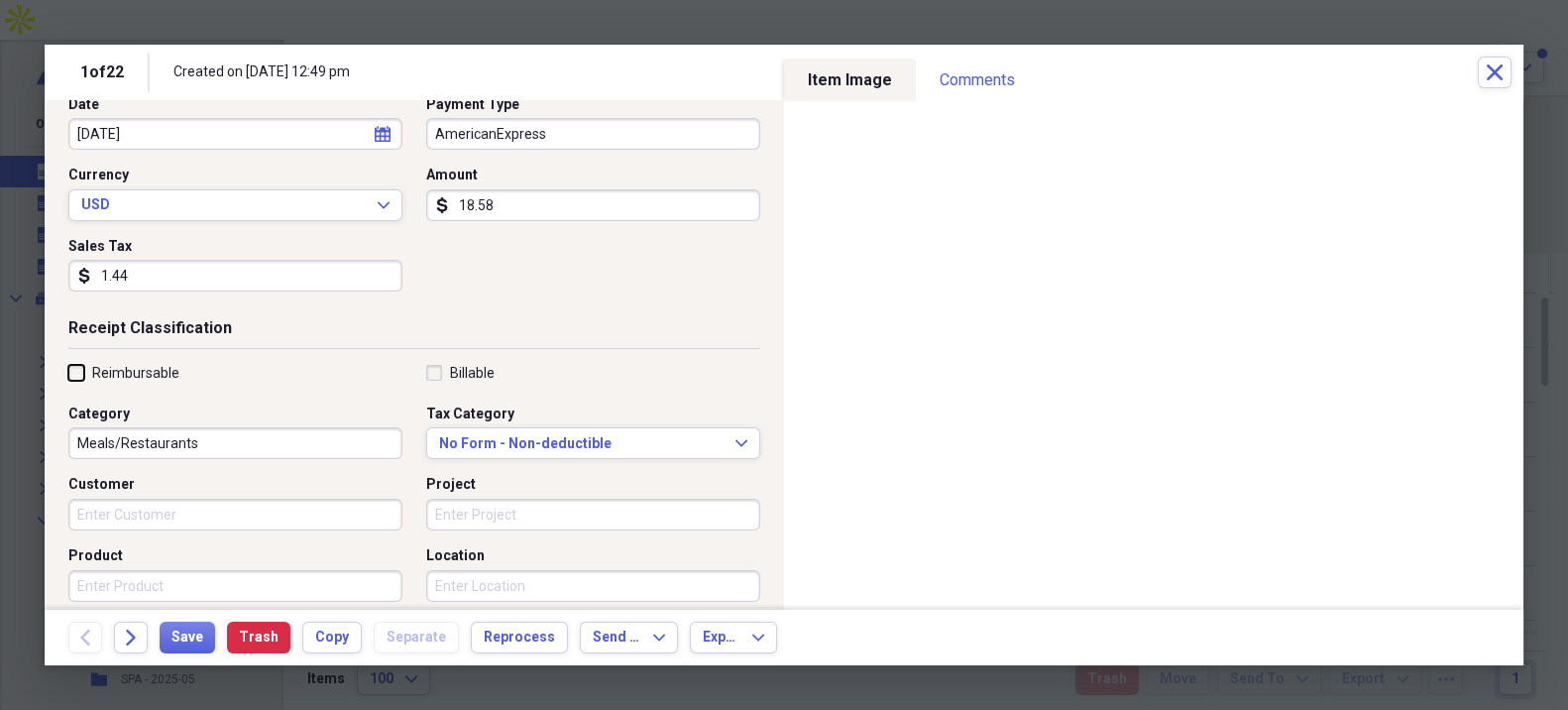 click on "Reimbursable" at bounding box center (68, 372) 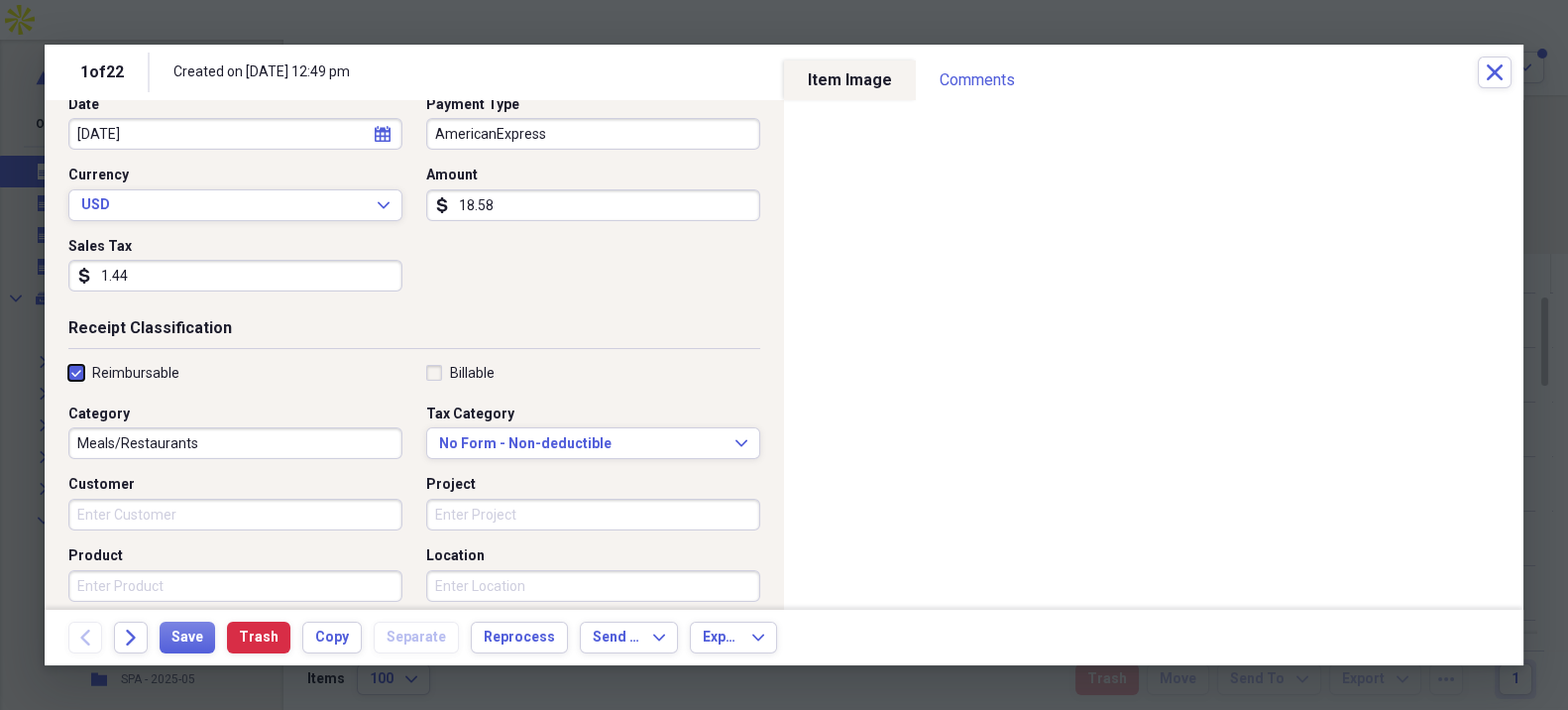 checkbox on "true" 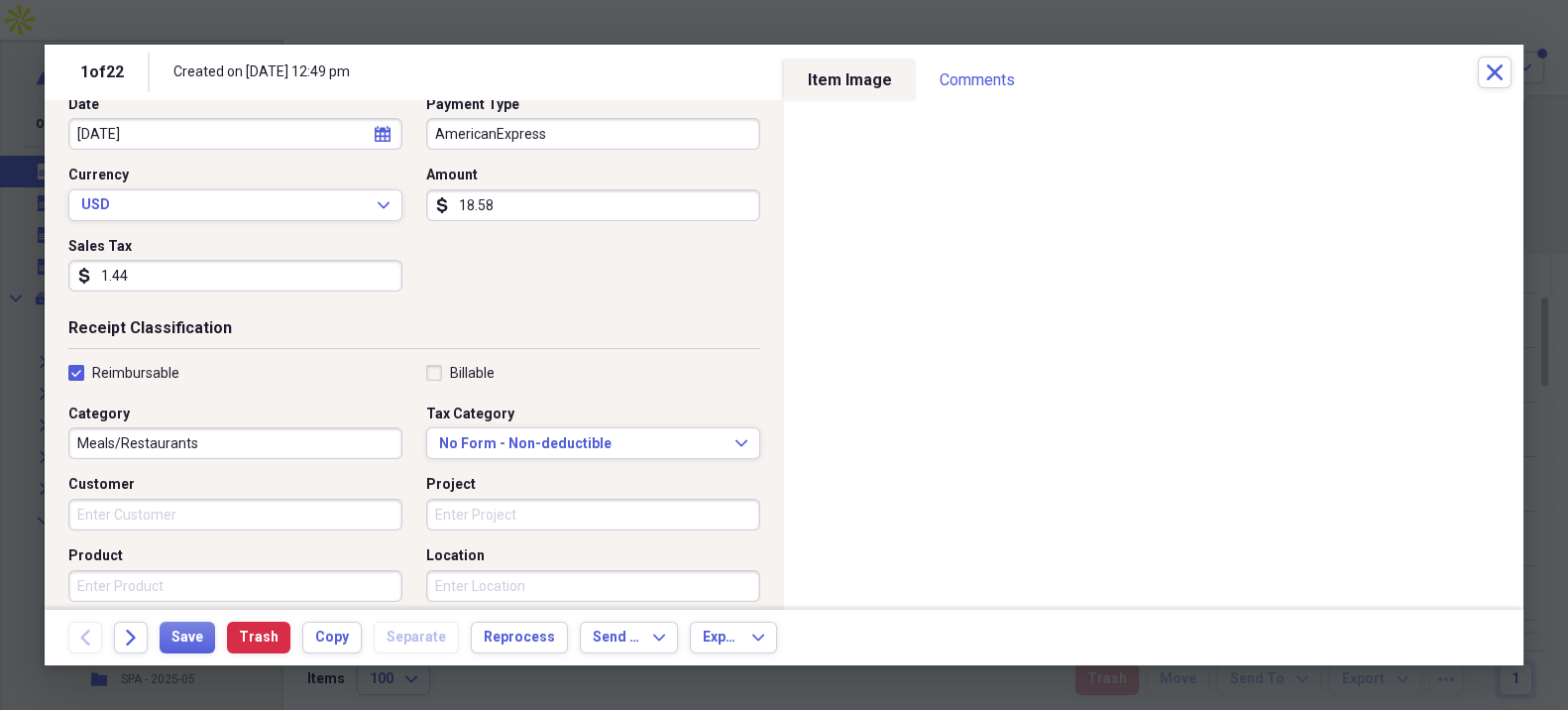 click on "Meals/Restaurants" at bounding box center (235, 443) 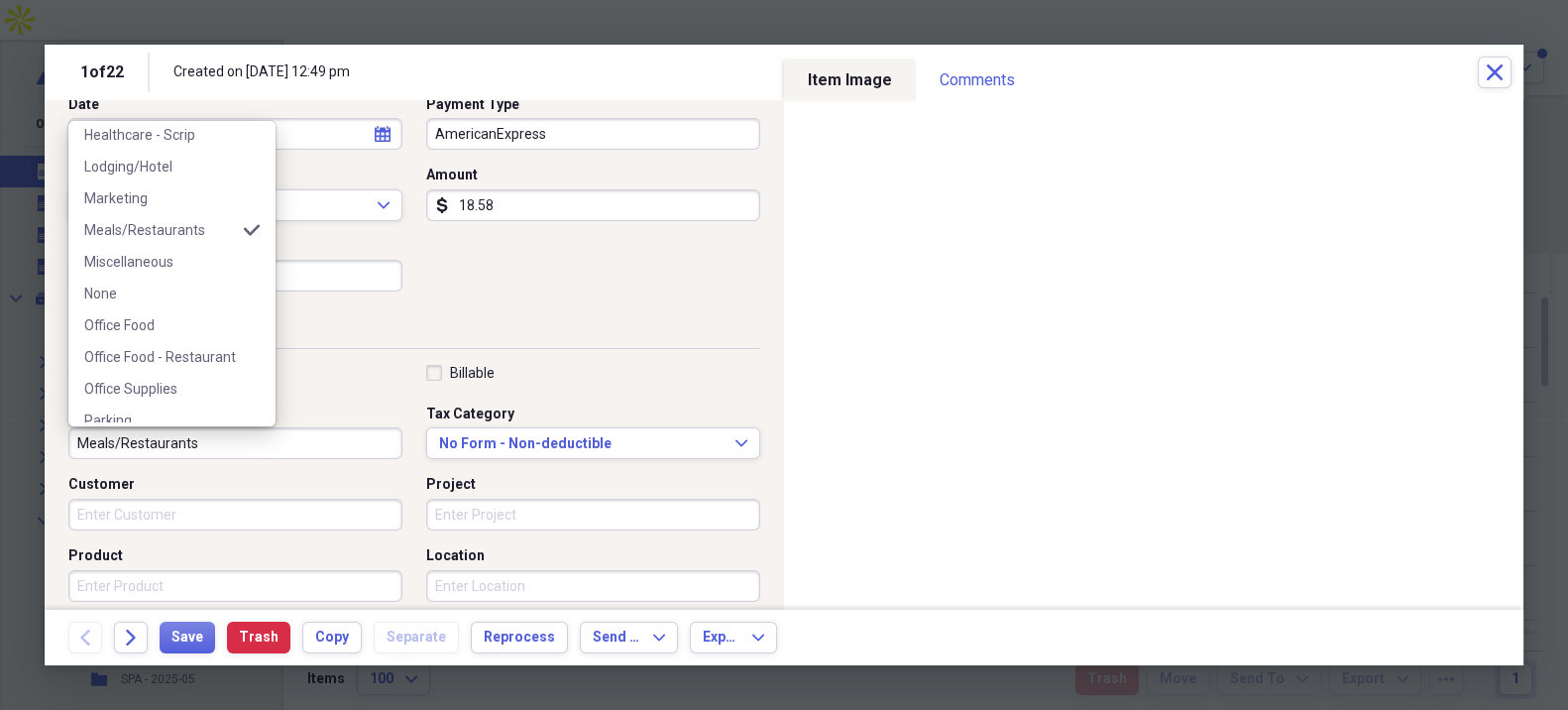 scroll, scrollTop: 330, scrollLeft: 0, axis: vertical 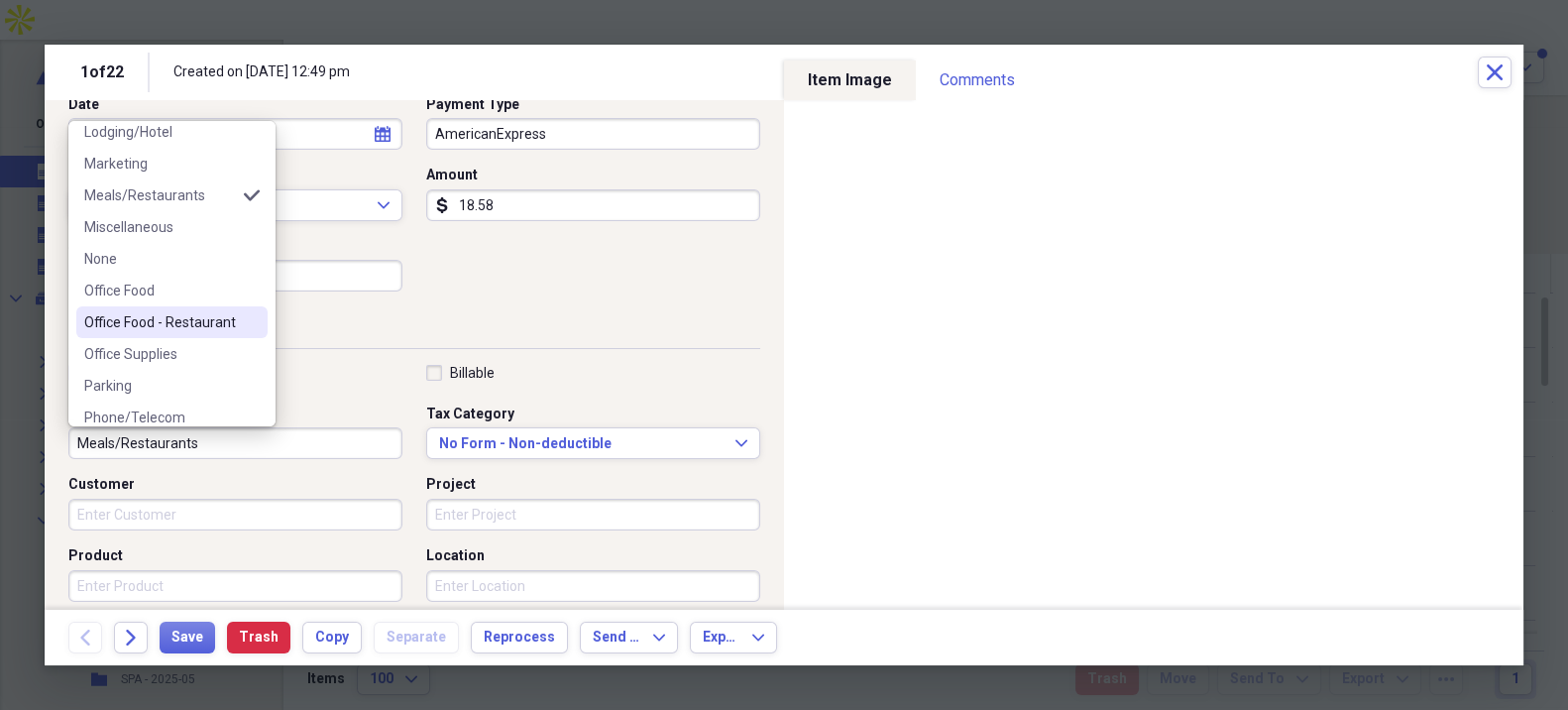 click on "Office Food - Restaurant" at bounding box center (160, 322) 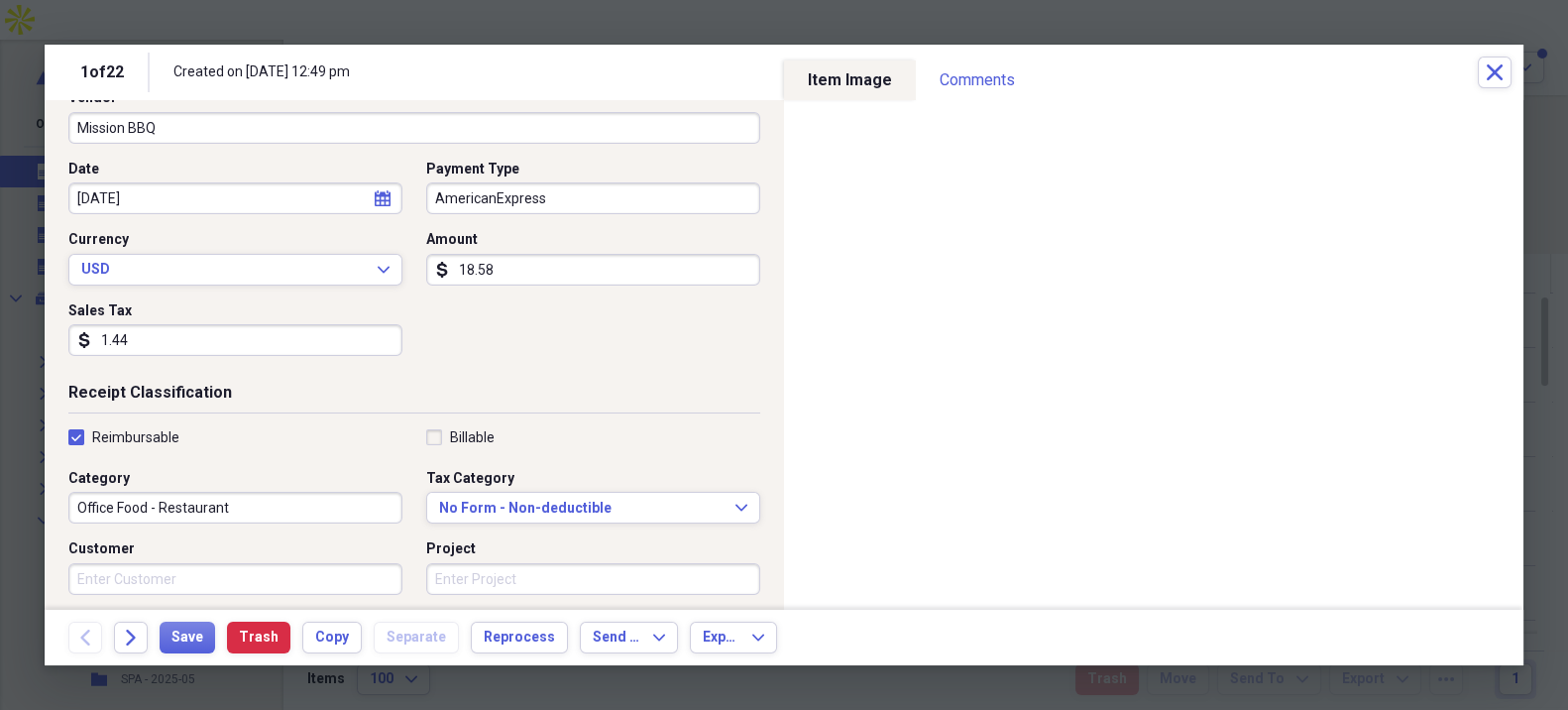 scroll, scrollTop: 220, scrollLeft: 0, axis: vertical 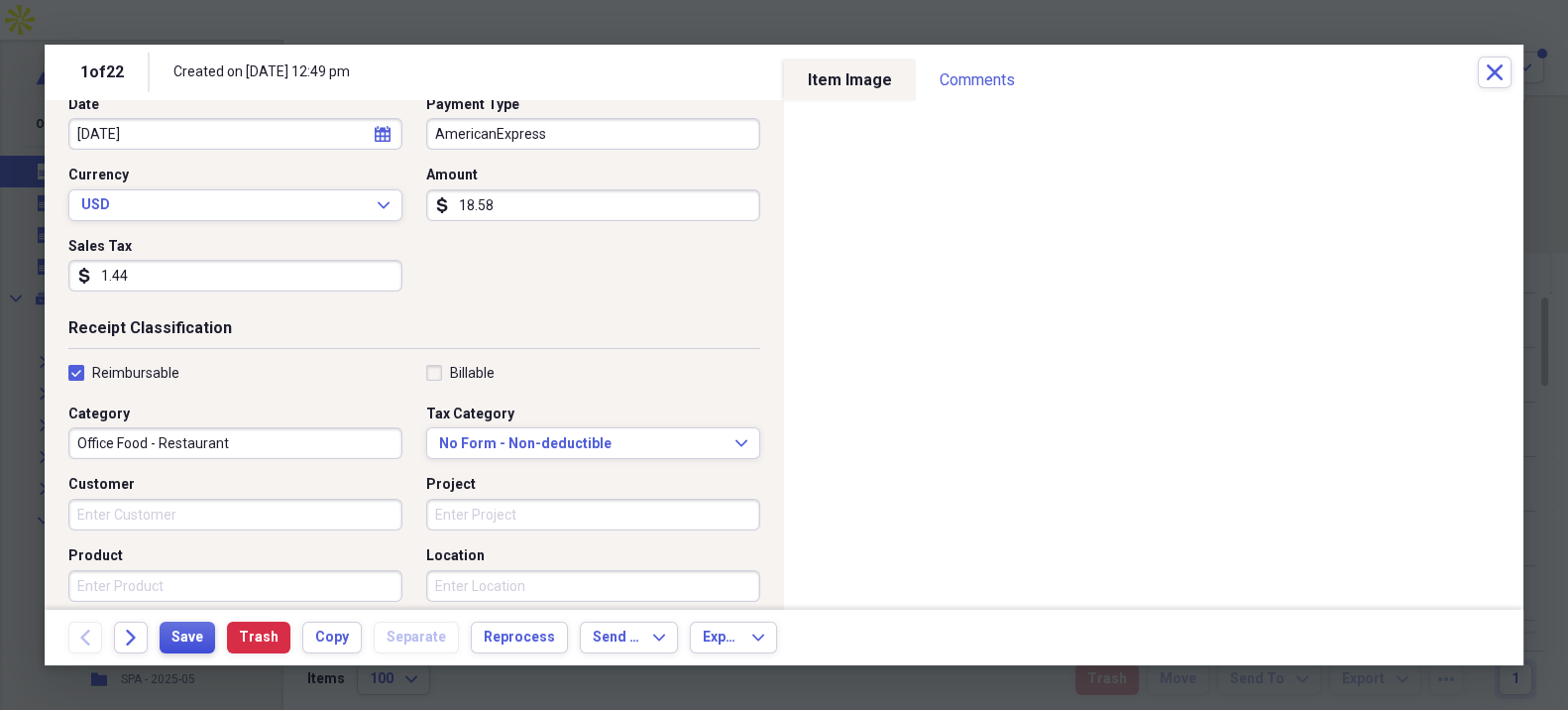 click on "Save" at bounding box center (187, 638) 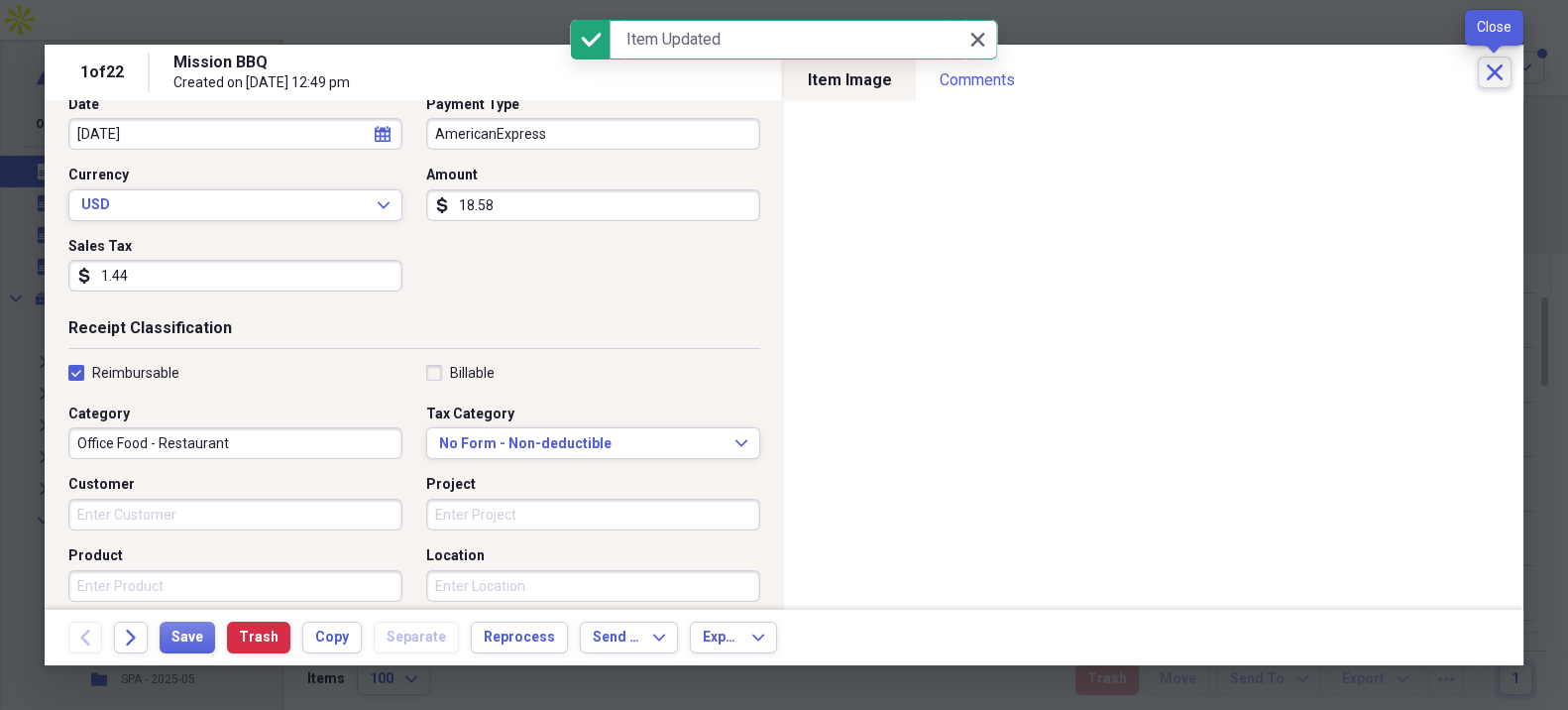 click on "Close" 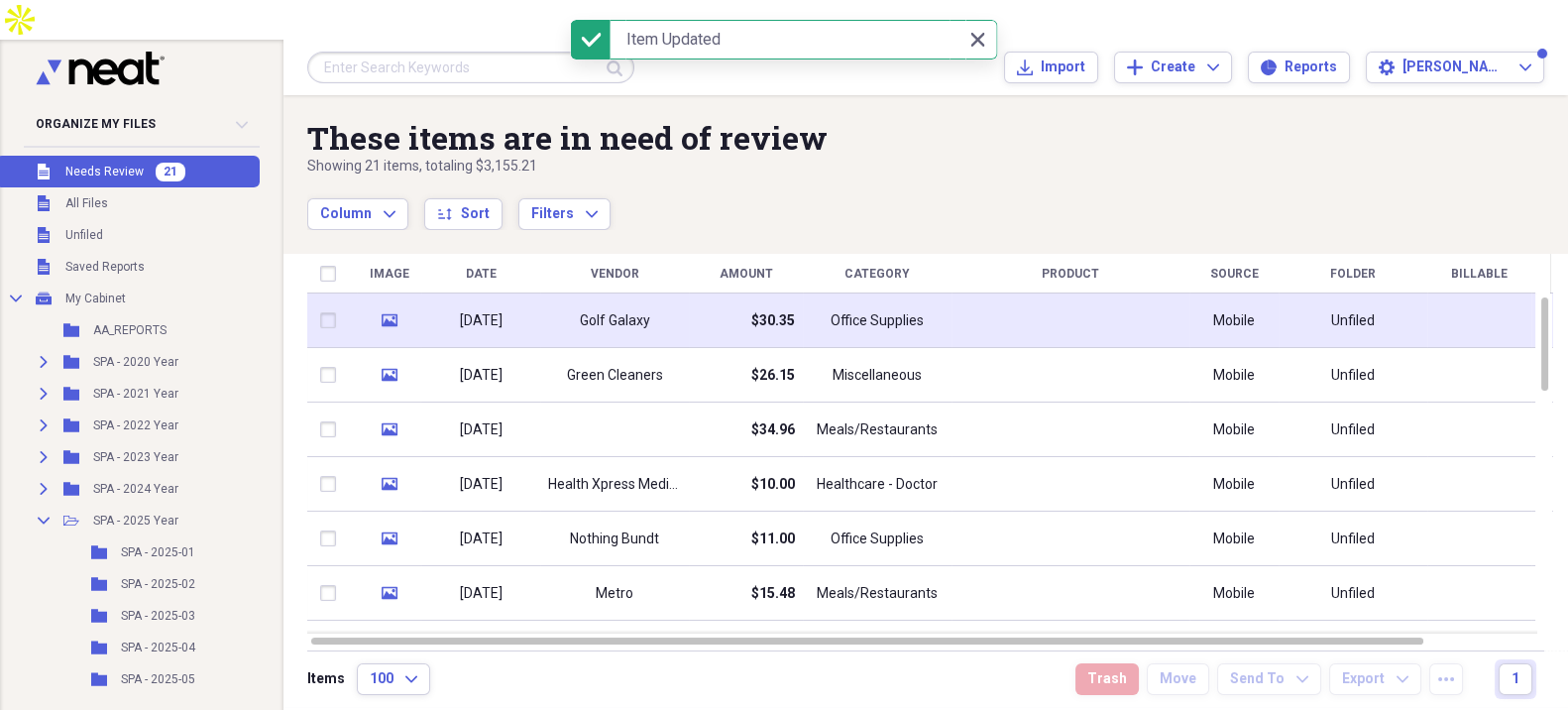 click on "$30.35" at bounding box center [745, 320] 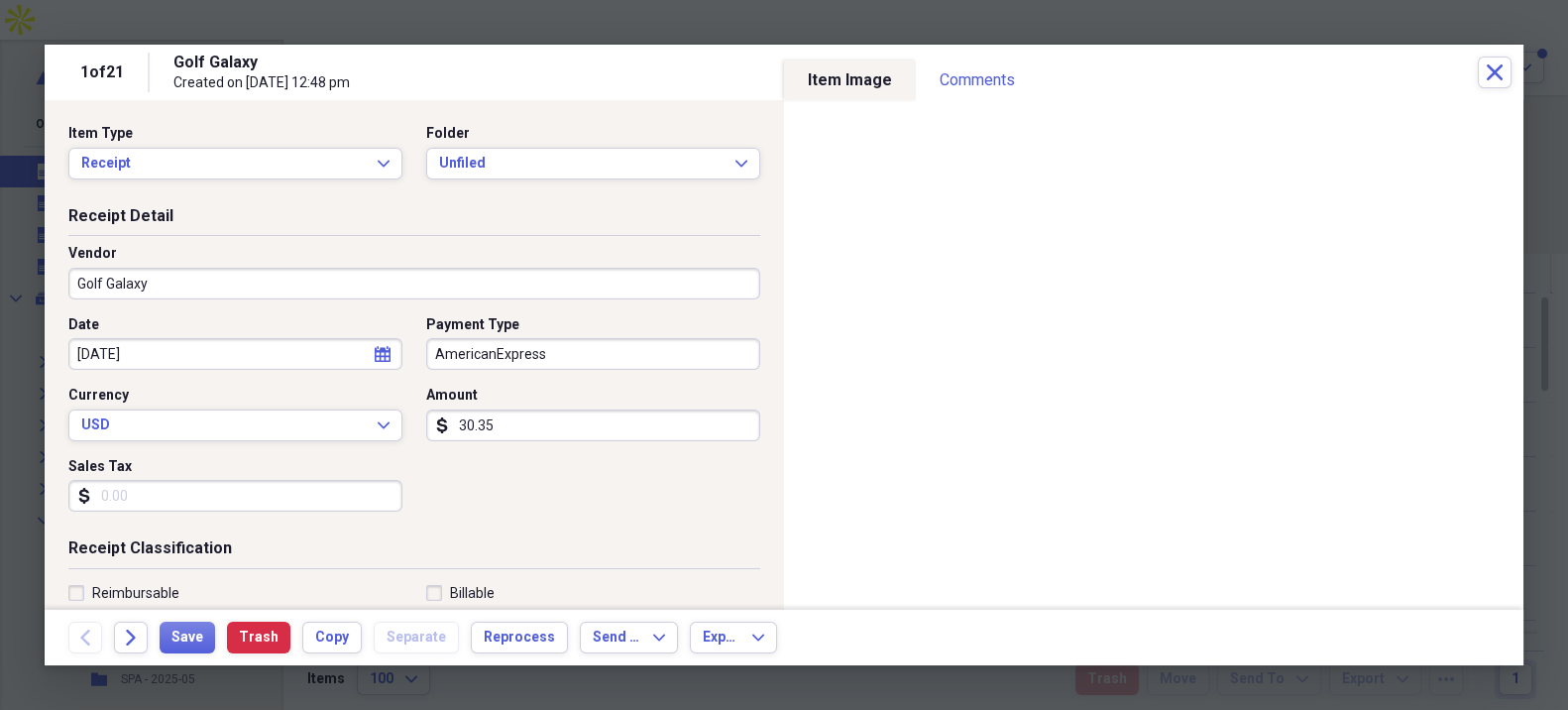 click on "Sales Tax" at bounding box center [235, 496] 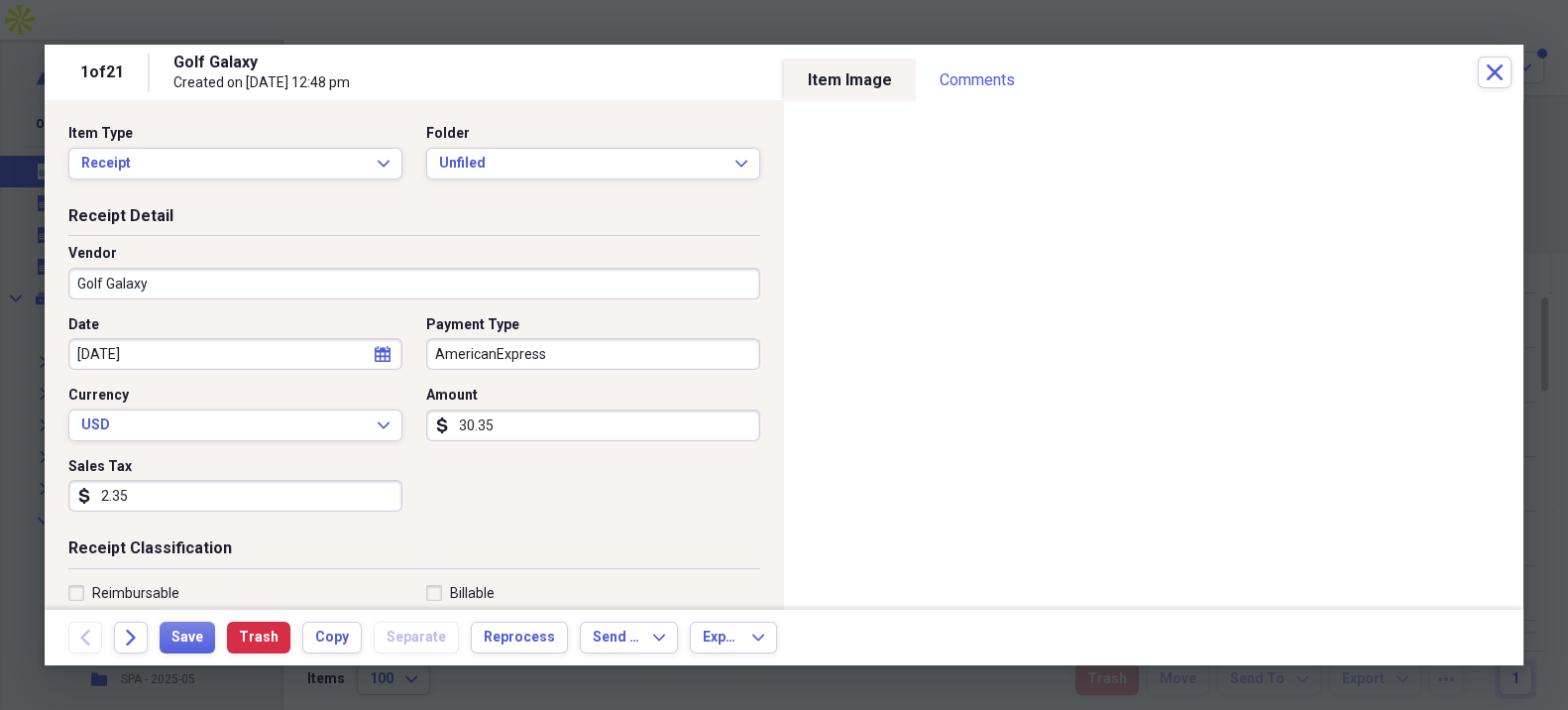 type on "2.35" 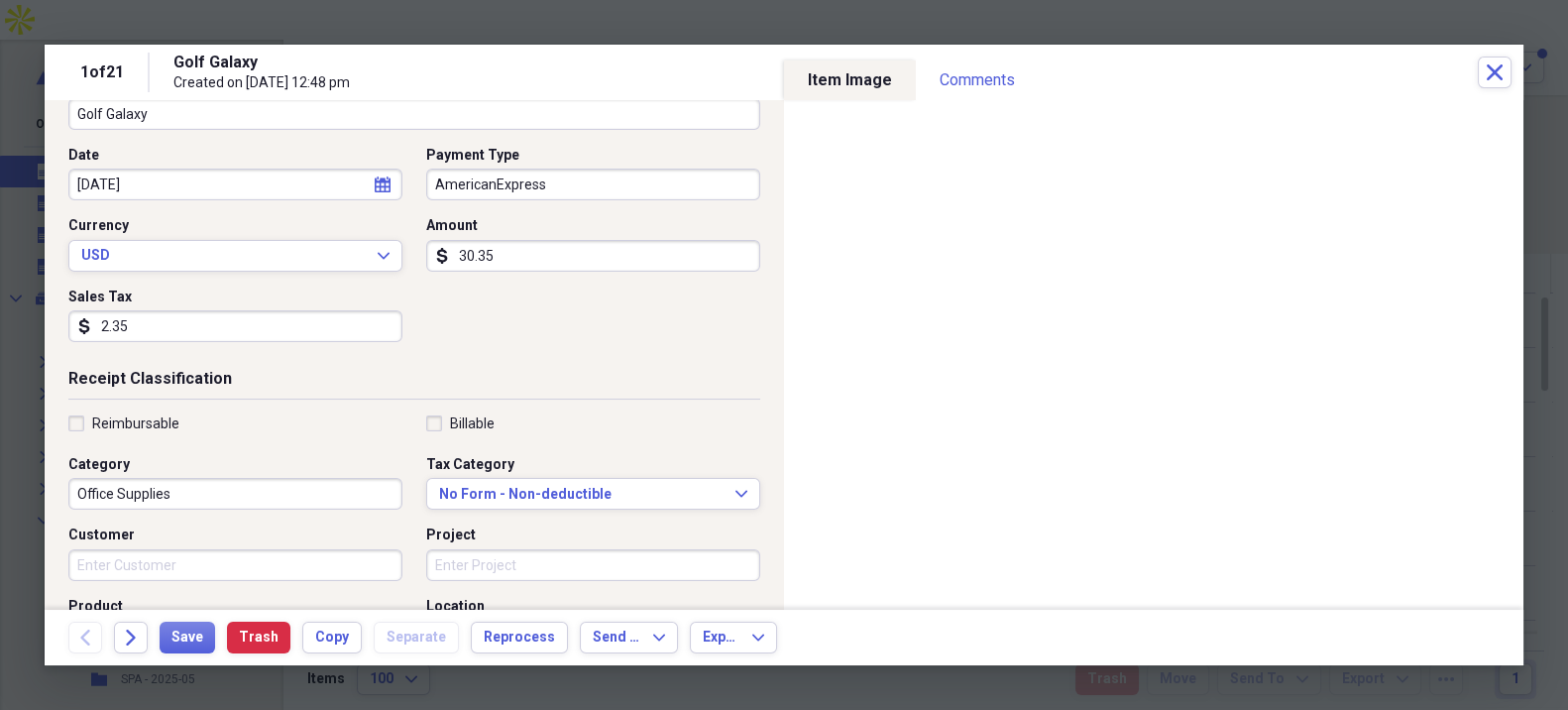 scroll, scrollTop: 220, scrollLeft: 0, axis: vertical 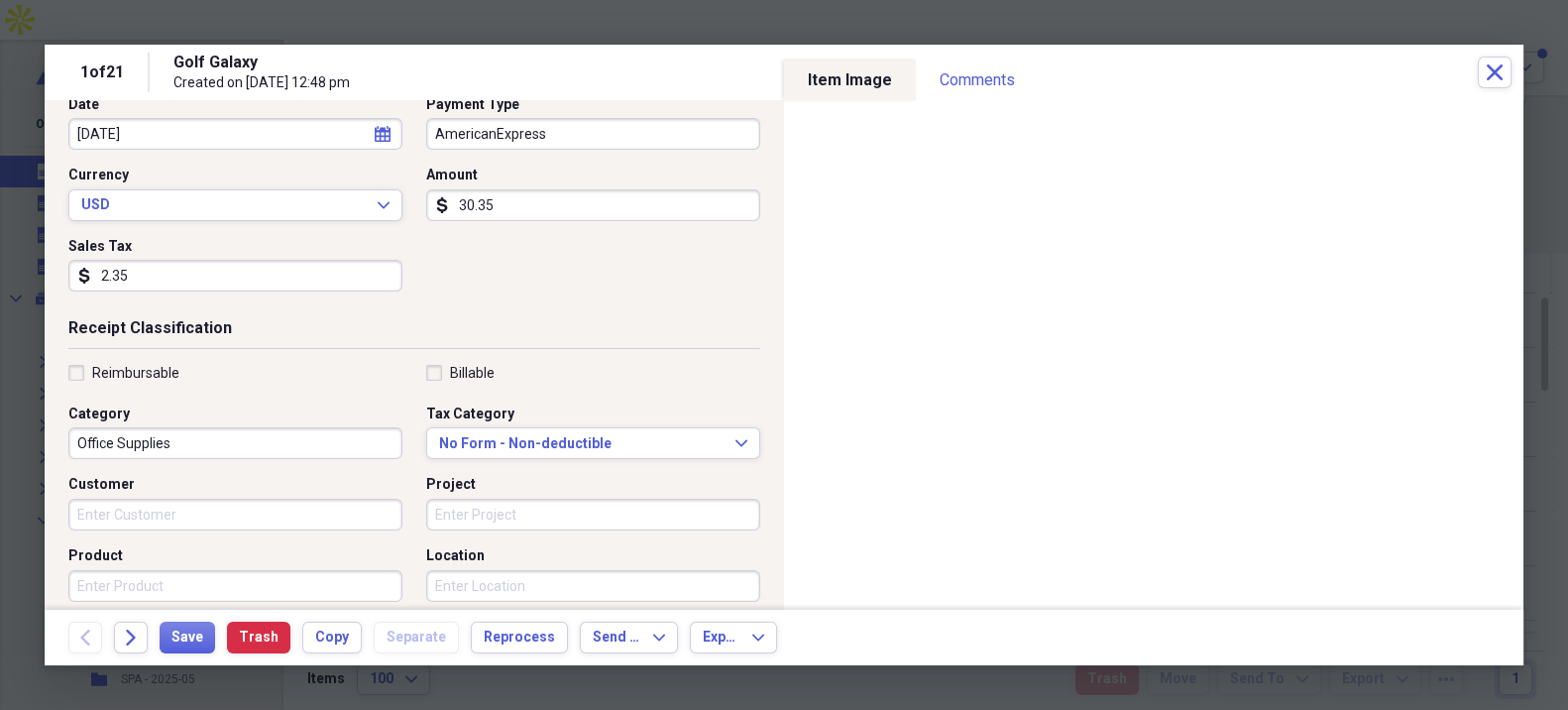 click on "Reimbursable" at bounding box center (124, 373) 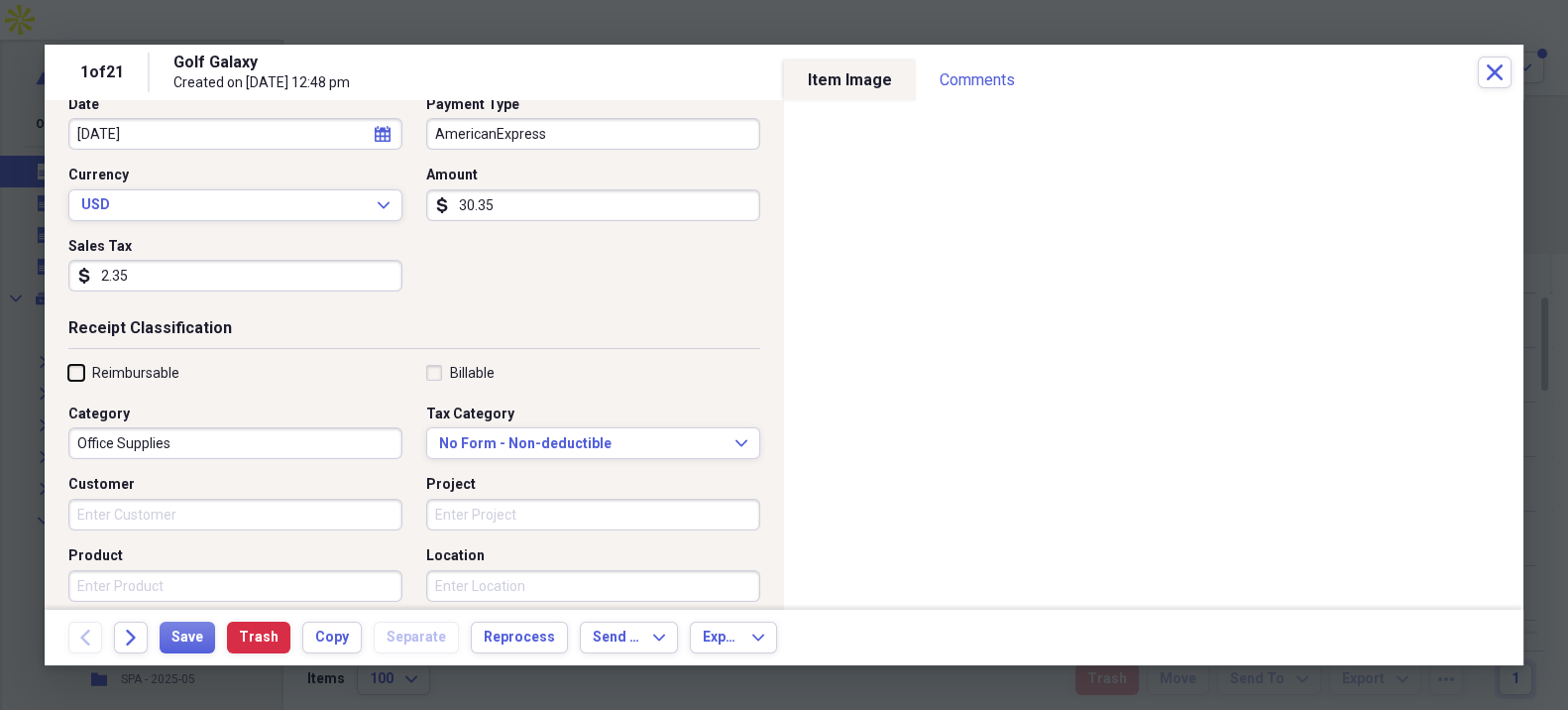 click on "Reimbursable" at bounding box center (68, 372) 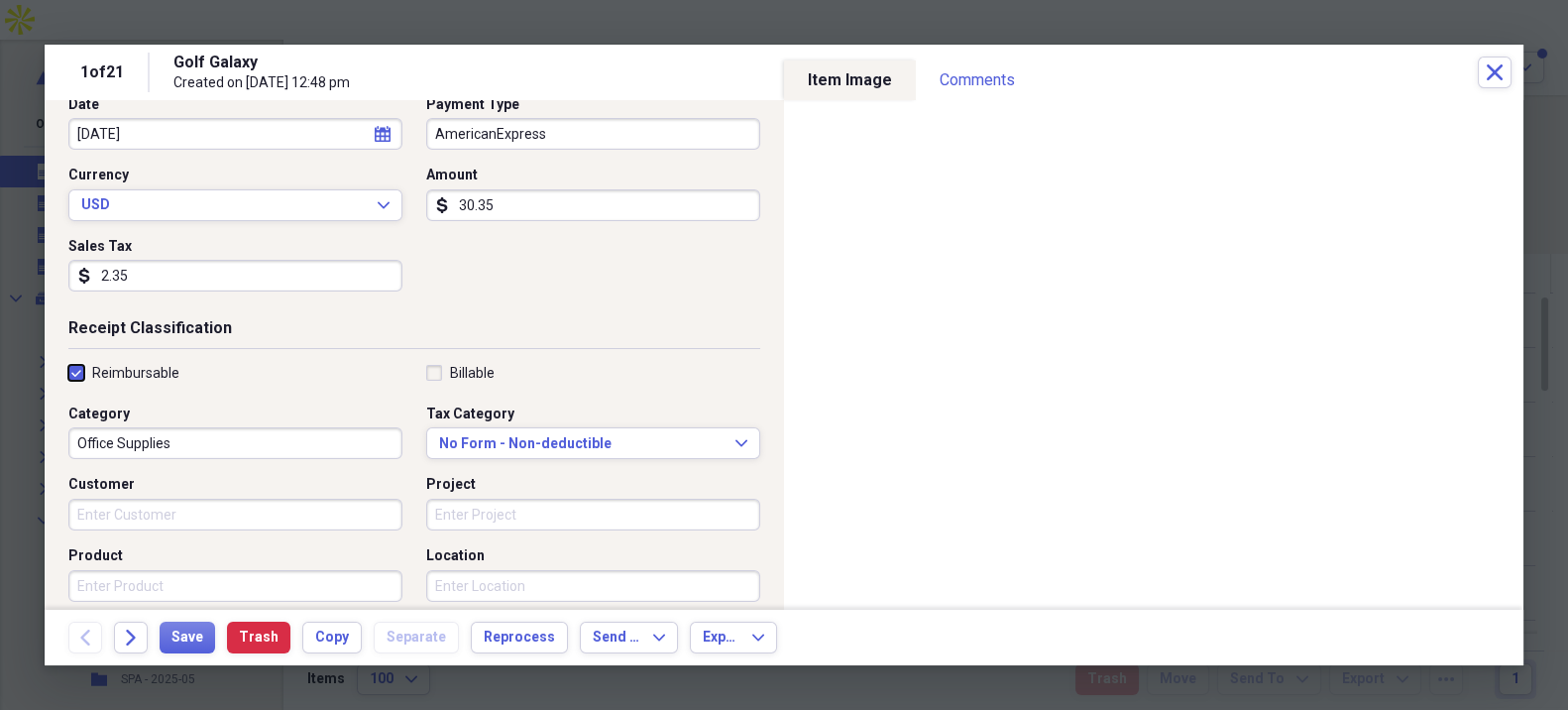 checkbox on "true" 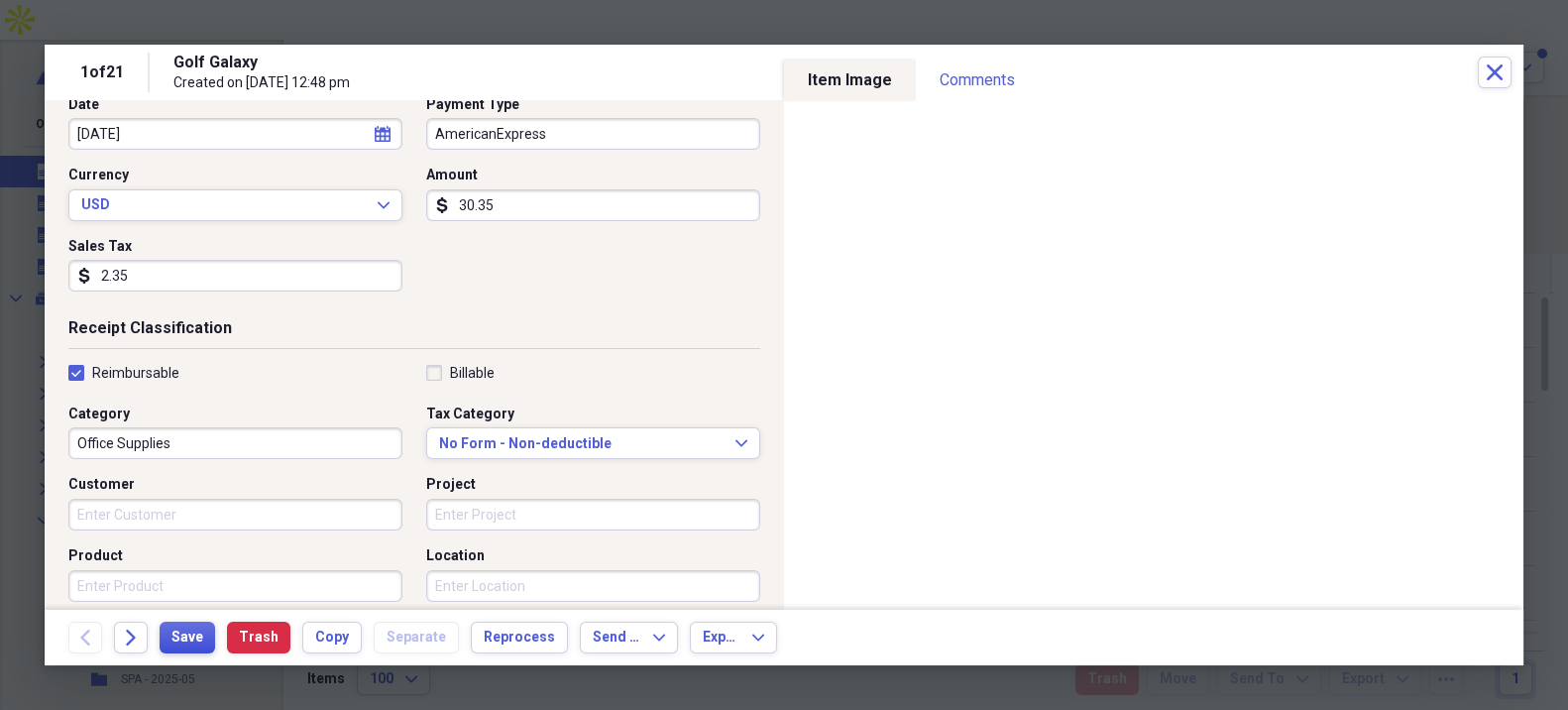 click on "Save" at bounding box center (187, 638) 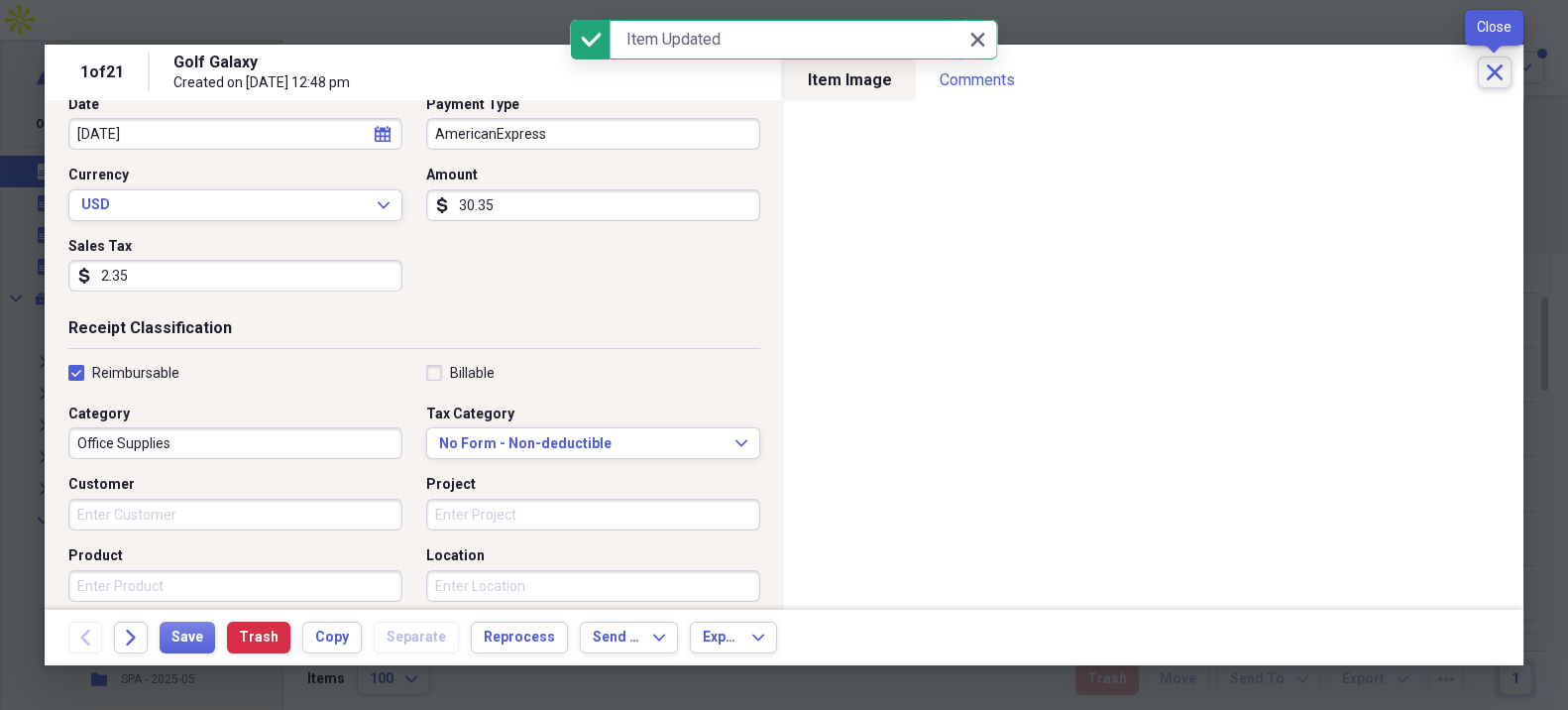 click on "Close" at bounding box center (1495, 72) 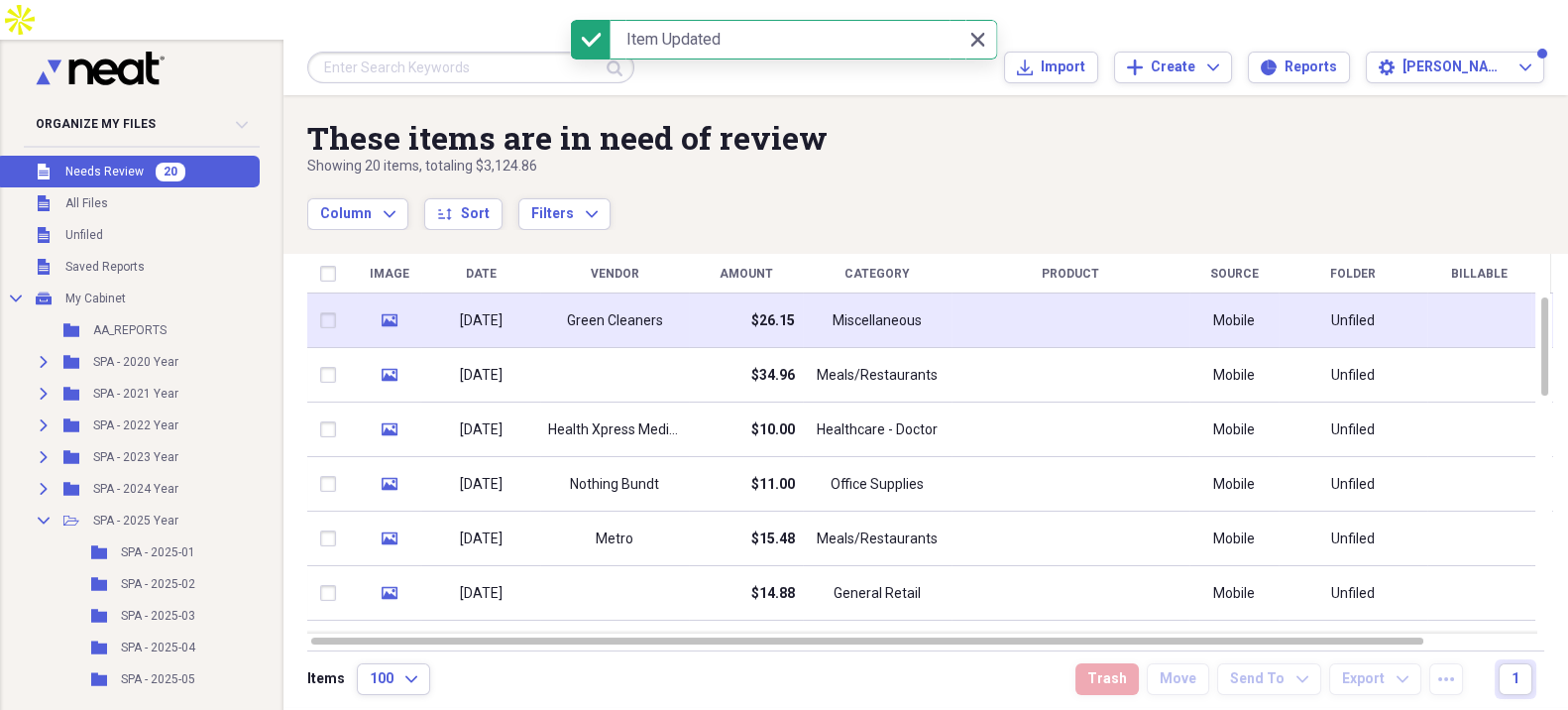 click on "Green Cleaners" at bounding box center [615, 321] 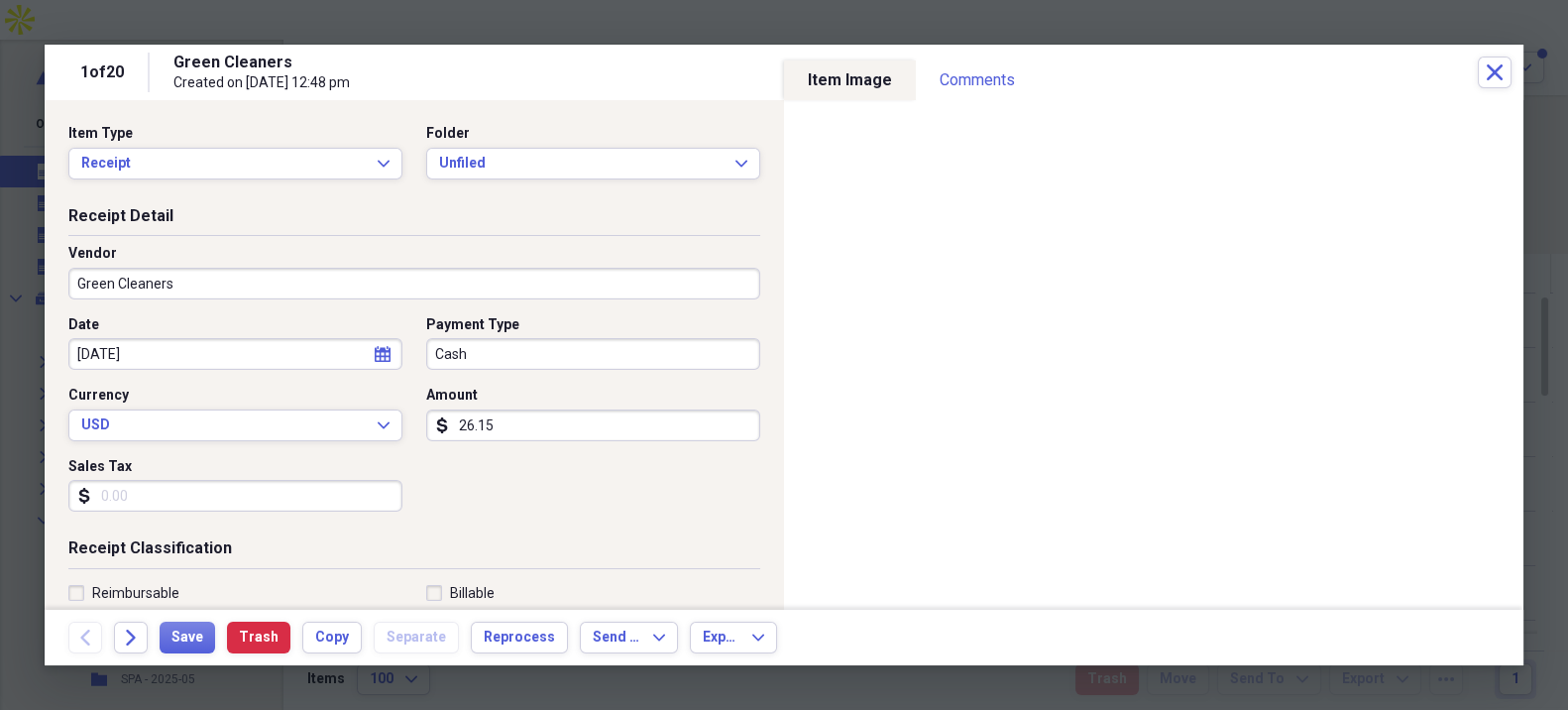 click on "Date [DATE] calendar Calendar Payment Type Cash Currency USD Expand Amount dollar-sign 26.15 Sales Tax dollar-sign" at bounding box center [414, 421] 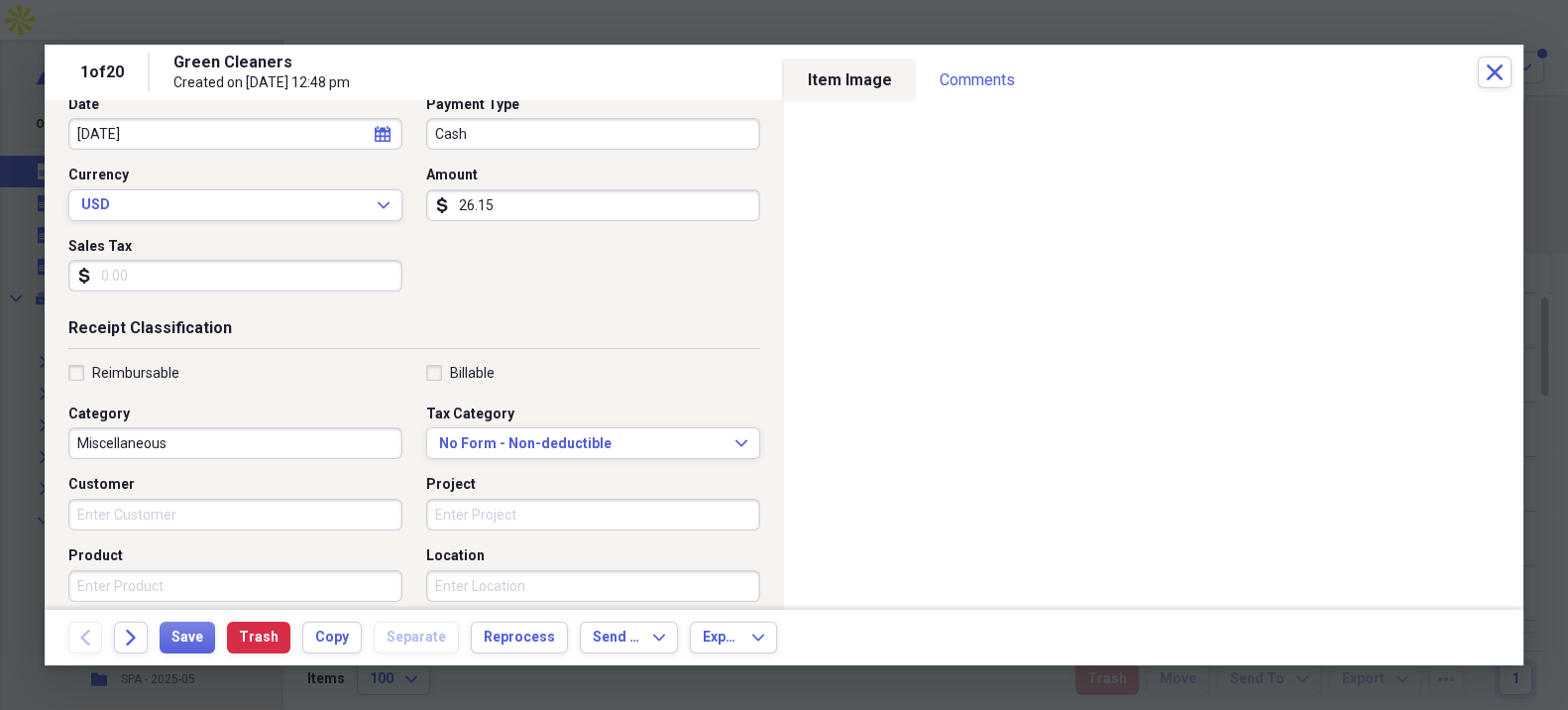 click on "Reimbursable" at bounding box center (136, 373) 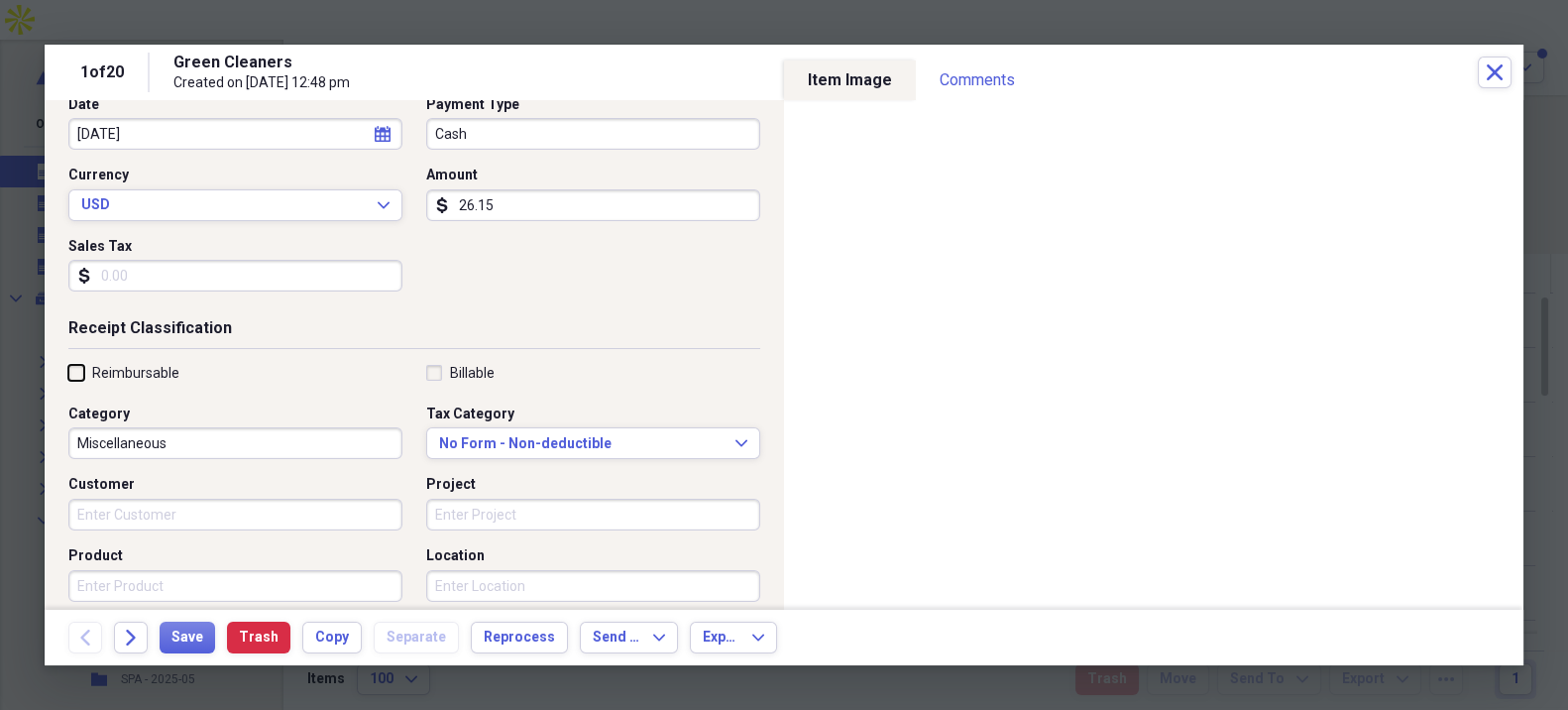click on "Reimbursable" at bounding box center [68, 372] 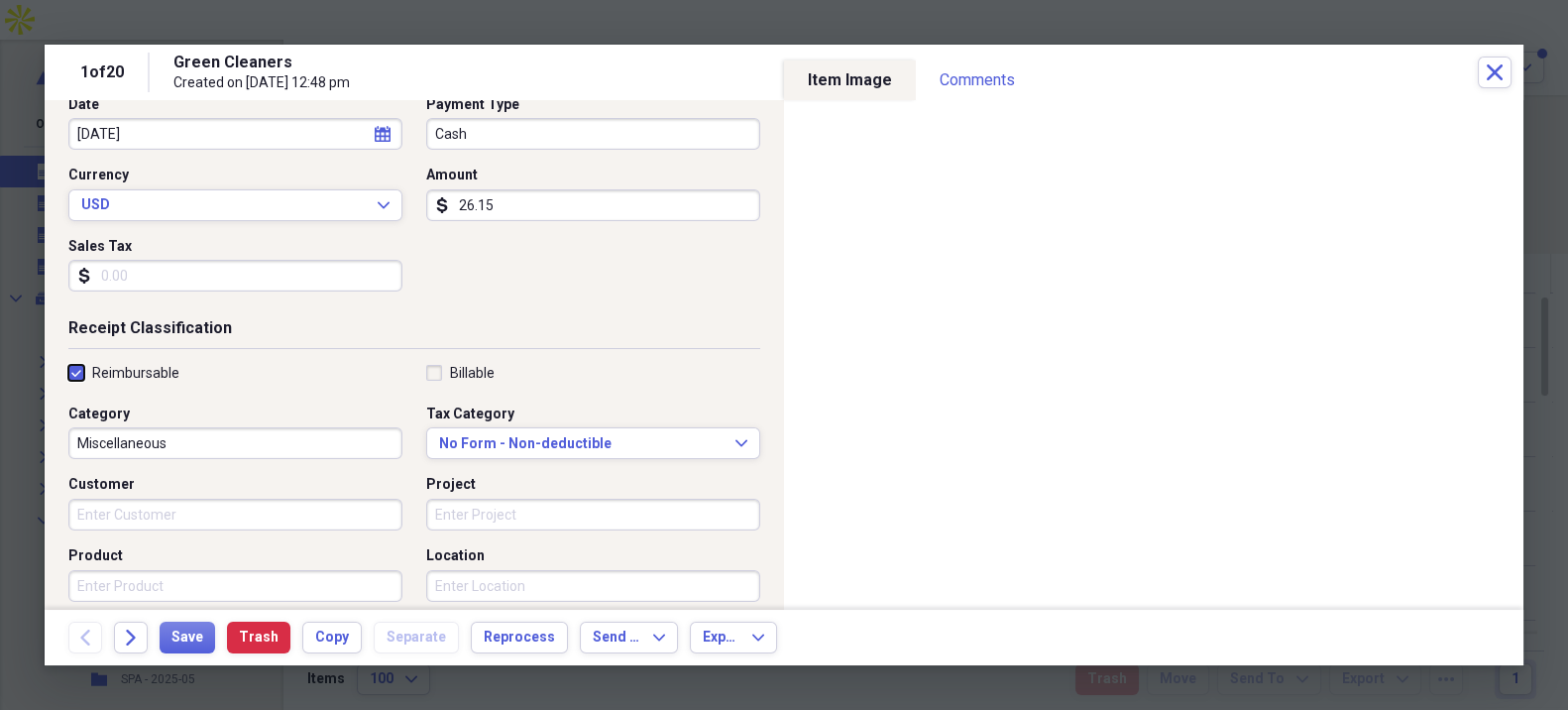 checkbox on "true" 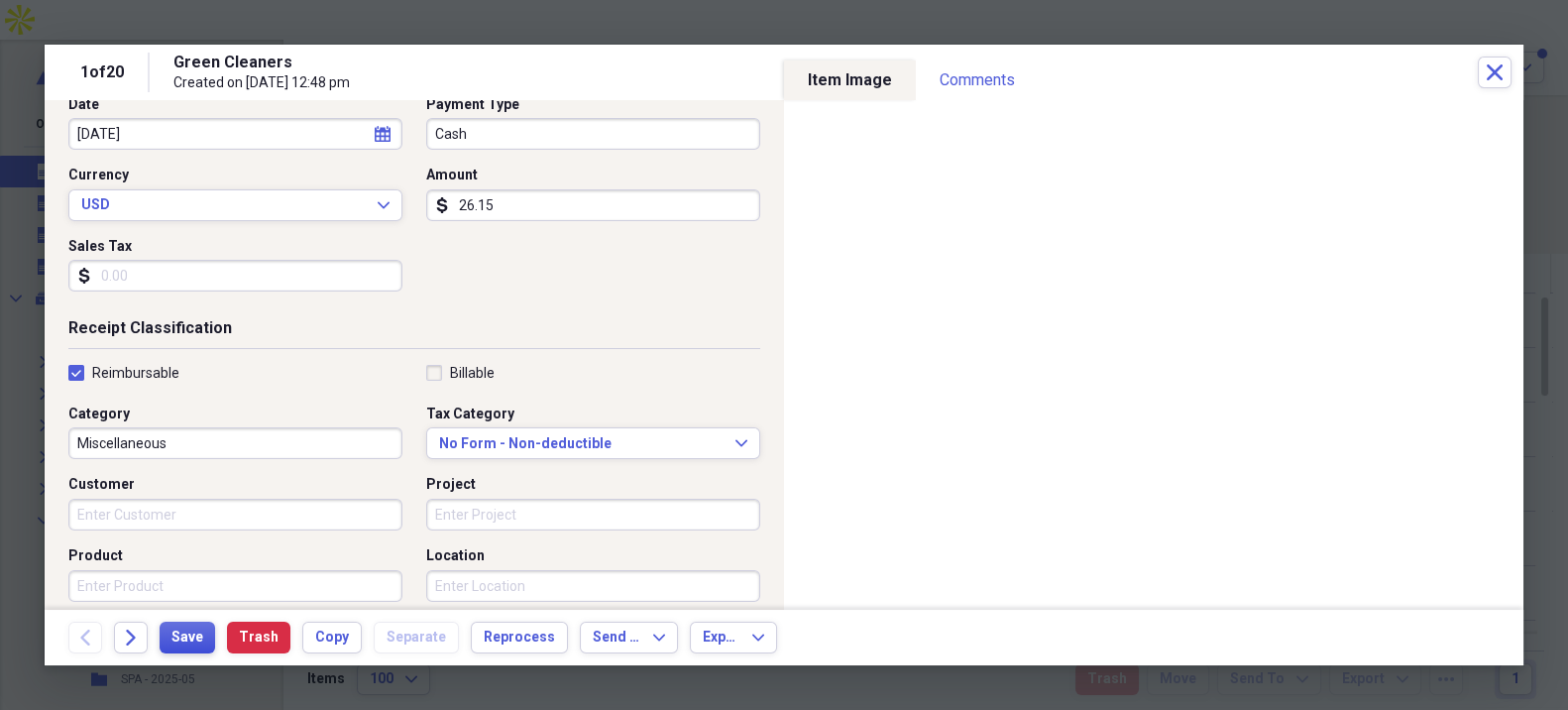 click on "Save" at bounding box center (187, 638) 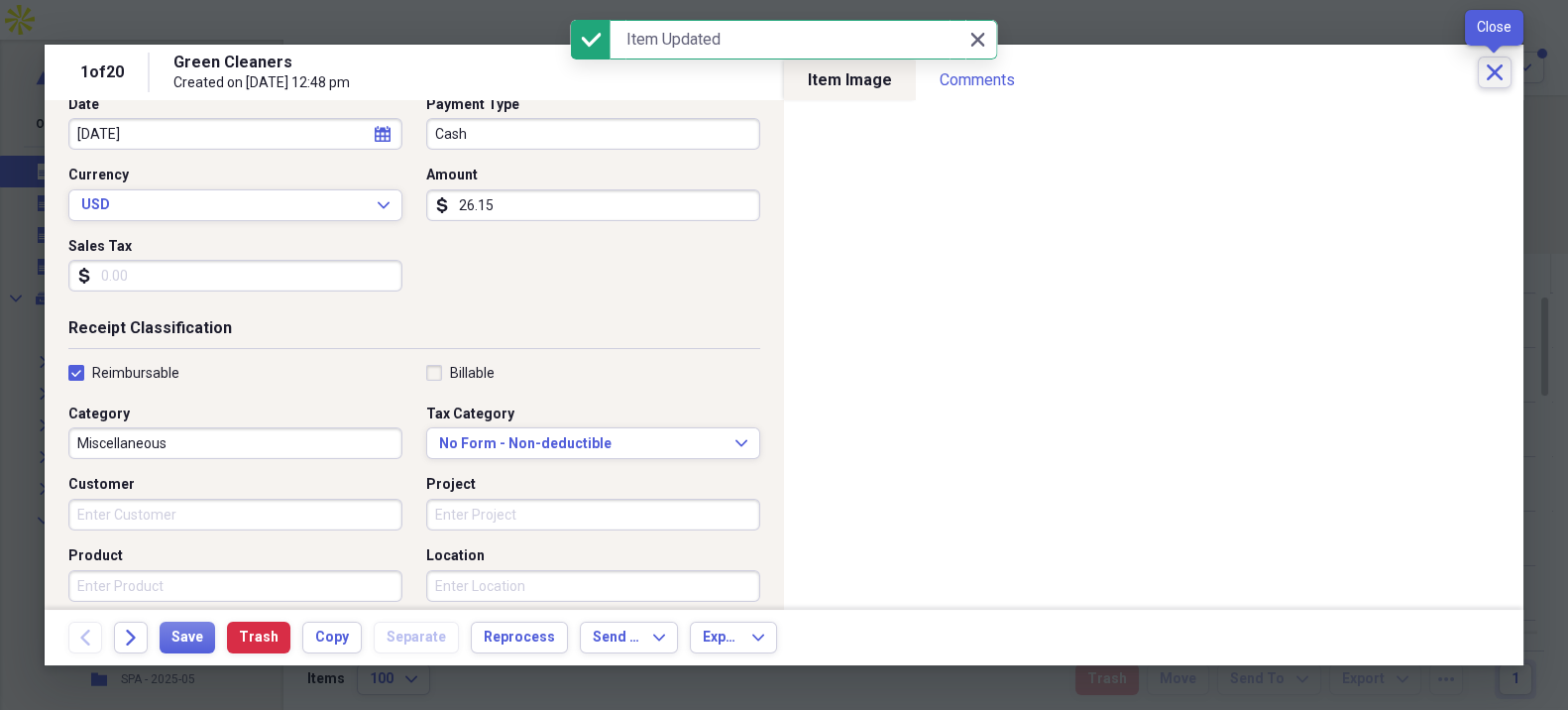 click on "Close" 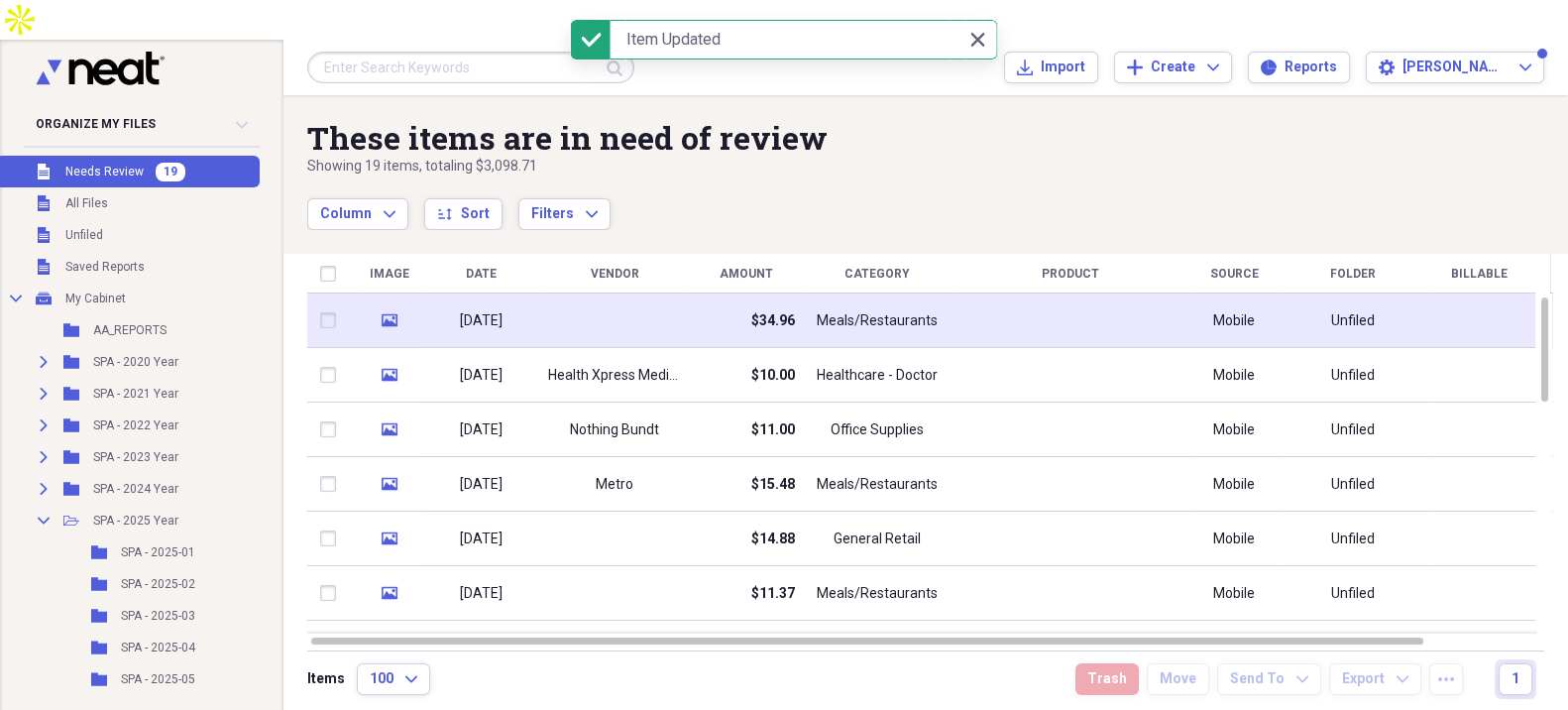 click on "$34.96" at bounding box center [745, 320] 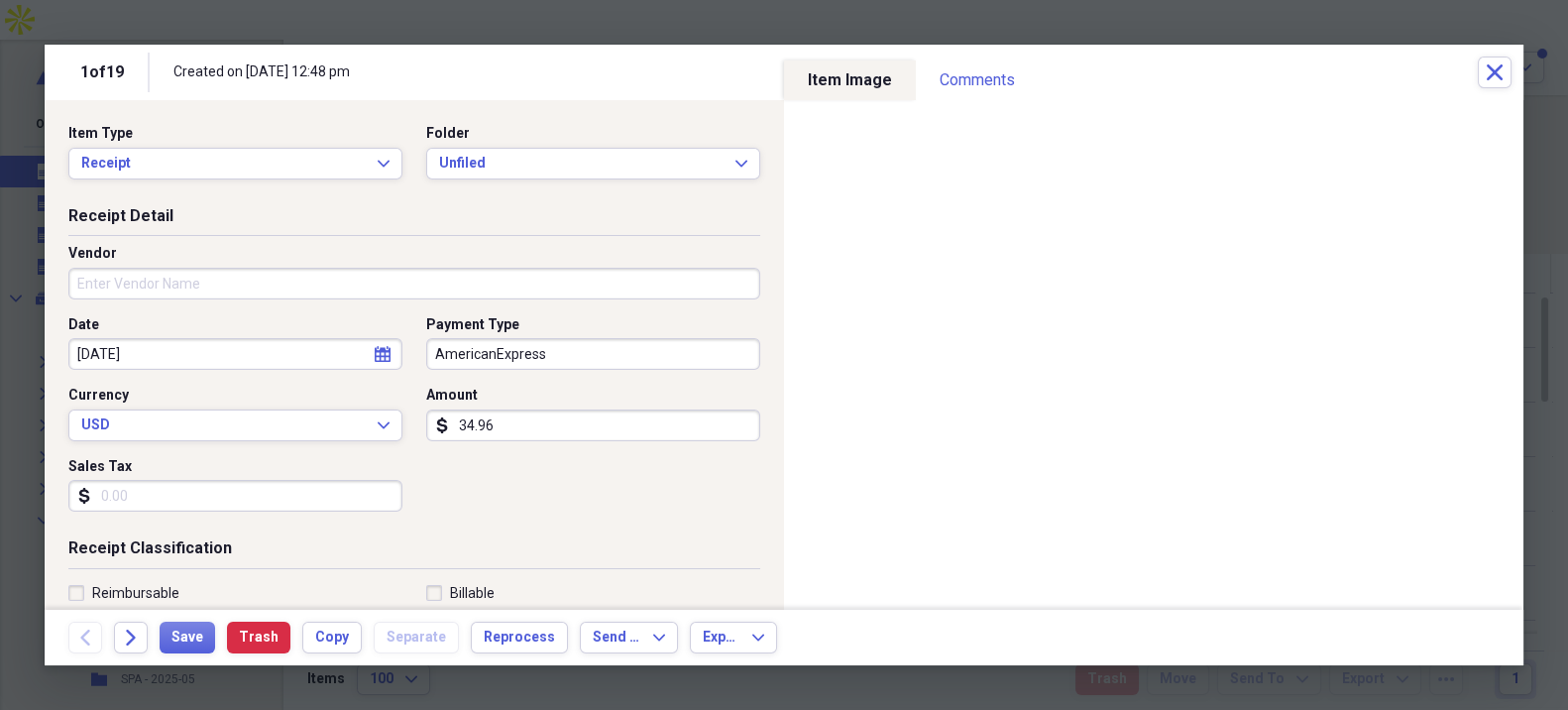 click on "Vendor" at bounding box center (414, 284) 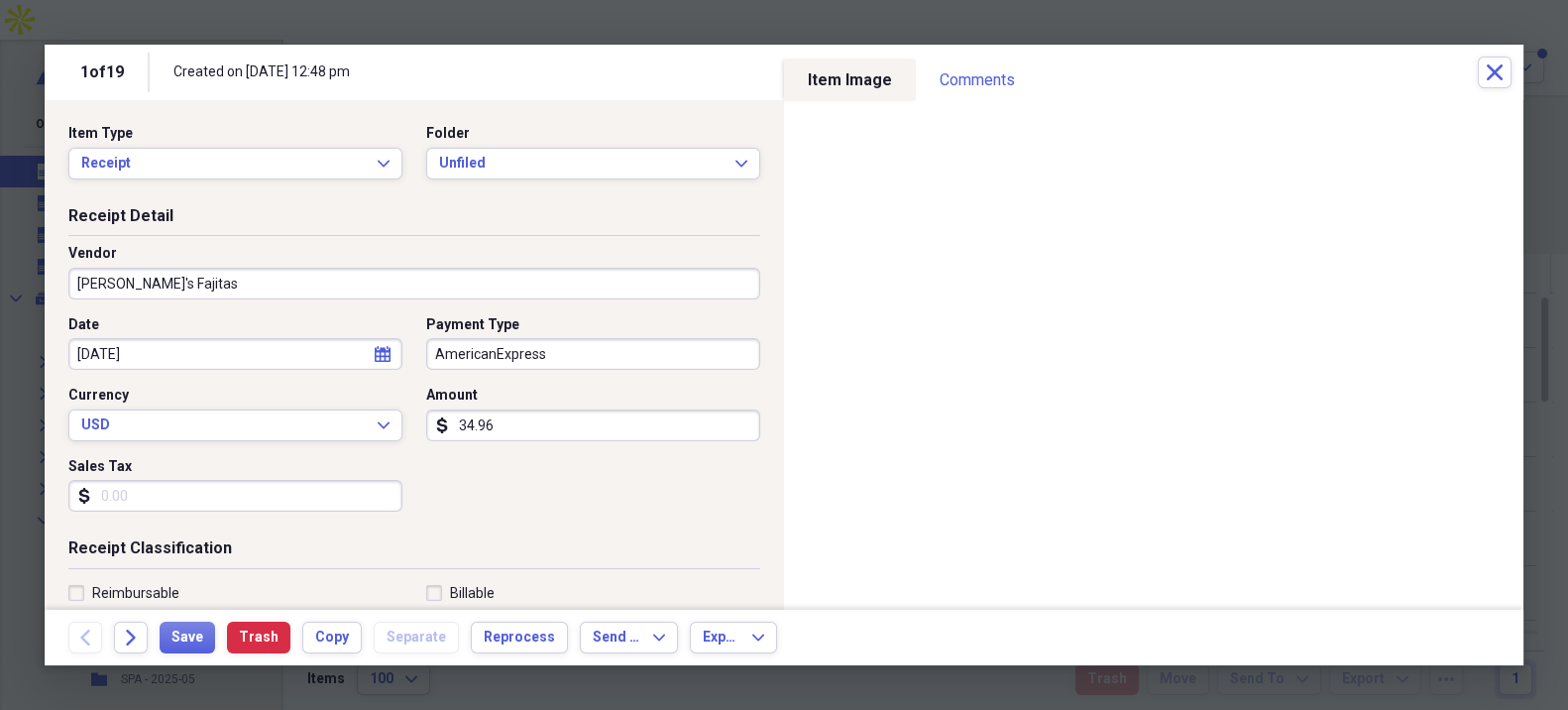 type on "[PERSON_NAME]'s Fajitas" 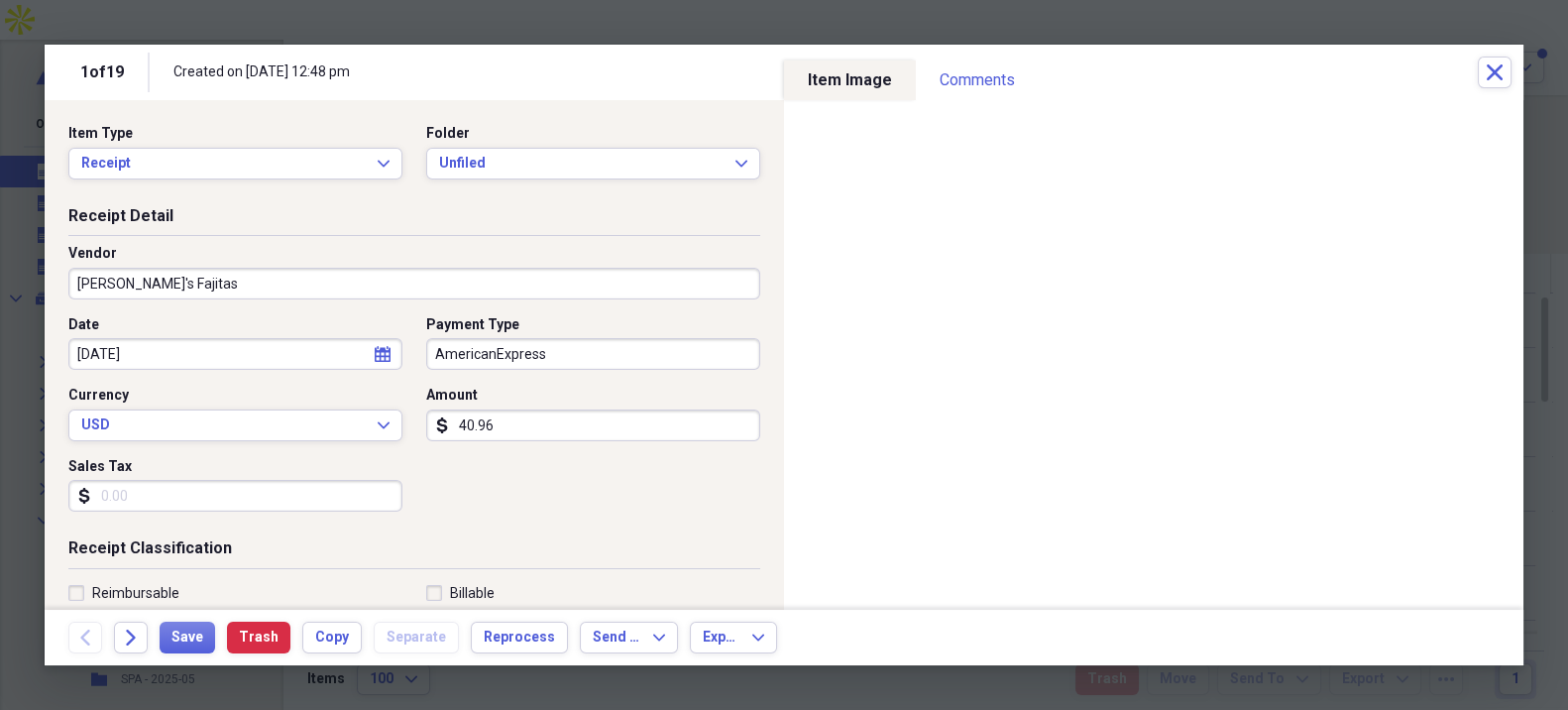 type on "40.96" 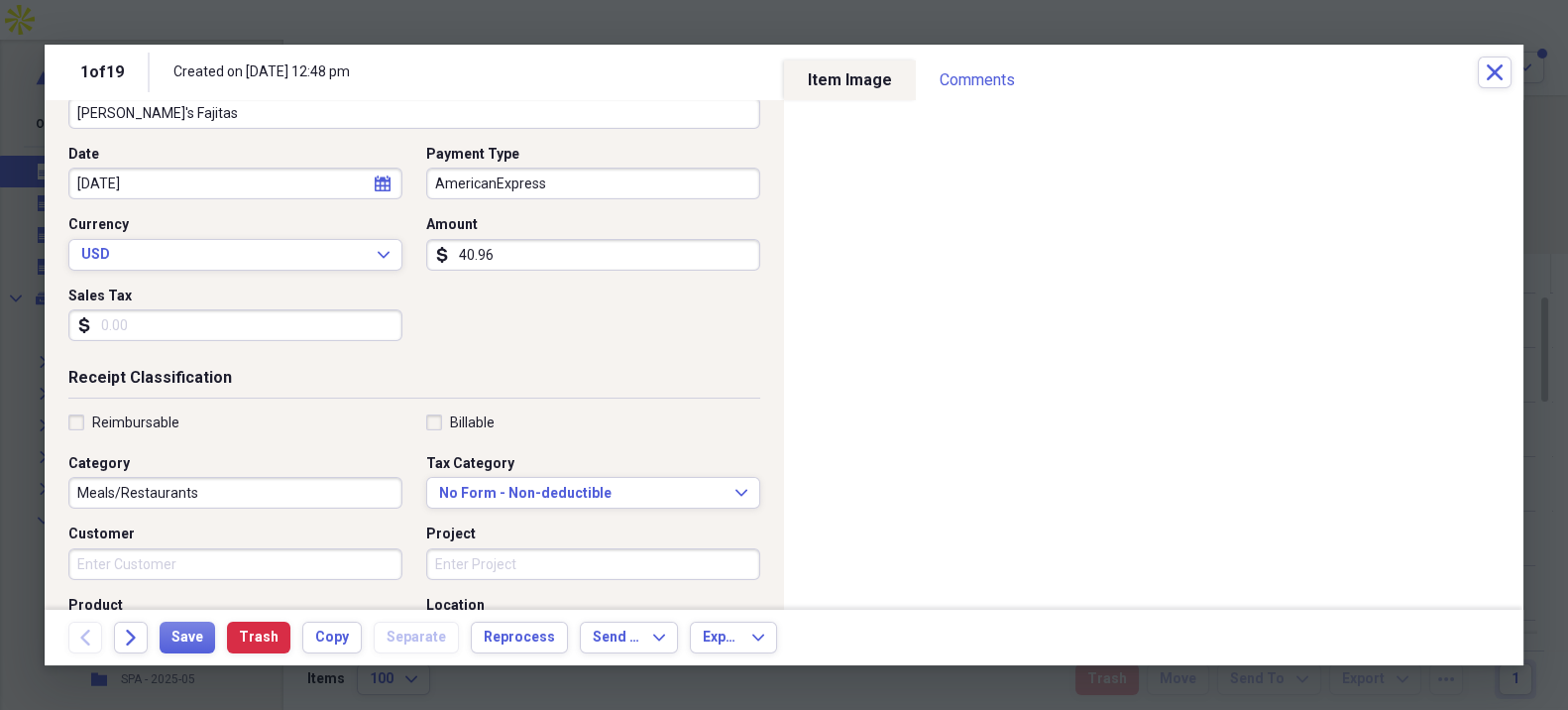 scroll, scrollTop: 220, scrollLeft: 0, axis: vertical 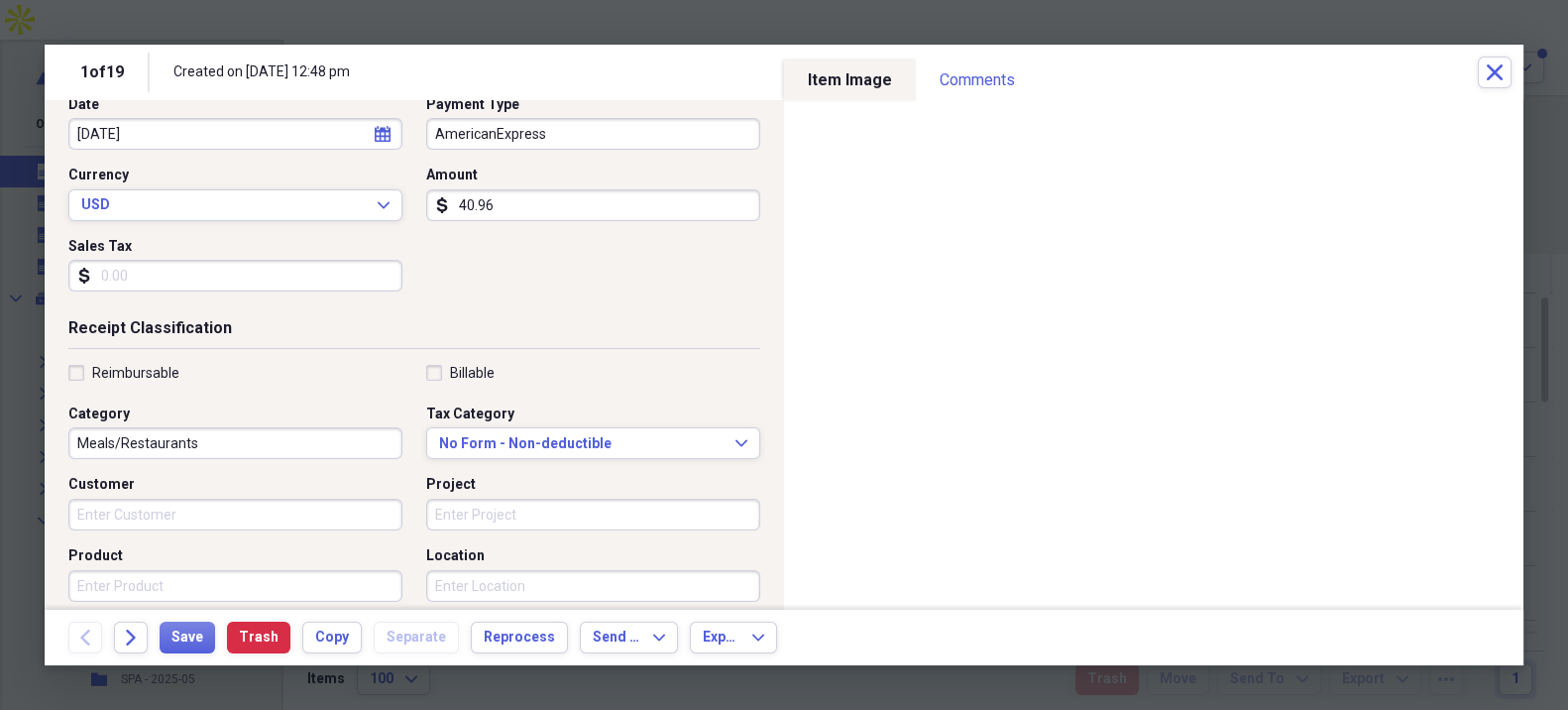 click on "Reimbursable" at bounding box center [136, 373] 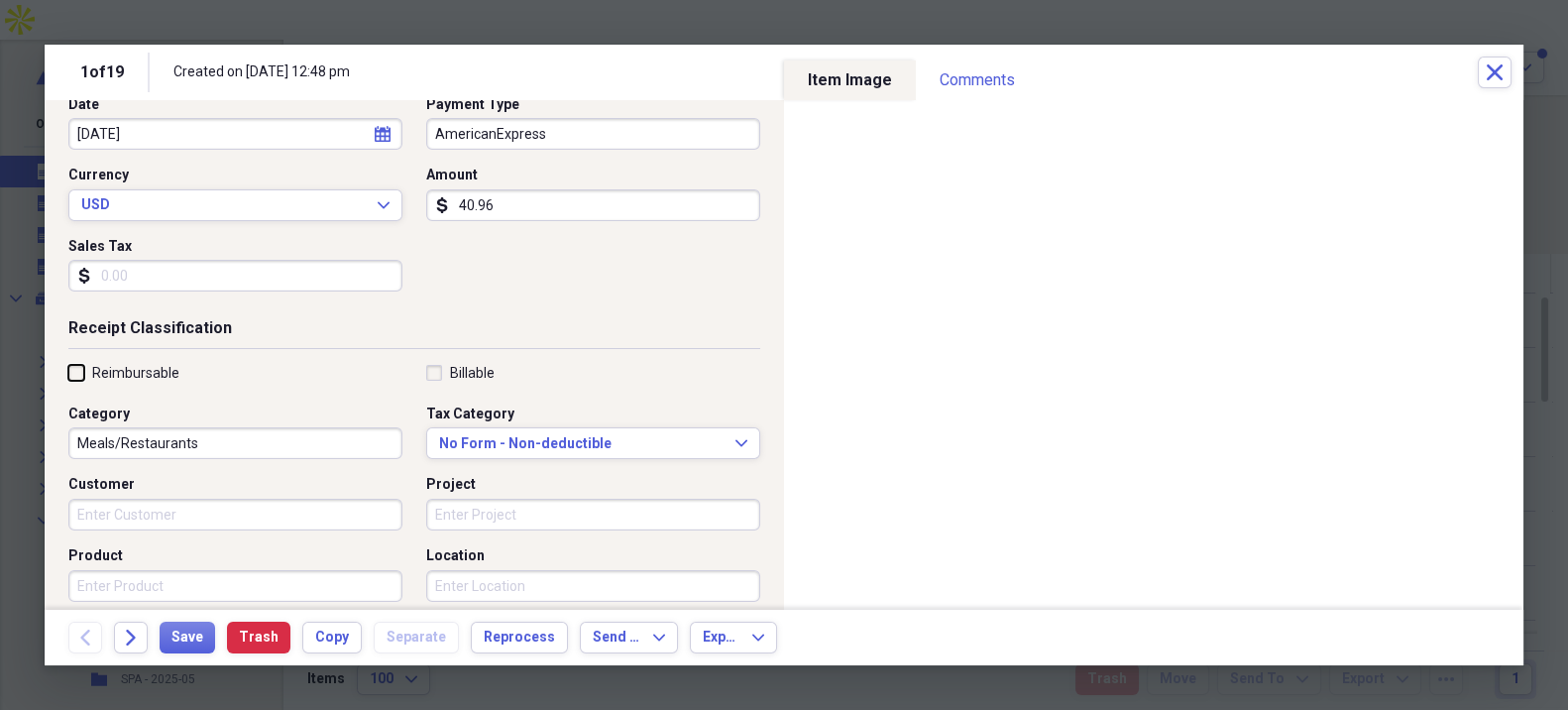 click on "Reimbursable" at bounding box center (68, 372) 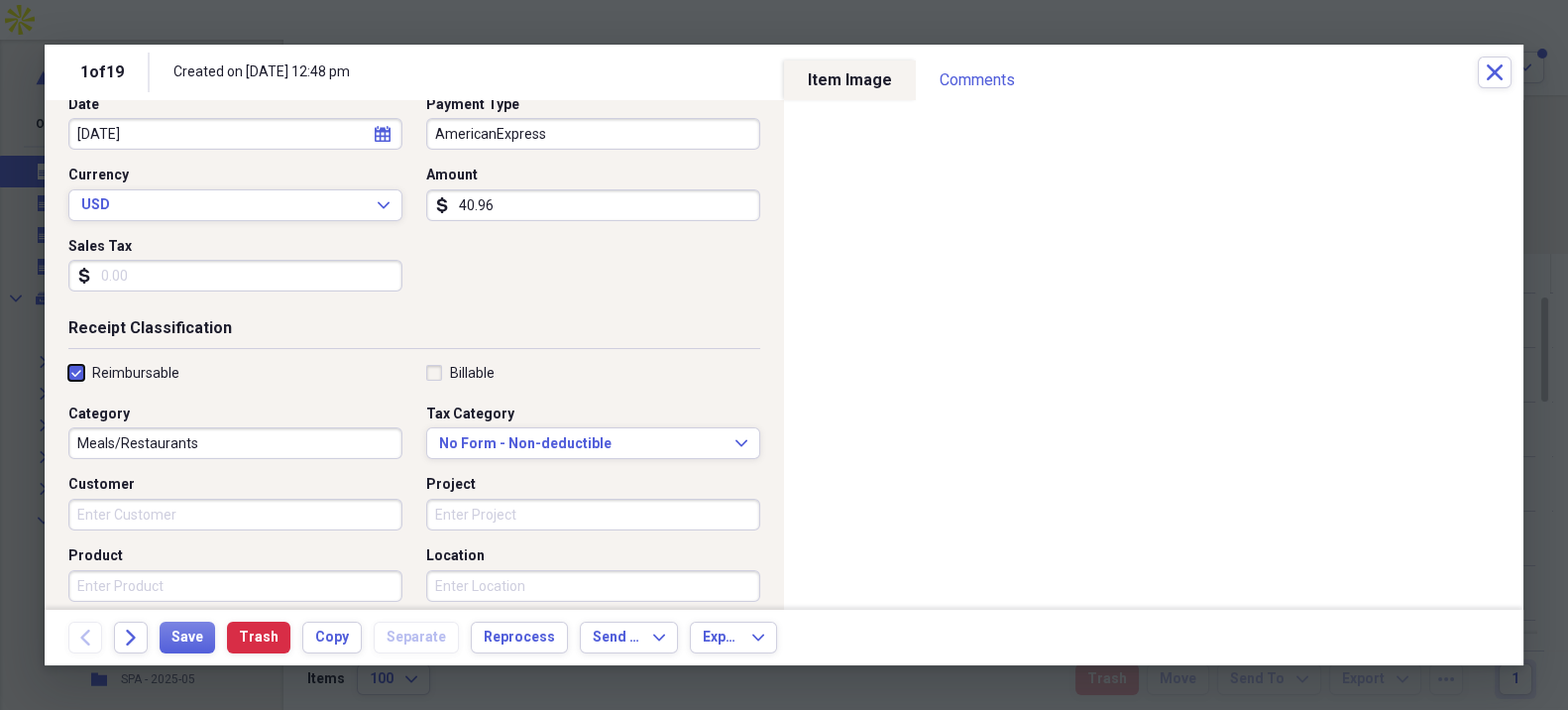 checkbox on "true" 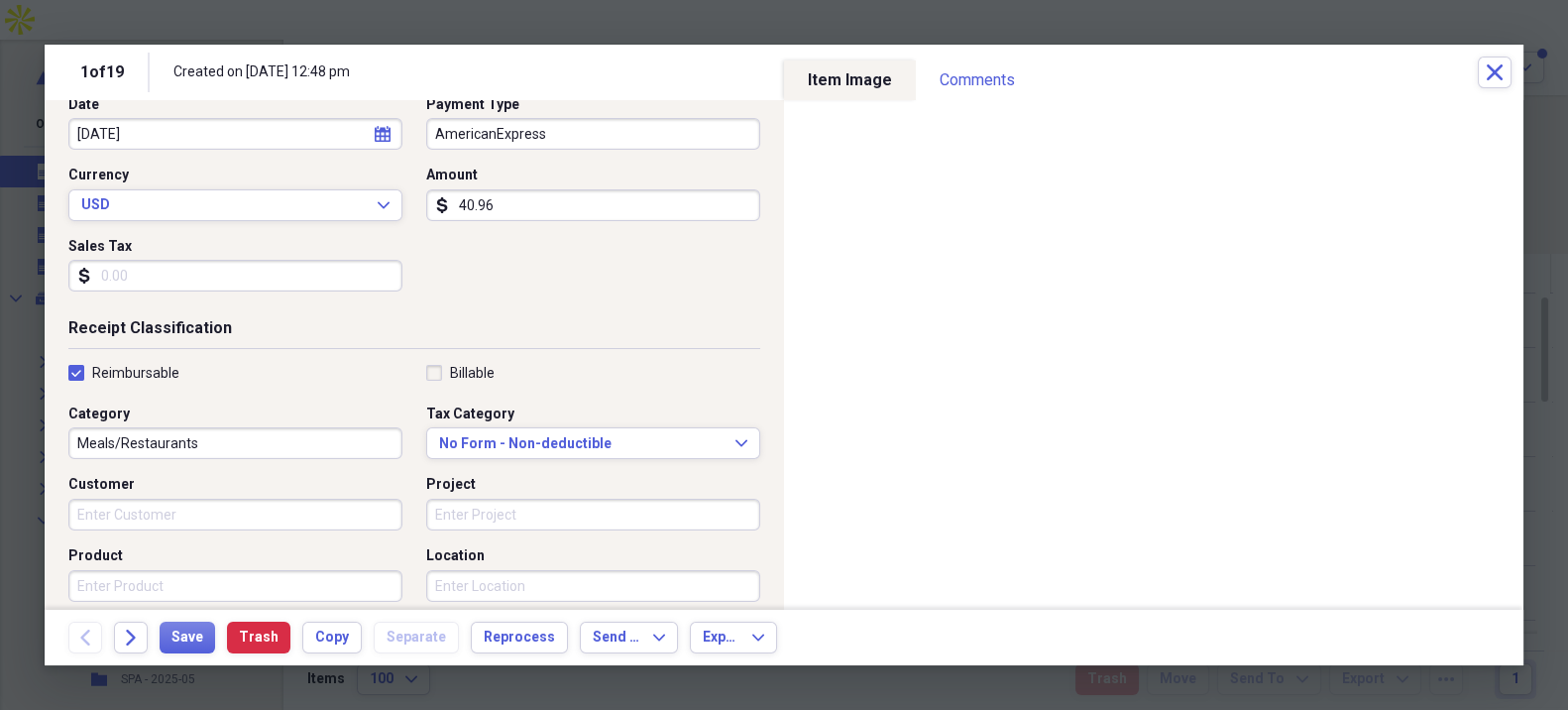 click on "Meals/Restaurants" at bounding box center [235, 443] 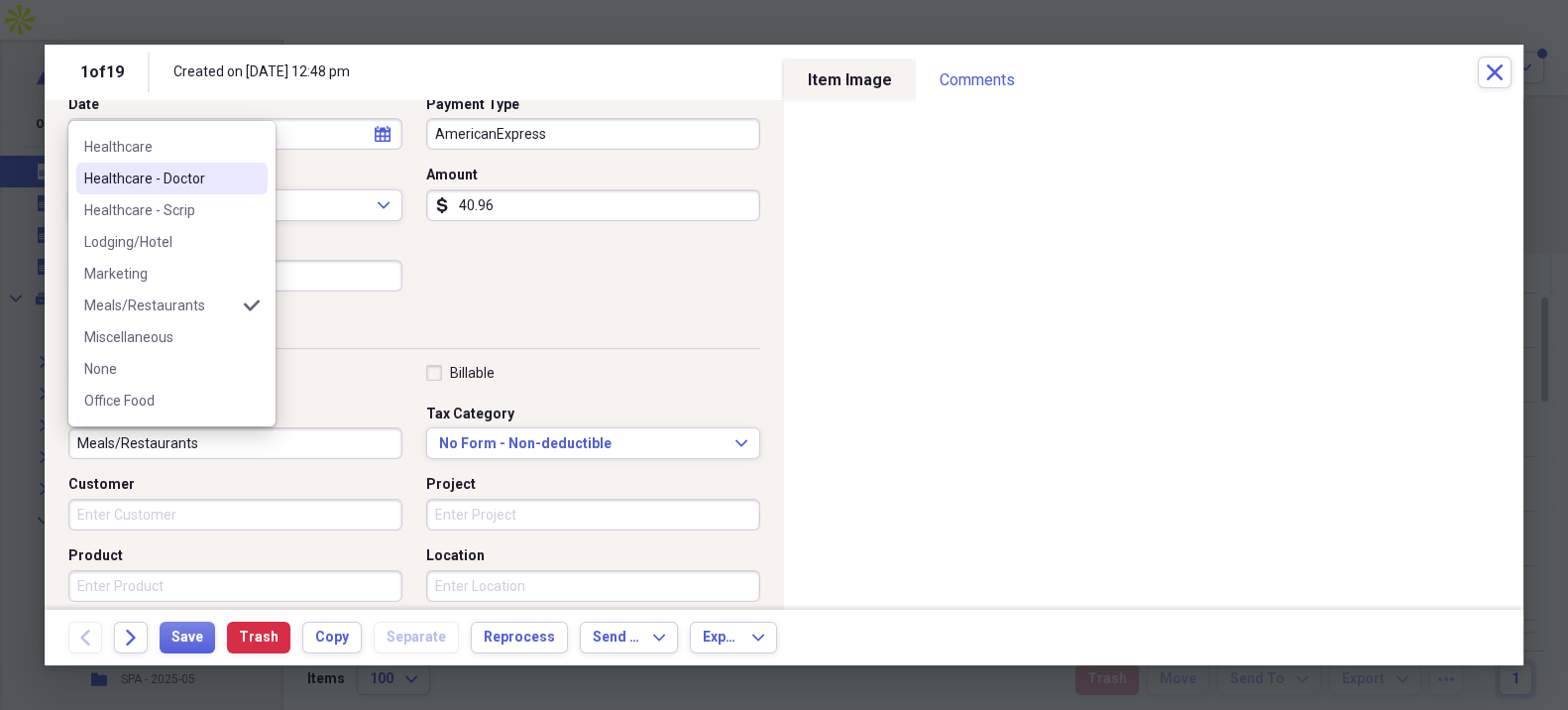 scroll, scrollTop: 330, scrollLeft: 0, axis: vertical 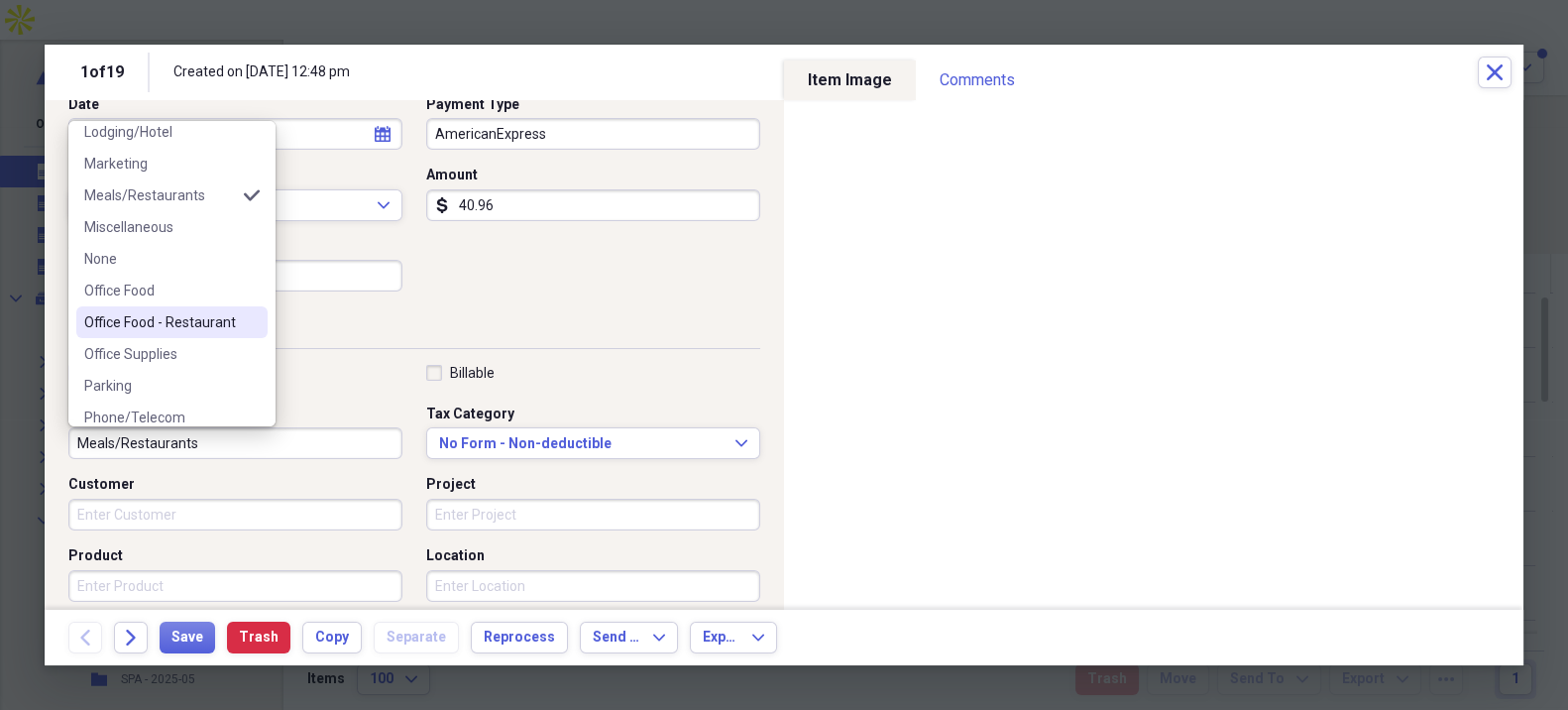 click on "Office Food - Restaurant" at bounding box center [160, 322] 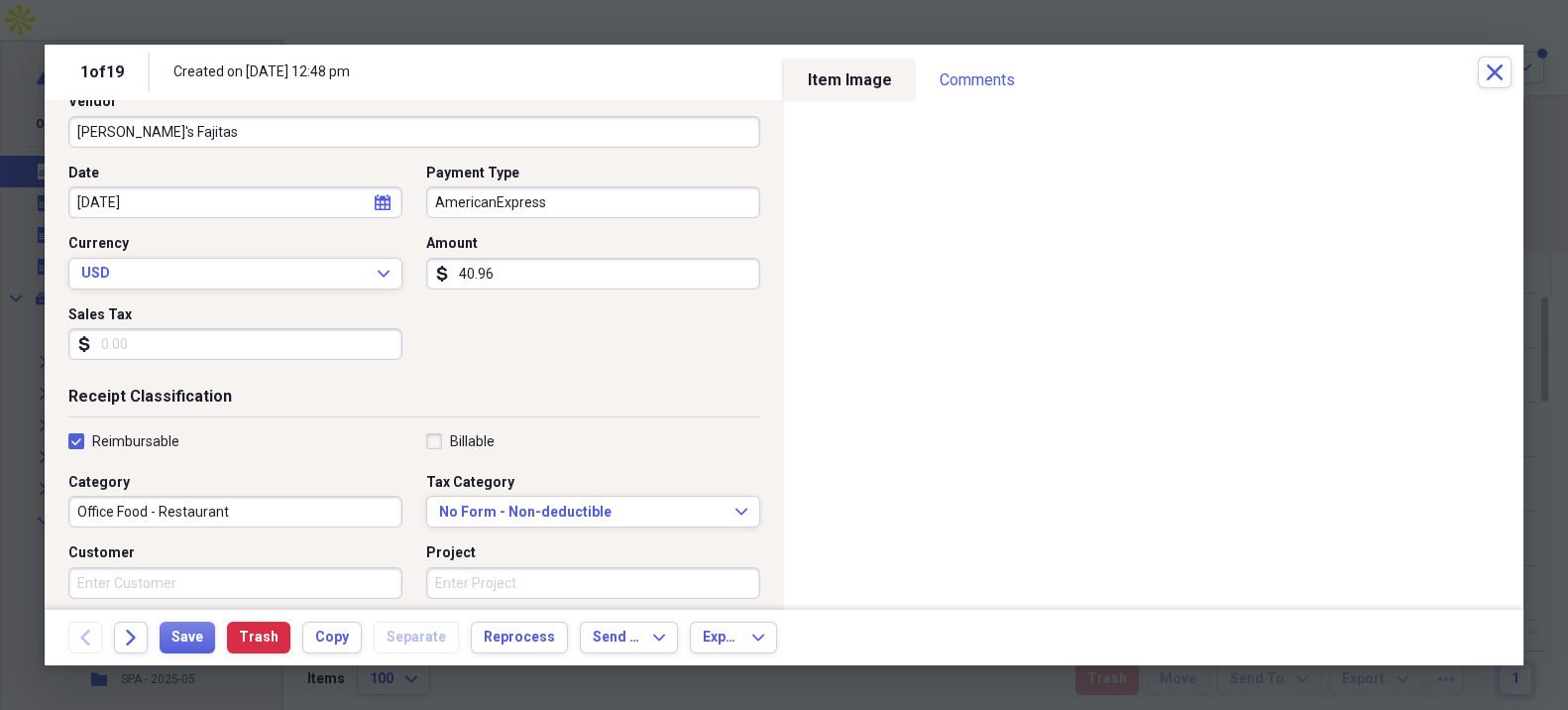 scroll, scrollTop: 220, scrollLeft: 0, axis: vertical 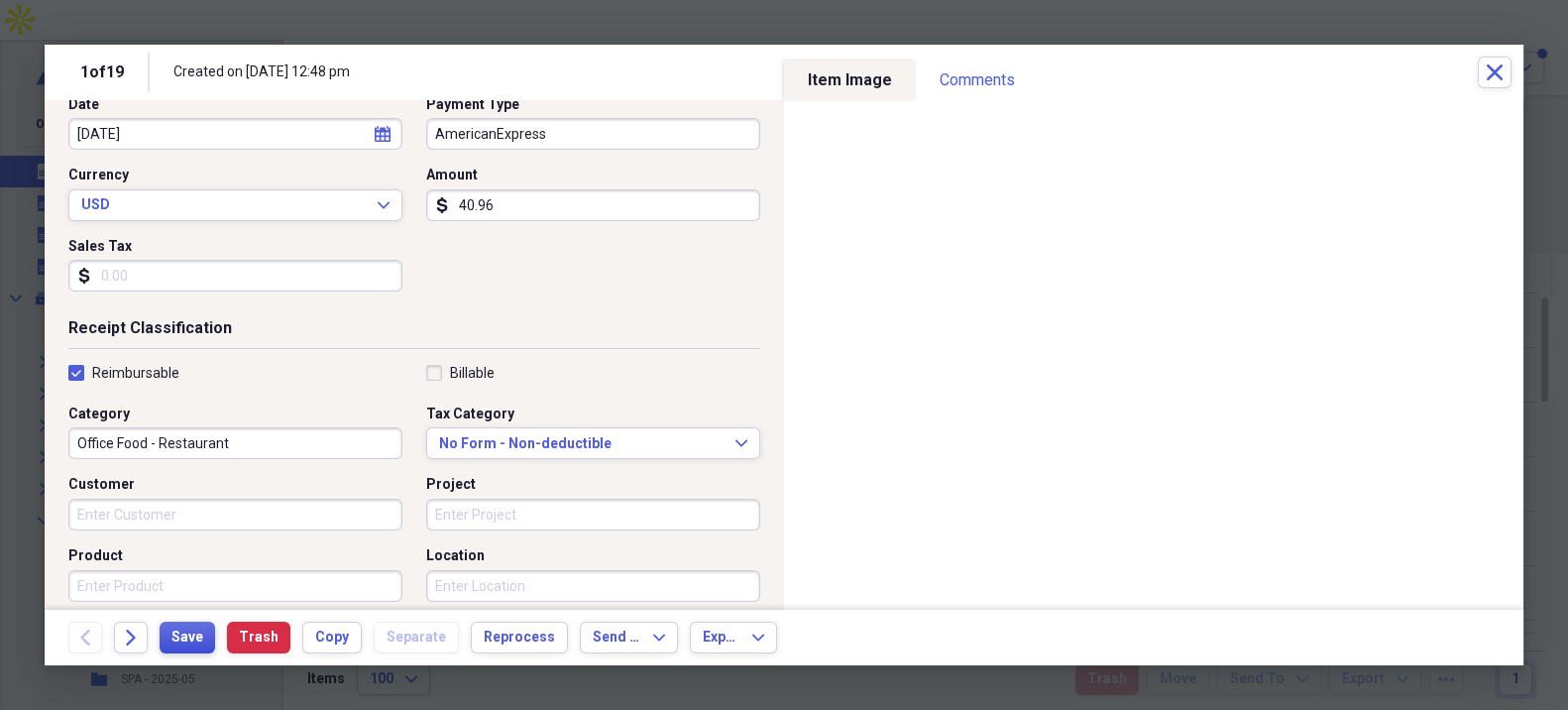 click on "Save" at bounding box center (187, 638) 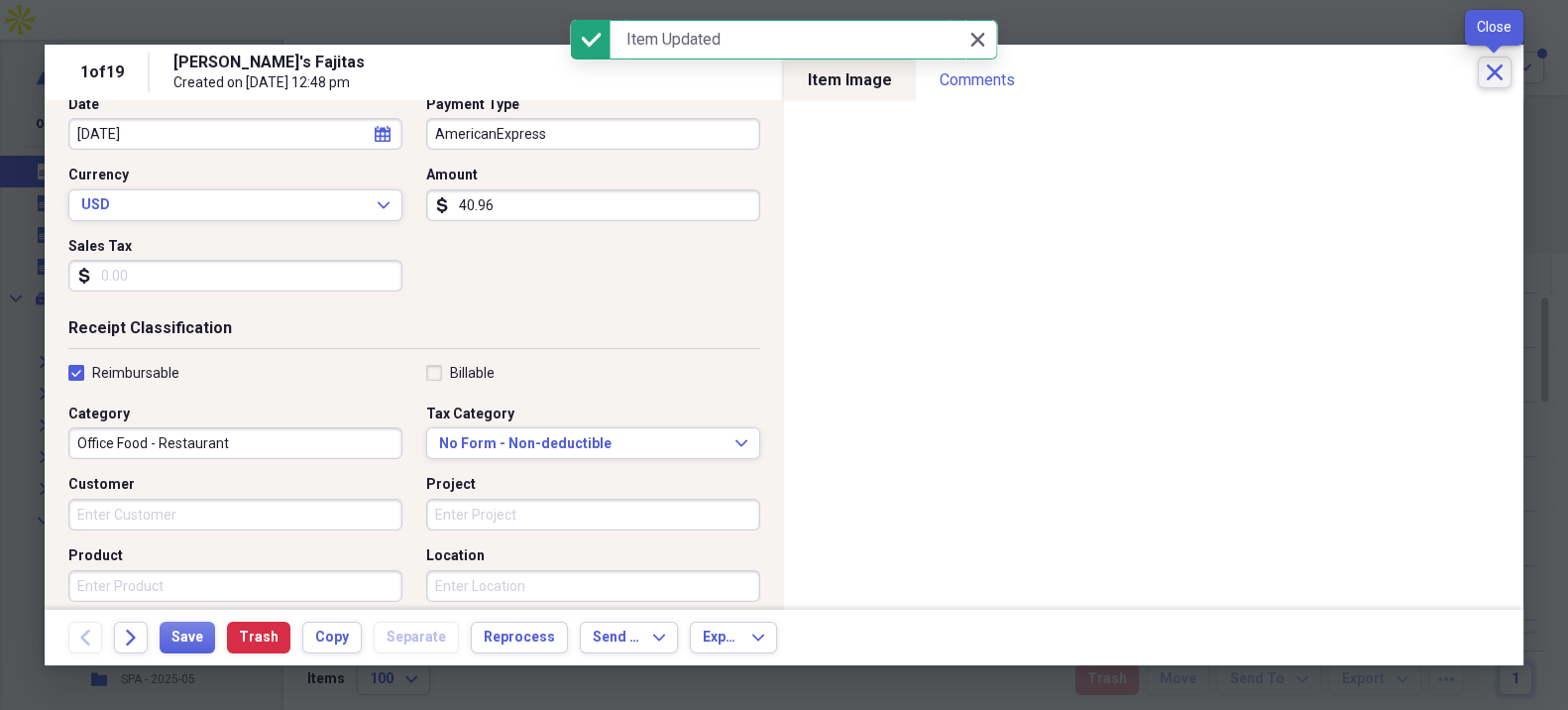 click on "Close" 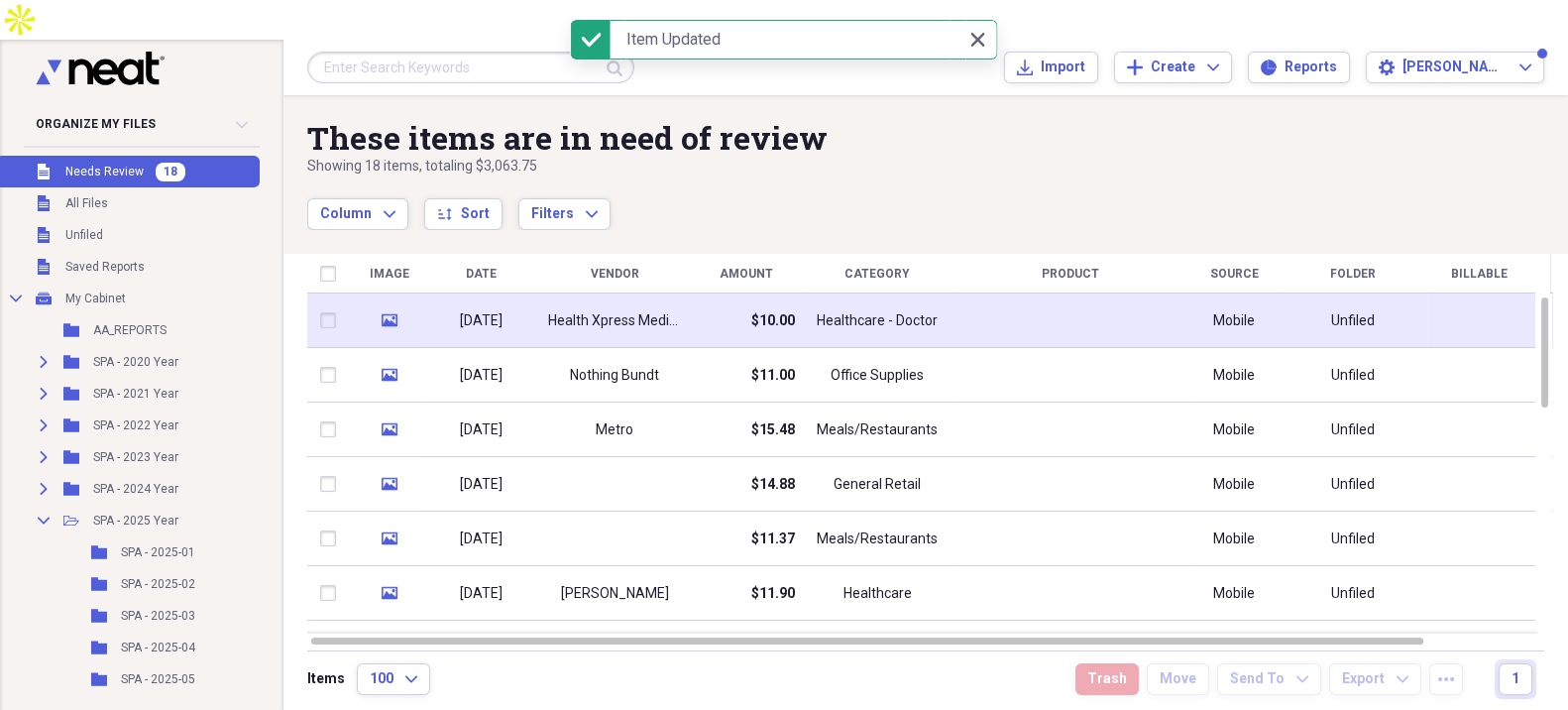 click on "$10.00" at bounding box center (745, 320) 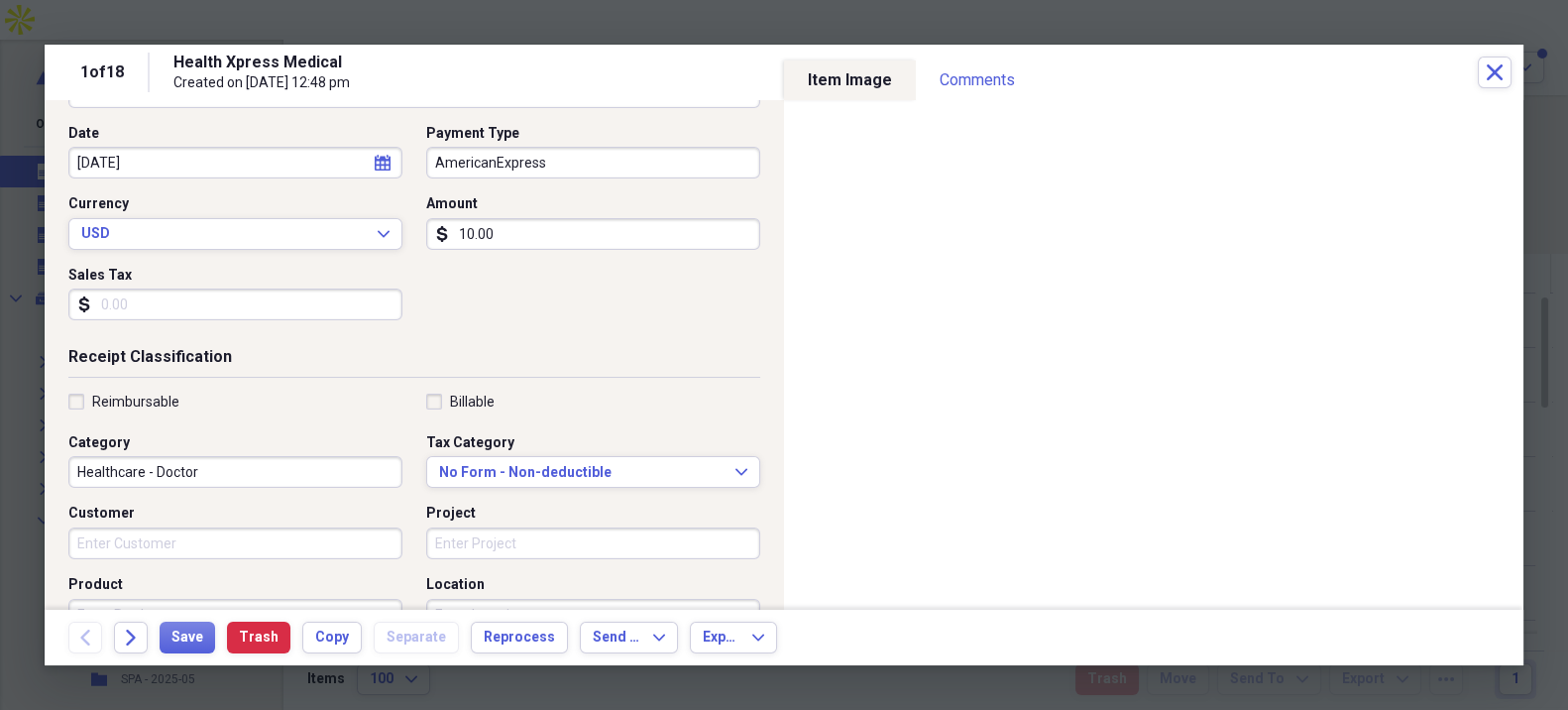 scroll, scrollTop: 220, scrollLeft: 0, axis: vertical 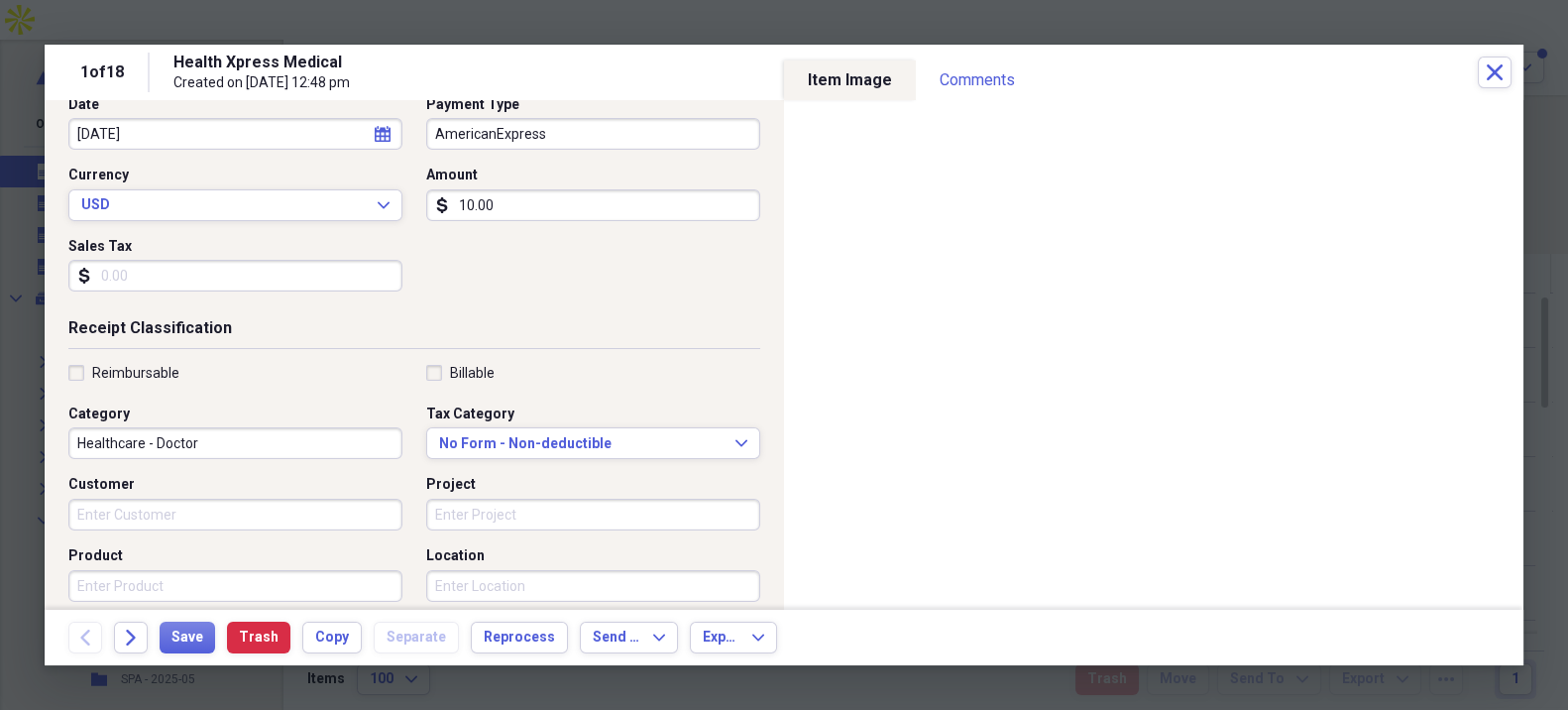 click on "Reimbursable" at bounding box center [136, 373] 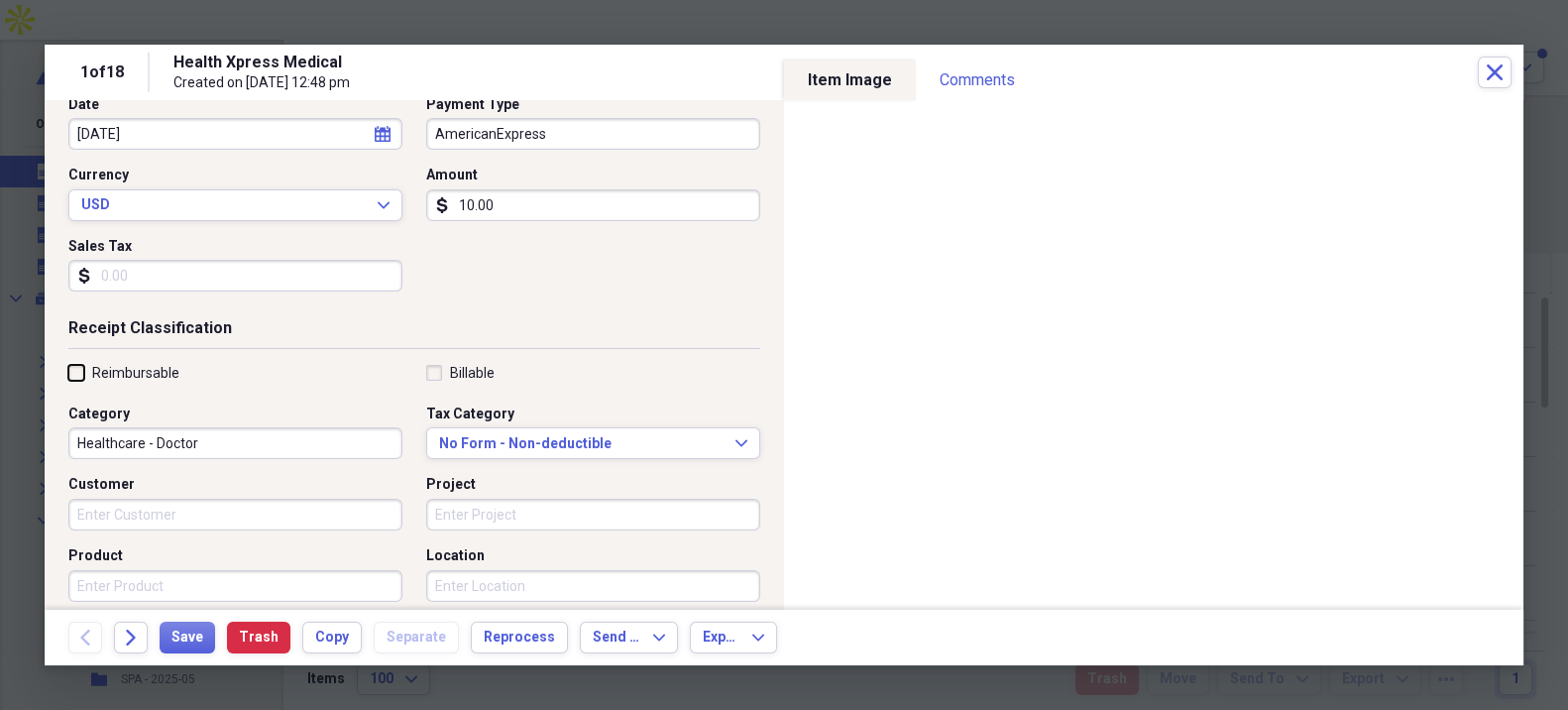 click on "Reimbursable" at bounding box center (68, 372) 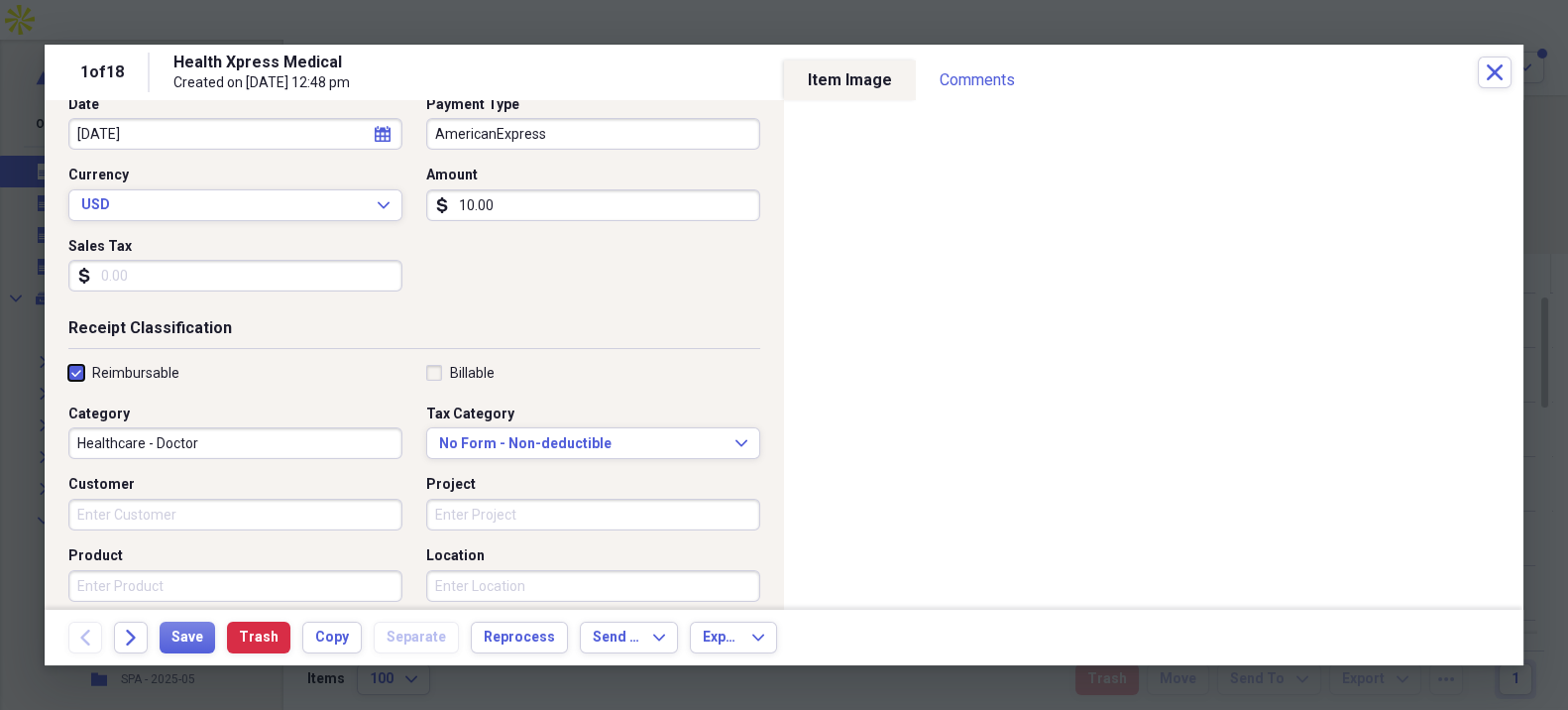 checkbox on "true" 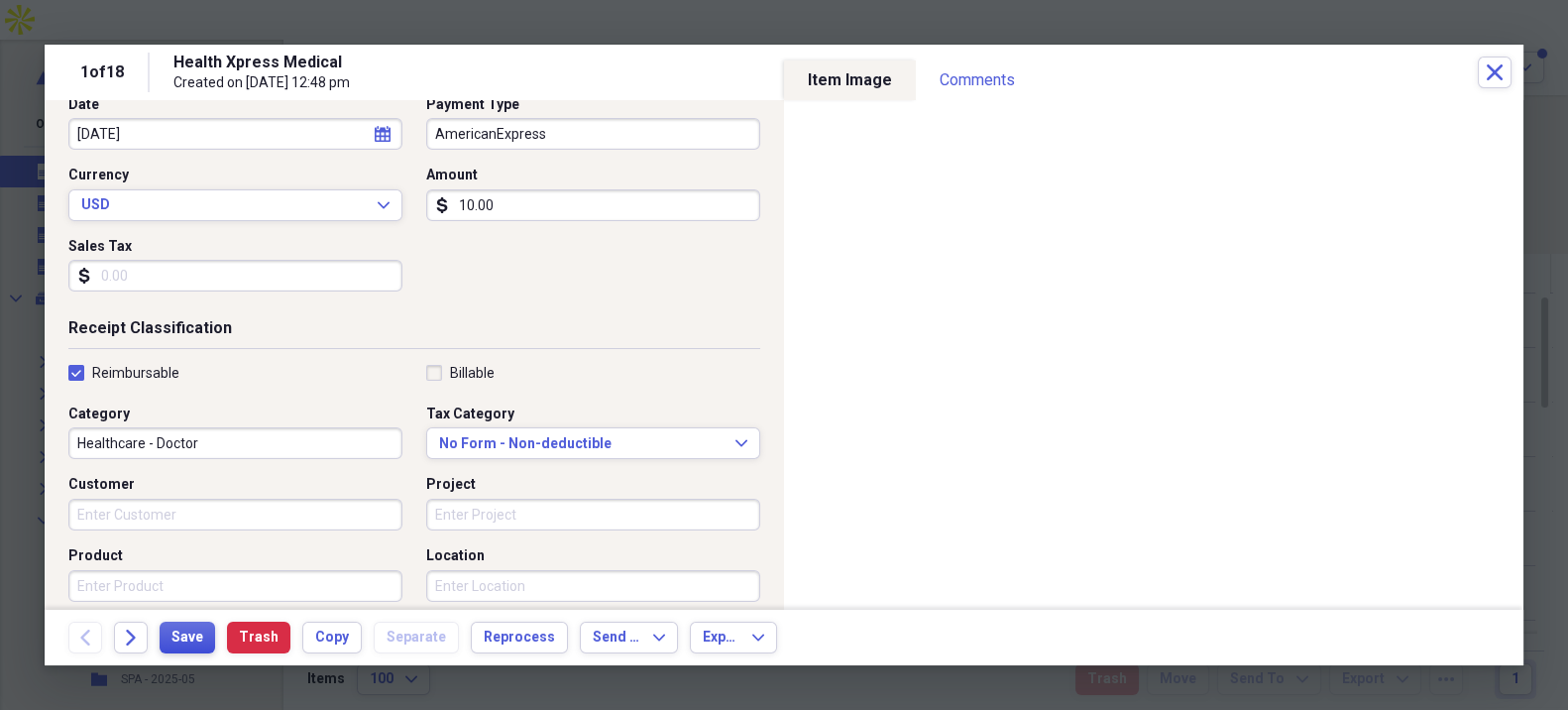 click on "Save" at bounding box center (187, 638) 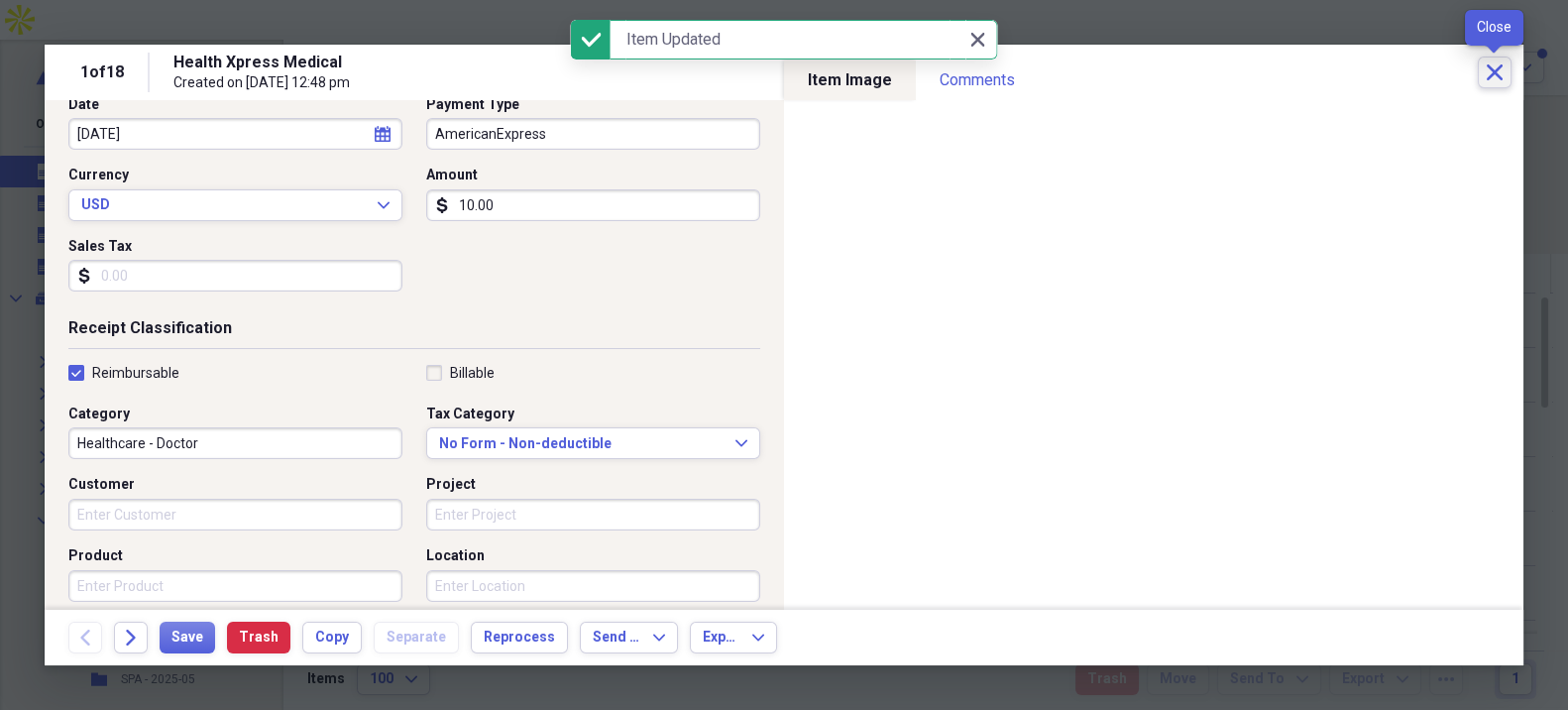 click 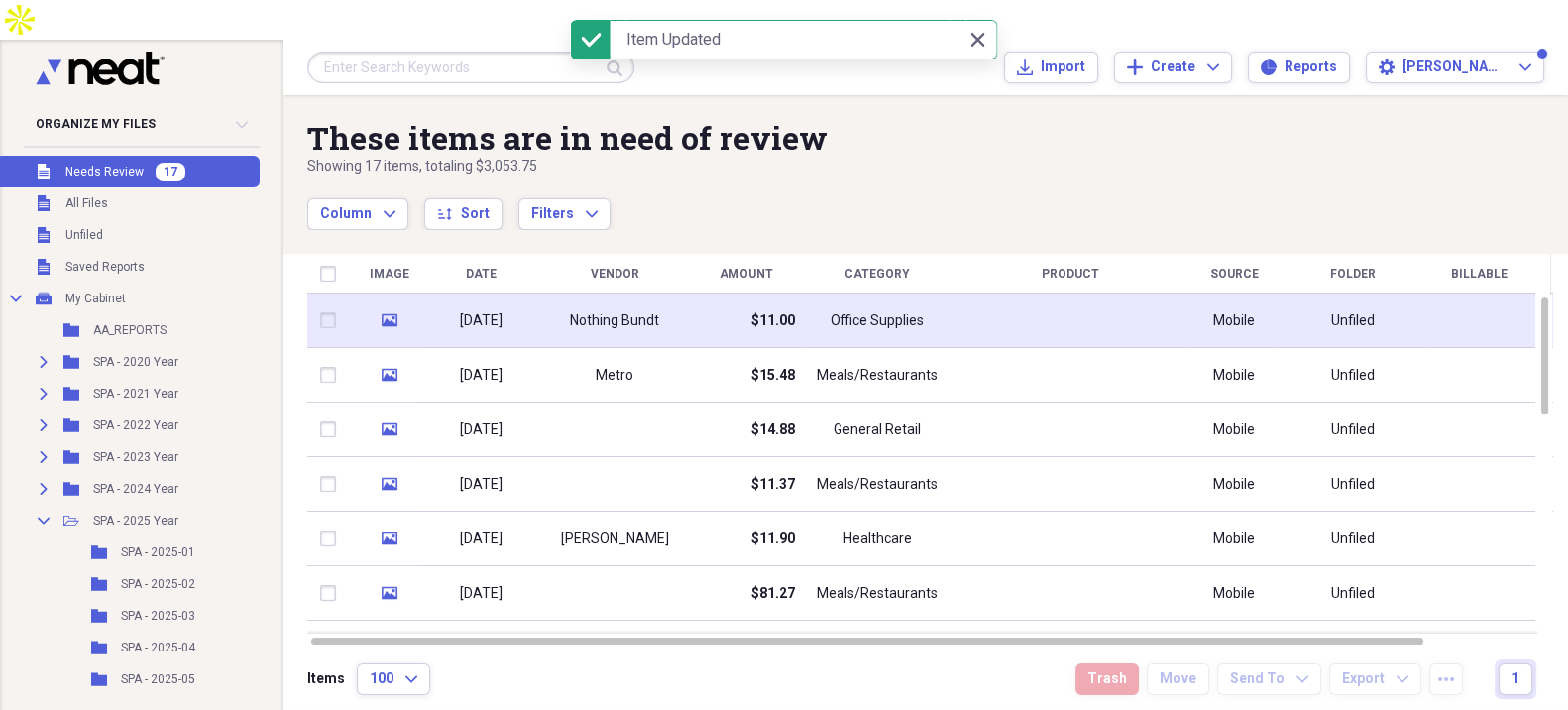 click on "$11.00" at bounding box center [745, 320] 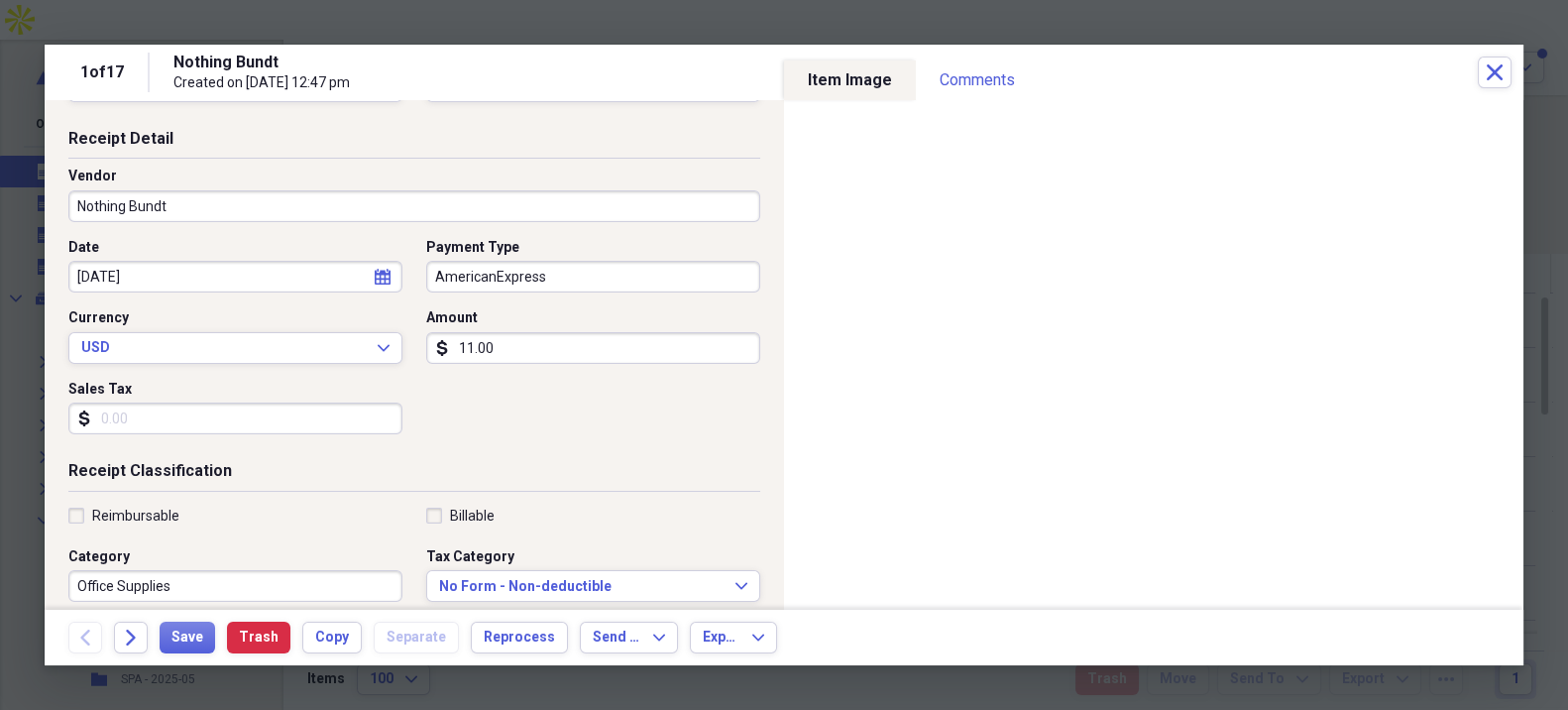 scroll, scrollTop: 110, scrollLeft: 0, axis: vertical 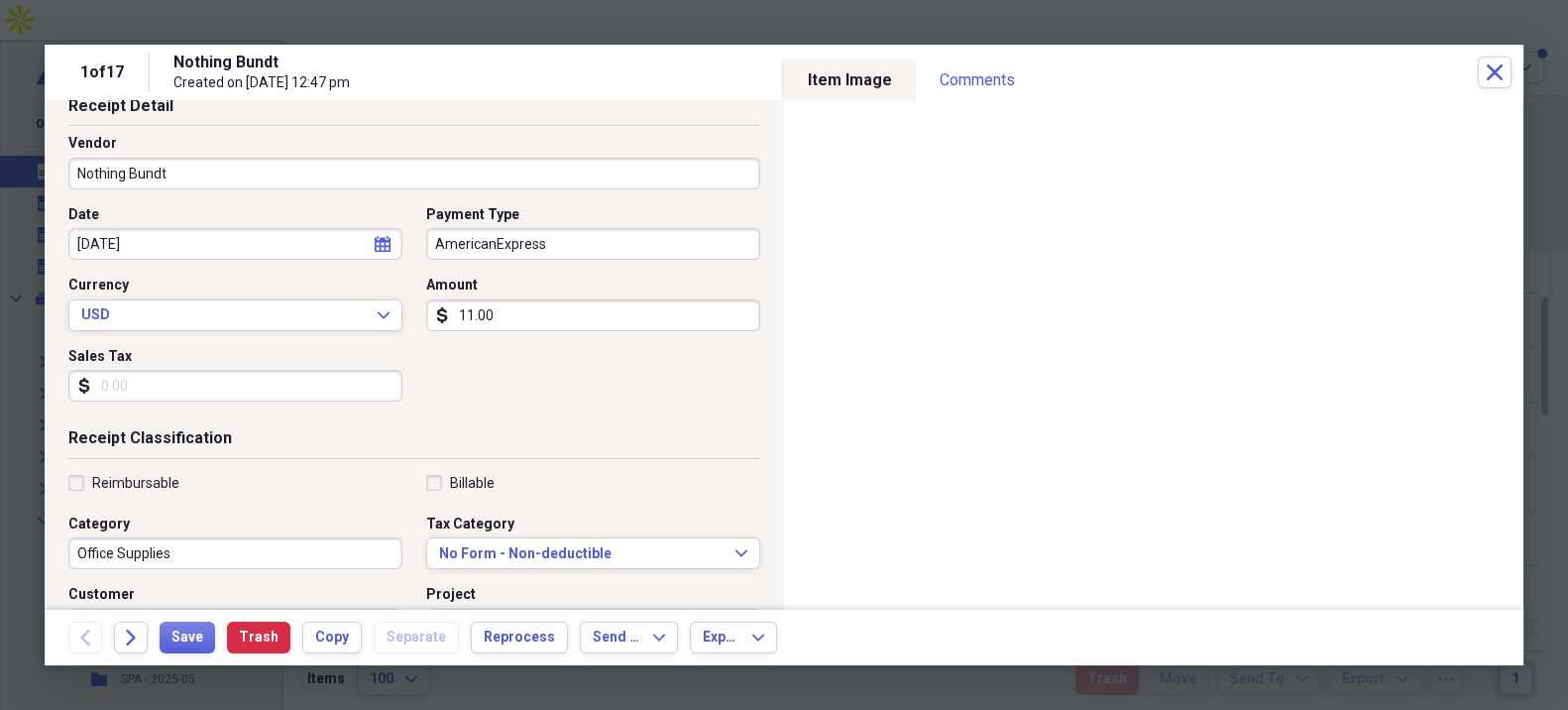 click on "Reimbursable" at bounding box center (136, 483) 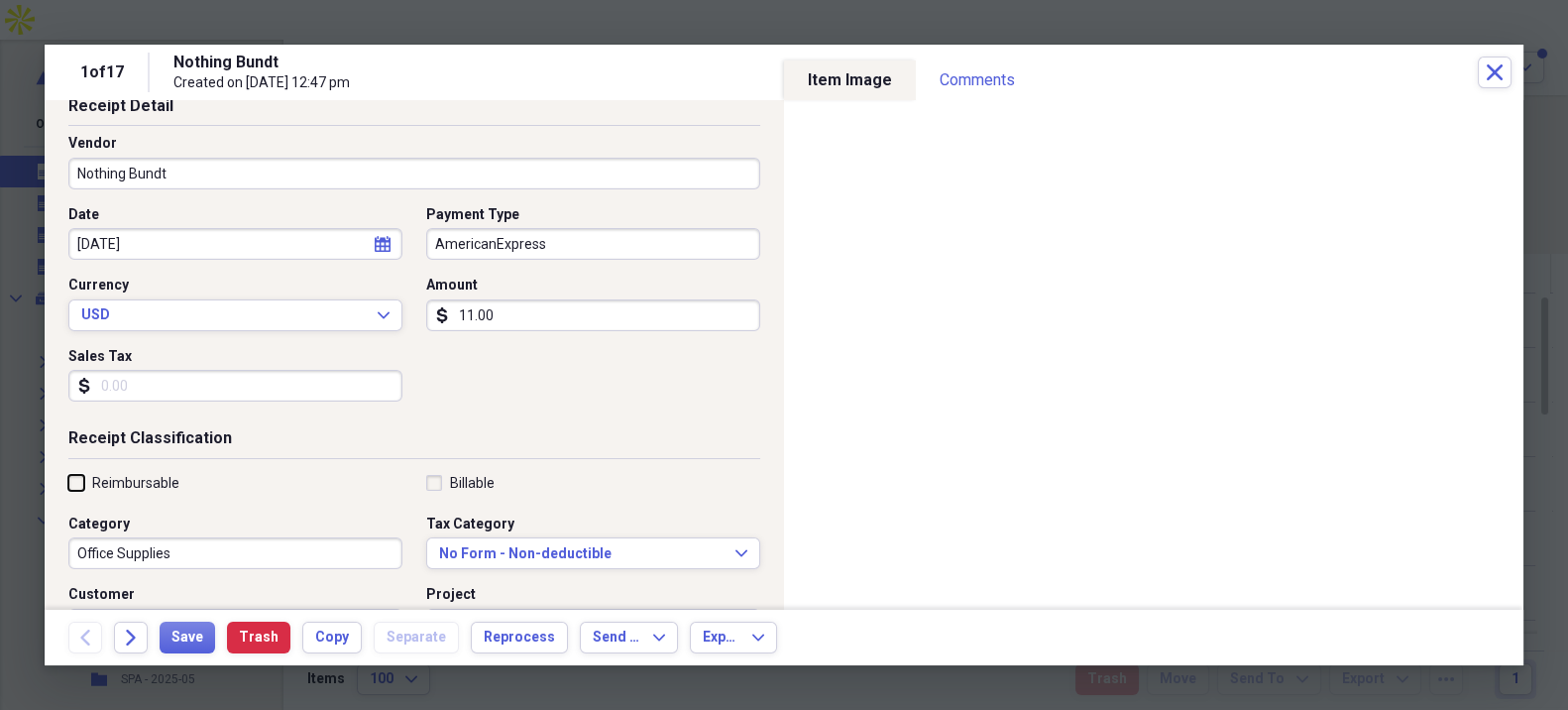 click on "Reimbursable" at bounding box center [68, 482] 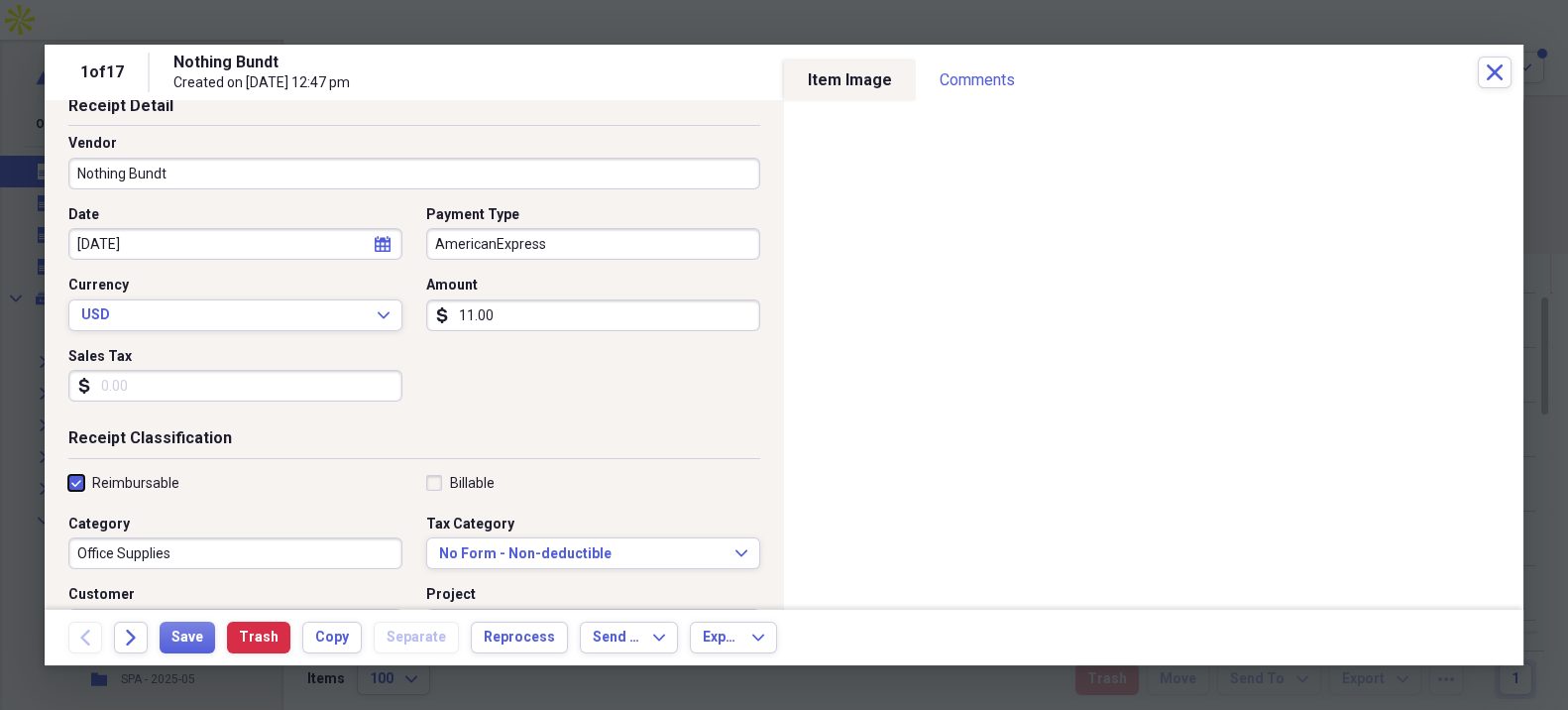 checkbox on "true" 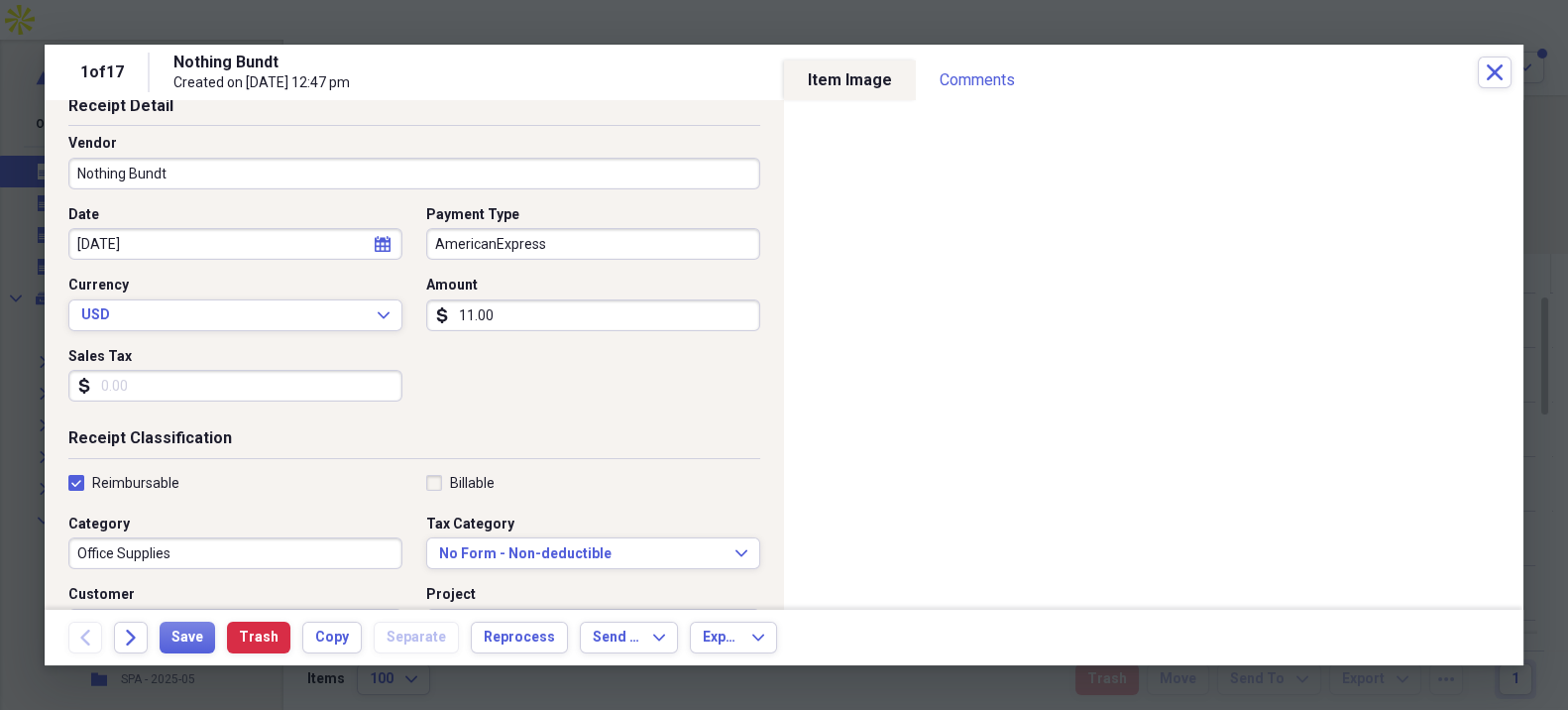 click on "Office Supplies" at bounding box center (235, 553) 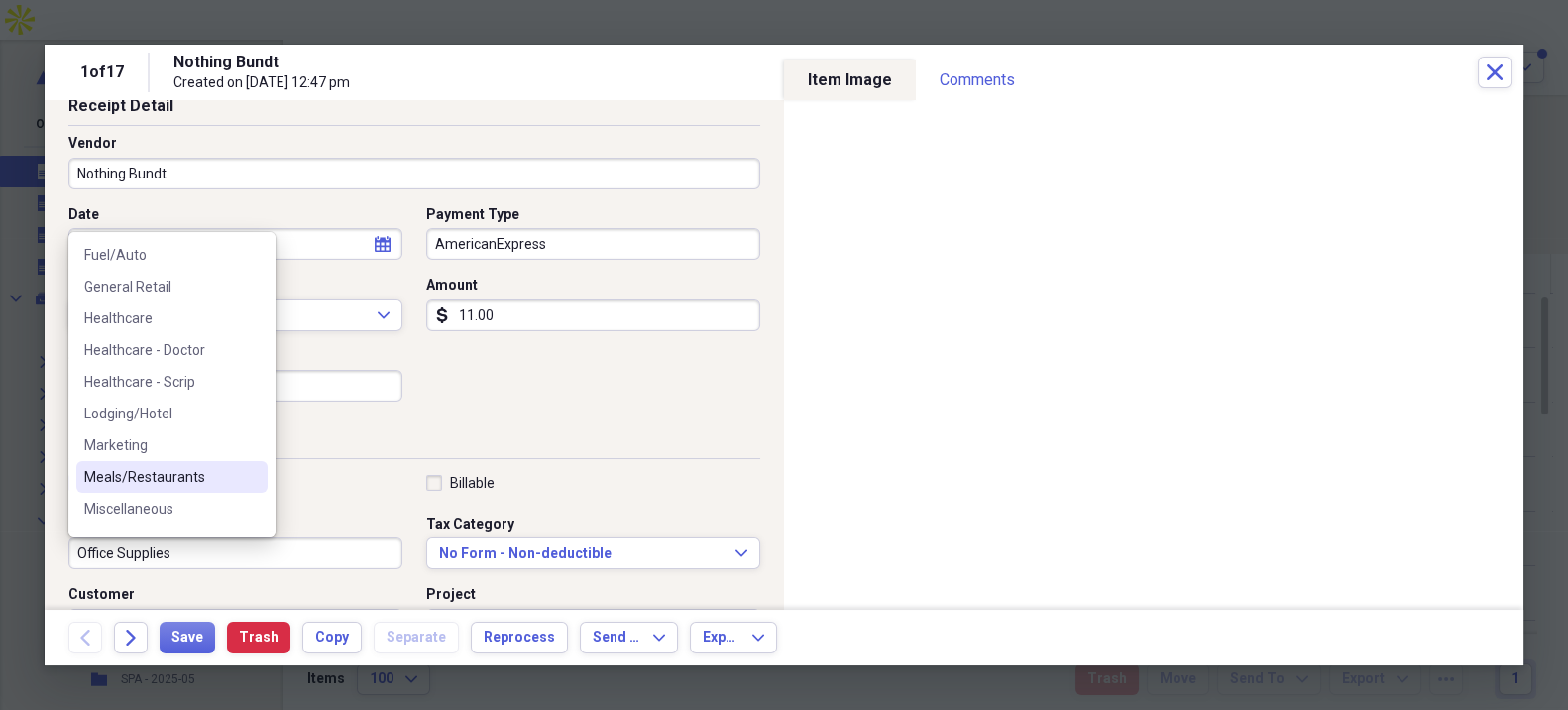 scroll, scrollTop: 110, scrollLeft: 0, axis: vertical 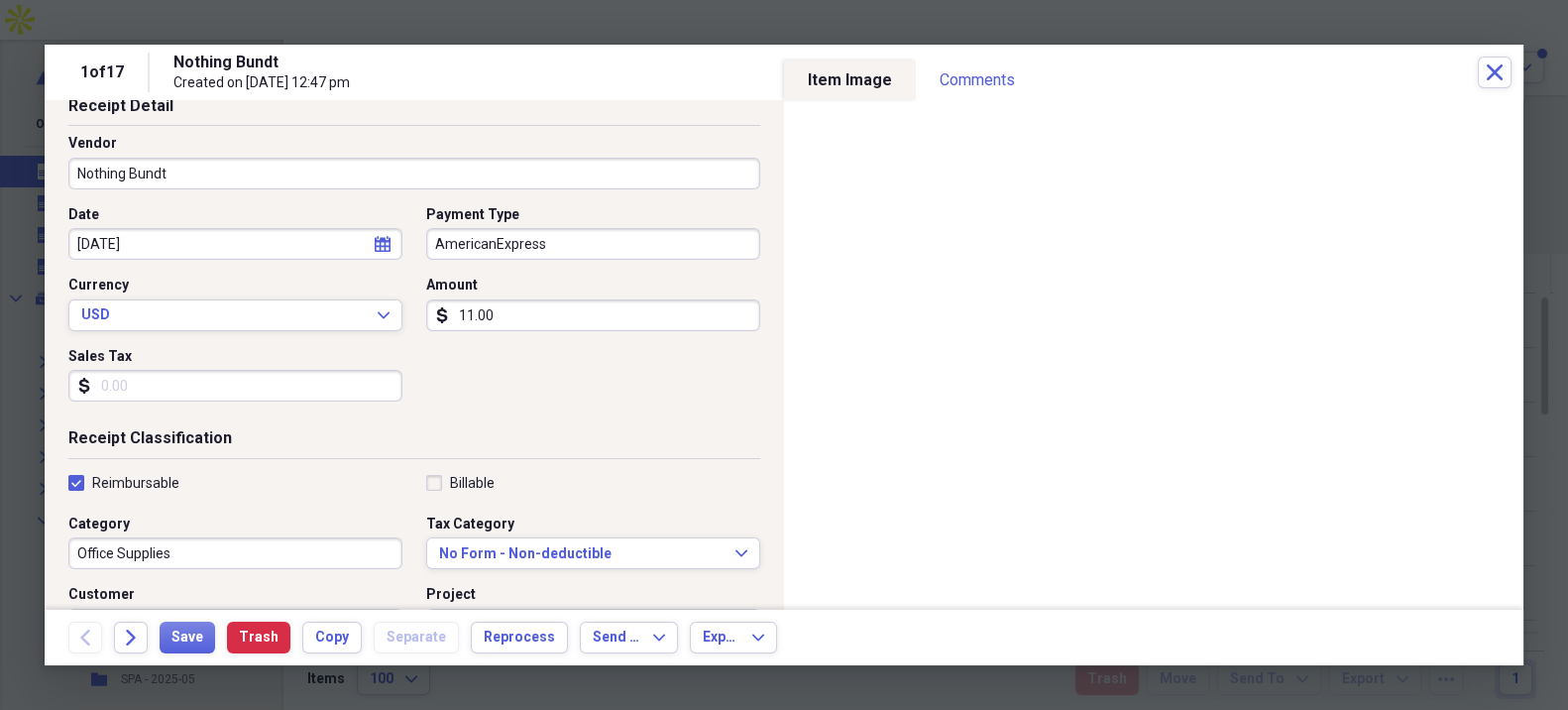 click on "Receipt Classification" at bounding box center [414, 442] 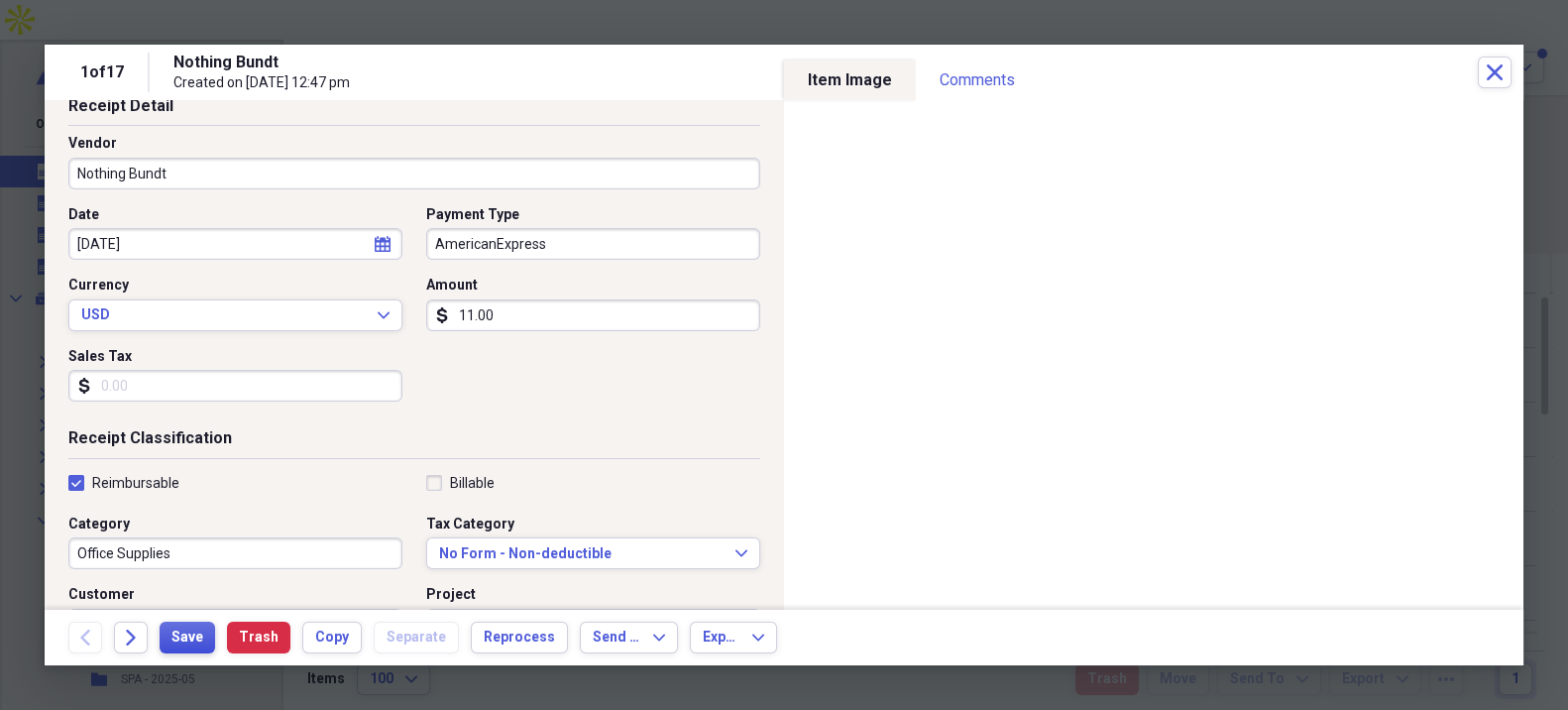 click on "Save" at bounding box center (187, 638) 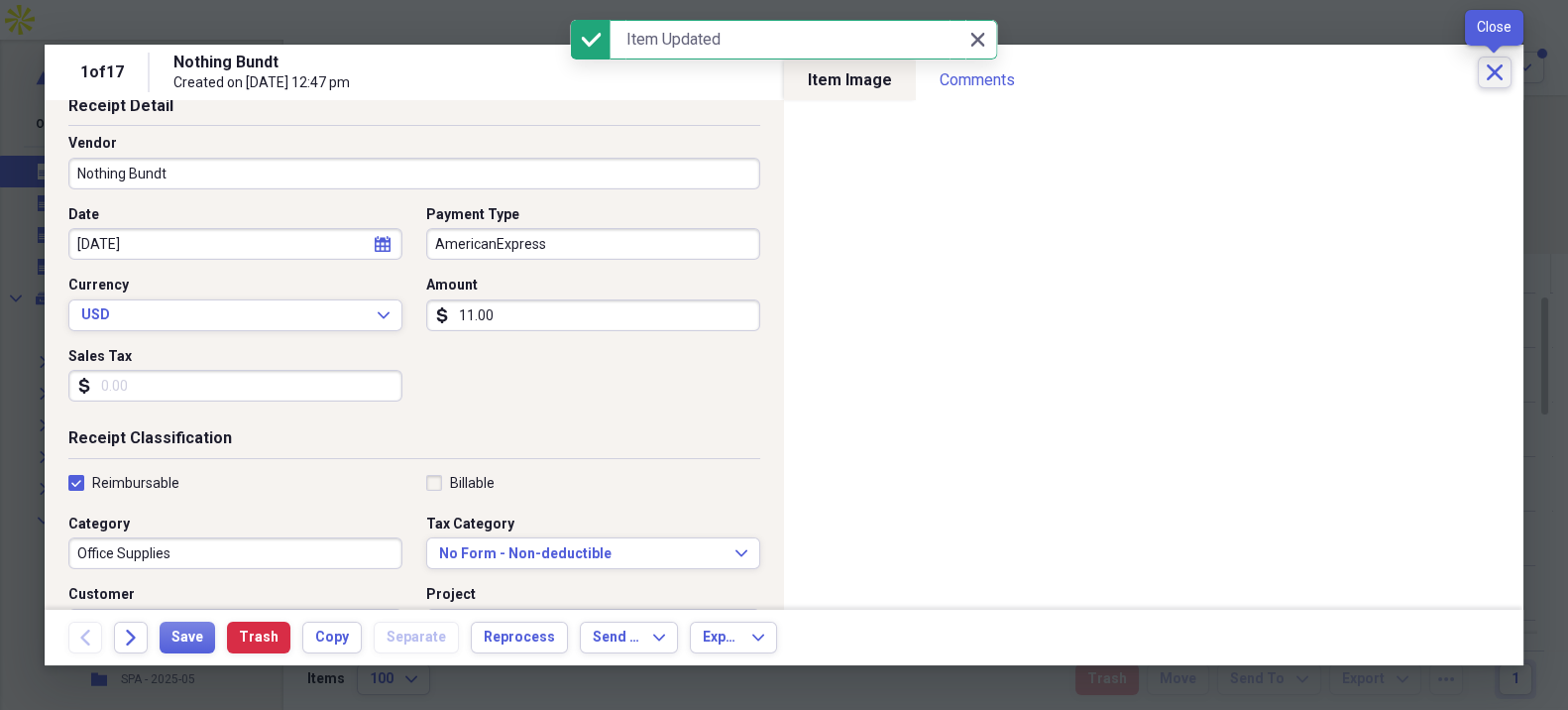 click 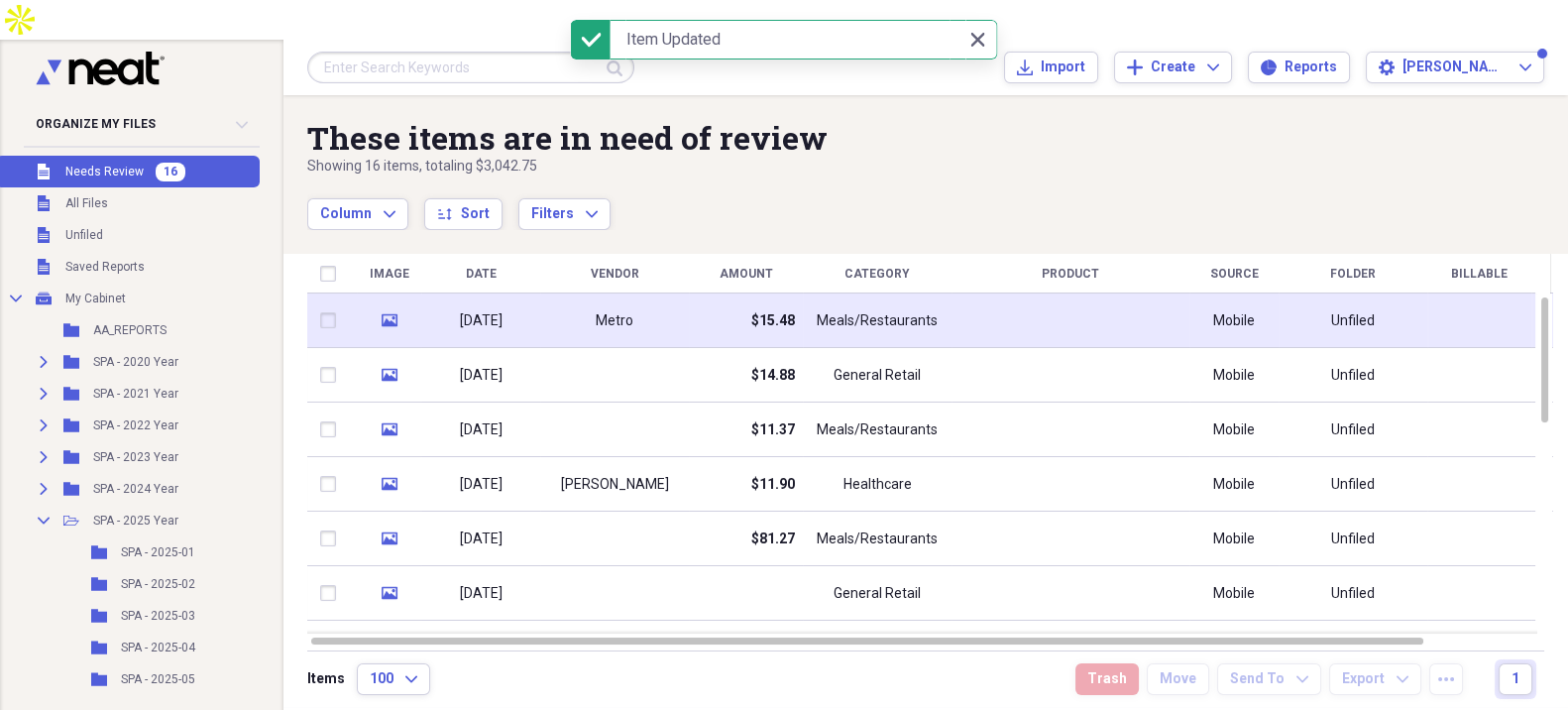 click on "Metro" at bounding box center (615, 320) 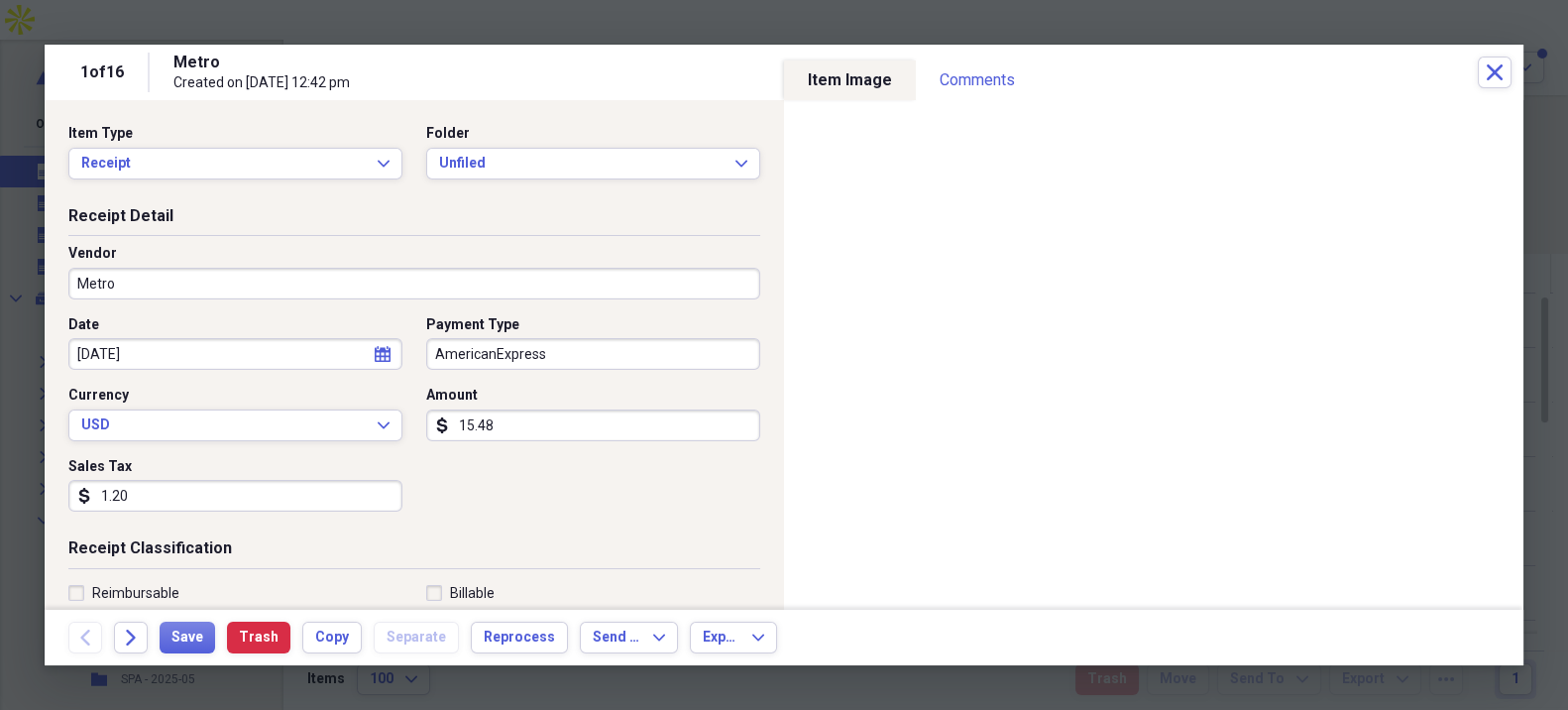 click on "Metro" at bounding box center (414, 284) 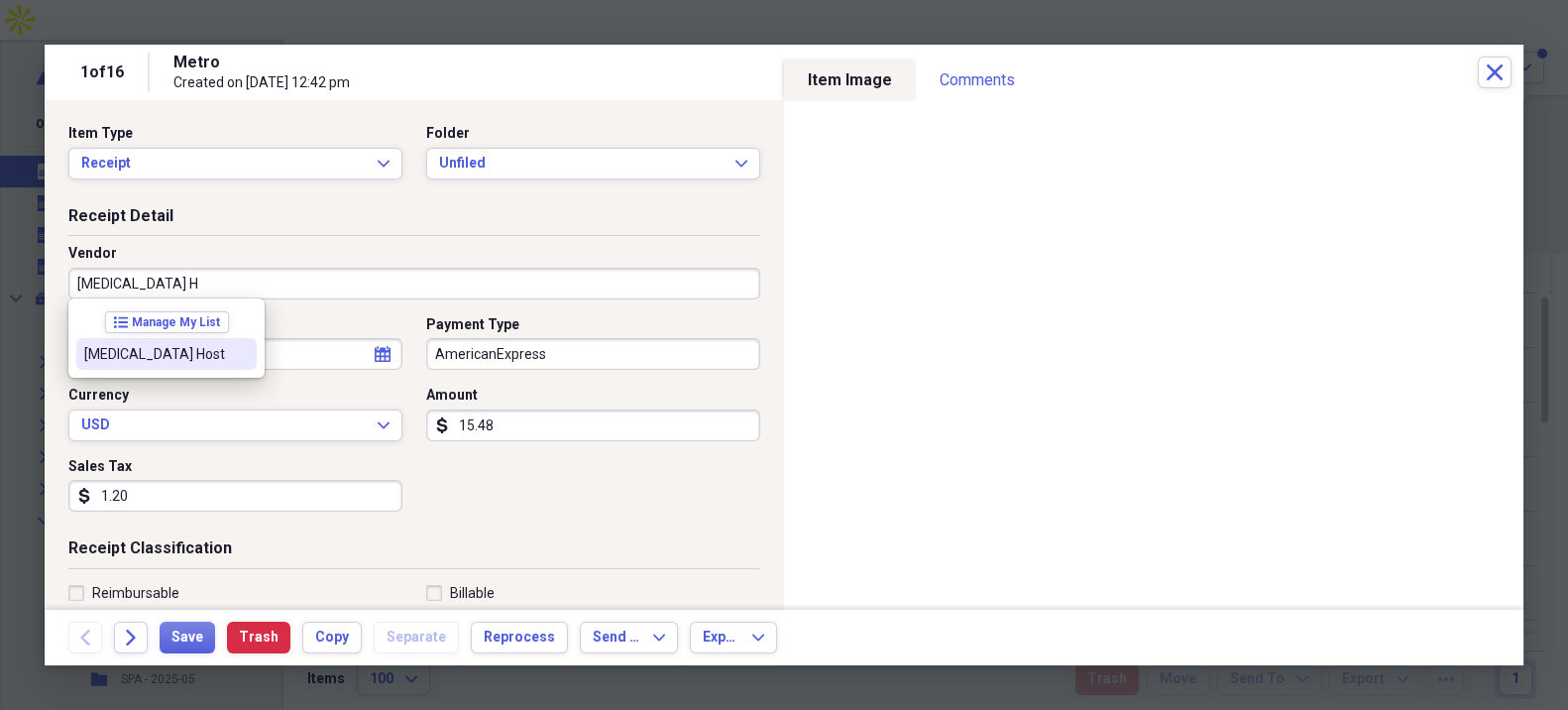 click on "[MEDICAL_DATA] Host" at bounding box center (167, 354) 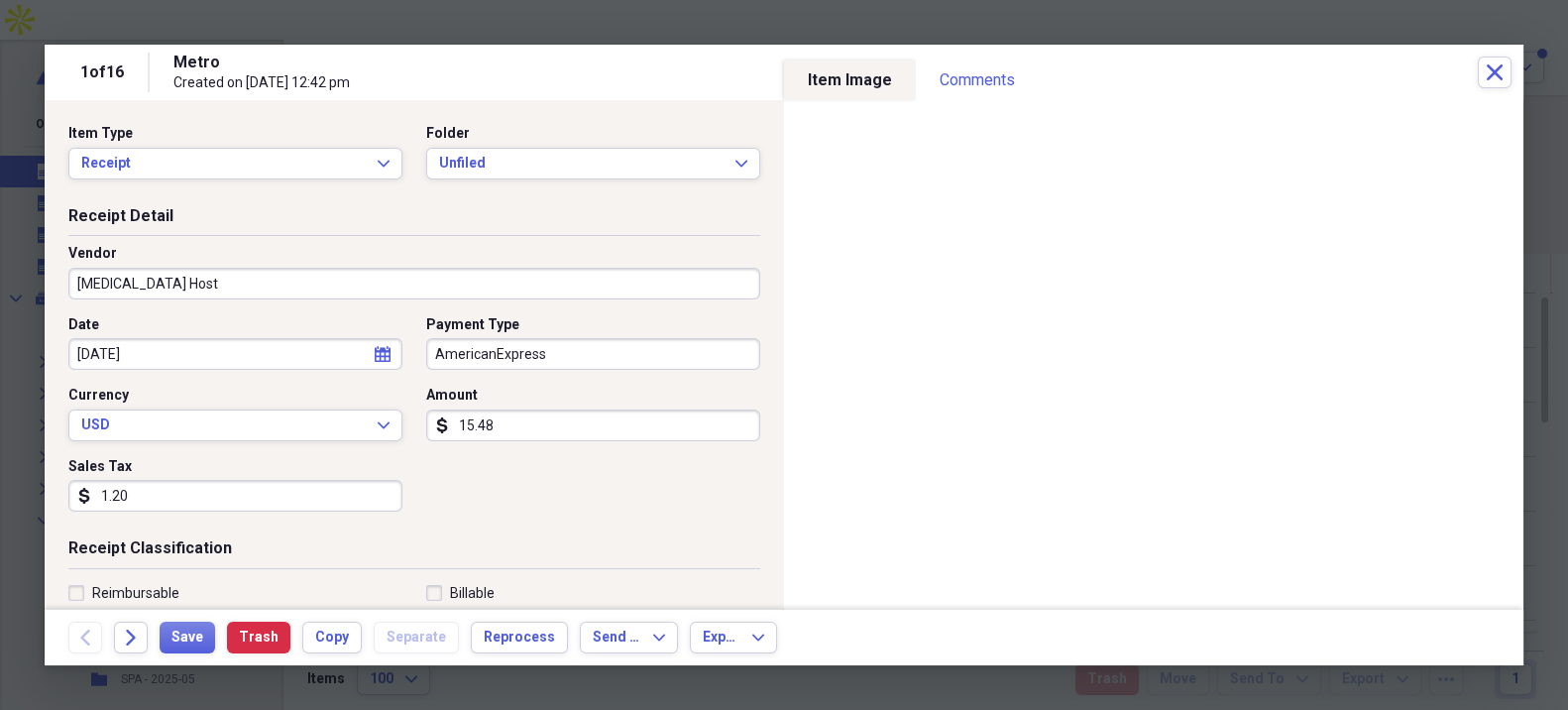 type on "Office Food" 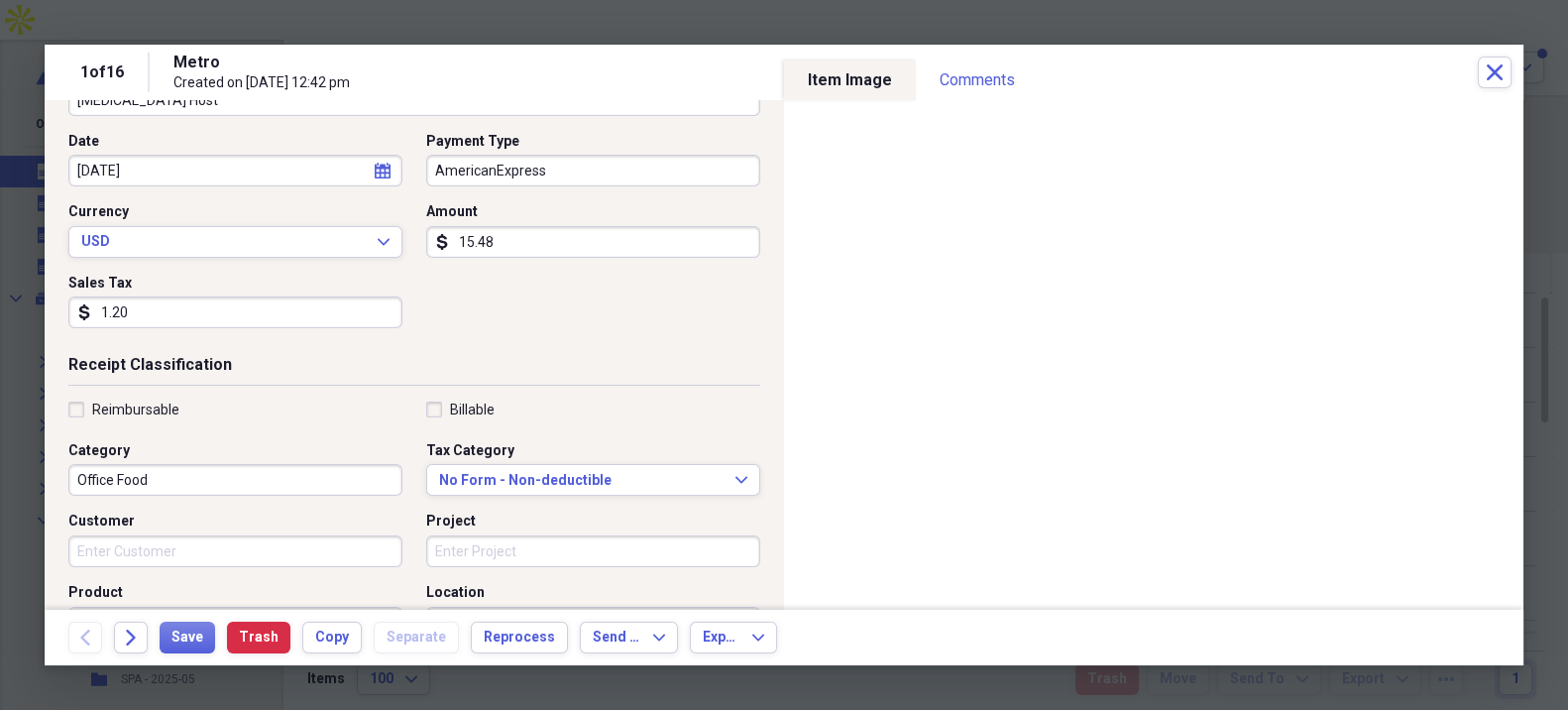 scroll, scrollTop: 220, scrollLeft: 0, axis: vertical 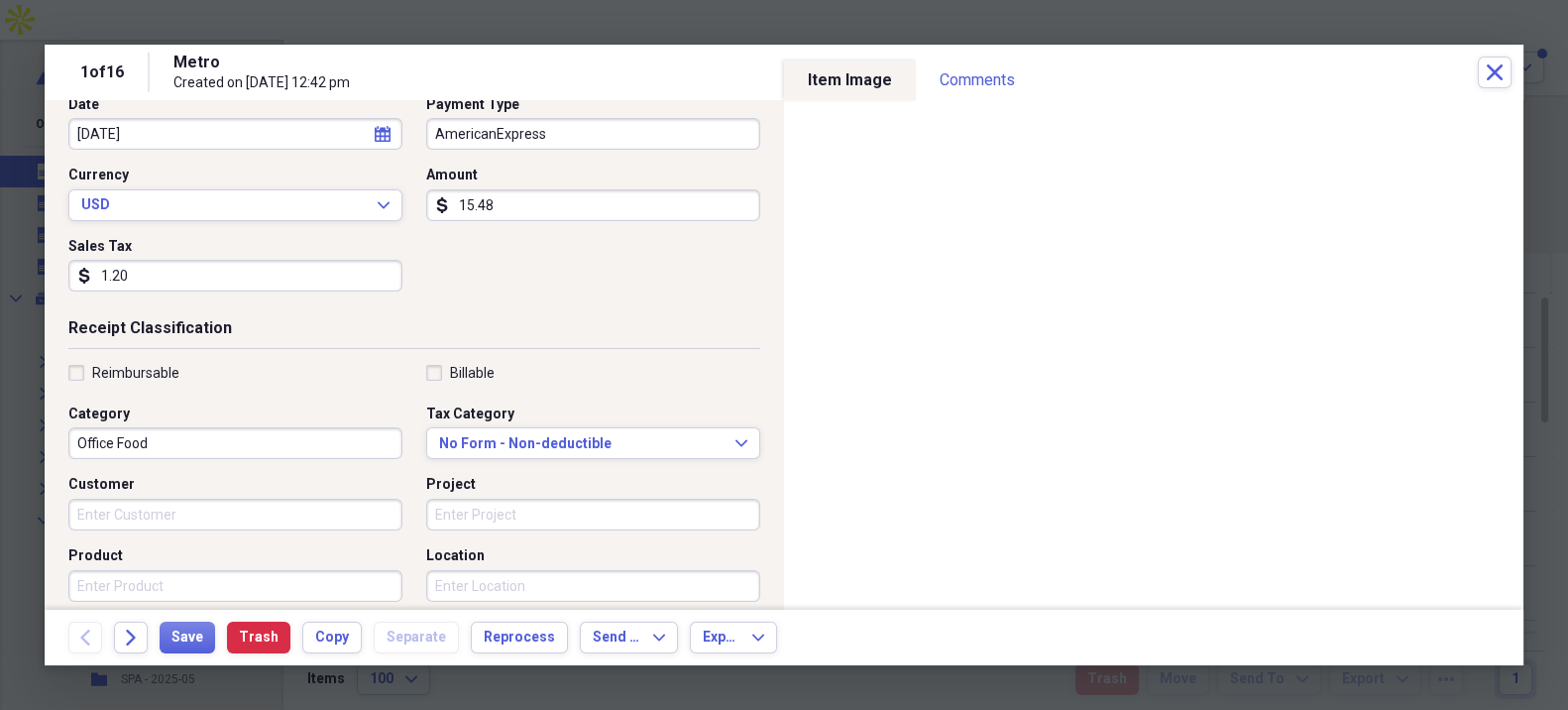 click on "Reimbursable" at bounding box center [136, 373] 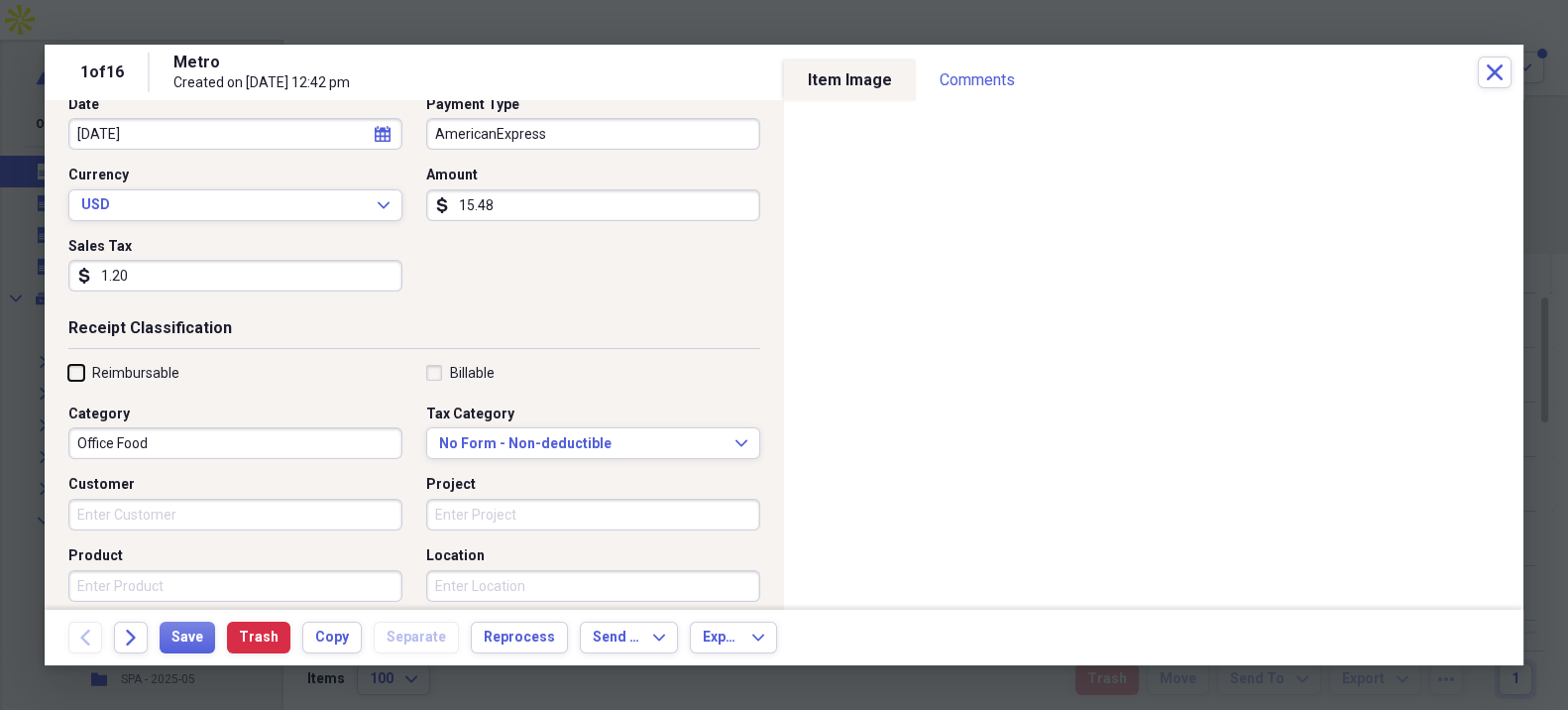 click on "Reimbursable" at bounding box center (68, 372) 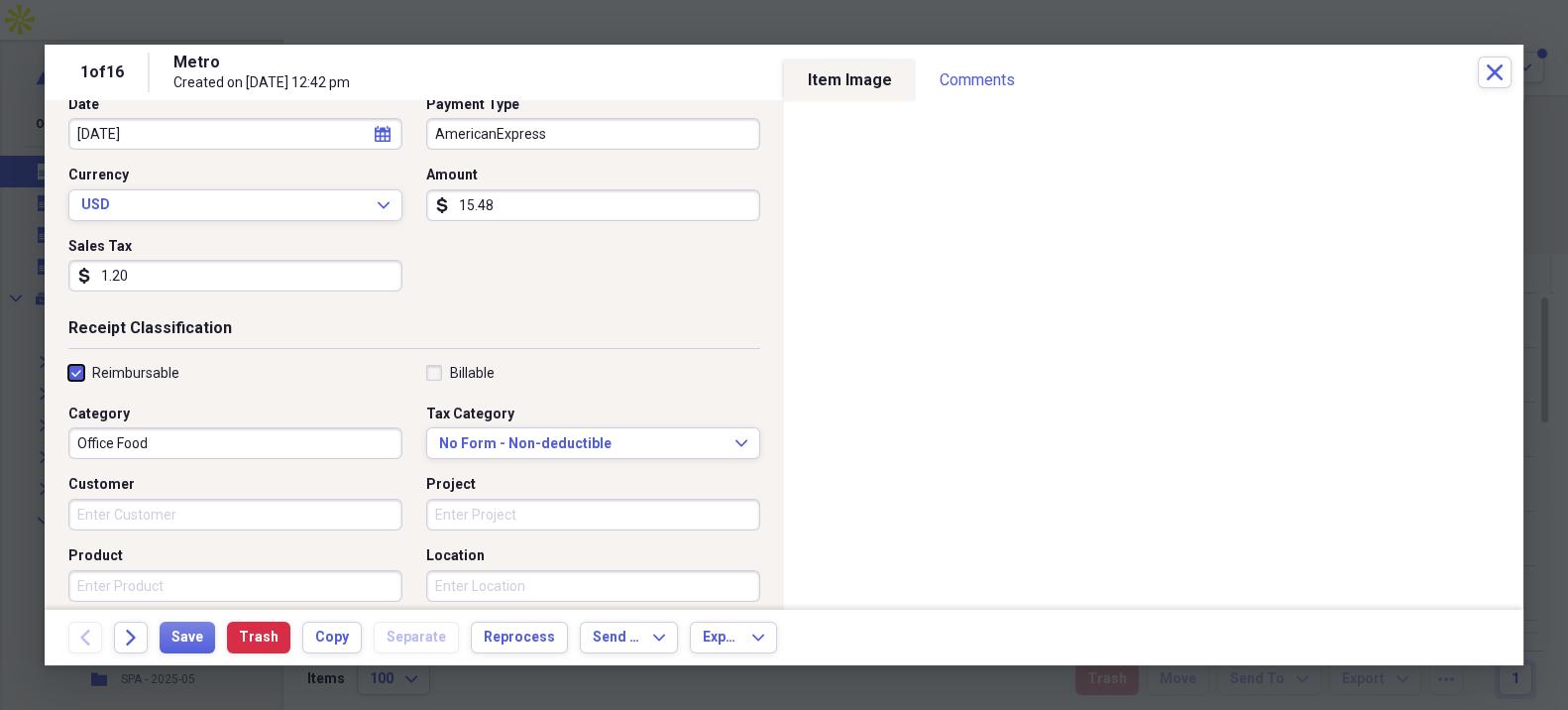 checkbox on "true" 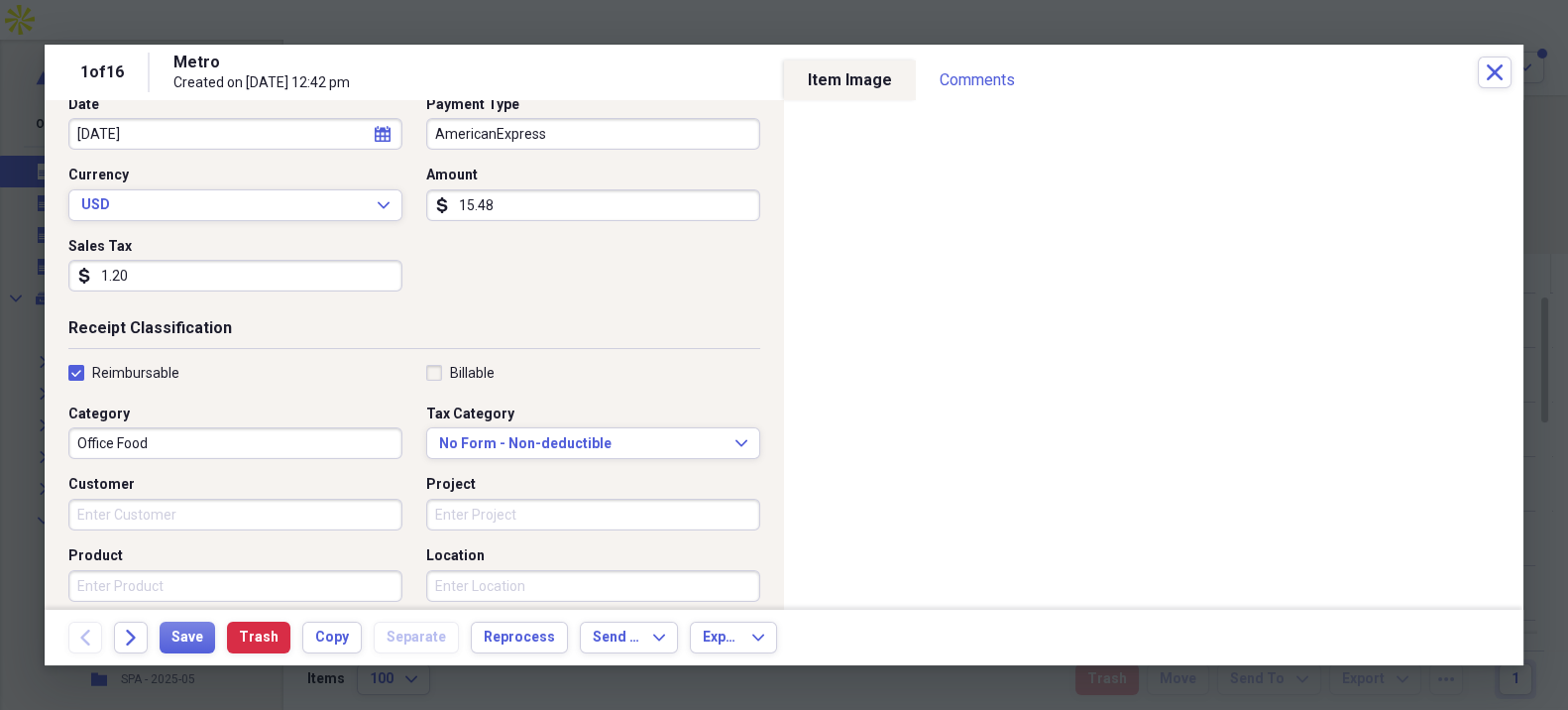 click on "Office Food" at bounding box center (235, 443) 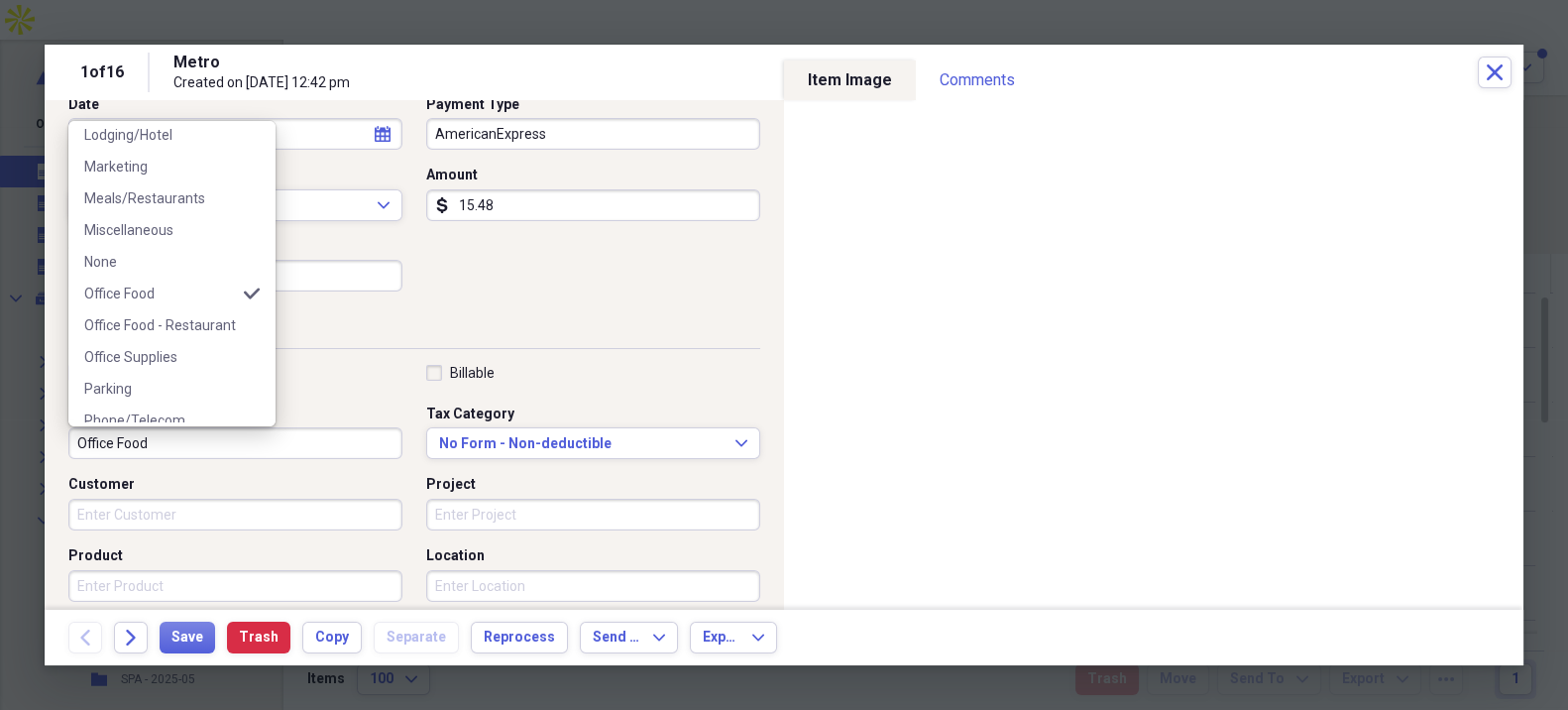 scroll, scrollTop: 330, scrollLeft: 0, axis: vertical 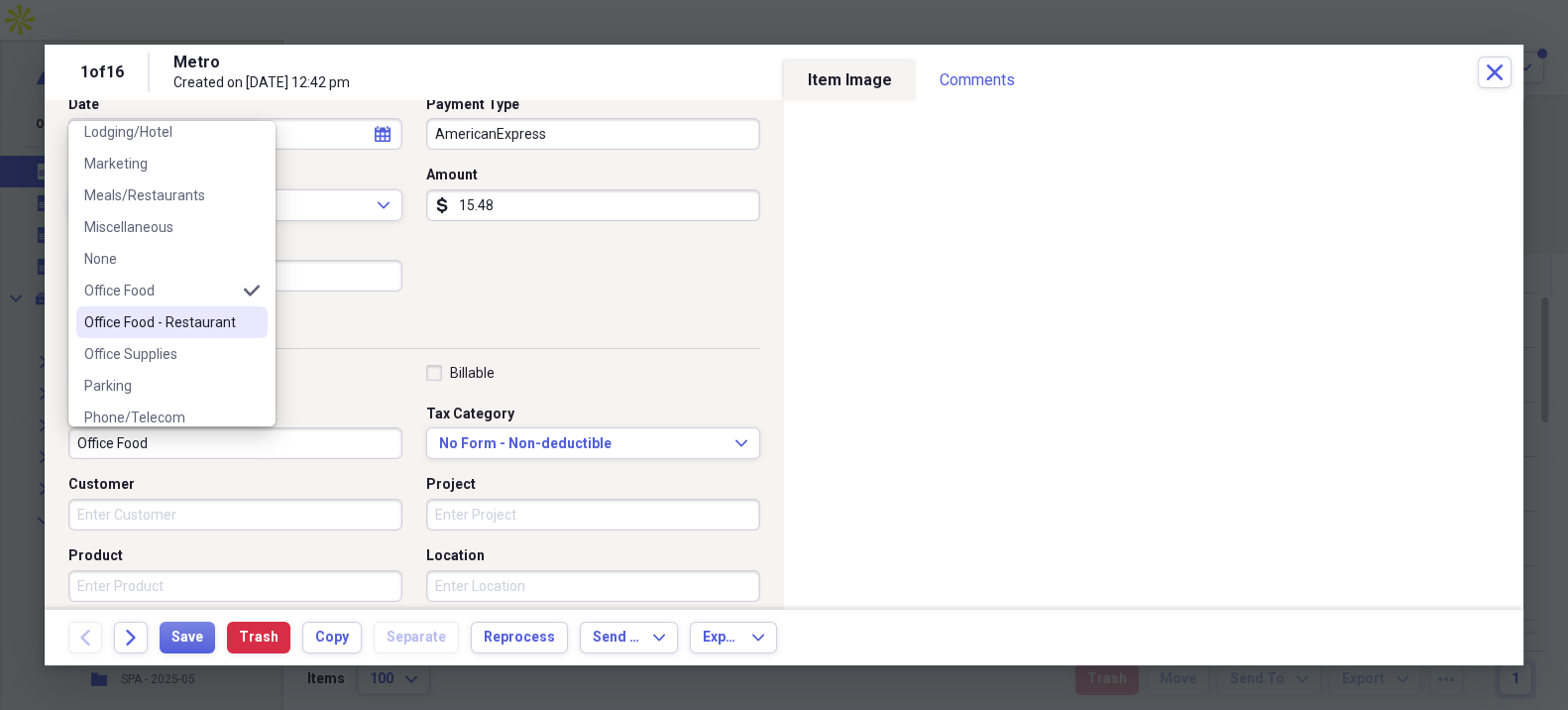 click on "Office Food - Restaurant" at bounding box center (160, 322) 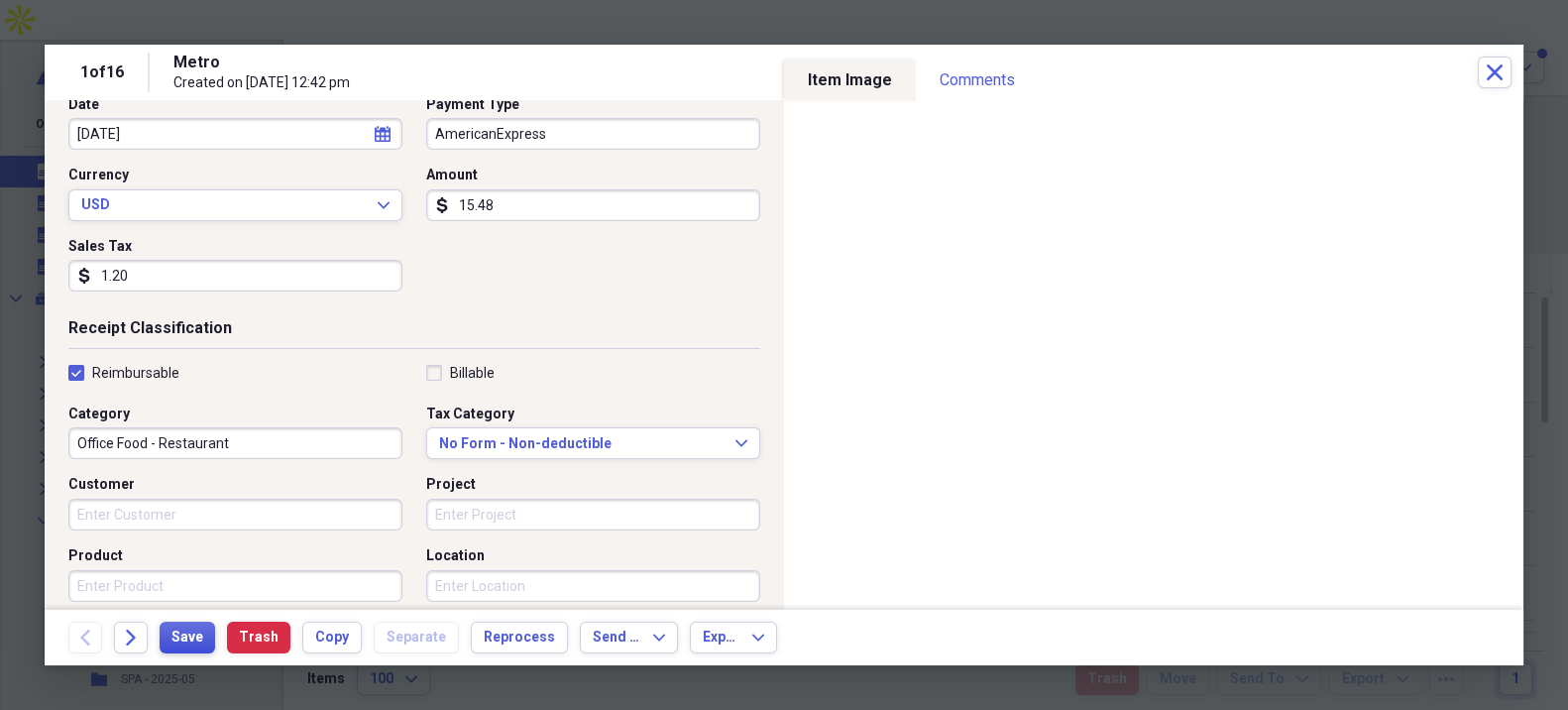 click on "Save" at bounding box center [187, 638] 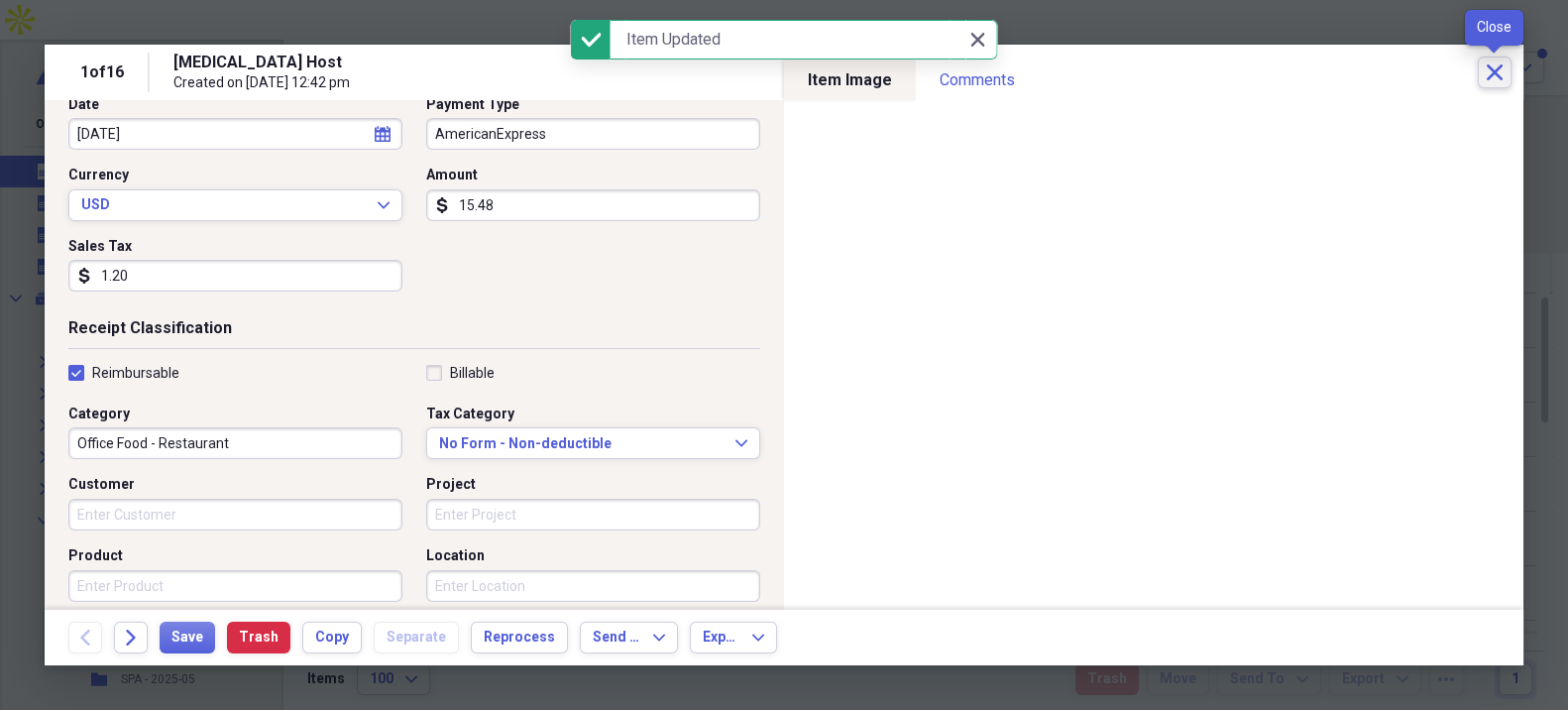 click on "Close" 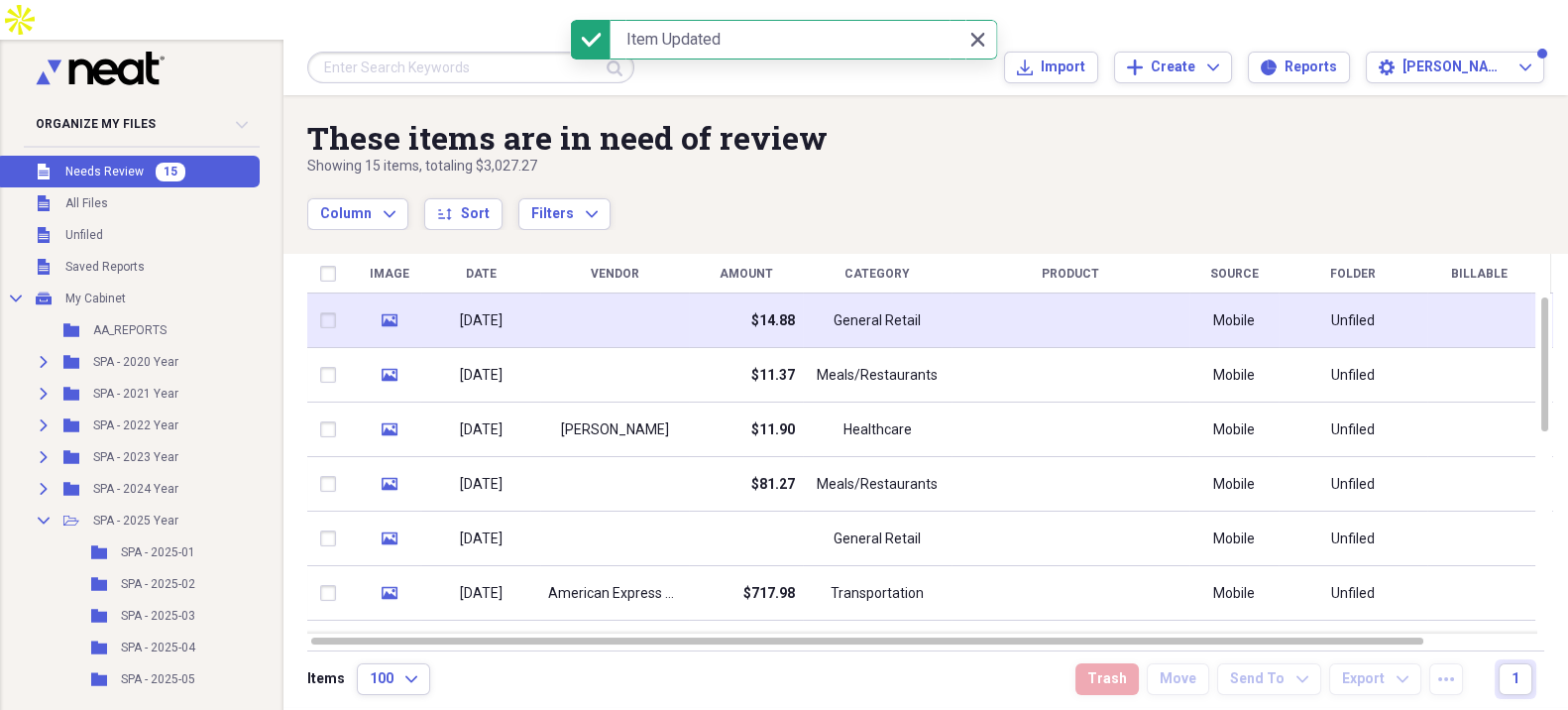 click at bounding box center [615, 320] 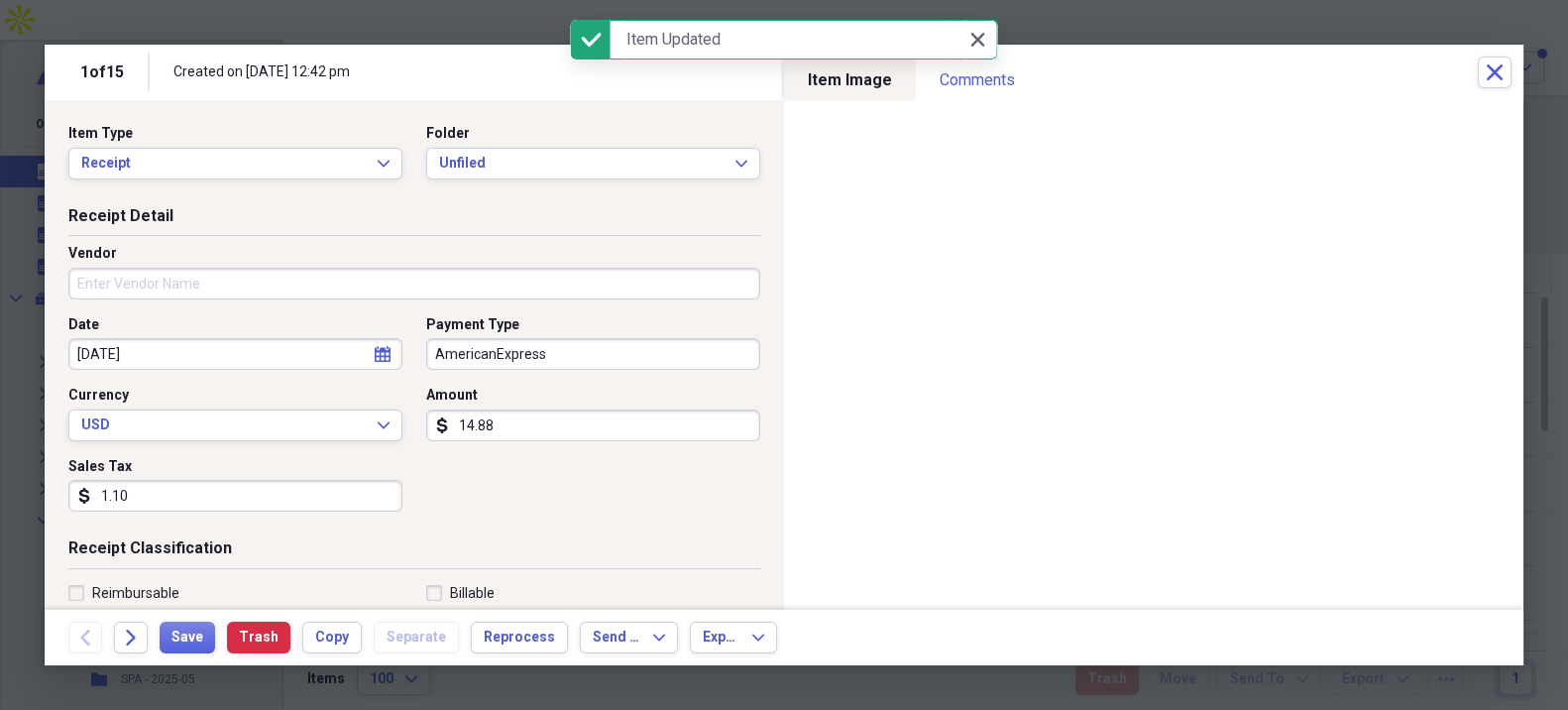 click on "Vendor" at bounding box center [414, 284] 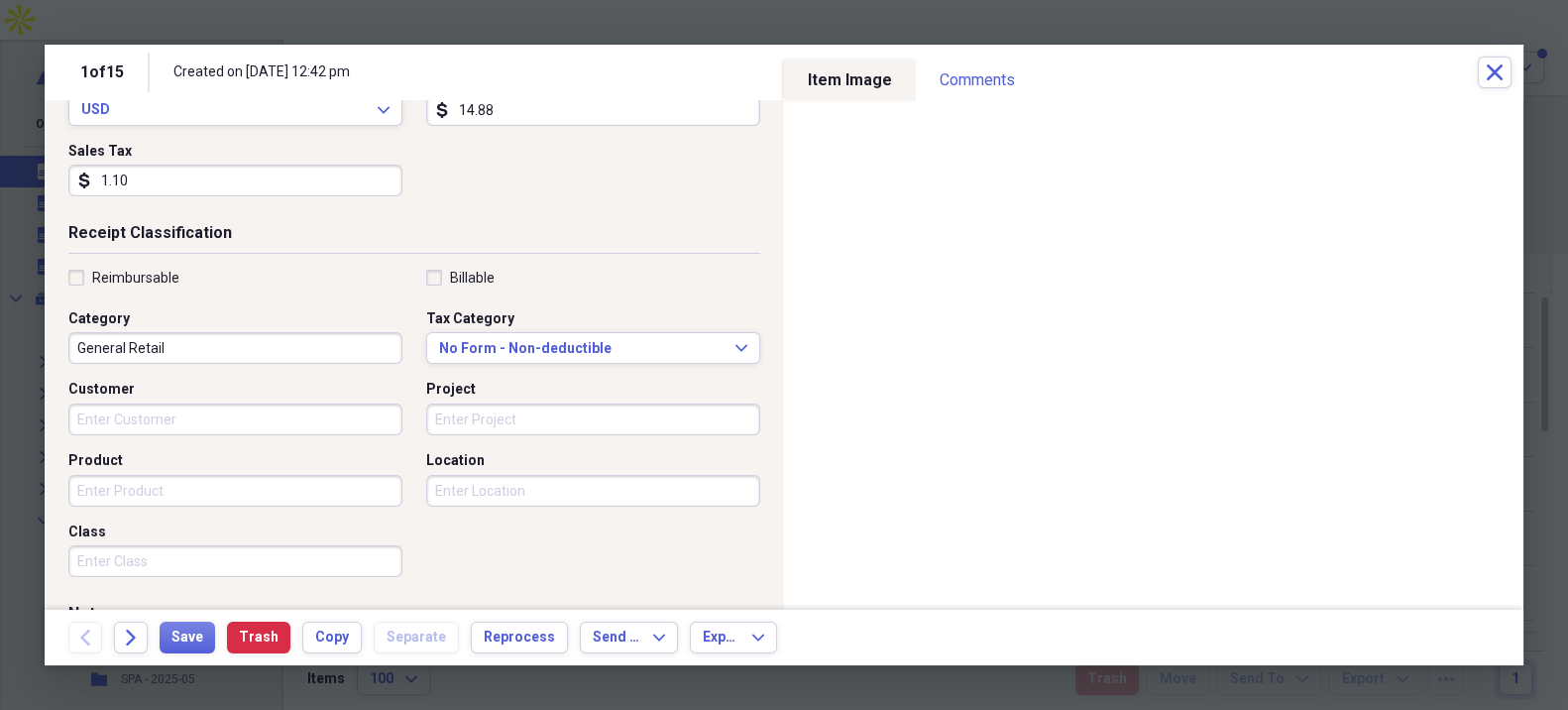 scroll, scrollTop: 330, scrollLeft: 0, axis: vertical 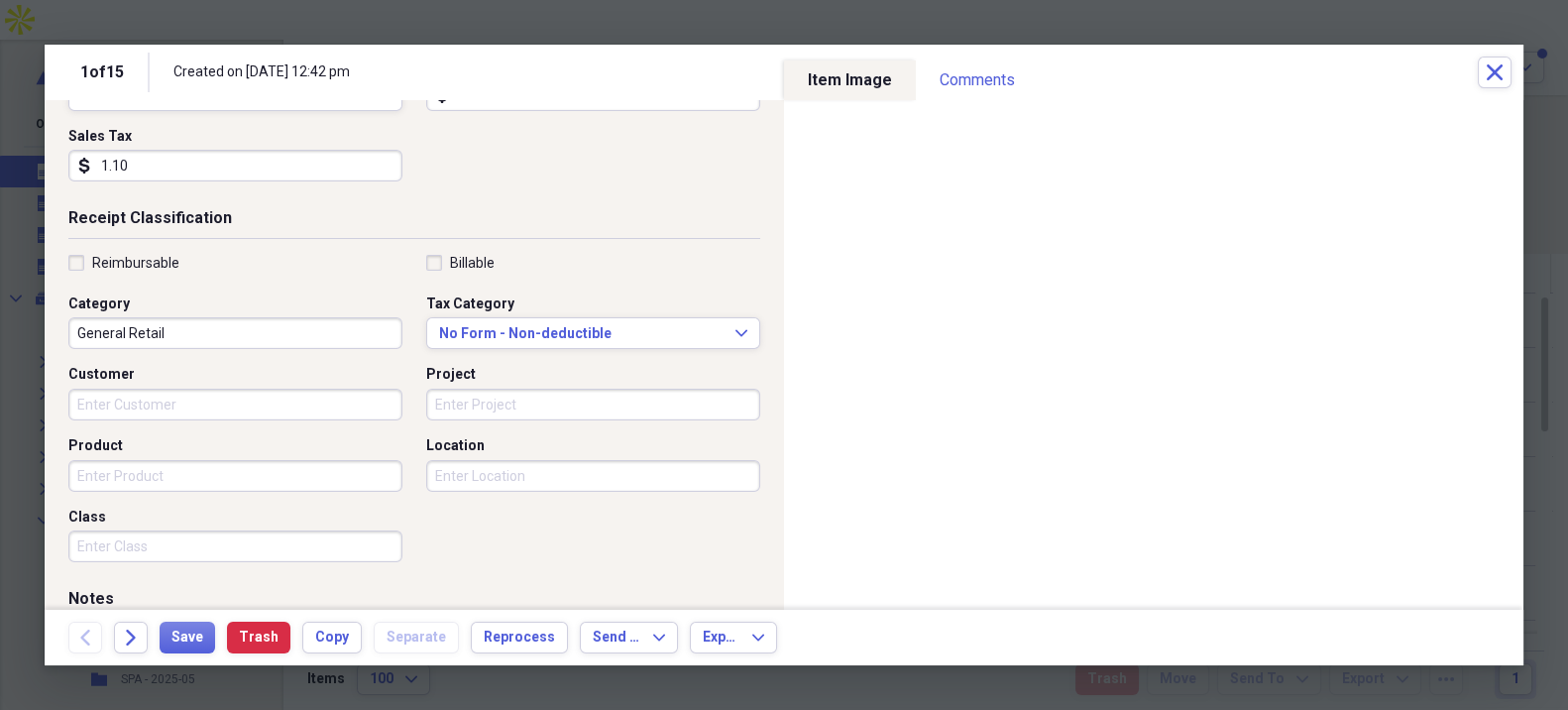 type on "Great Wraps" 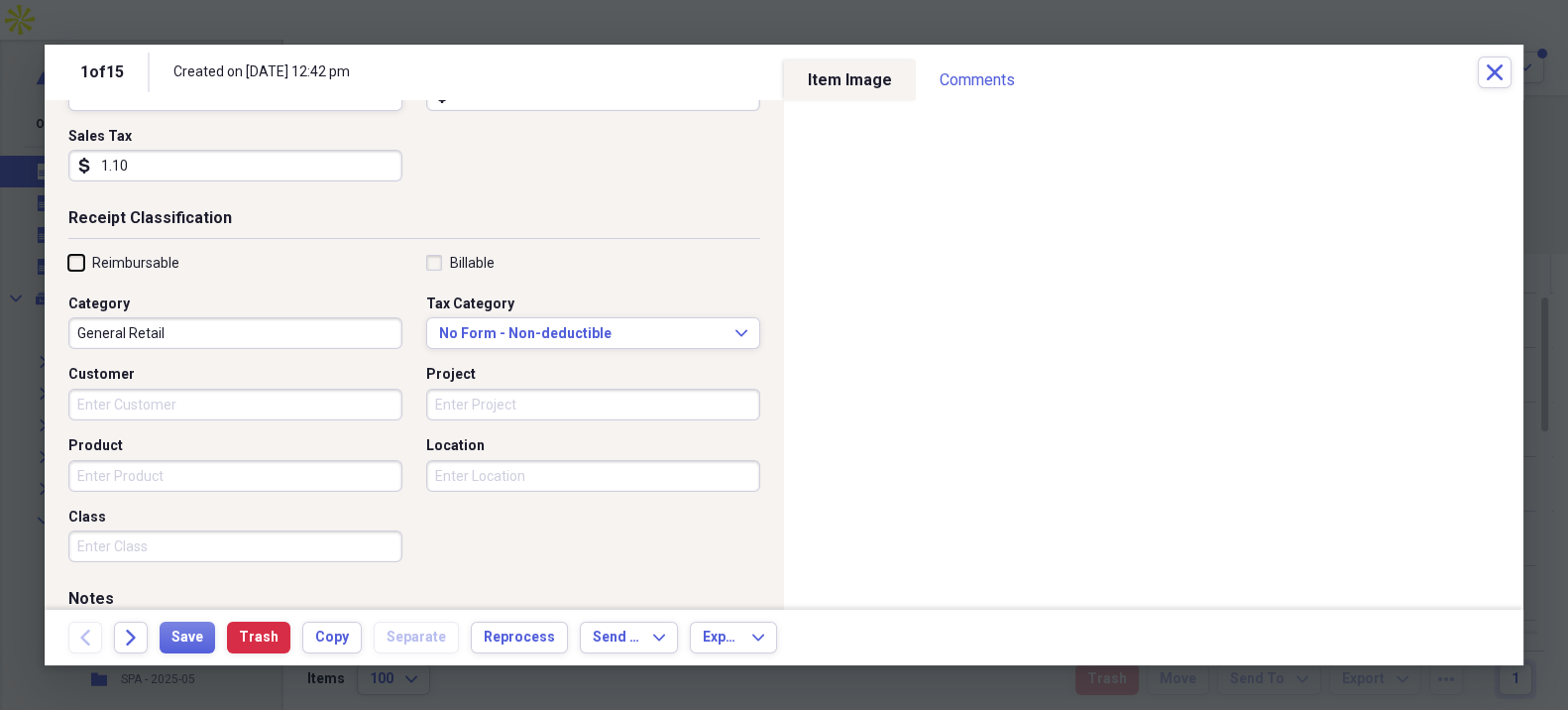click on "Reimbursable" at bounding box center (68, 262) 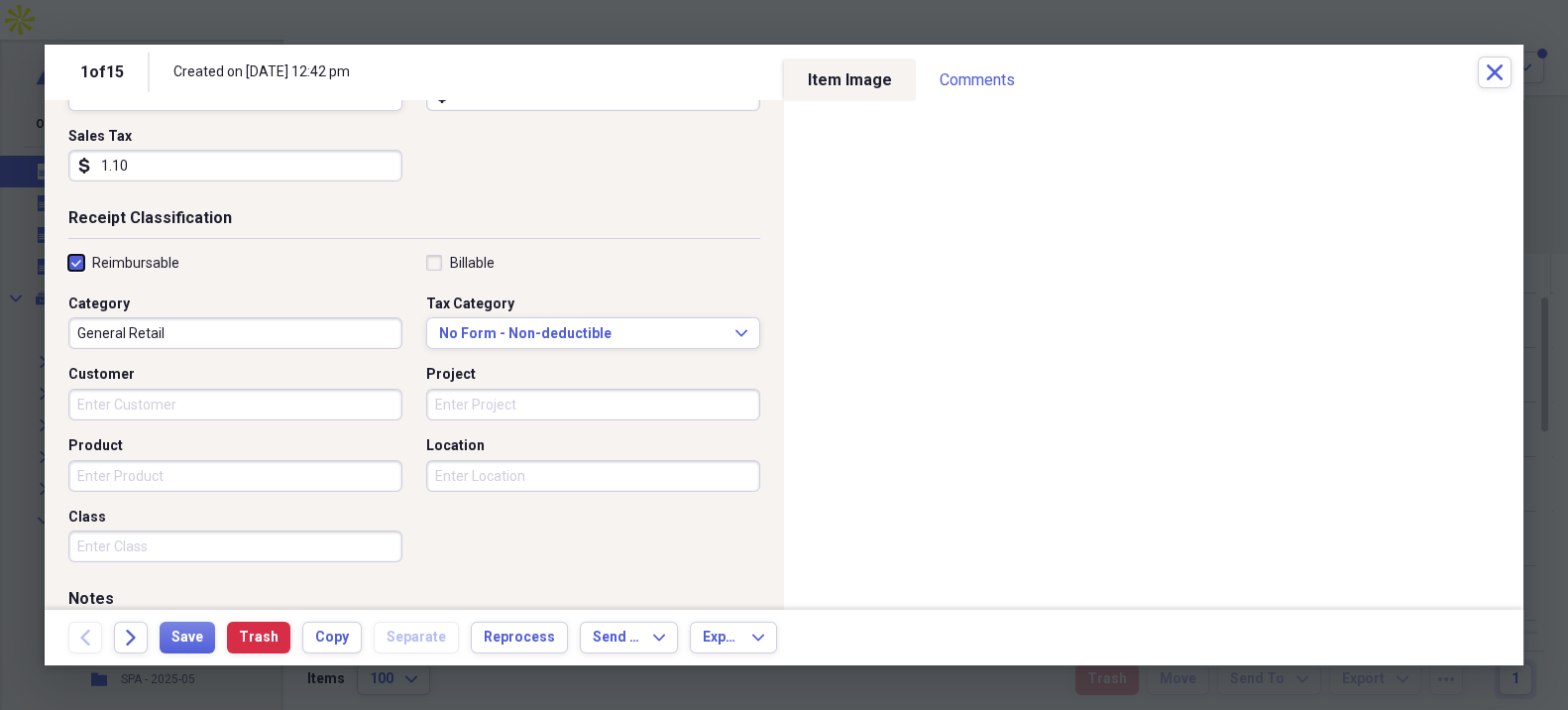 checkbox on "true" 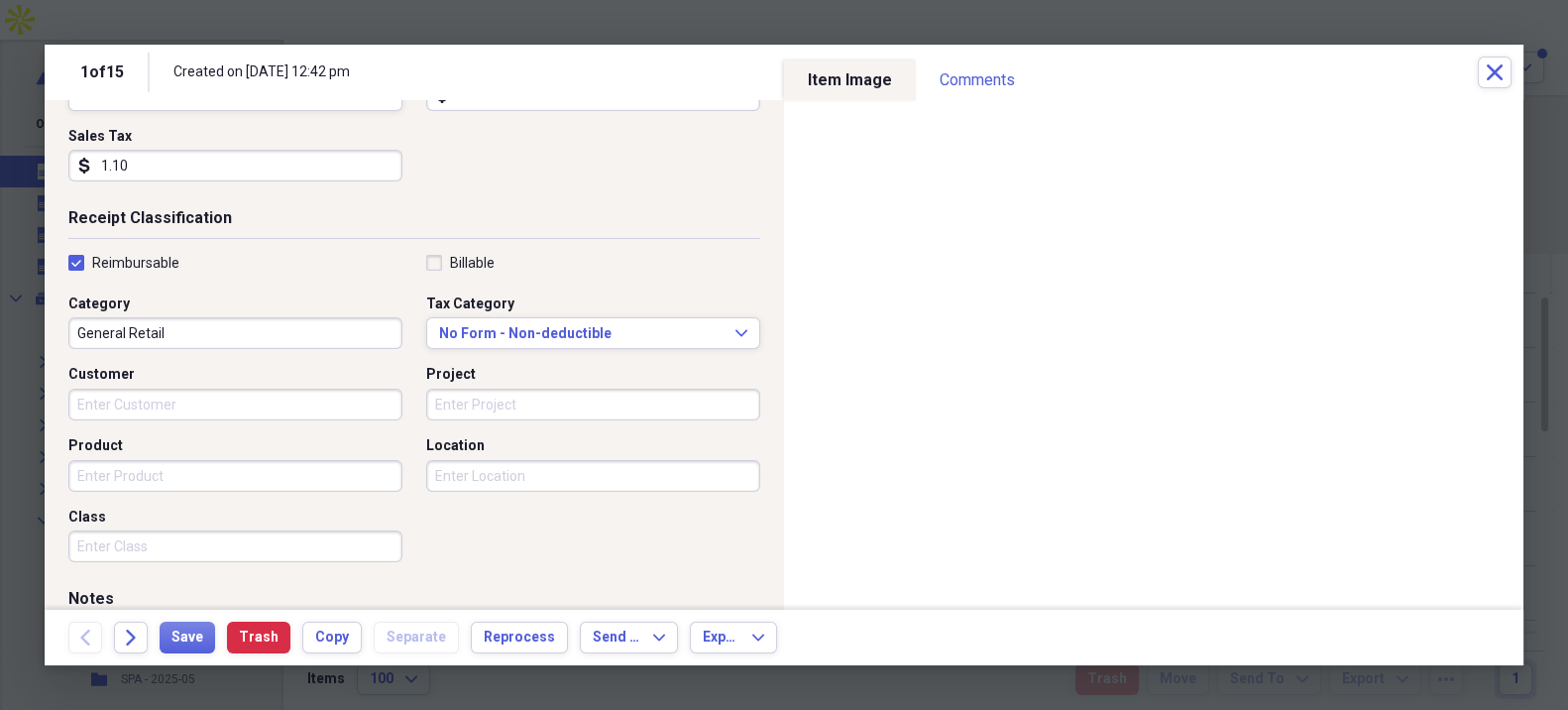 click on "General Retail" at bounding box center [235, 333] 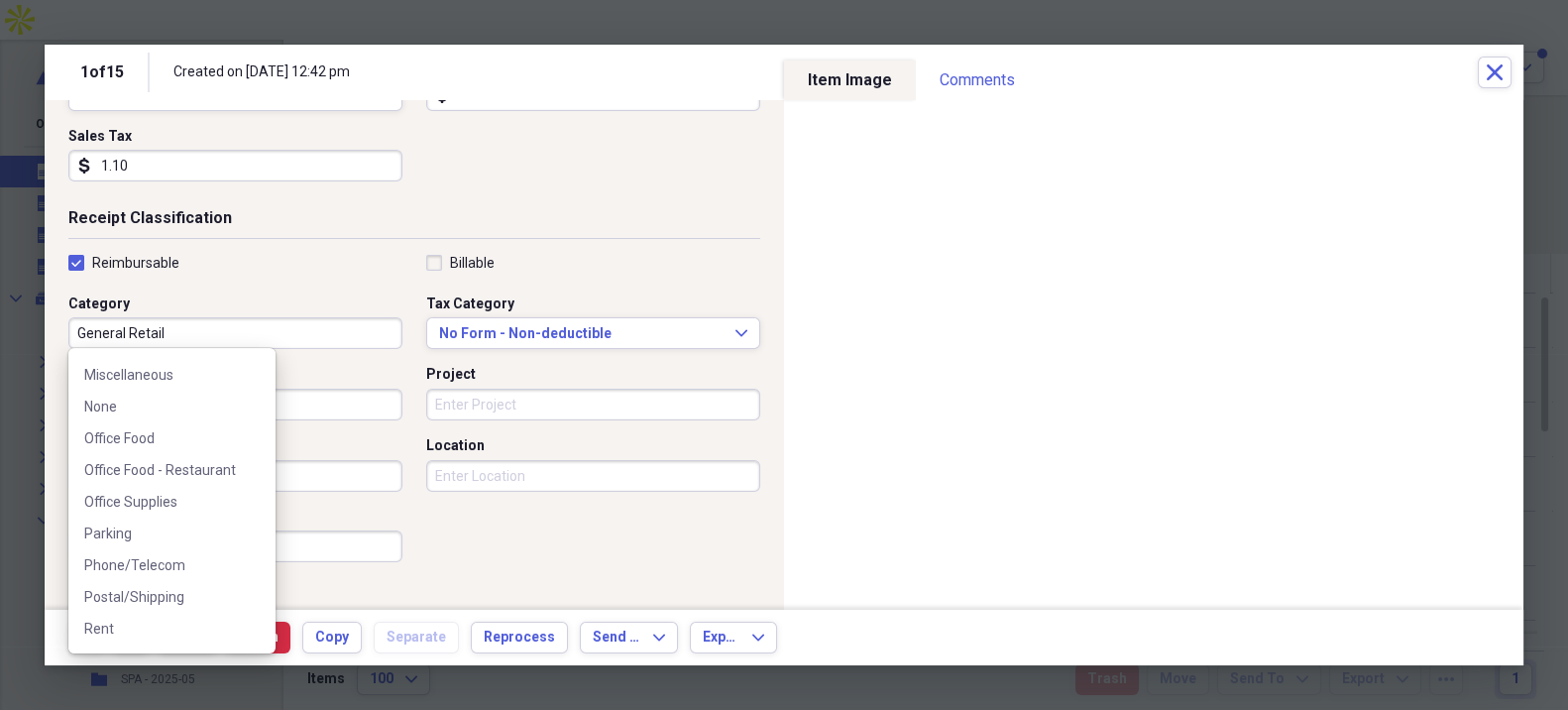 scroll, scrollTop: 440, scrollLeft: 0, axis: vertical 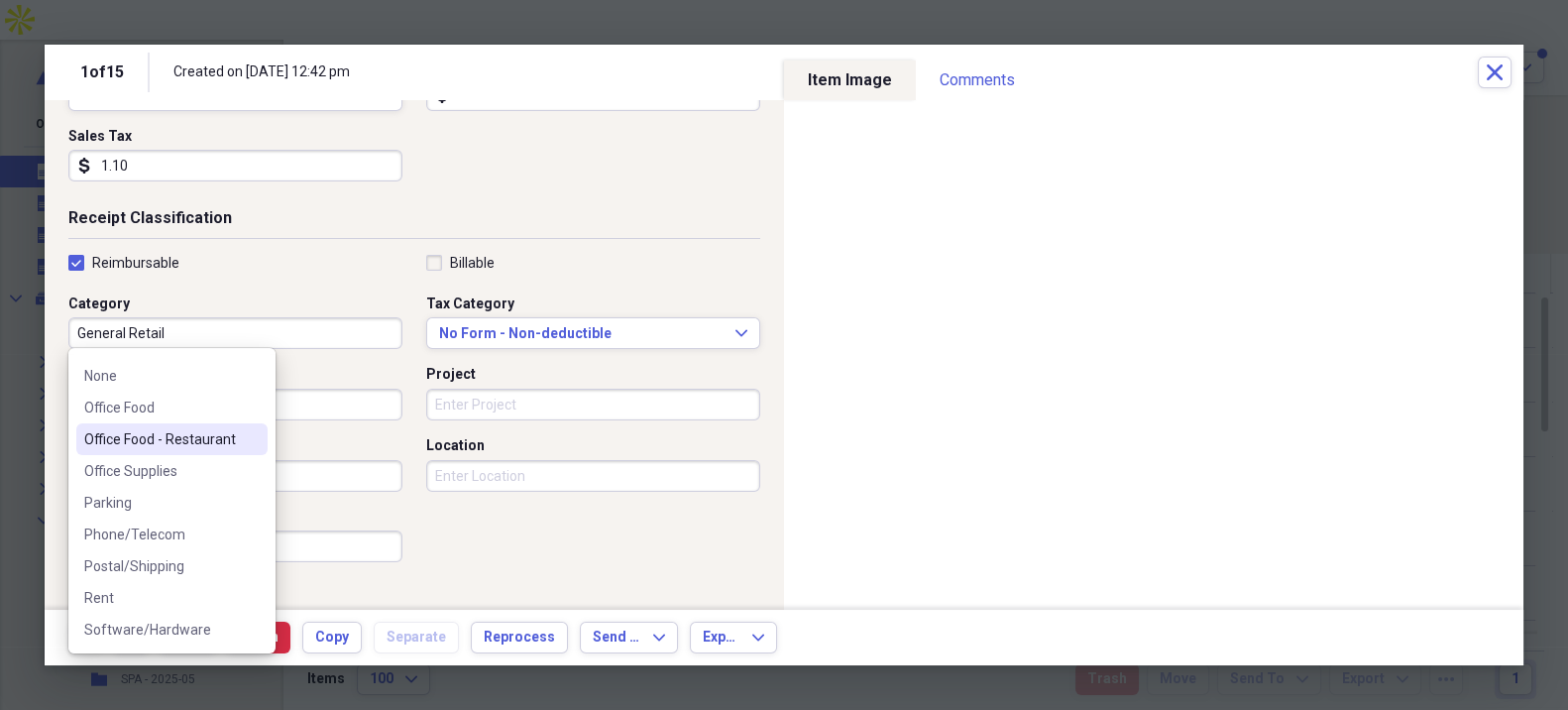 click on "Office Food - Restaurant" at bounding box center (160, 439) 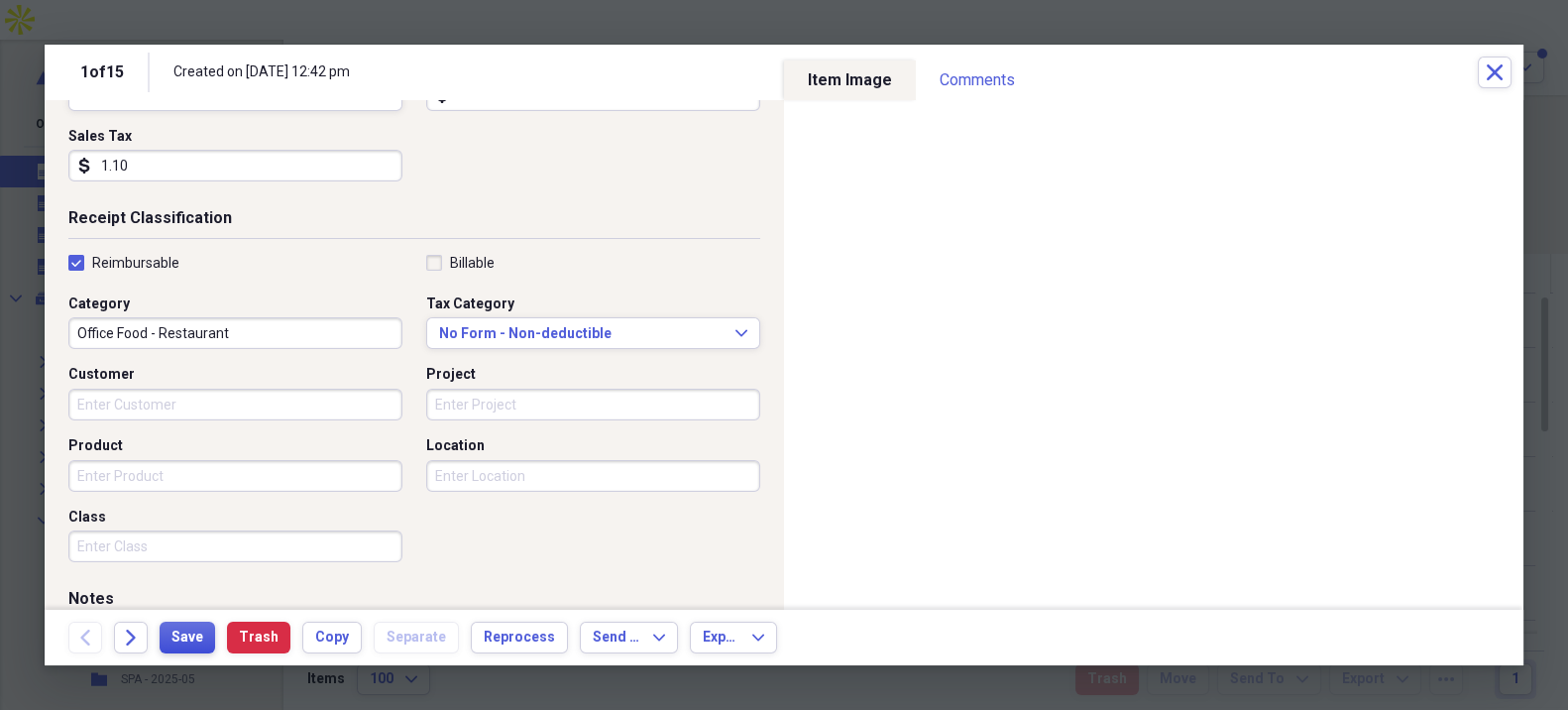 click on "Save" at bounding box center (187, 638) 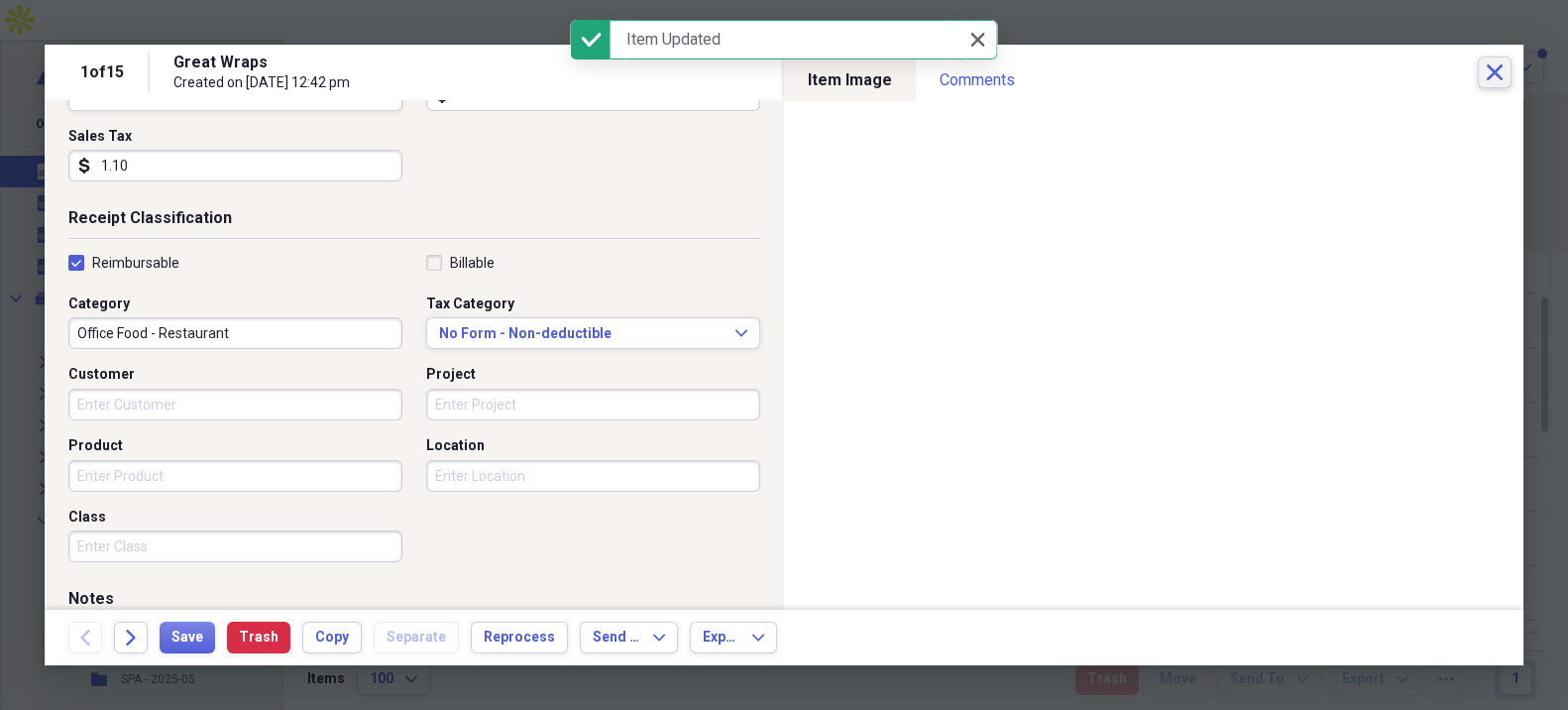 click on "Close" at bounding box center (1495, 72) 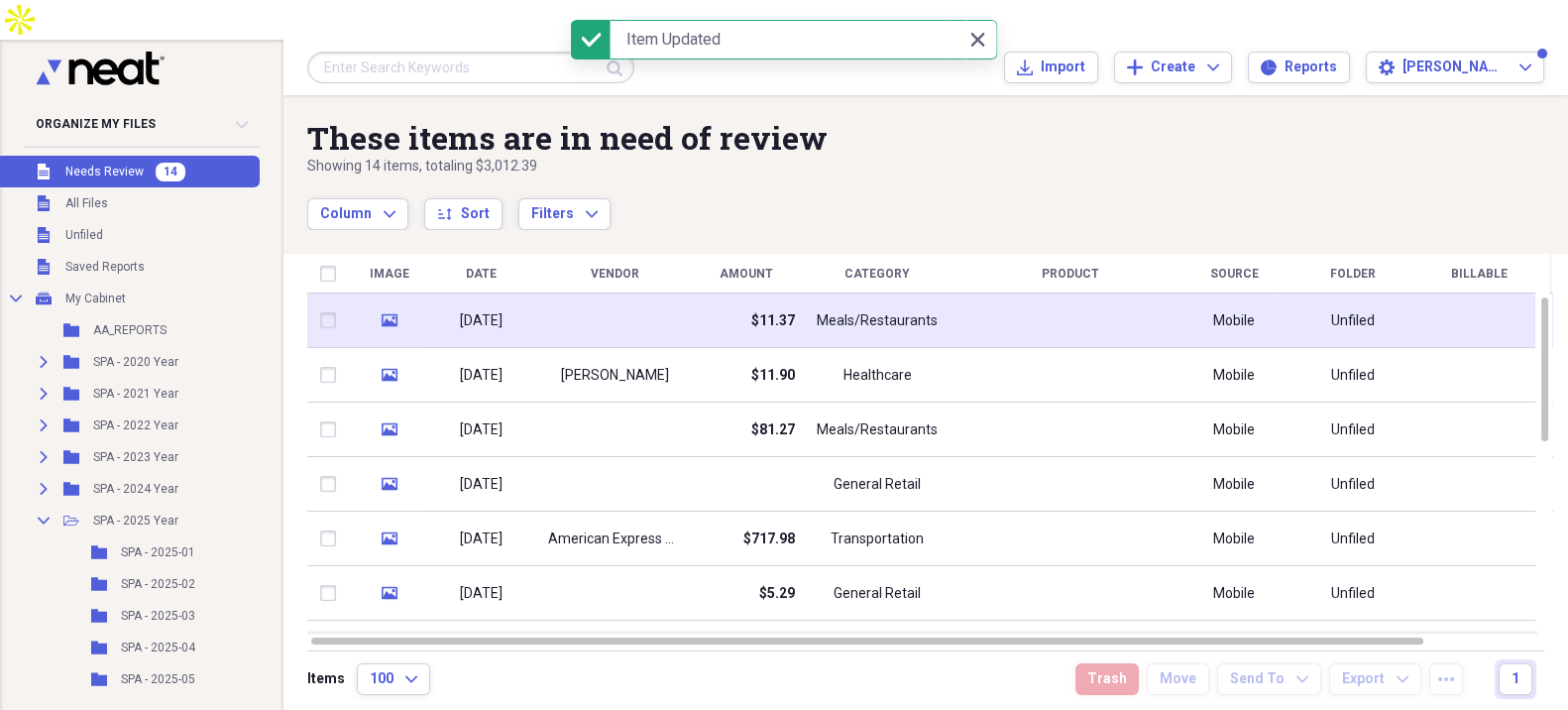click at bounding box center [615, 320] 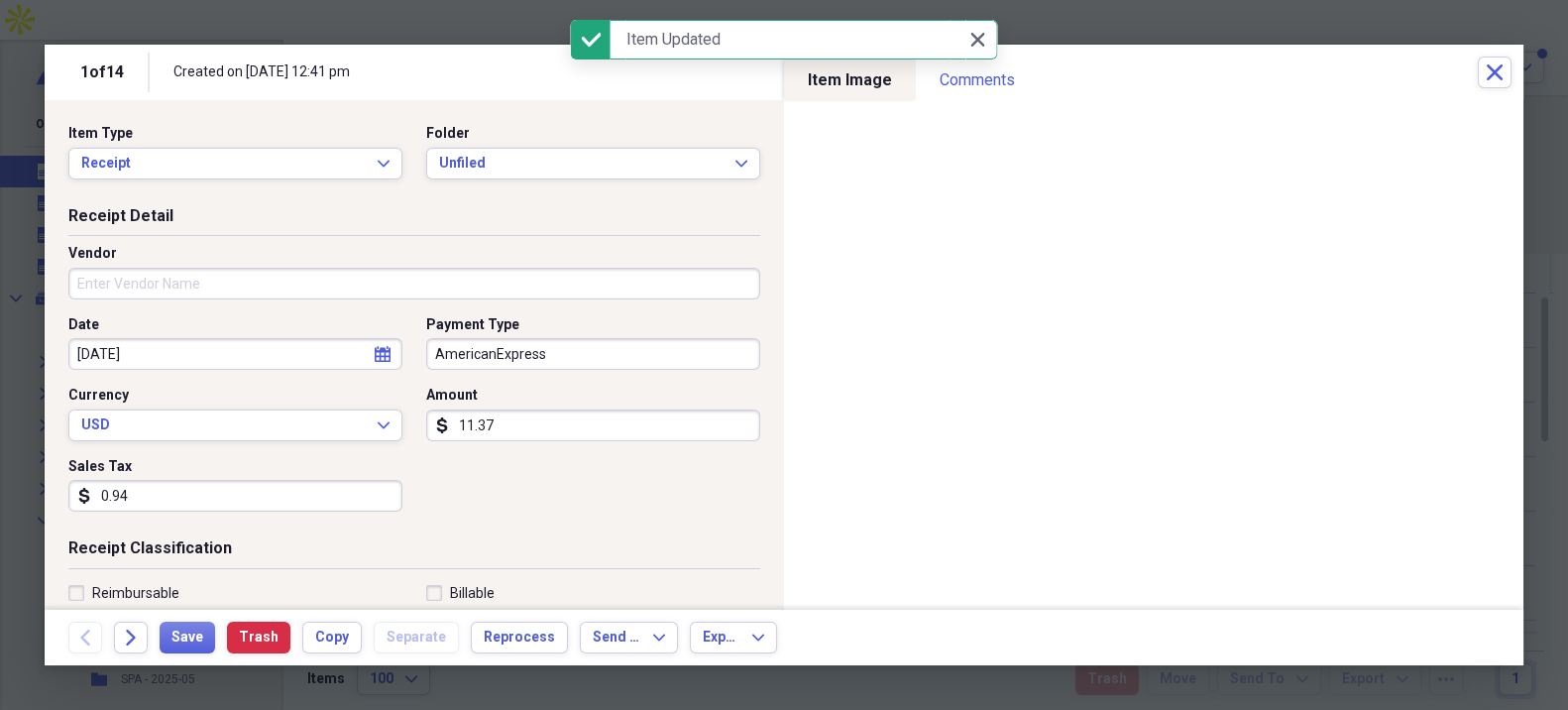 click on "Vendor" at bounding box center (414, 284) 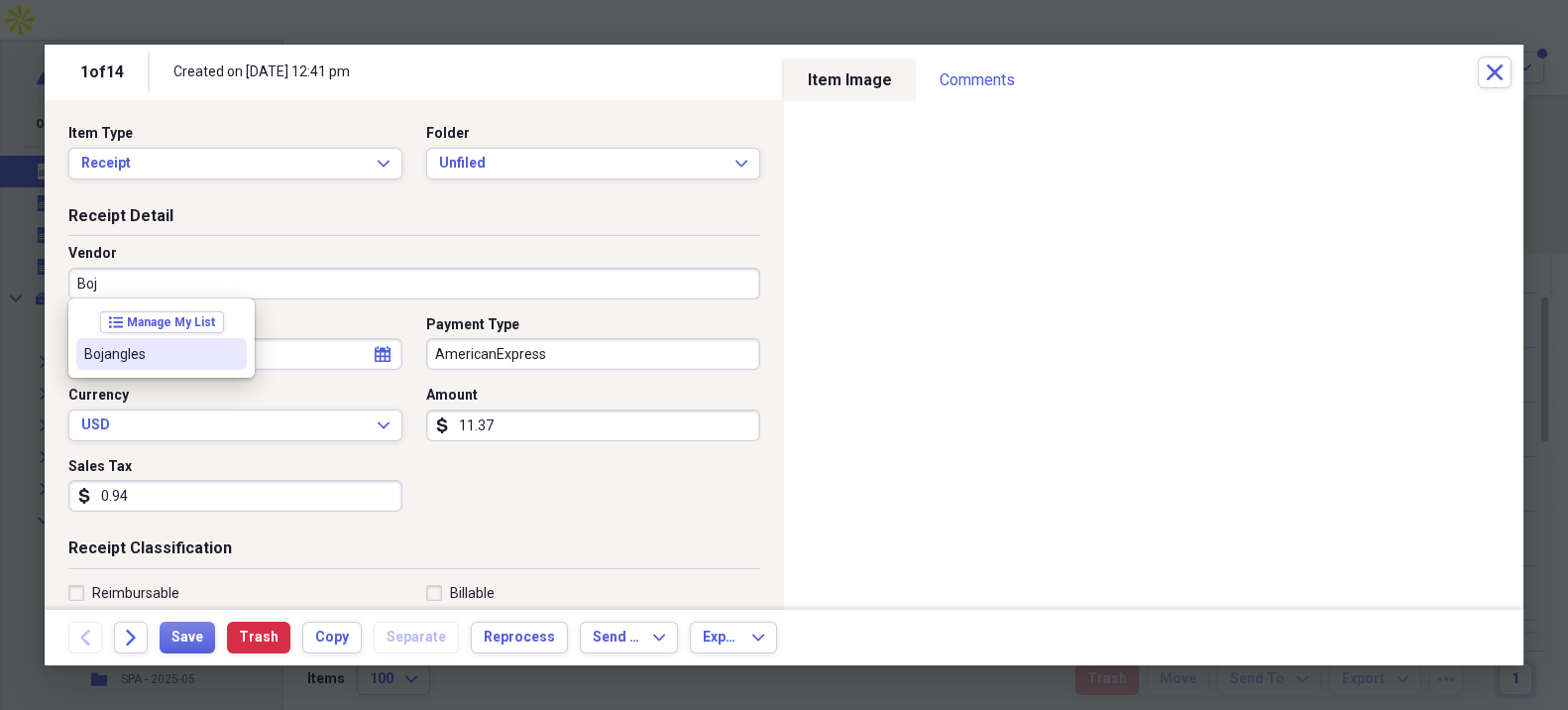 click on "Bojangles" at bounding box center [150, 354] 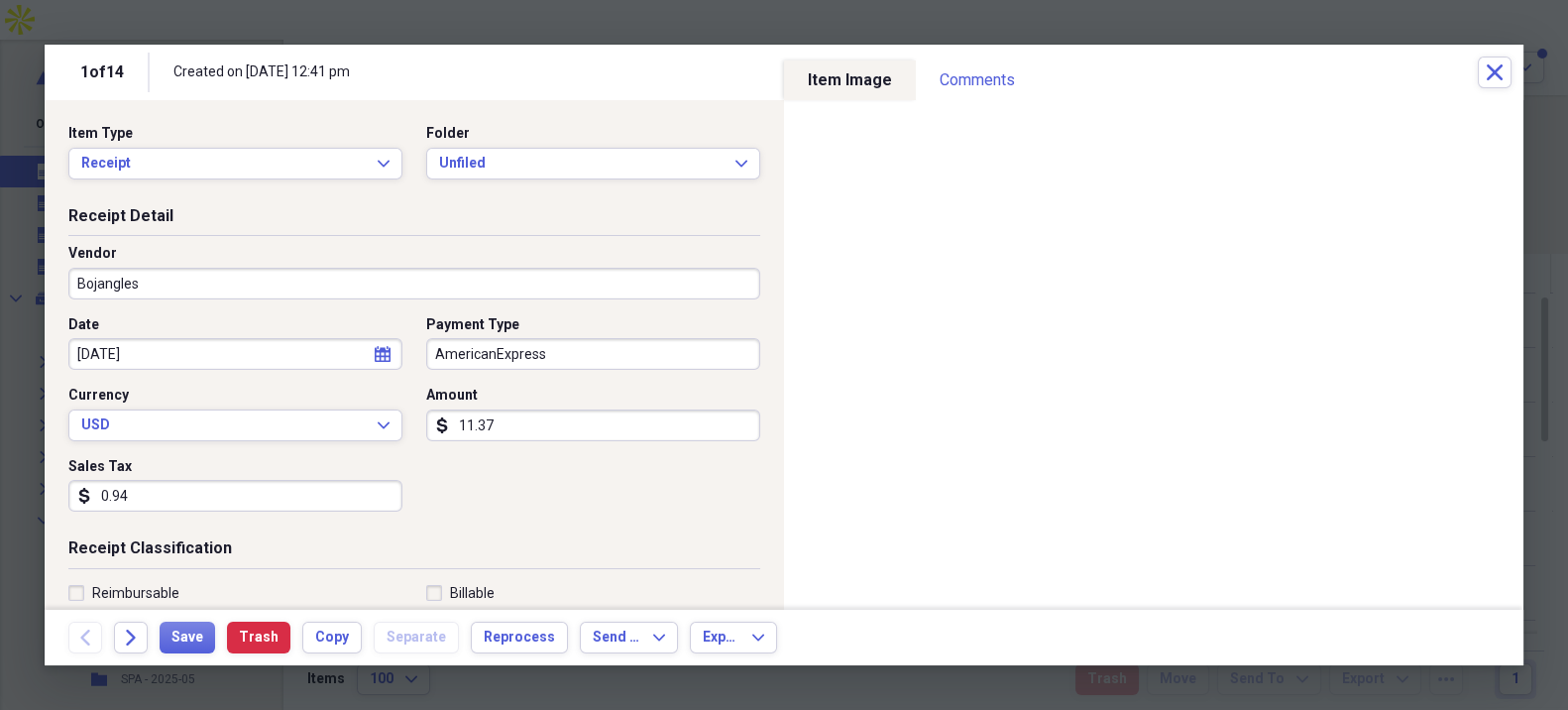 type on "Office Food - Restaurant" 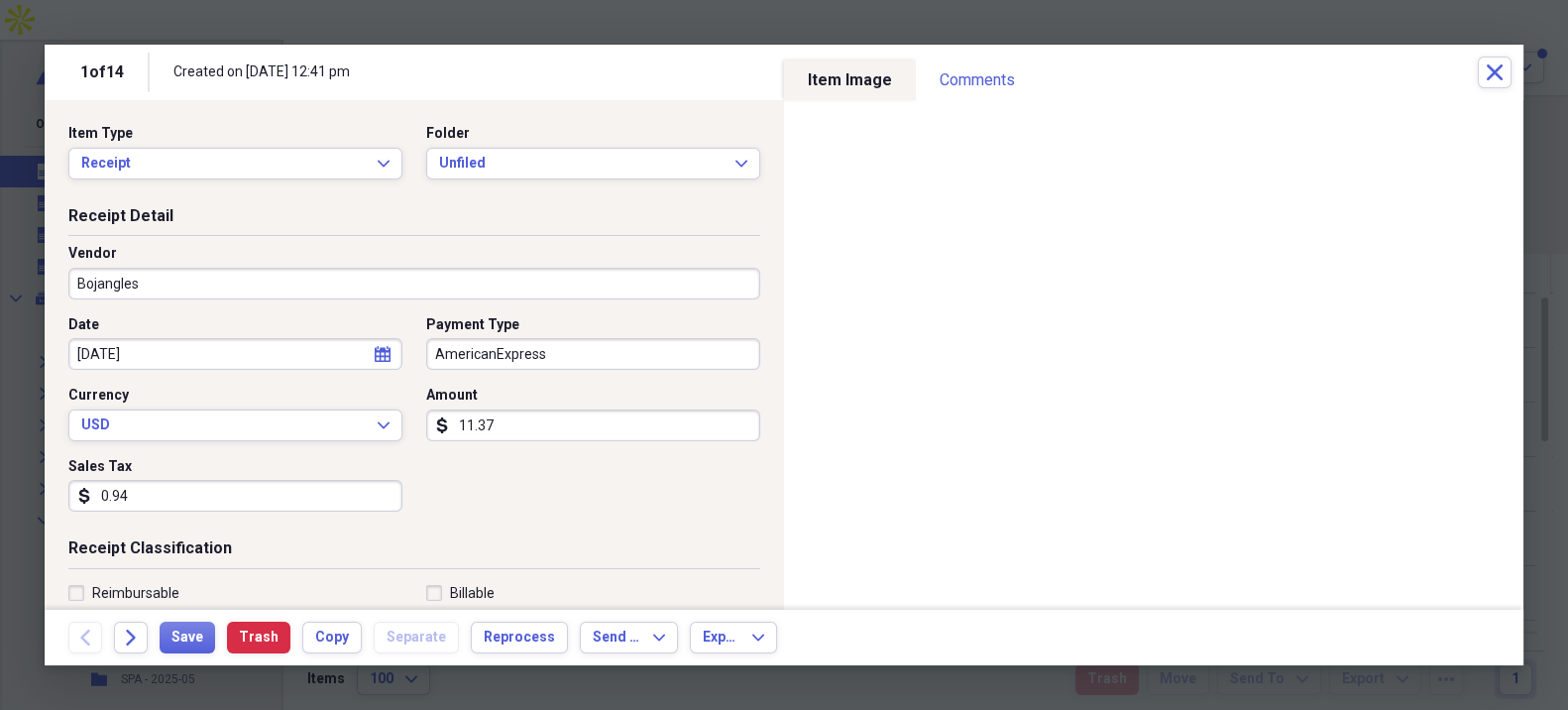 click on "Date [DATE] calendar Calendar Payment Type AmericanExpress Currency USD Expand Amount dollar-sign 11.37 Sales Tax dollar-sign 0.94" at bounding box center (414, 421) 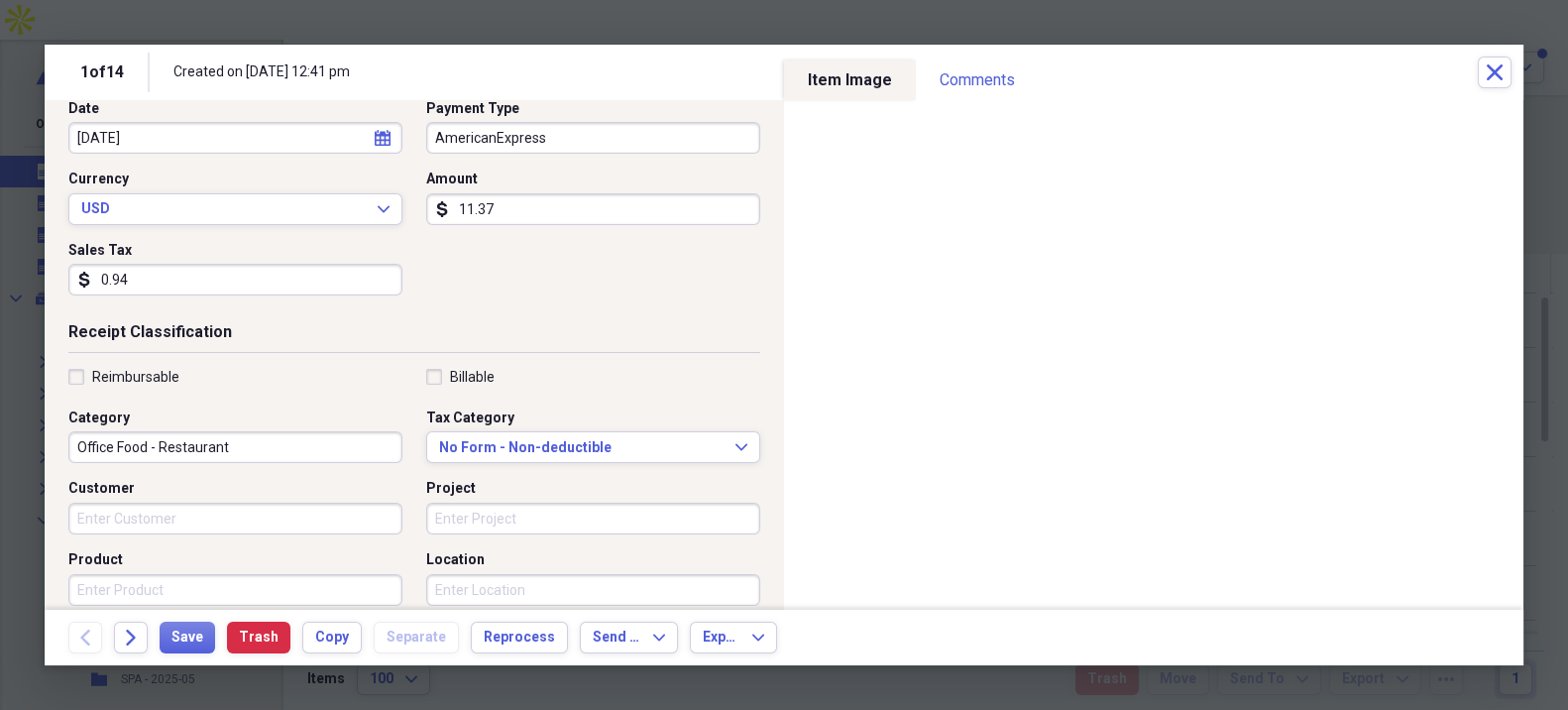 scroll, scrollTop: 220, scrollLeft: 0, axis: vertical 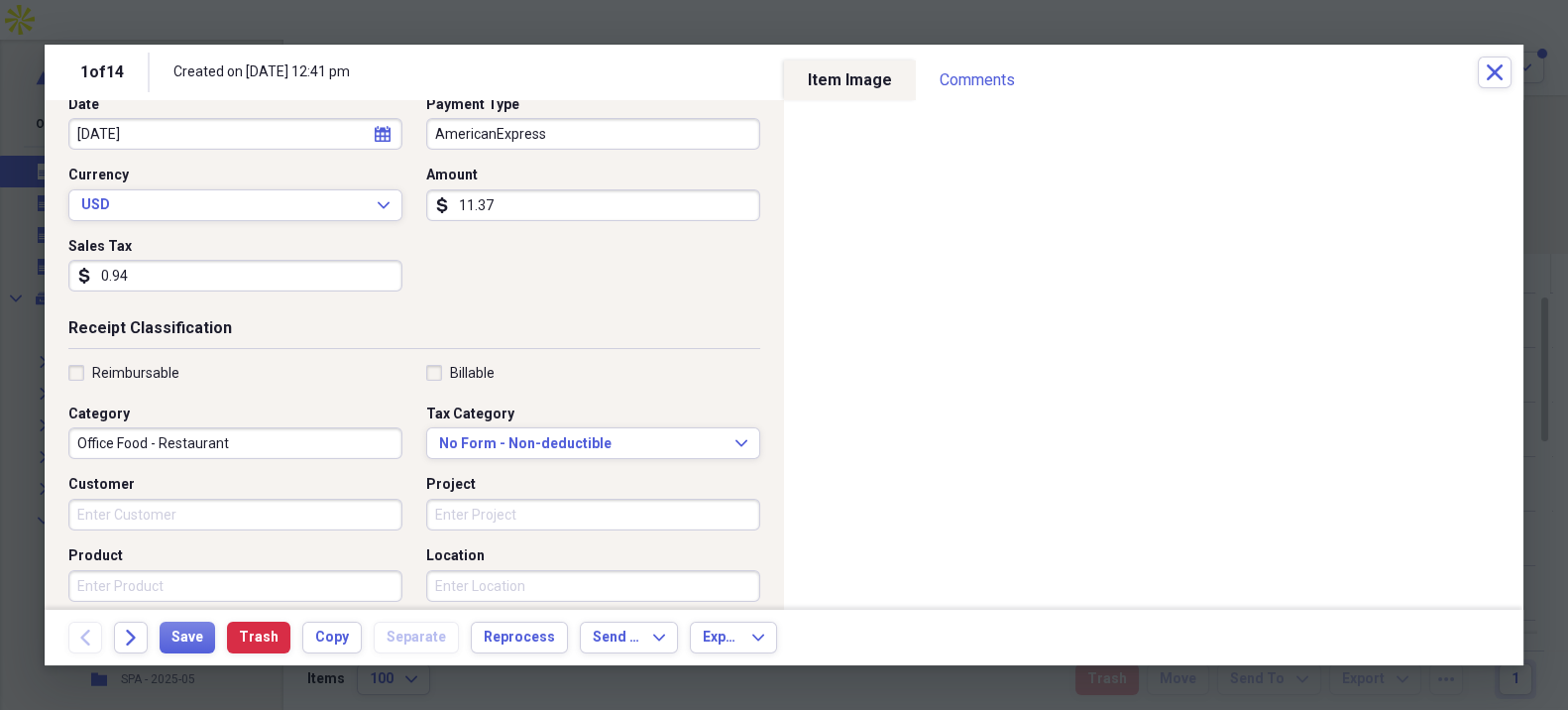 click on "Reimbursable" at bounding box center (136, 373) 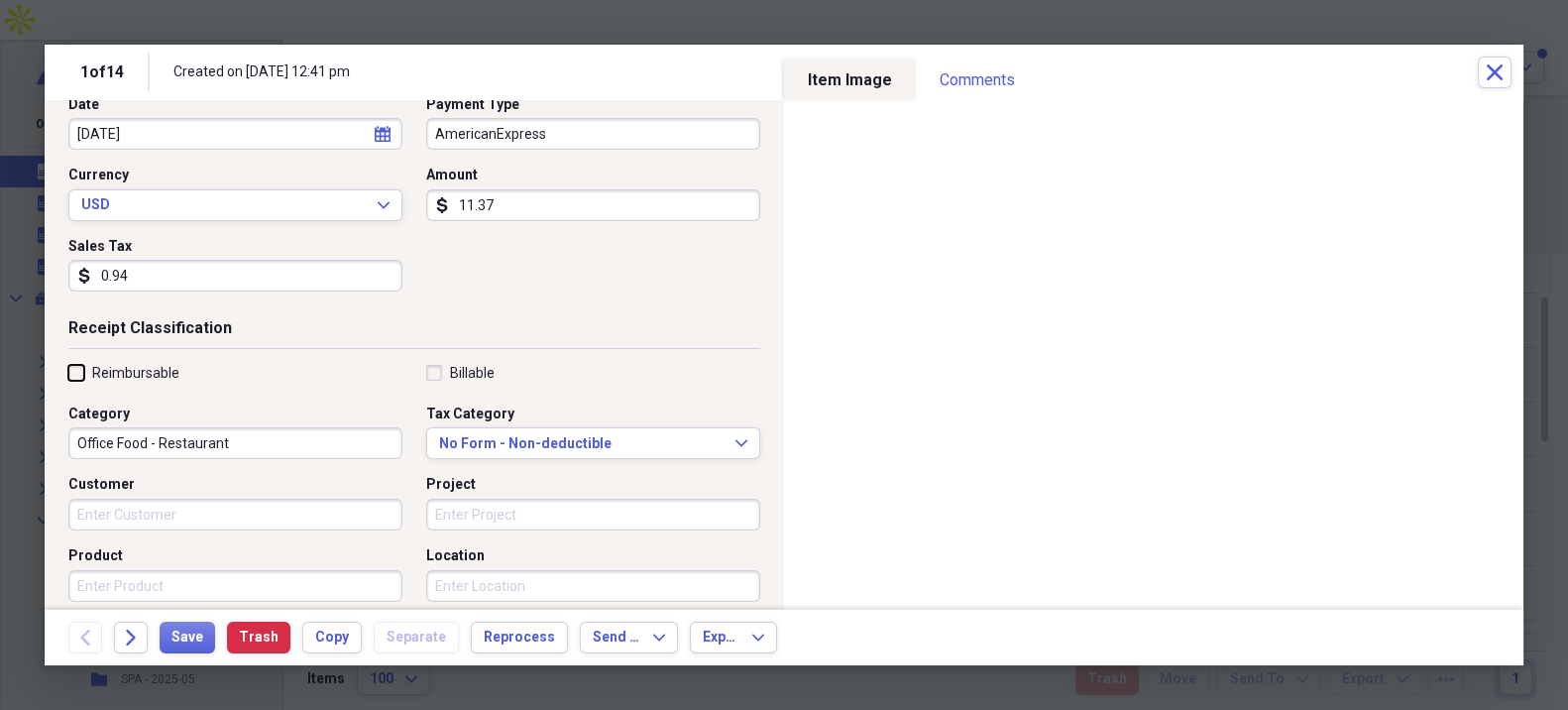 click on "Reimbursable" at bounding box center [68, 372] 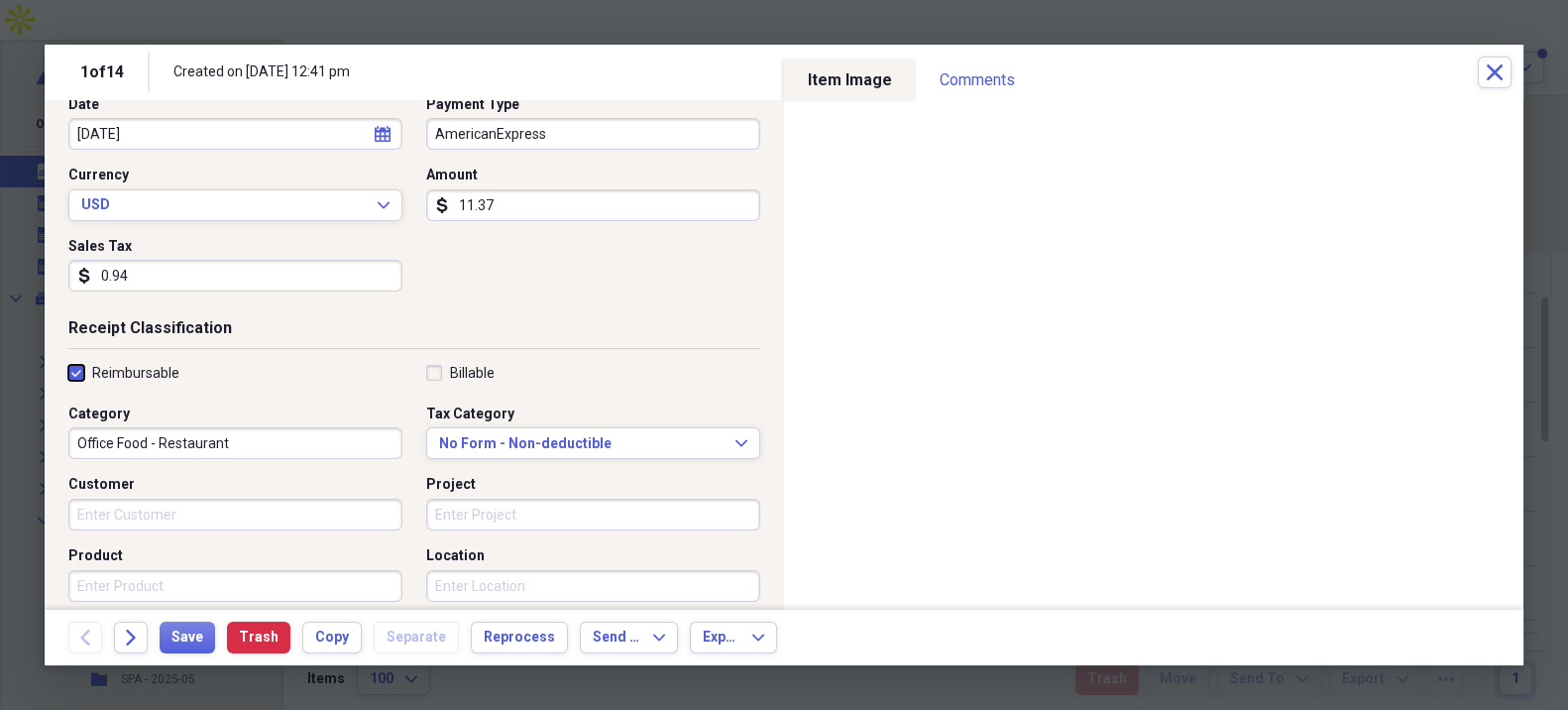 checkbox on "true" 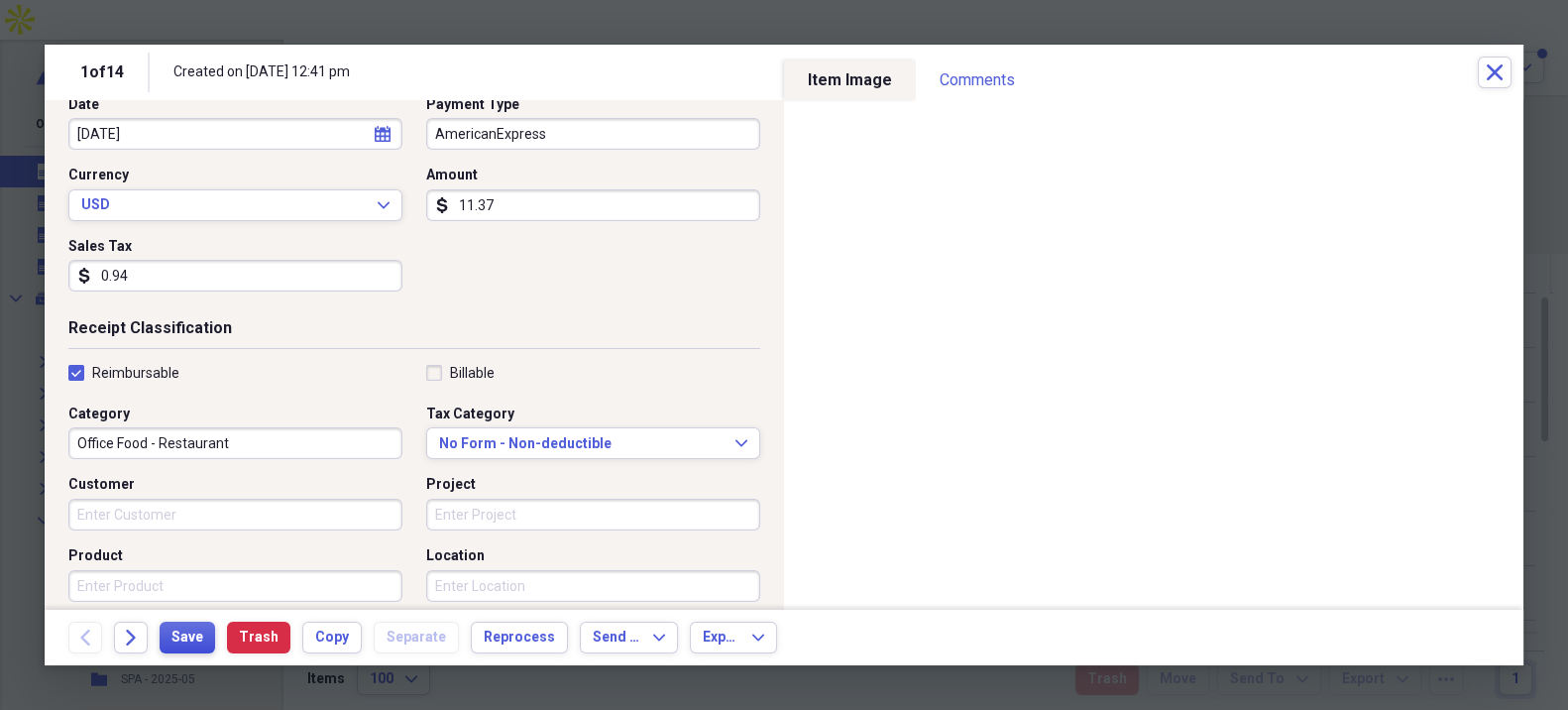 click on "Save" at bounding box center (187, 638) 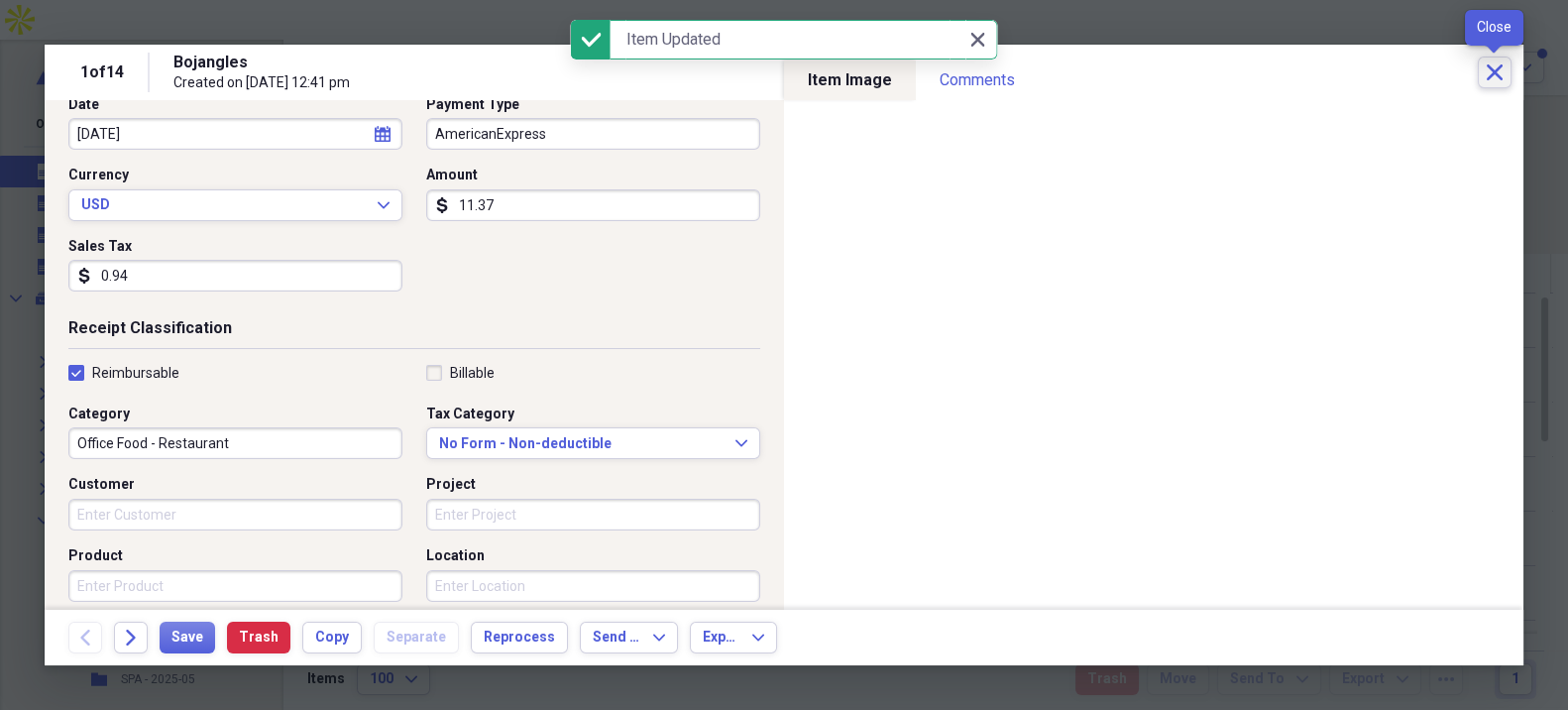 click on "Close" 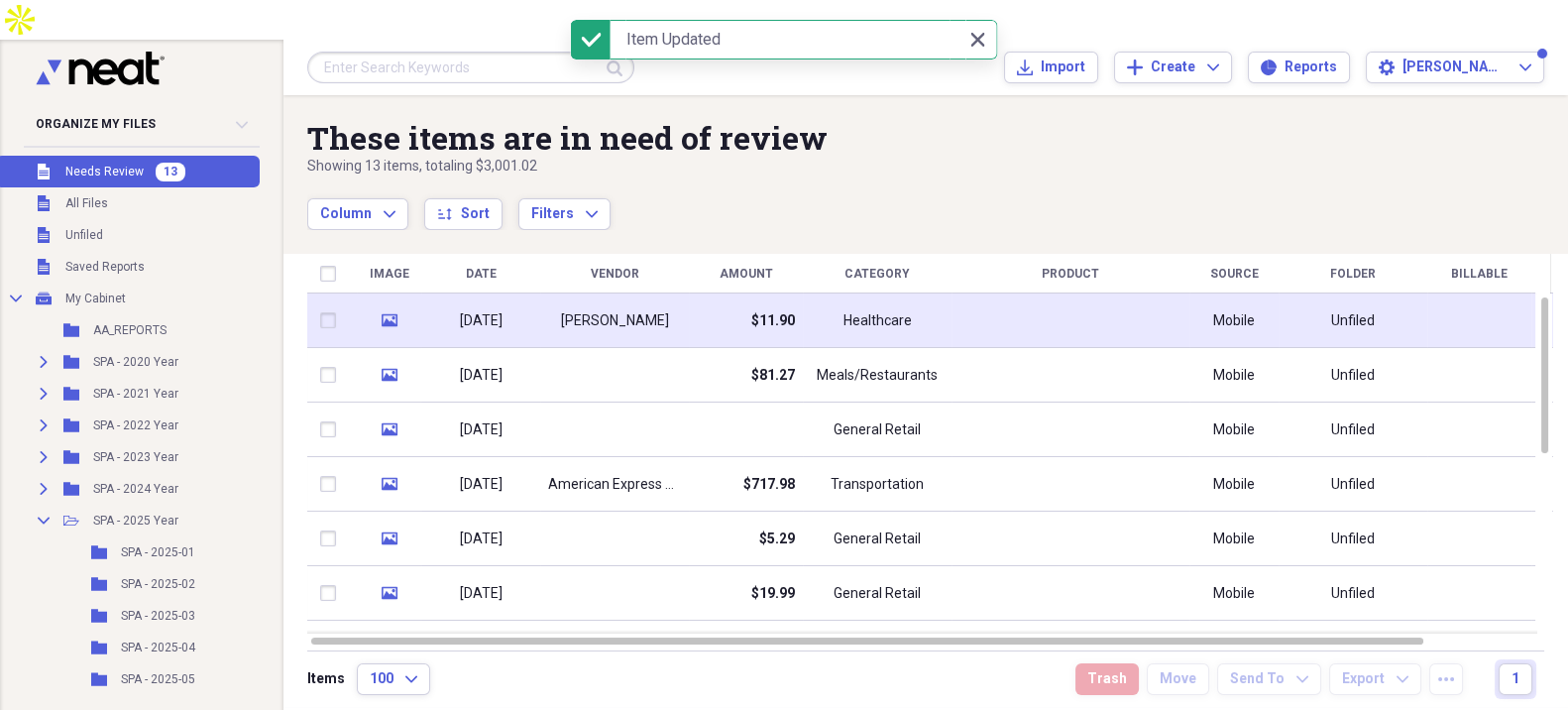 click on "$11.90" at bounding box center [745, 320] 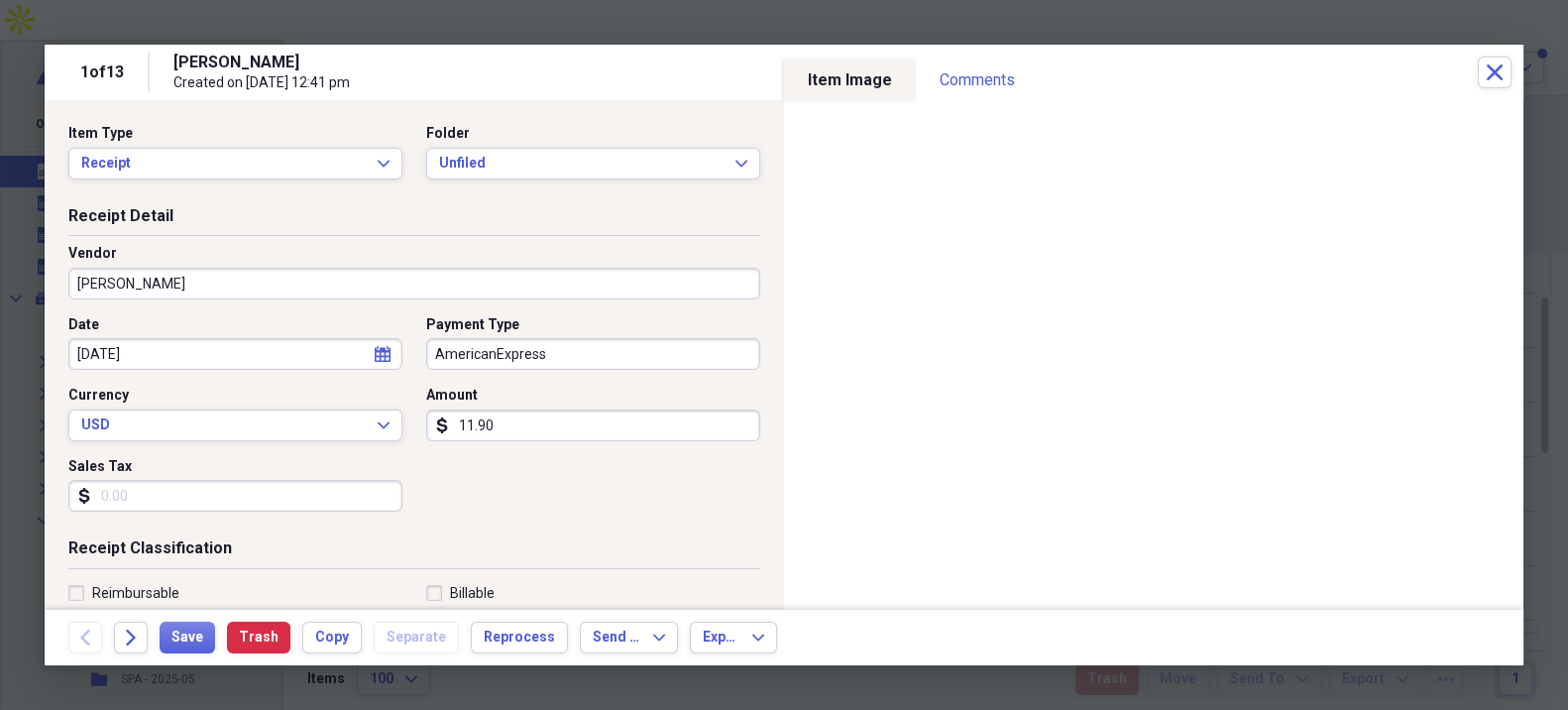 click on "[PERSON_NAME]" at bounding box center (414, 284) 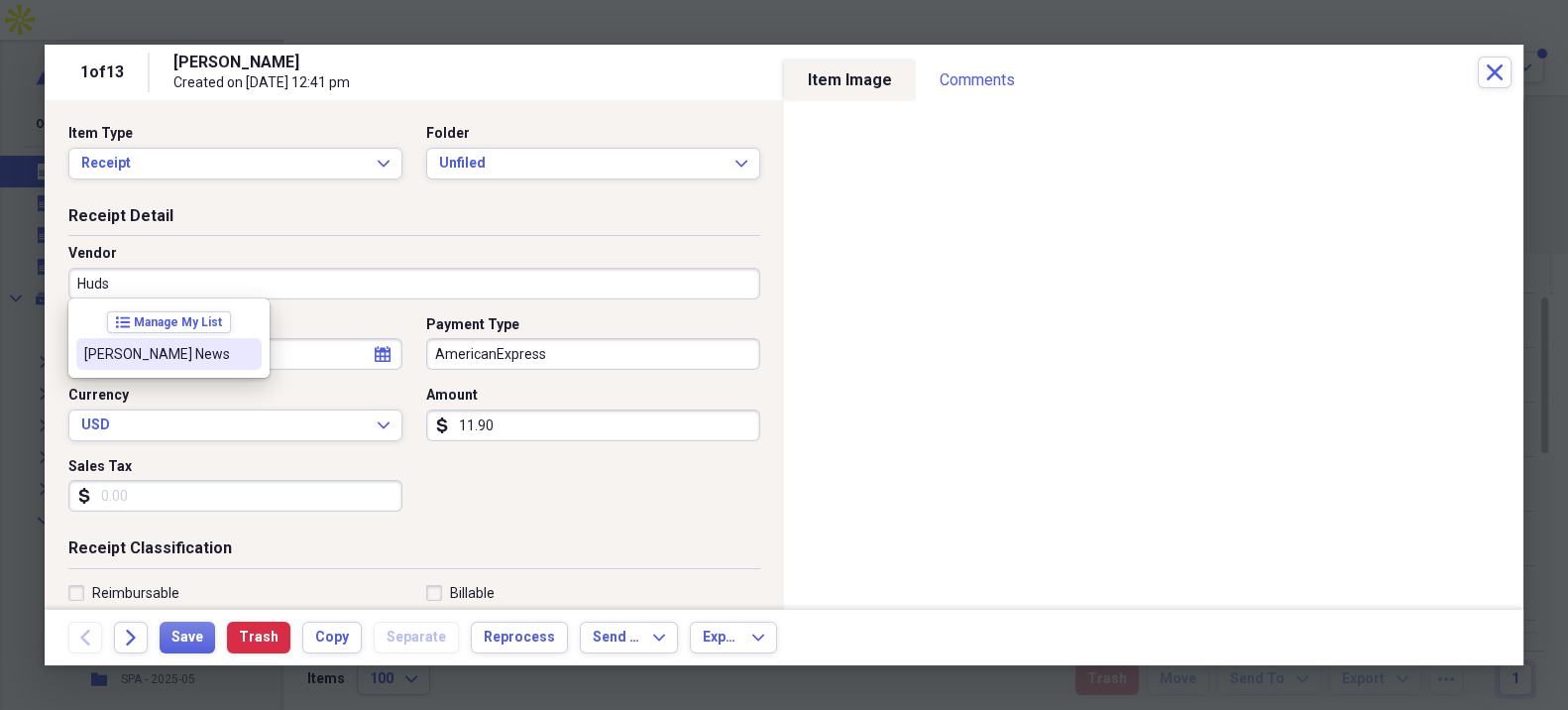 click on "[PERSON_NAME] News" at bounding box center (157, 354) 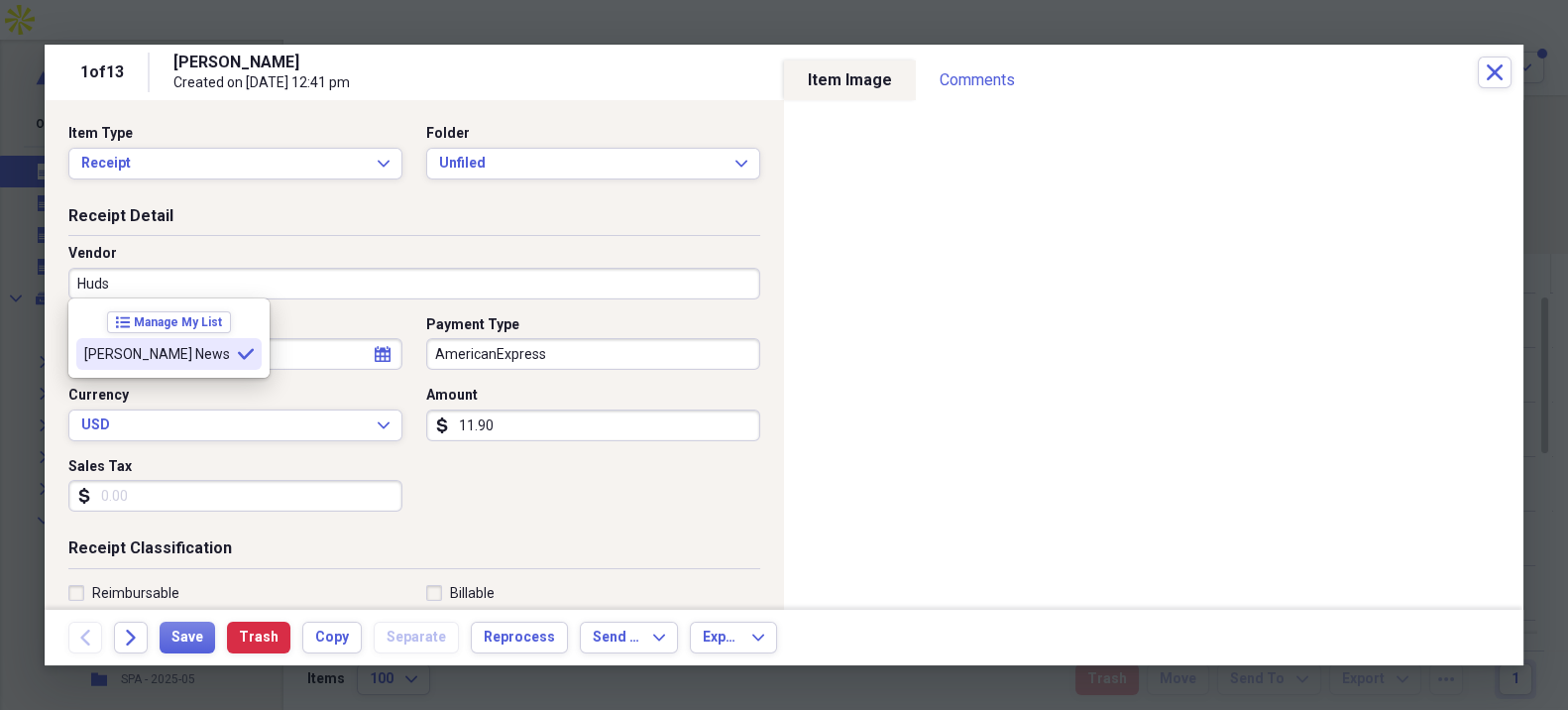 type on "[PERSON_NAME] News" 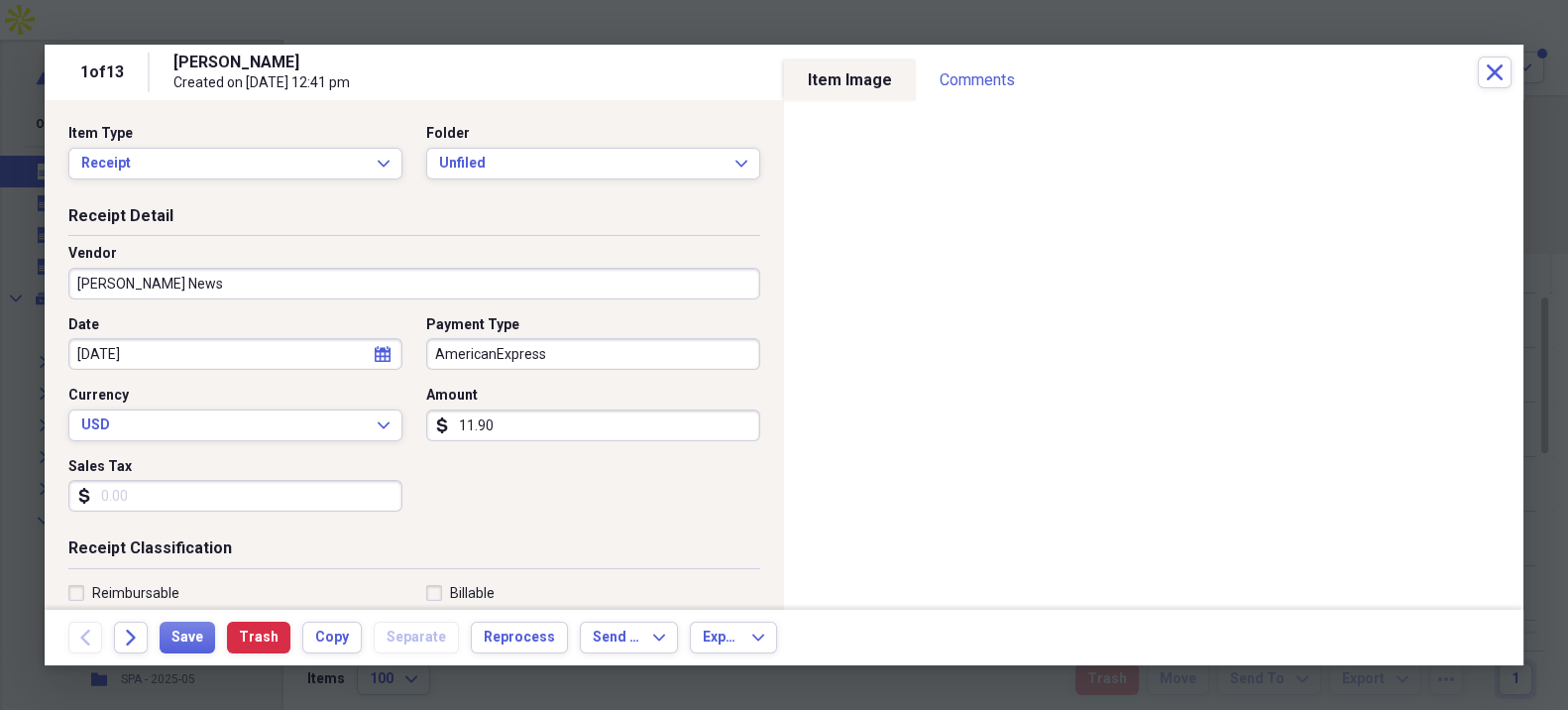 type on "Office Supplies" 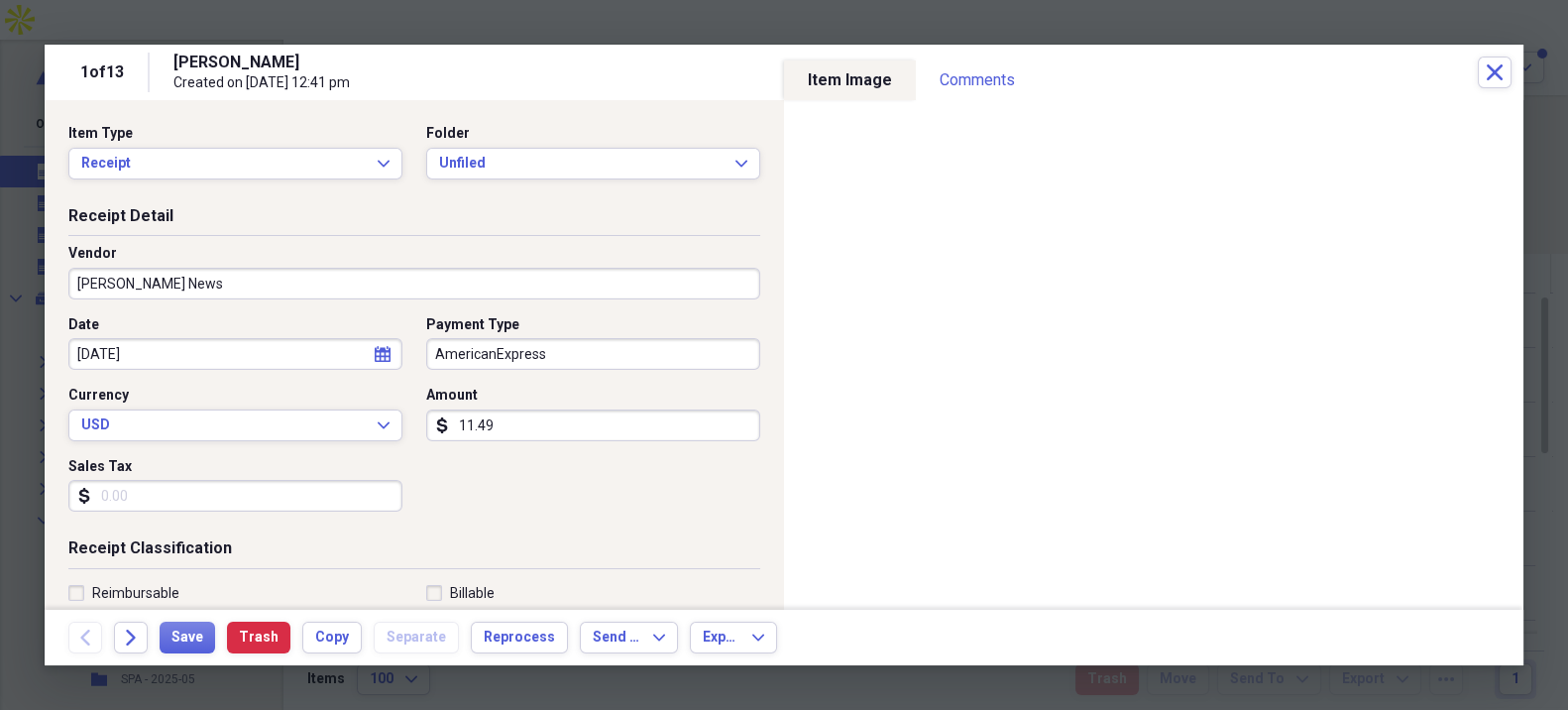 type on "11.49" 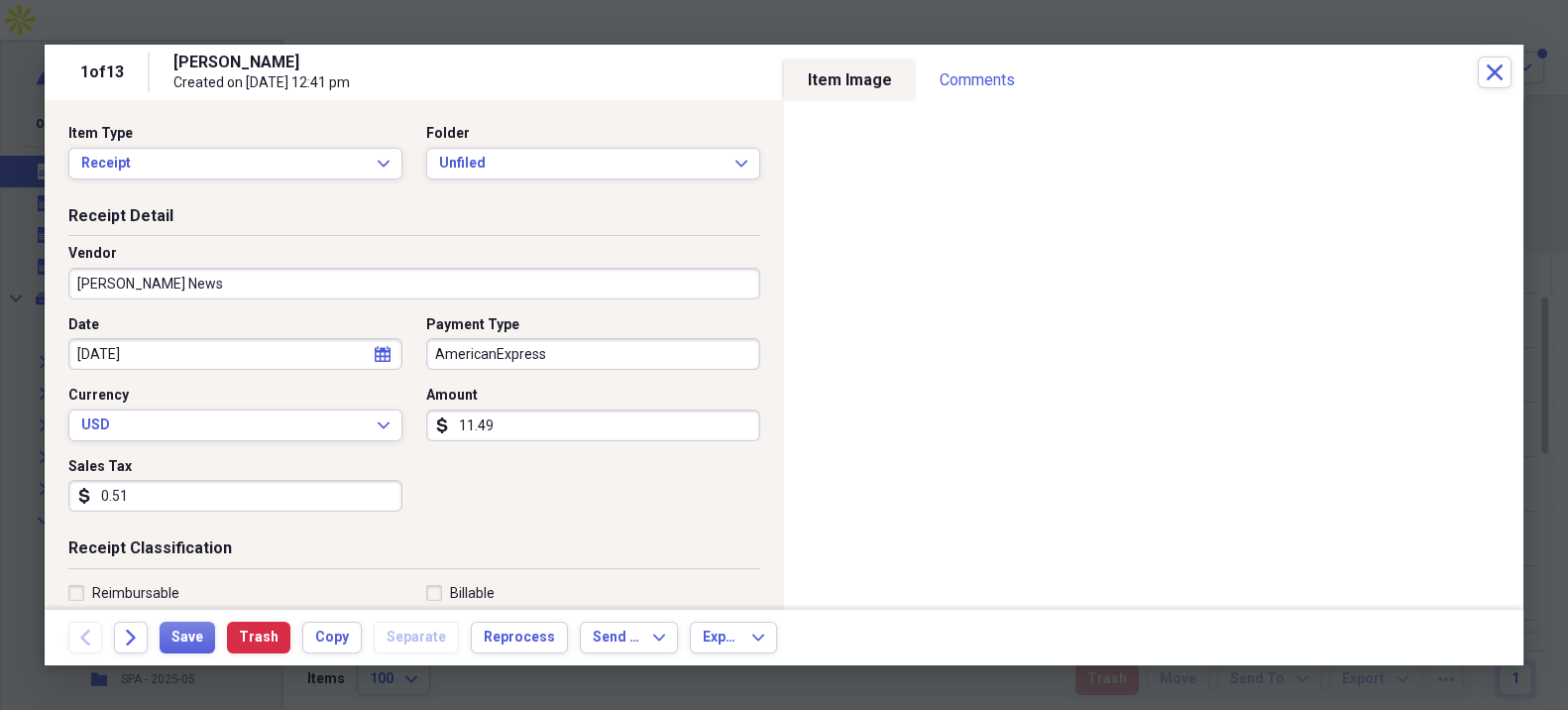 type on "0.51" 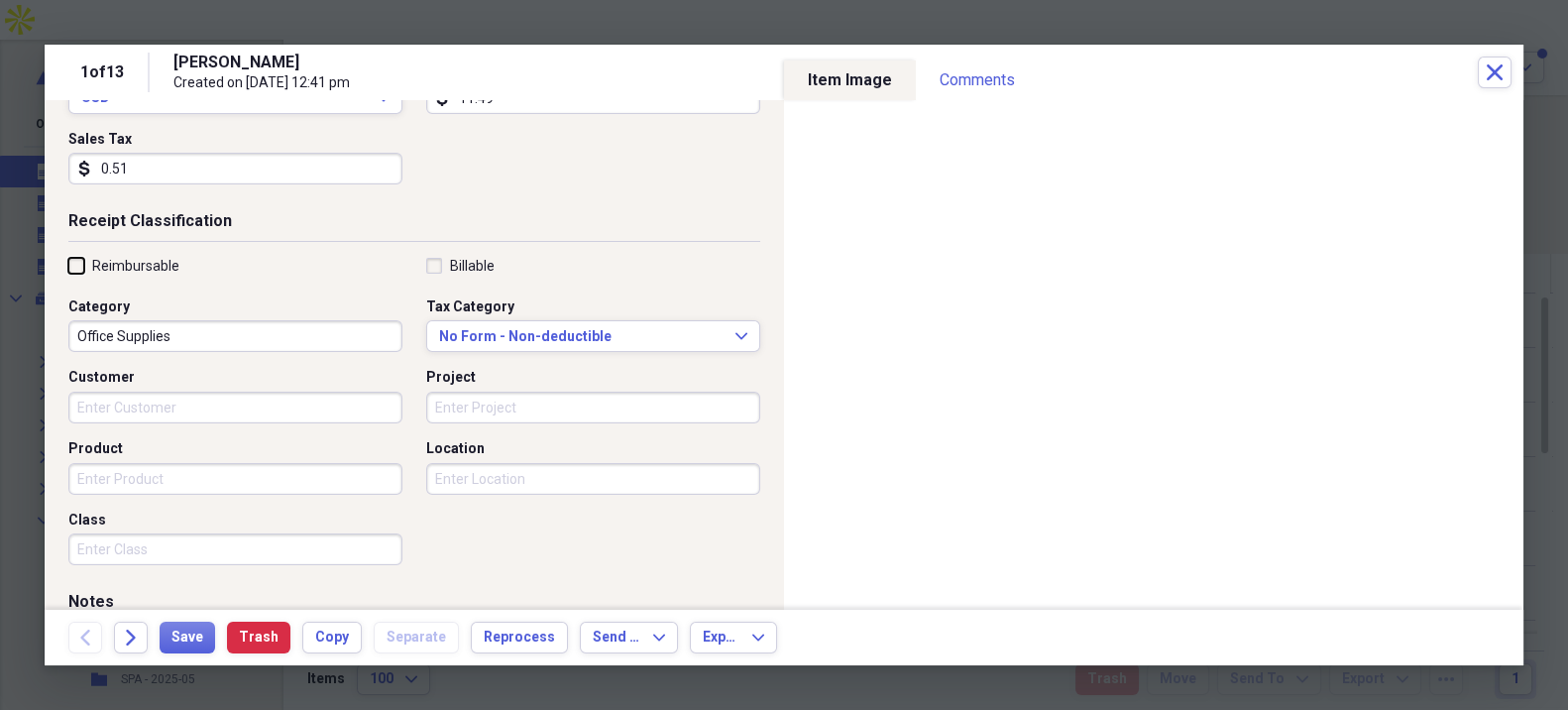 scroll, scrollTop: 330, scrollLeft: 0, axis: vertical 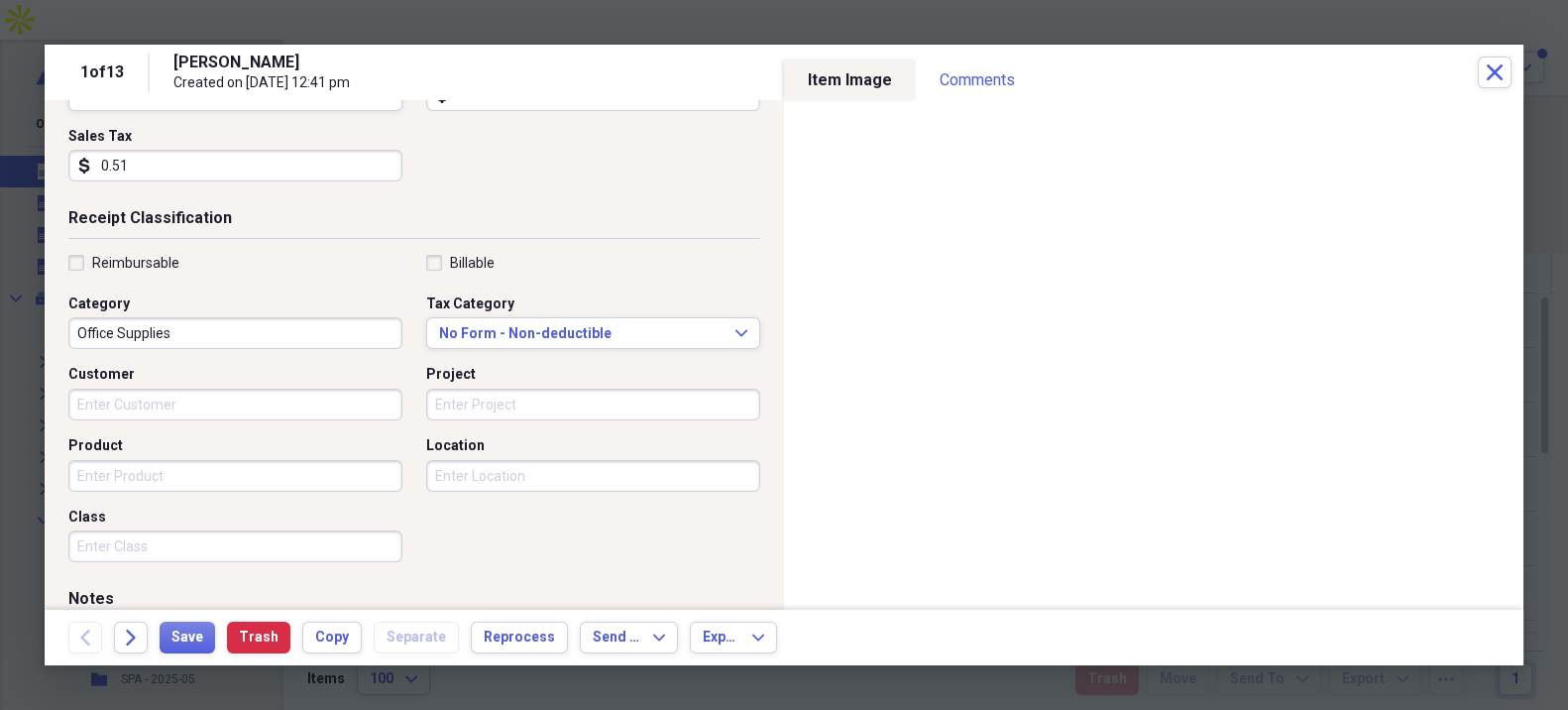click on "Reimbursable" at bounding box center (136, 263) 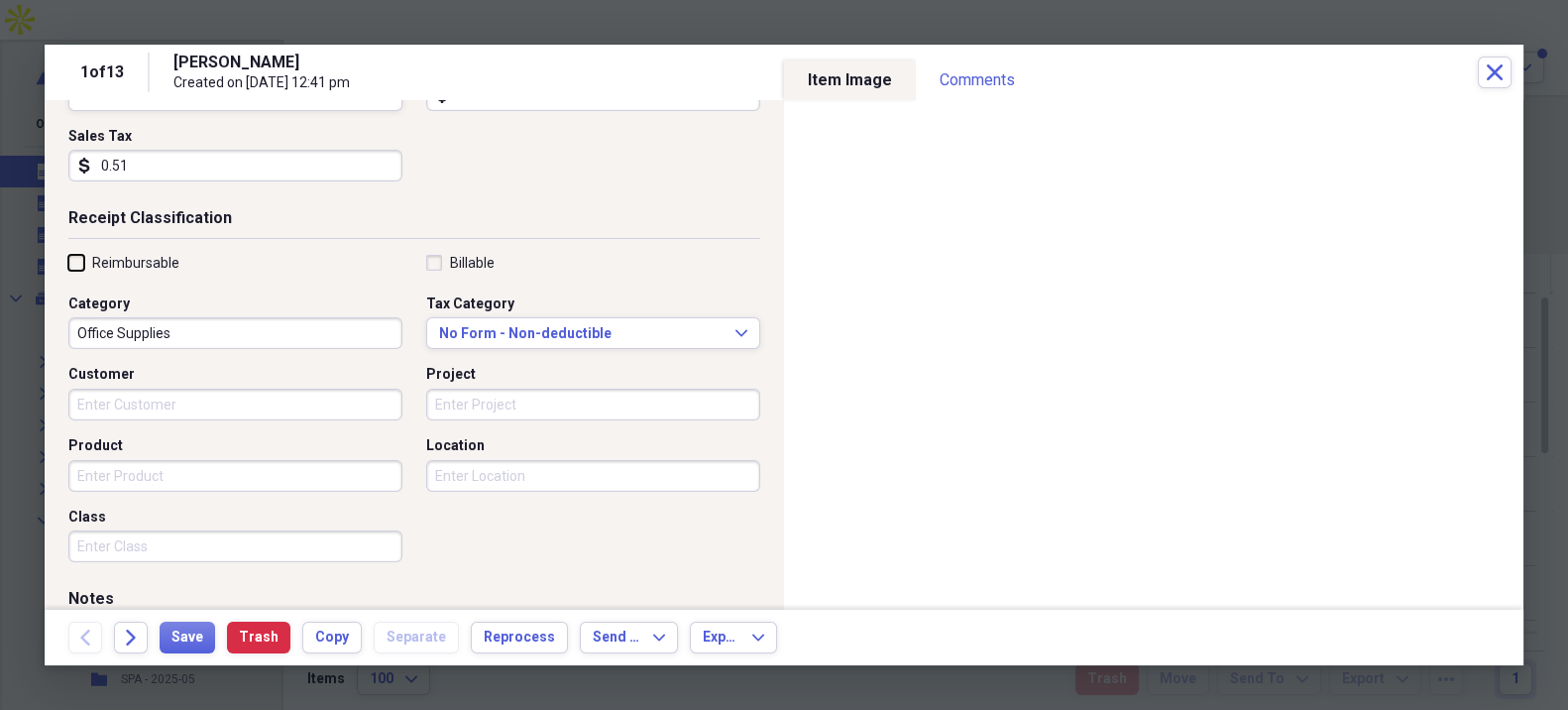click on "Reimbursable" at bounding box center [68, 262] 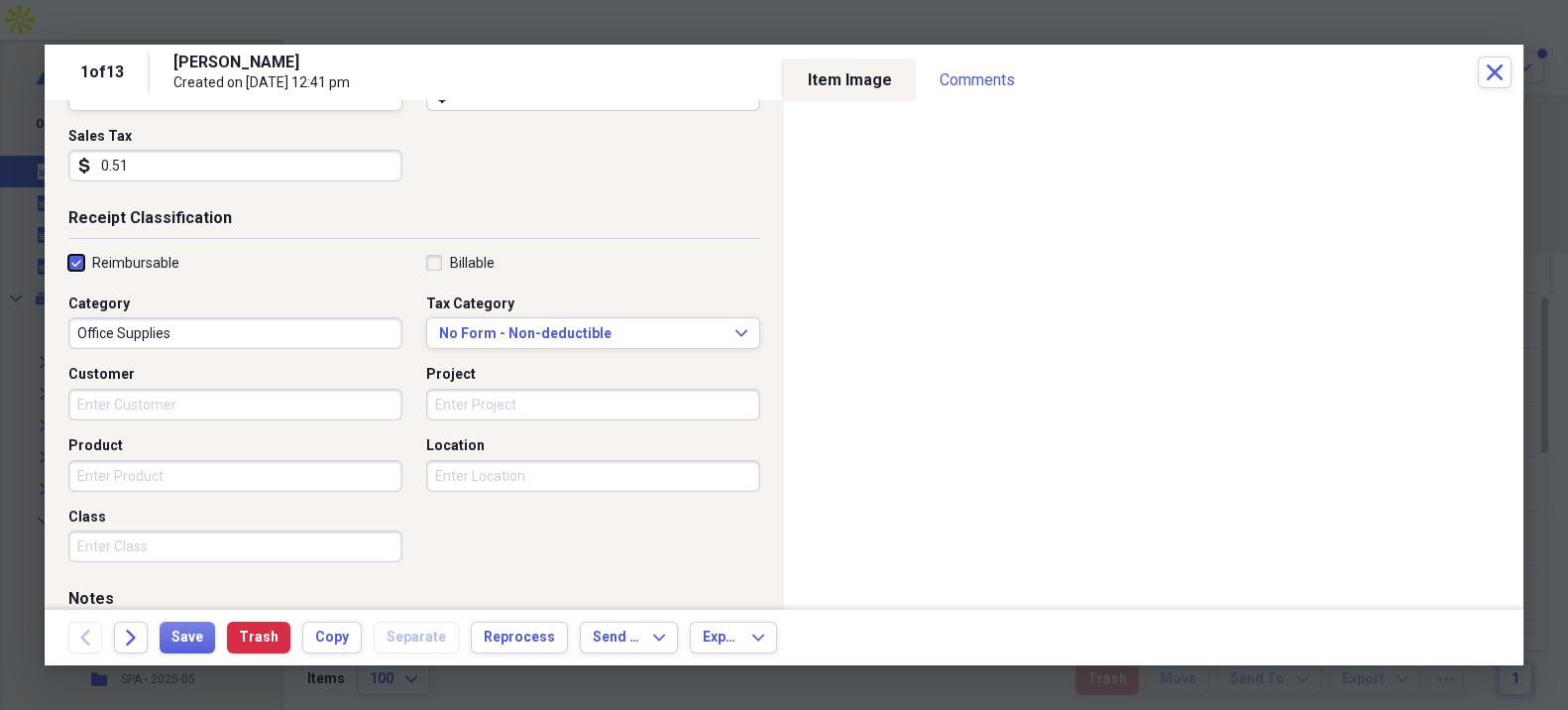 checkbox on "true" 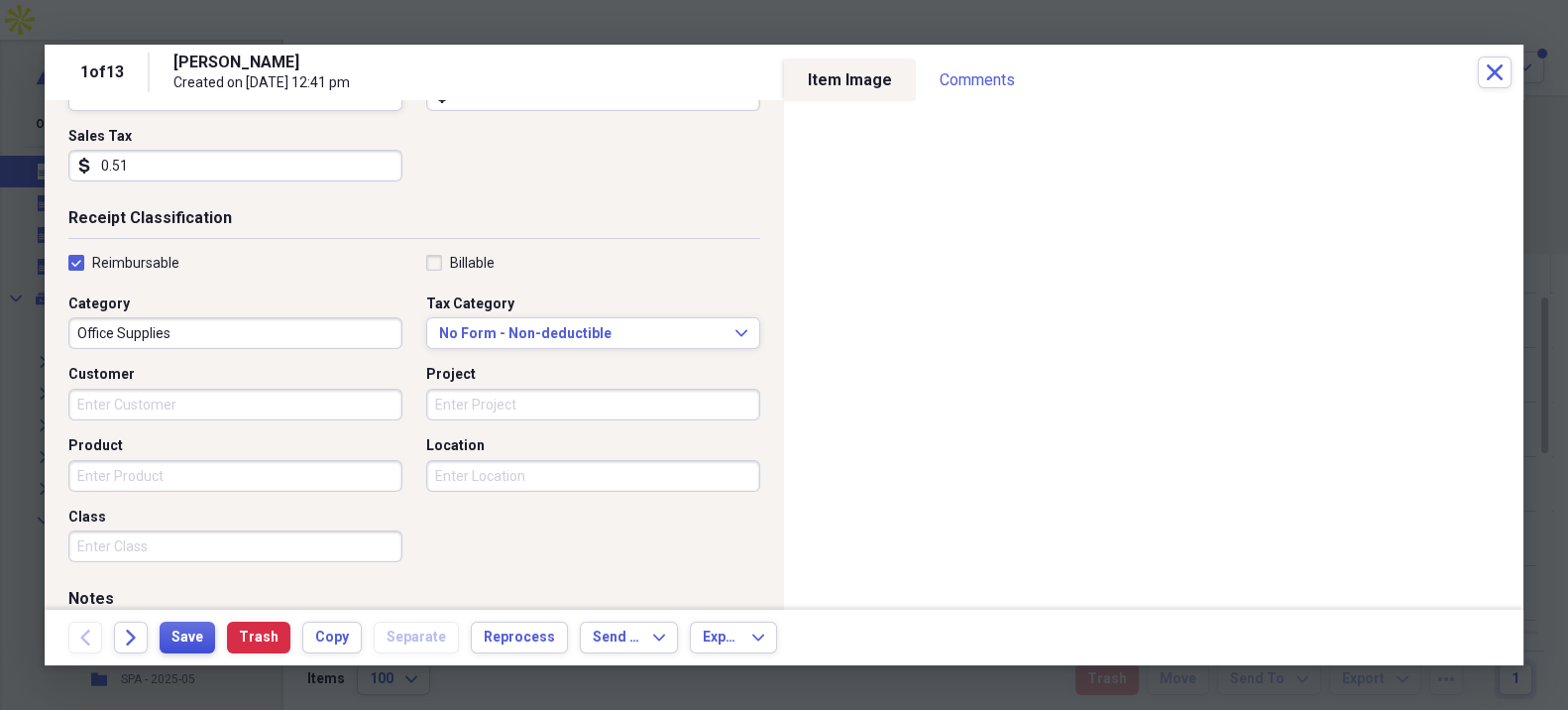 click on "Save" at bounding box center [187, 638] 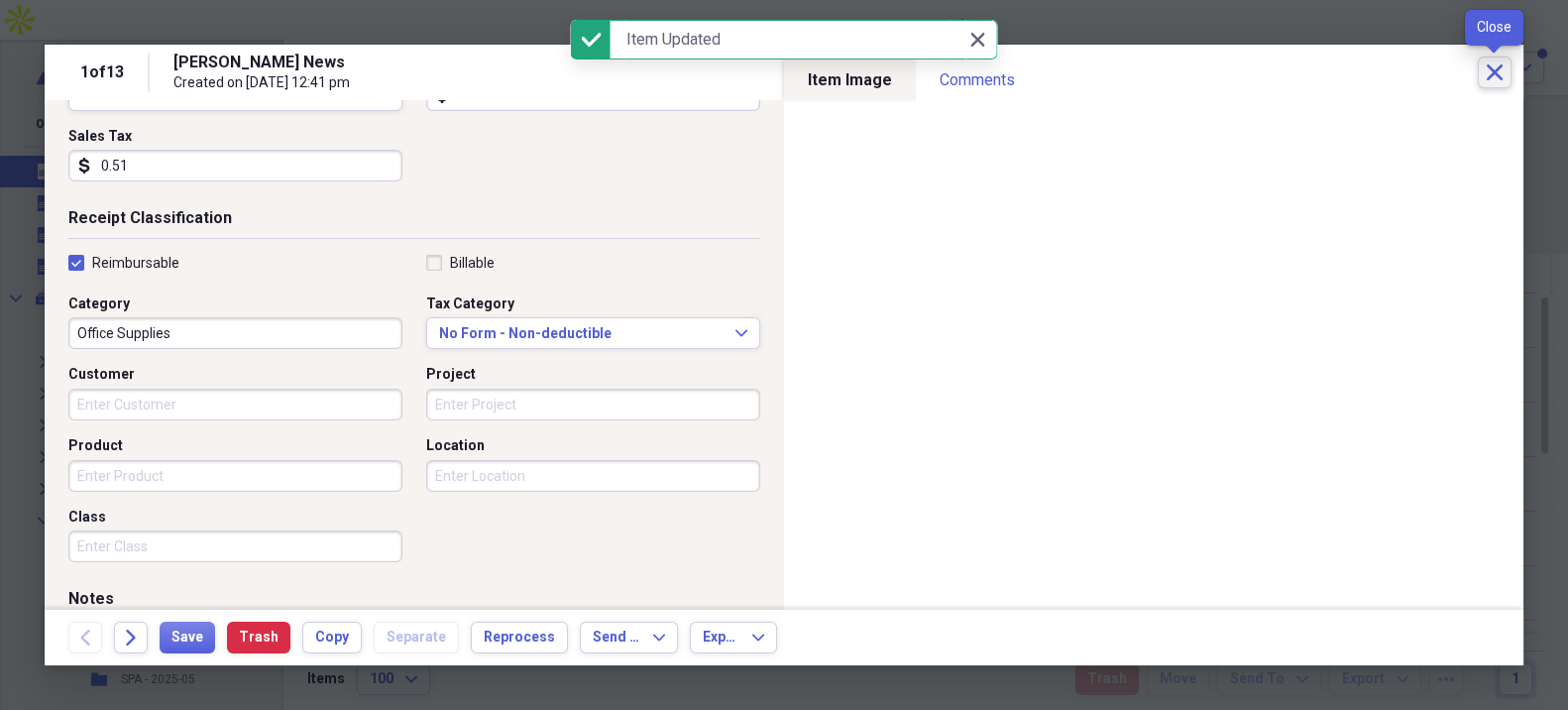 click 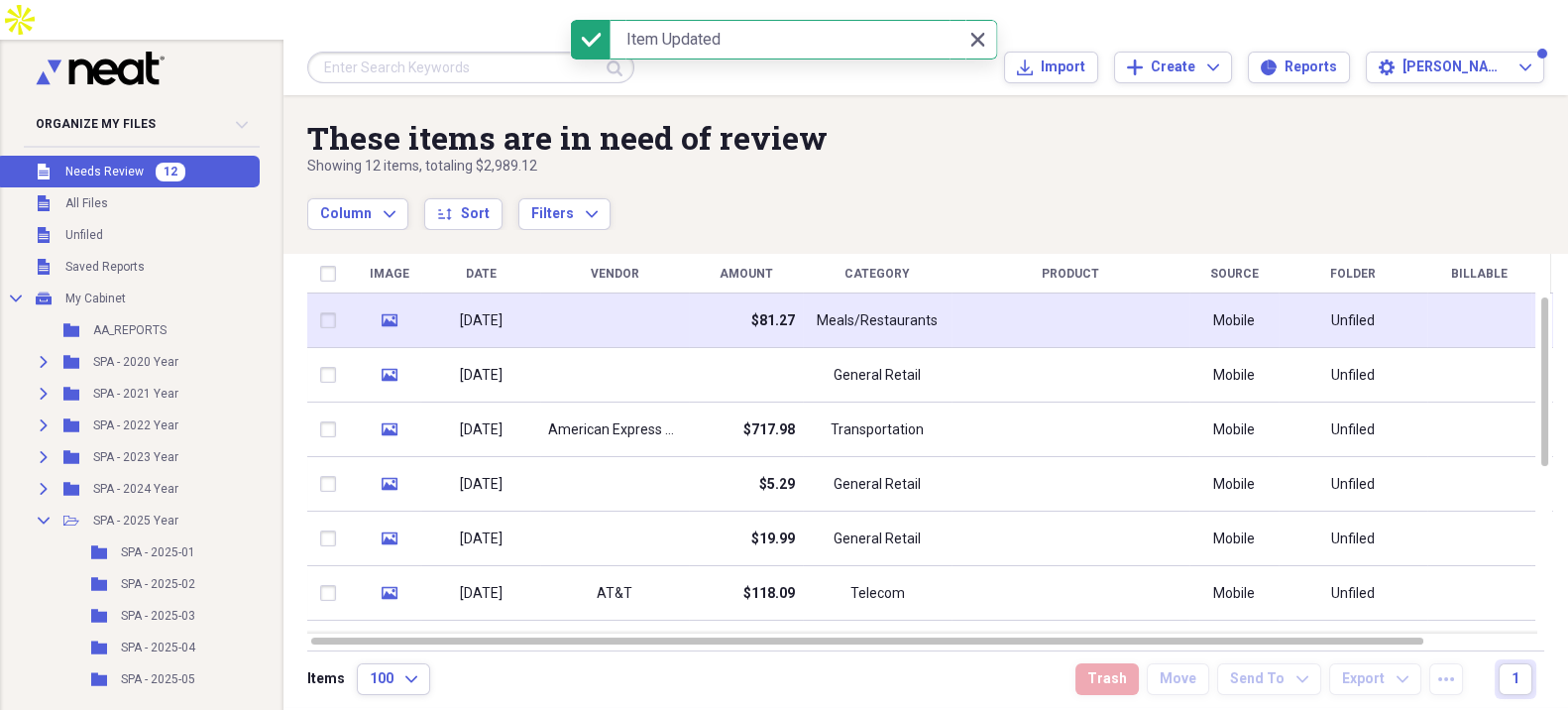 click at bounding box center [615, 320] 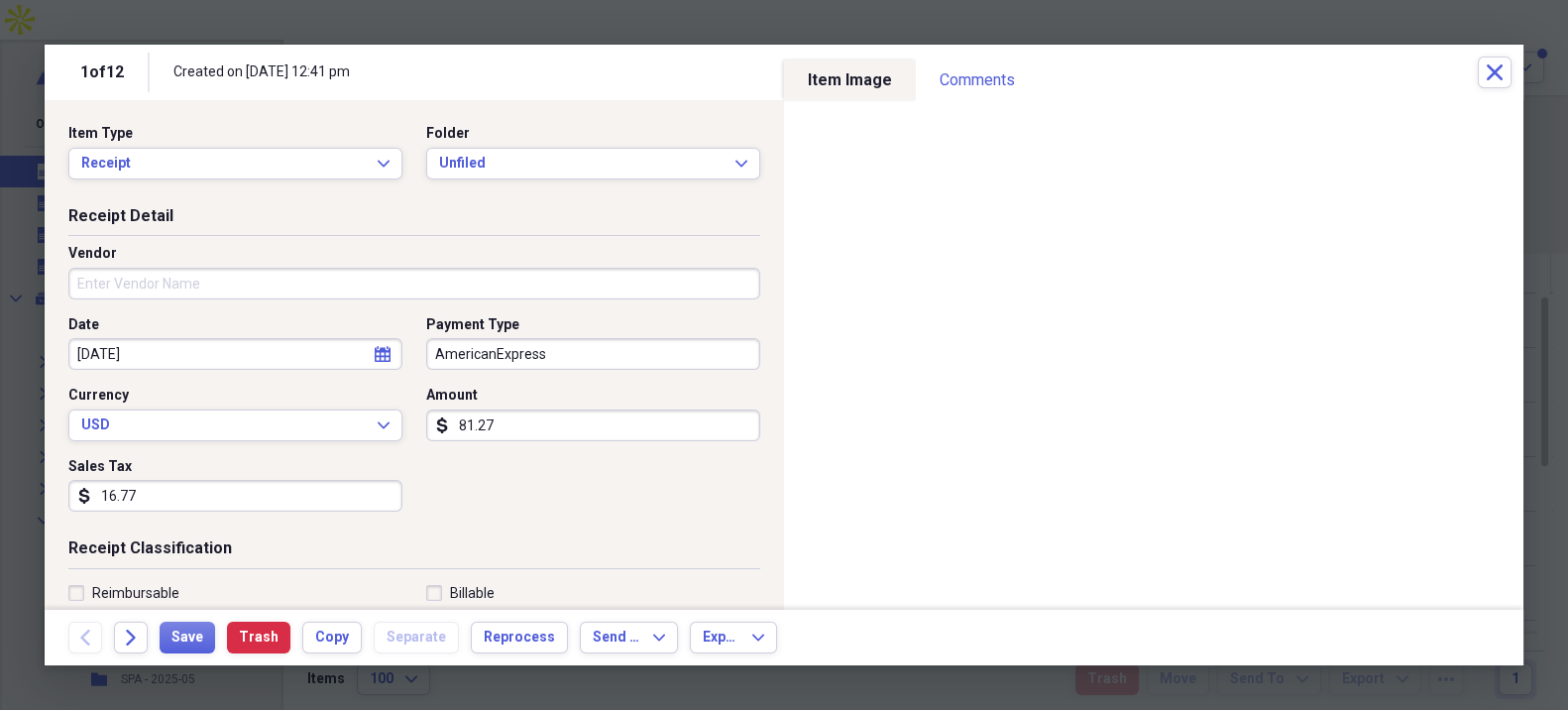 click on "Vendor" at bounding box center (414, 284) 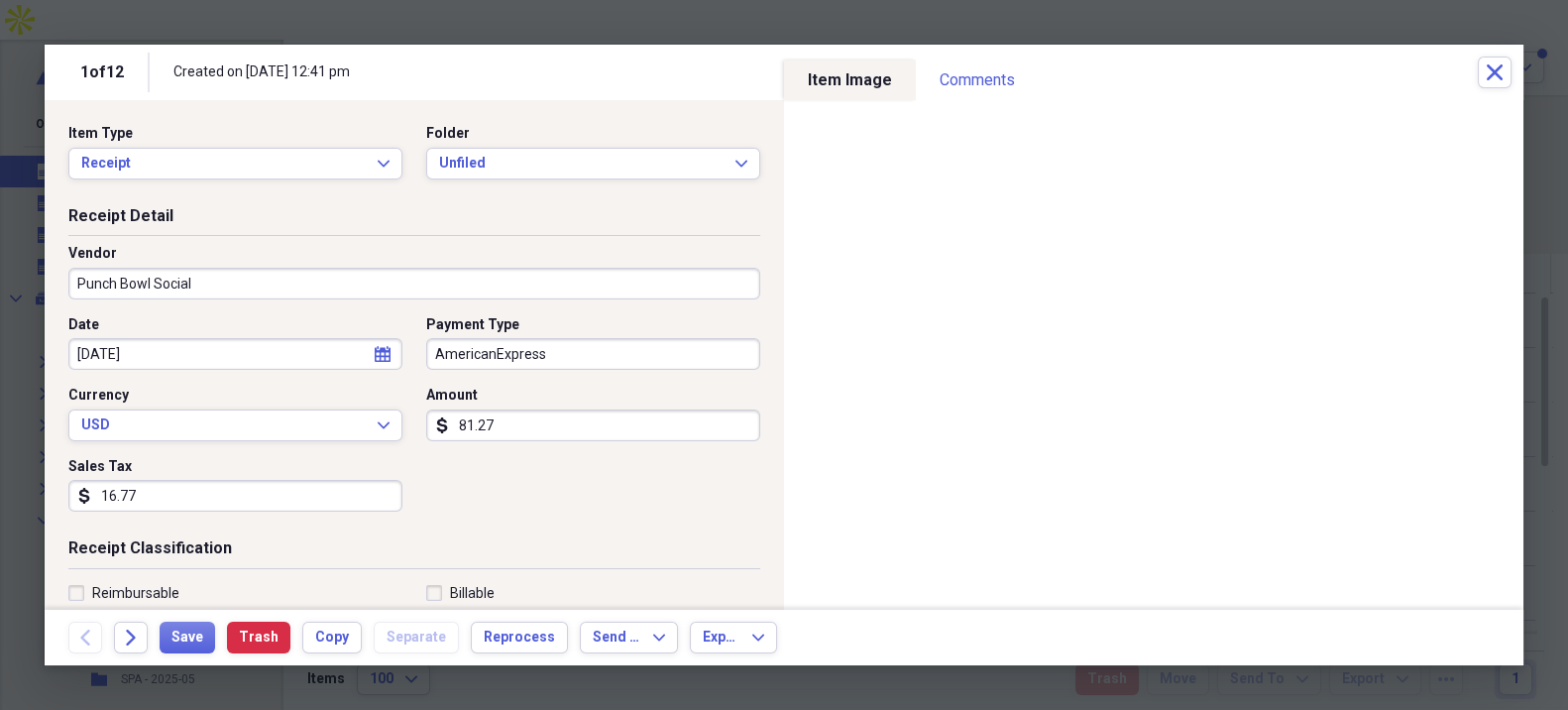 type on "Punch Bowl Social" 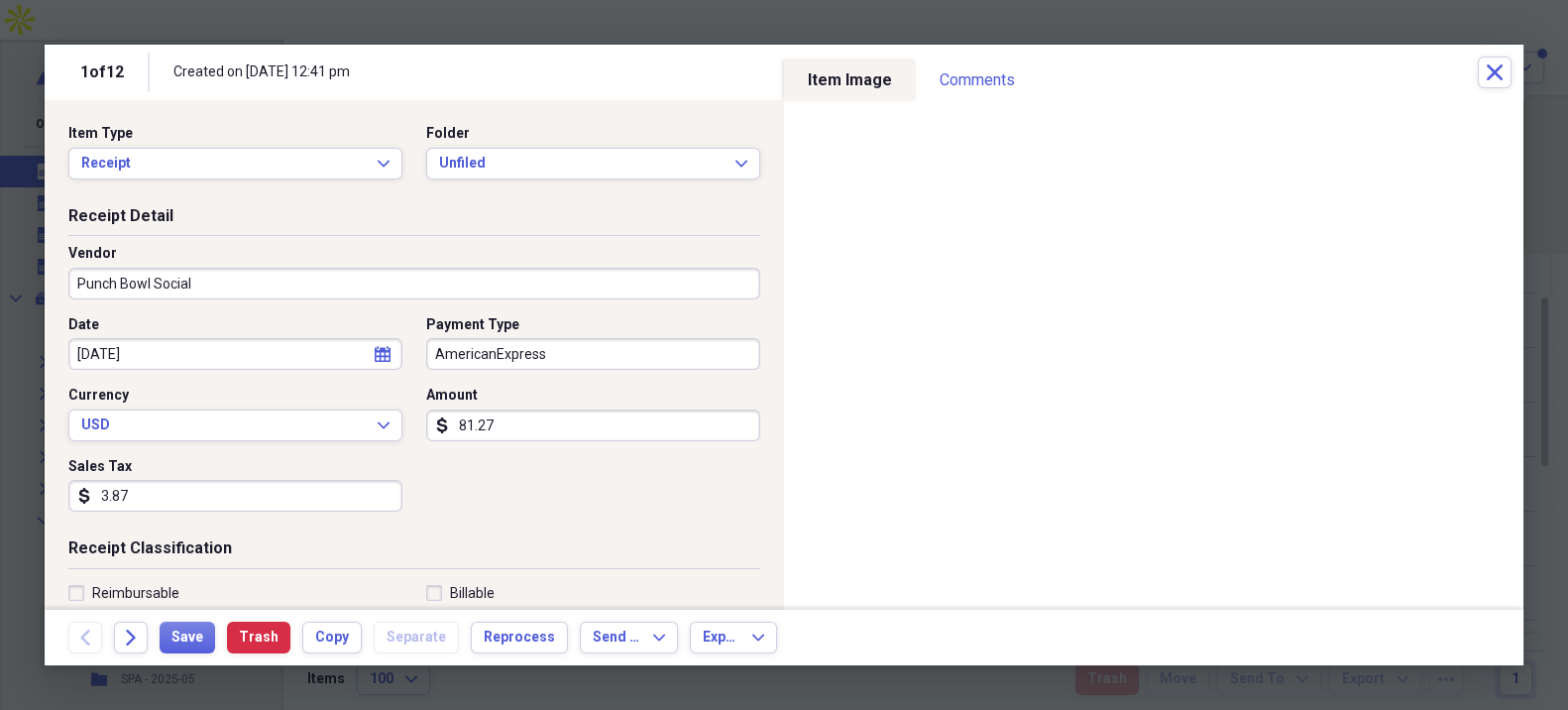 type on "3.87" 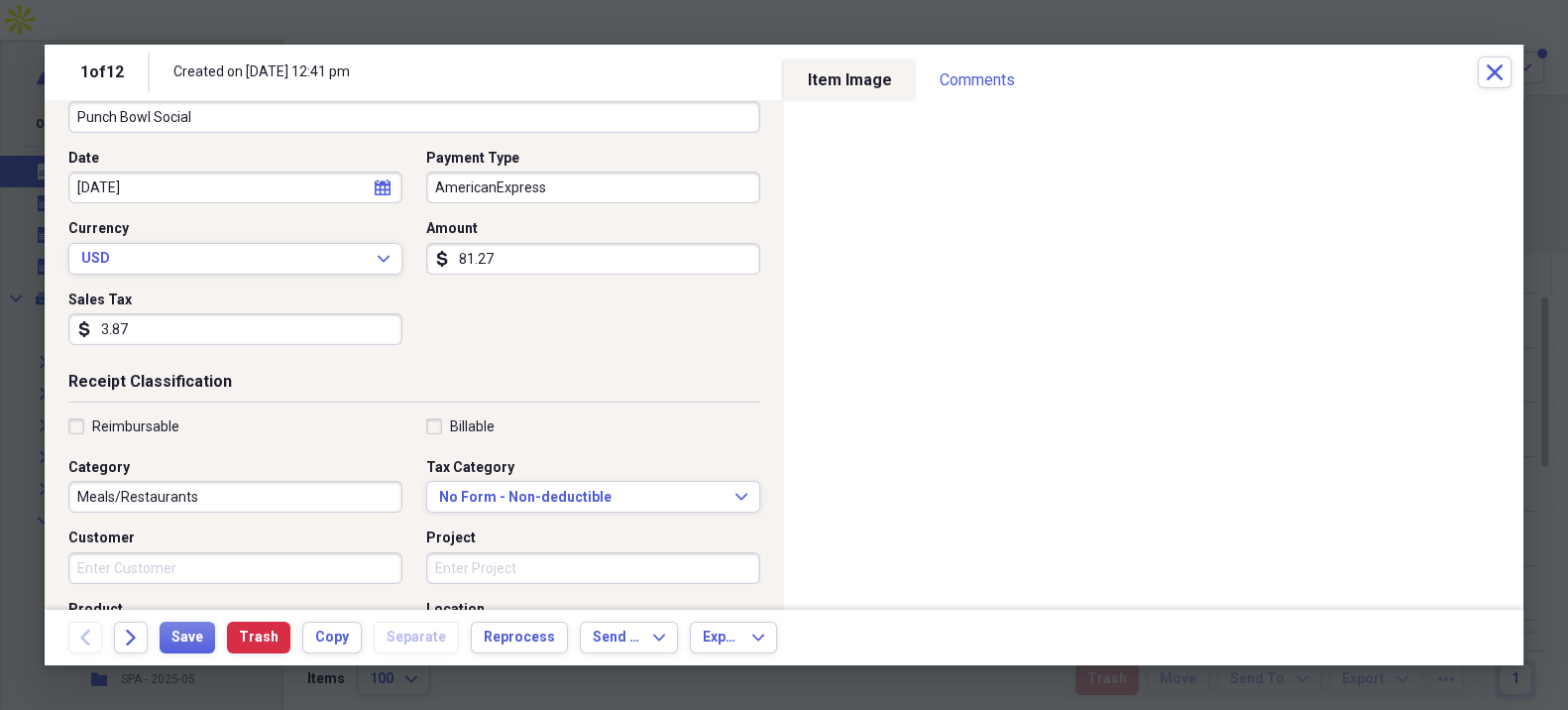 scroll, scrollTop: 220, scrollLeft: 0, axis: vertical 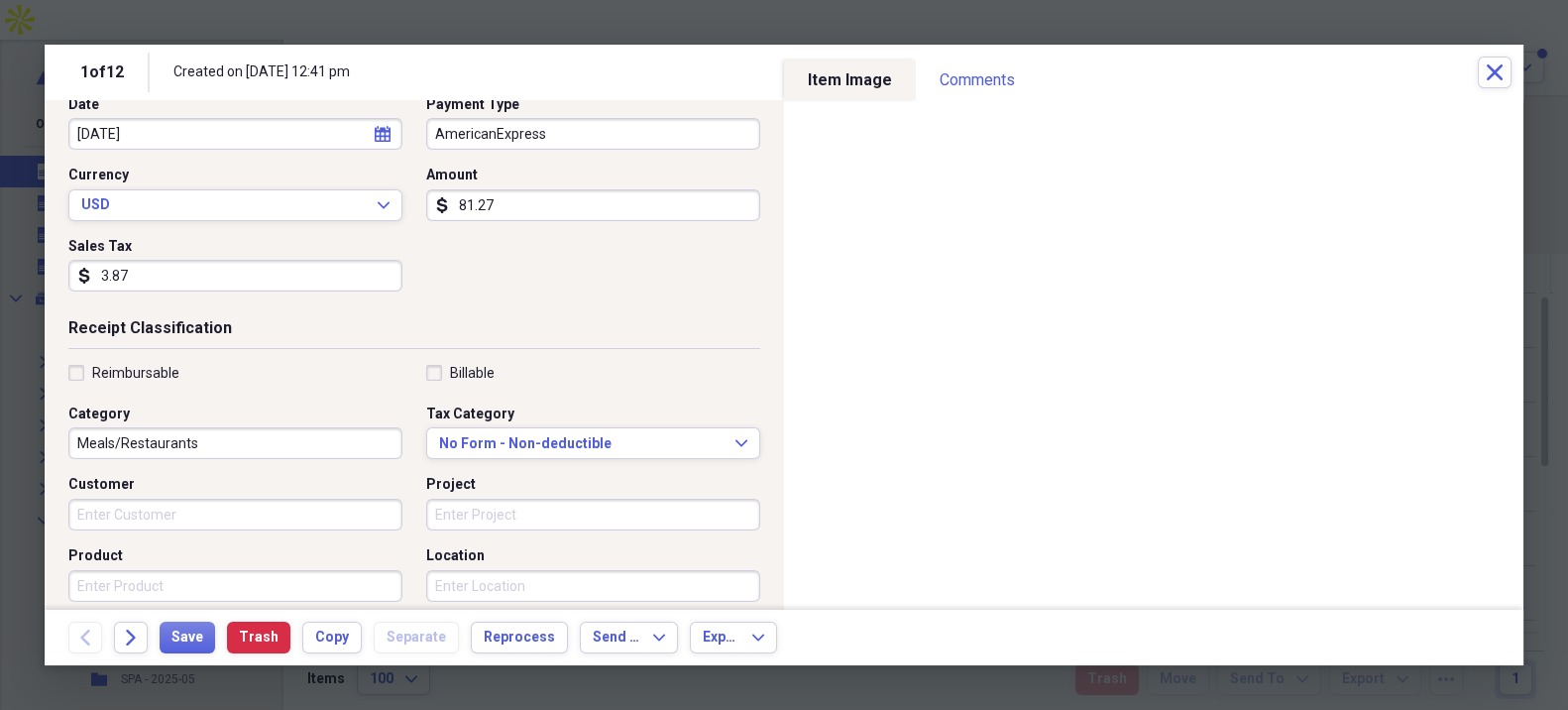 click on "Reimbursable" at bounding box center [124, 373] 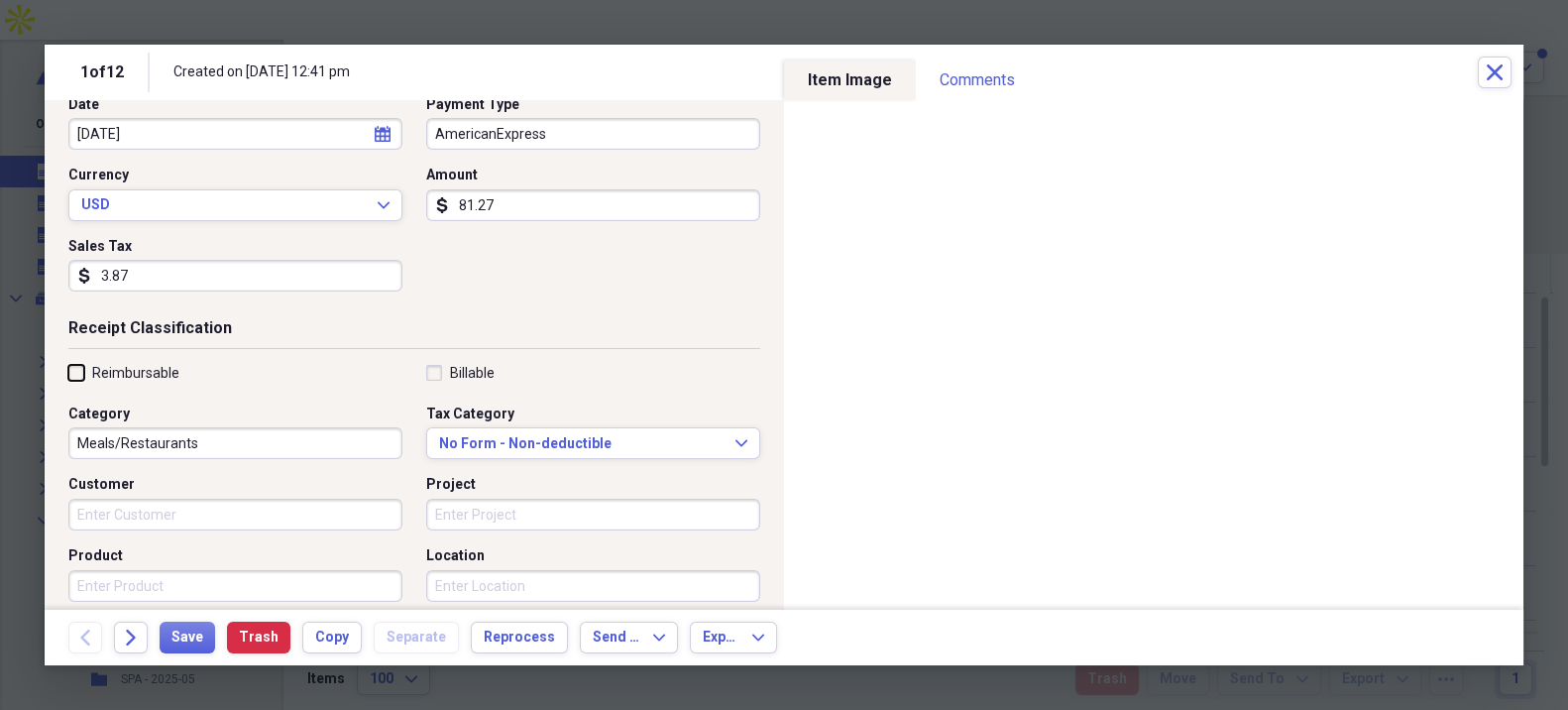click on "Reimbursable" at bounding box center (68, 372) 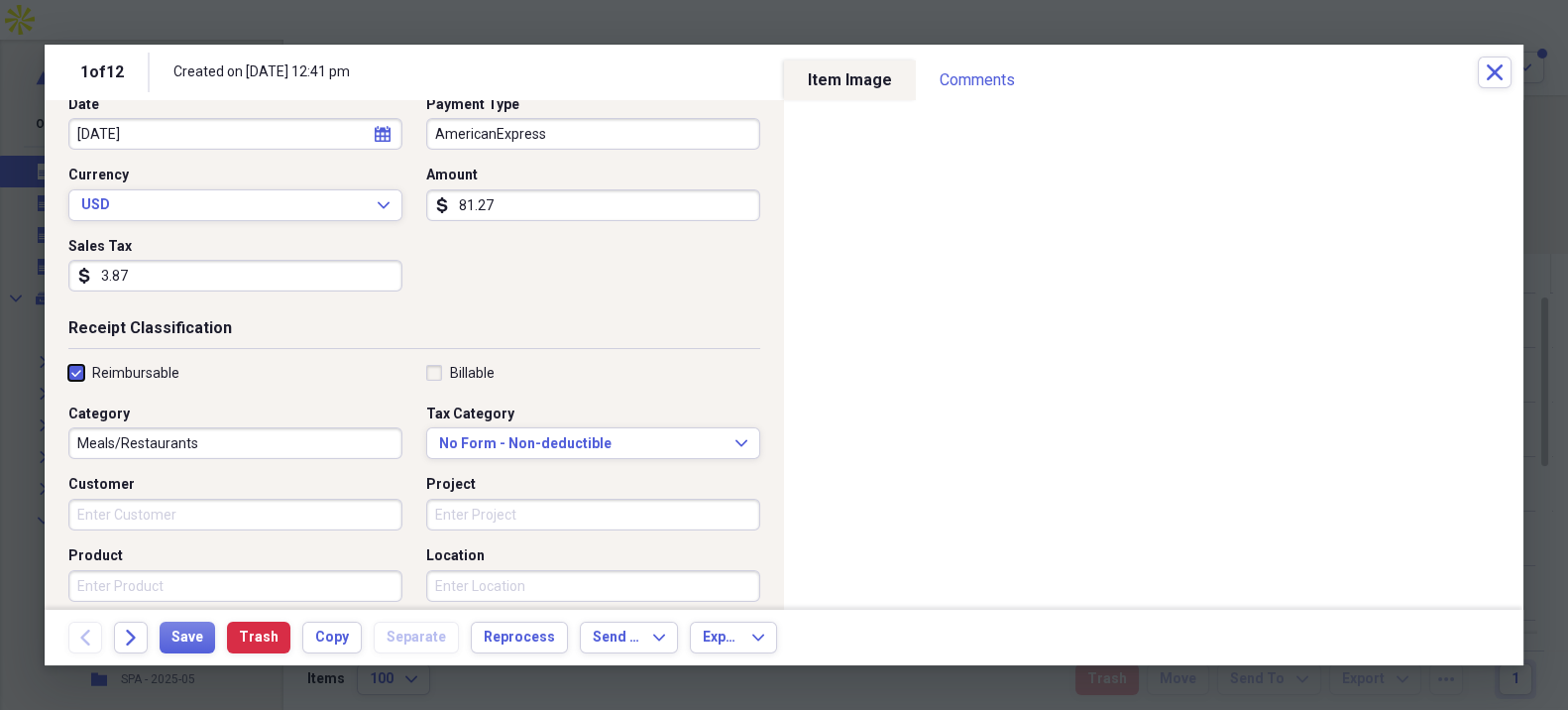 checkbox on "true" 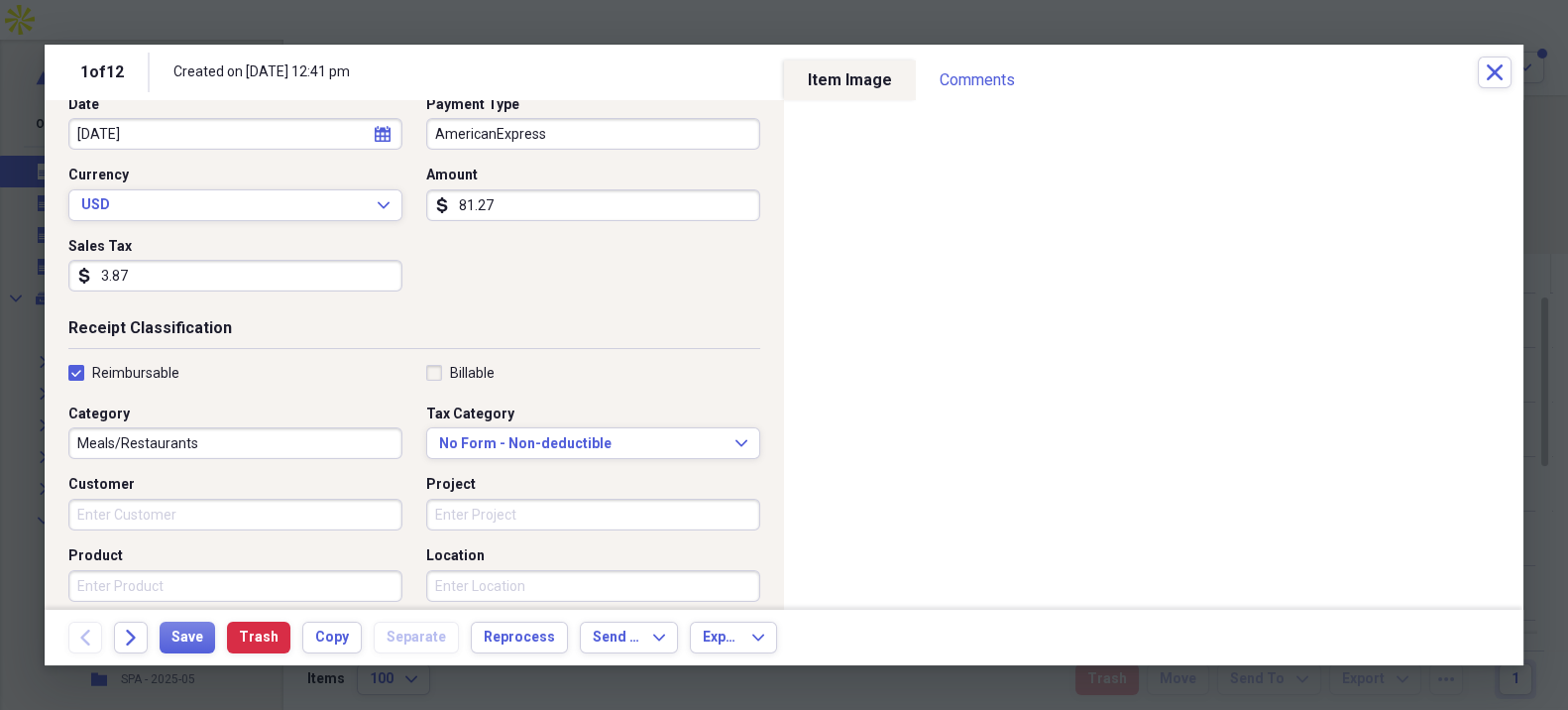 click on "Customer" at bounding box center (235, 515) 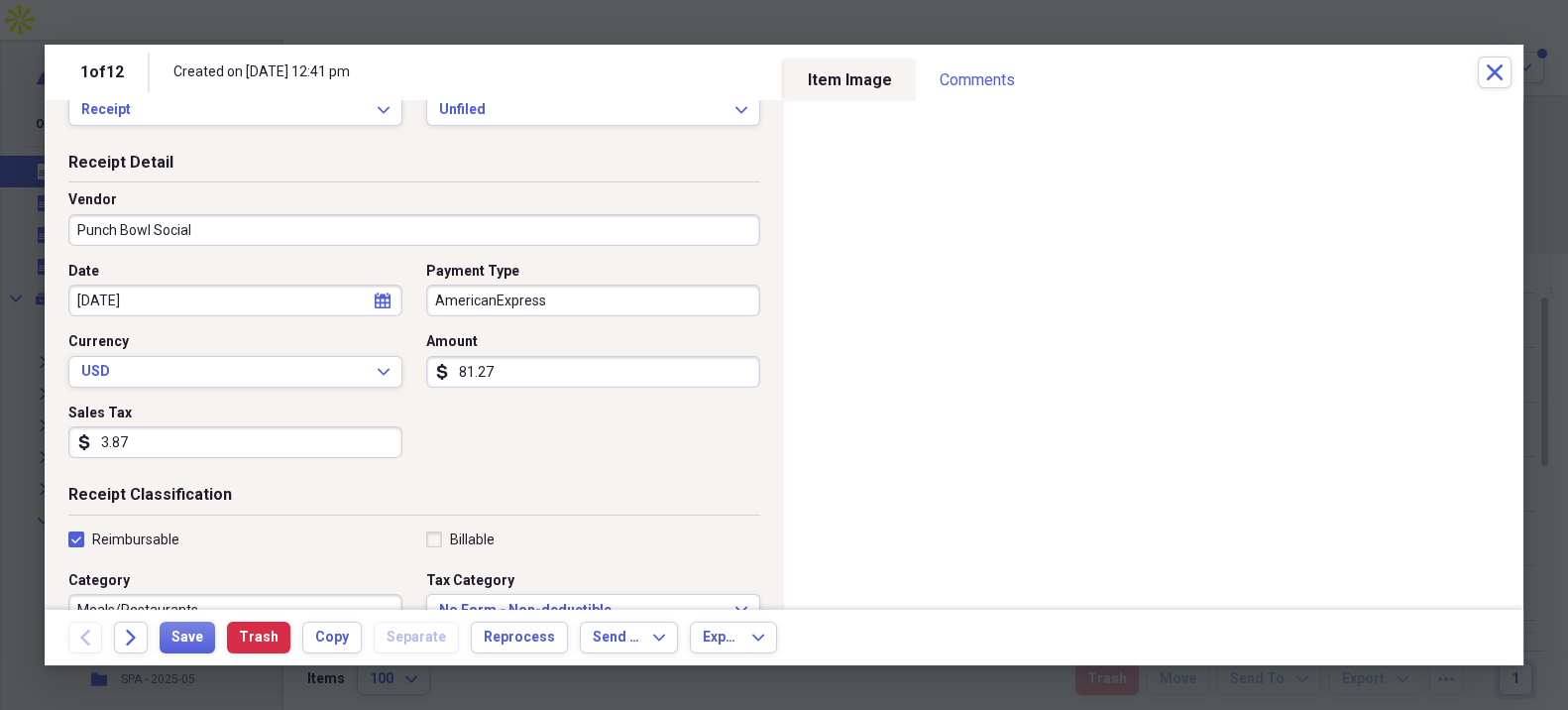 scroll, scrollTop: 0, scrollLeft: 0, axis: both 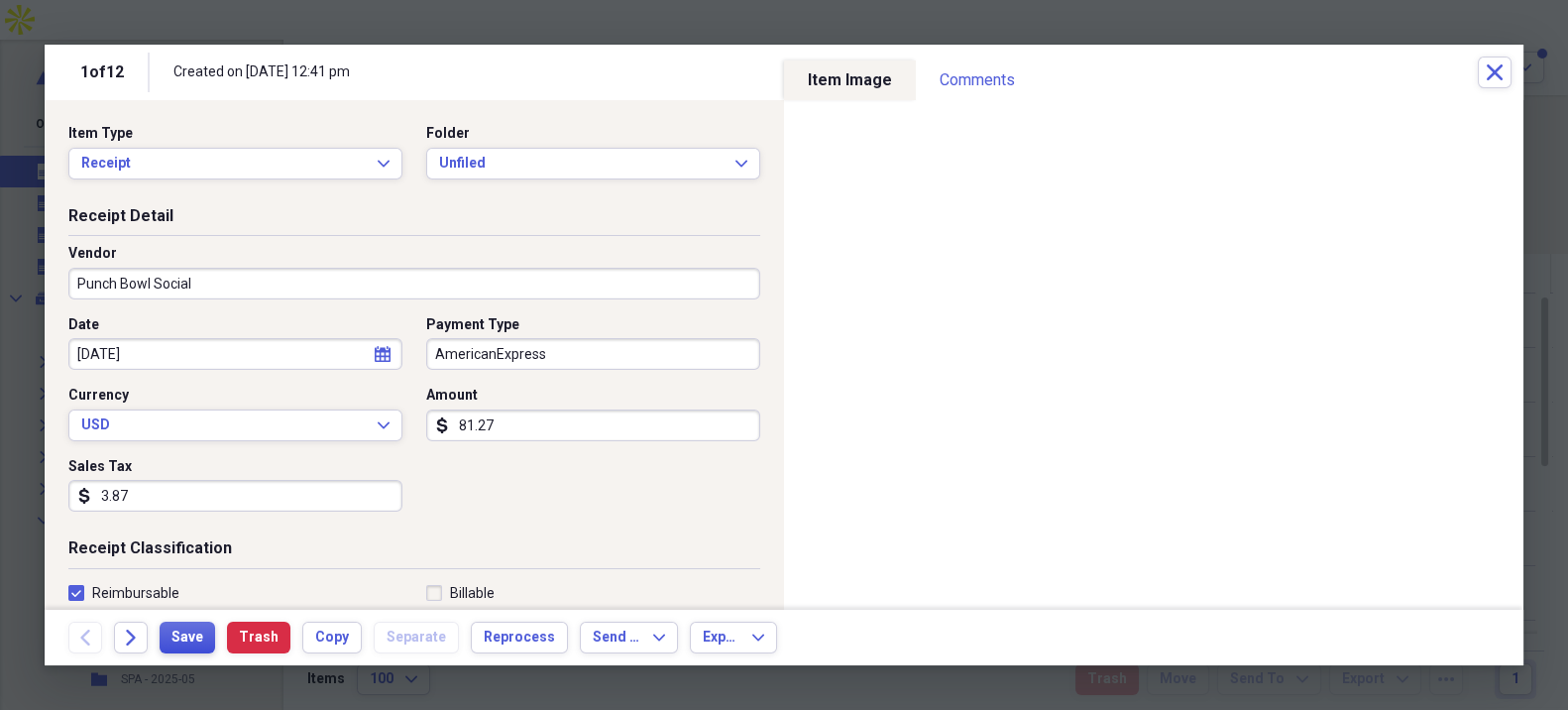 type on "Truist" 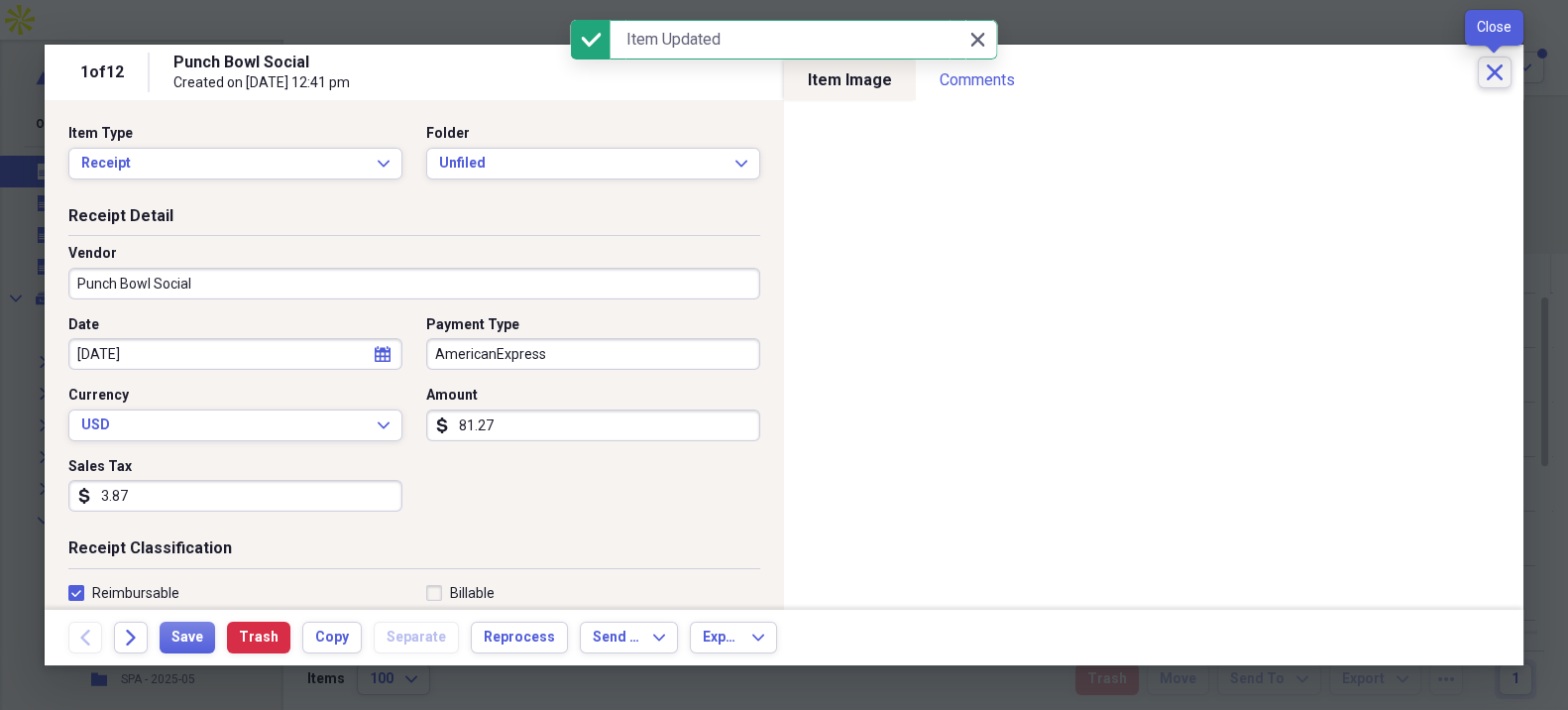 click 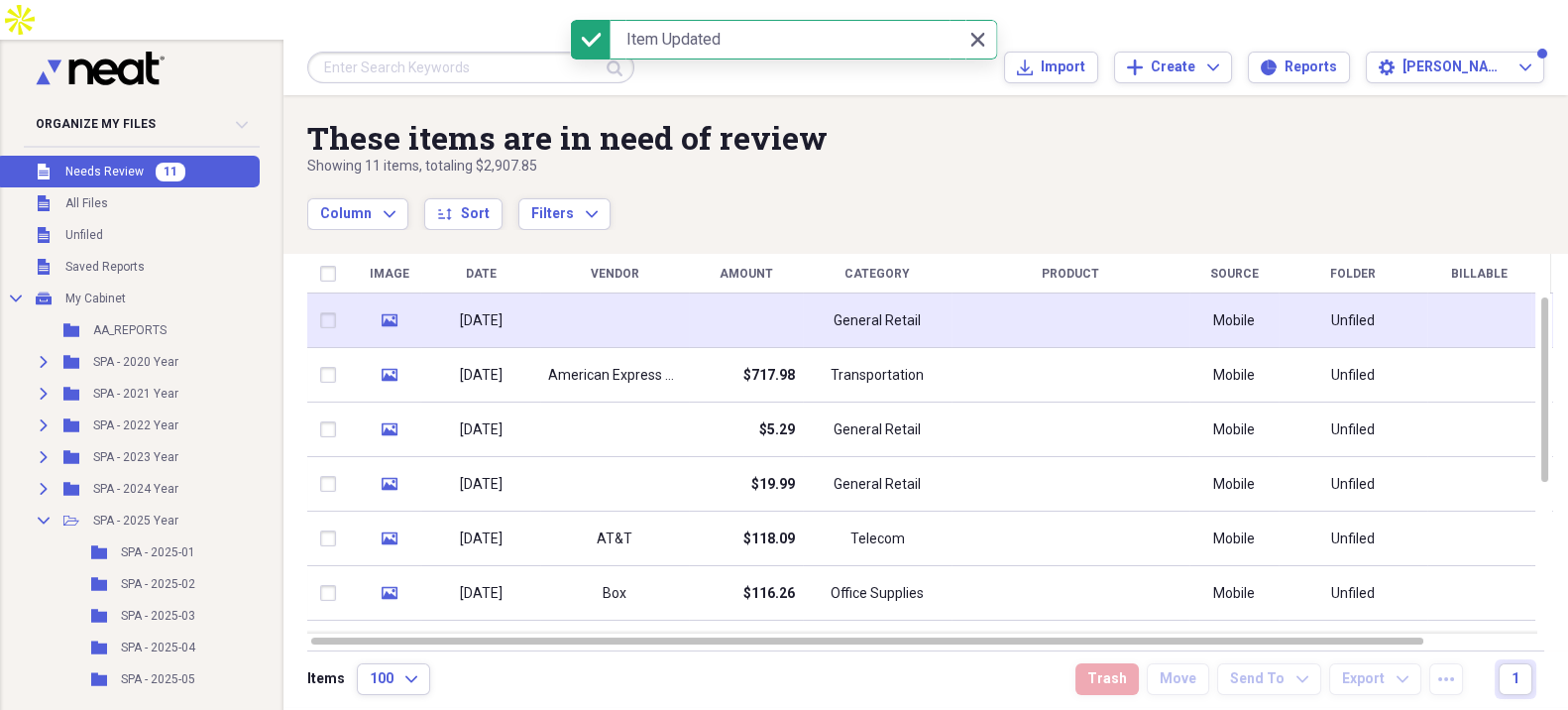 click at bounding box center [745, 320] 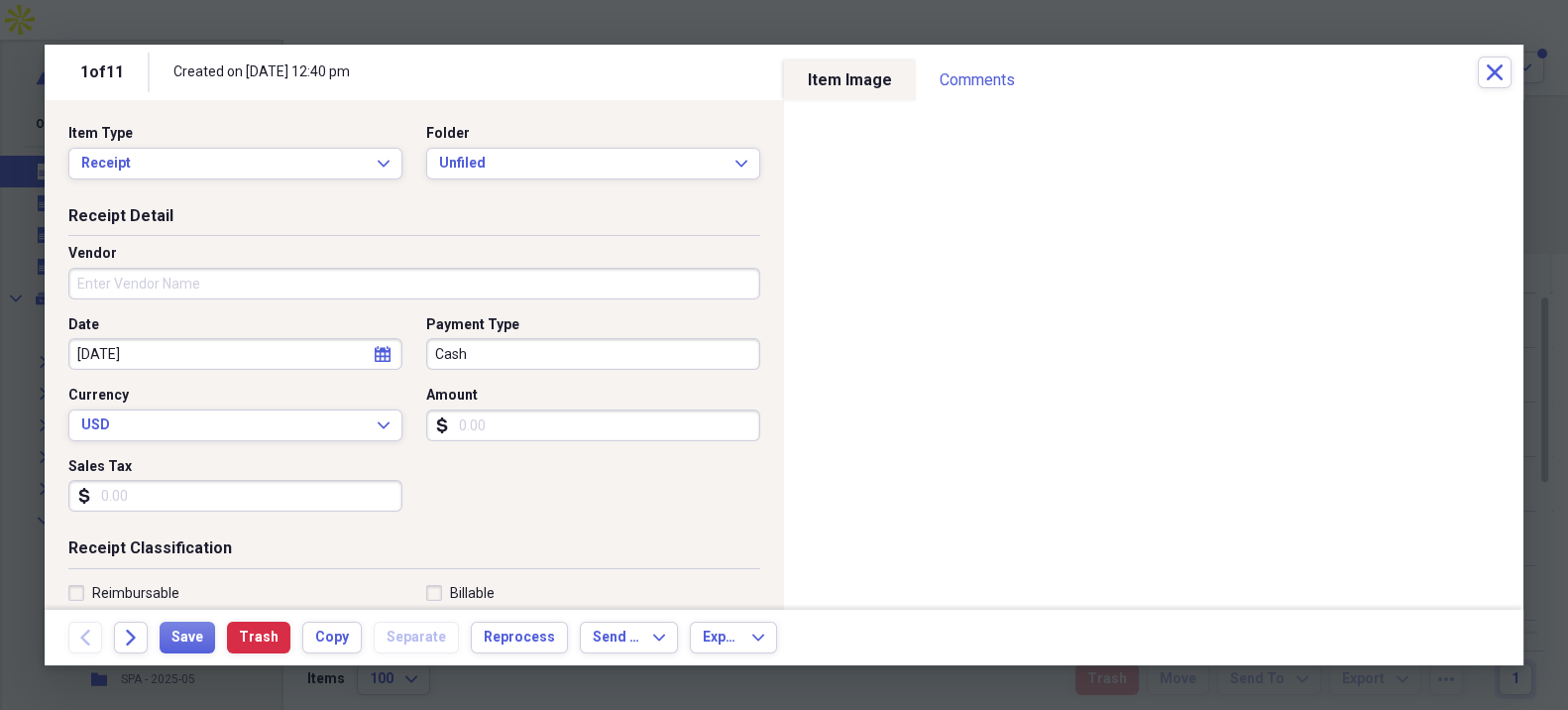 click on "Vendor" at bounding box center (414, 284) 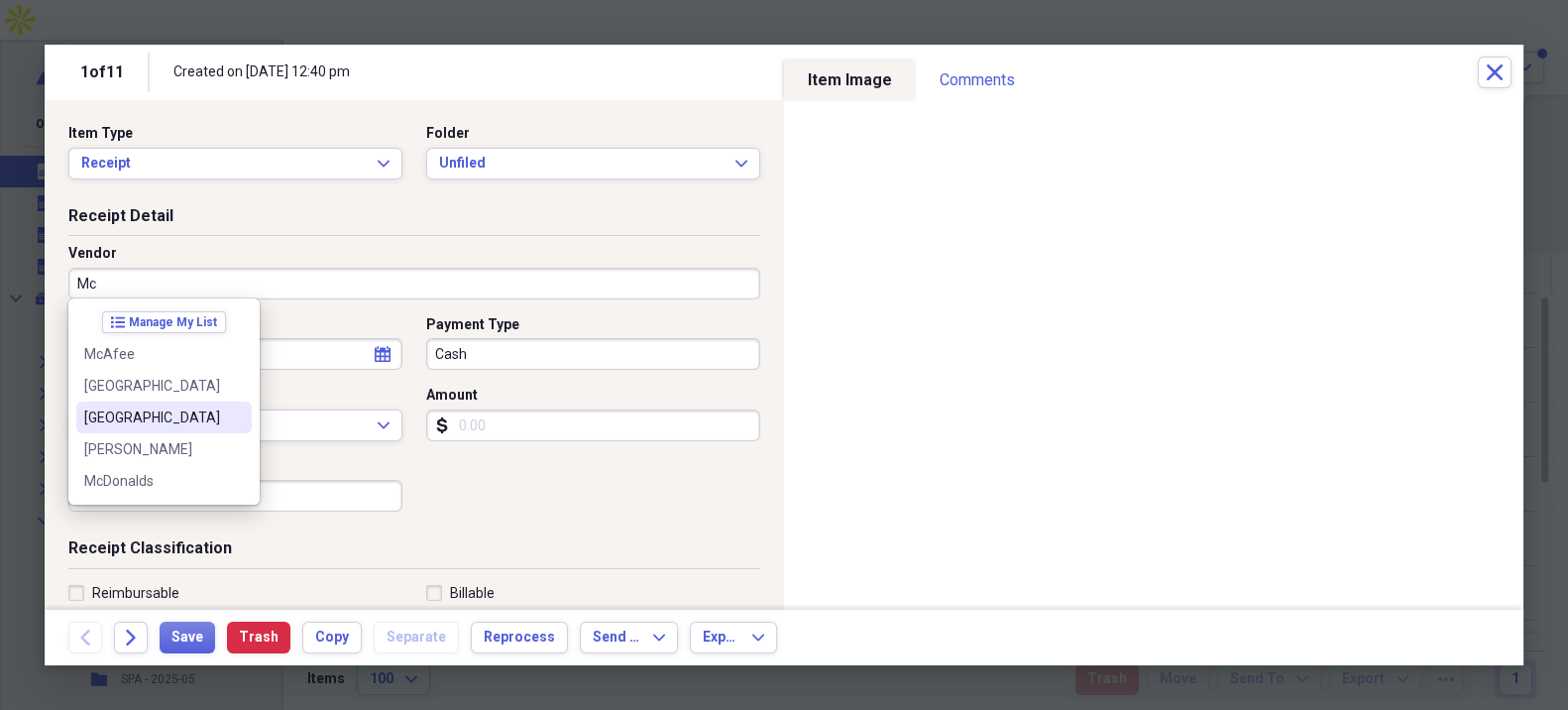 click on "[GEOGRAPHIC_DATA]" at bounding box center (152, 417) 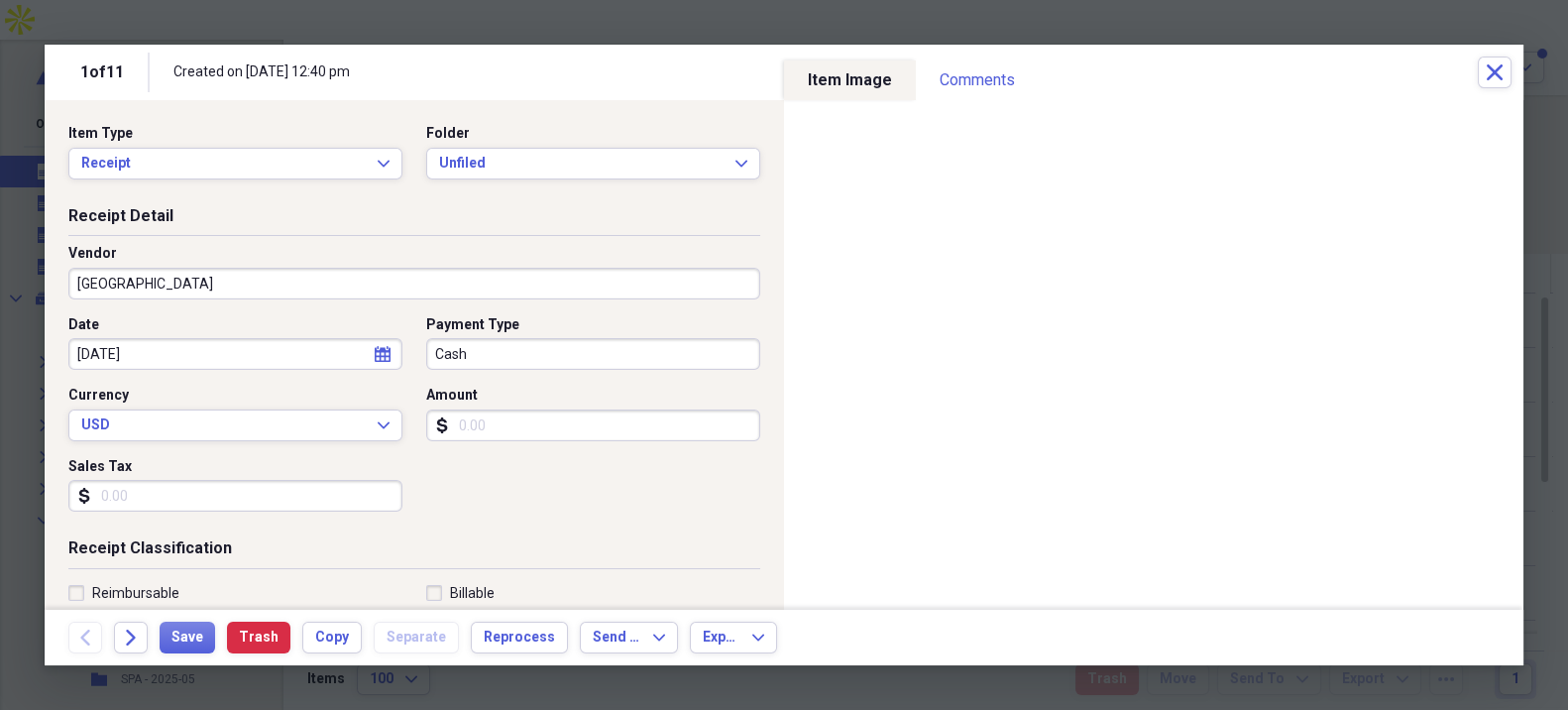 type on "Parking" 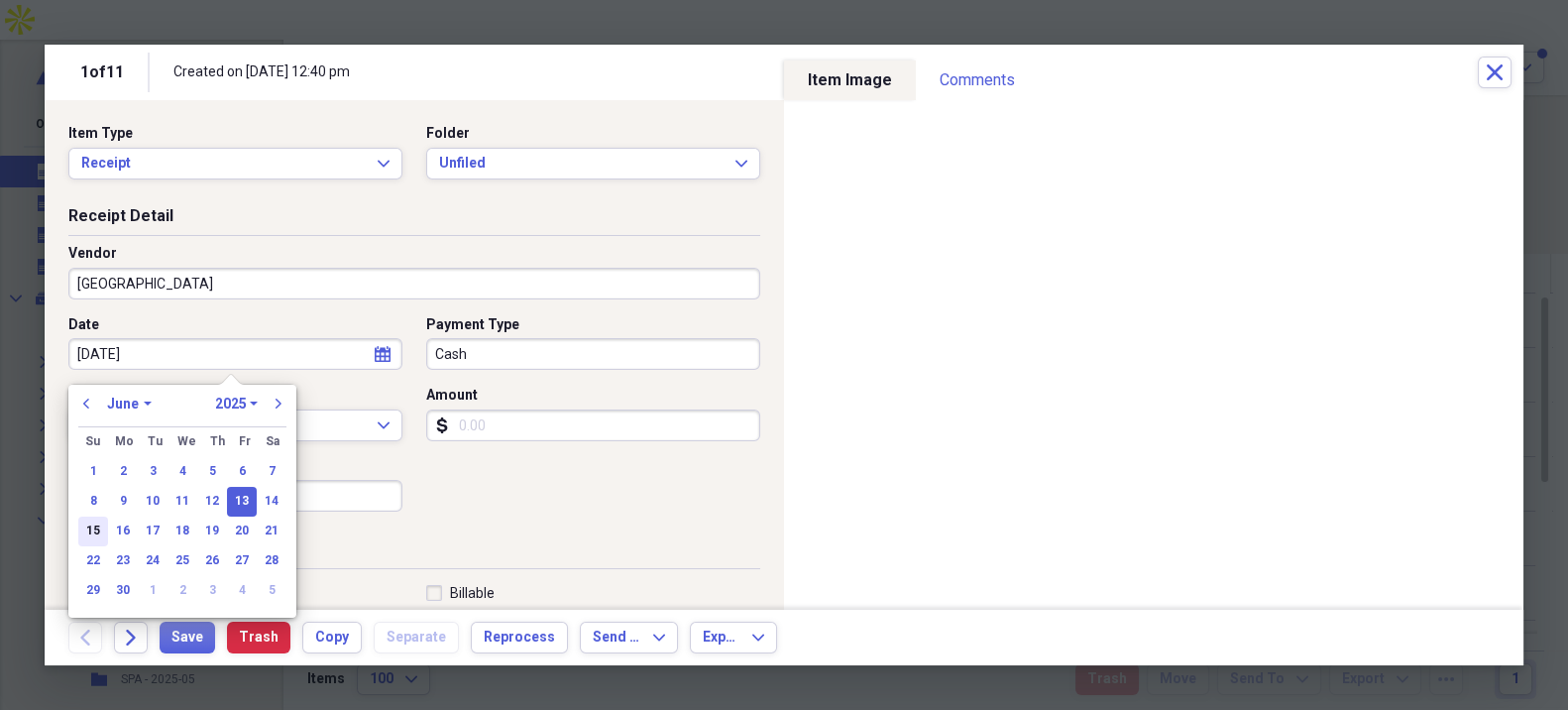 click on "15" at bounding box center [93, 532] 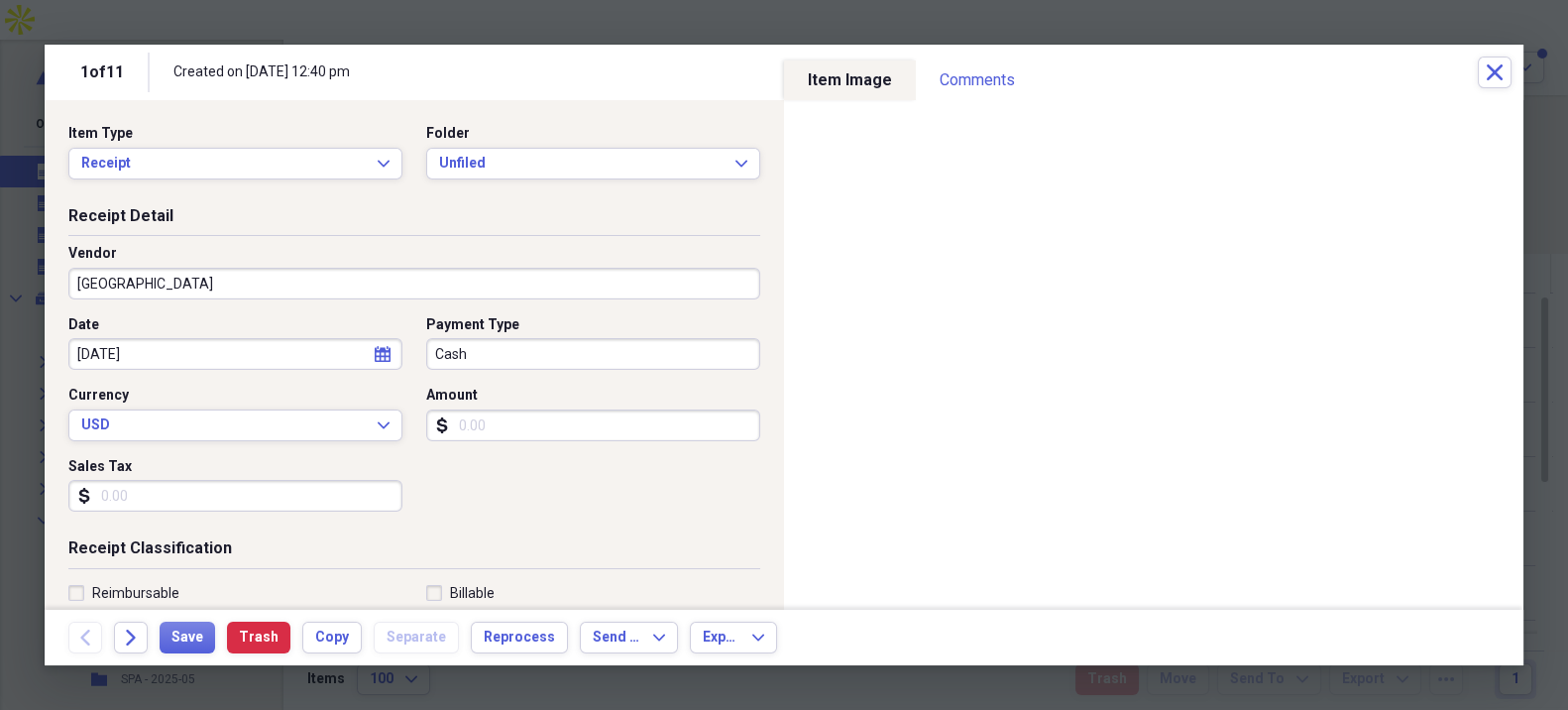 click on "Amount" at bounding box center (593, 425) 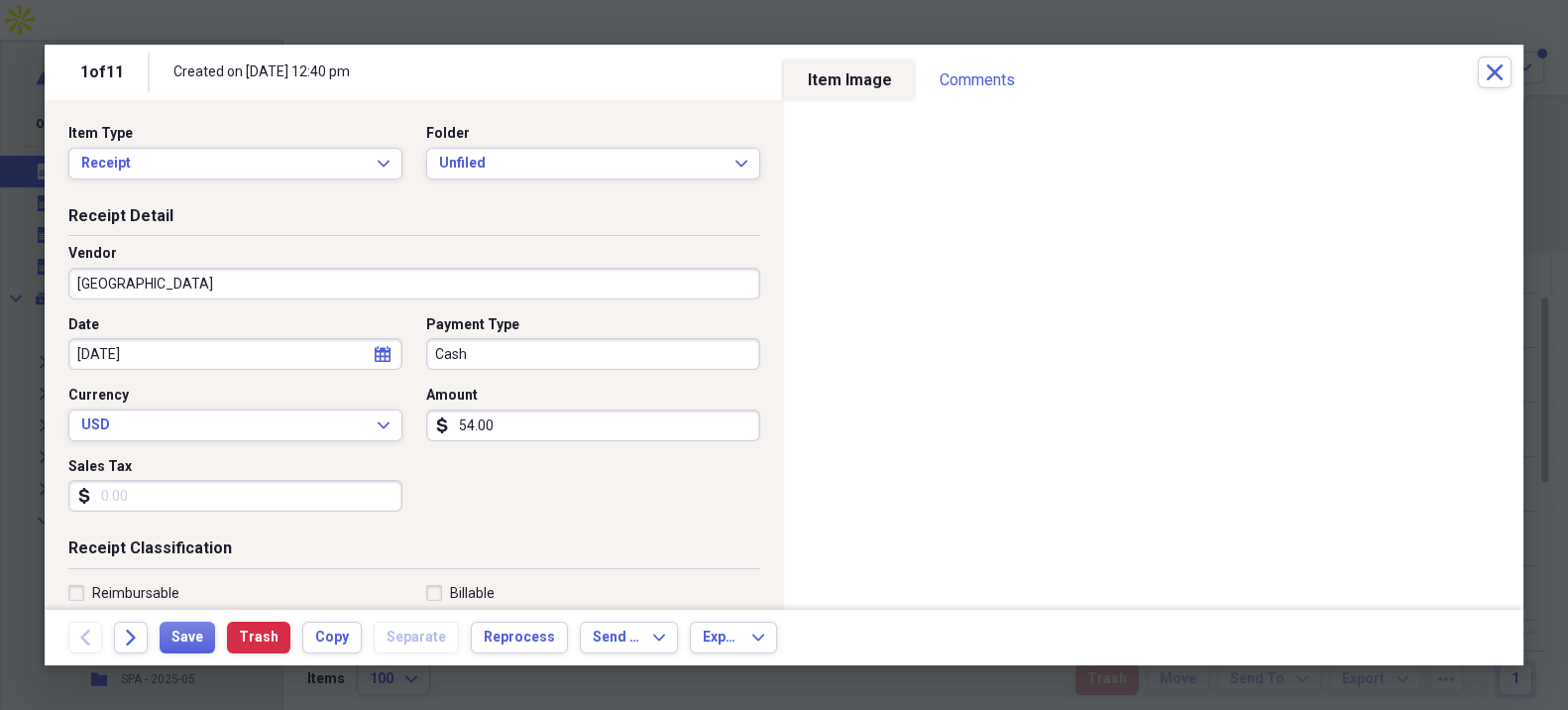 type on "54.00" 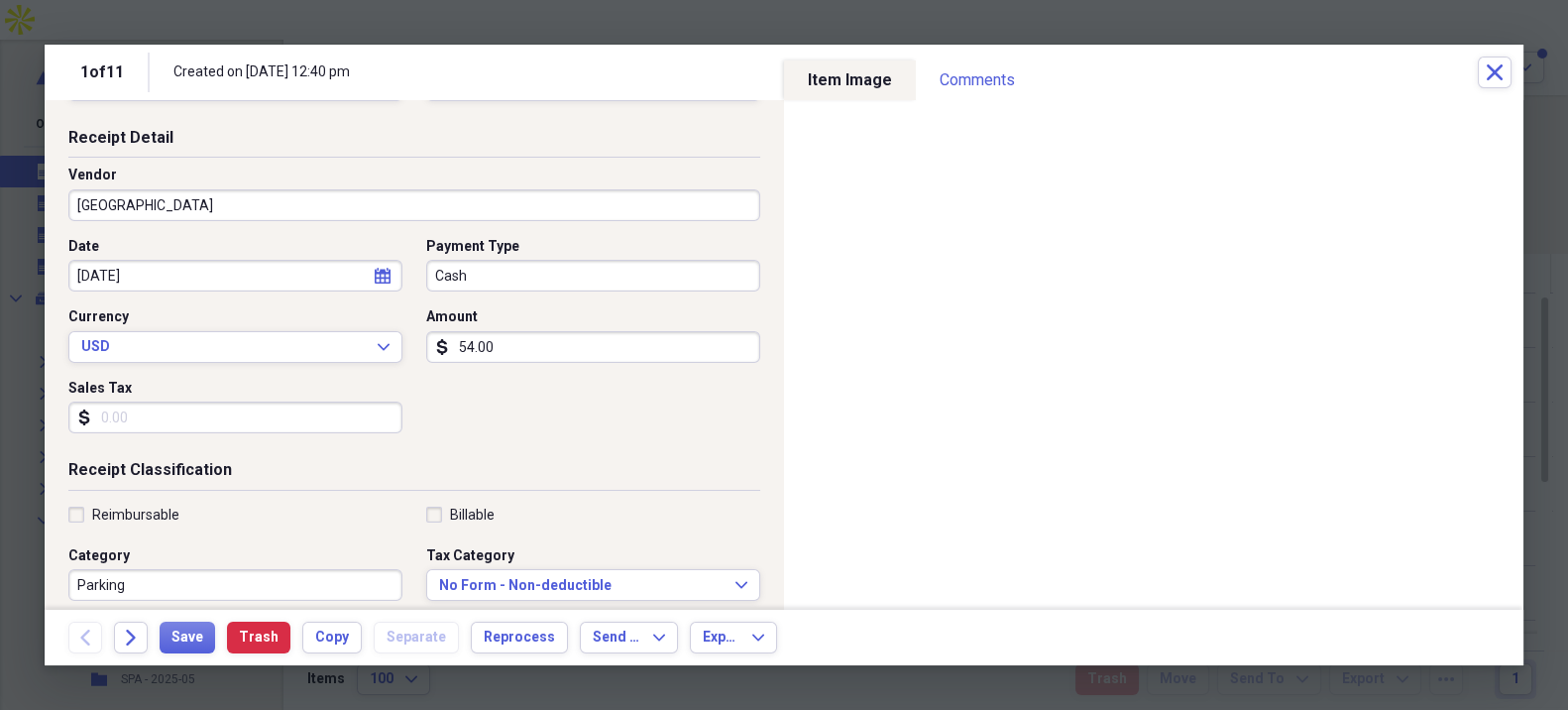 scroll, scrollTop: 110, scrollLeft: 0, axis: vertical 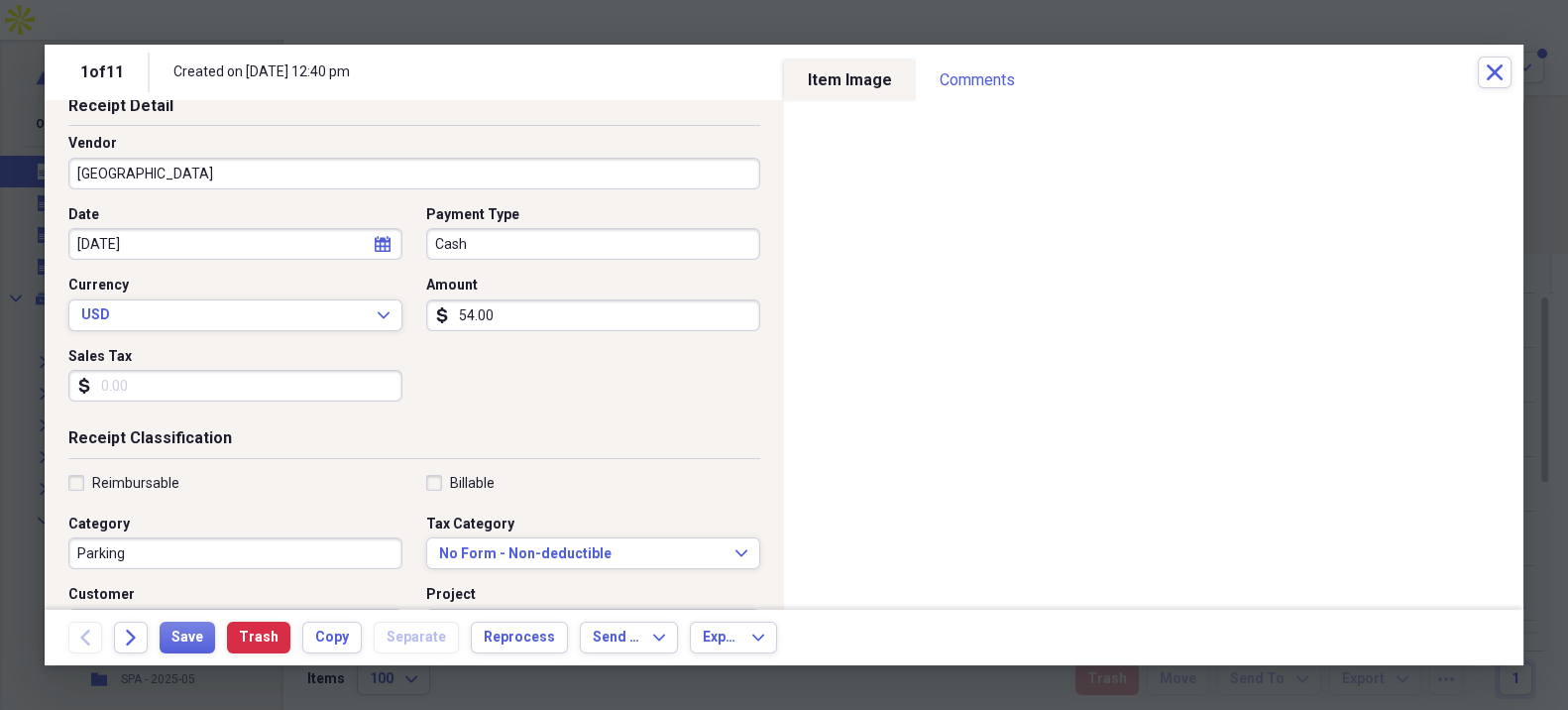 click on "Reimbursable" at bounding box center (136, 483) 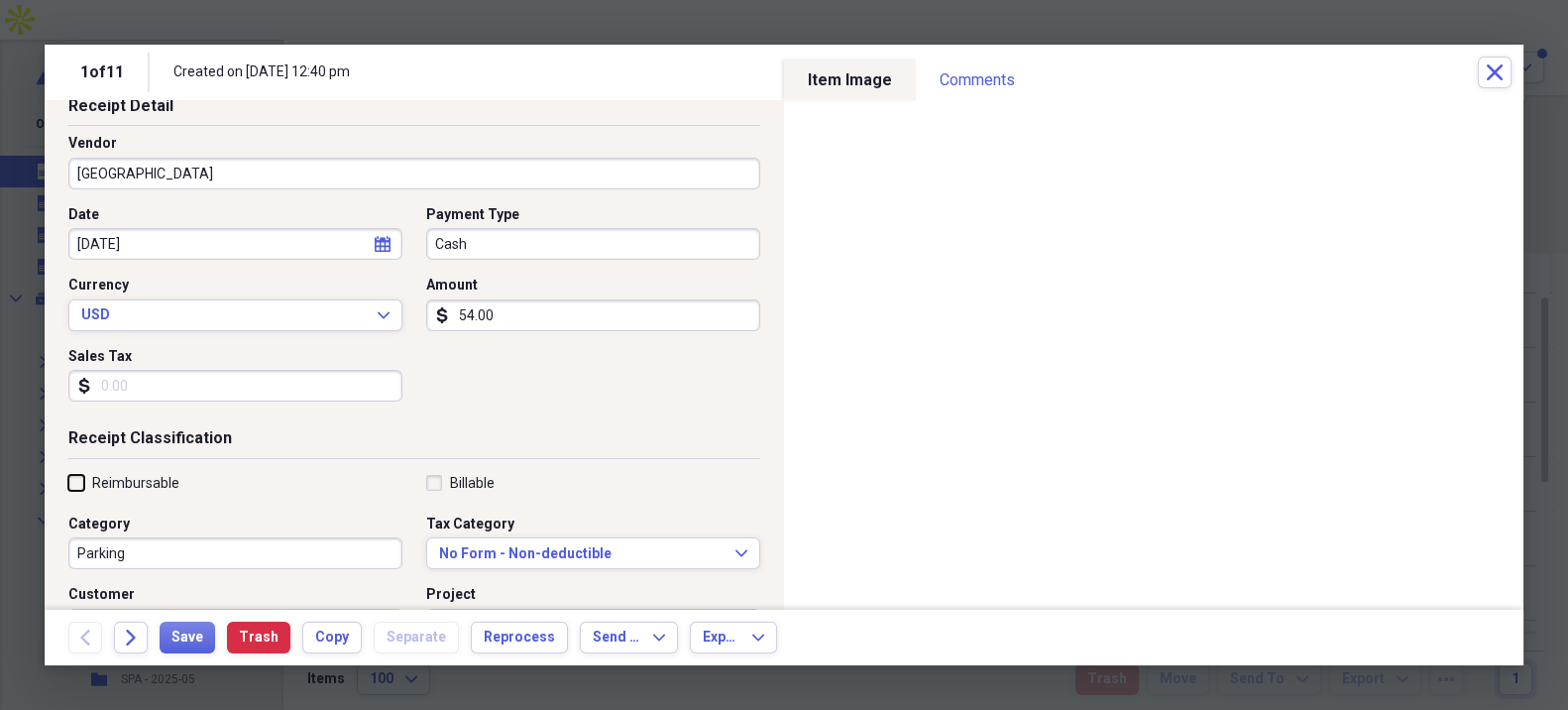 click on "Reimbursable" at bounding box center [68, 482] 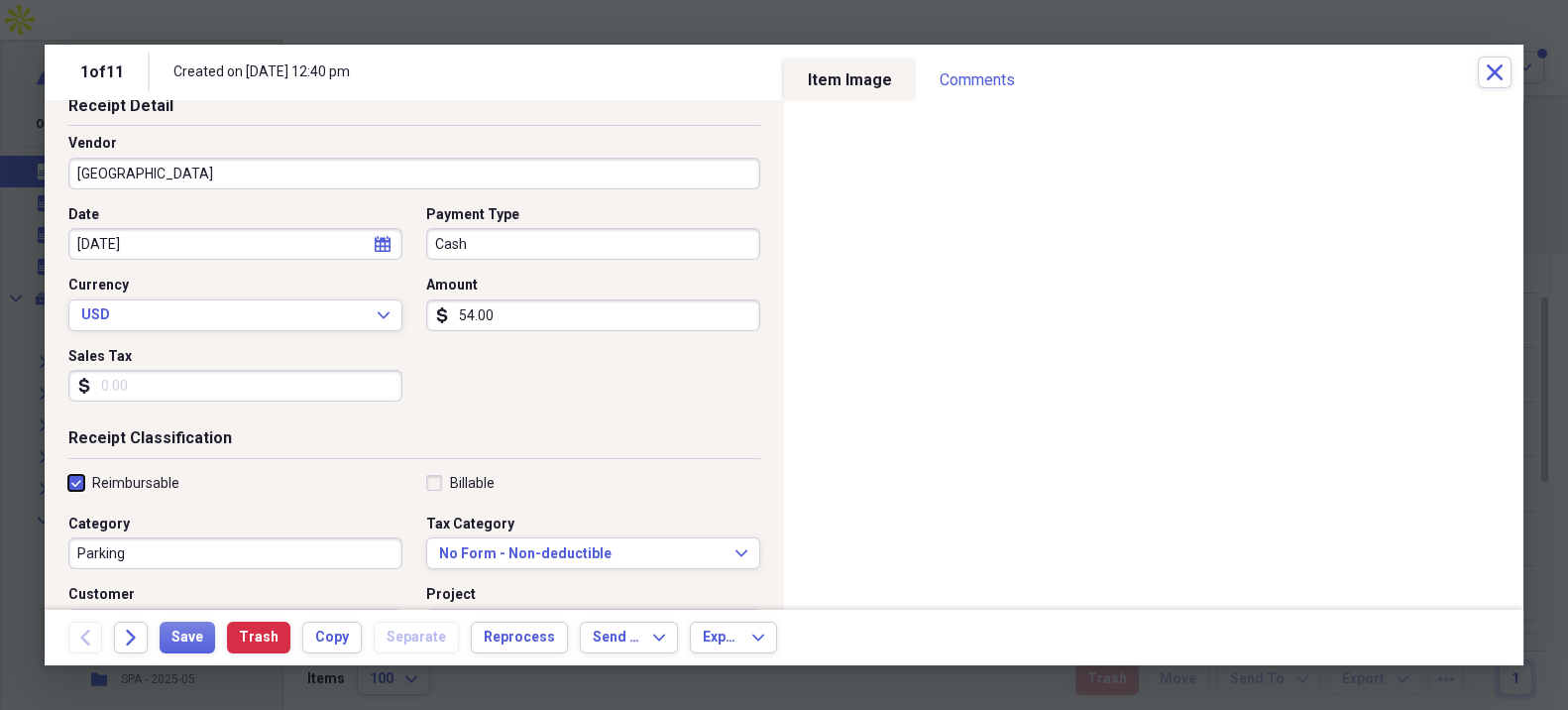 checkbox on "true" 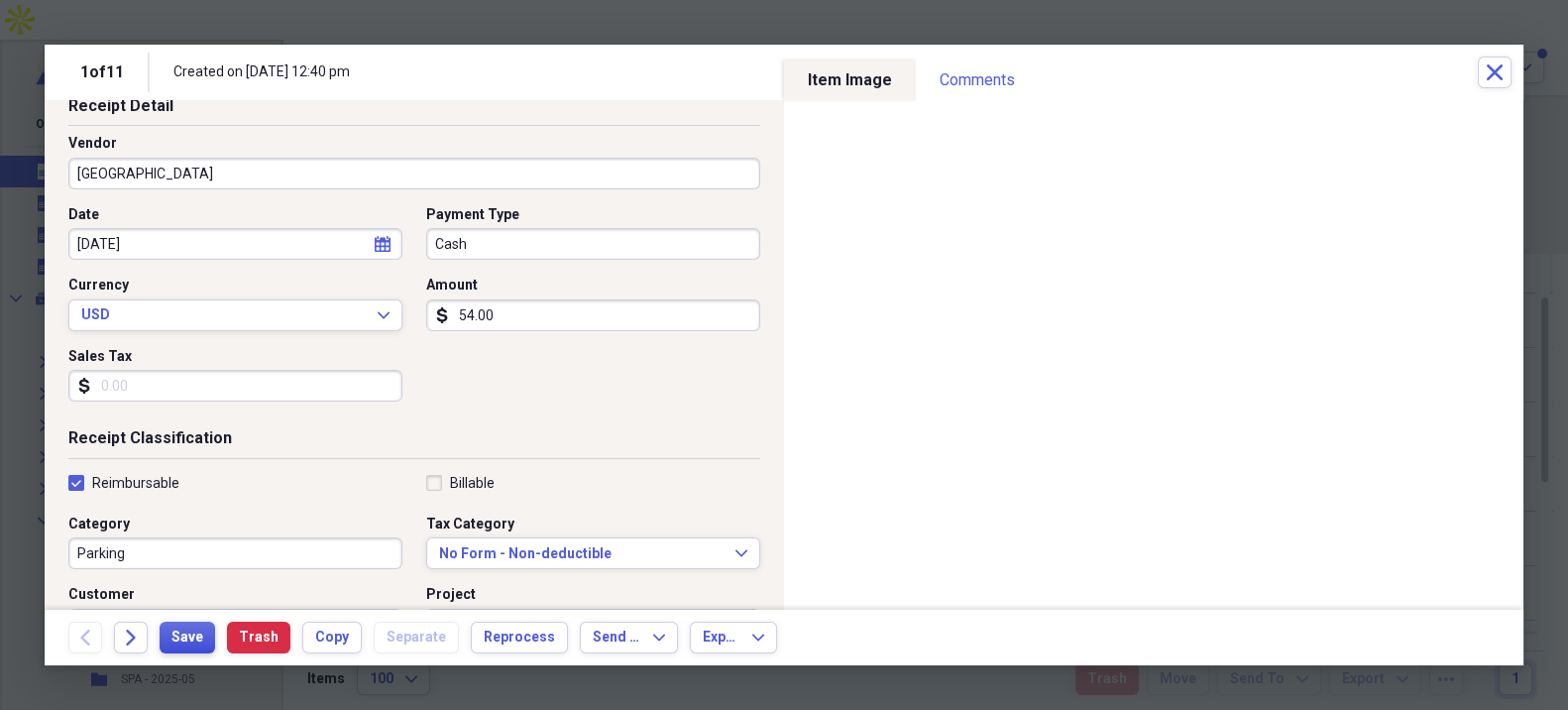 click on "Save" at bounding box center [187, 638] 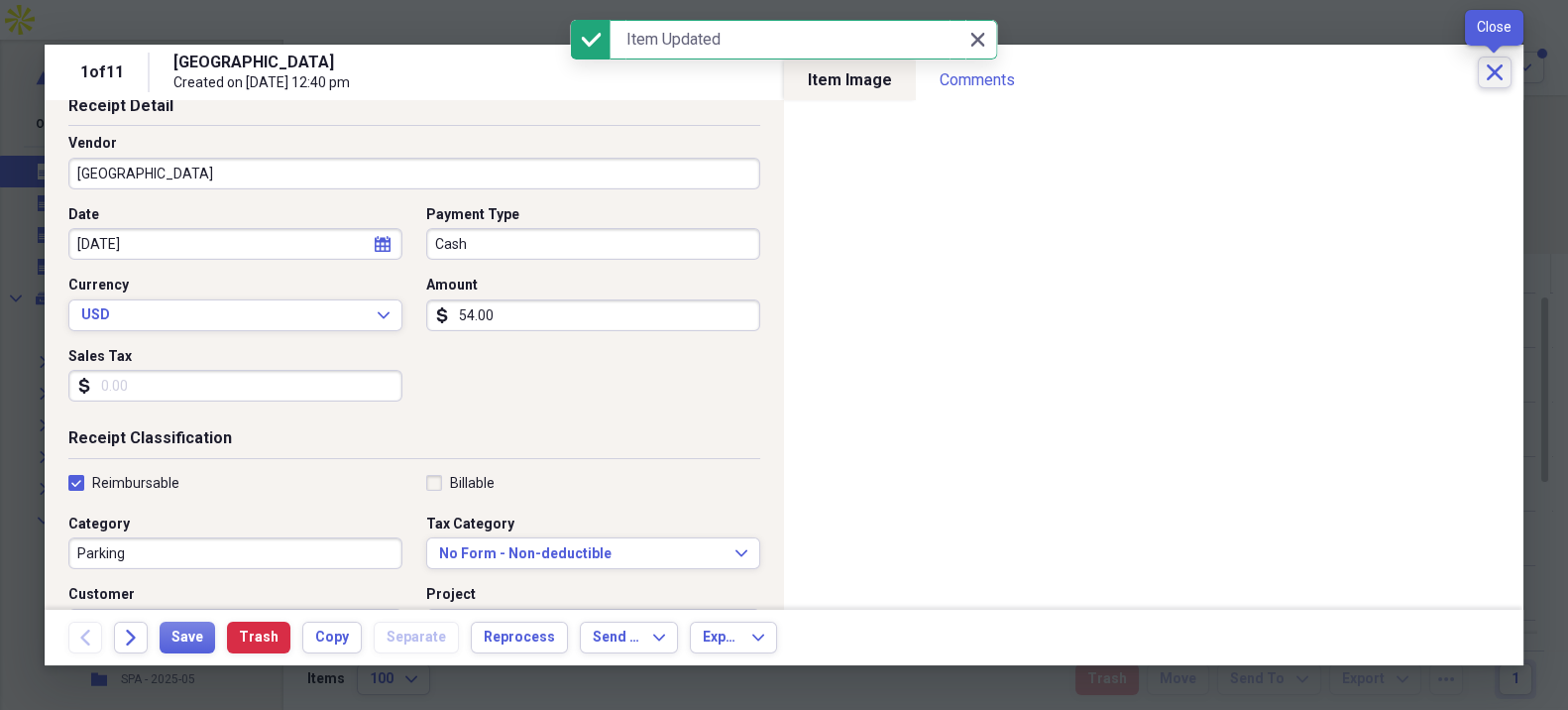 click on "Close" 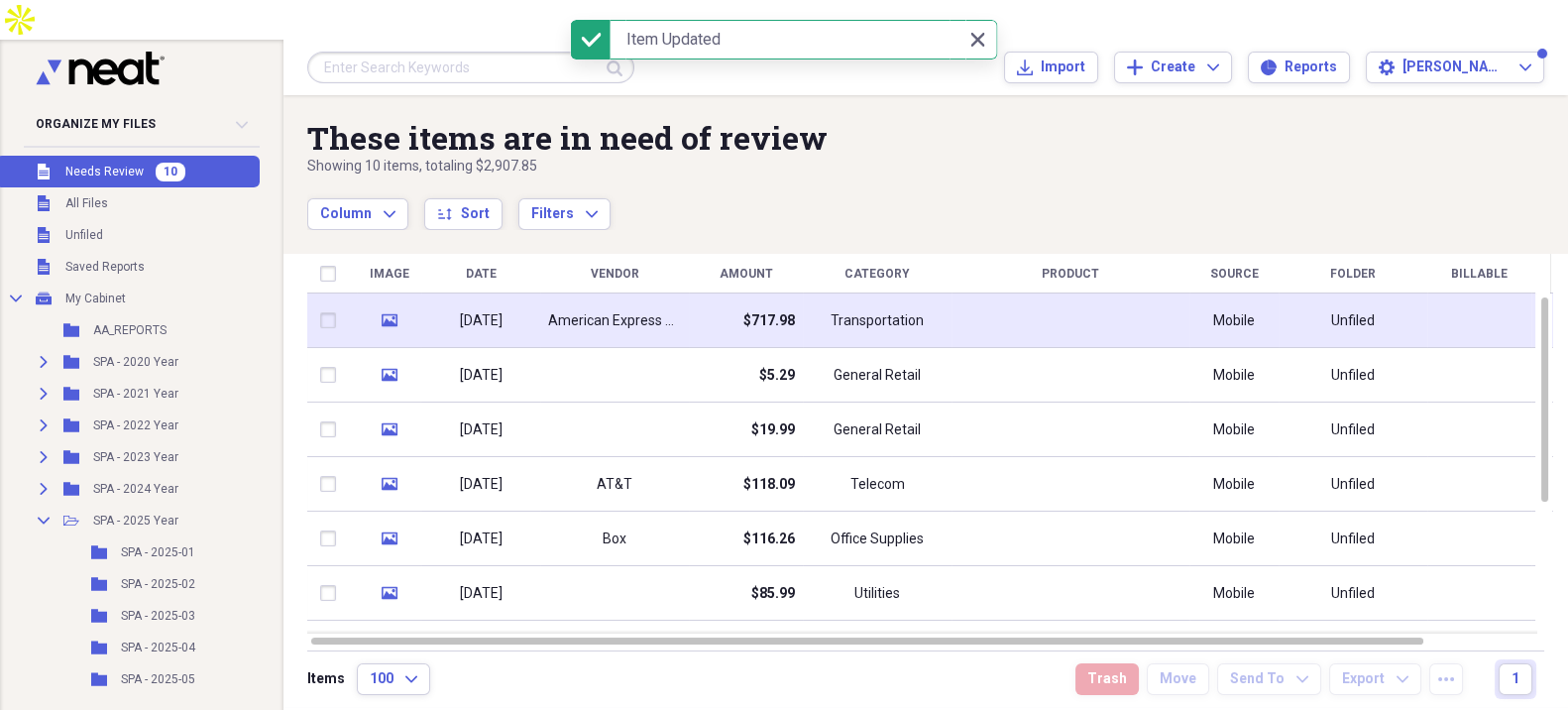 click on "American Express Travel" at bounding box center [615, 321] 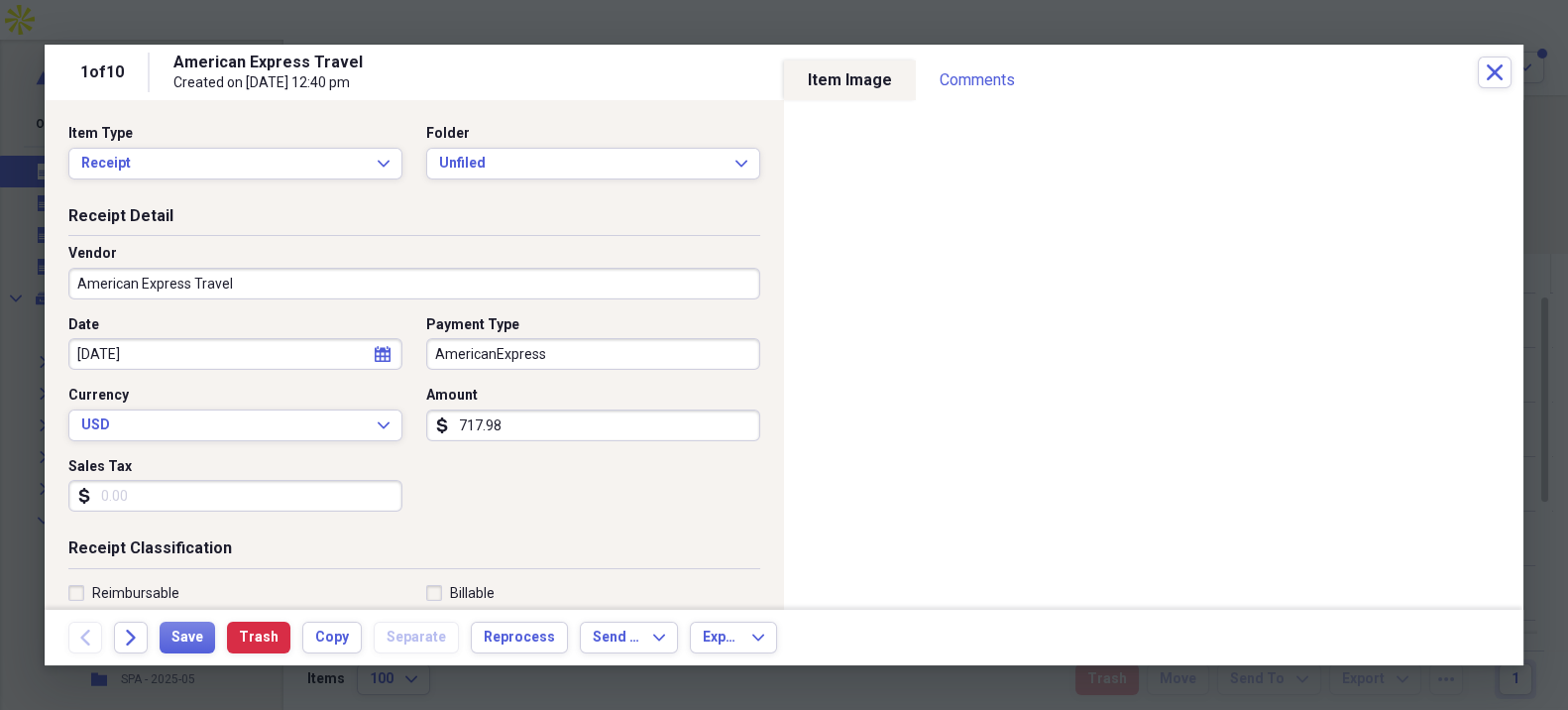 click on "American Express Travel" at bounding box center [414, 284] 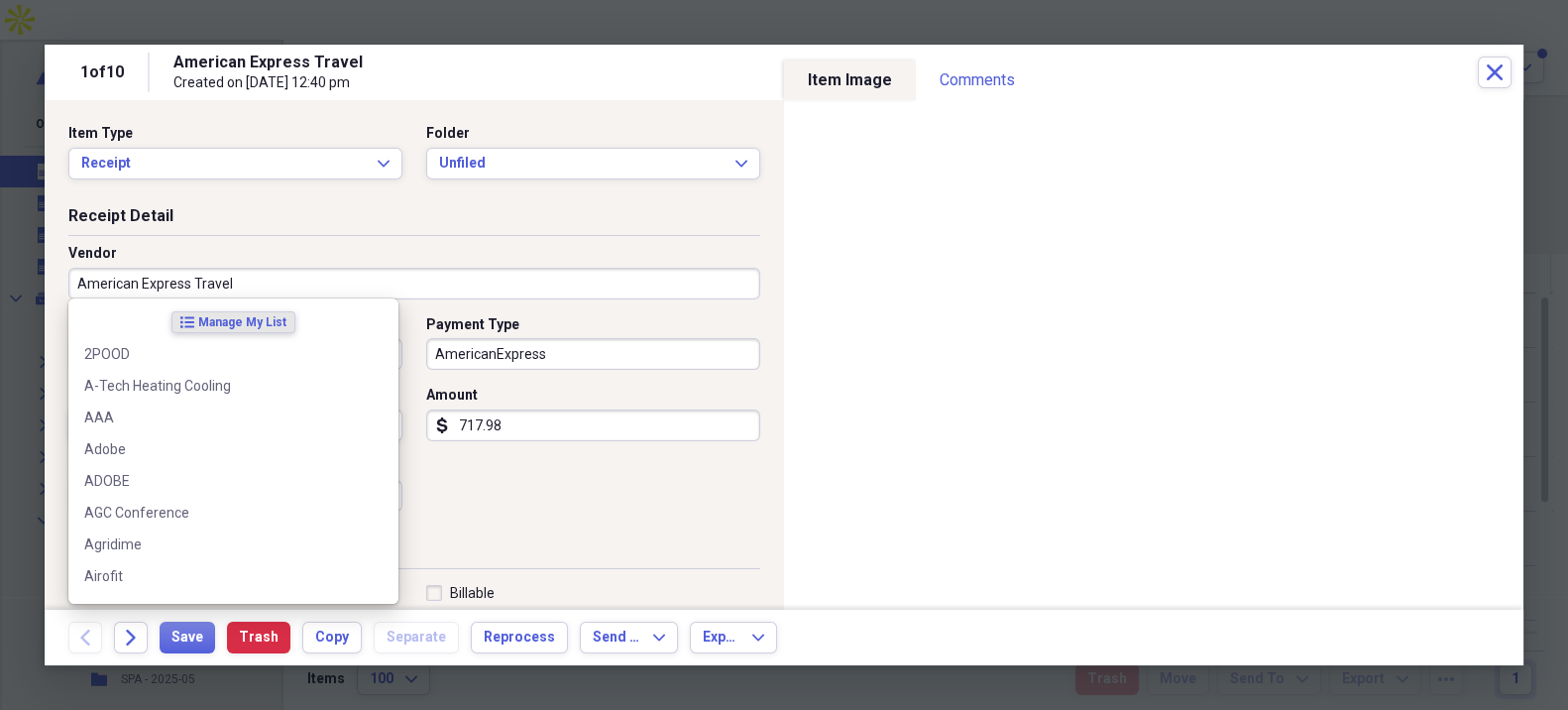click on "Date [DATE] calendar Calendar Payment Type AmericanExpress Currency USD Expand Amount dollar-sign 717.98 Sales Tax dollar-sign" at bounding box center [414, 421] 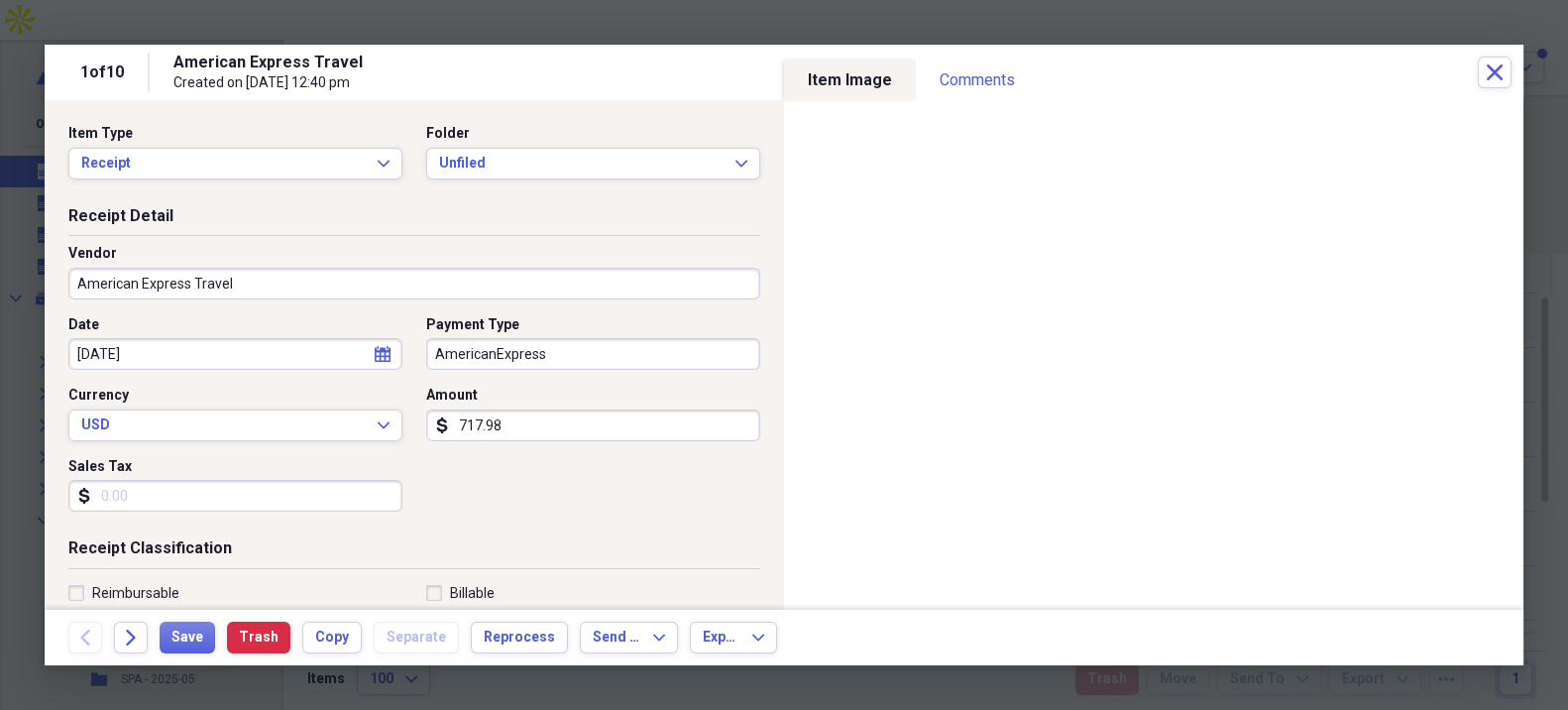 click on "calendar" 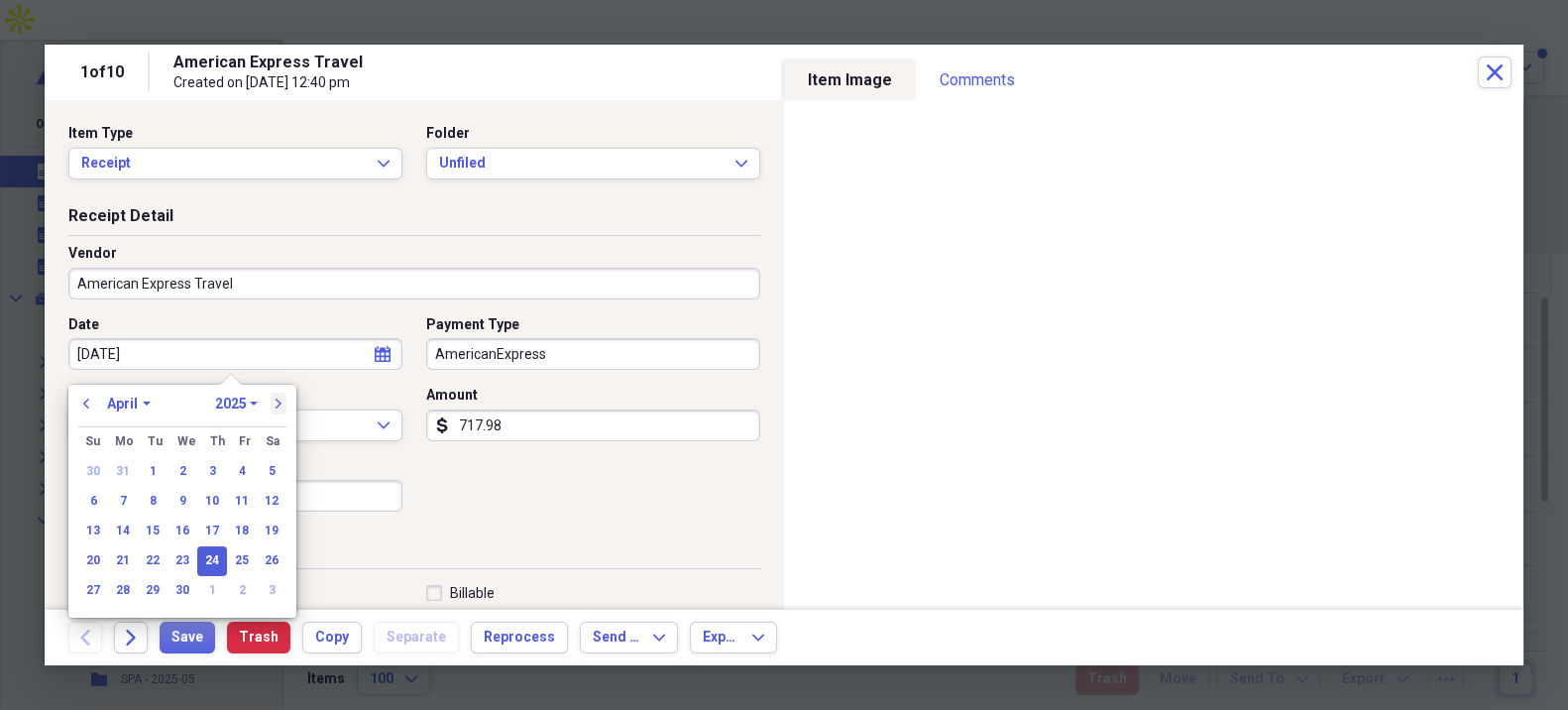 click on "next" at bounding box center [279, 404] 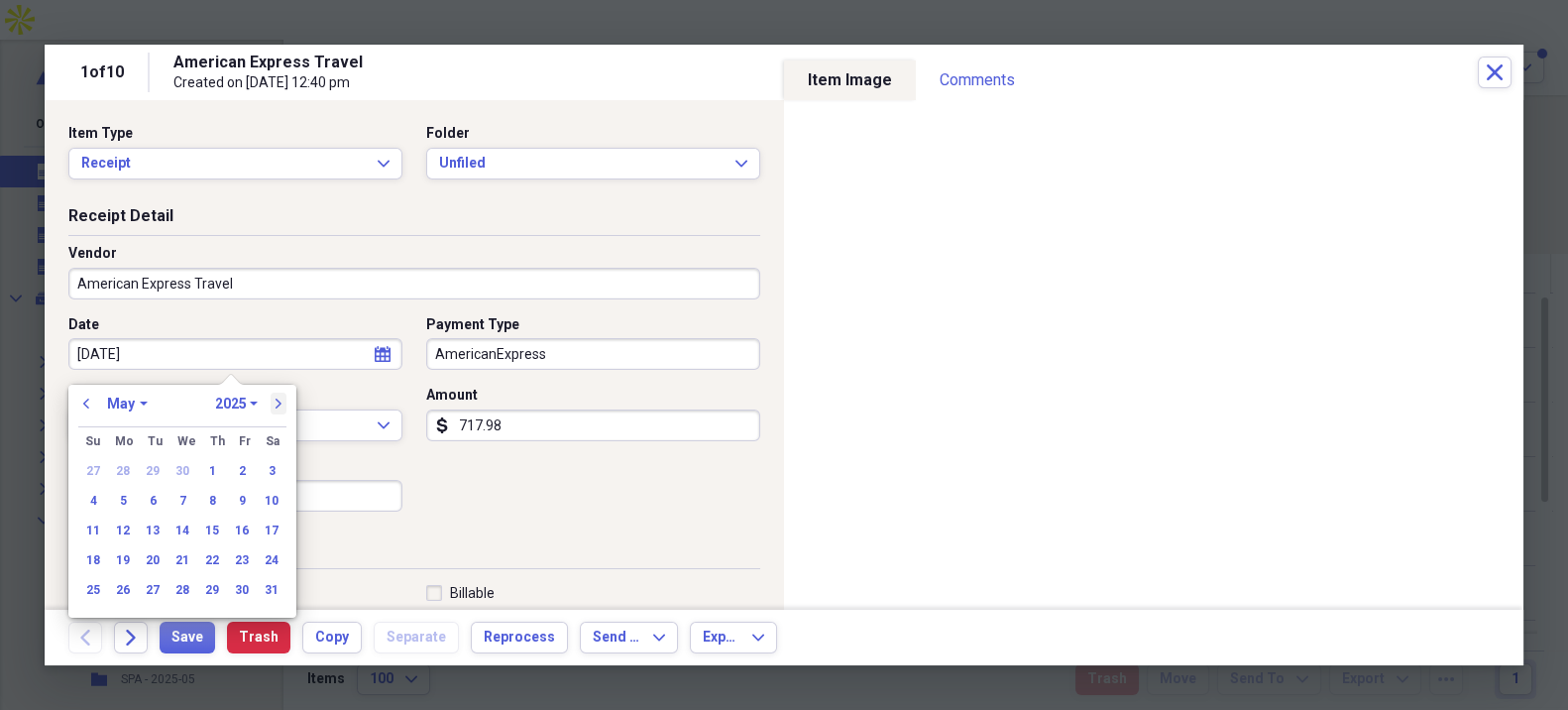 click on "next" at bounding box center (279, 404) 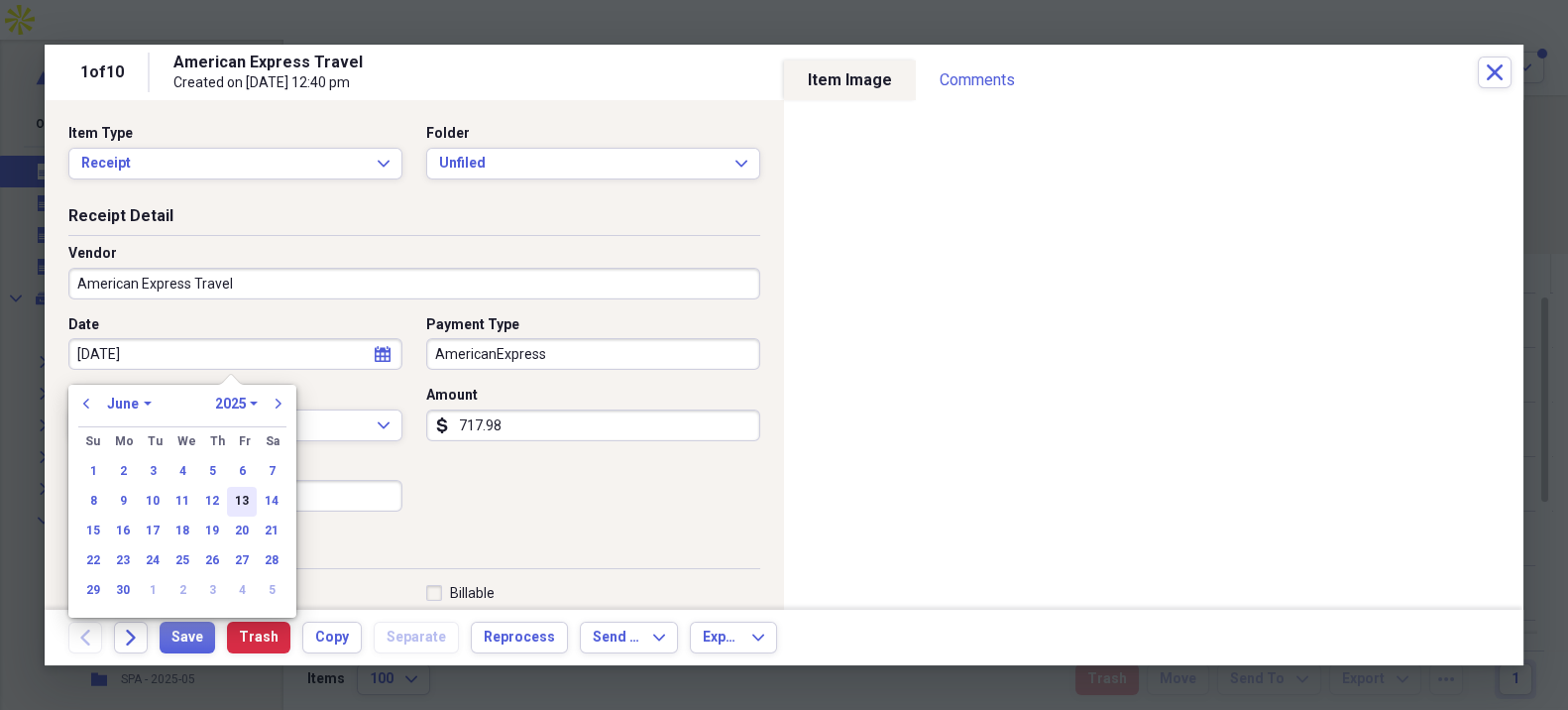 click on "13" at bounding box center [242, 502] 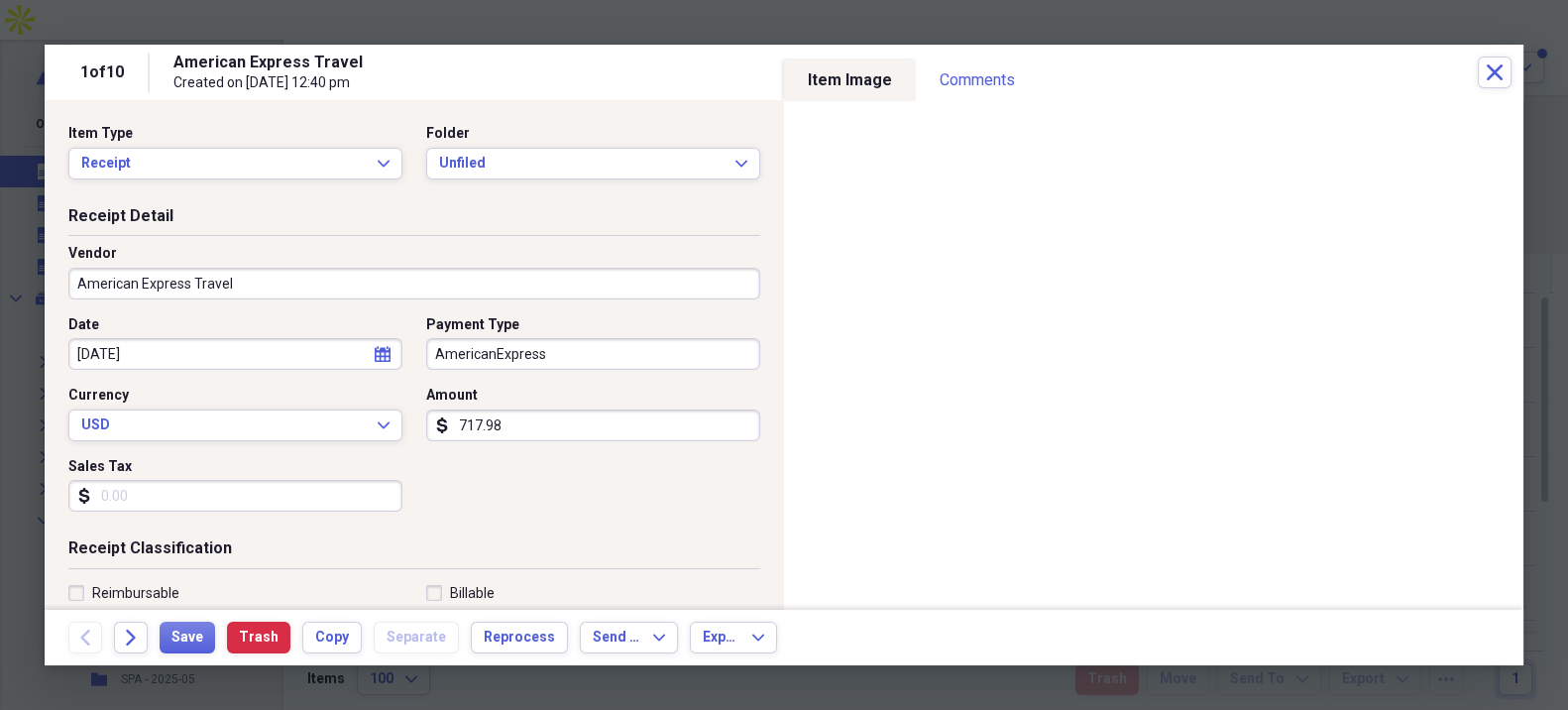 click on "Date [DATE] calendar Calendar Payment Type AmericanExpress Currency USD Expand Amount dollar-sign 717.98 Sales Tax dollar-sign" at bounding box center [414, 421] 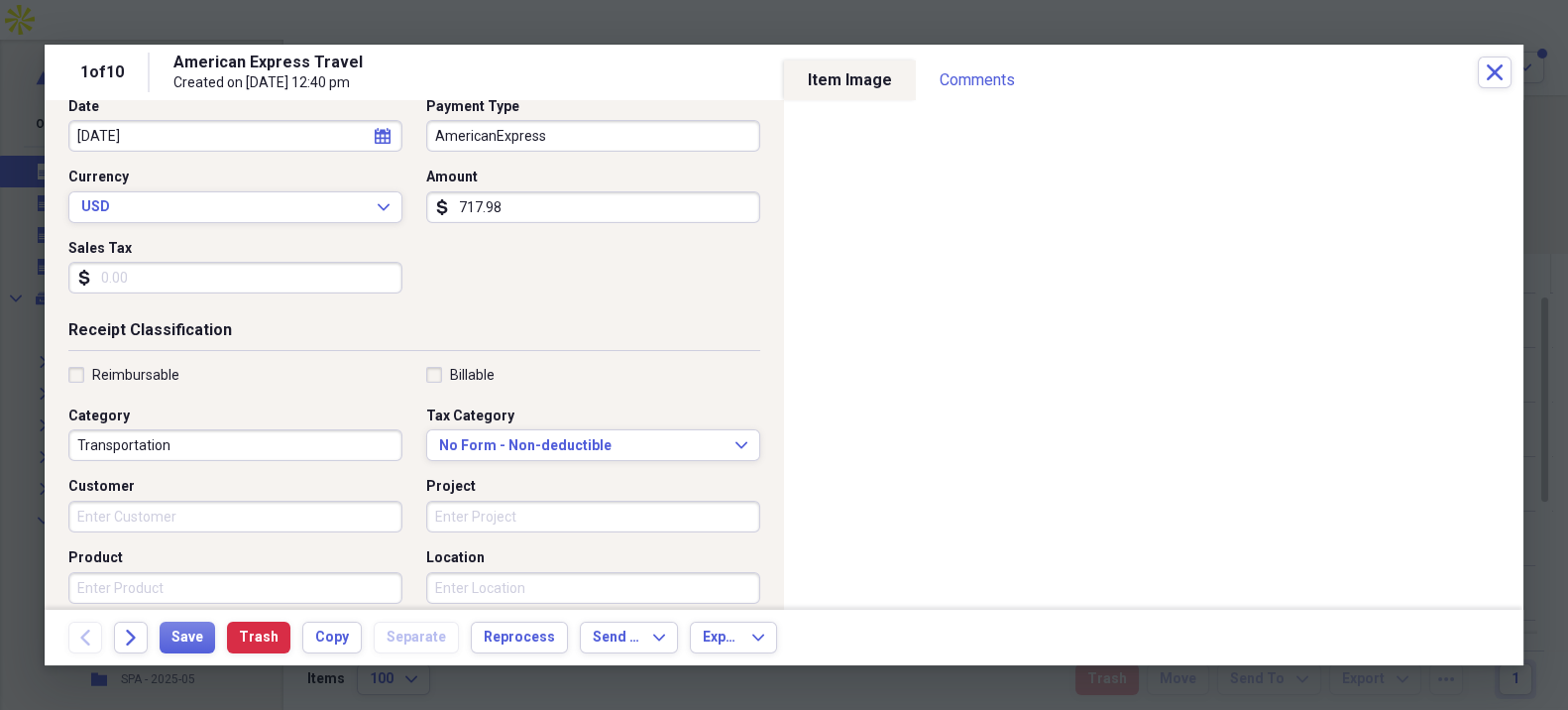 scroll, scrollTop: 220, scrollLeft: 0, axis: vertical 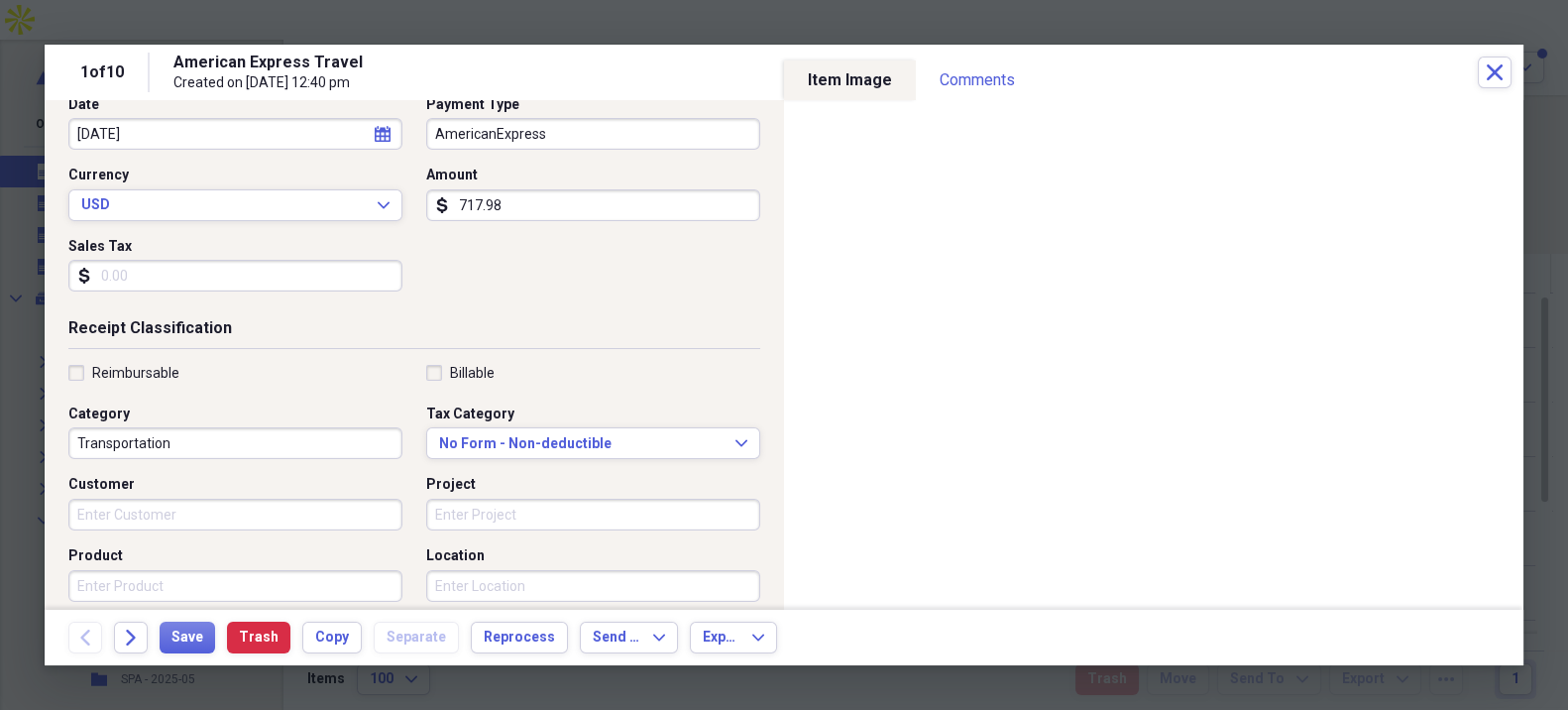 click on "Reimbursable" at bounding box center (136, 373) 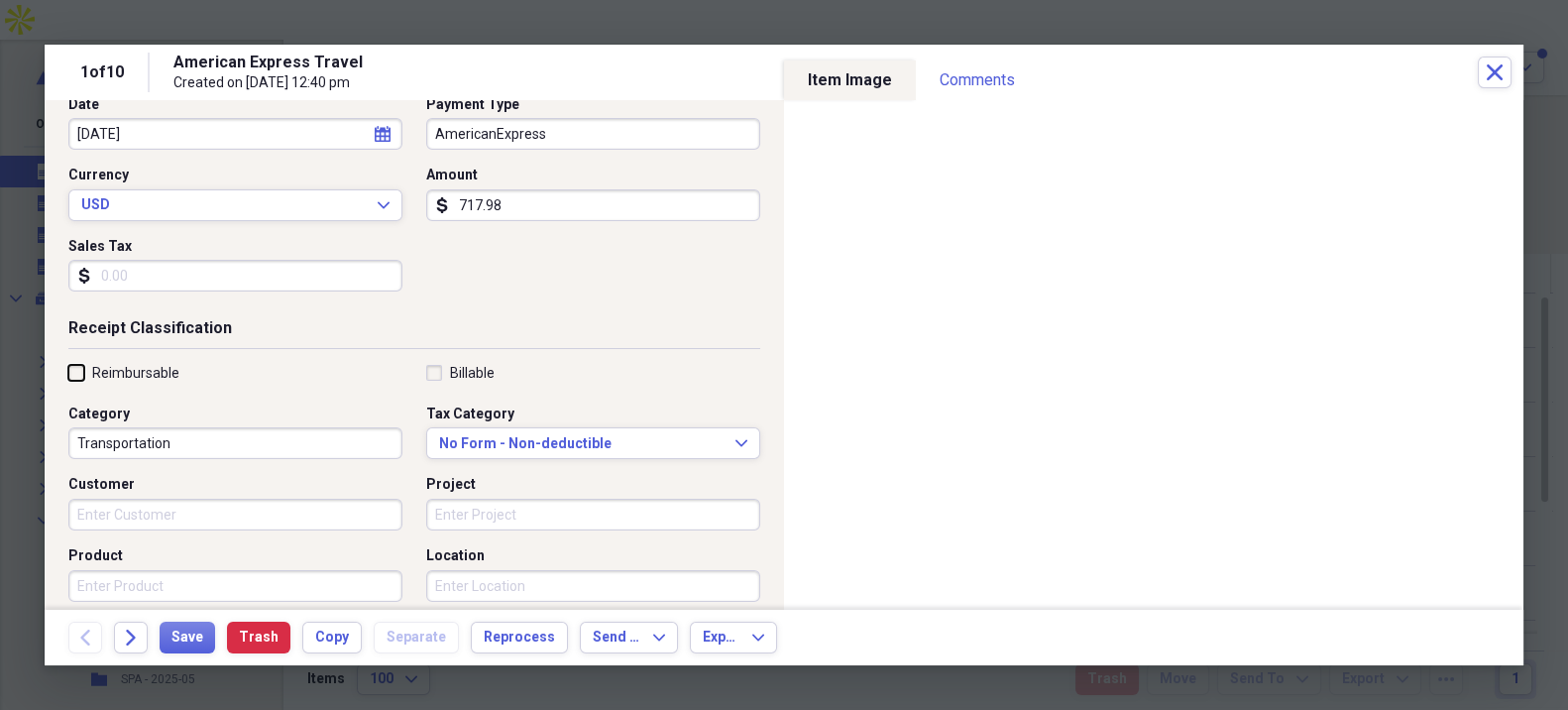 click on "Reimbursable" at bounding box center [68, 372] 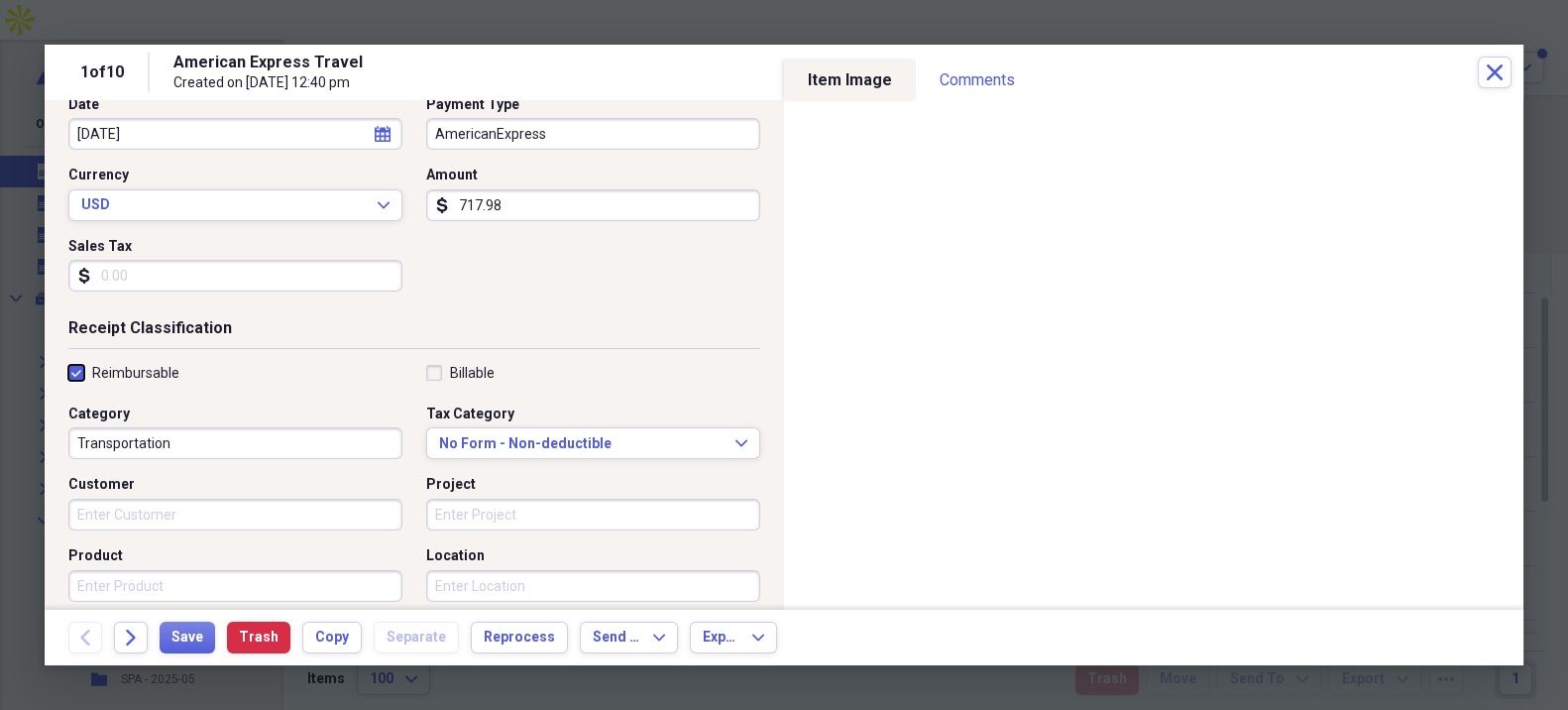 checkbox on "true" 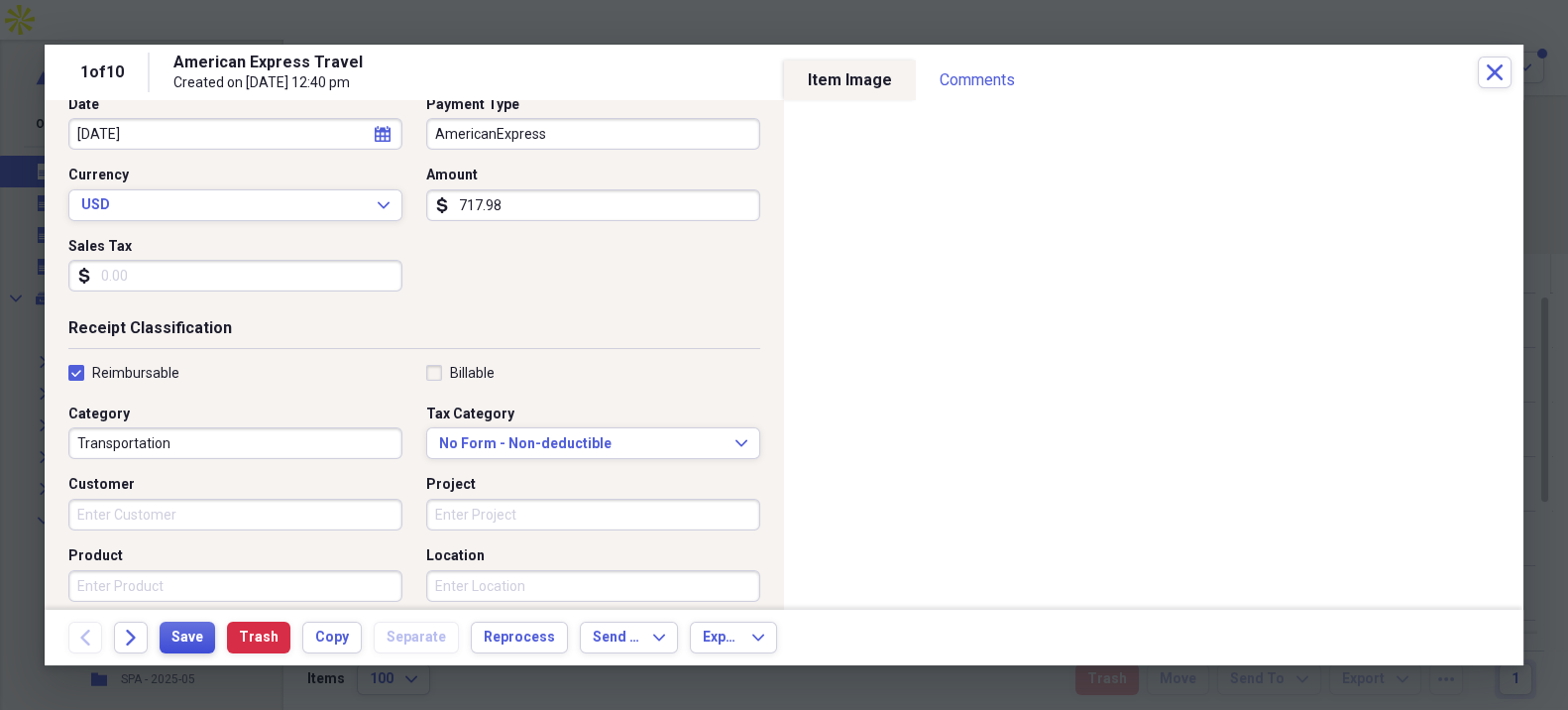 click on "Save" at bounding box center (187, 638) 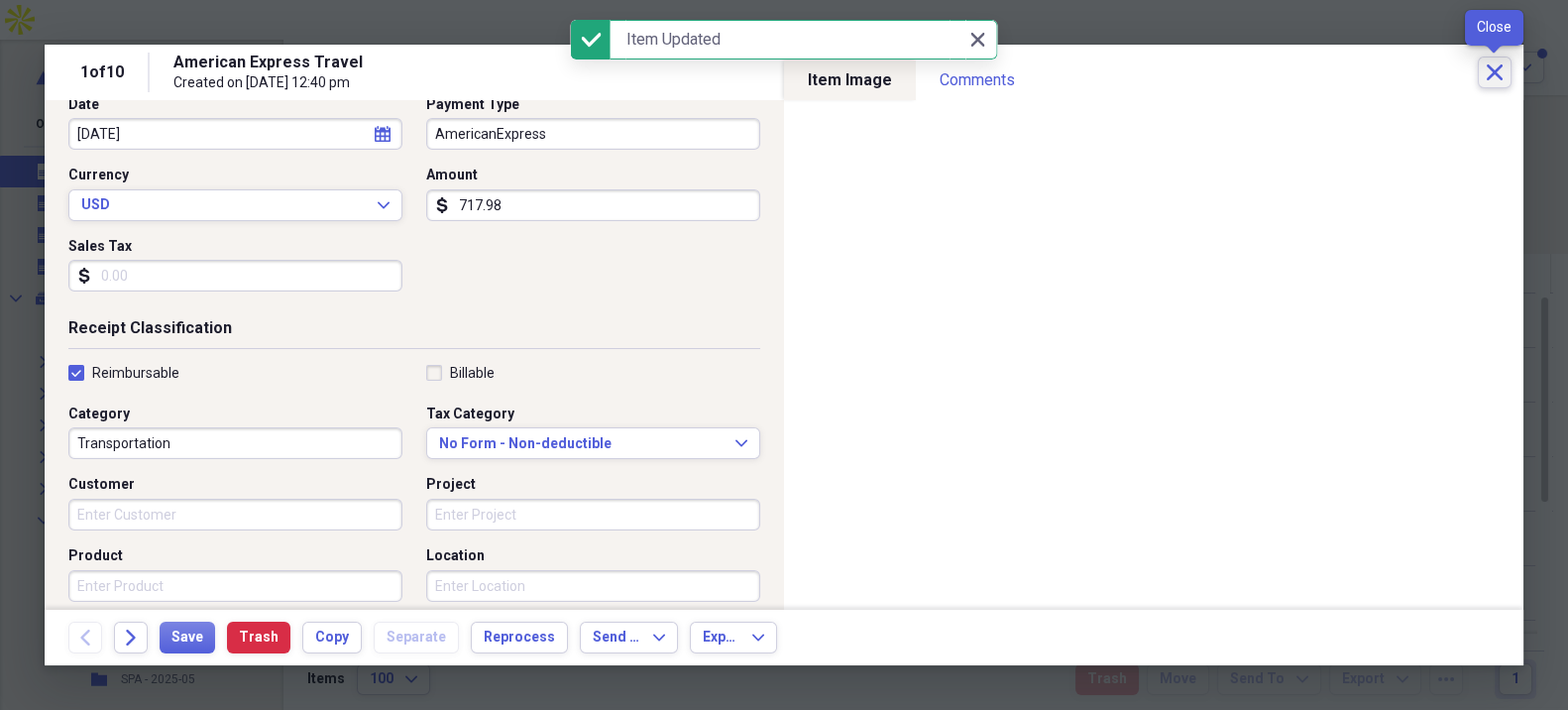 click 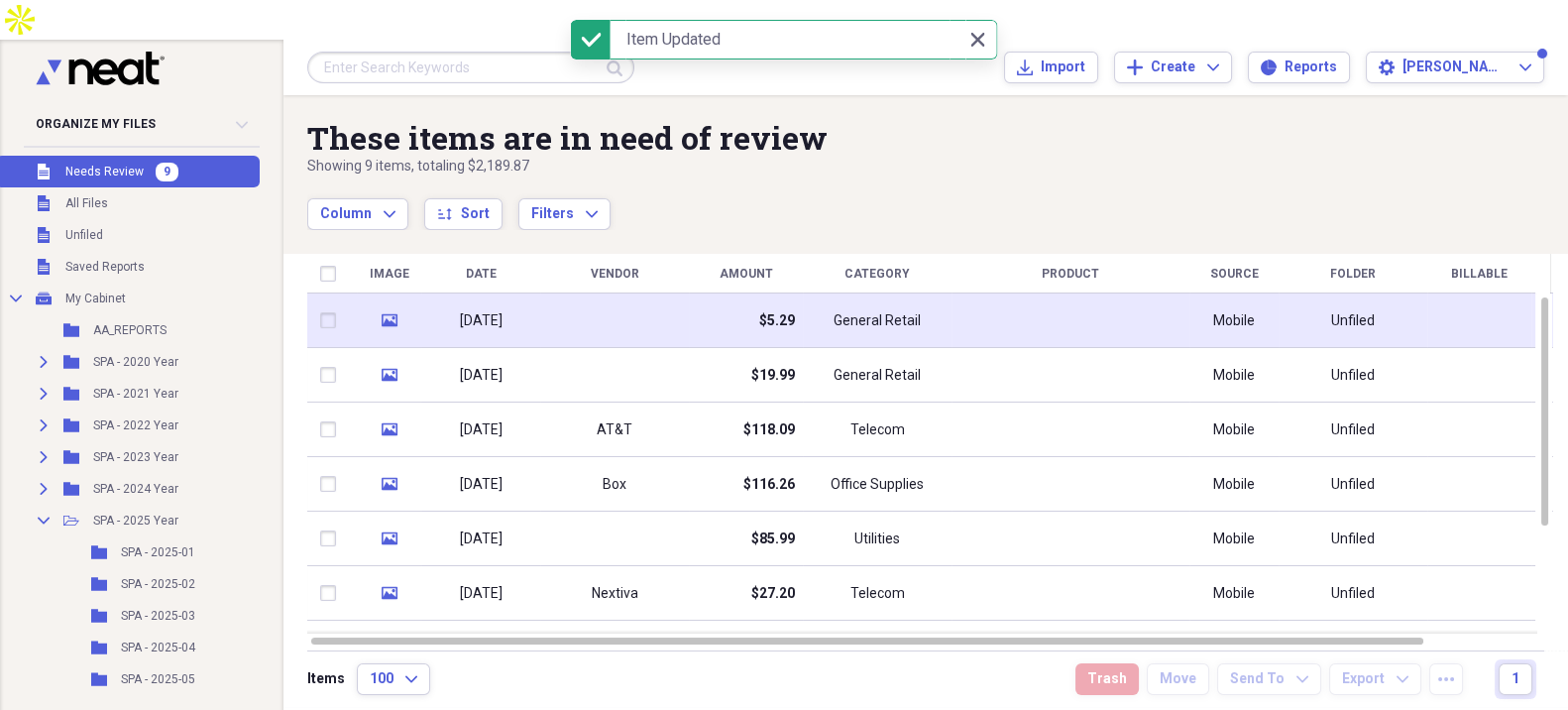 click at bounding box center (615, 320) 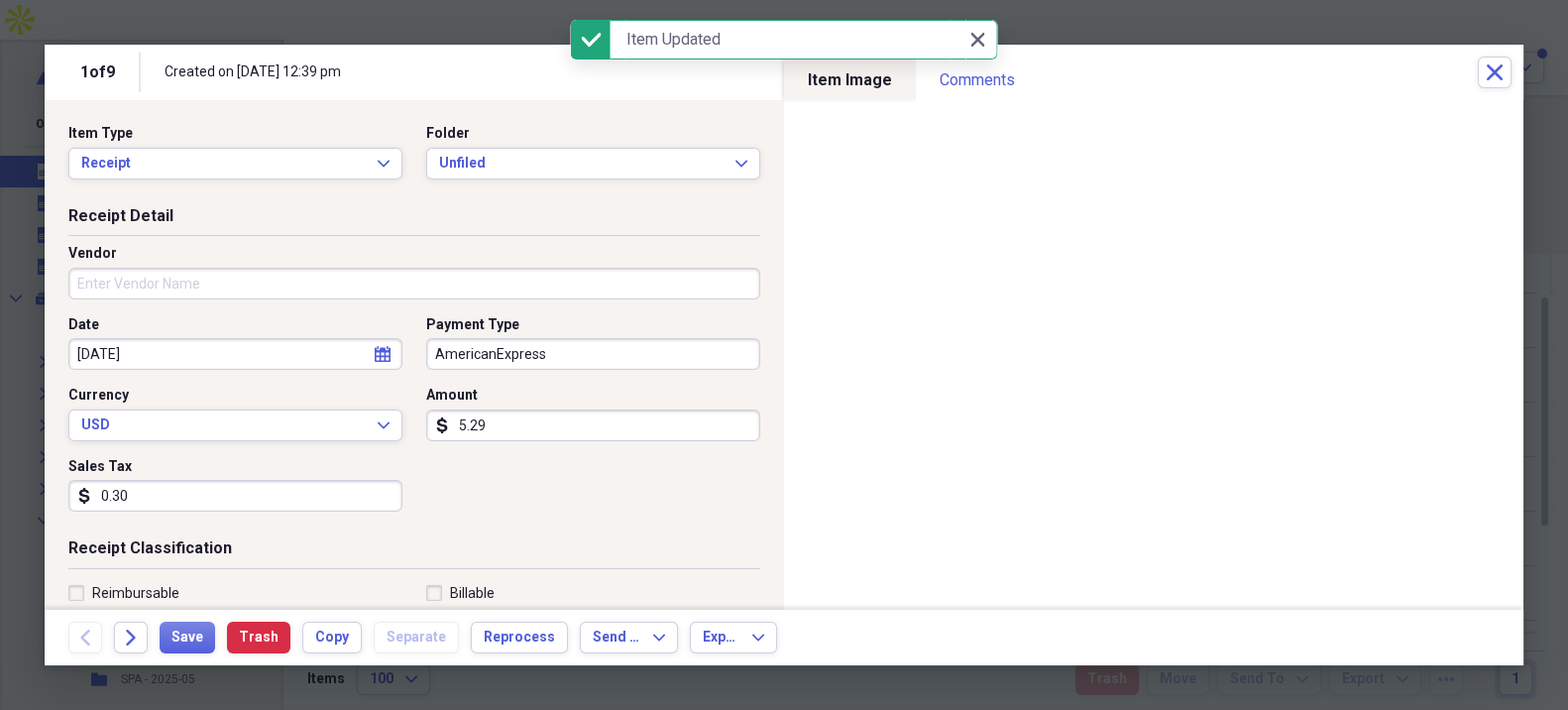 click on "Vendor" at bounding box center (414, 284) 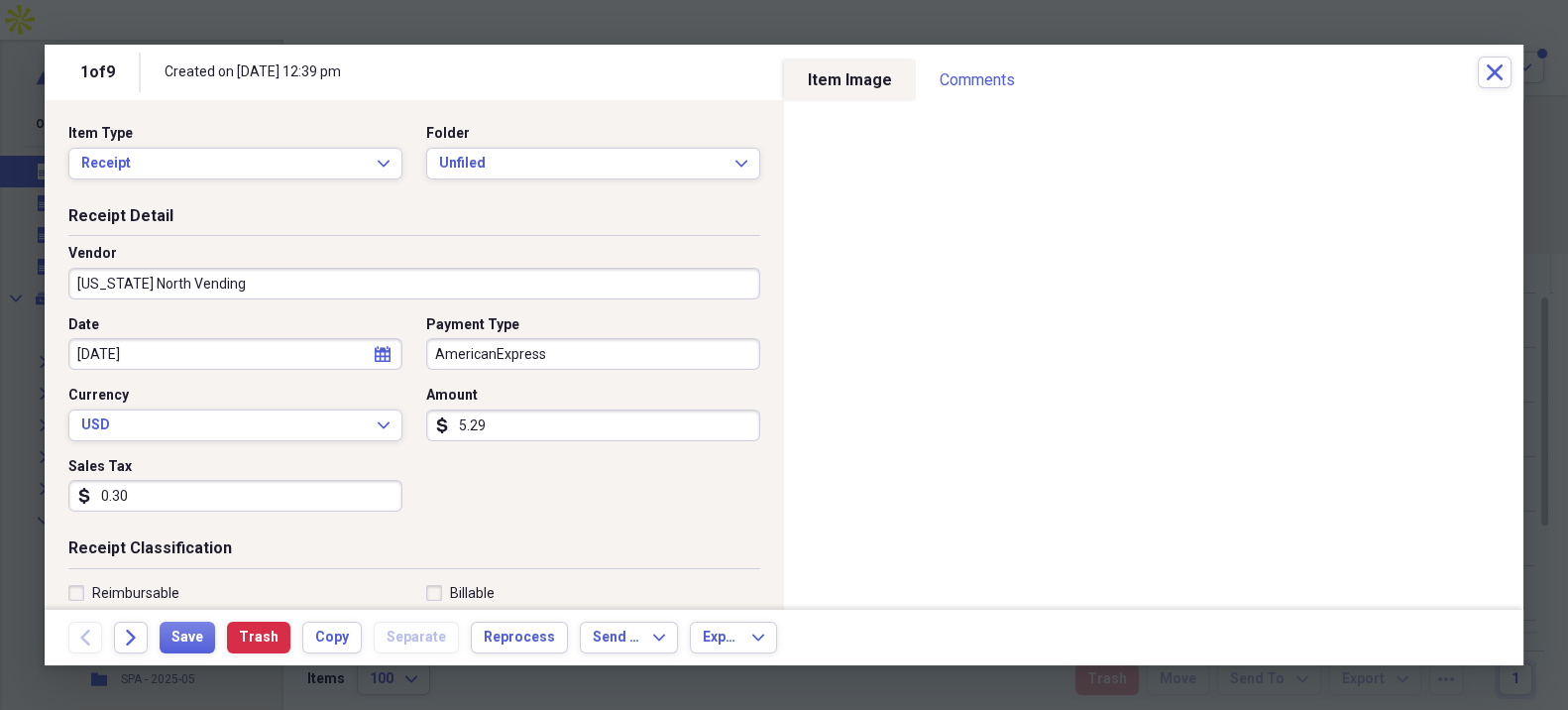 type on "[US_STATE] North Vending" 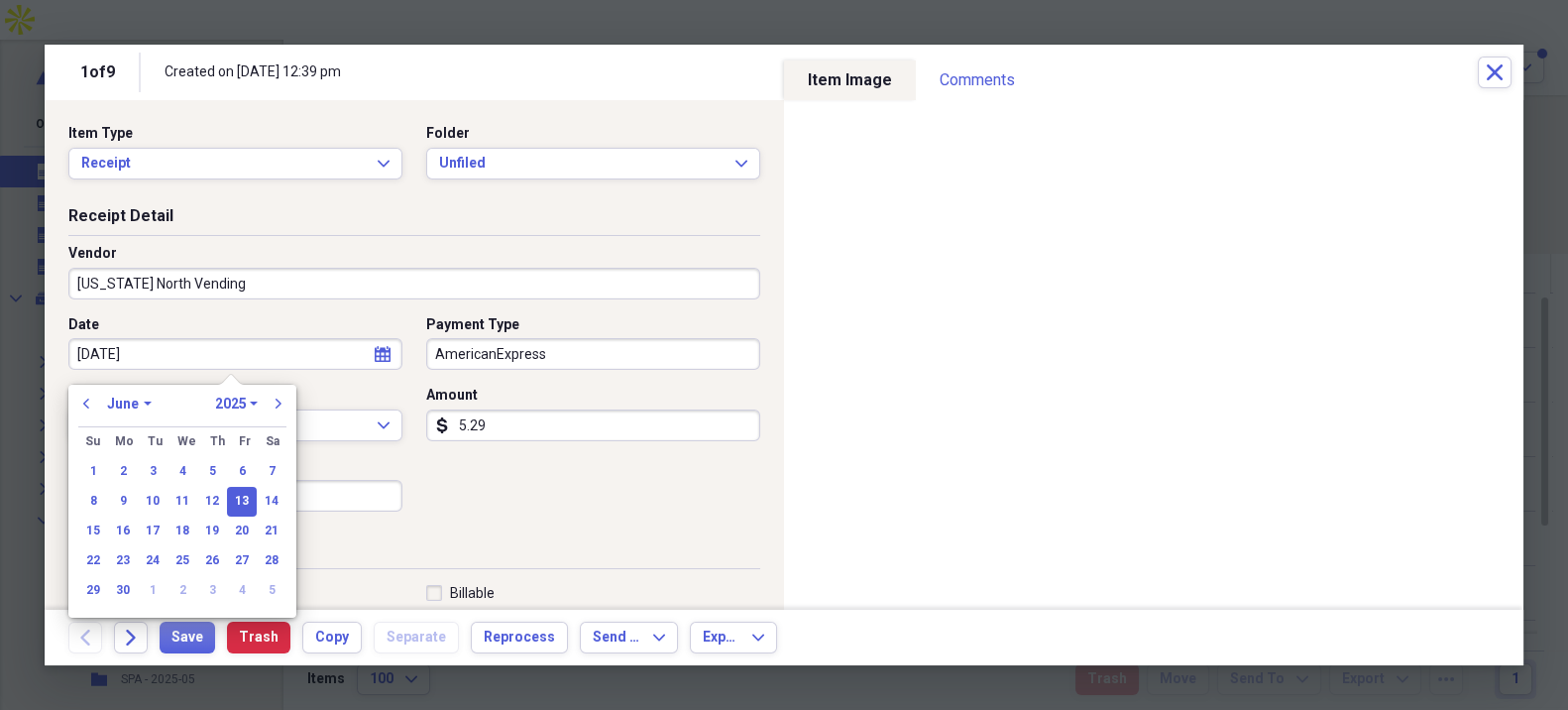 click on "Date [DATE] calendar Calendar Payment Type AmericanExpress Currency USD Expand Amount dollar-sign 5.29 Sales Tax dollar-sign 0.30" at bounding box center (414, 421) 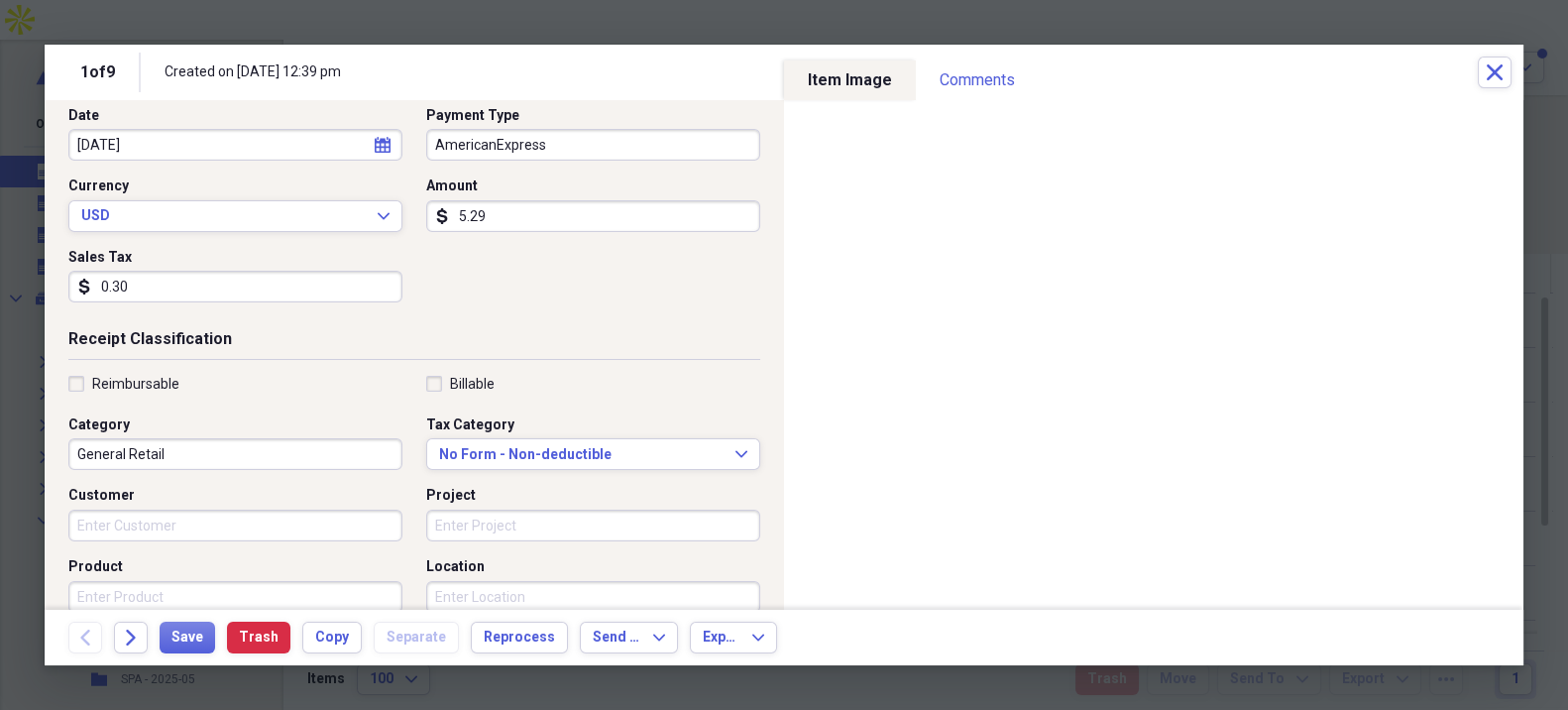 scroll, scrollTop: 220, scrollLeft: 0, axis: vertical 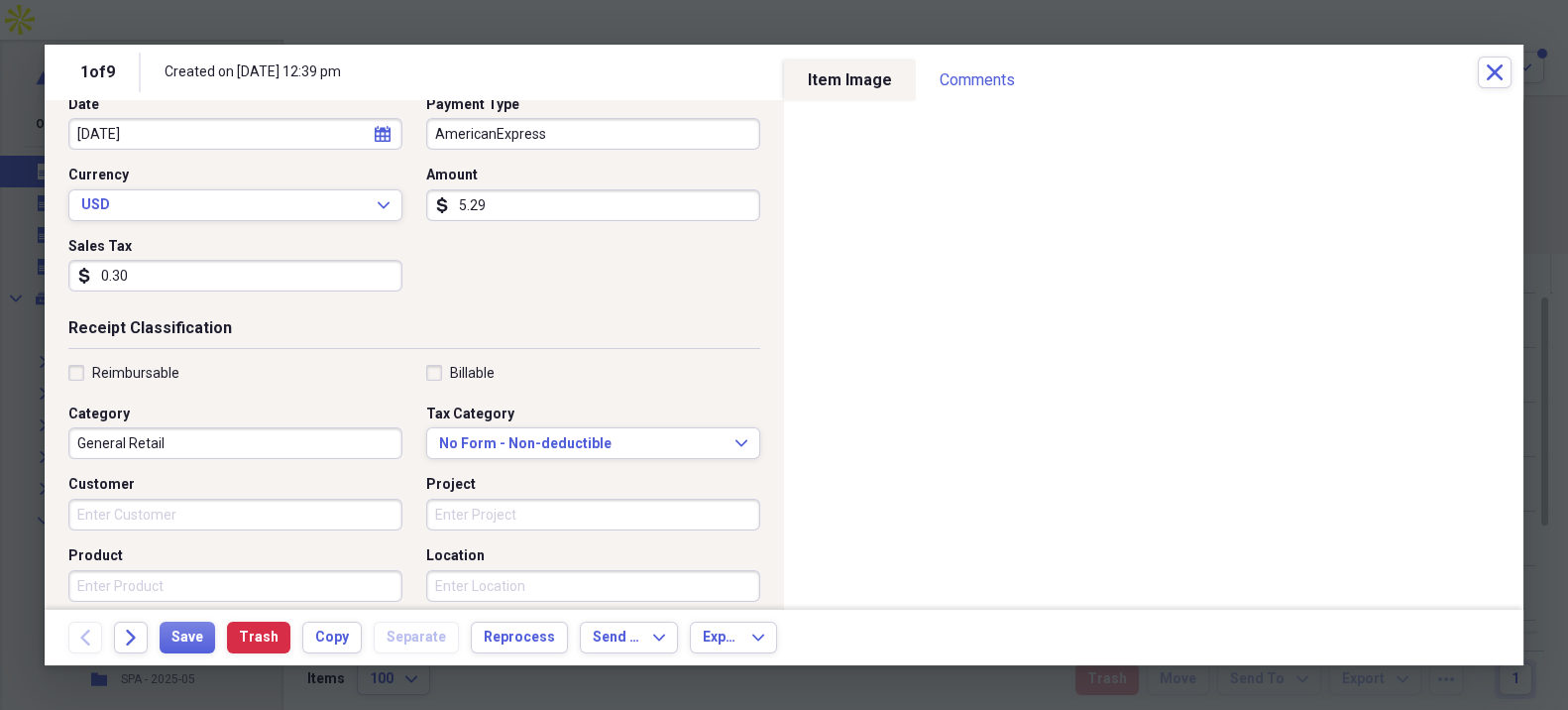 click on "Reimbursable" at bounding box center [136, 373] 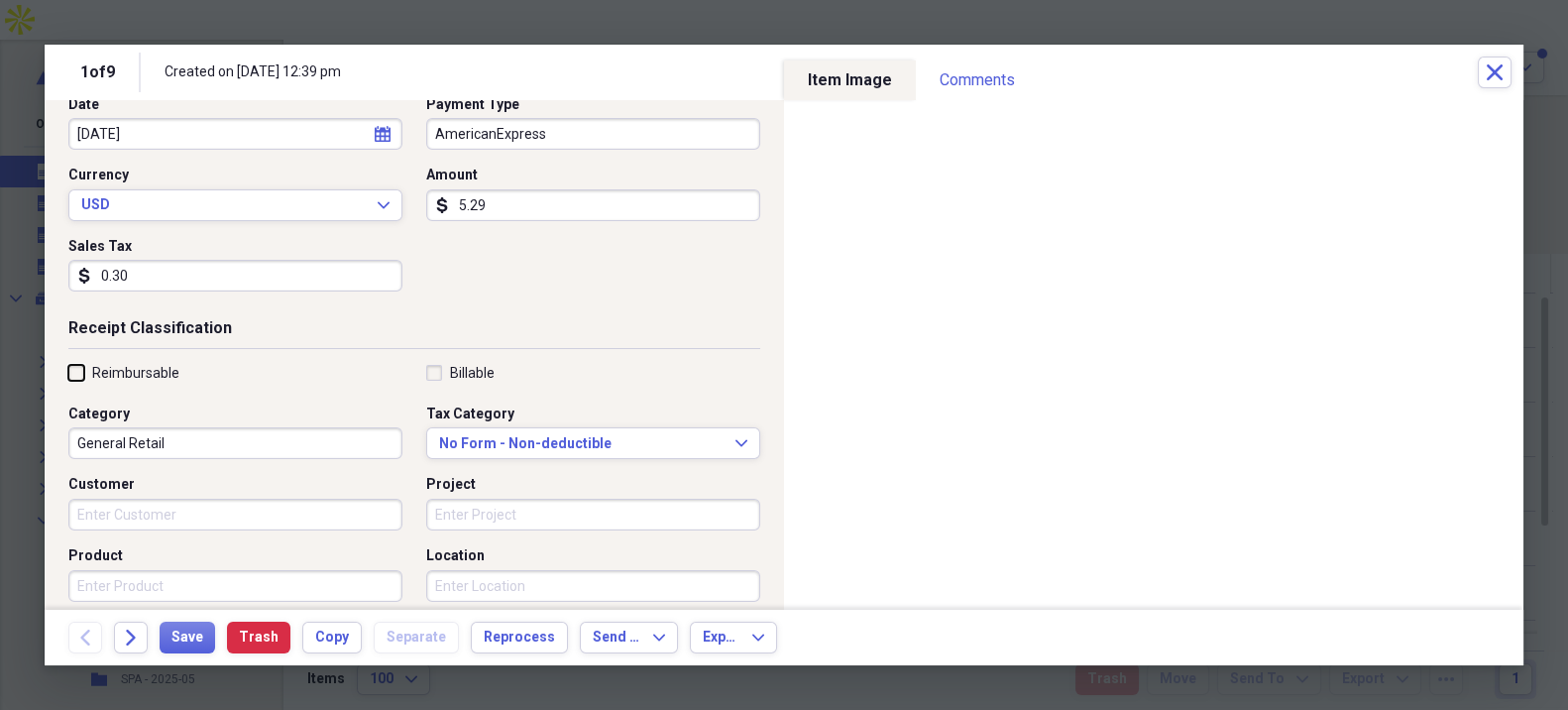 click on "Reimbursable" at bounding box center [68, 372] 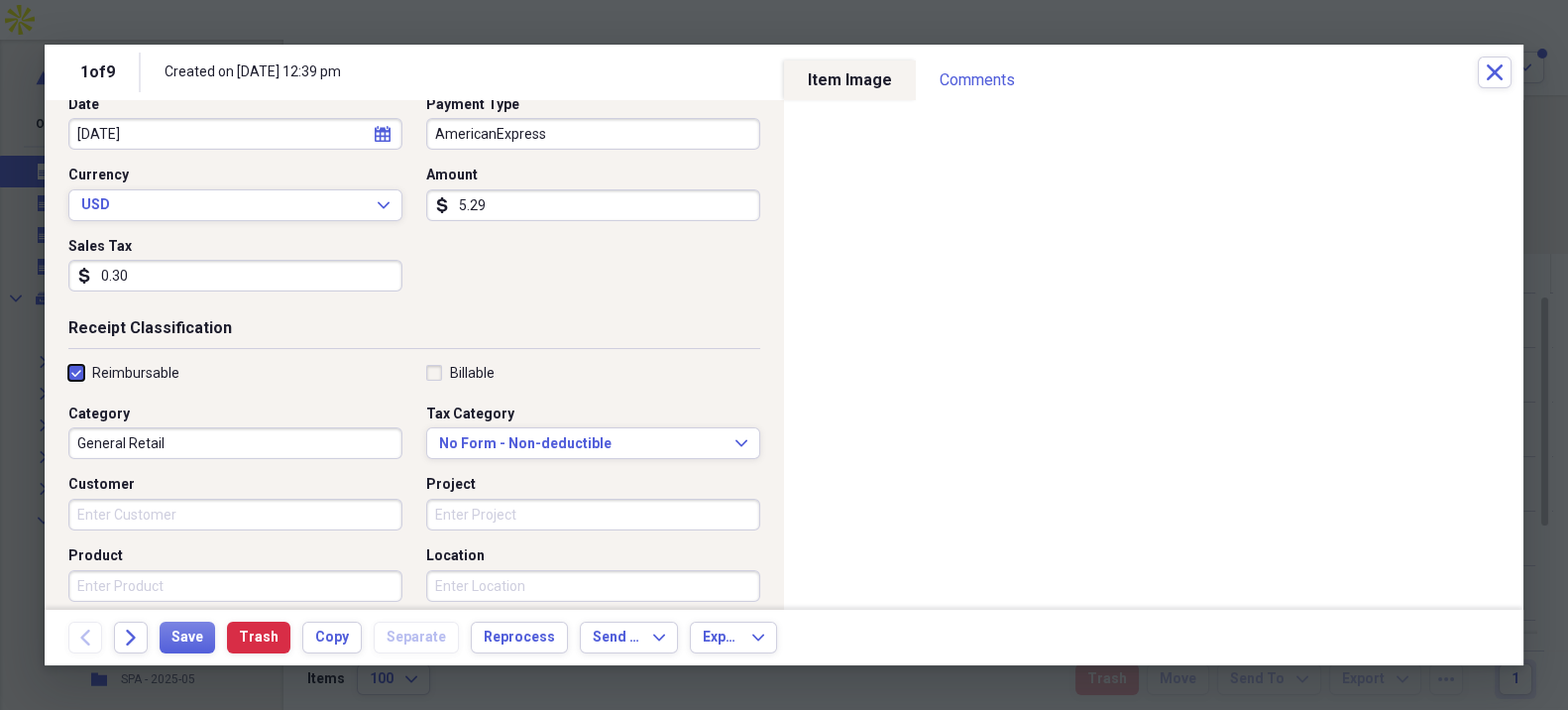 checkbox on "true" 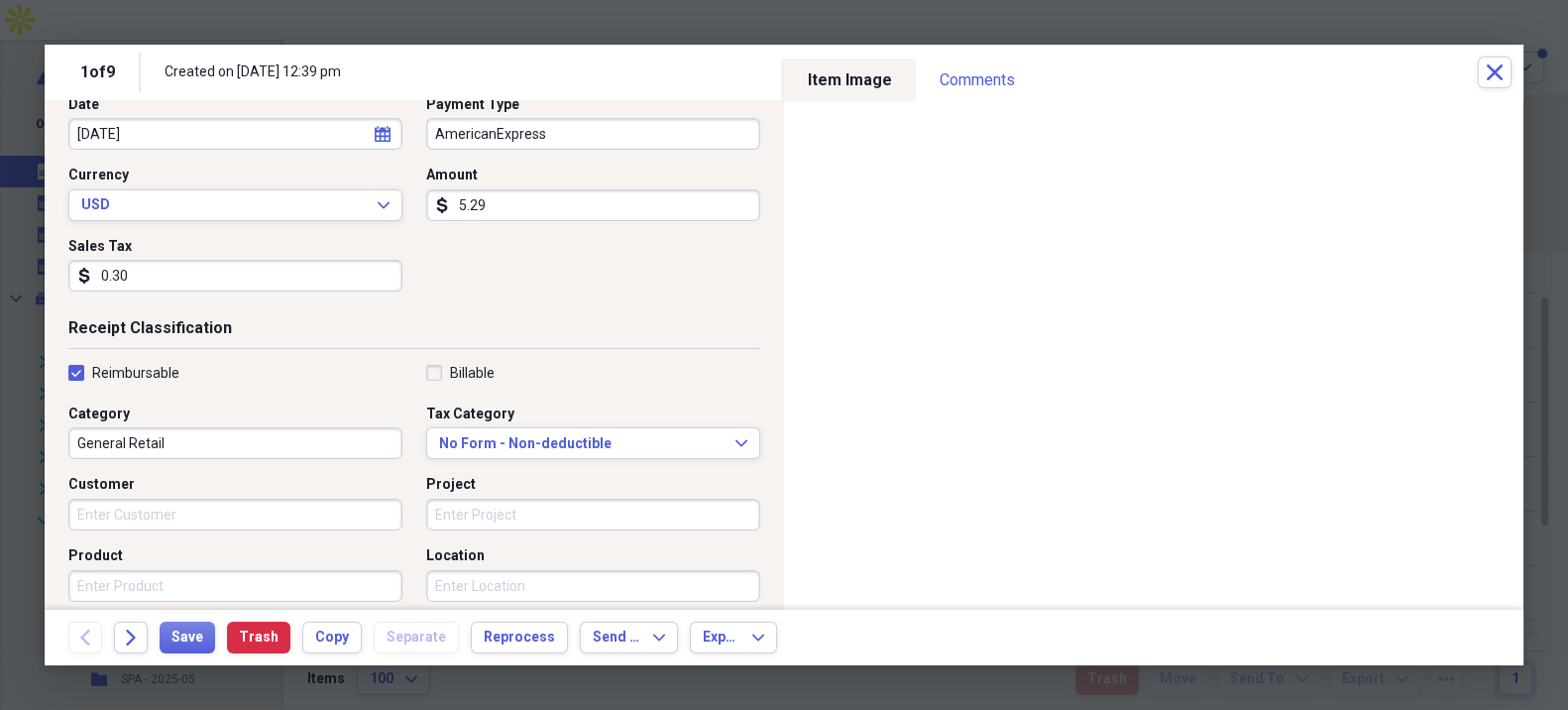 click on "General Retail" at bounding box center (235, 443) 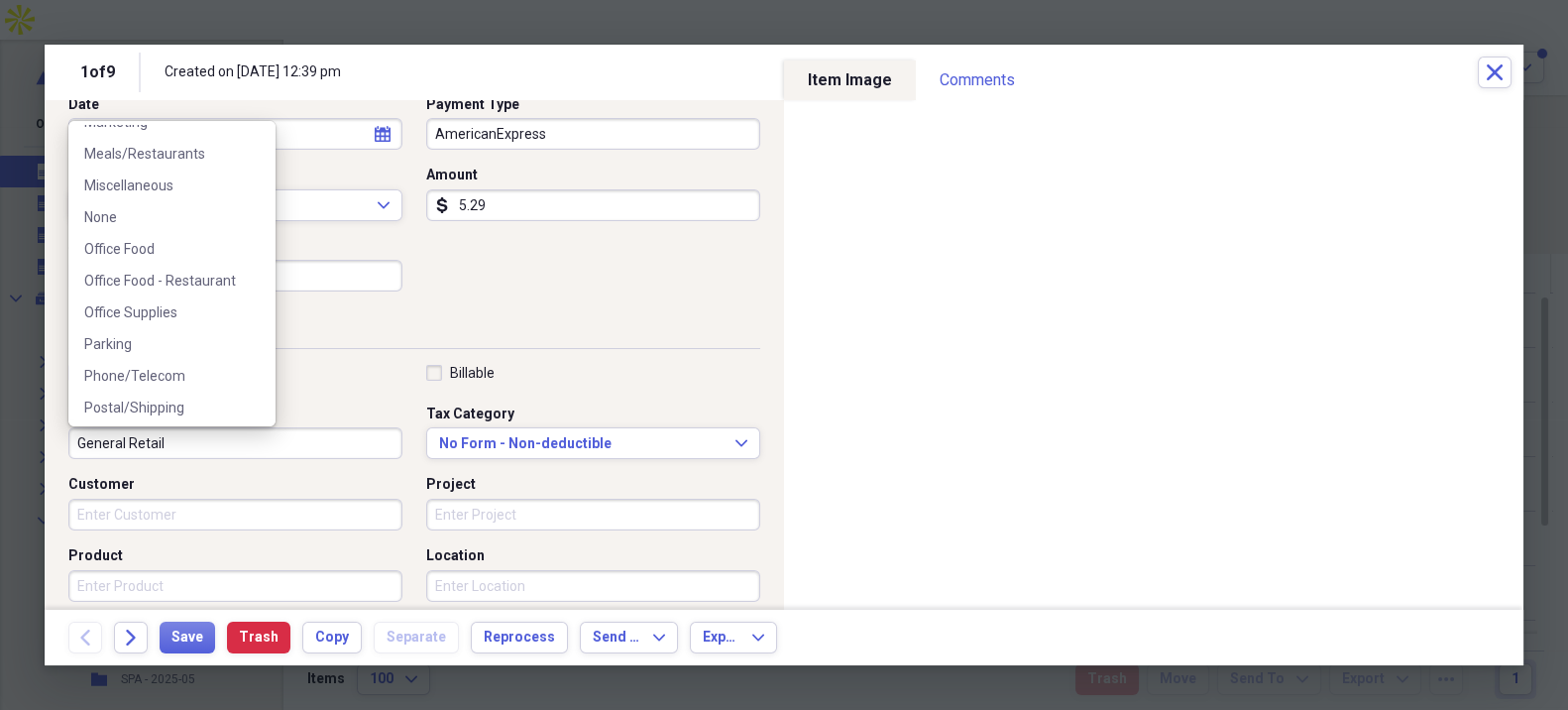 scroll, scrollTop: 440, scrollLeft: 0, axis: vertical 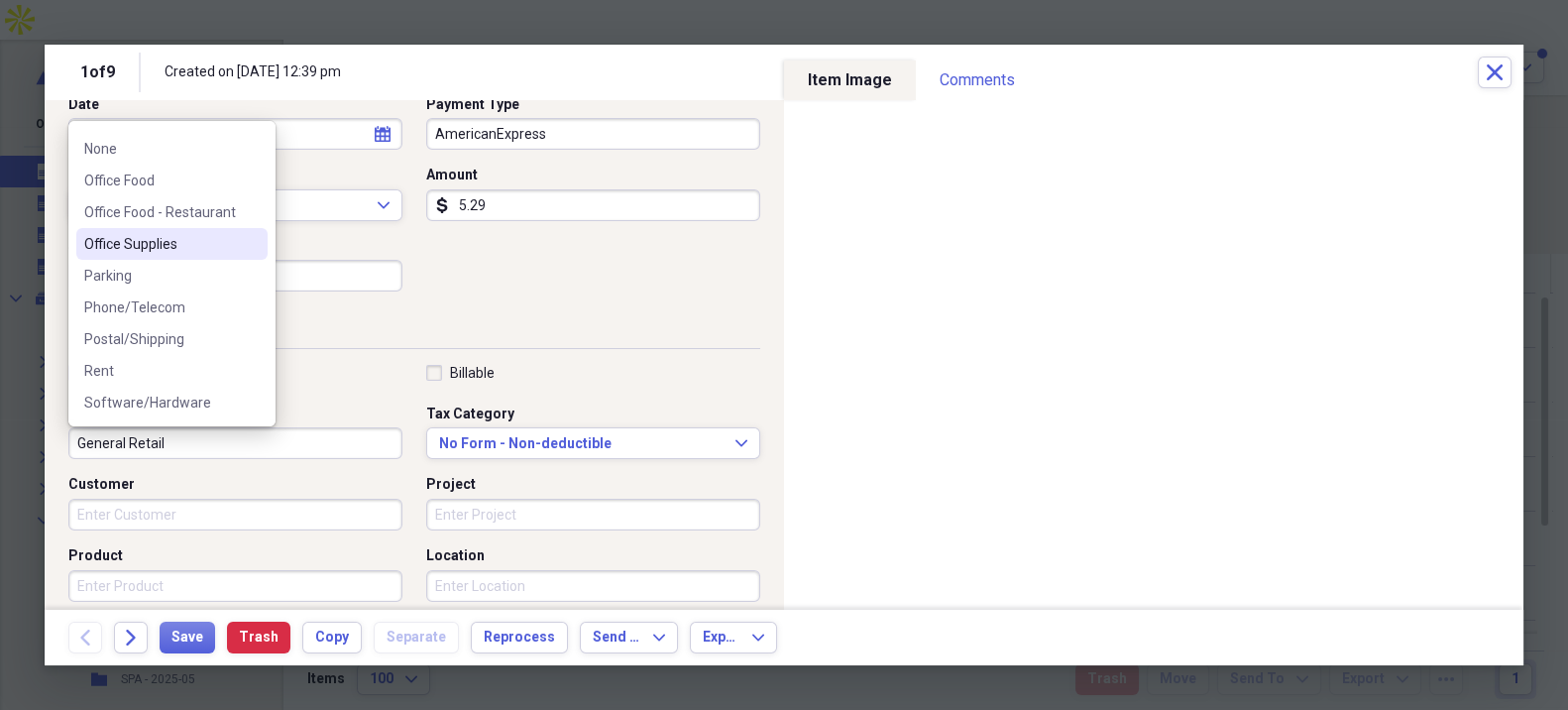 click on "Office Supplies" at bounding box center [160, 244] 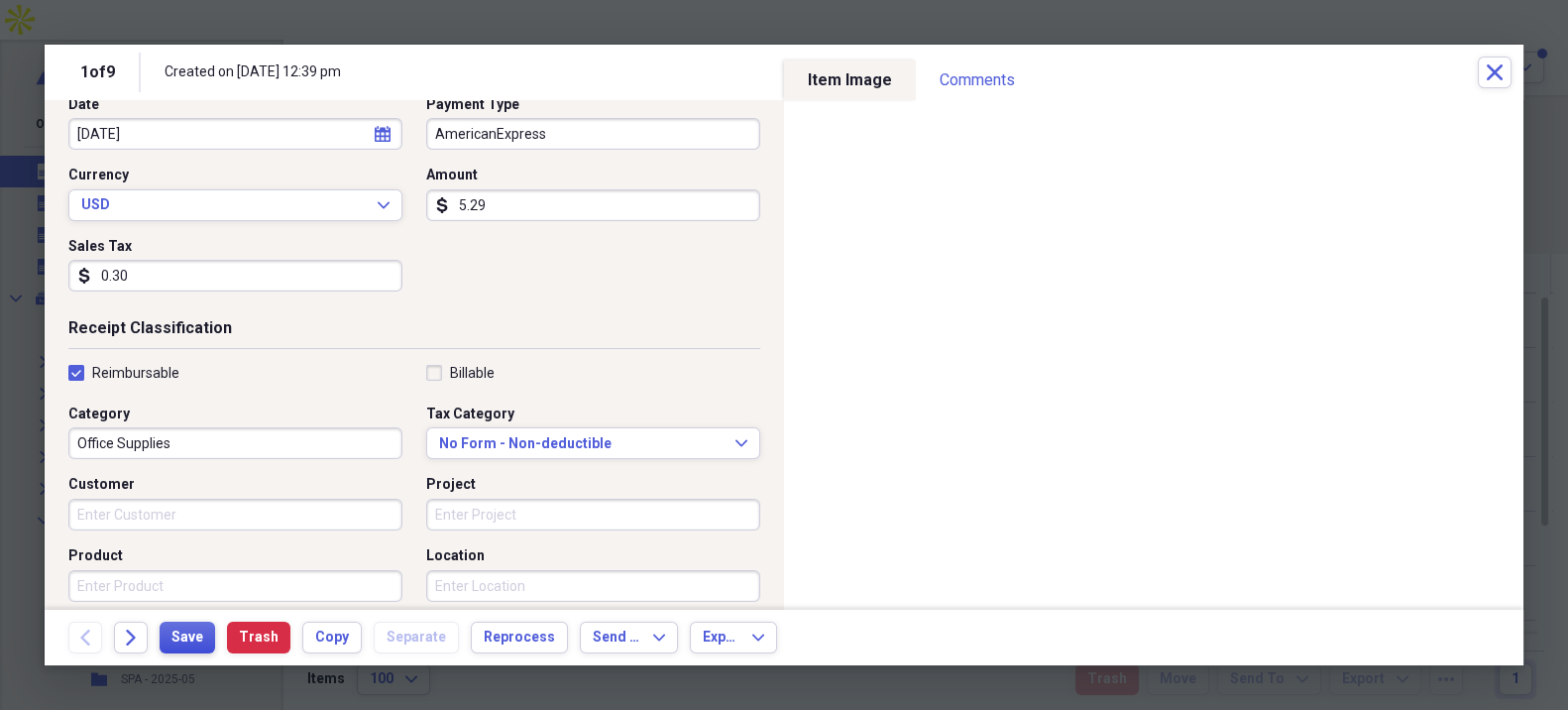 click on "Save" at bounding box center [187, 638] 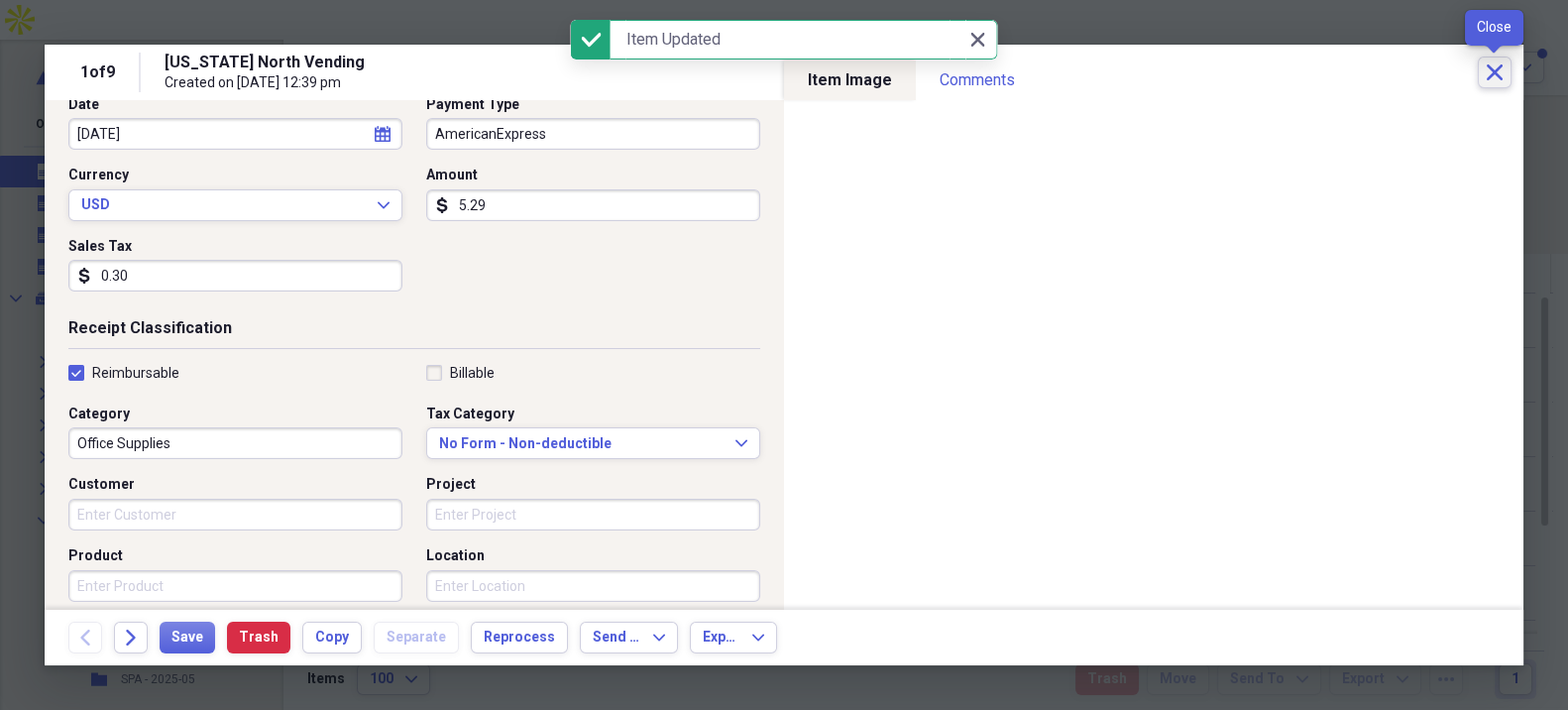 click on "Close" 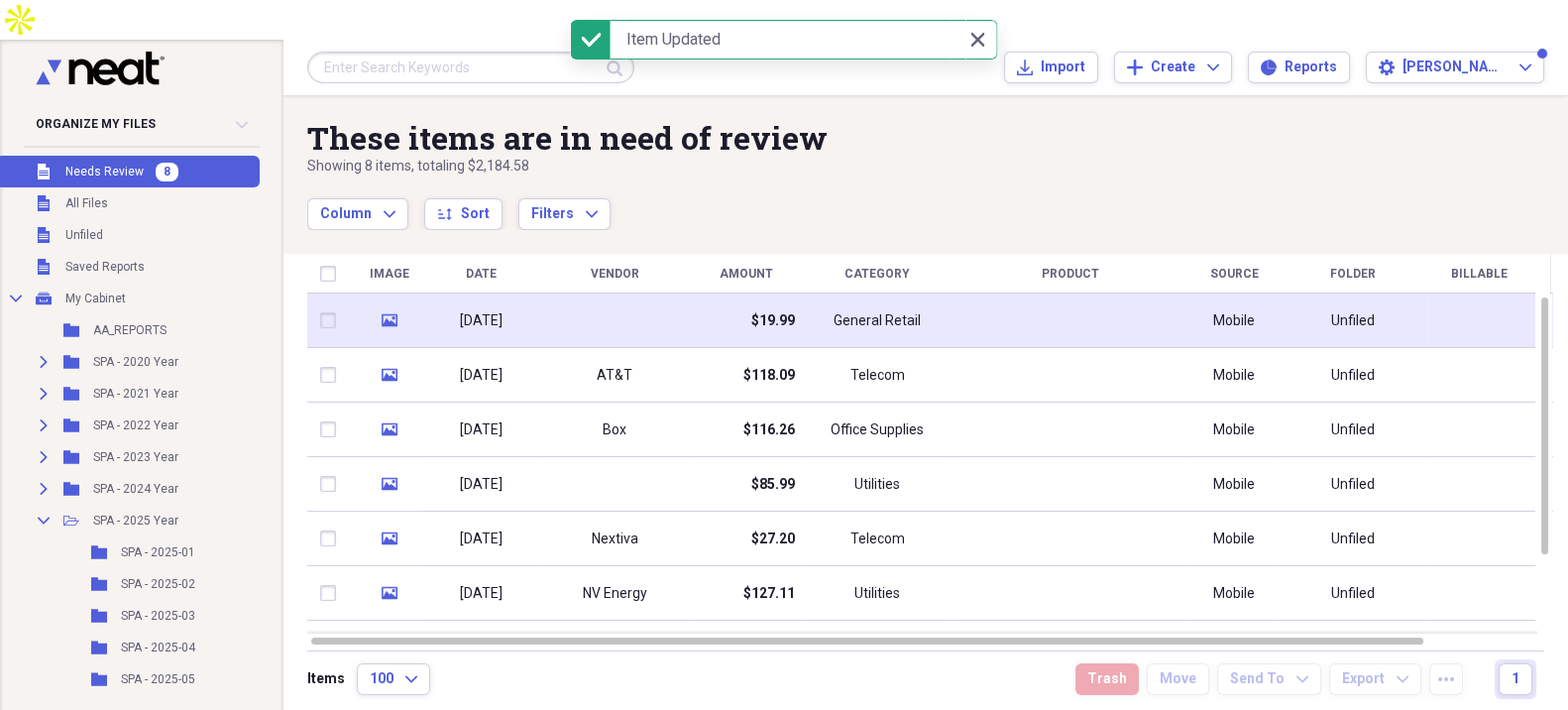 click on "$19.99" at bounding box center (745, 320) 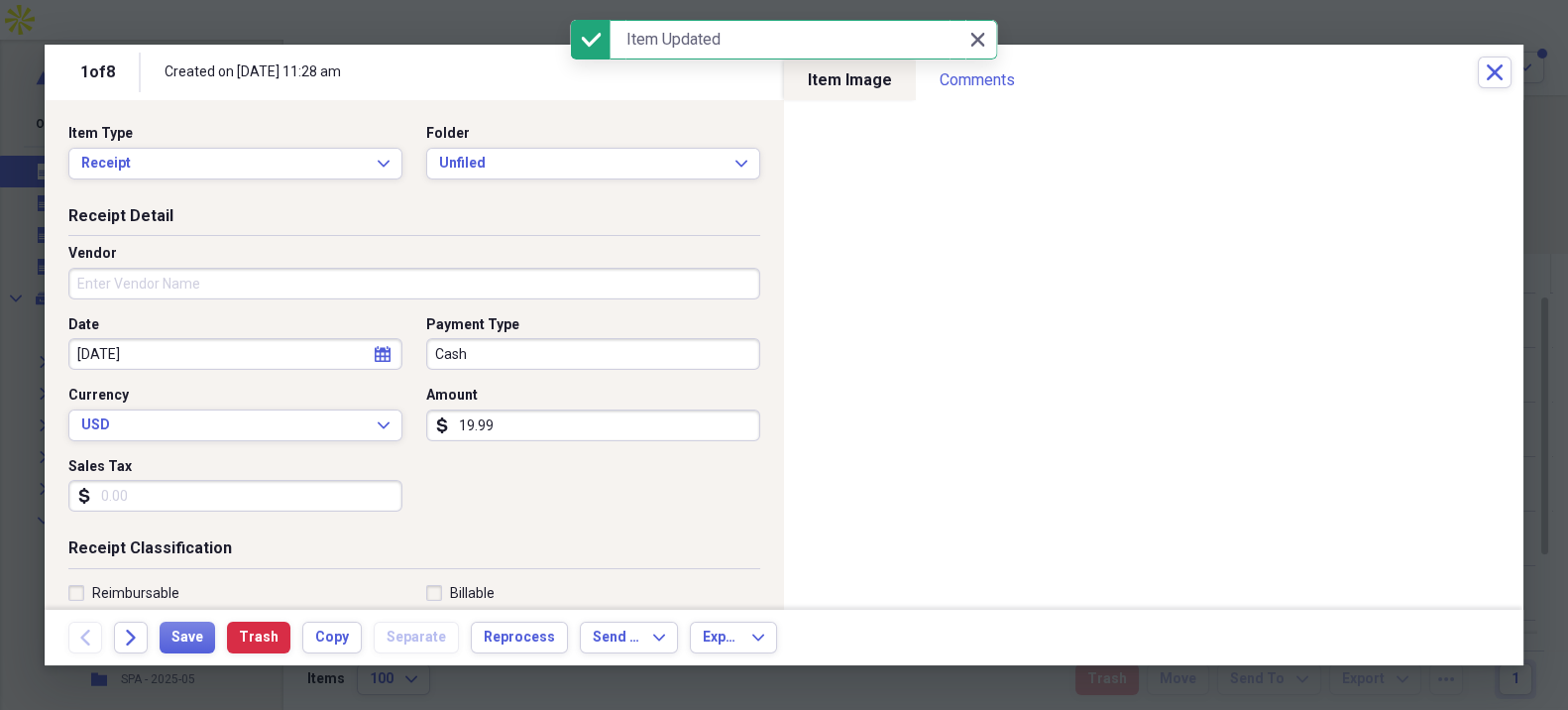 click on "Vendor" at bounding box center [414, 284] 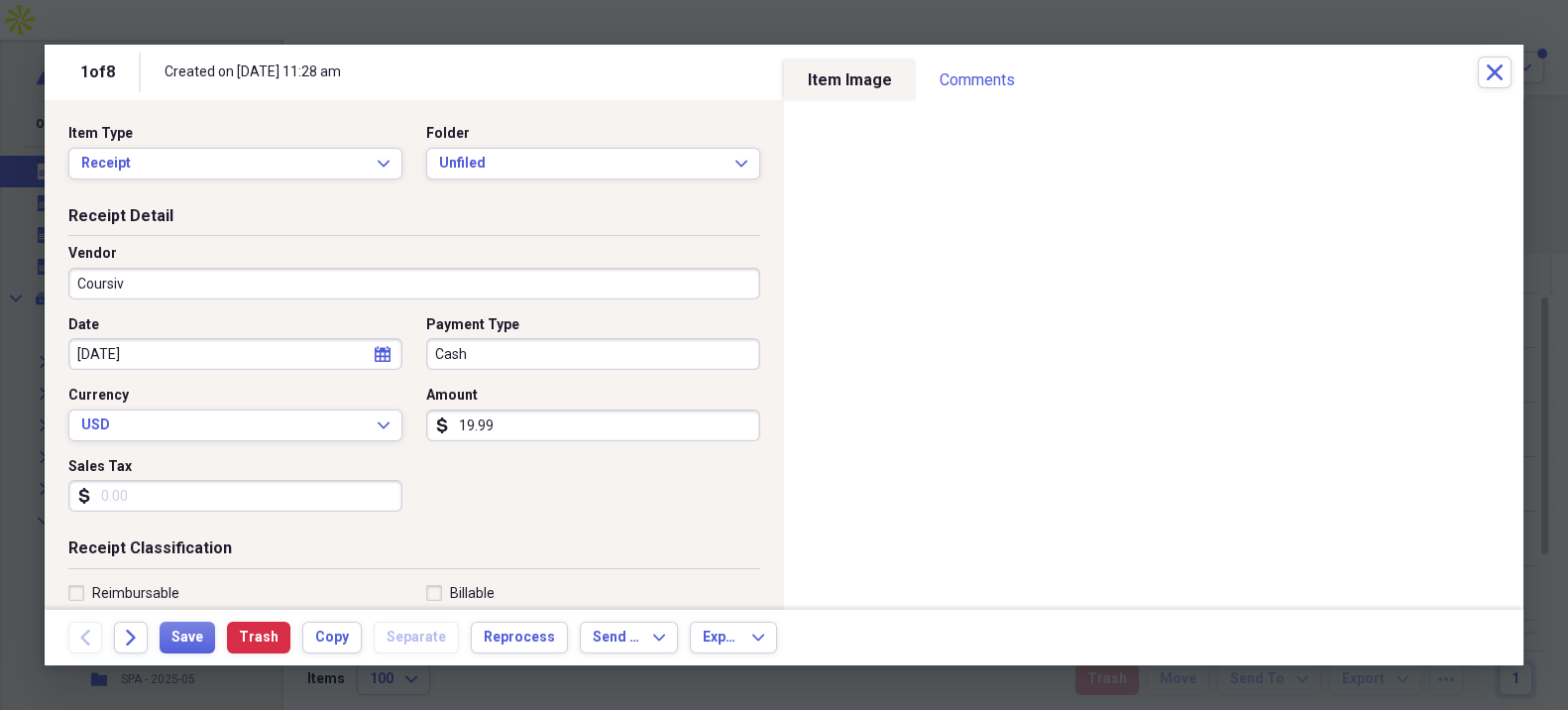type on "Coursiv" 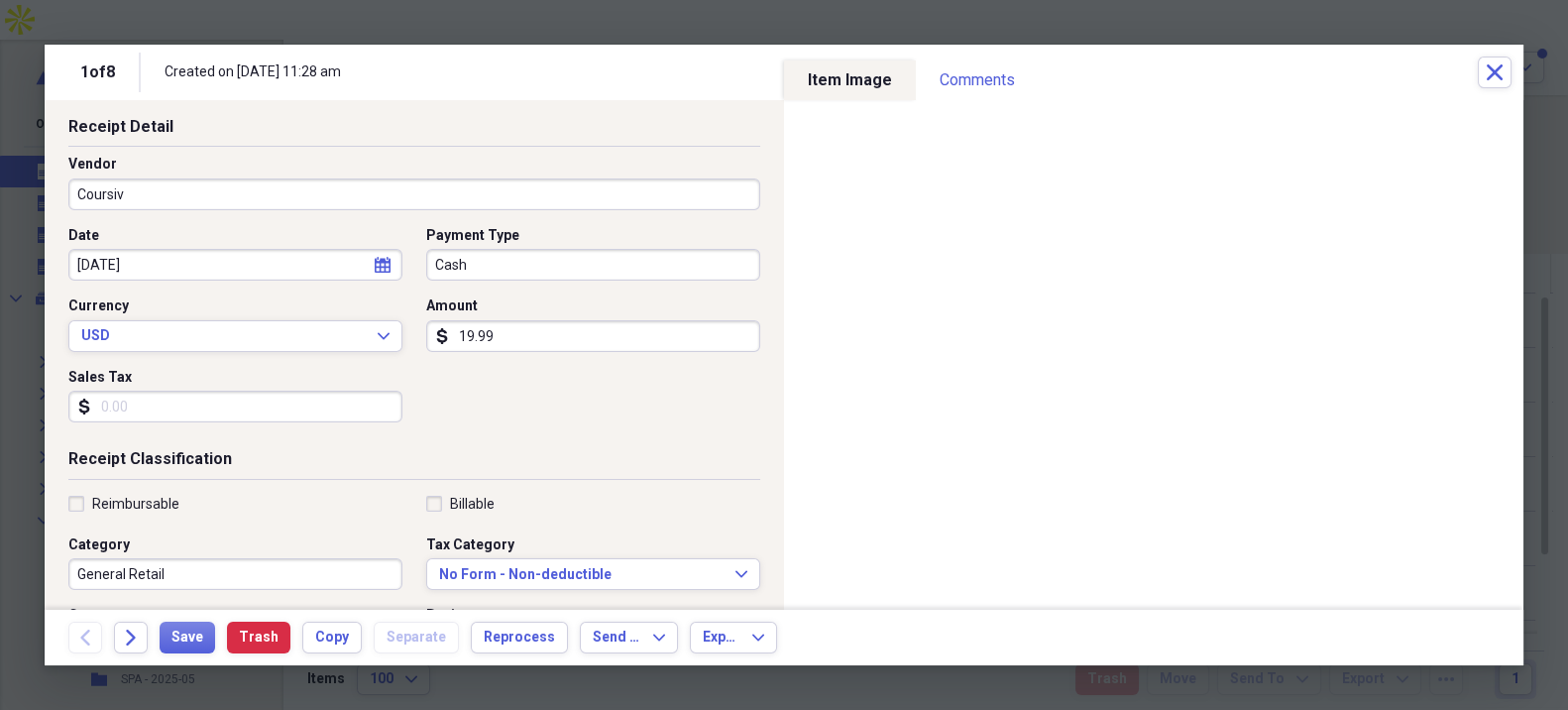 scroll, scrollTop: 220, scrollLeft: 0, axis: vertical 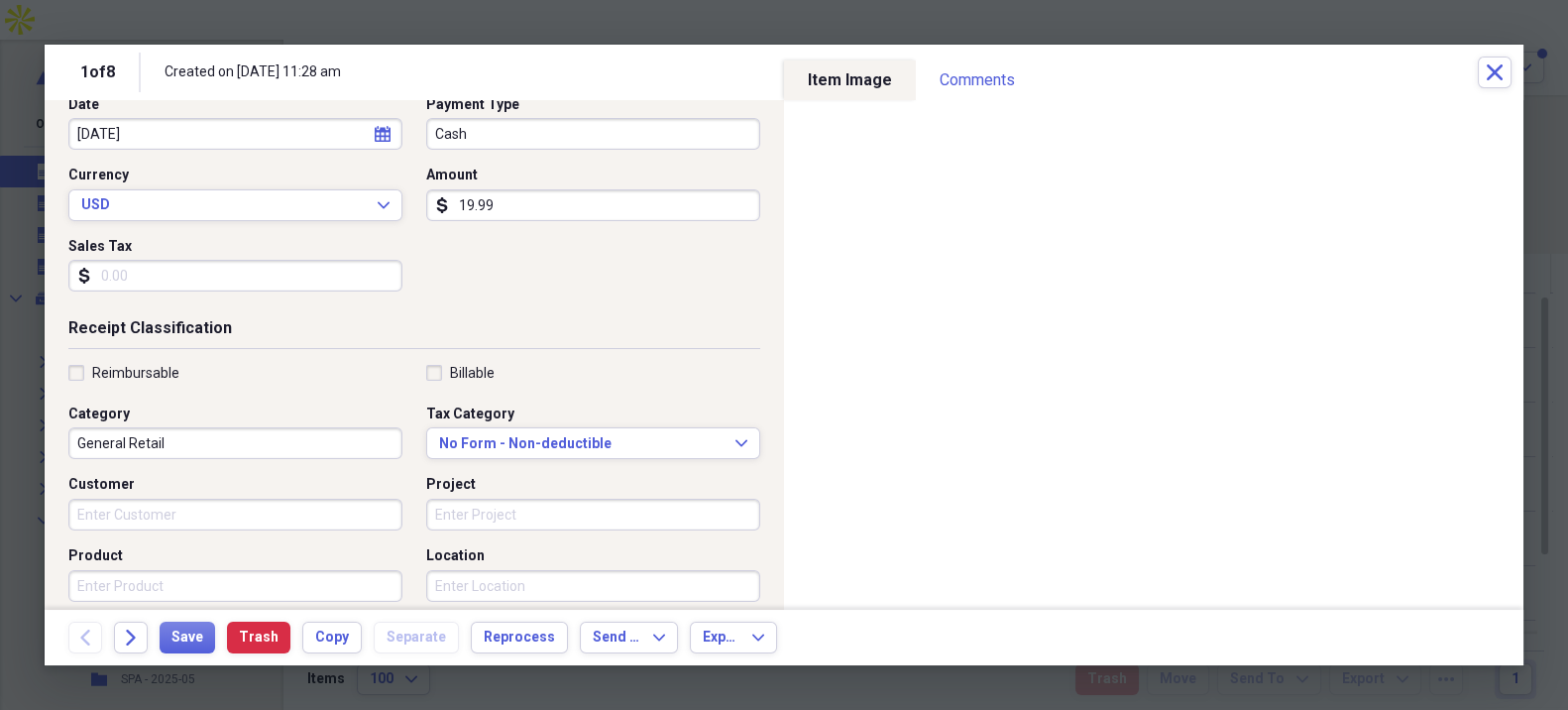 click on "Reimbursable" at bounding box center (136, 373) 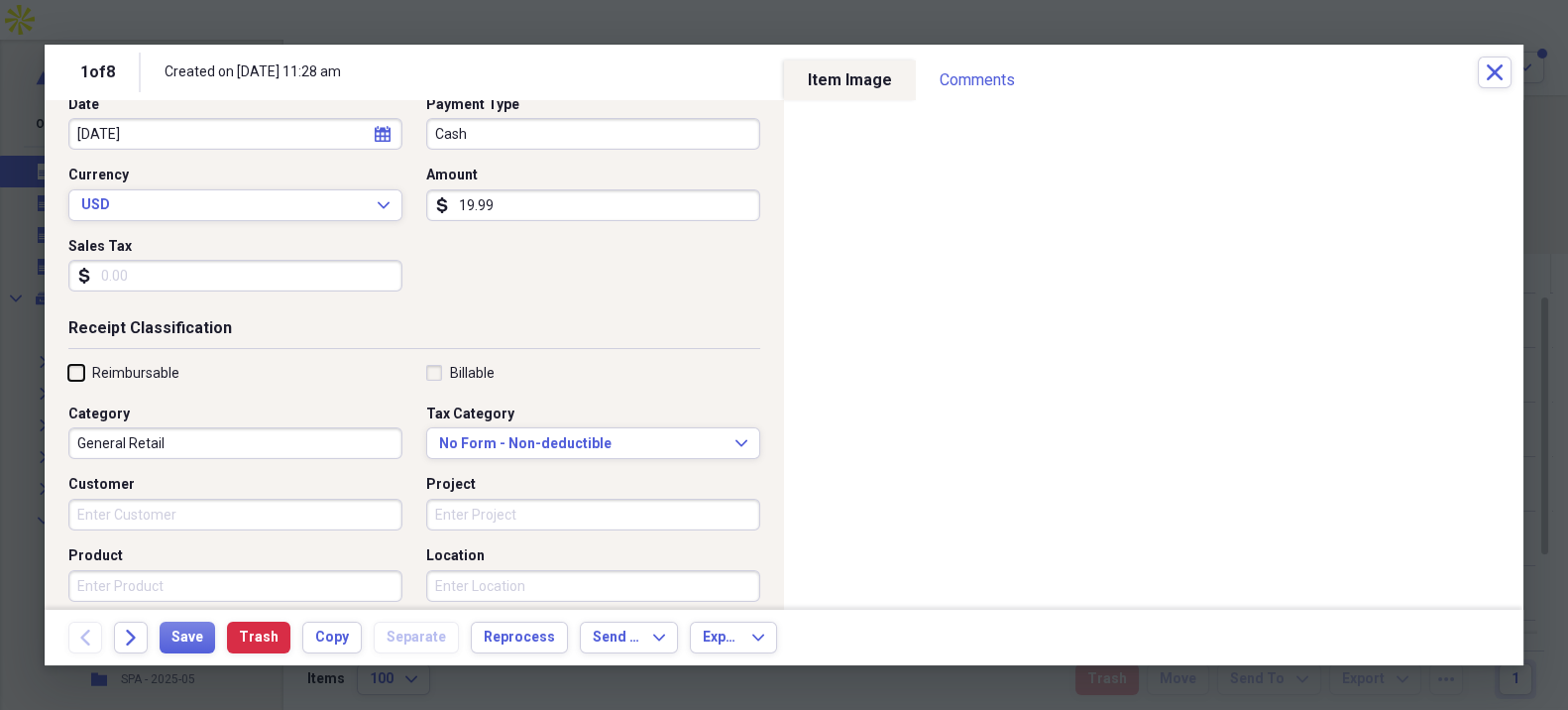 click on "Reimbursable" at bounding box center (68, 372) 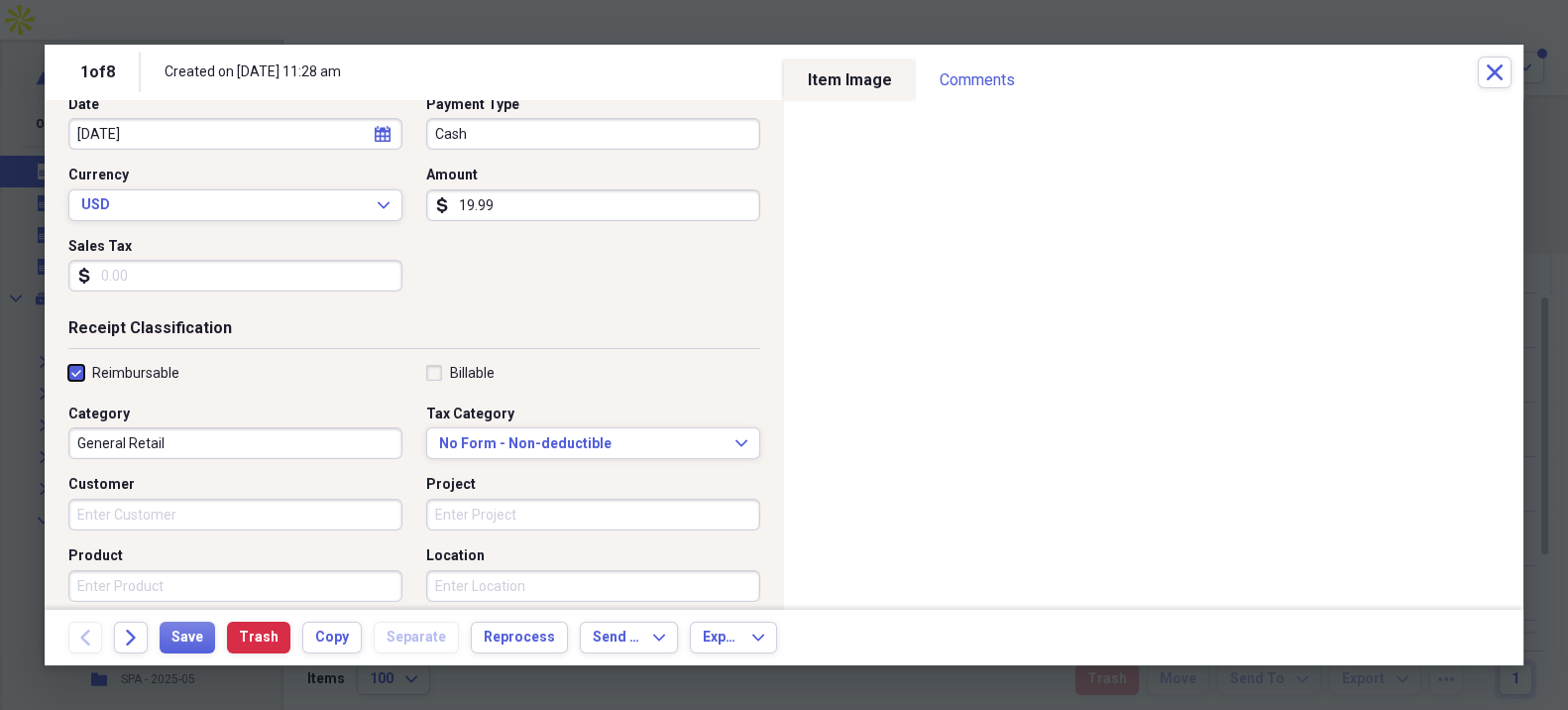checkbox on "true" 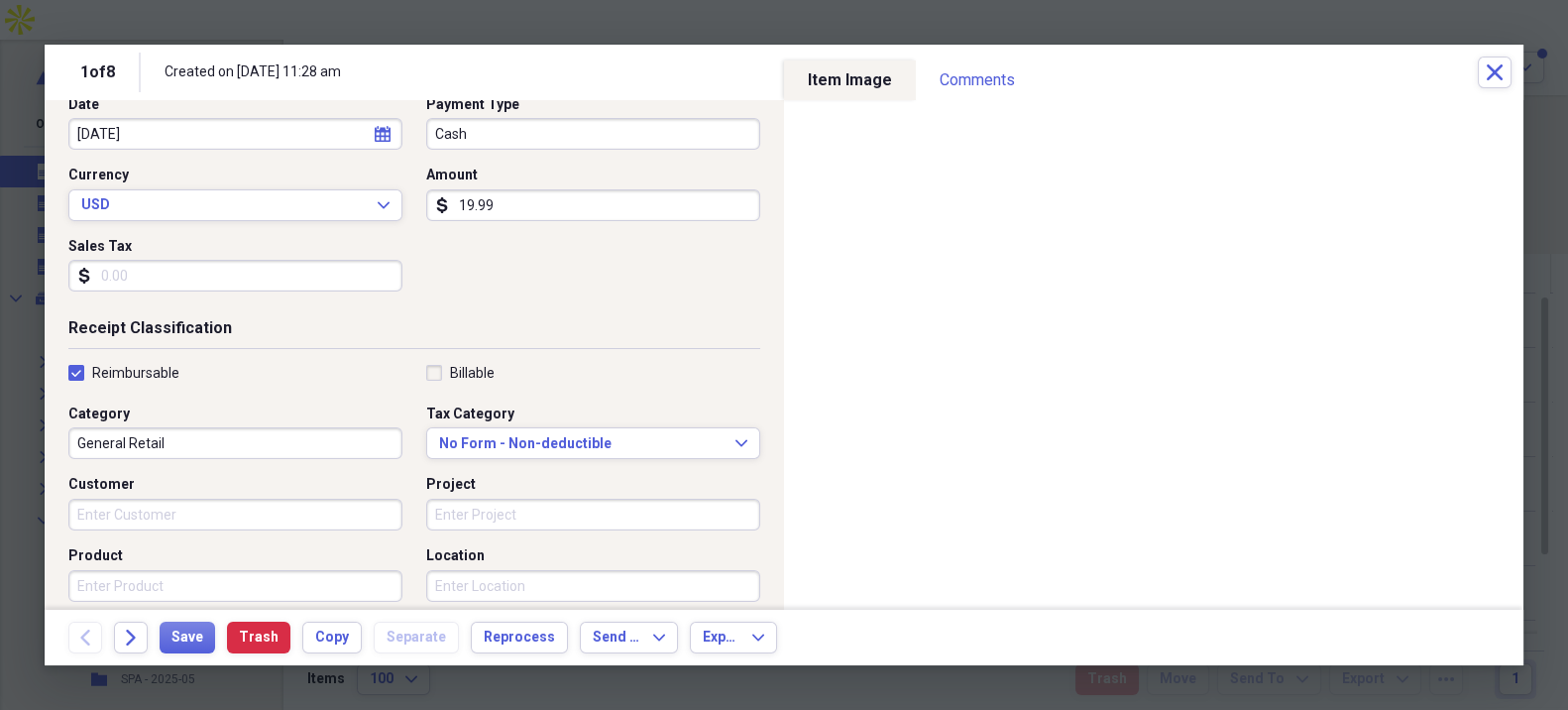 click on "General Retail" at bounding box center [235, 443] 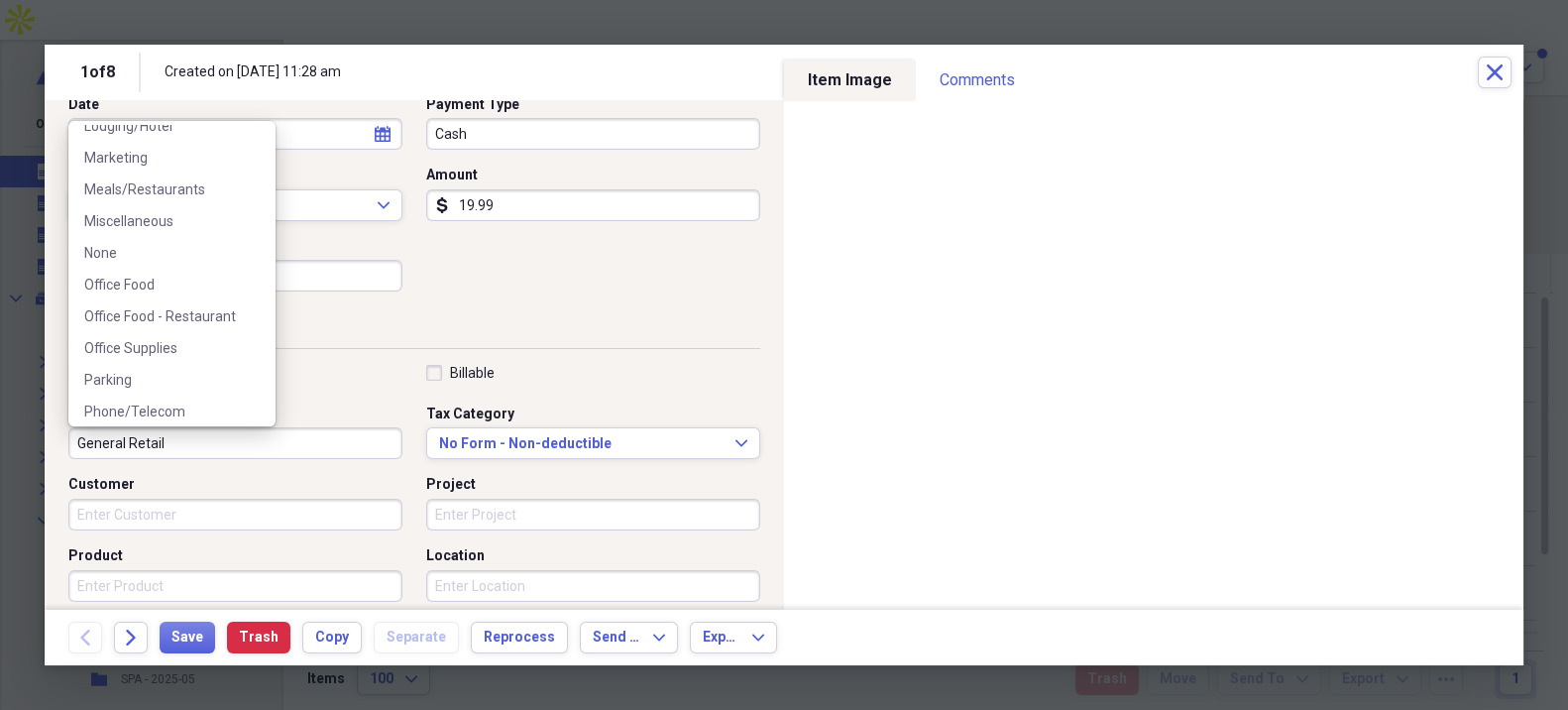 scroll, scrollTop: 440, scrollLeft: 0, axis: vertical 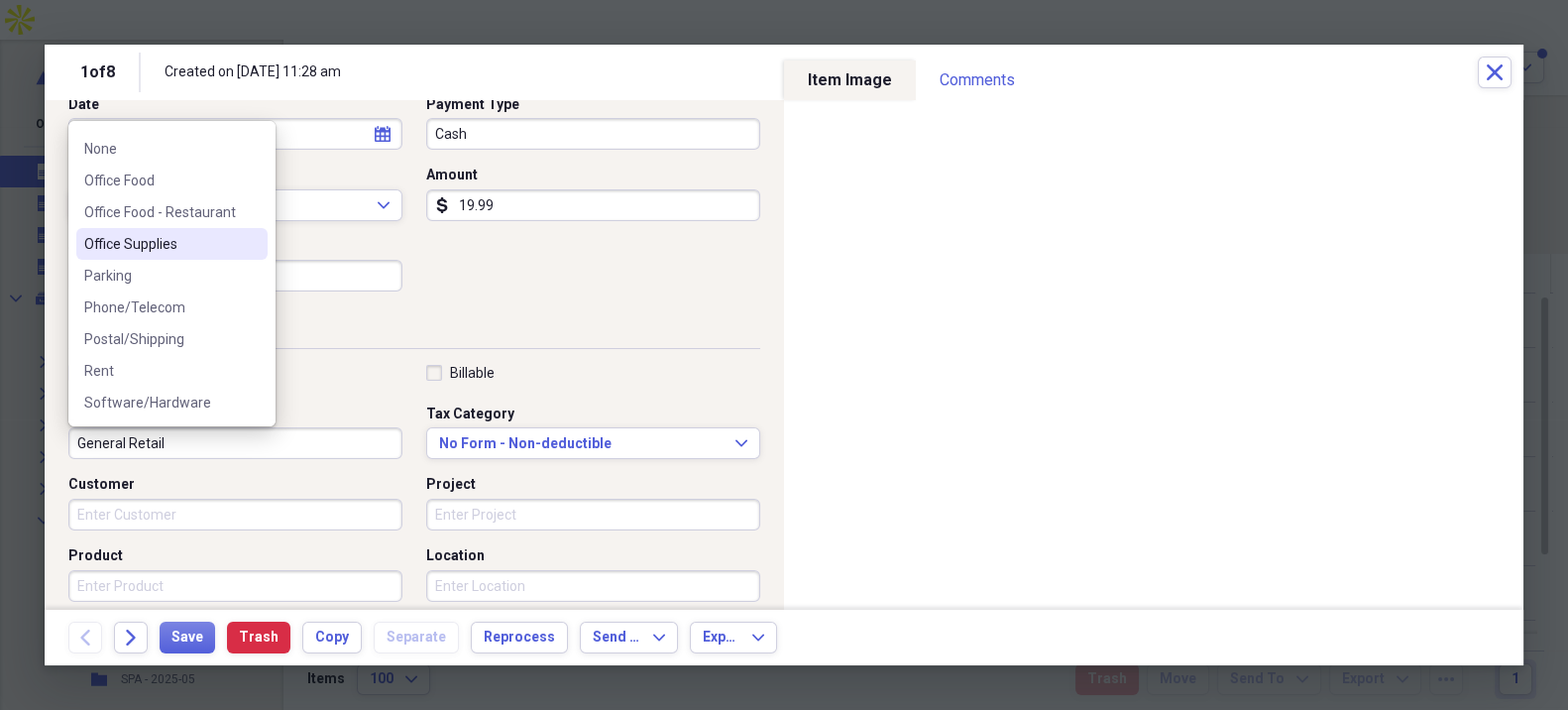 click on "Office Supplies" at bounding box center (160, 244) 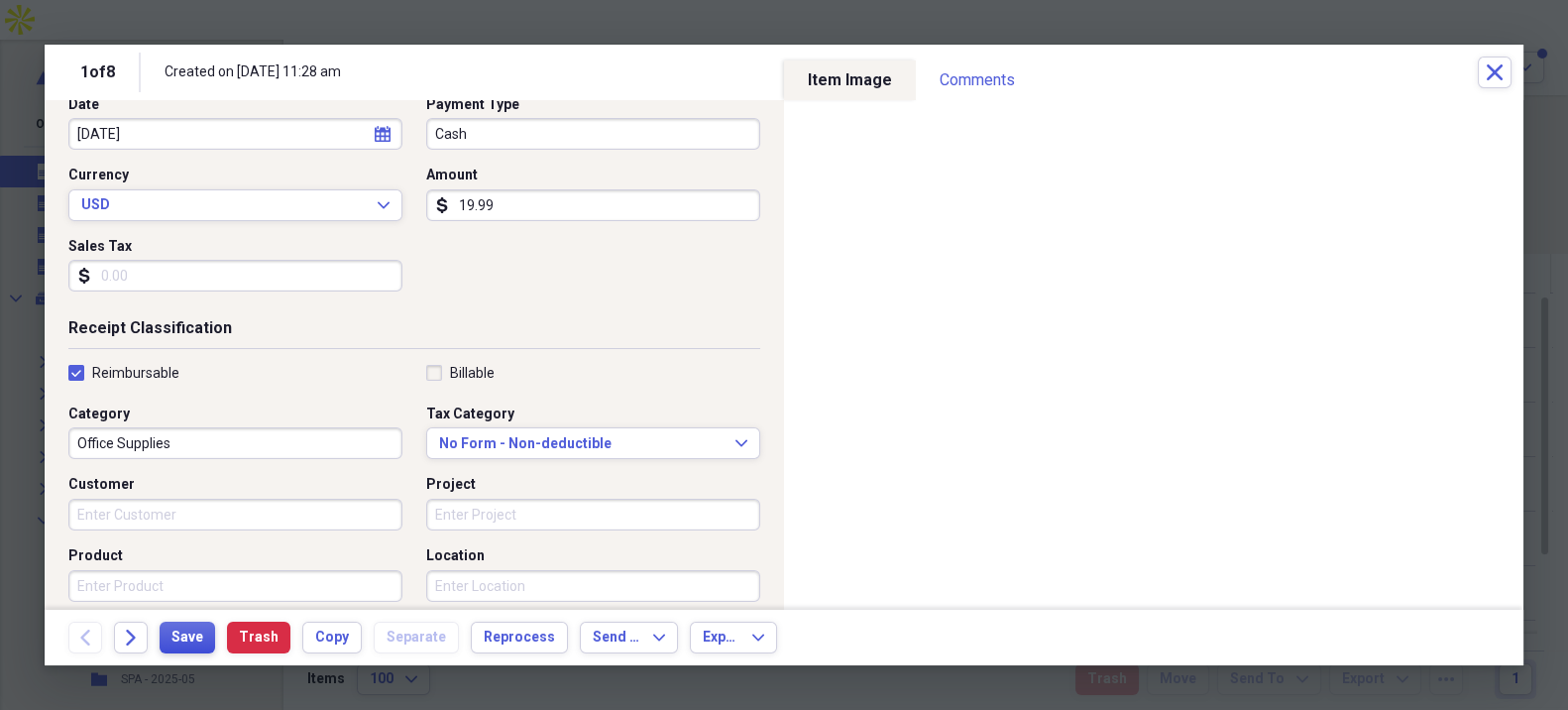 click on "Save" at bounding box center [187, 638] 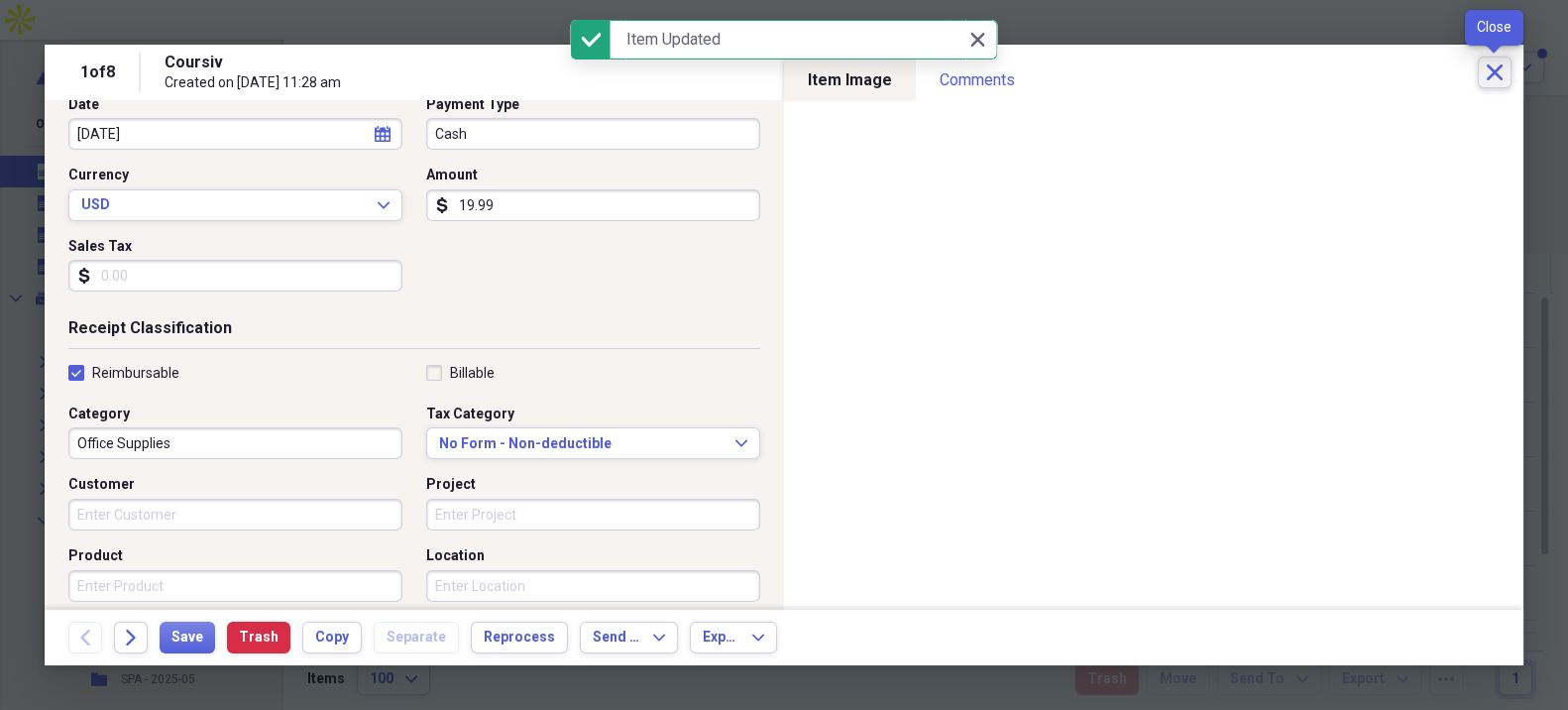 click 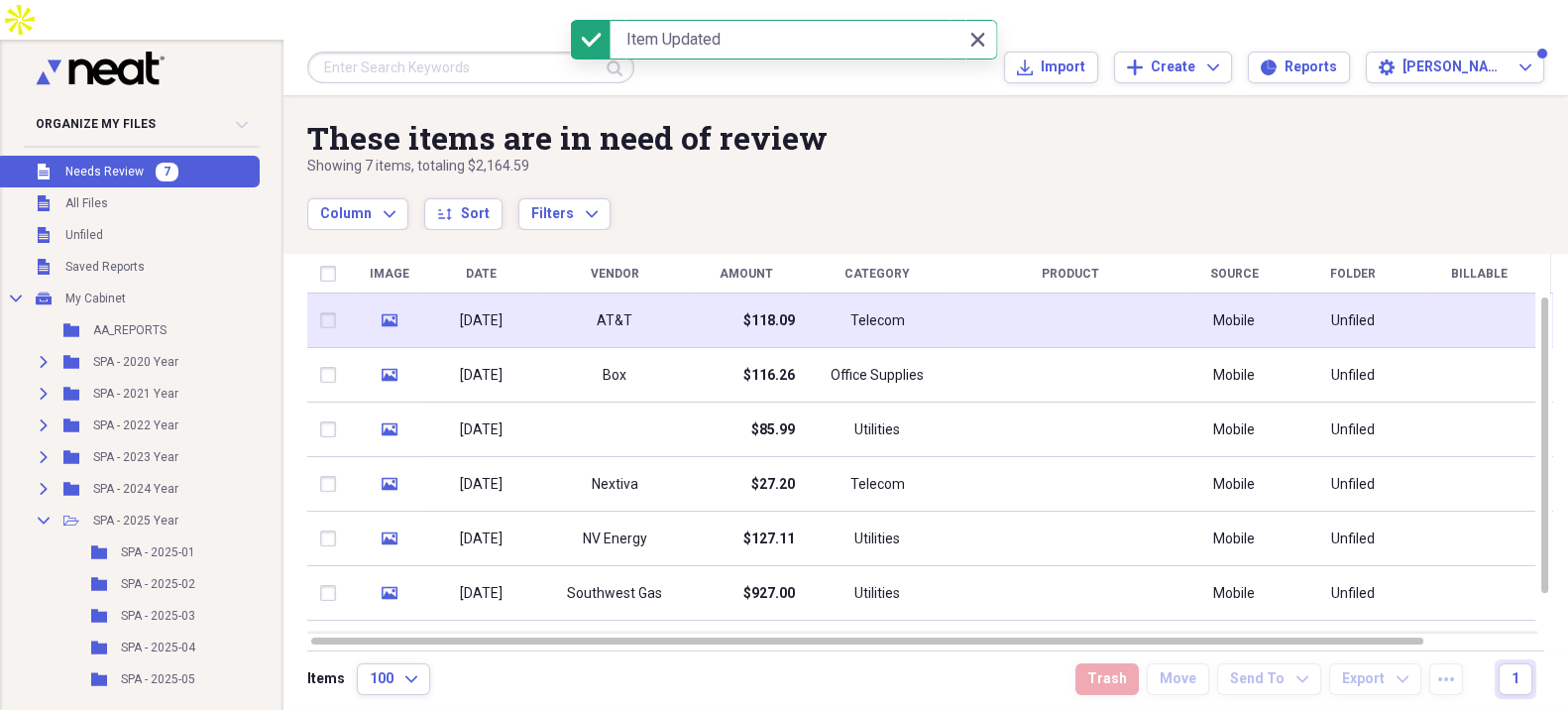 click on "Telecom" at bounding box center (877, 320) 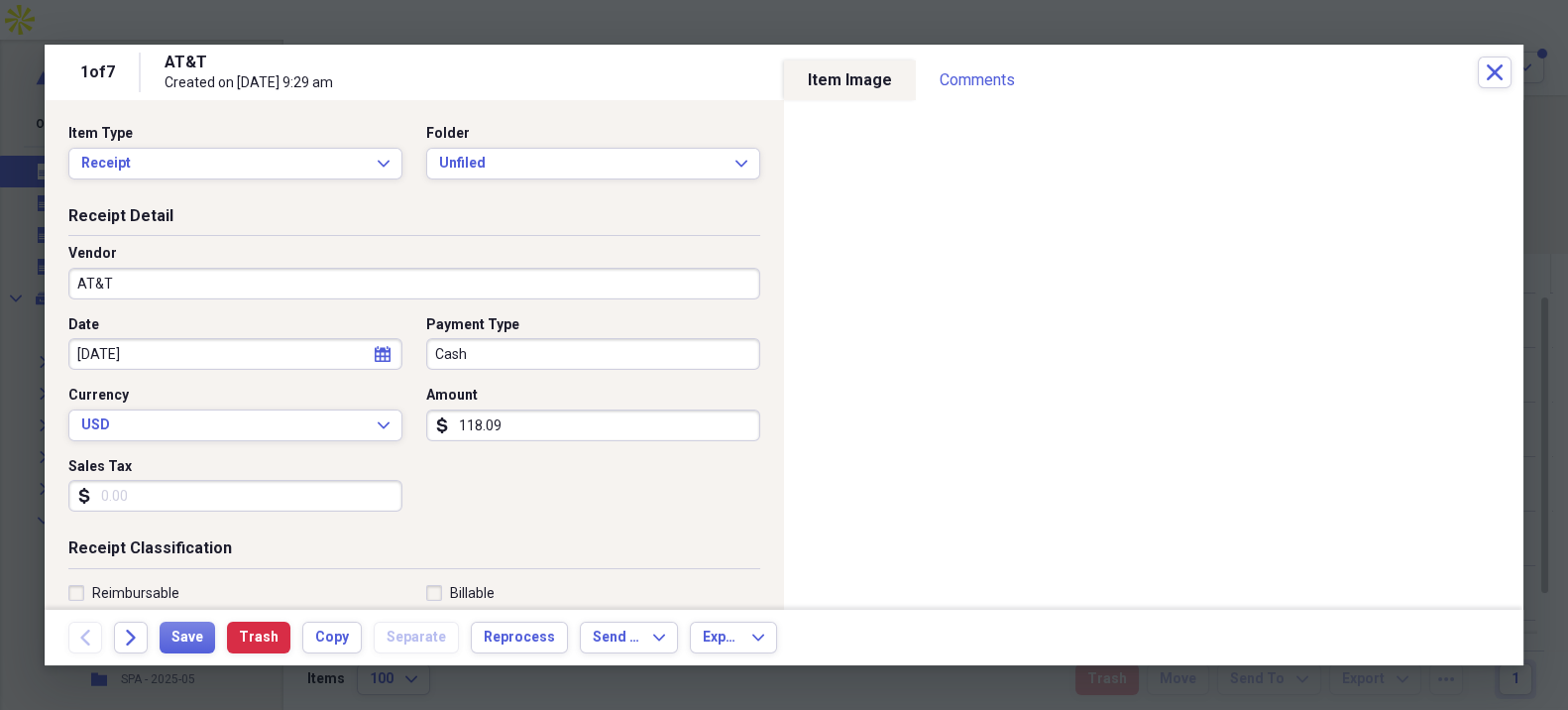 click 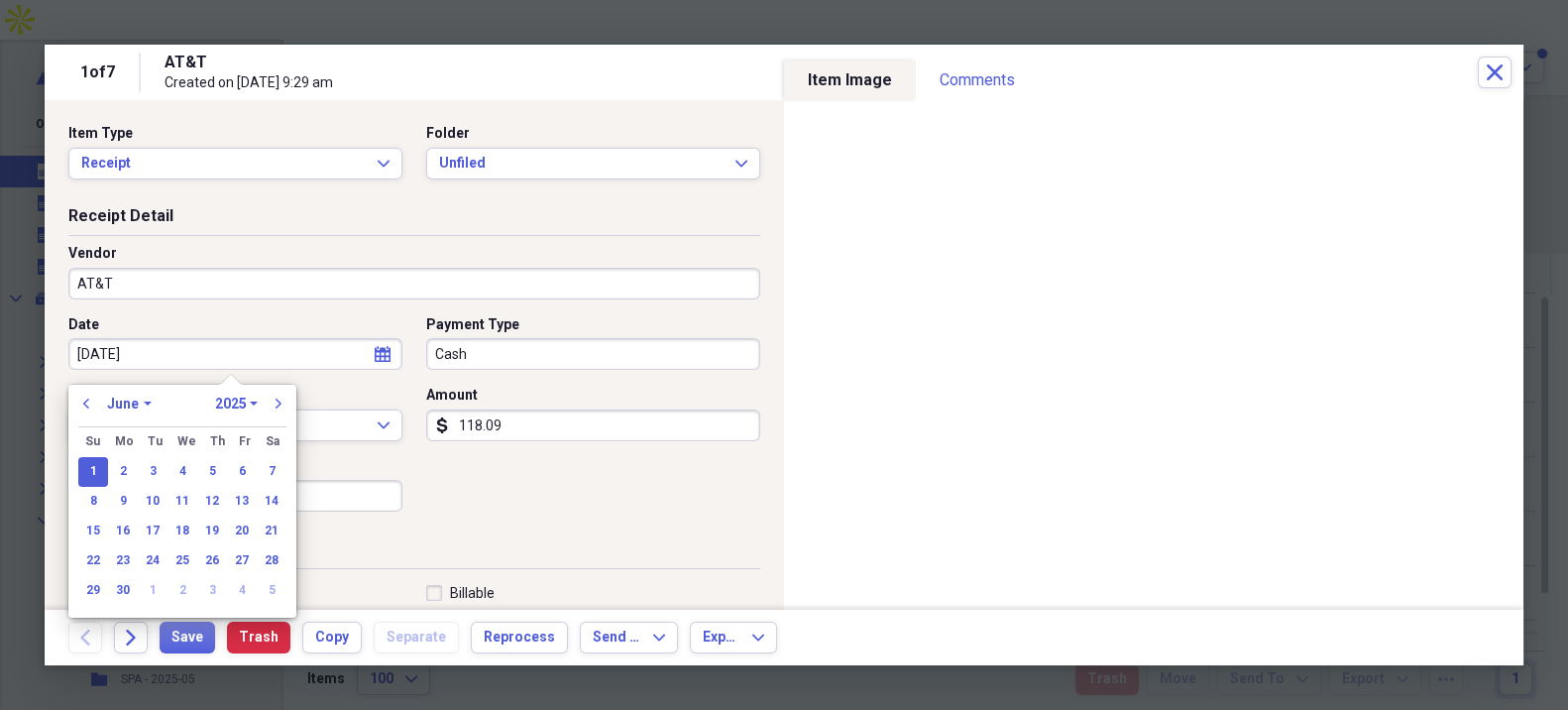 click on "22" at bounding box center [93, 561] 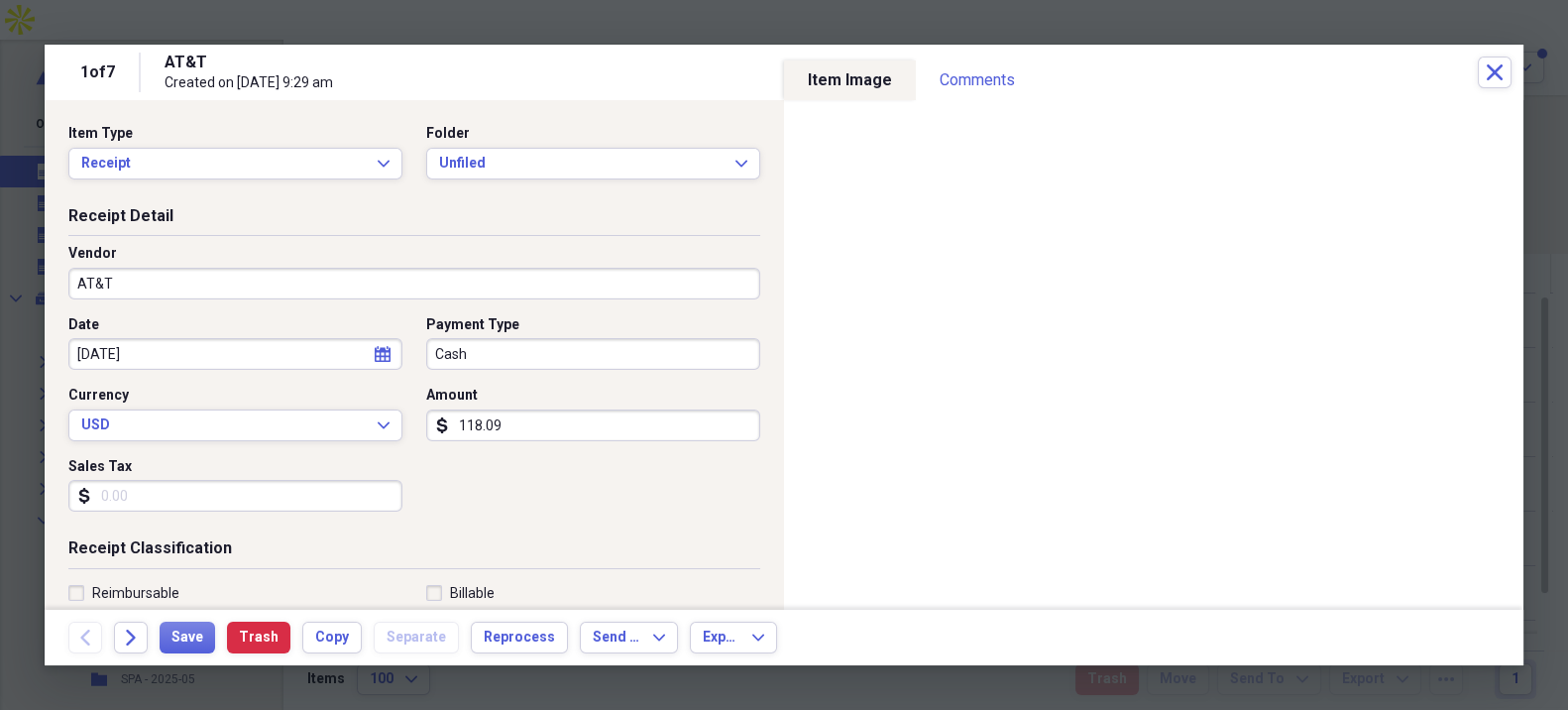 click on "Date [DATE] calendar Calendar Payment Type Cash Currency USD Expand Amount dollar-sign 118.09 Sales Tax dollar-sign" at bounding box center [414, 421] 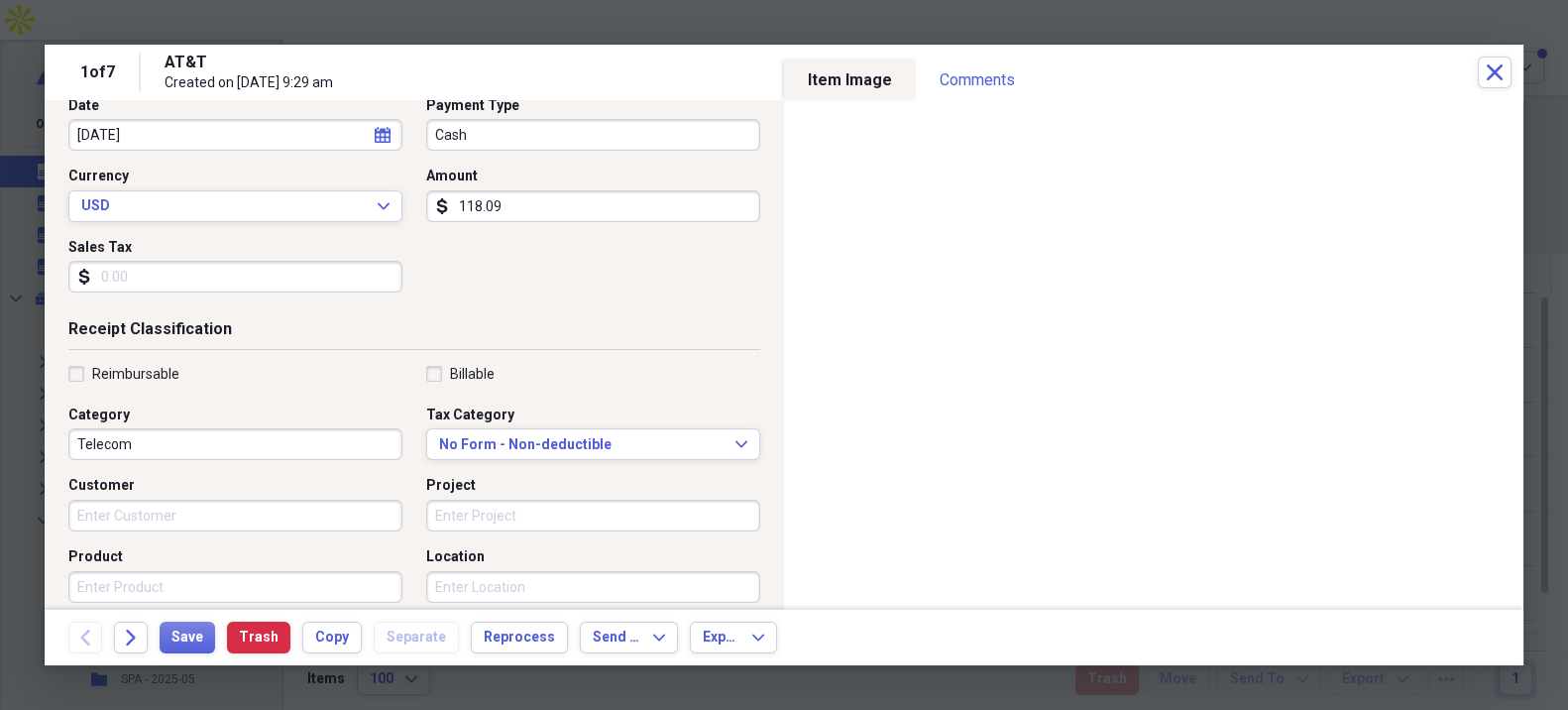 scroll, scrollTop: 220, scrollLeft: 0, axis: vertical 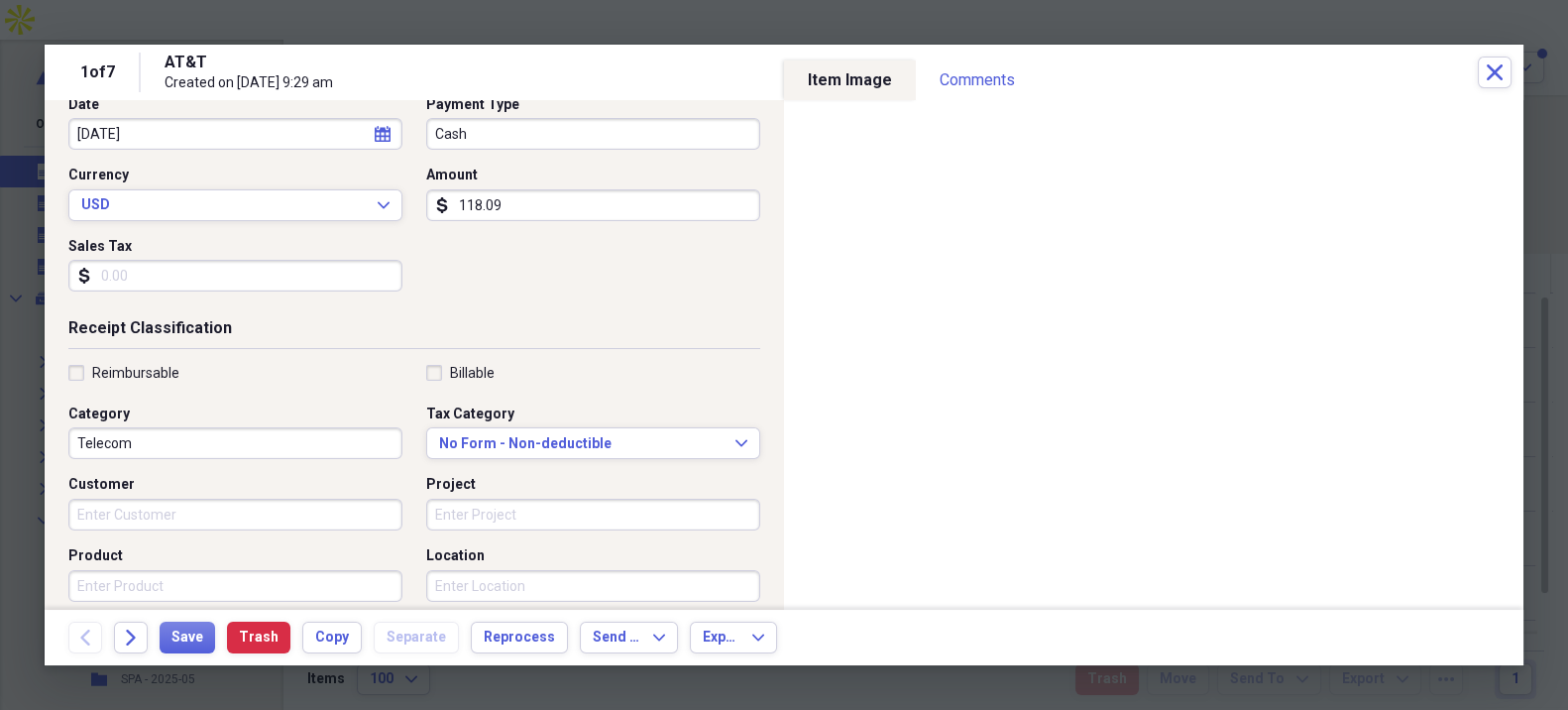 click on "Reimbursable" at bounding box center [136, 373] 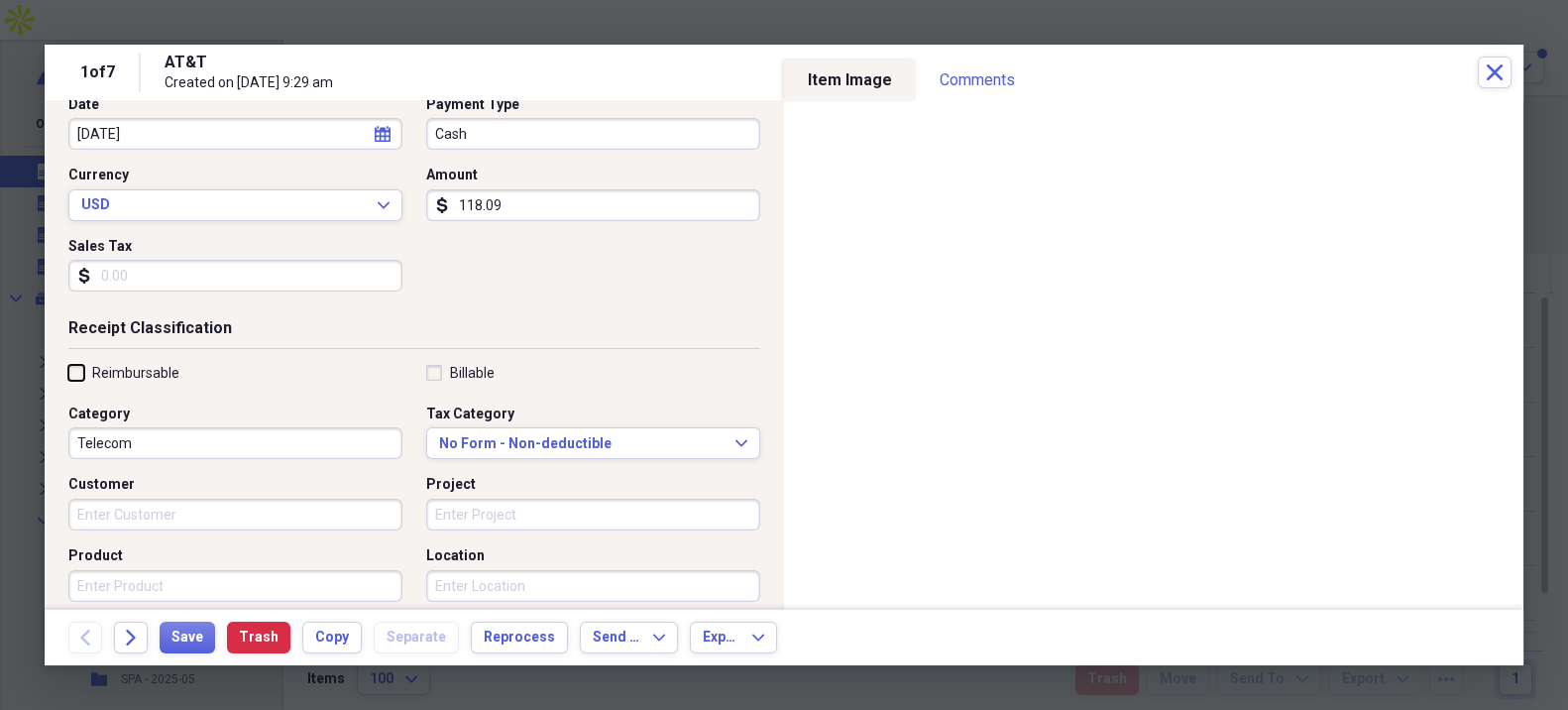 click on "Reimbursable" at bounding box center (68, 372) 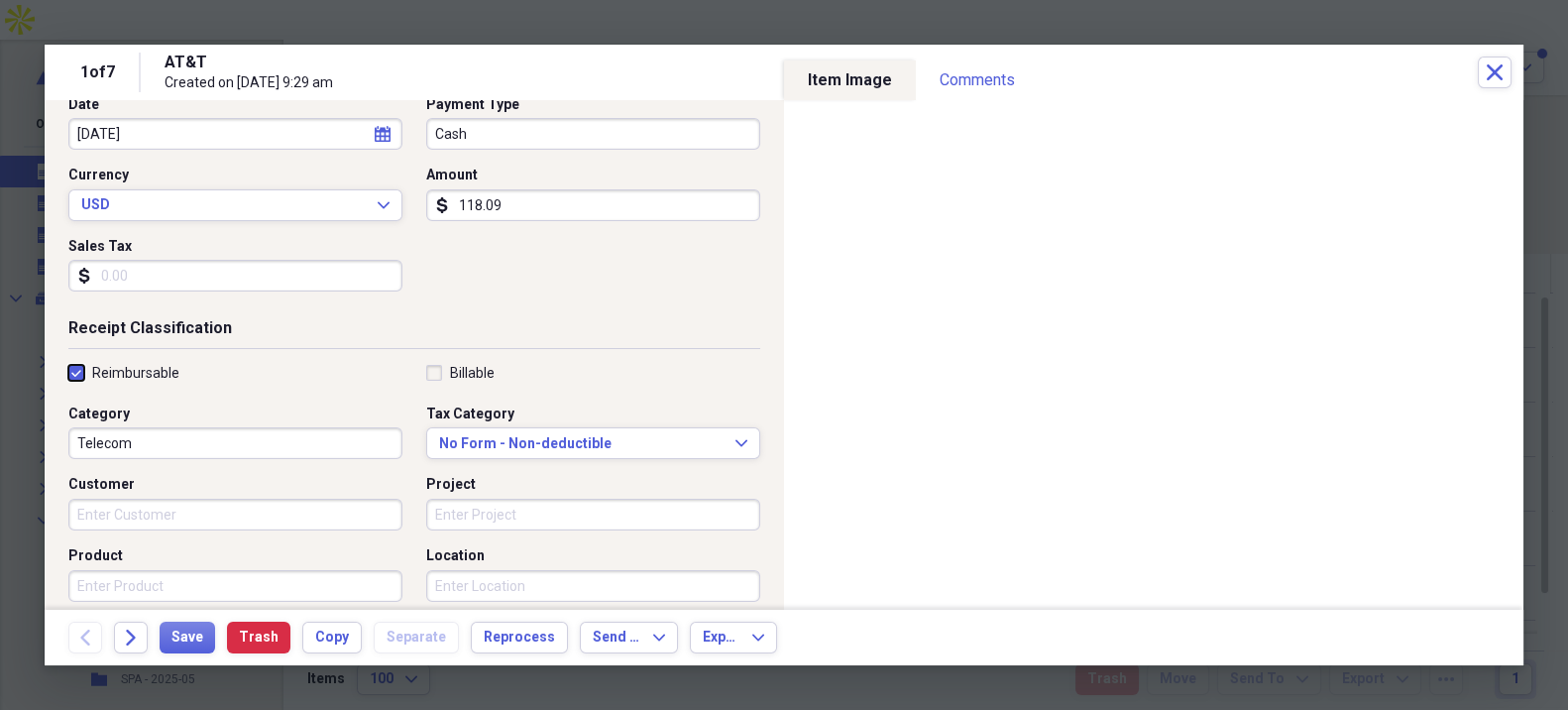checkbox on "true" 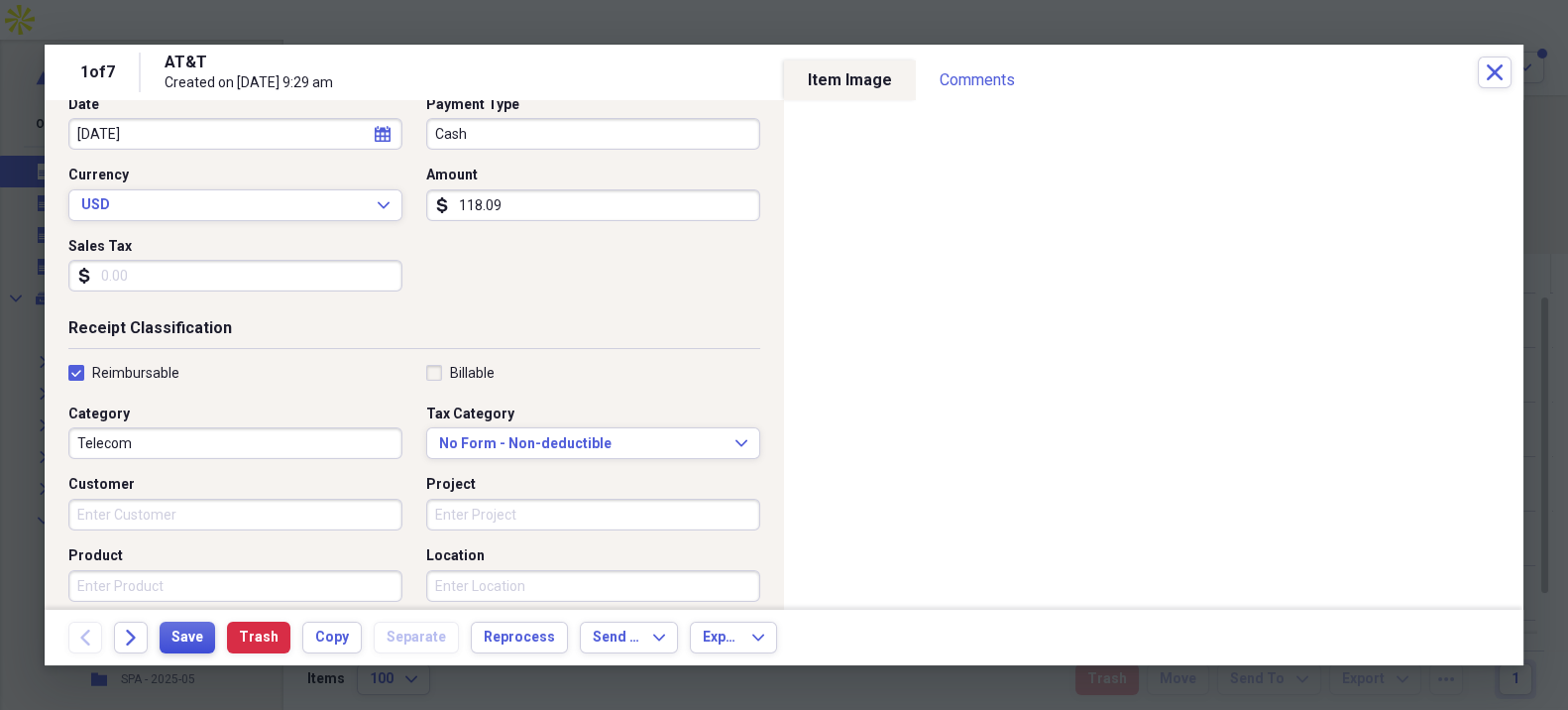 click on "Save" at bounding box center [187, 638] 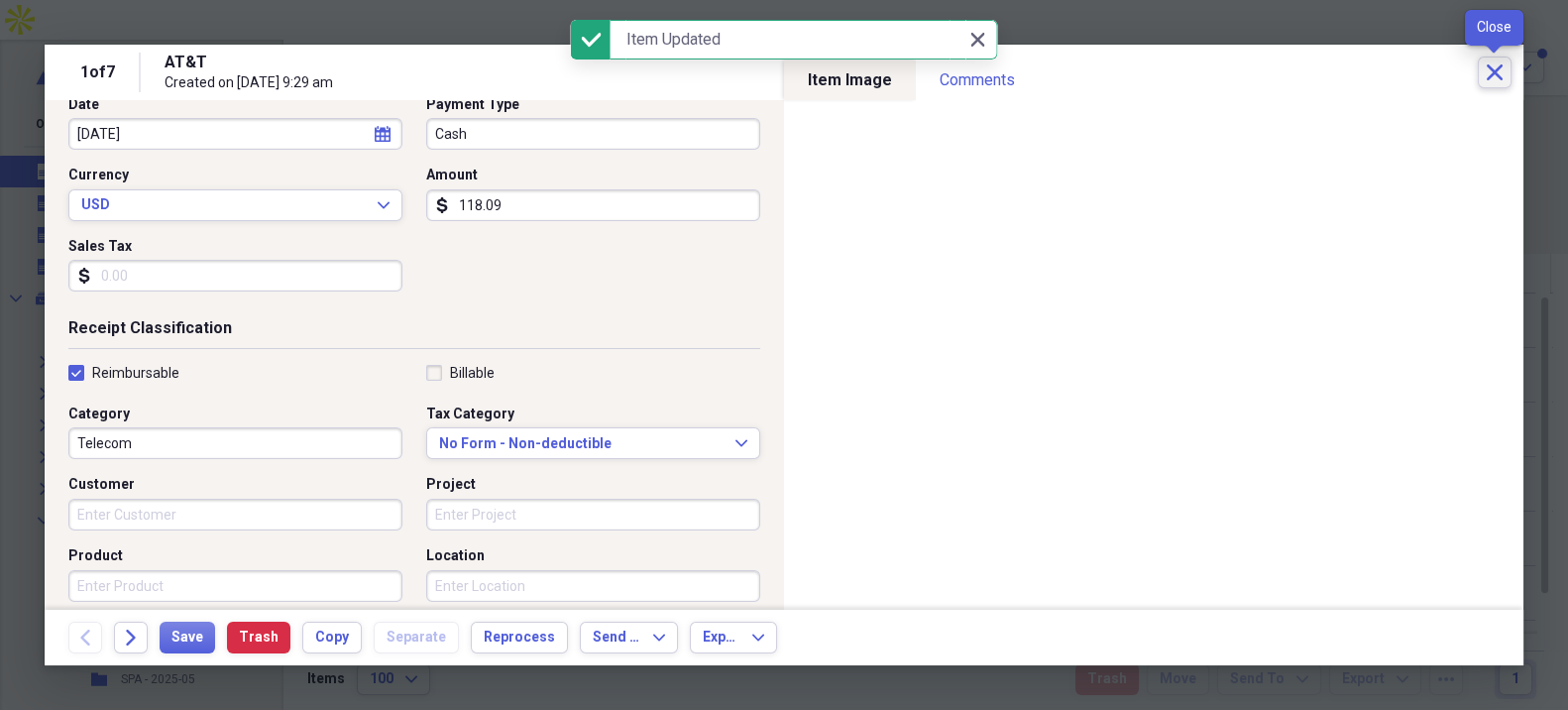 click 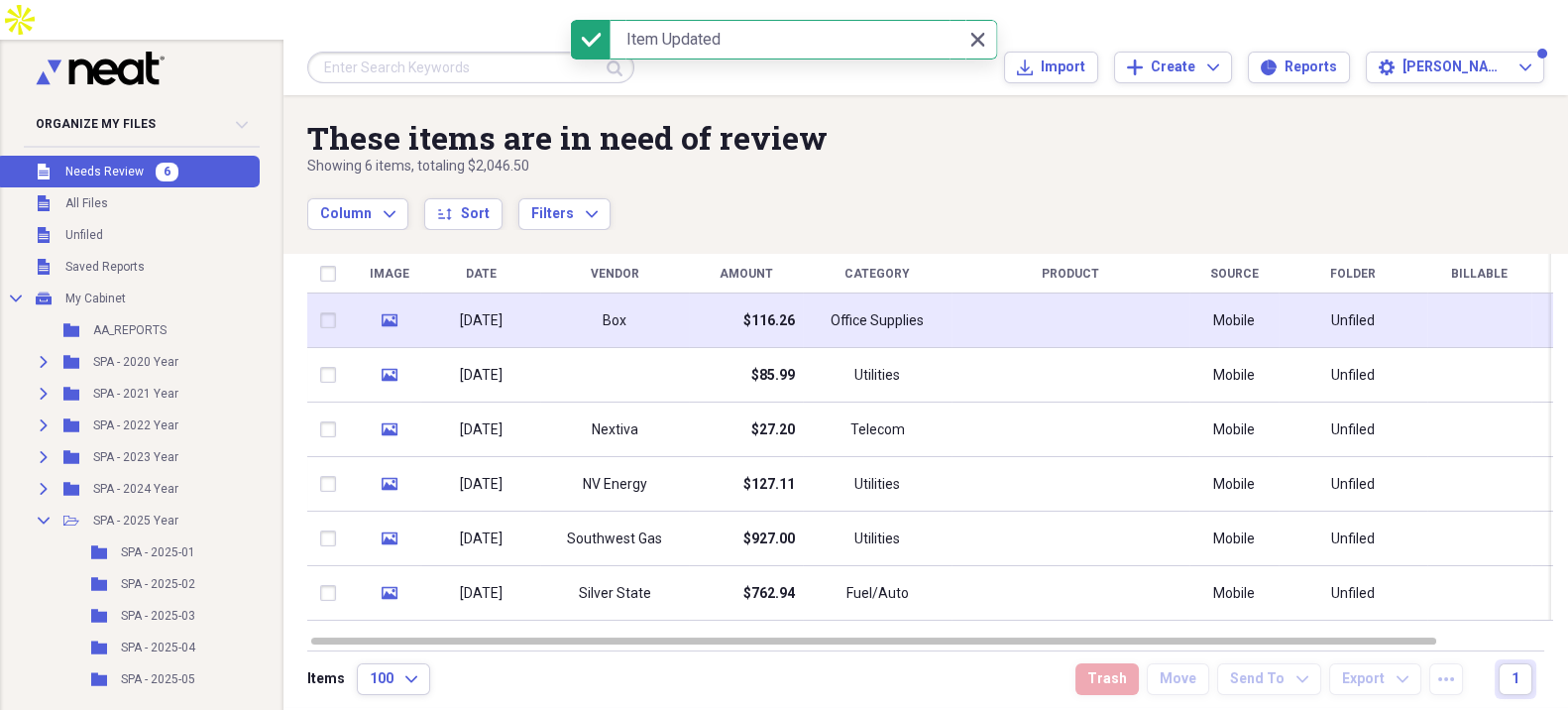 click on "$116.26" at bounding box center [745, 320] 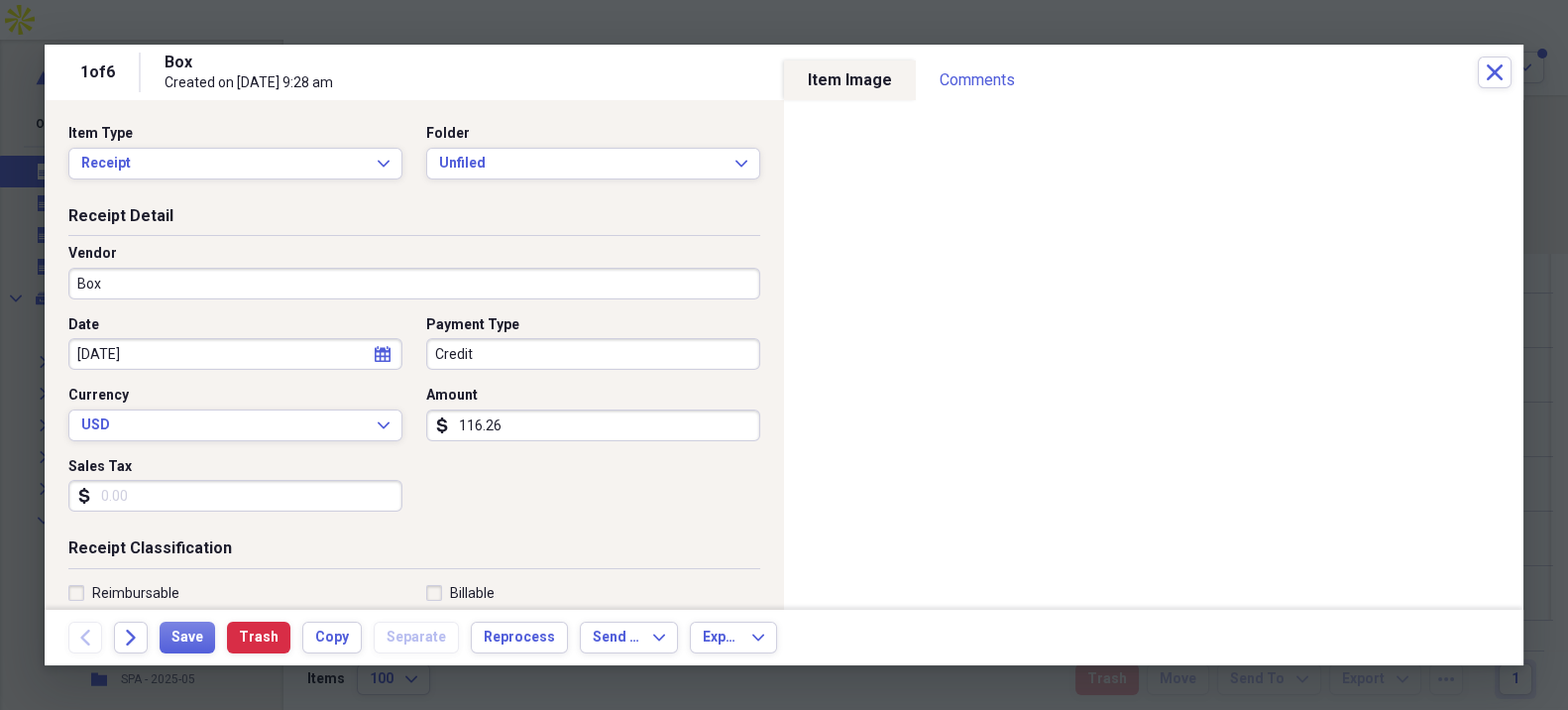 click on "Box" at bounding box center [414, 284] 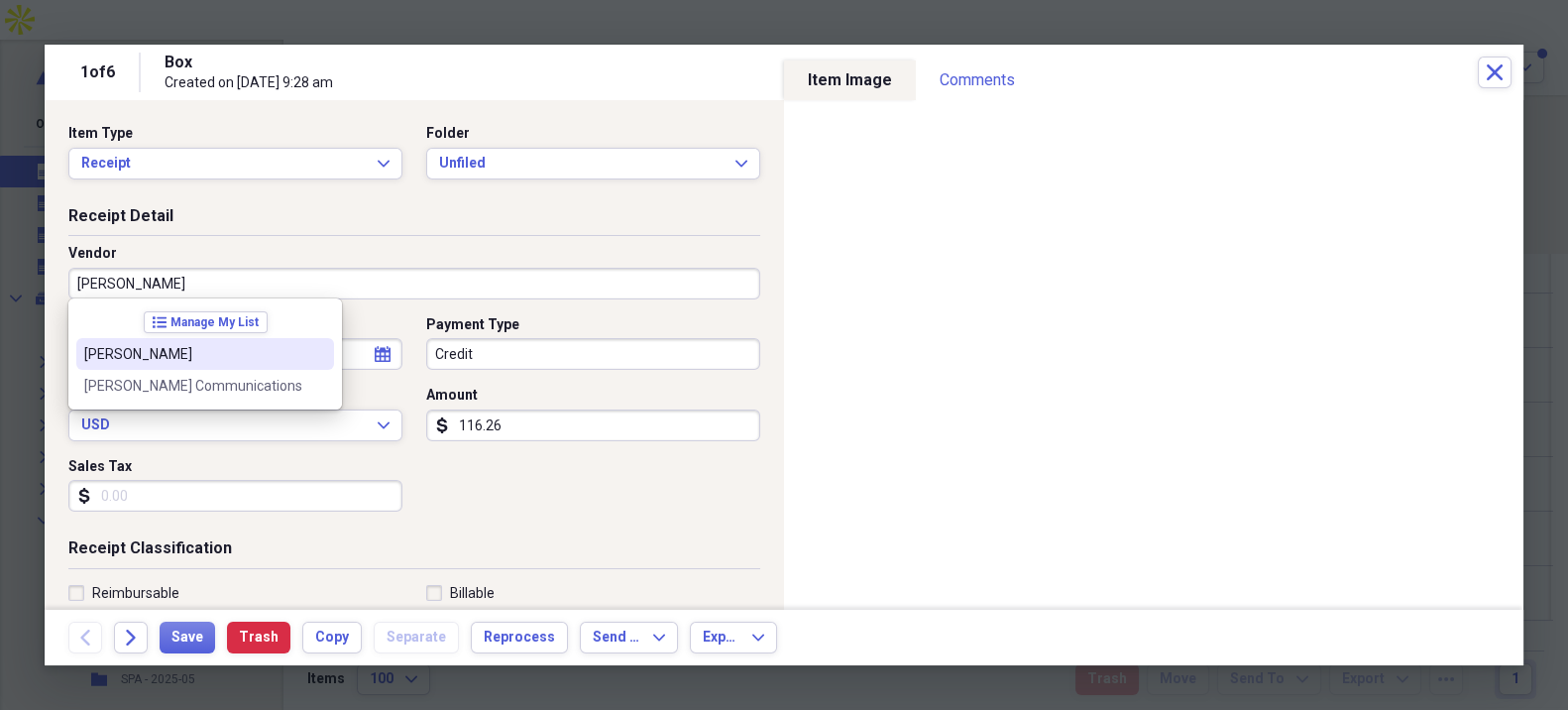 click on "[PERSON_NAME]" at bounding box center [193, 354] 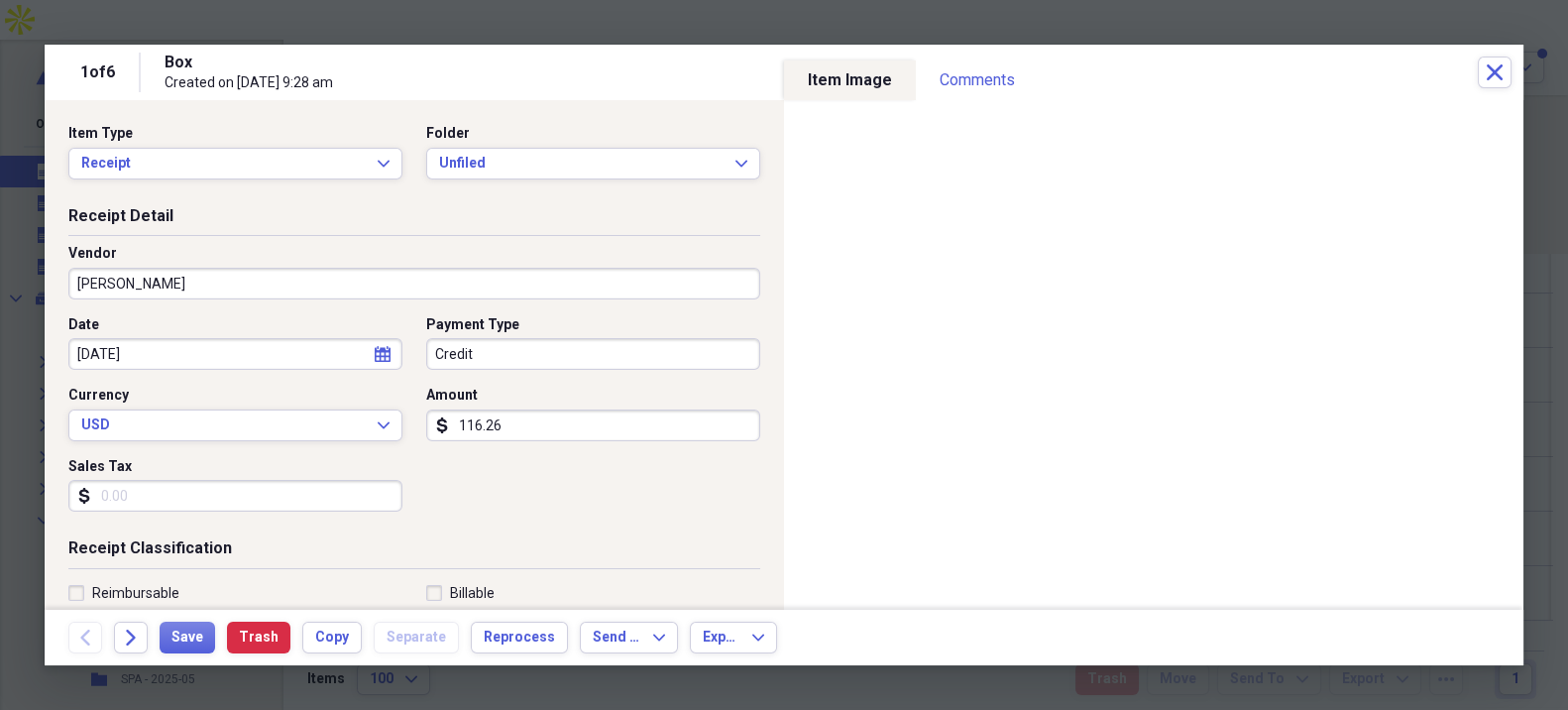 type on "Telecom" 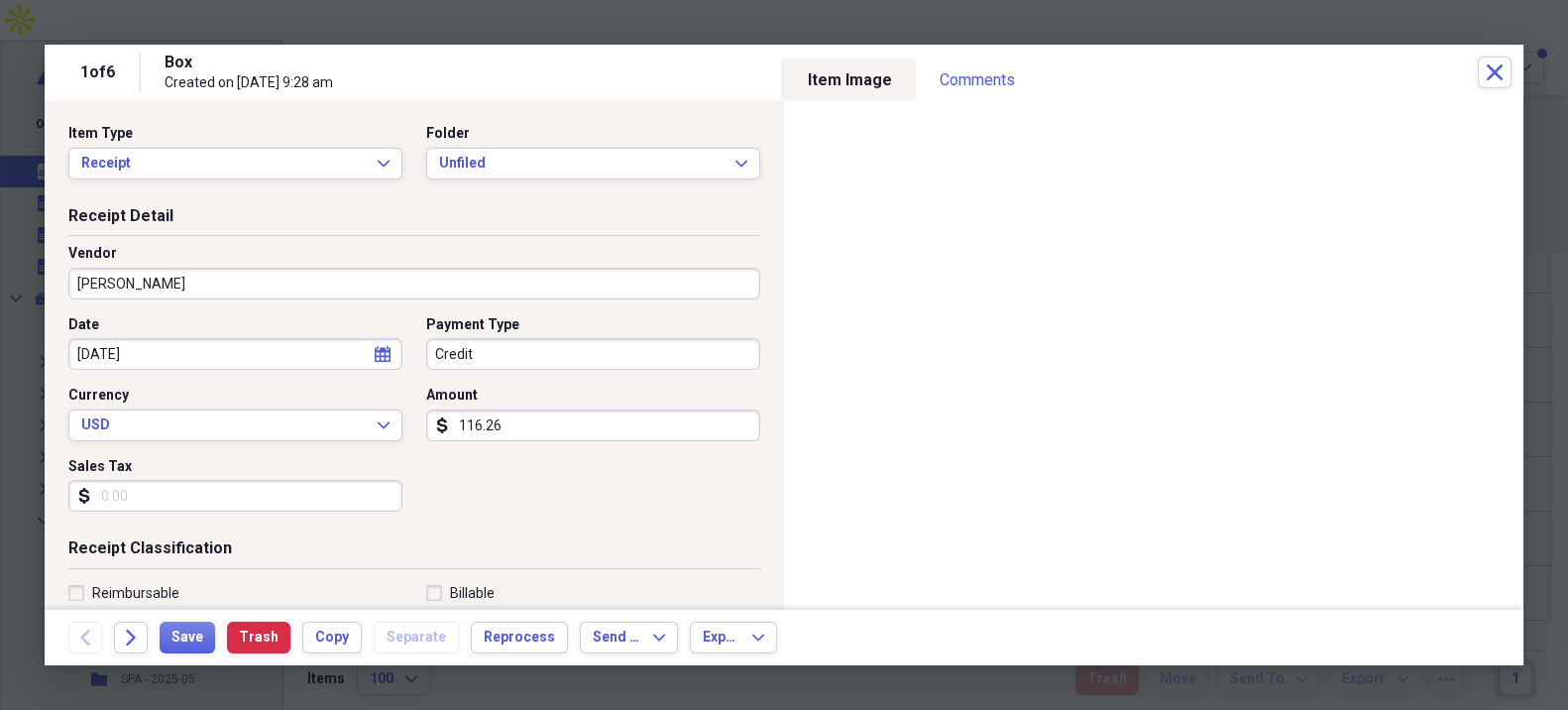 click 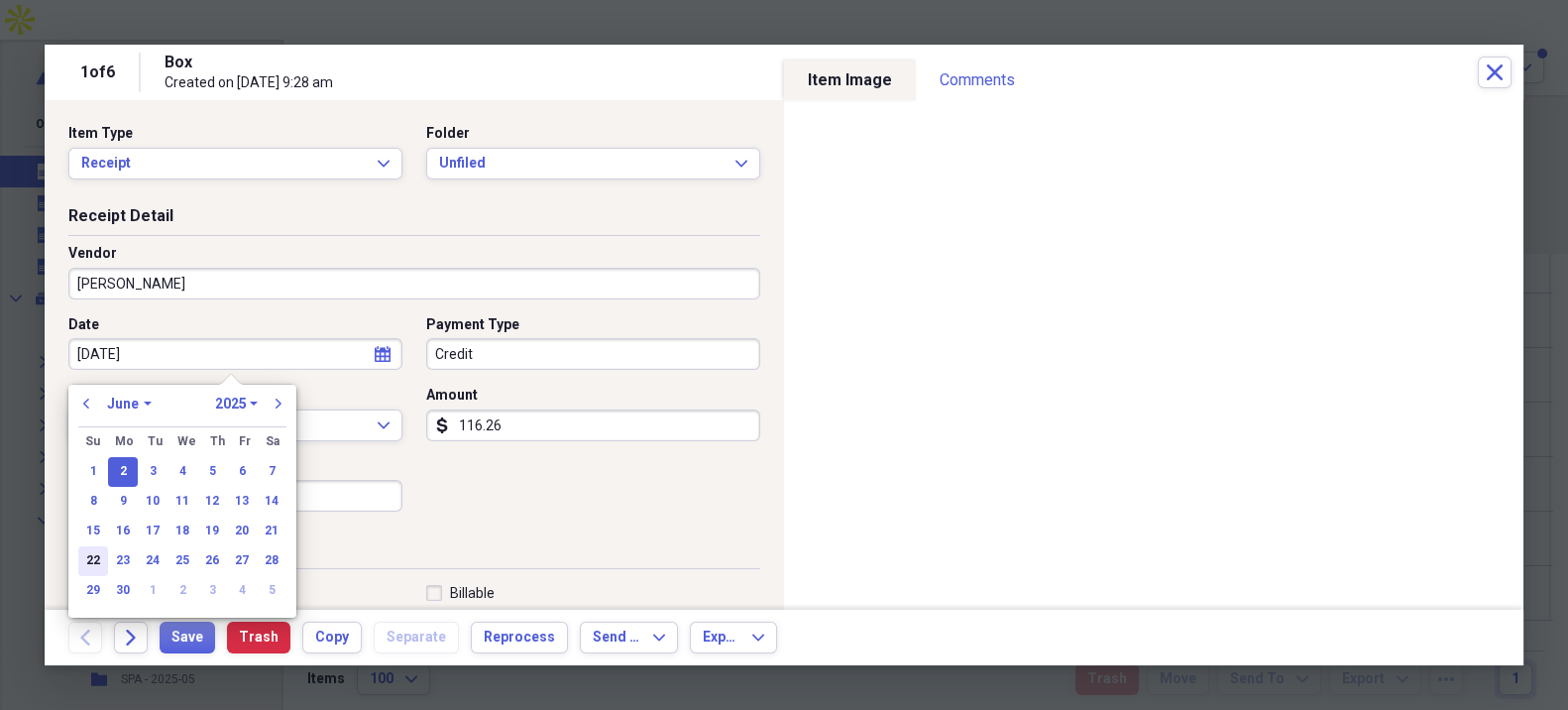 click on "22" at bounding box center (93, 561) 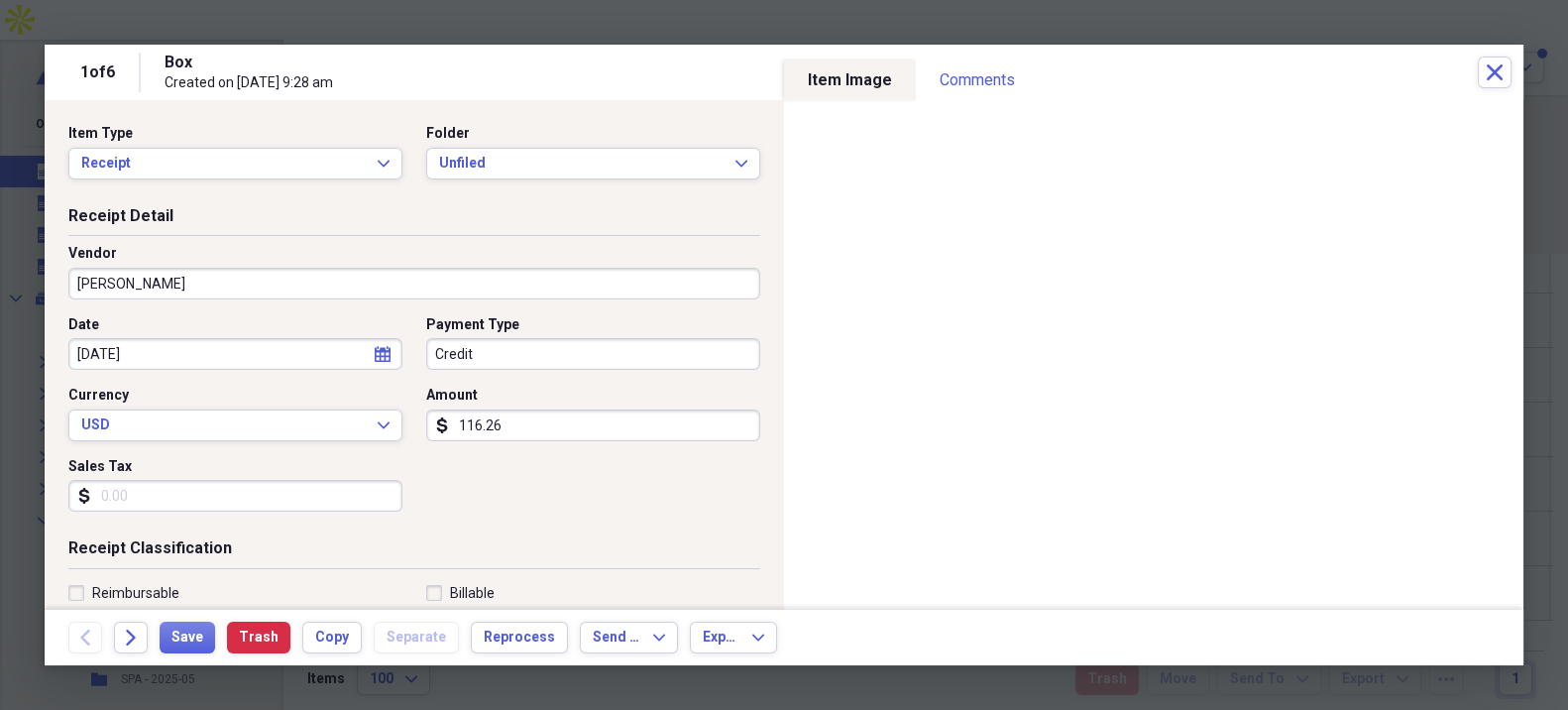 click on "Date [DATE] calendar Calendar Payment Type Credit Currency USD Expand Amount dollar-sign 116.26 Sales Tax dollar-sign" at bounding box center (414, 421) 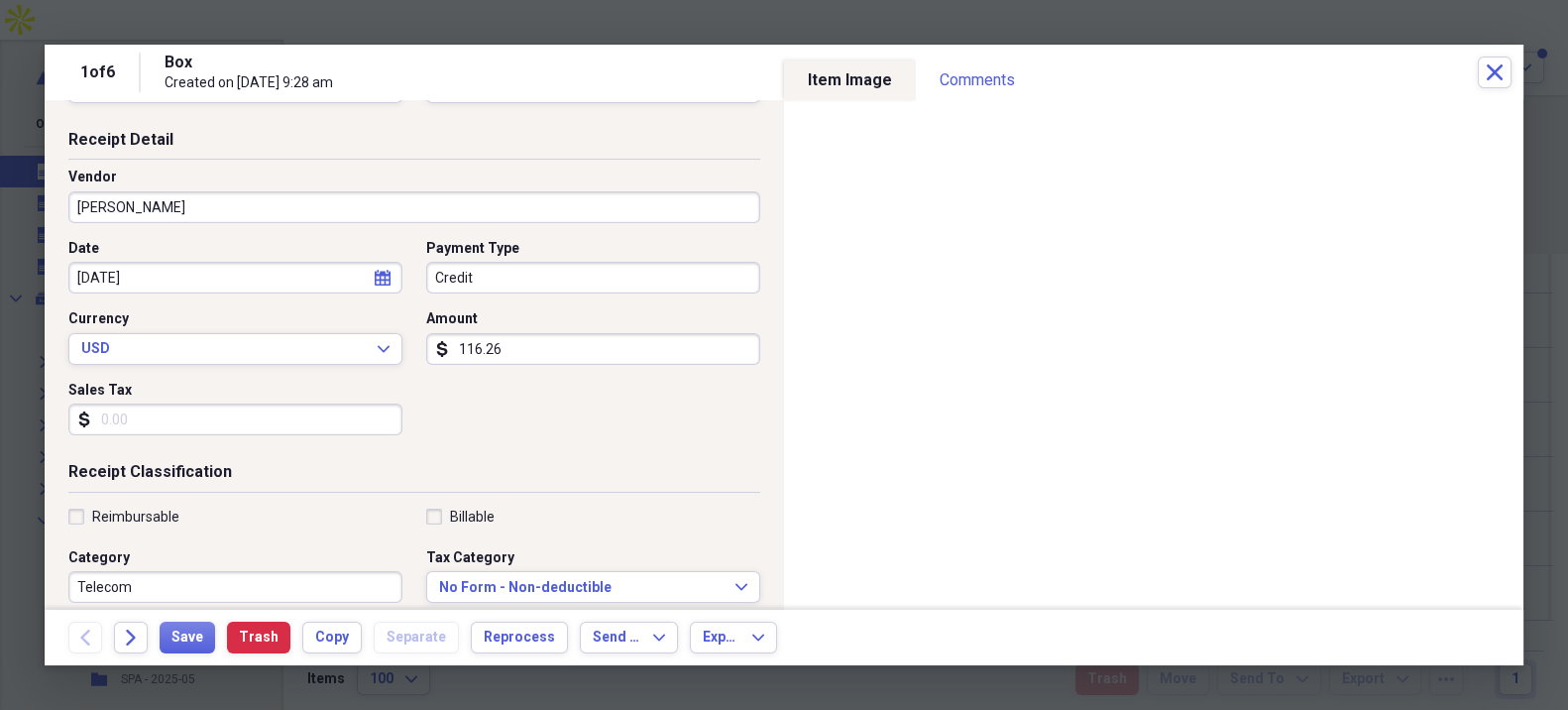 scroll, scrollTop: 220, scrollLeft: 0, axis: vertical 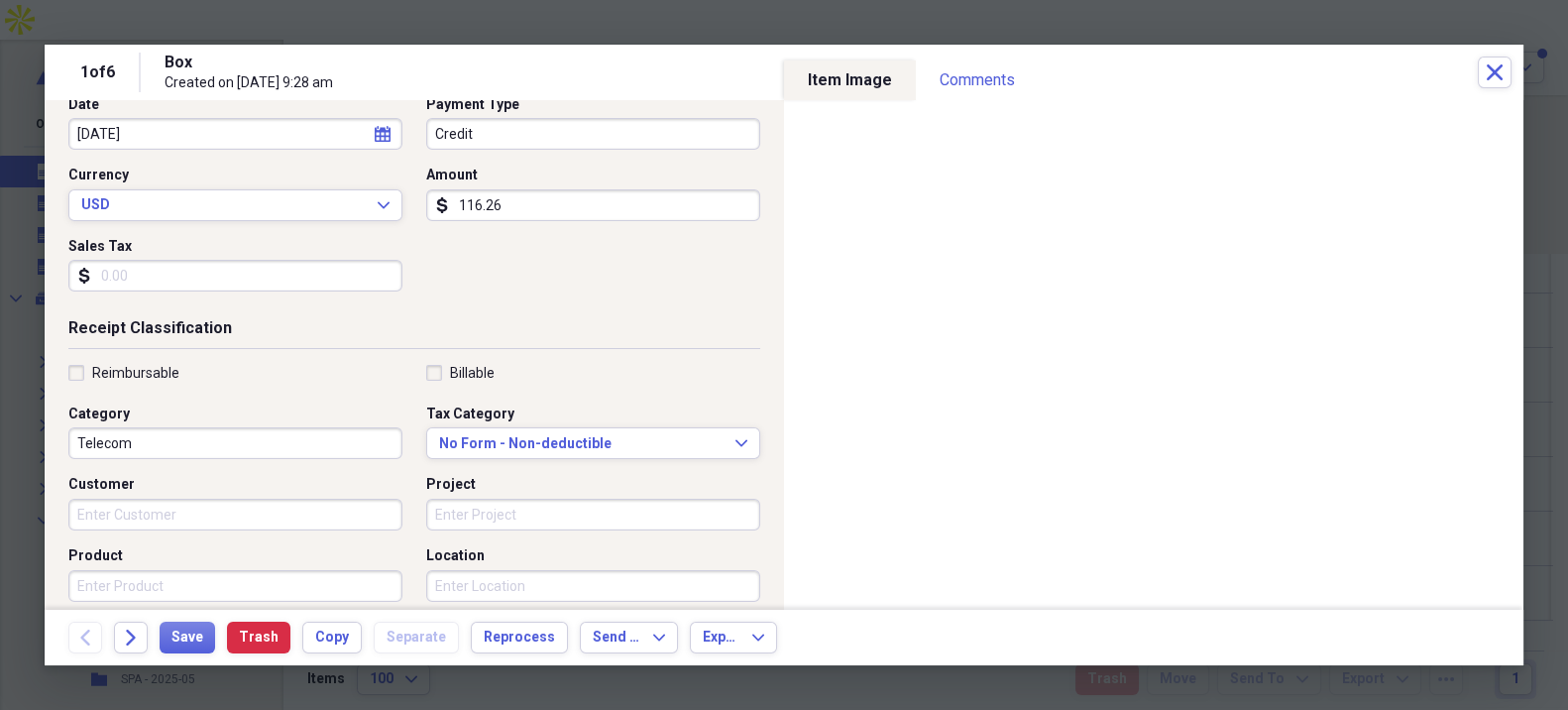 click on "Reimbursable" at bounding box center [136, 373] 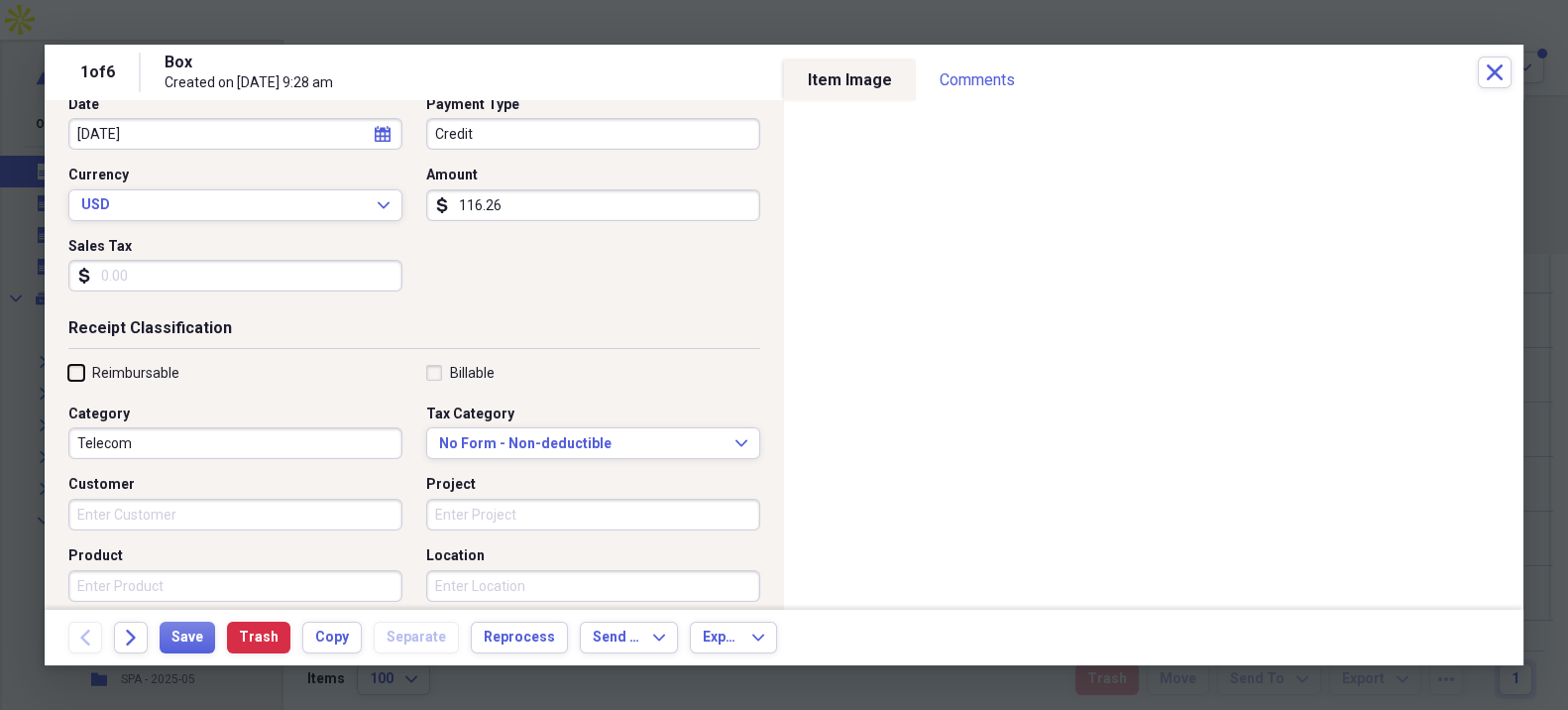 click on "Reimbursable" at bounding box center (68, 372) 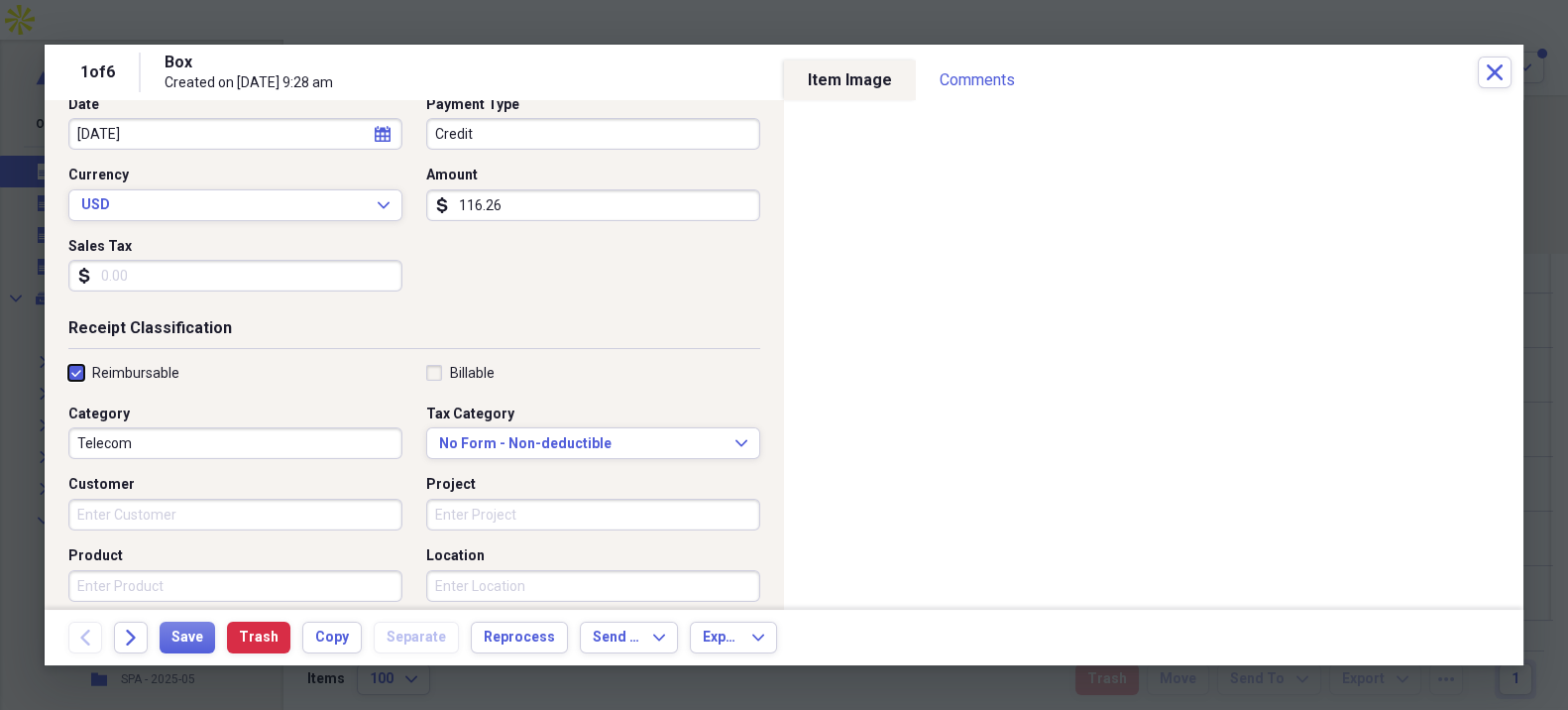 checkbox on "true" 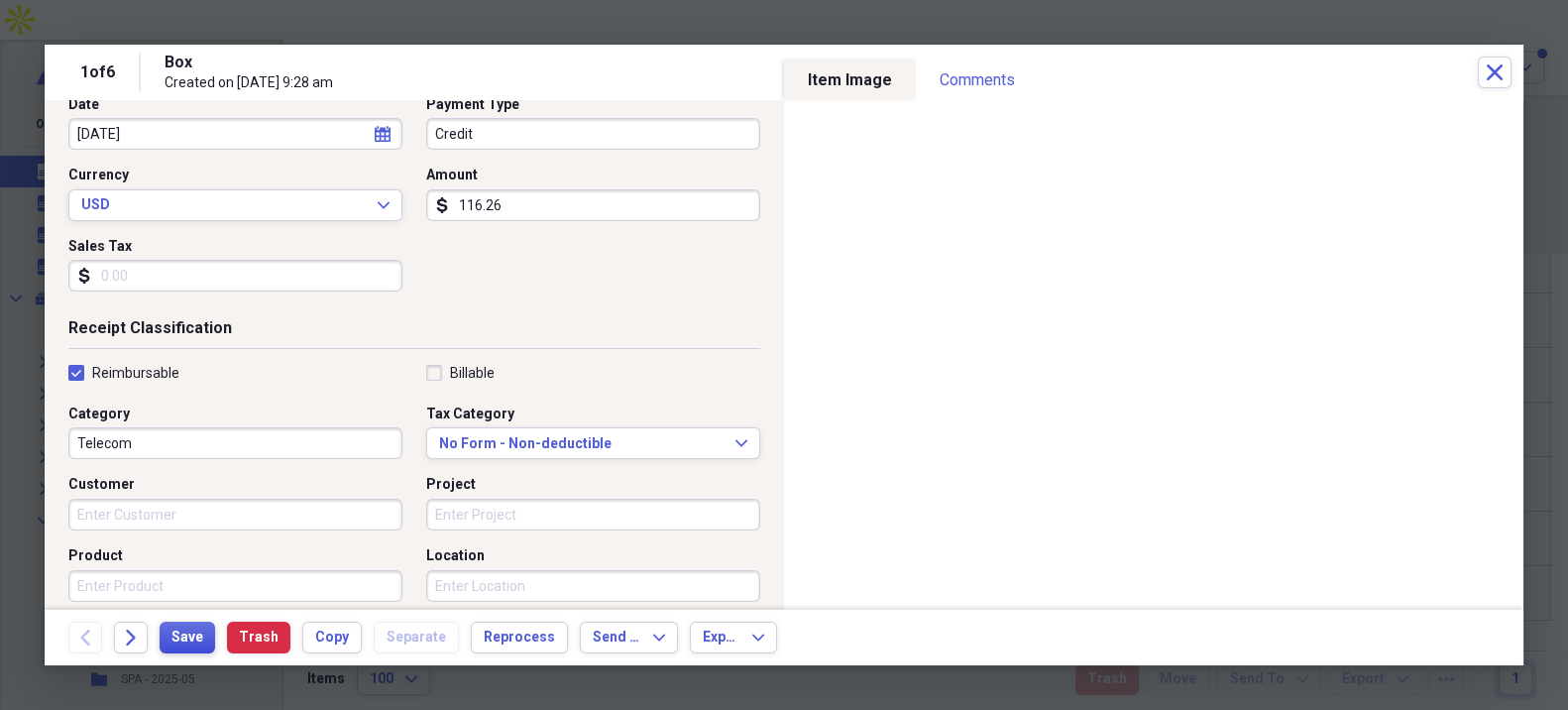 click on "Save" at bounding box center (187, 638) 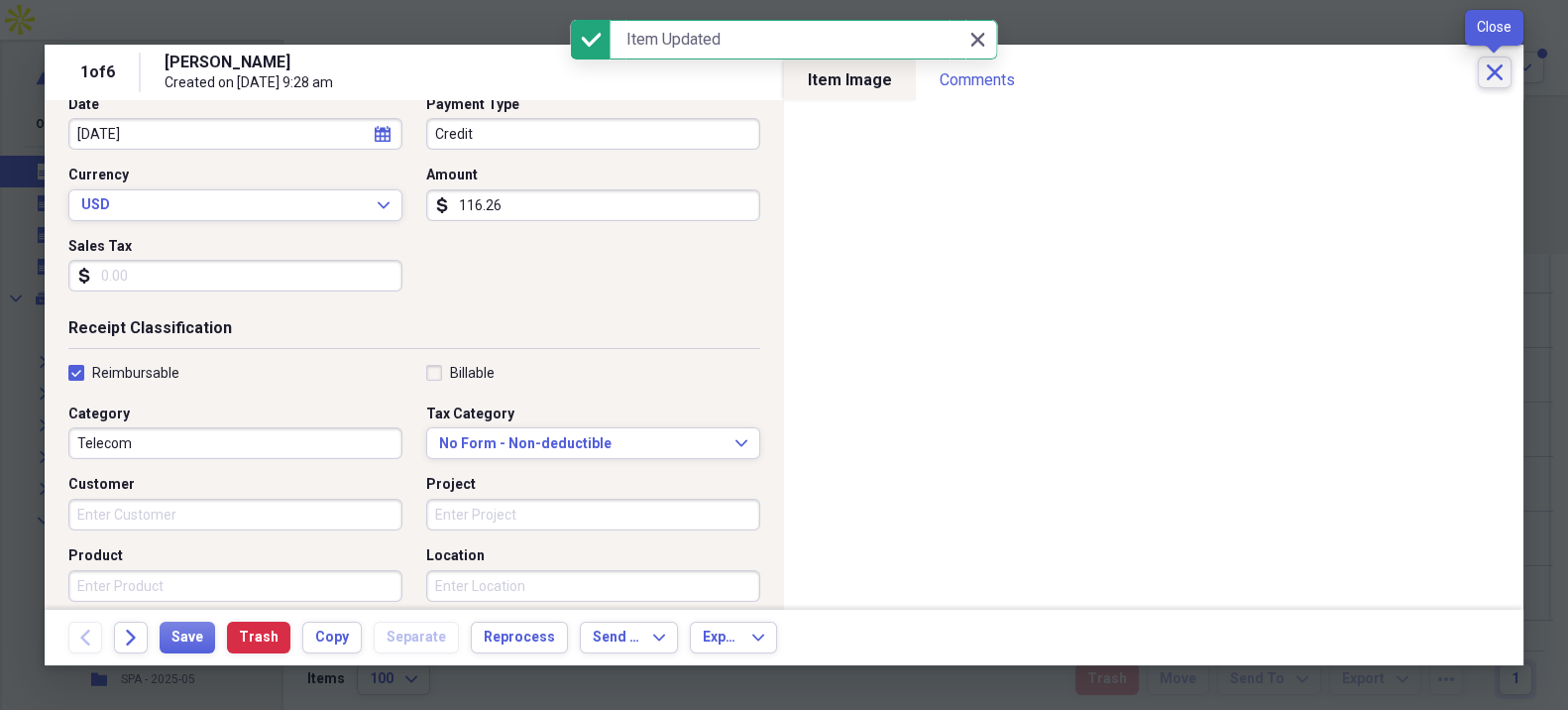 click 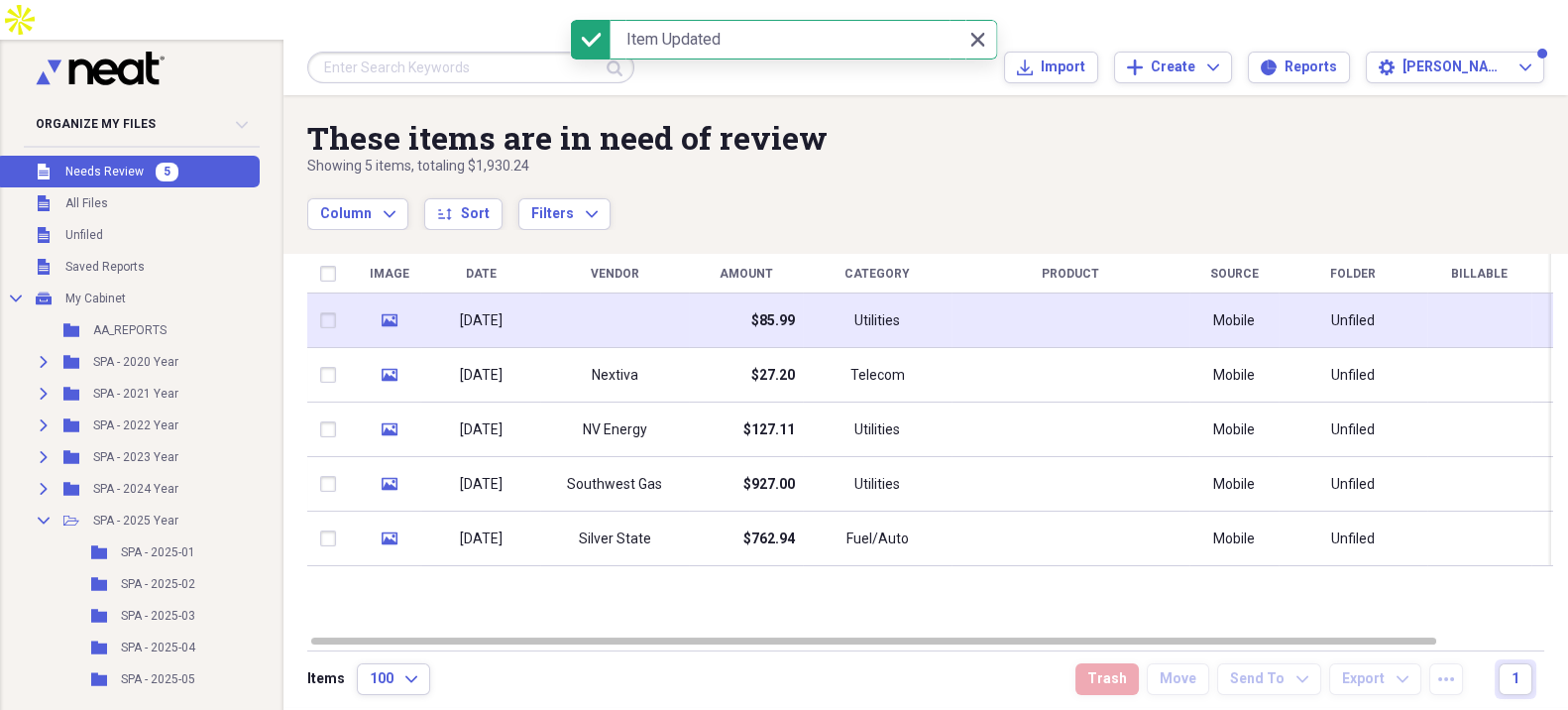 click at bounding box center [615, 320] 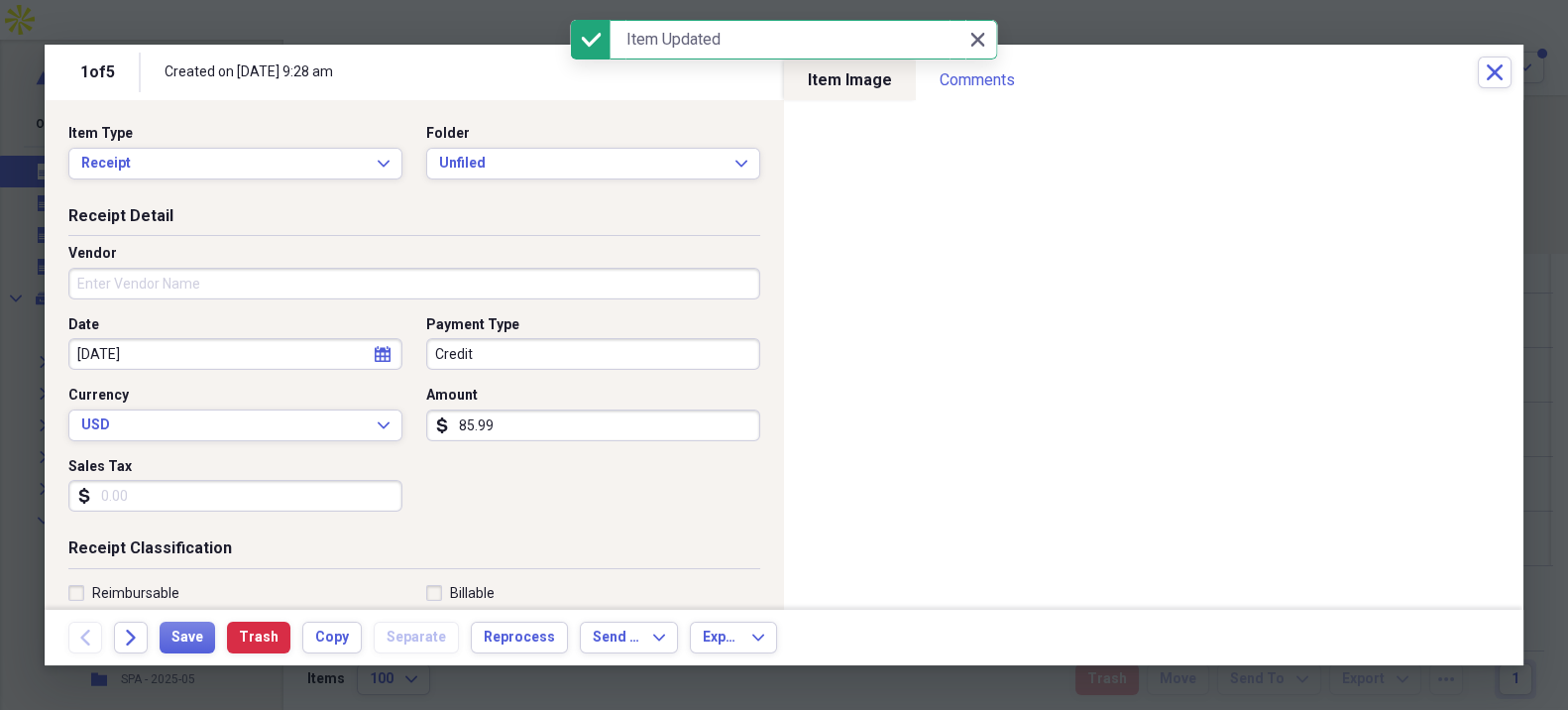 click on "Vendor" at bounding box center [414, 284] 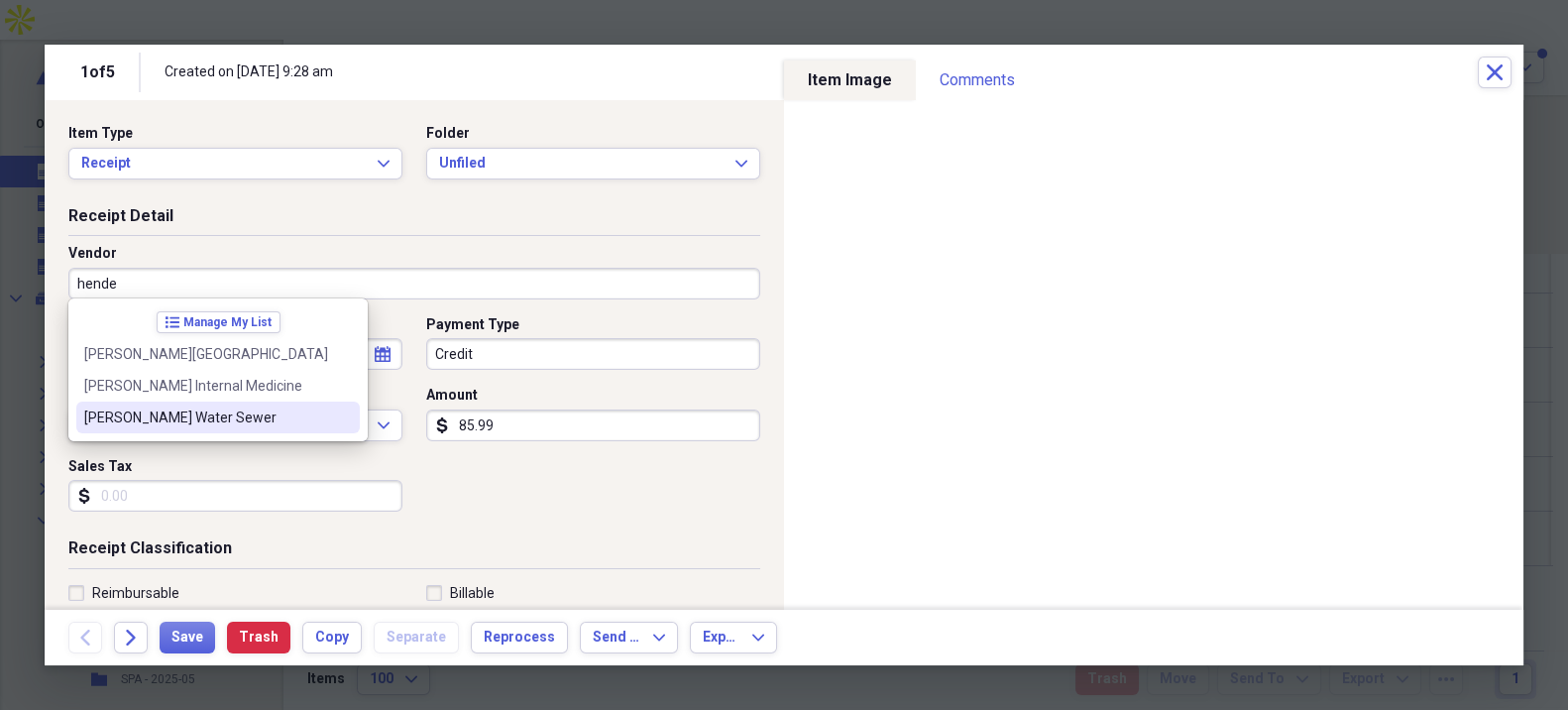 click on "[PERSON_NAME] Water Sewer" at bounding box center (206, 417) 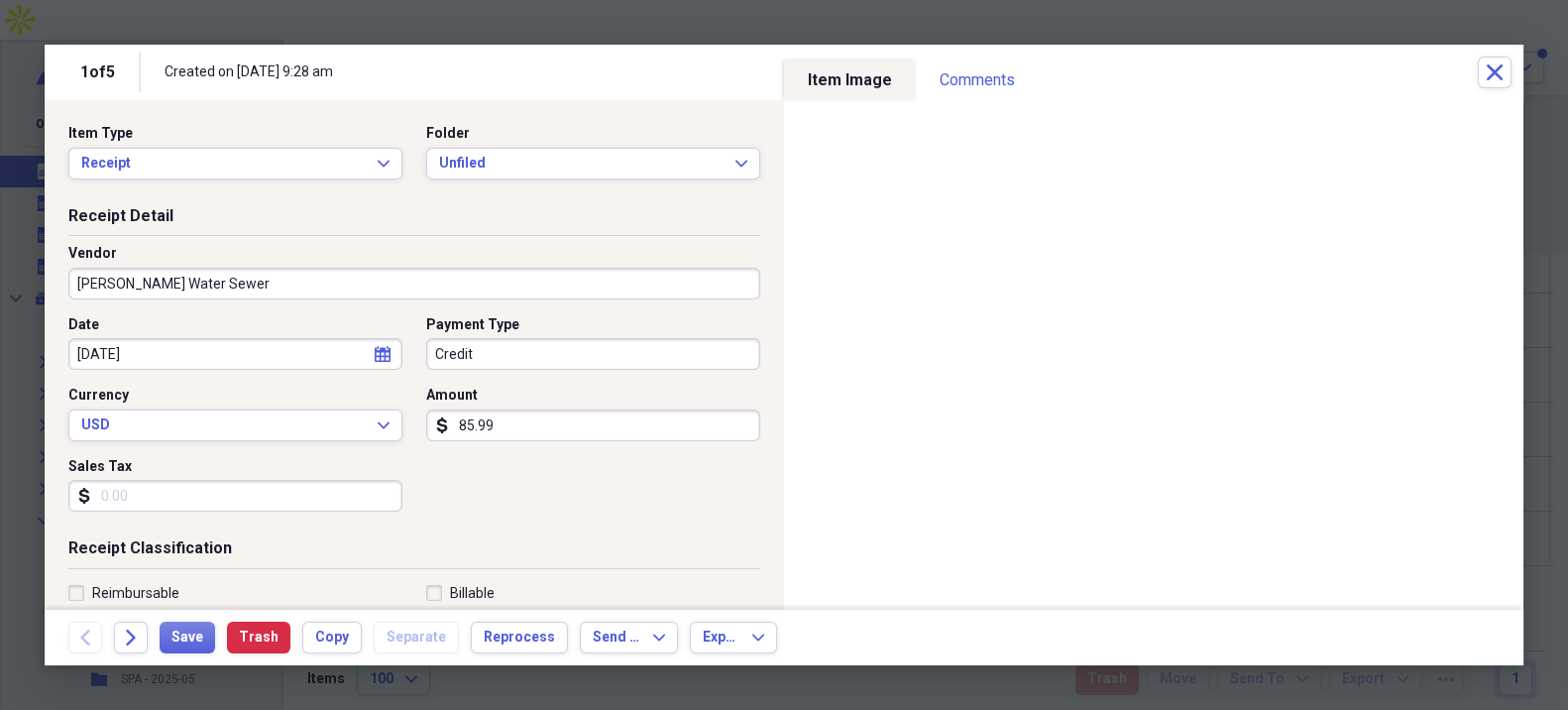 click 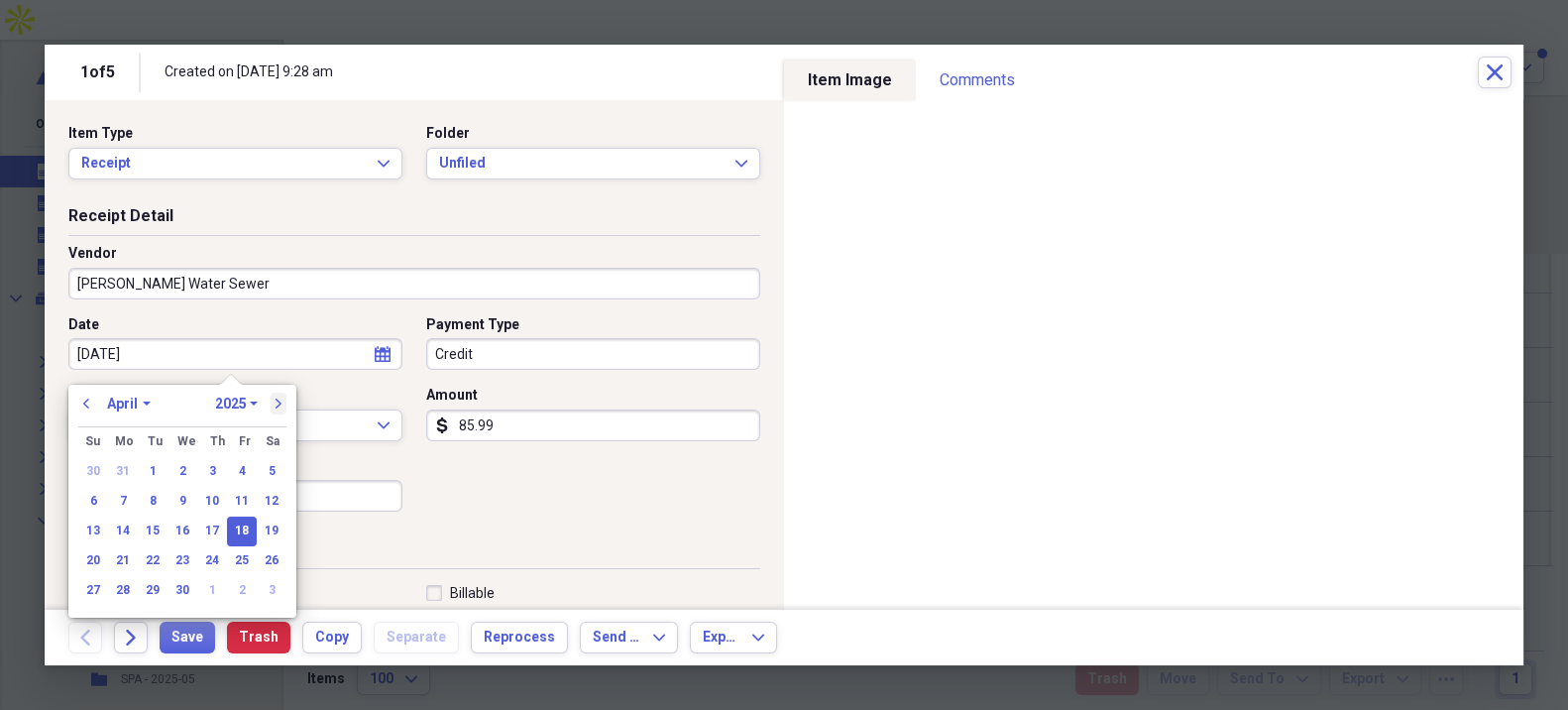click on "next" at bounding box center [279, 404] 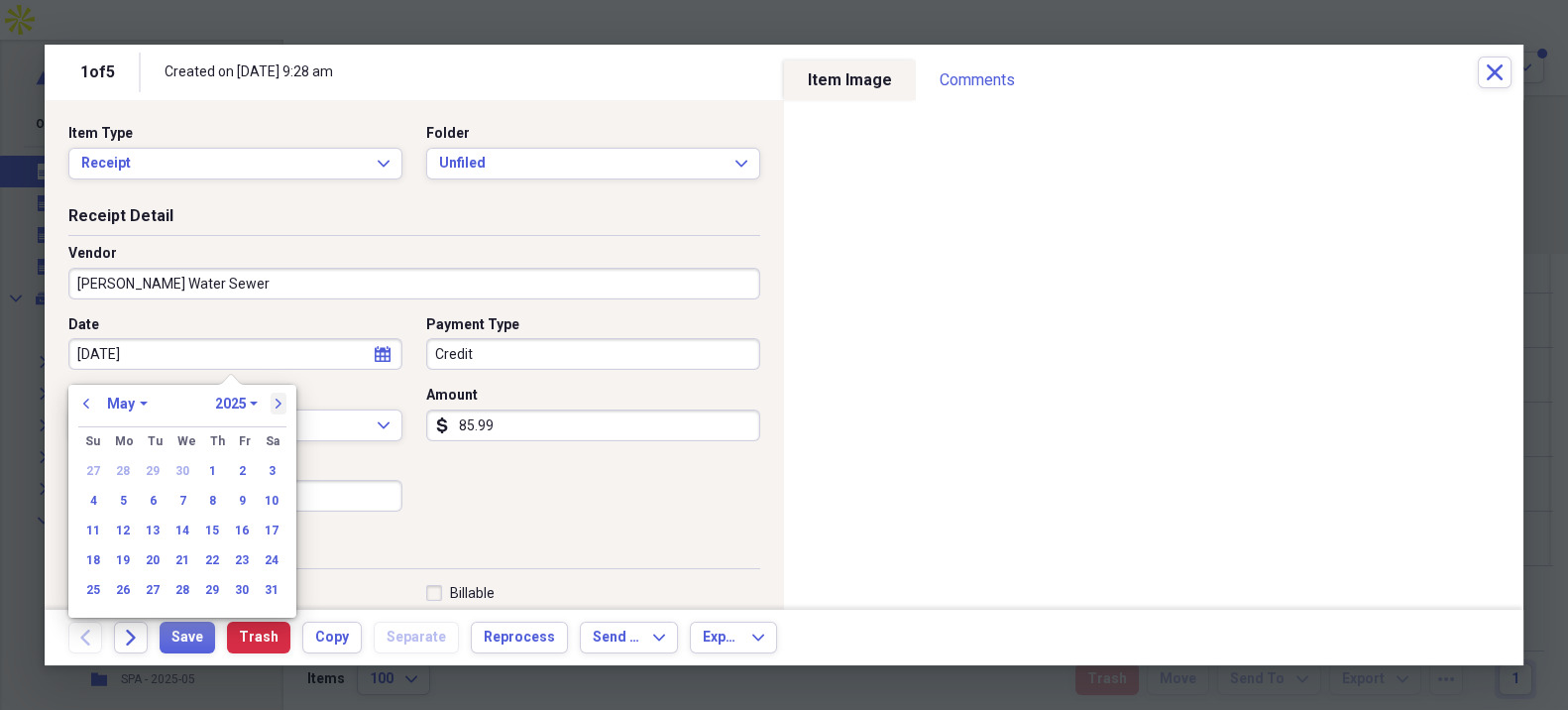 click on "next" at bounding box center [279, 404] 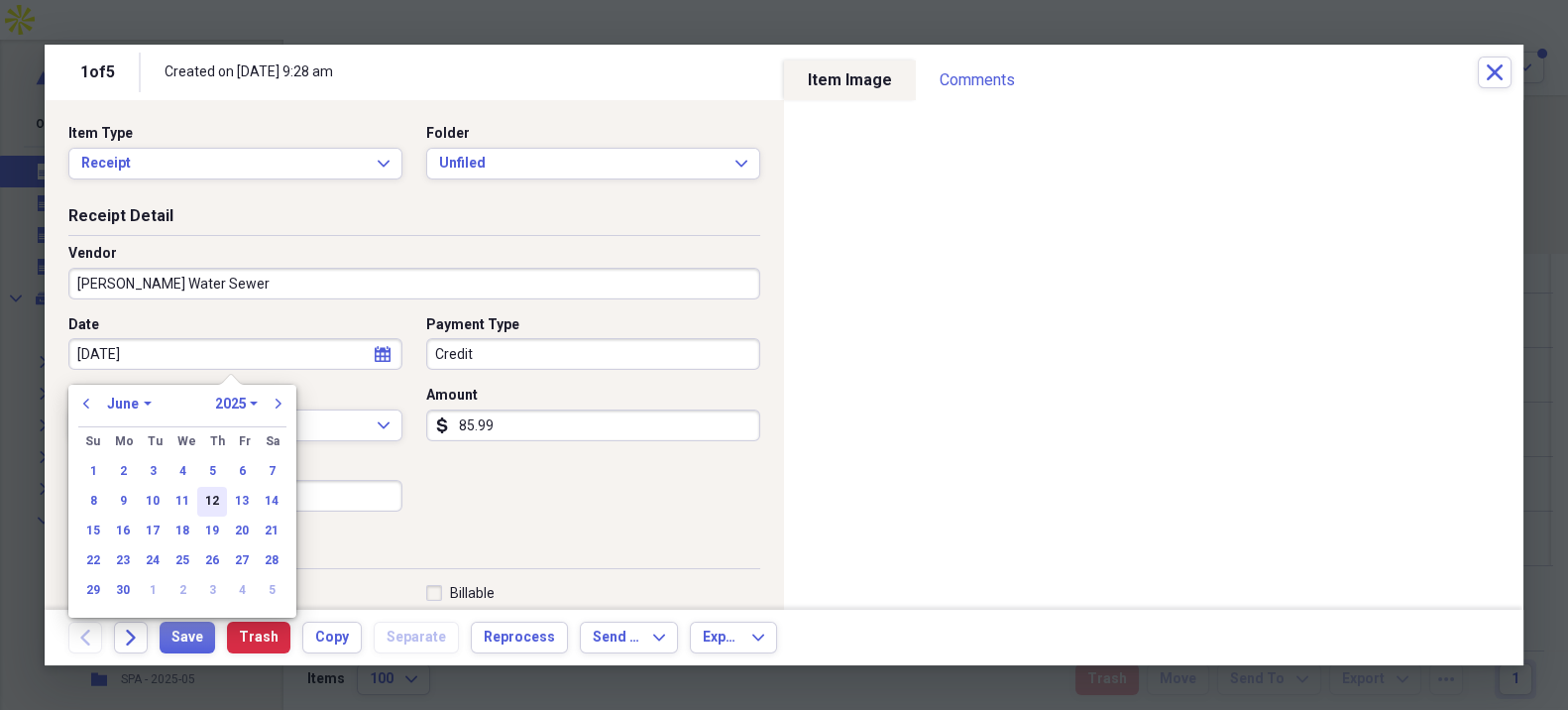 click on "12" at bounding box center [212, 502] 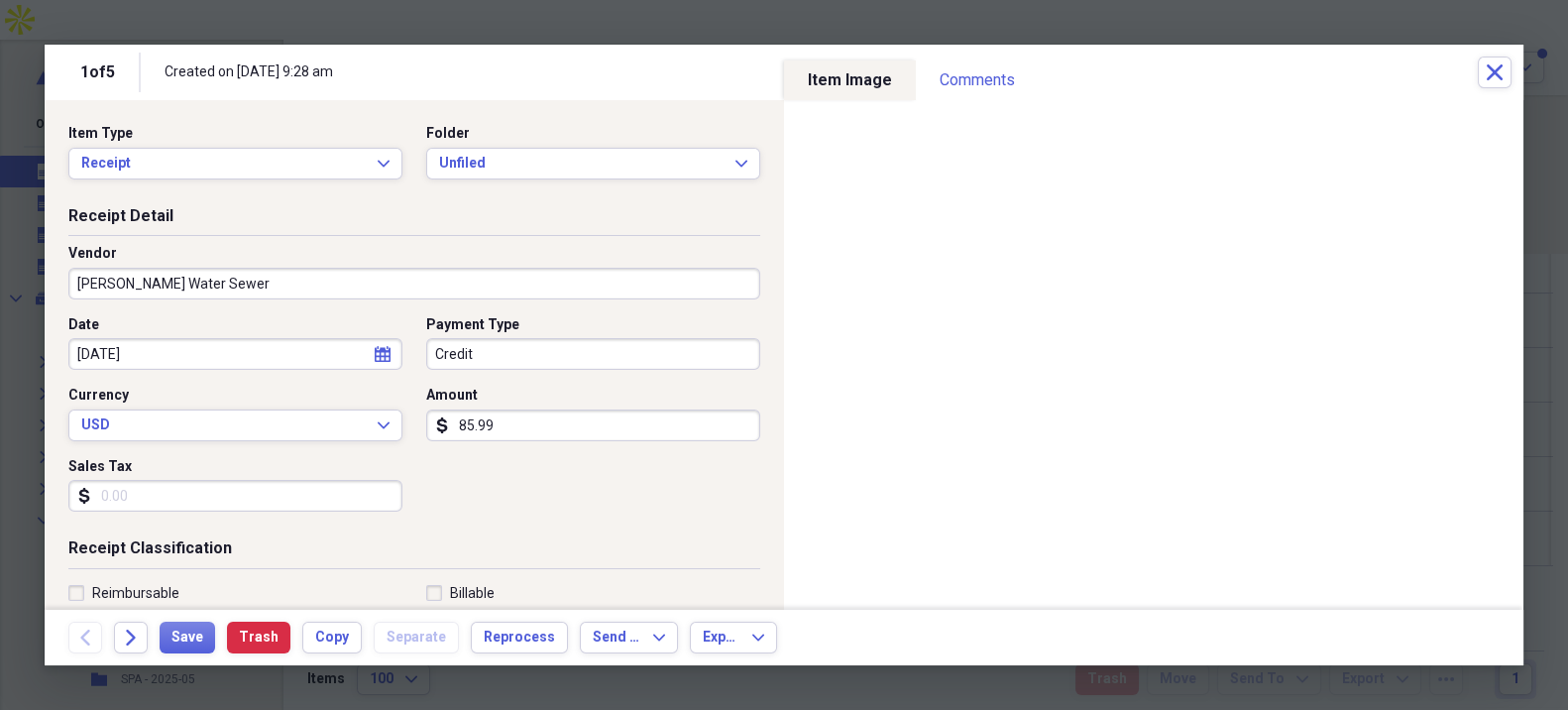 click on "Date [DATE] calendar Calendar Payment Type Credit Currency USD Expand Amount dollar-sign 85.99 Sales Tax dollar-sign" at bounding box center (414, 421) 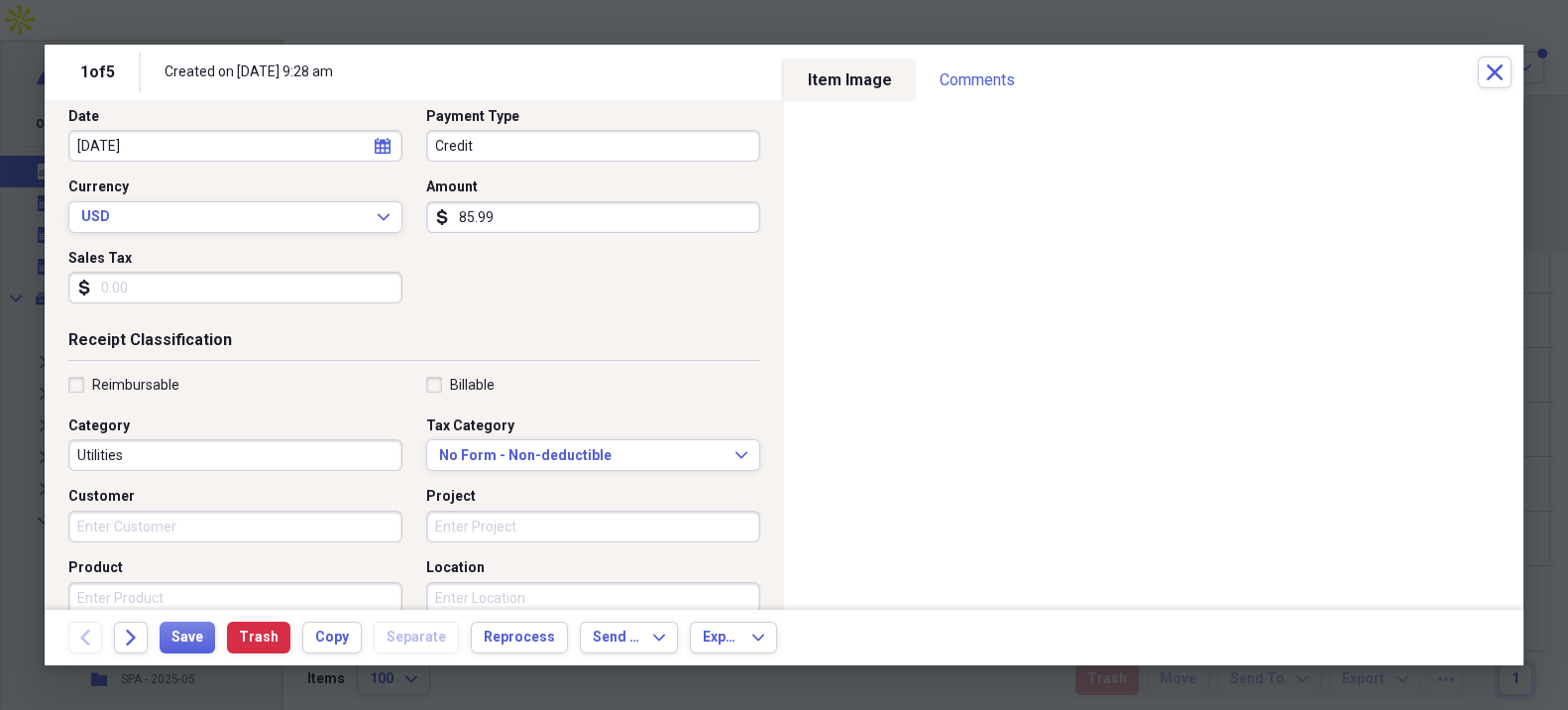 scroll, scrollTop: 220, scrollLeft: 0, axis: vertical 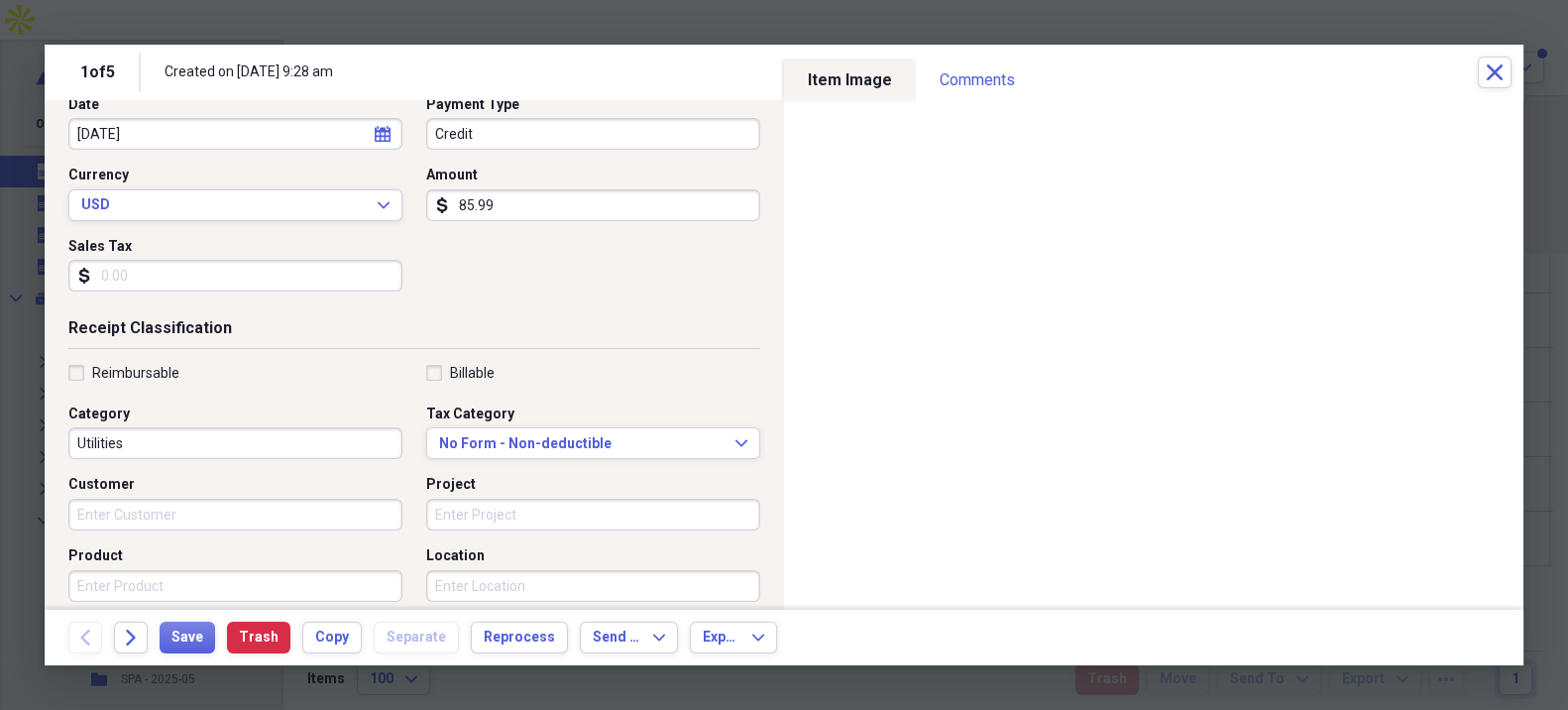 click on "Reimbursable" at bounding box center [136, 373] 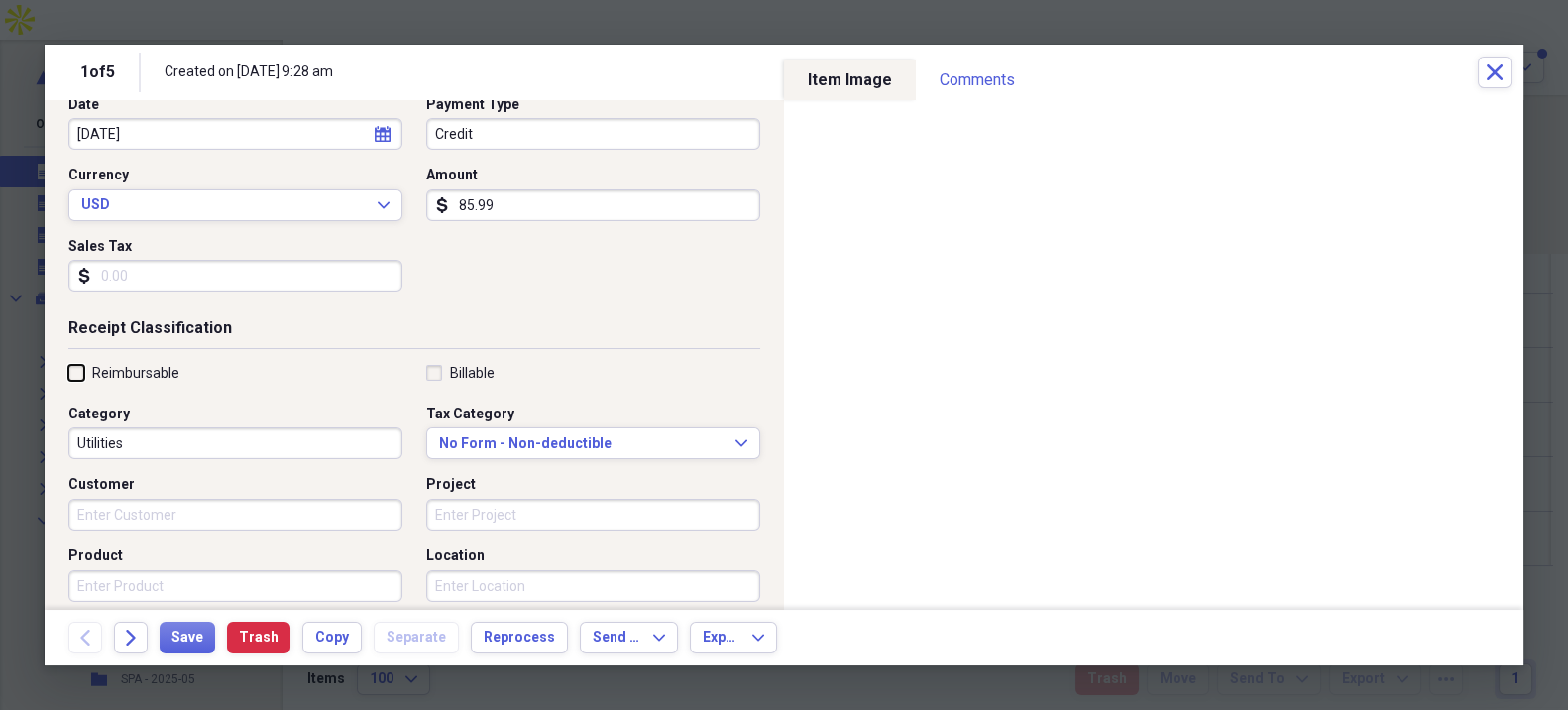 click on "Reimbursable" at bounding box center [68, 372] 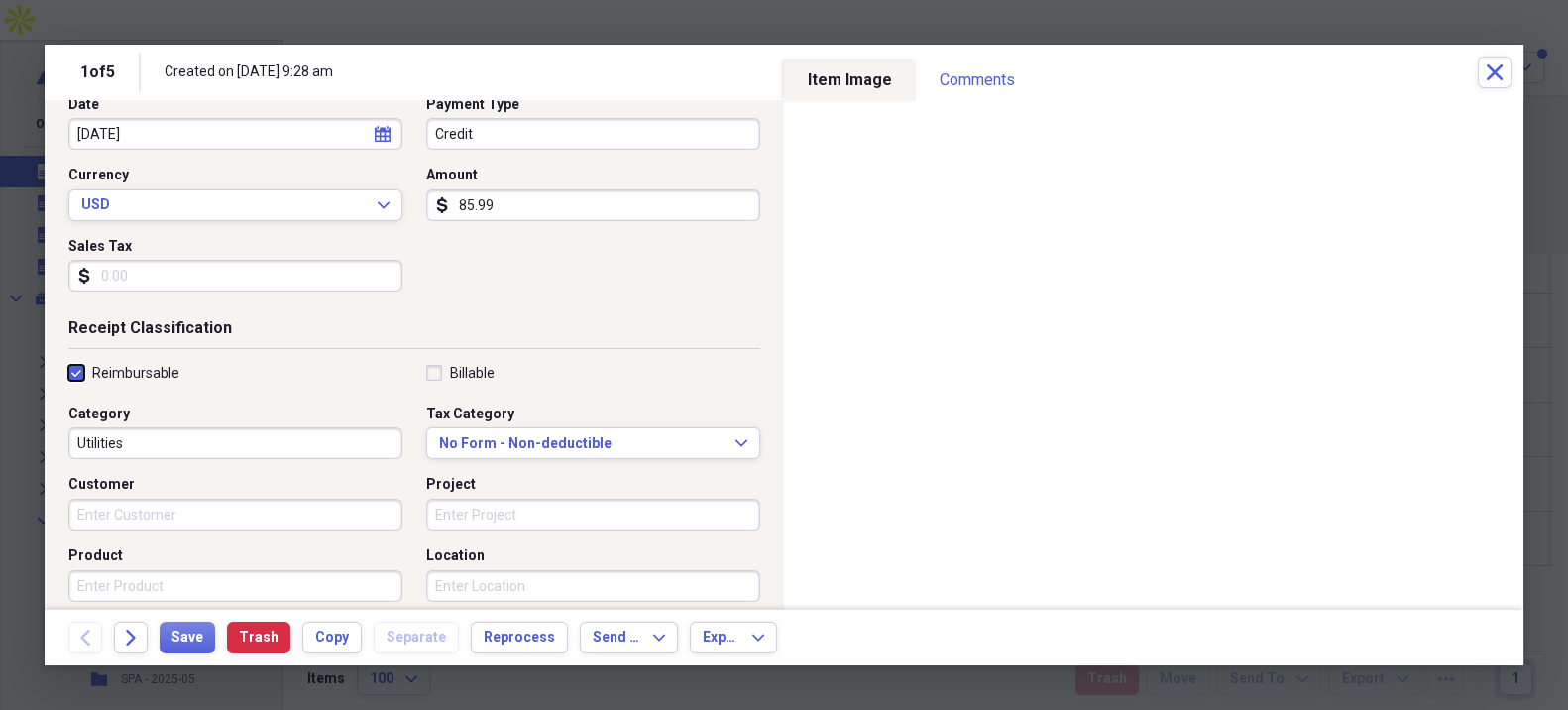 checkbox on "true" 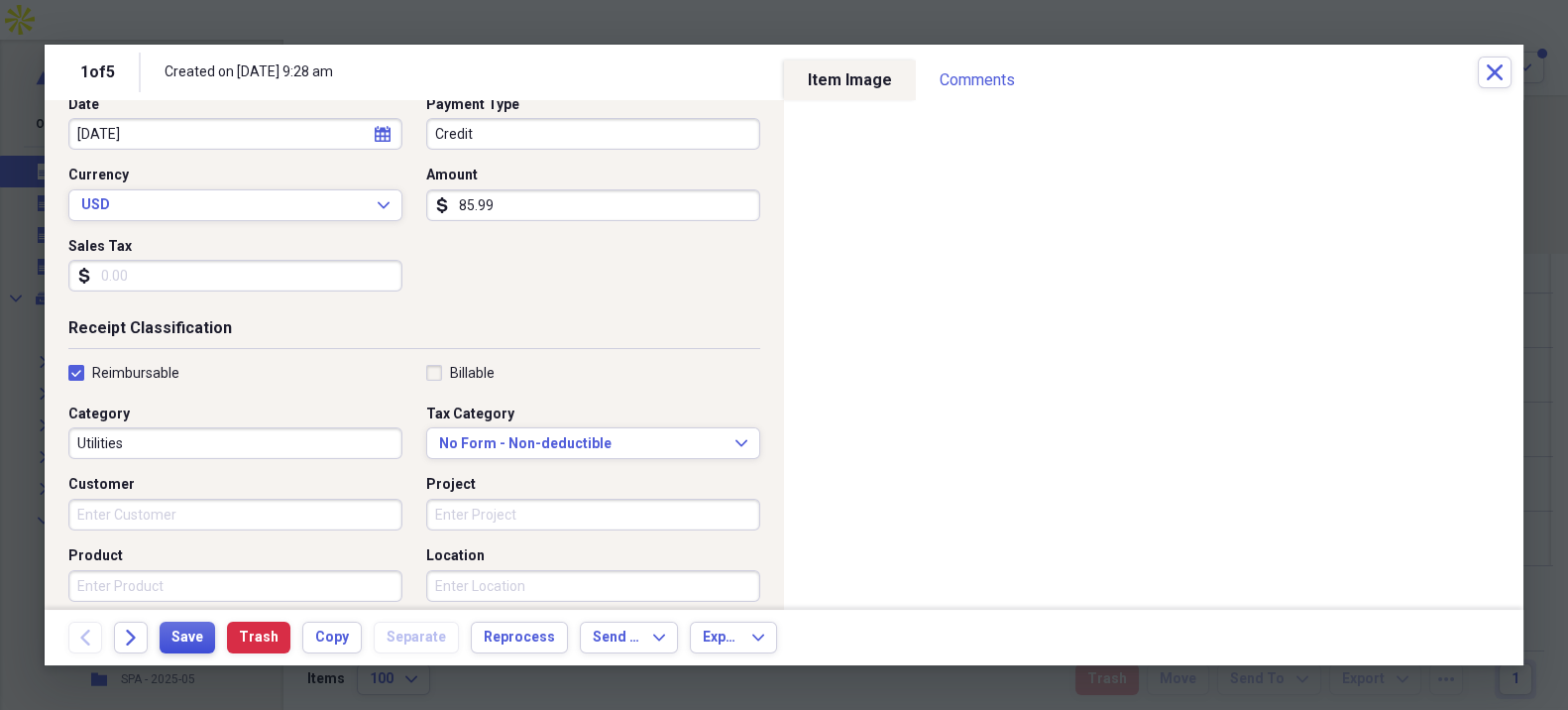 click on "Save" at bounding box center [187, 638] 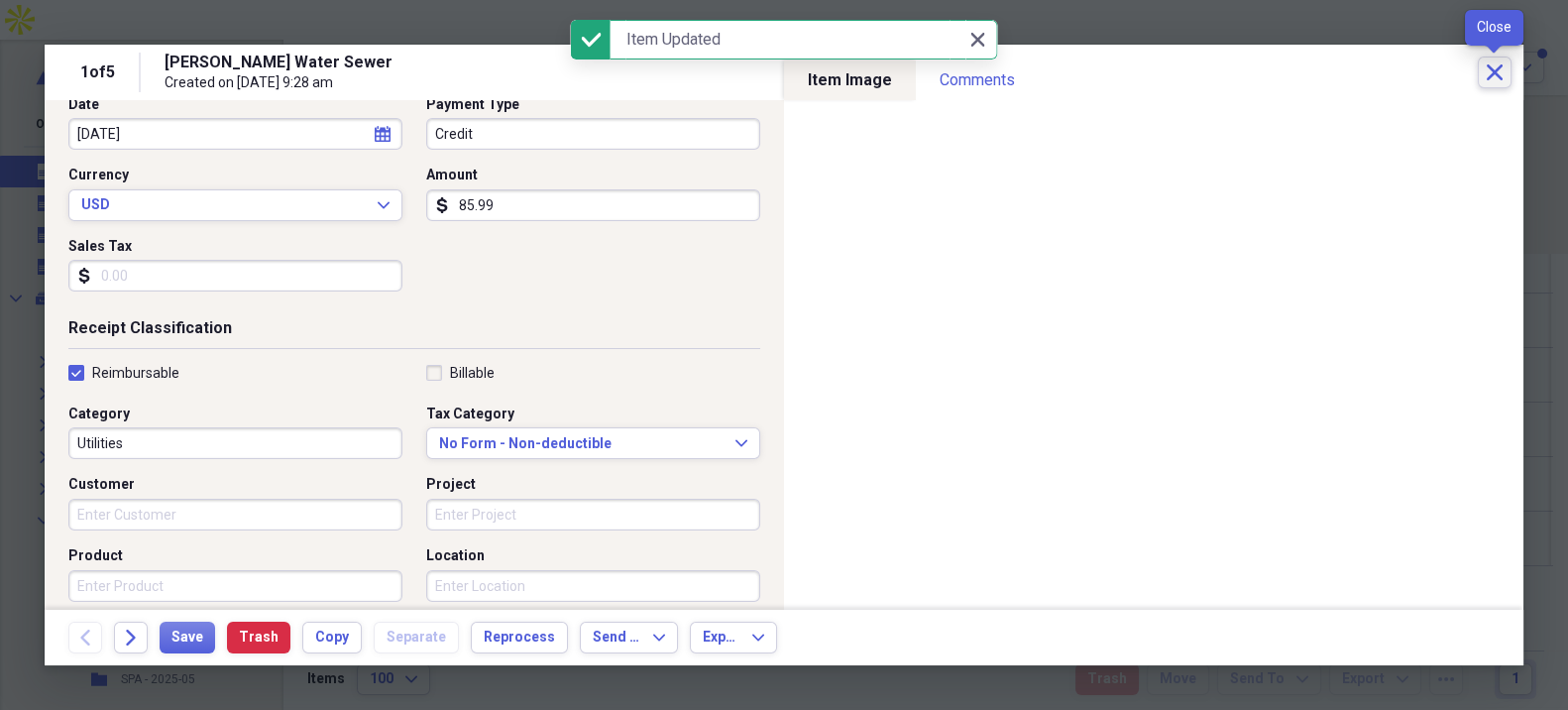 click 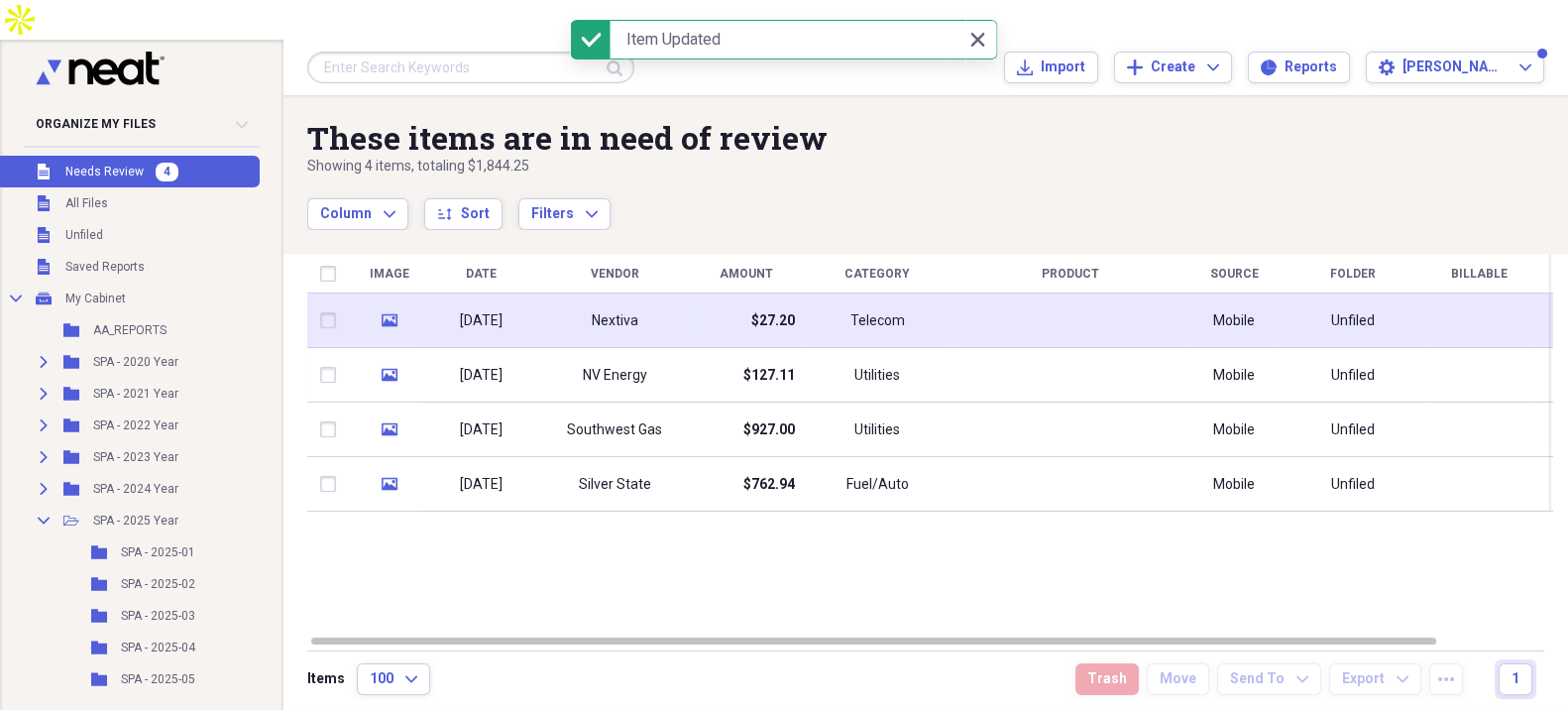 click on "$27.20" at bounding box center (745, 320) 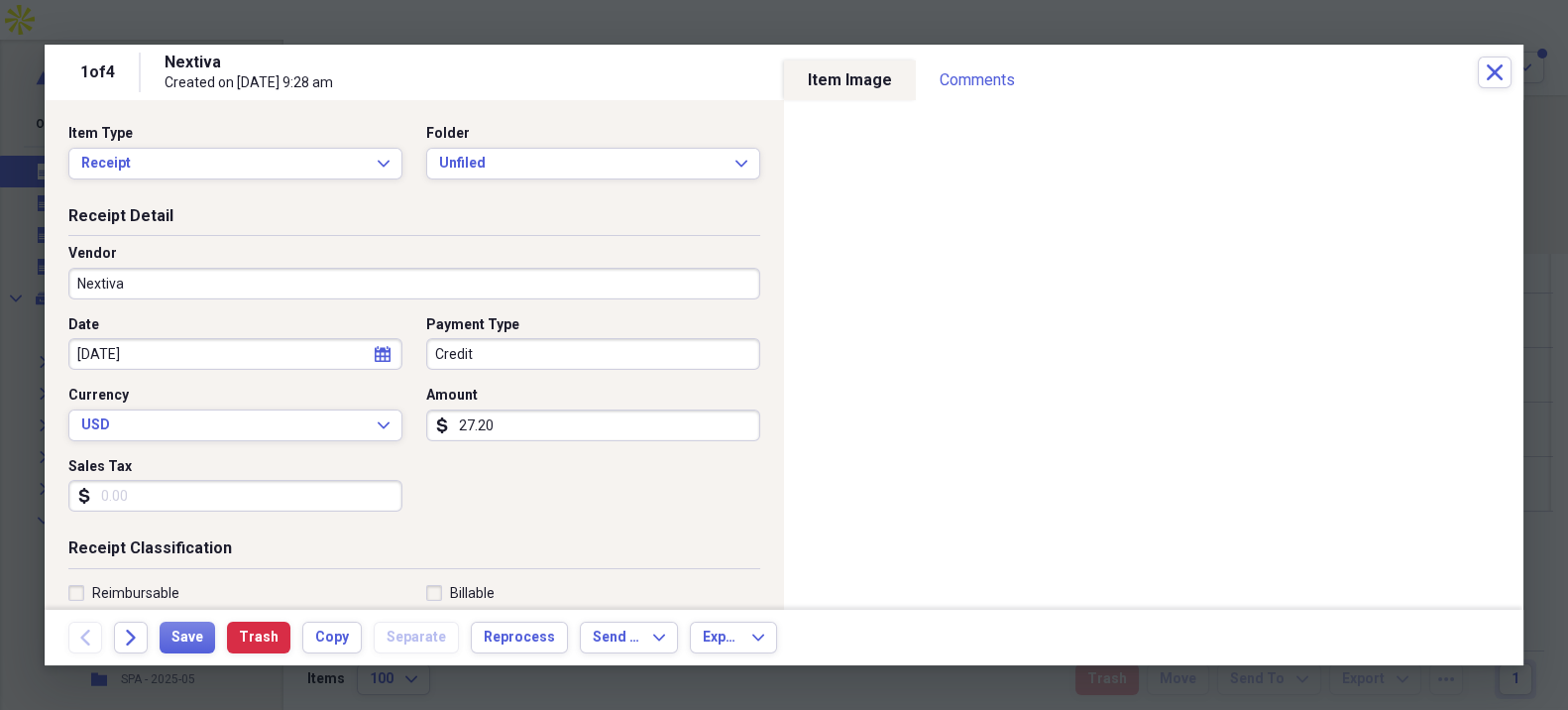 click on "27.20" at bounding box center (593, 425) 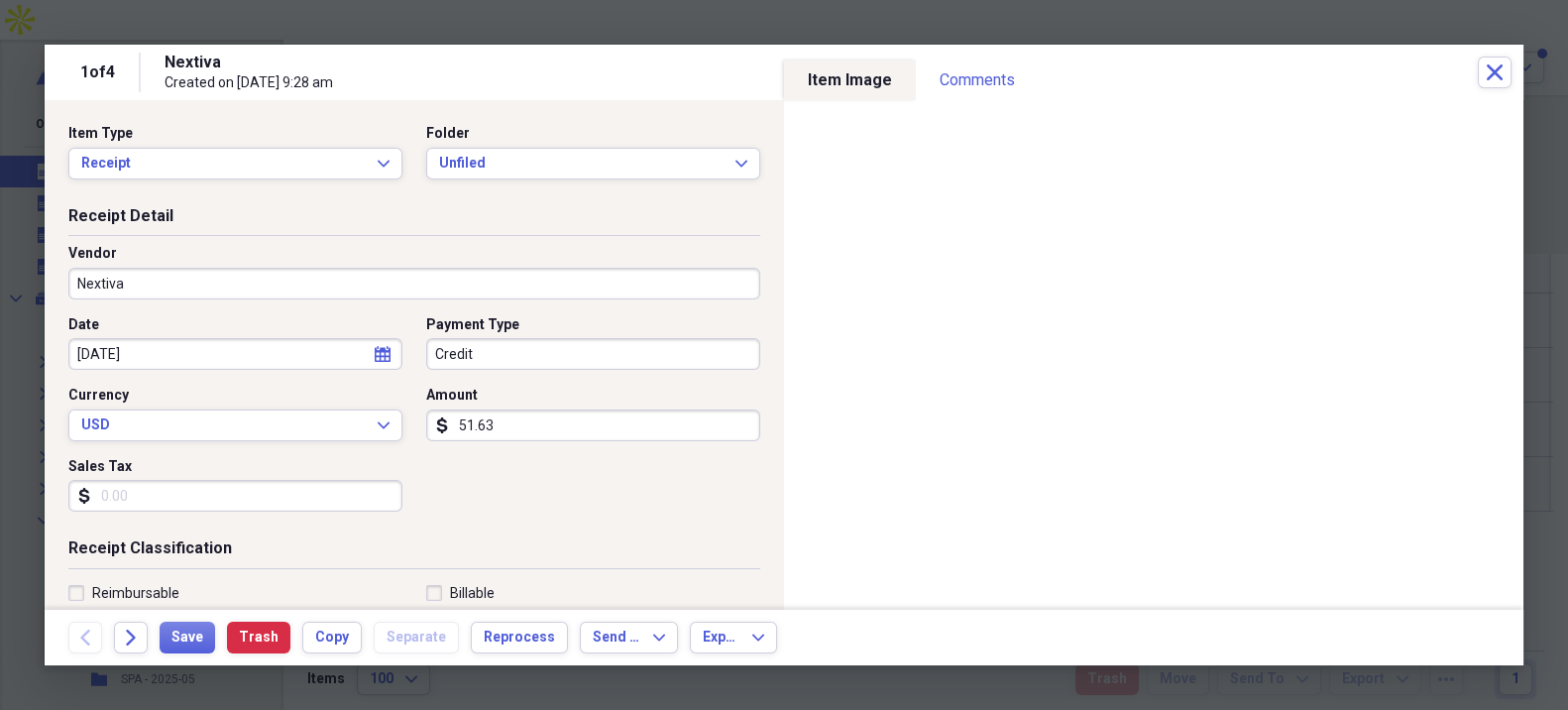 type on "51.63" 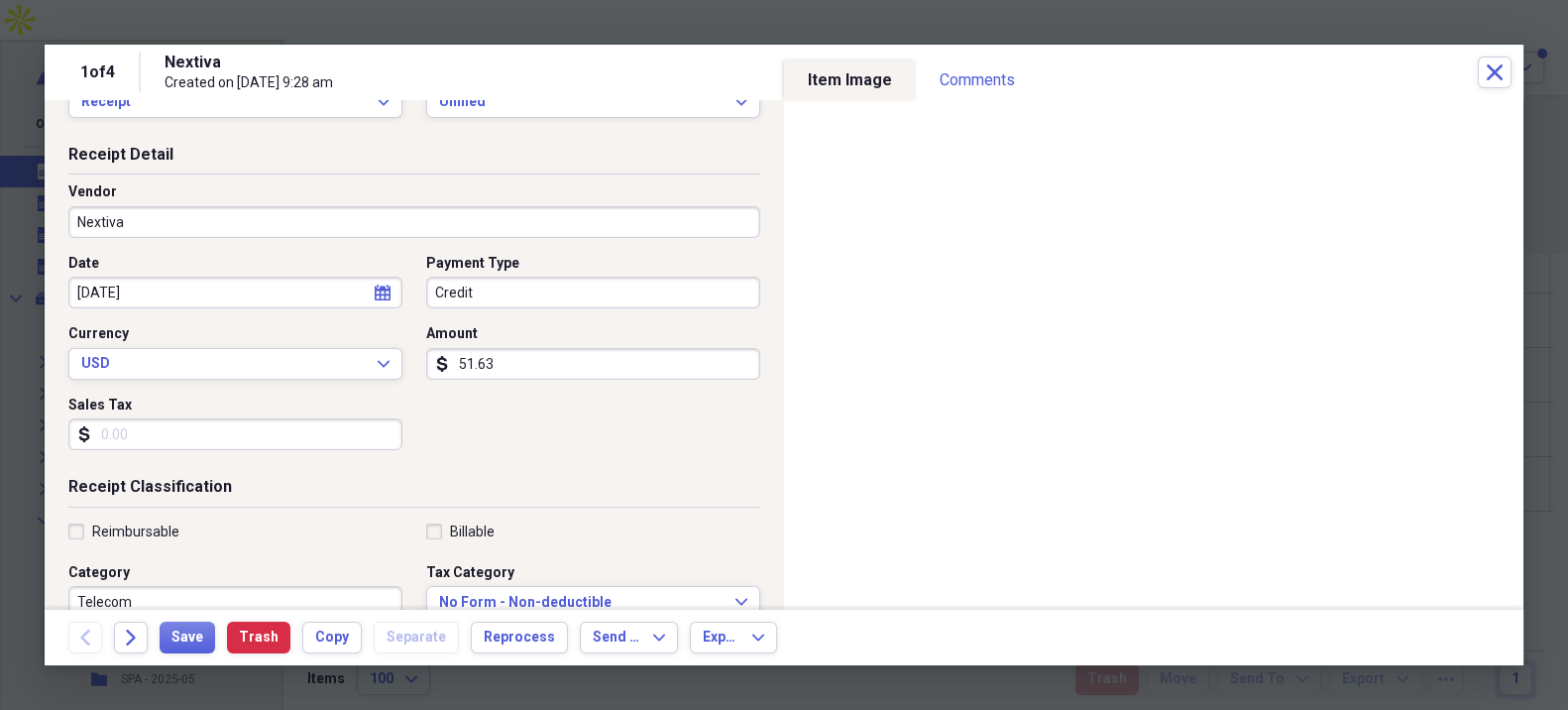 scroll, scrollTop: 110, scrollLeft: 0, axis: vertical 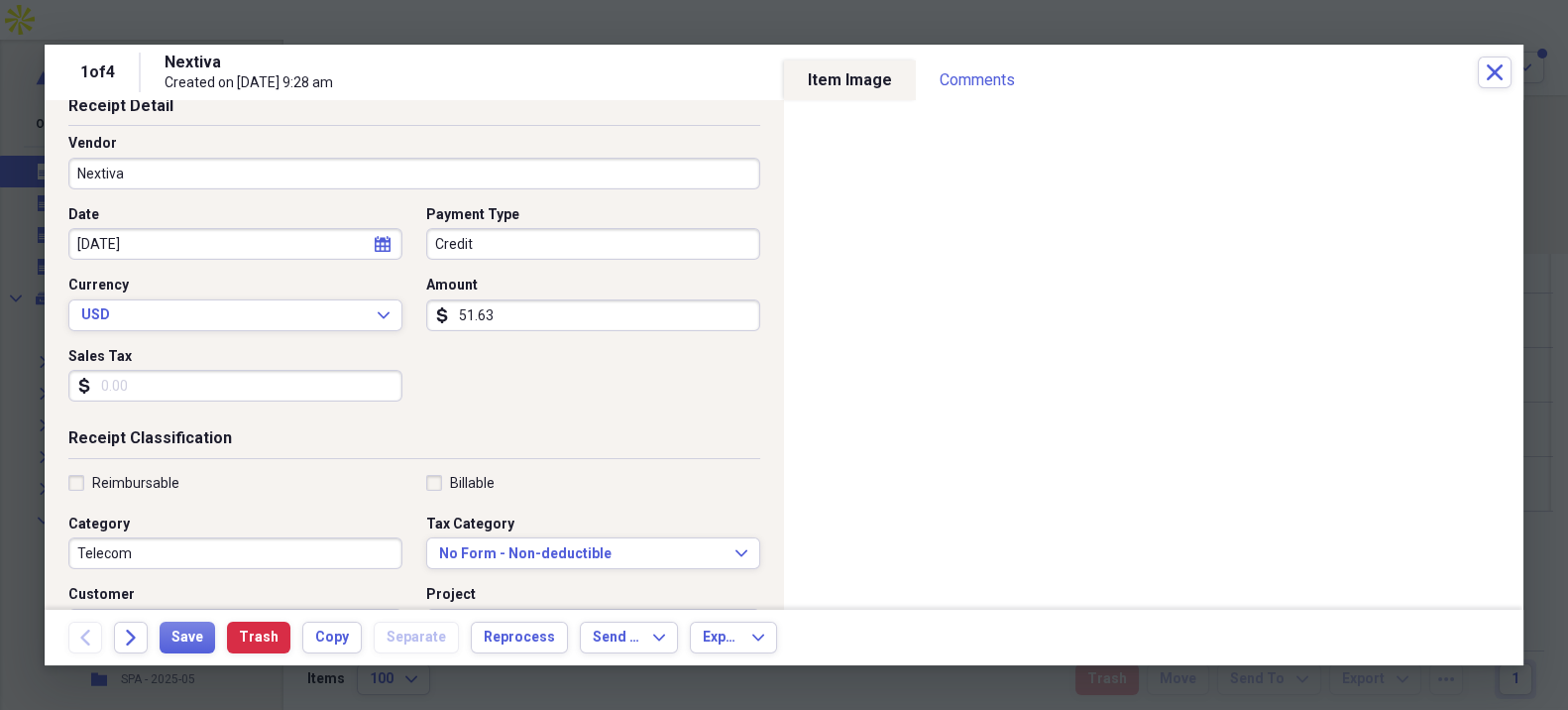 click on "Reimbursable" at bounding box center [136, 483] 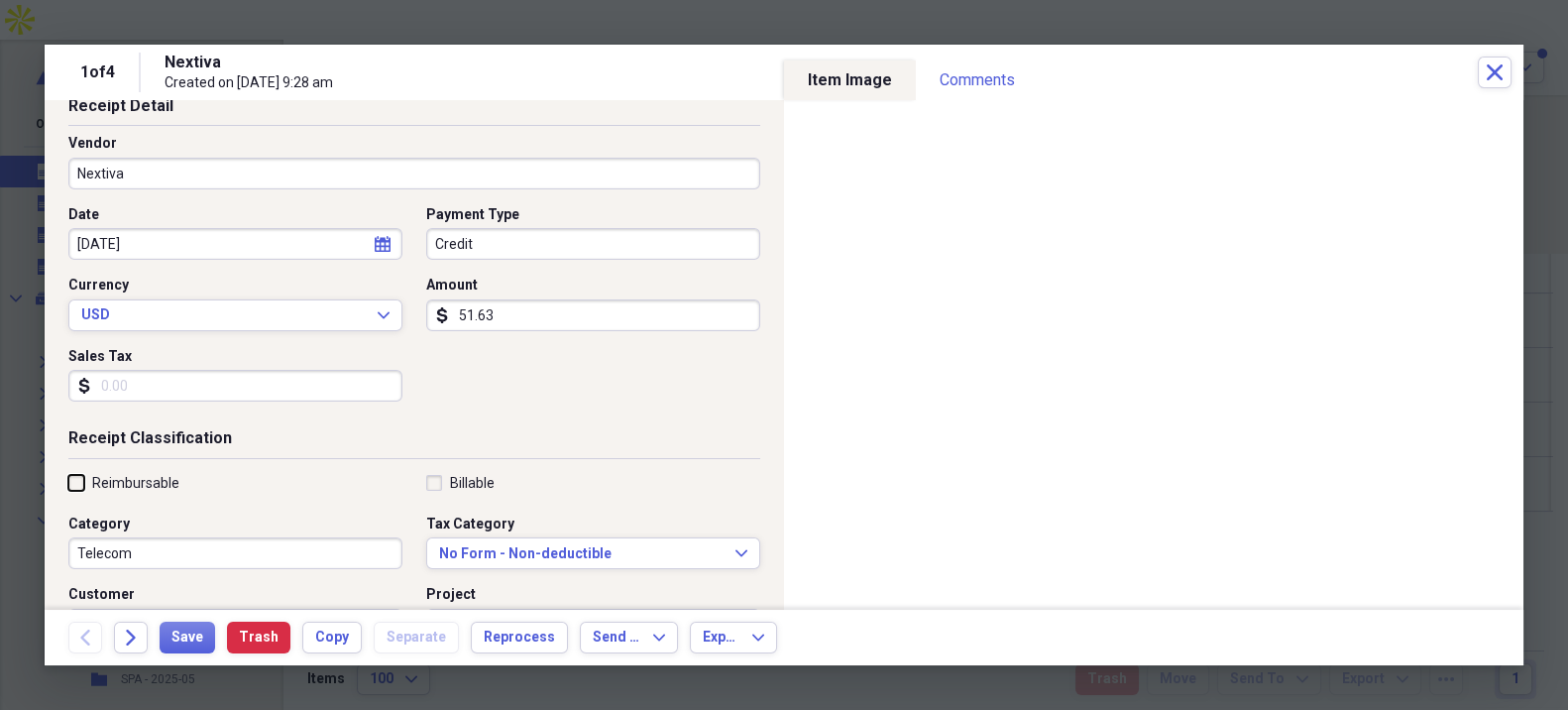 click on "Reimbursable" at bounding box center (68, 482) 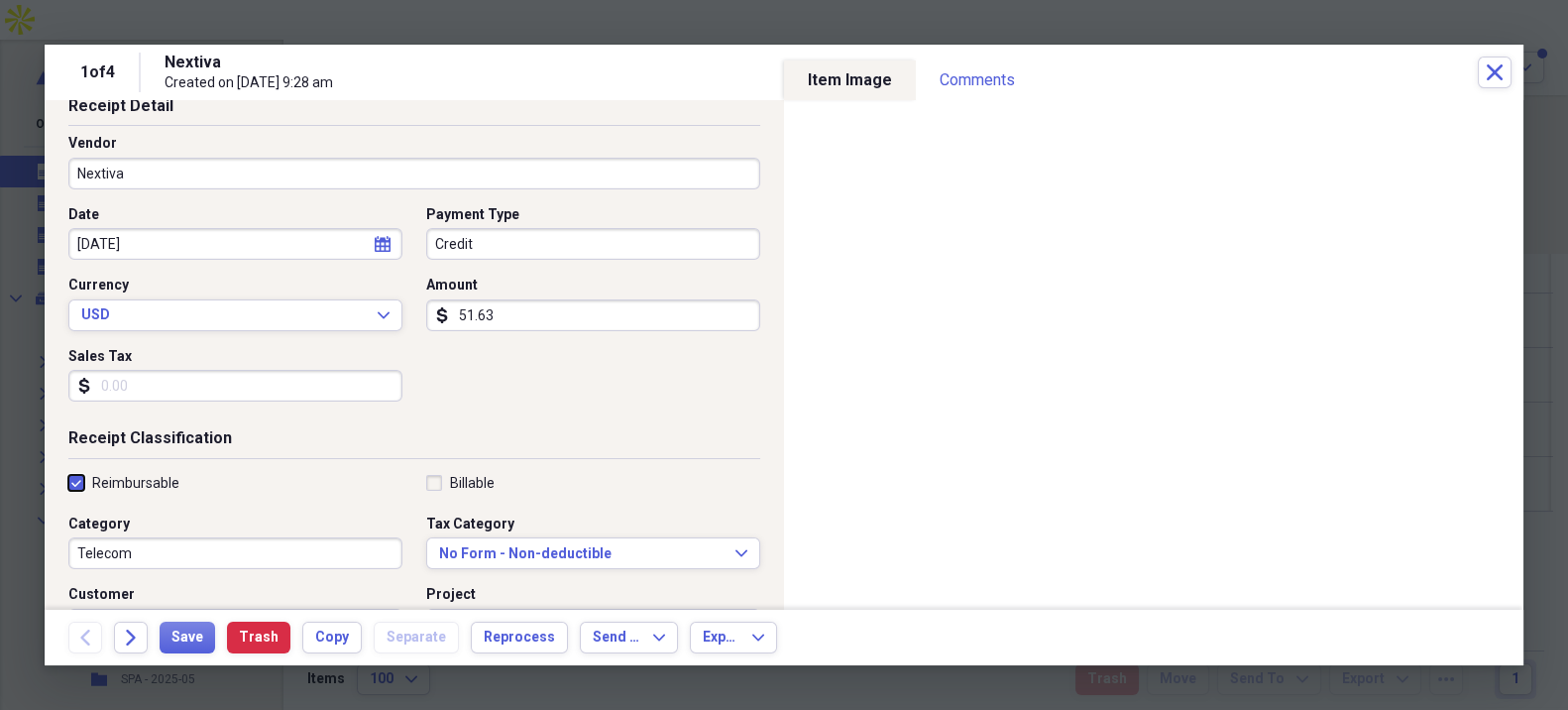checkbox on "true" 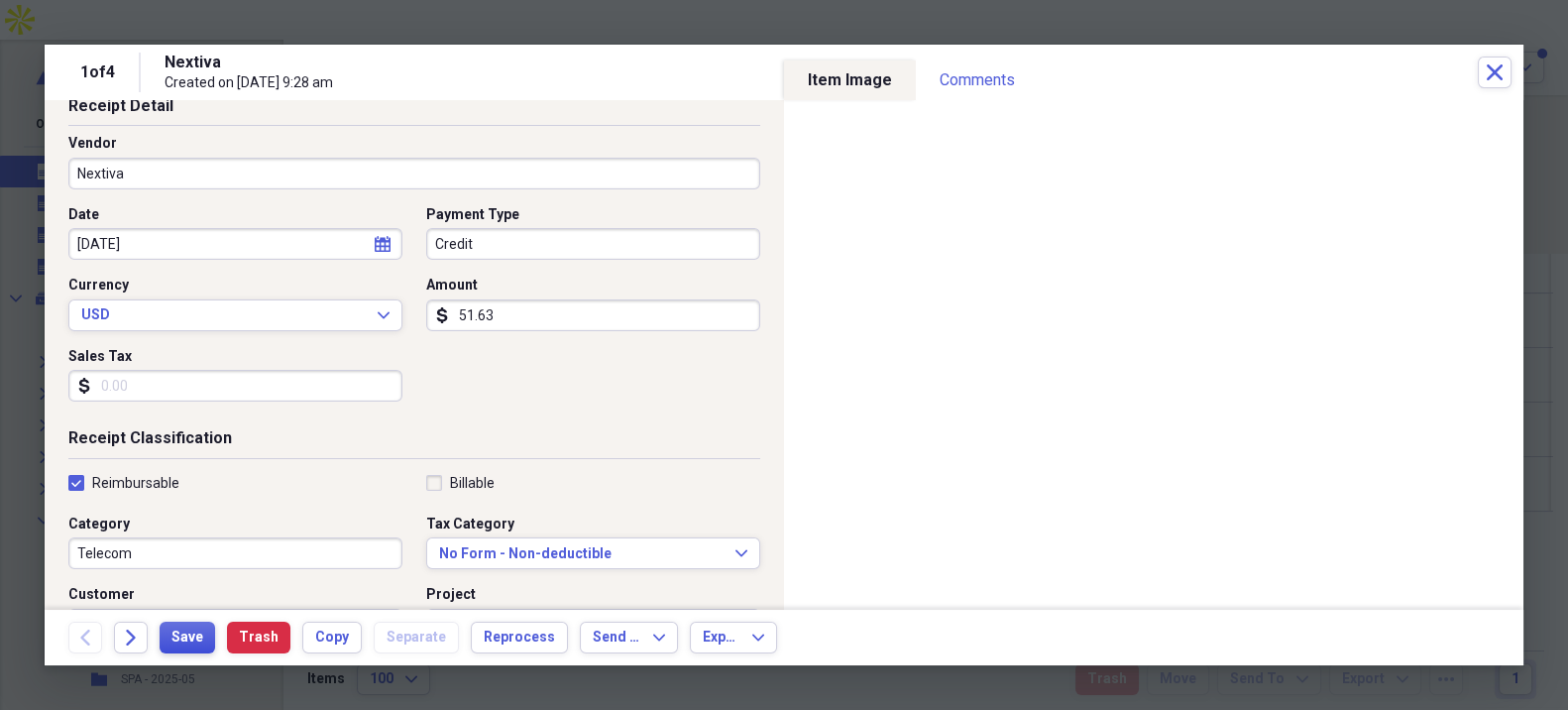click on "Save" at bounding box center (187, 638) 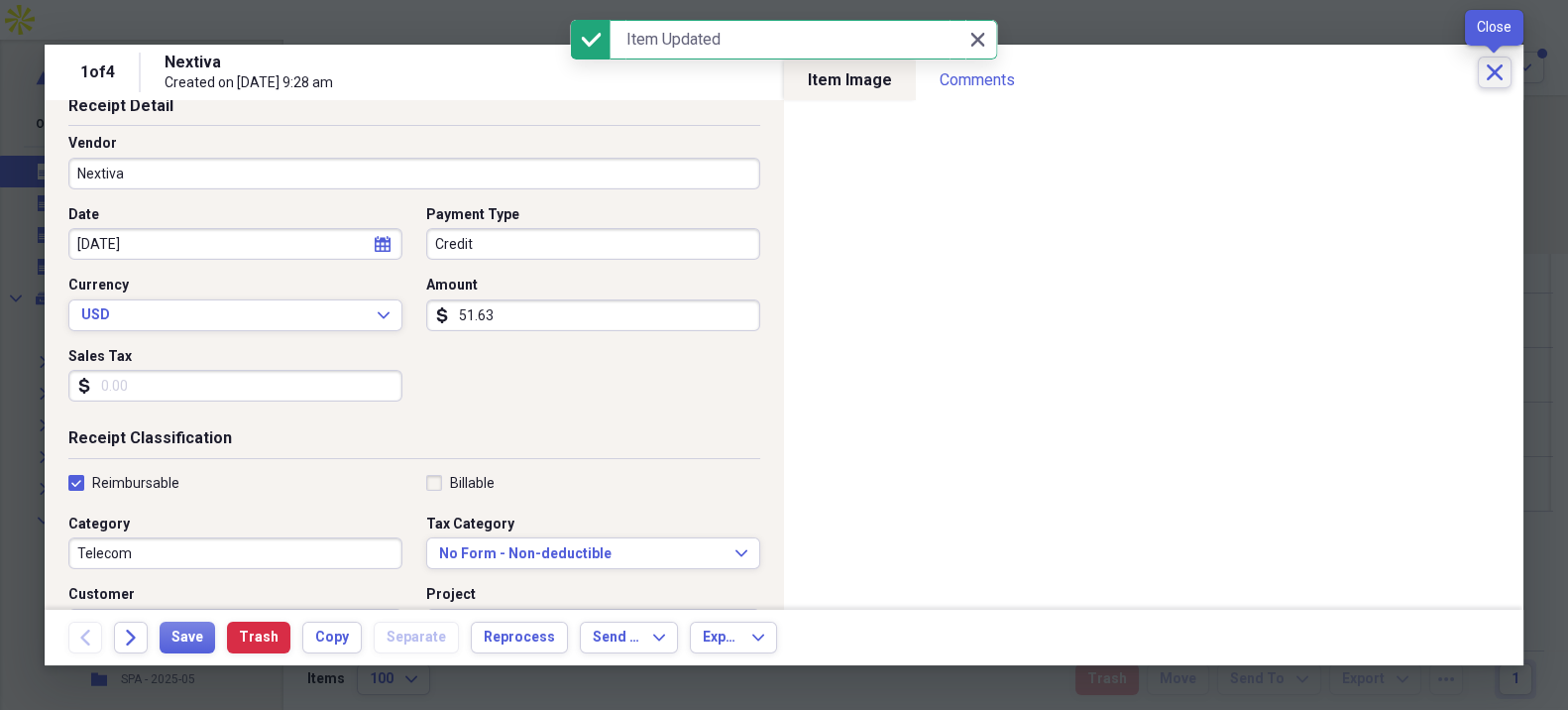 click 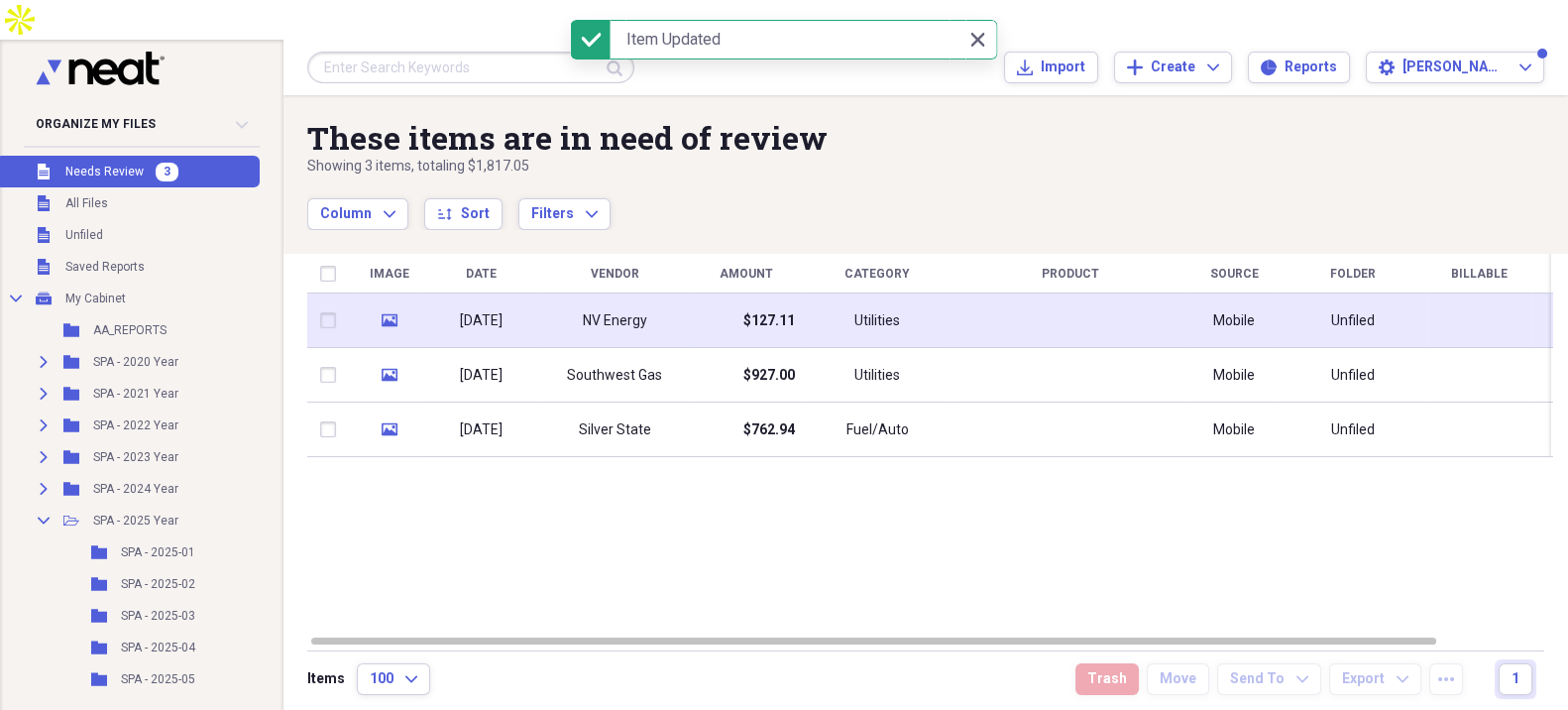 click on "$127.11" at bounding box center (745, 320) 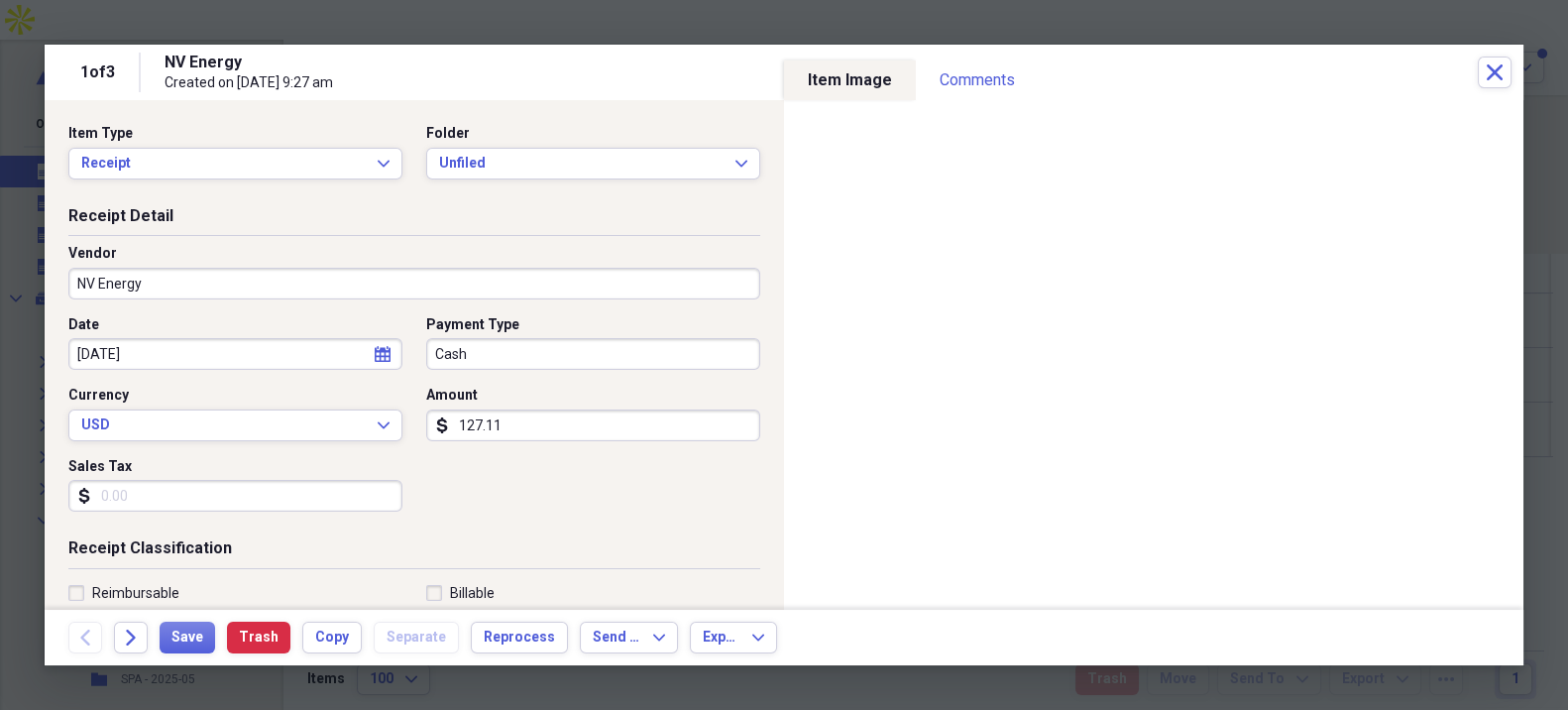 click on "calendar" 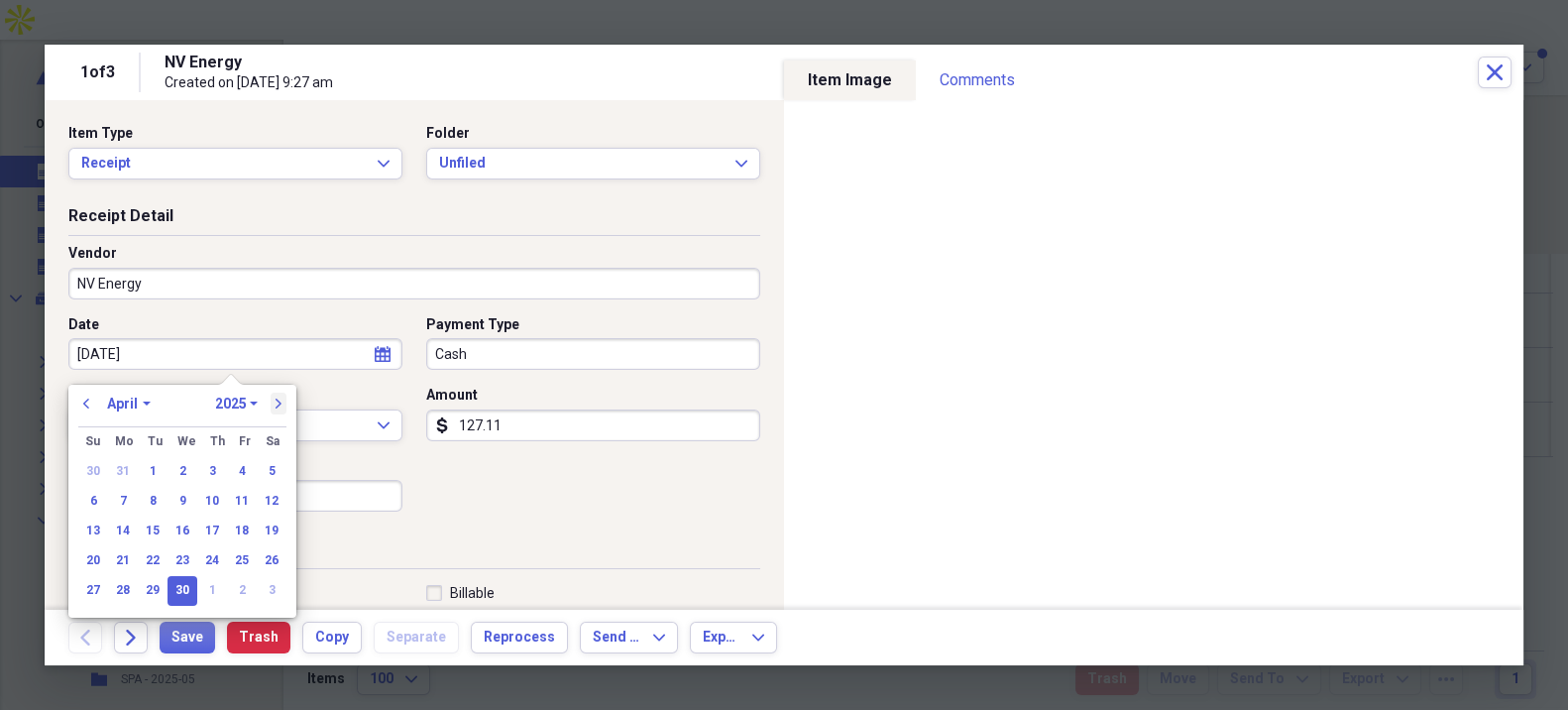 click on "next" at bounding box center [279, 404] 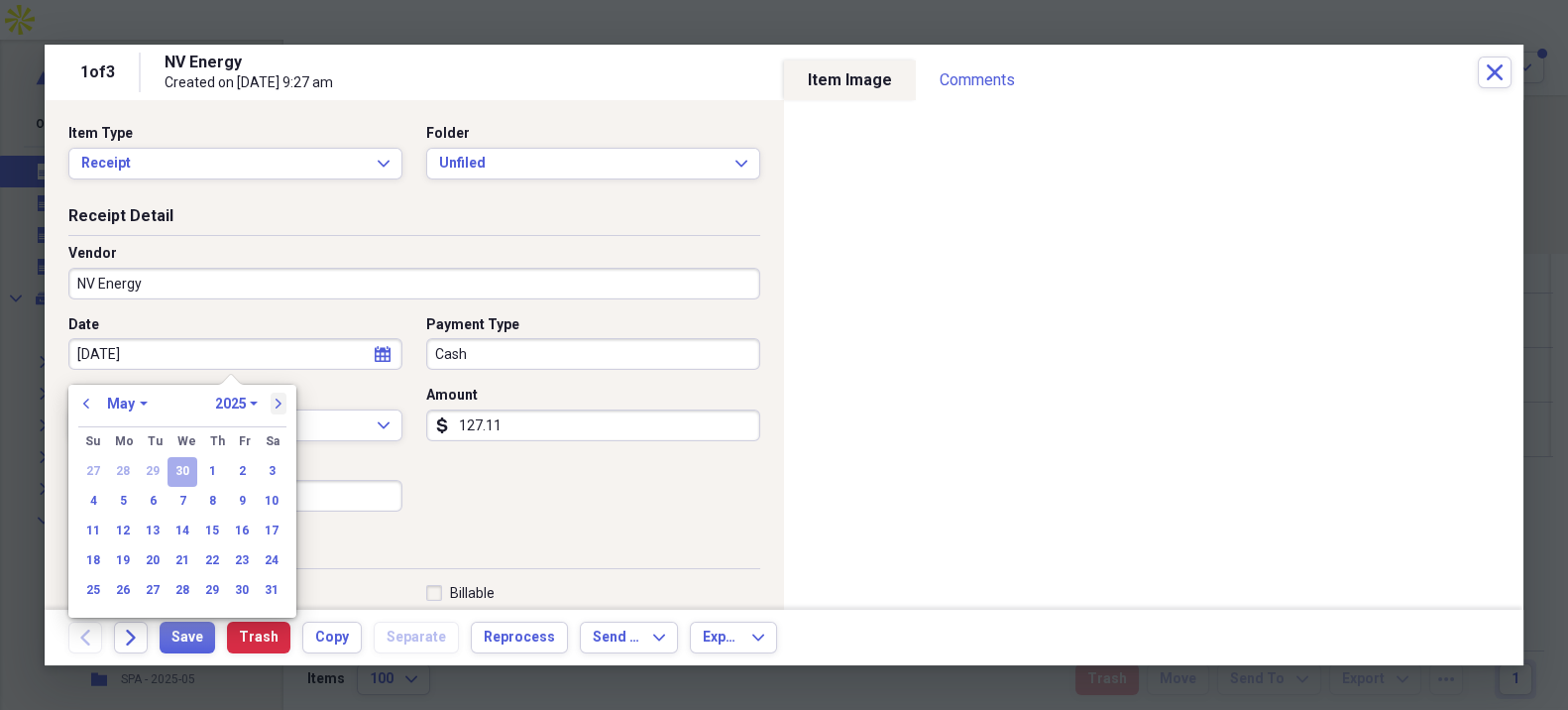click on "next" at bounding box center [279, 404] 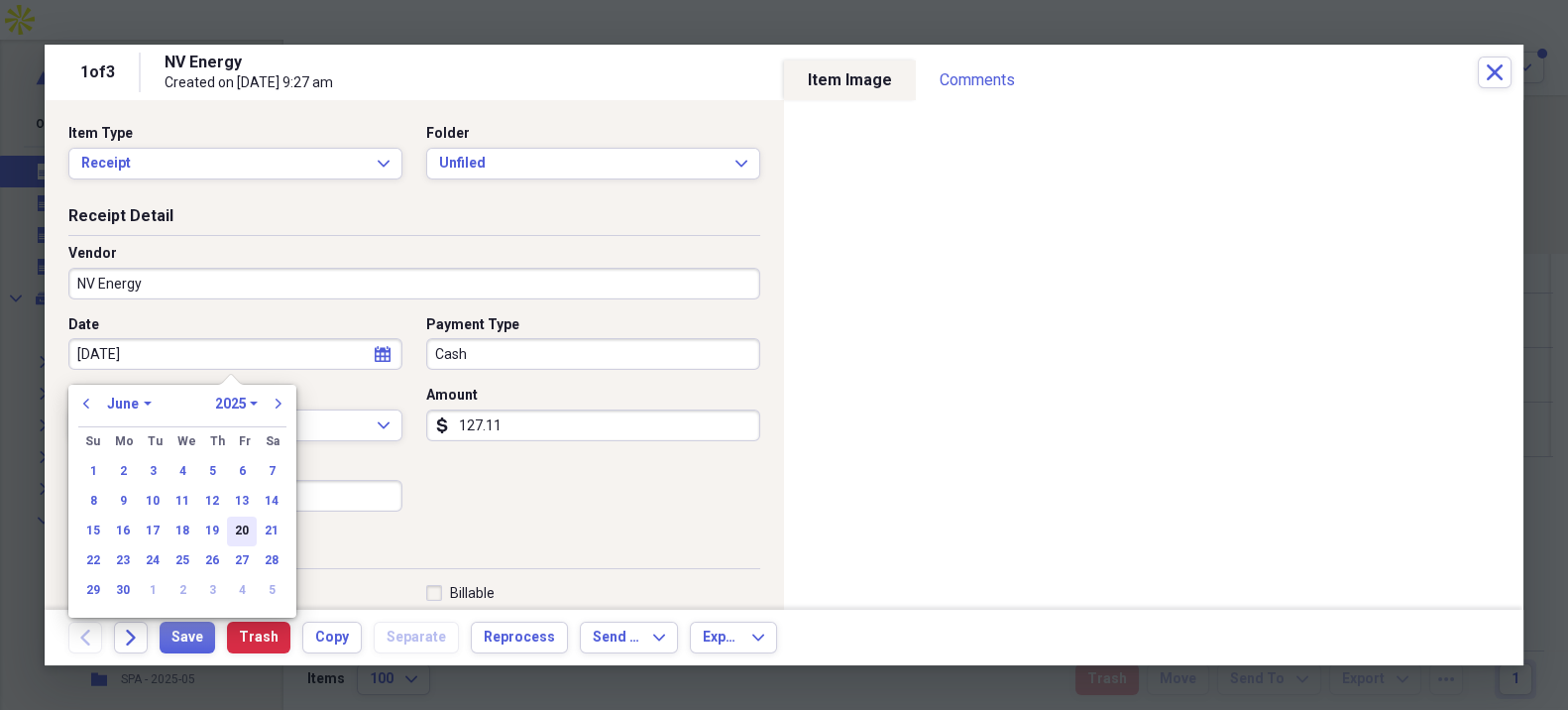 click on "20" at bounding box center [242, 532] 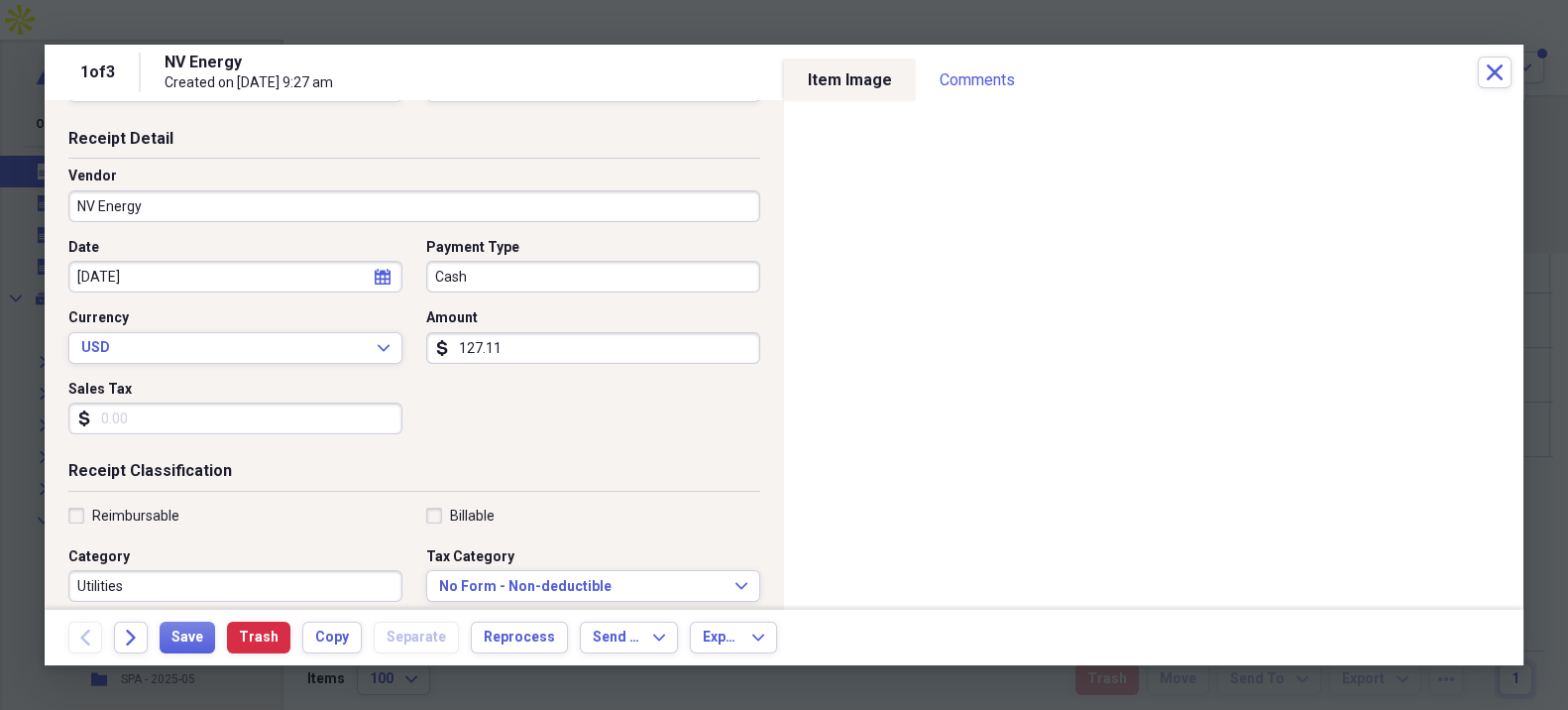 scroll, scrollTop: 110, scrollLeft: 0, axis: vertical 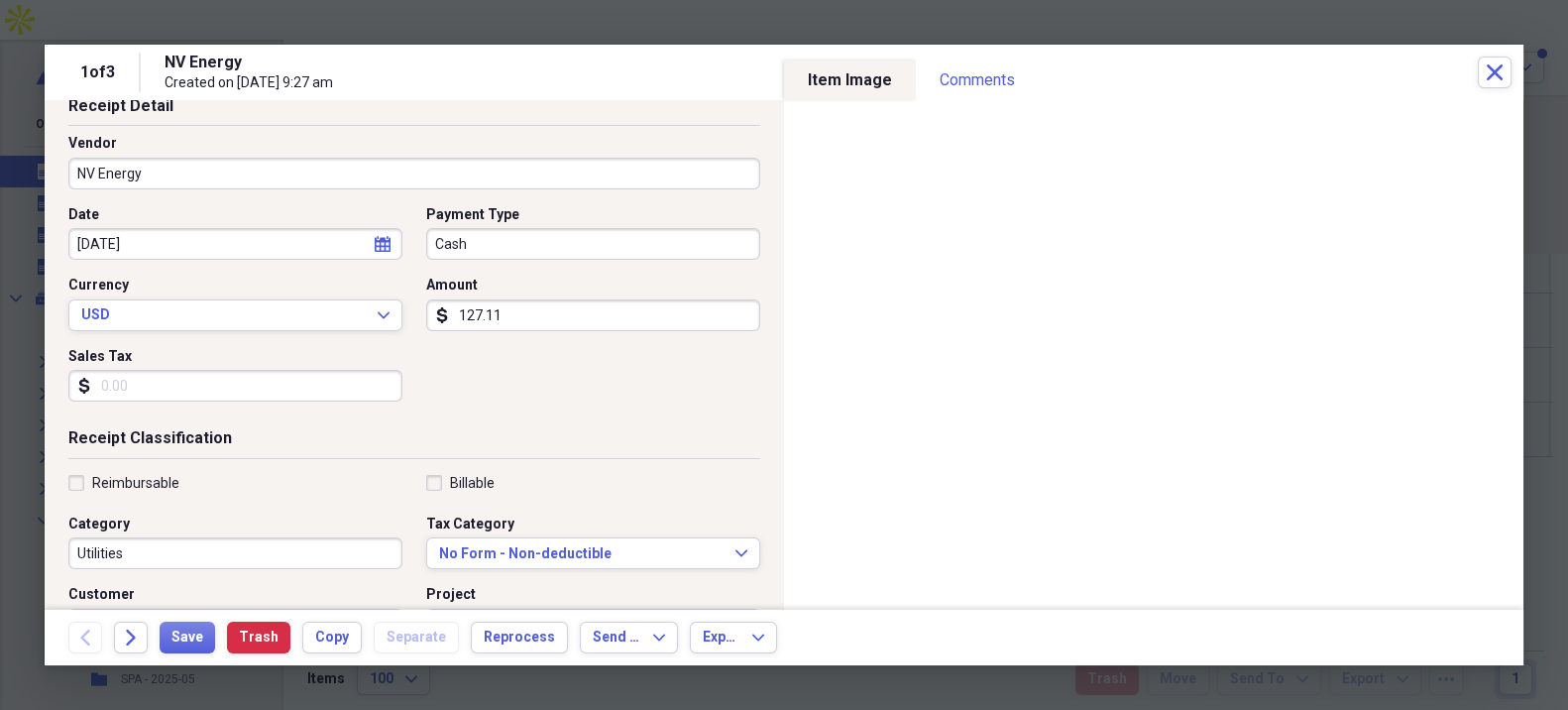 click on "Reimbursable" at bounding box center [136, 483] 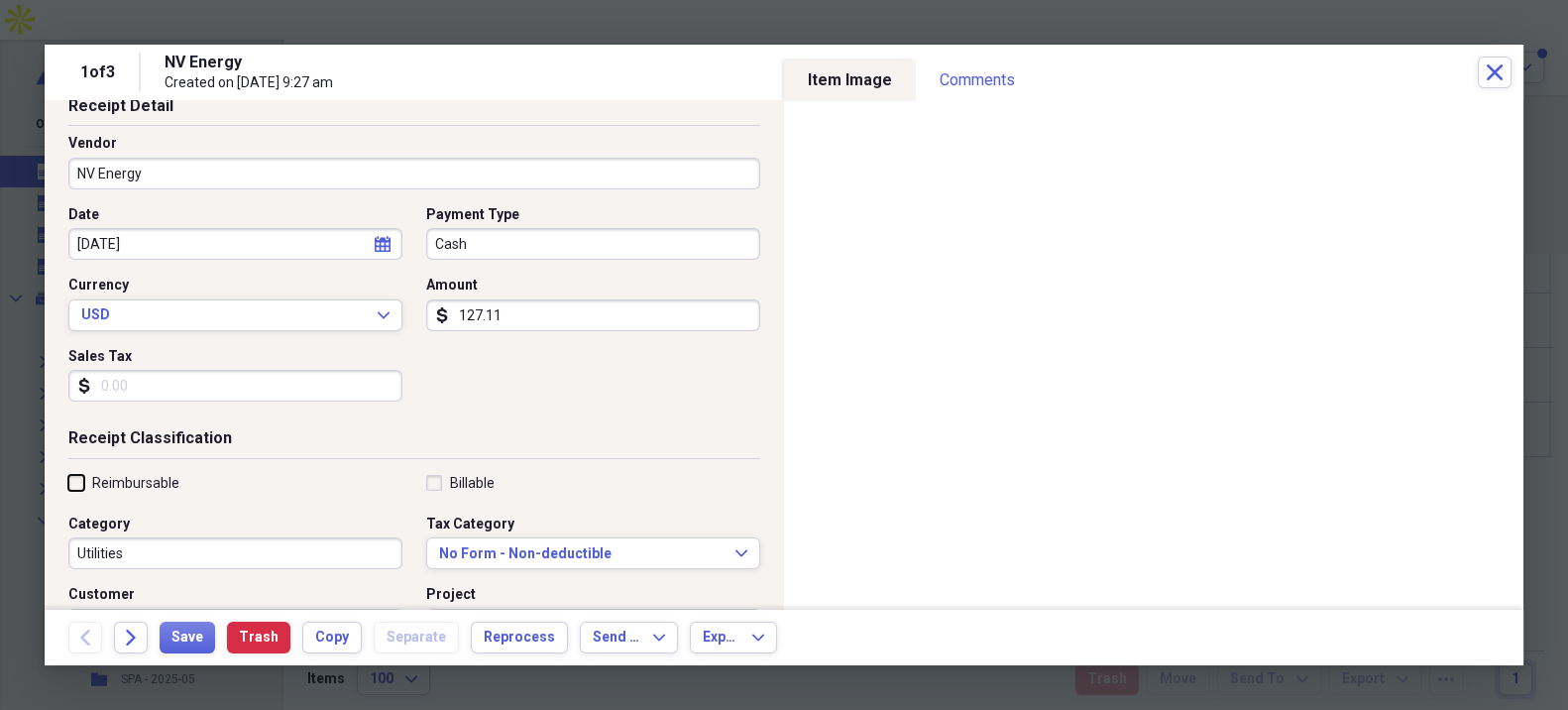 click on "Reimbursable" at bounding box center (68, 482) 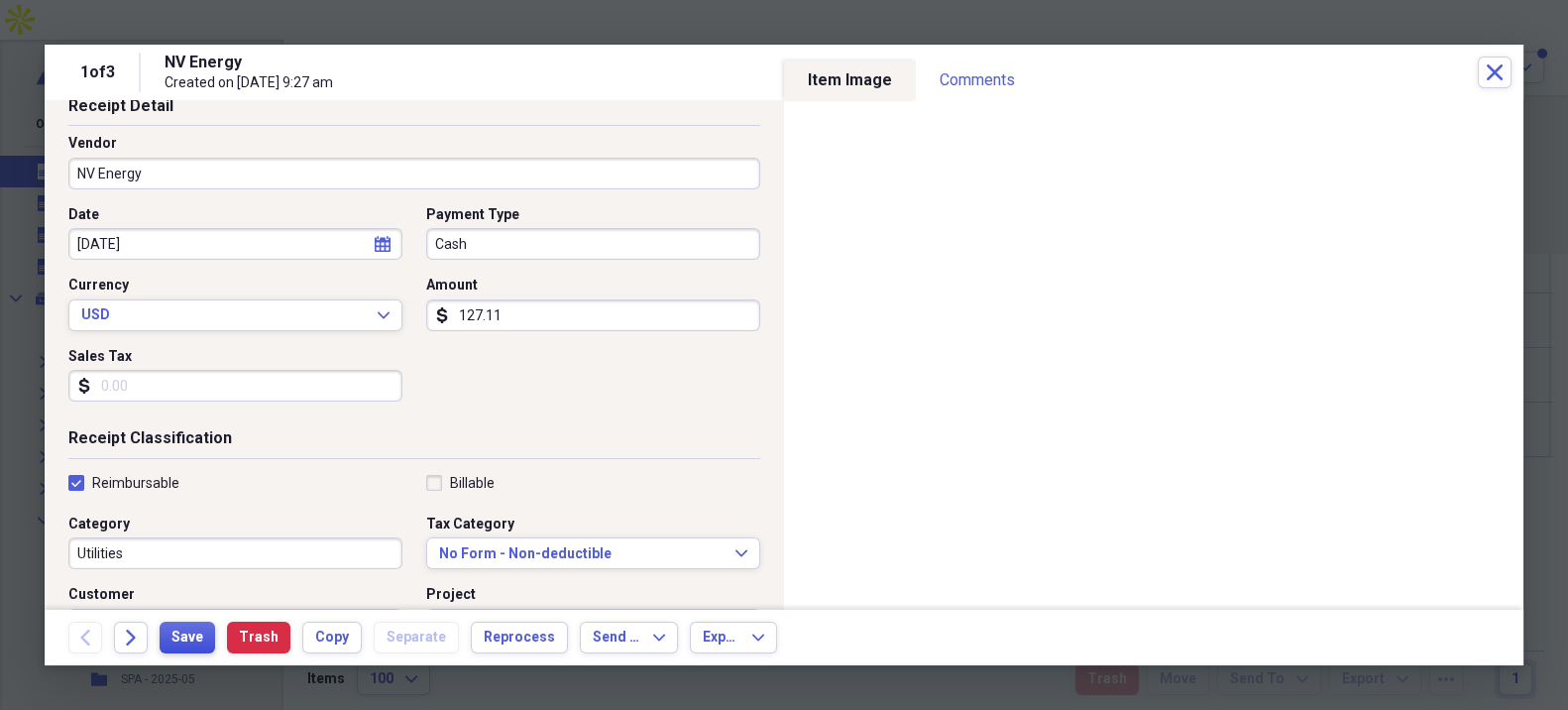 click on "Save" at bounding box center (187, 638) 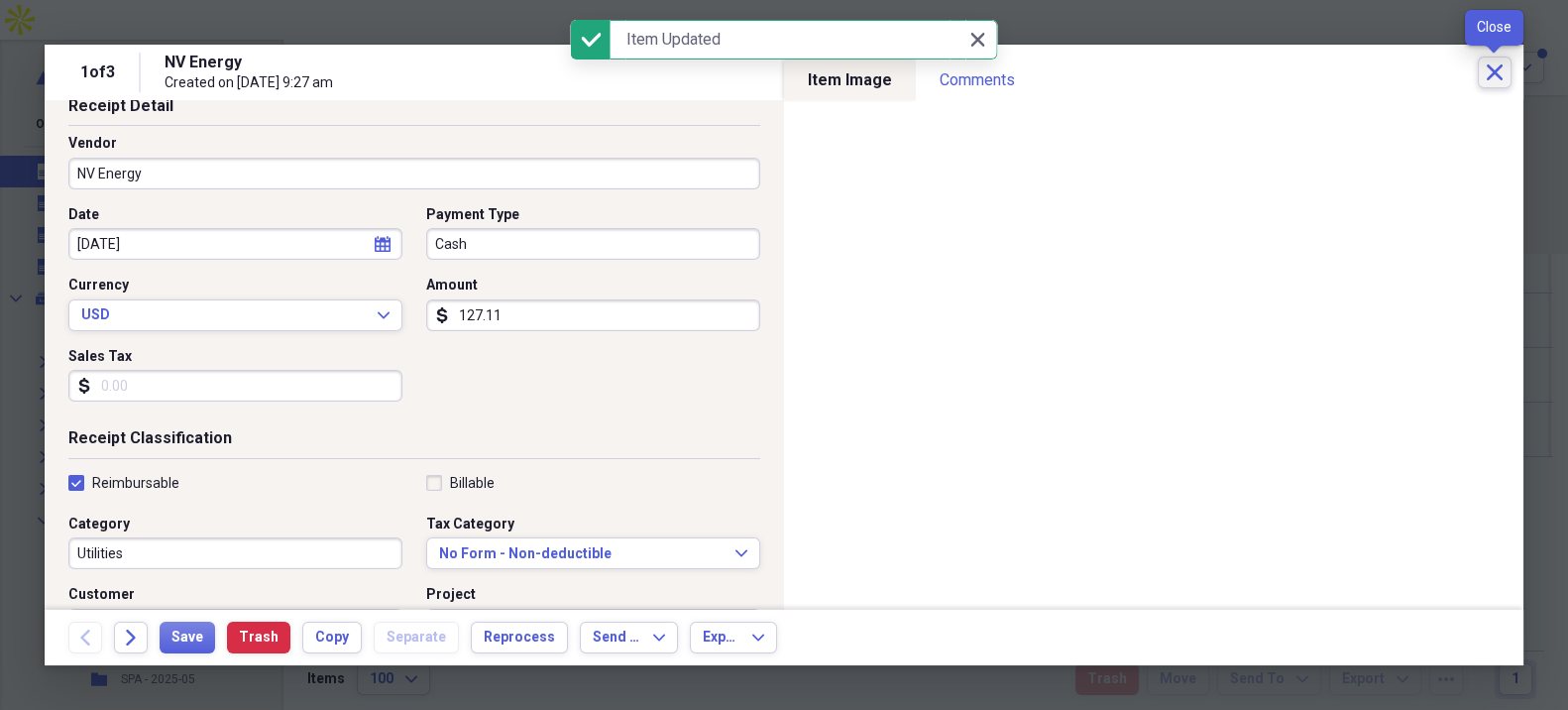 click on "Close" 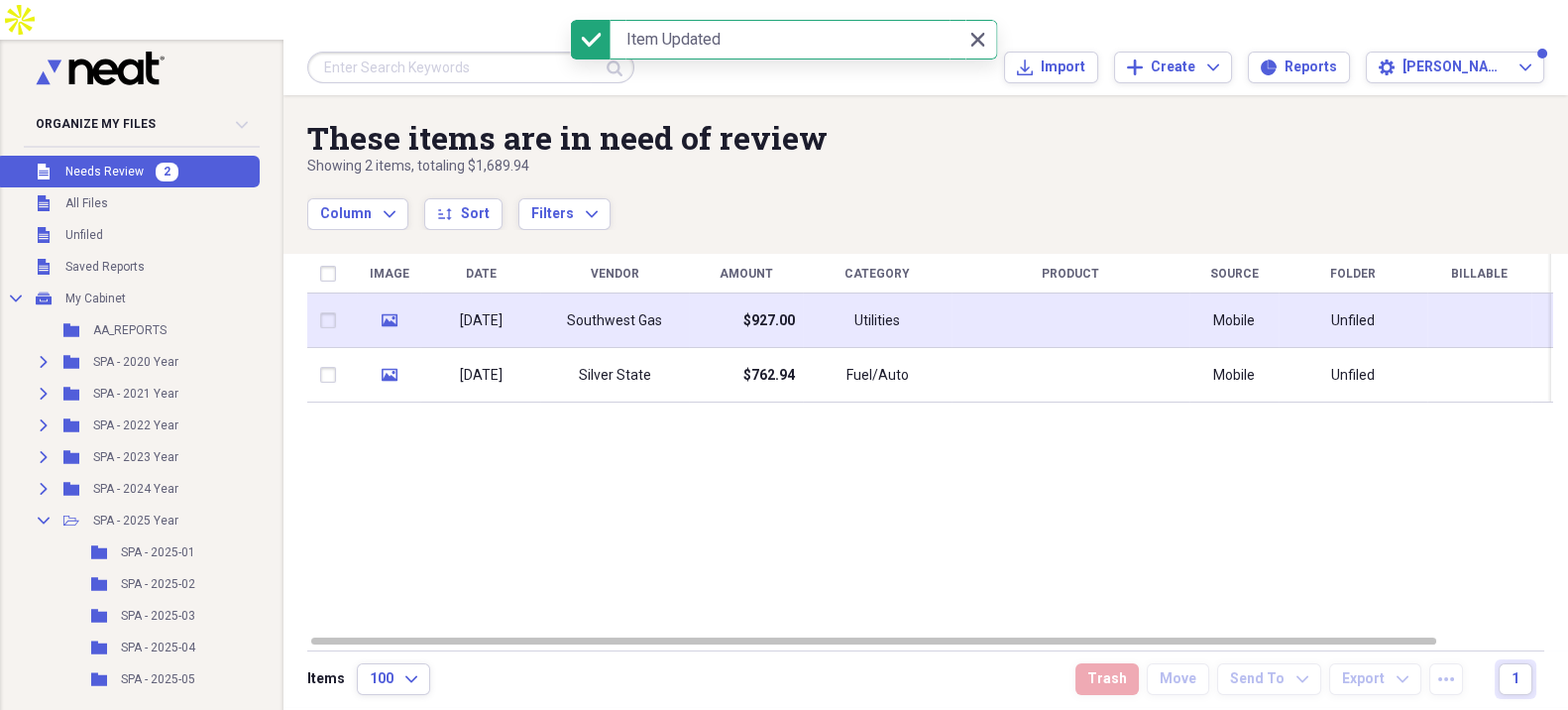 click on "Southwest Gas" at bounding box center [615, 320] 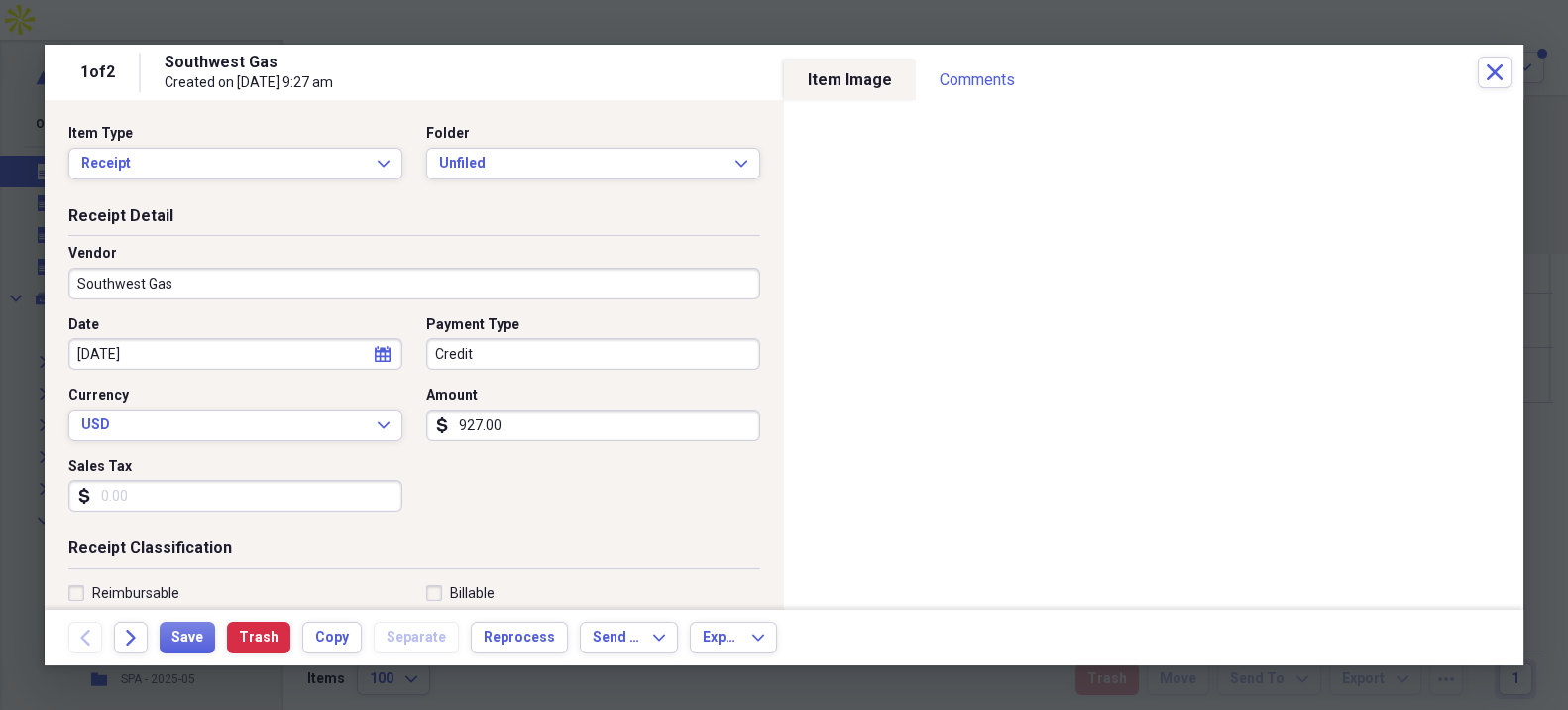 click on "927.00" at bounding box center [593, 425] 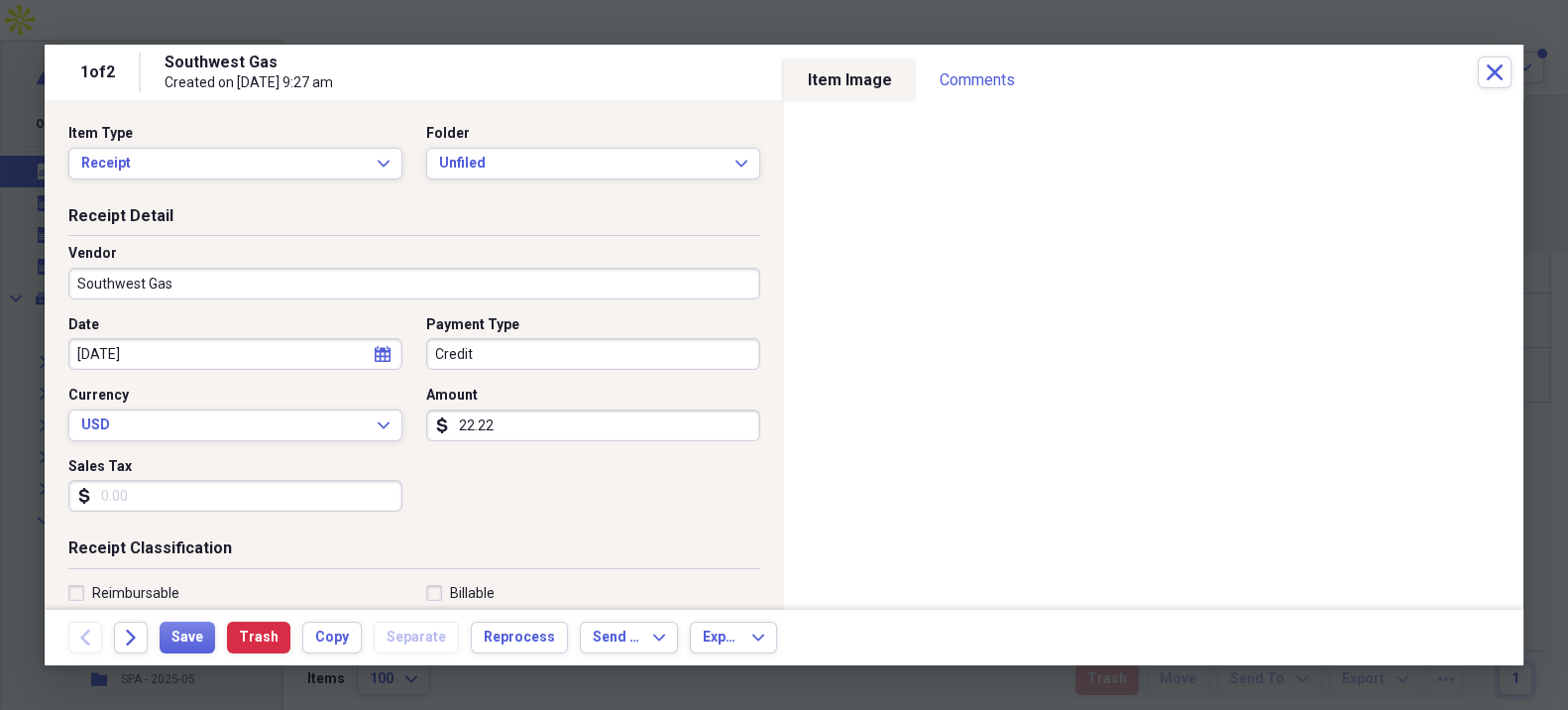 click on "Date [DATE] calendar Calendar Payment Type Credit Currency USD Expand Amount dollar-sign 22.22 Sales Tax dollar-sign" at bounding box center (414, 421) 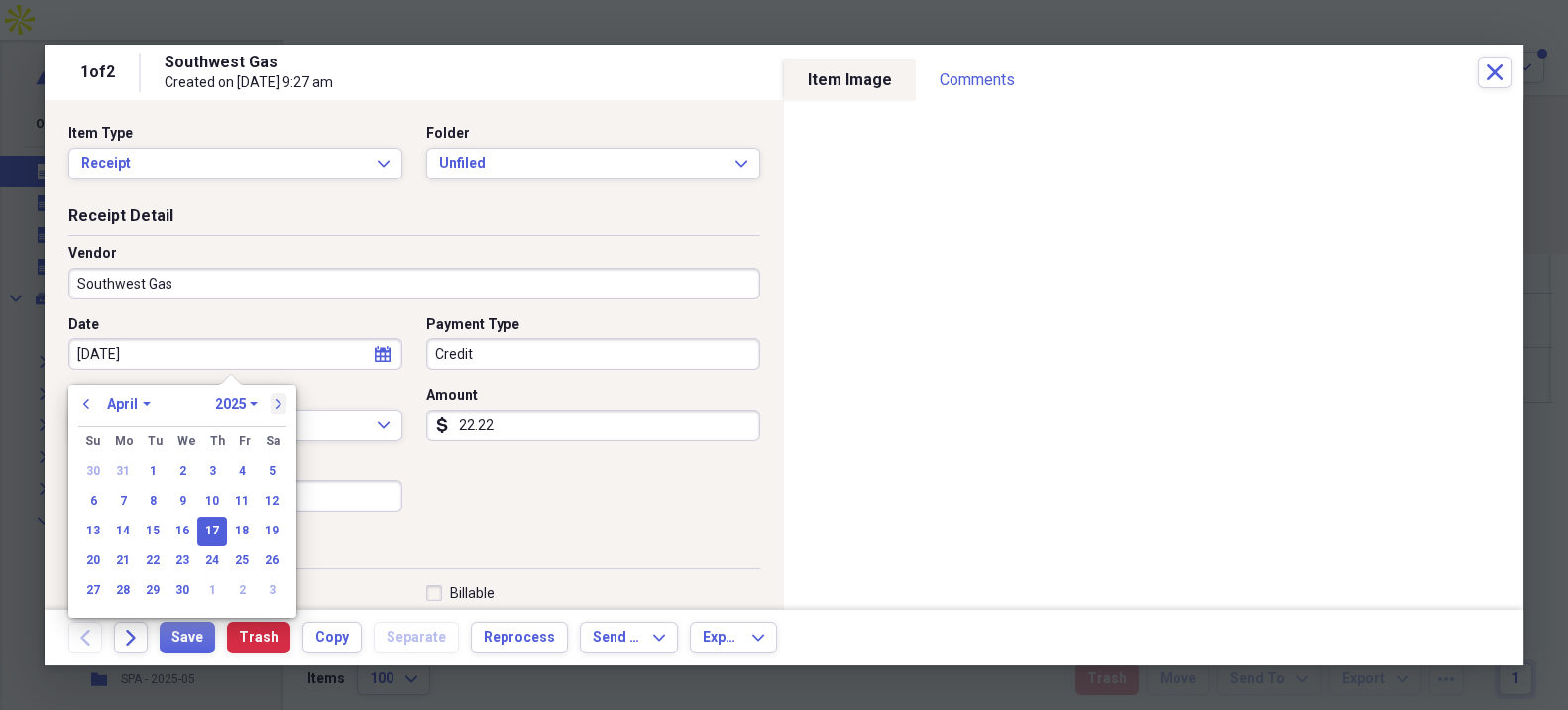 click on "next" at bounding box center [279, 404] 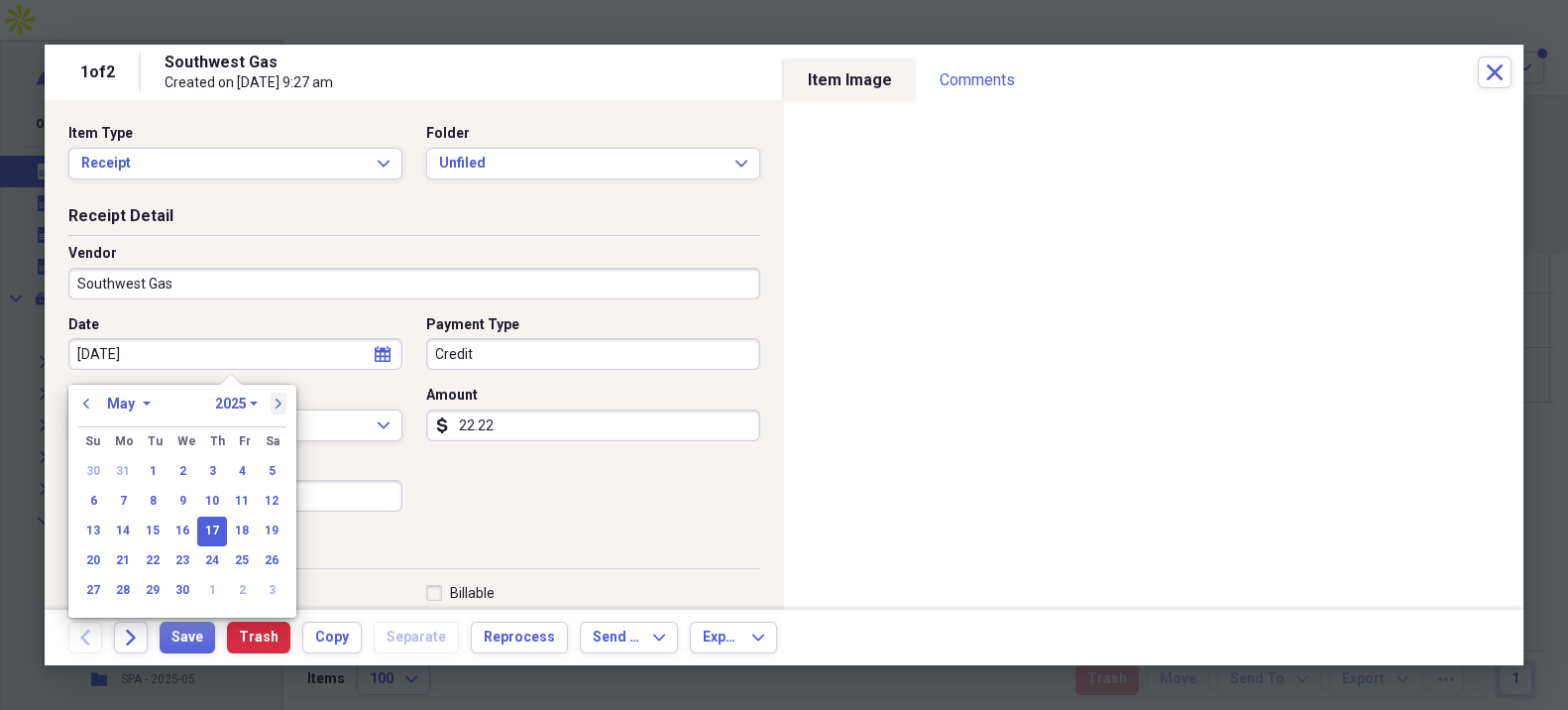 click on "next" at bounding box center [279, 404] 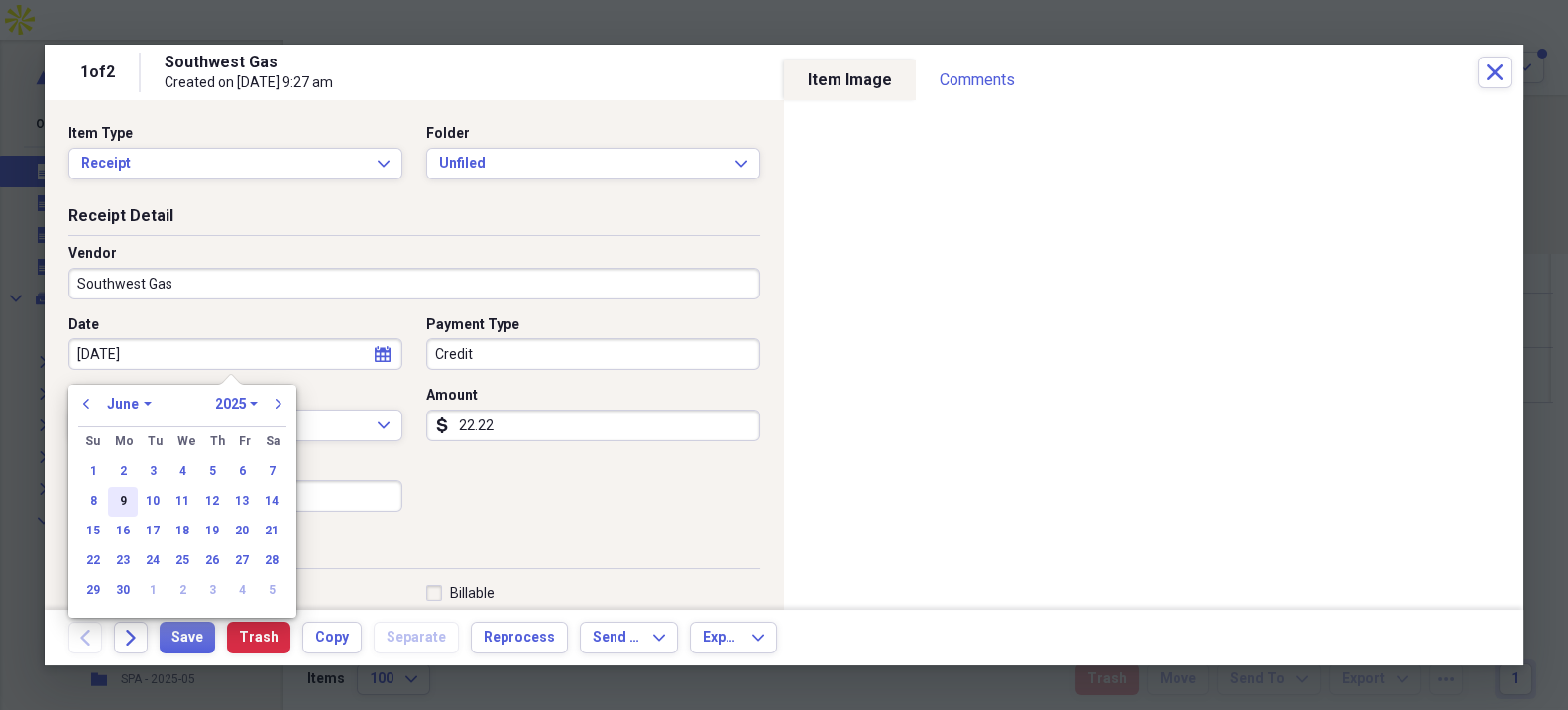 click on "9" at bounding box center (123, 502) 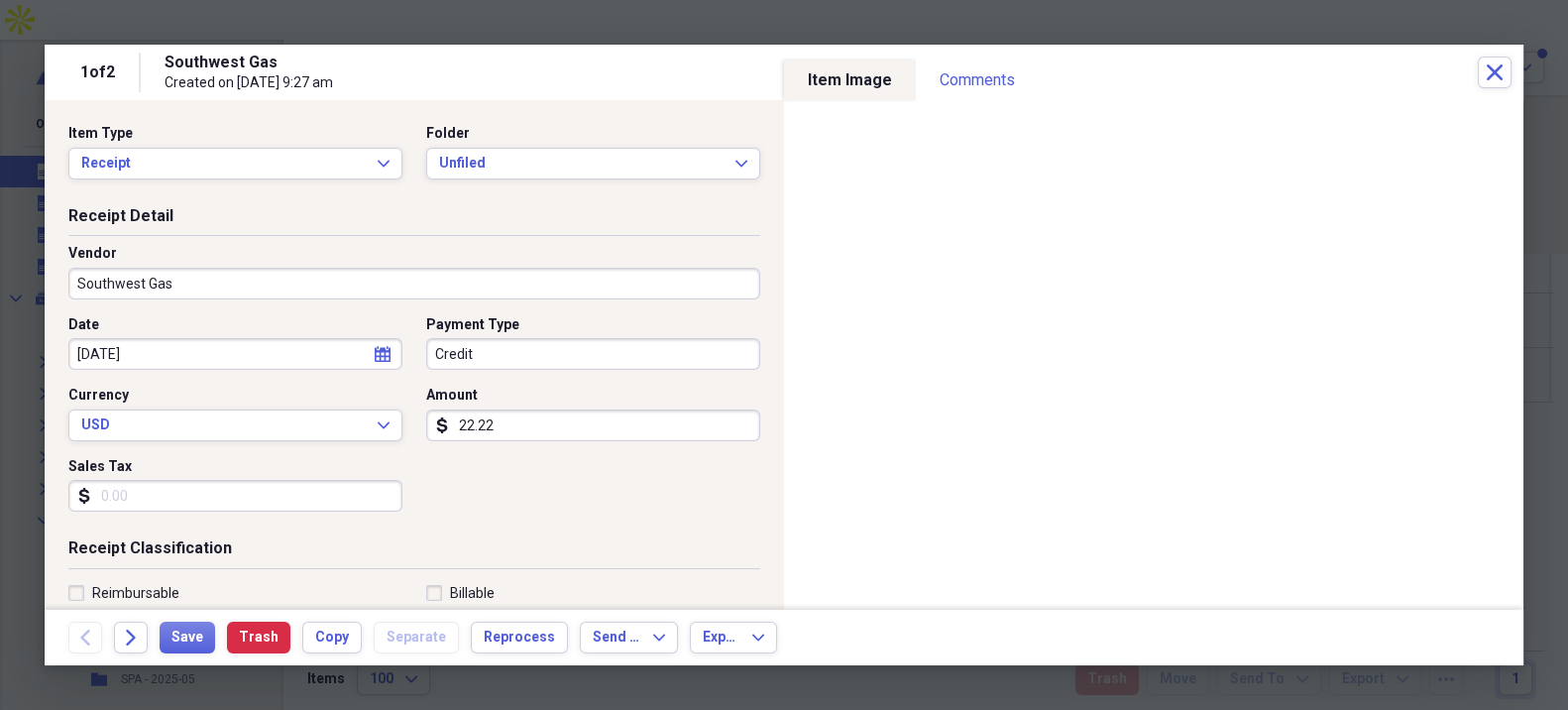 click on "Date [DATE] calendar Calendar Payment Type Credit Currency USD Expand Amount dollar-sign 22.22 Sales Tax dollar-sign" at bounding box center (414, 421) 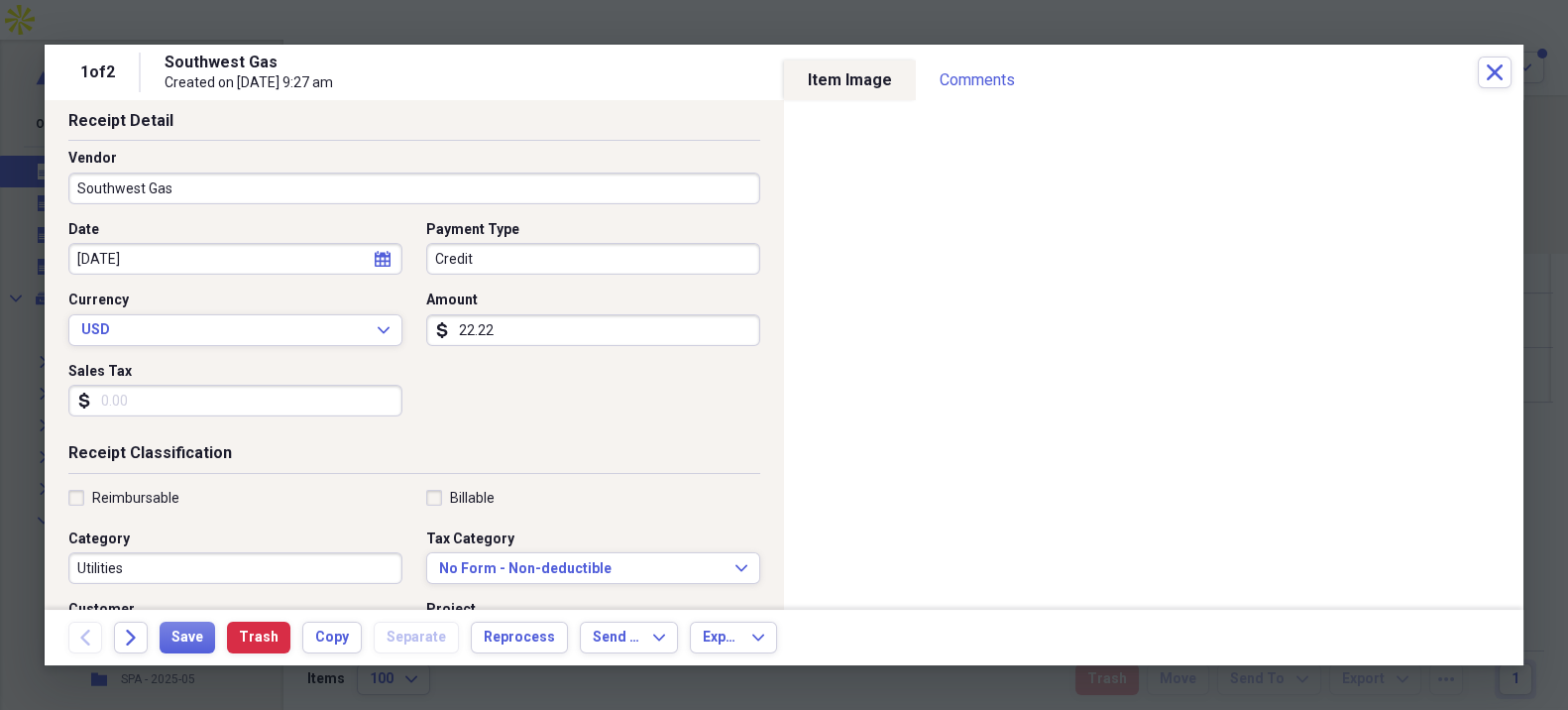 scroll, scrollTop: 220, scrollLeft: 0, axis: vertical 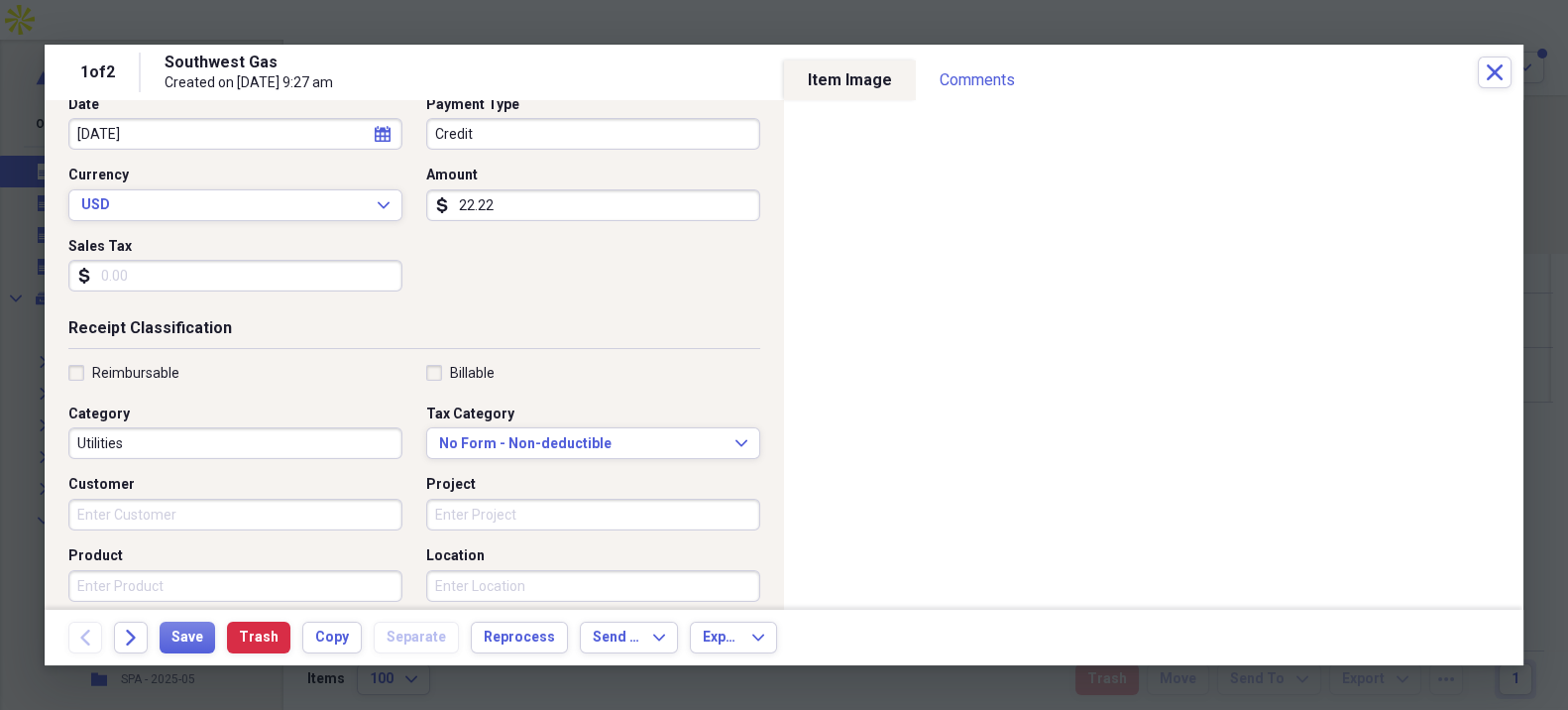 click on "Reimbursable" at bounding box center [136, 373] 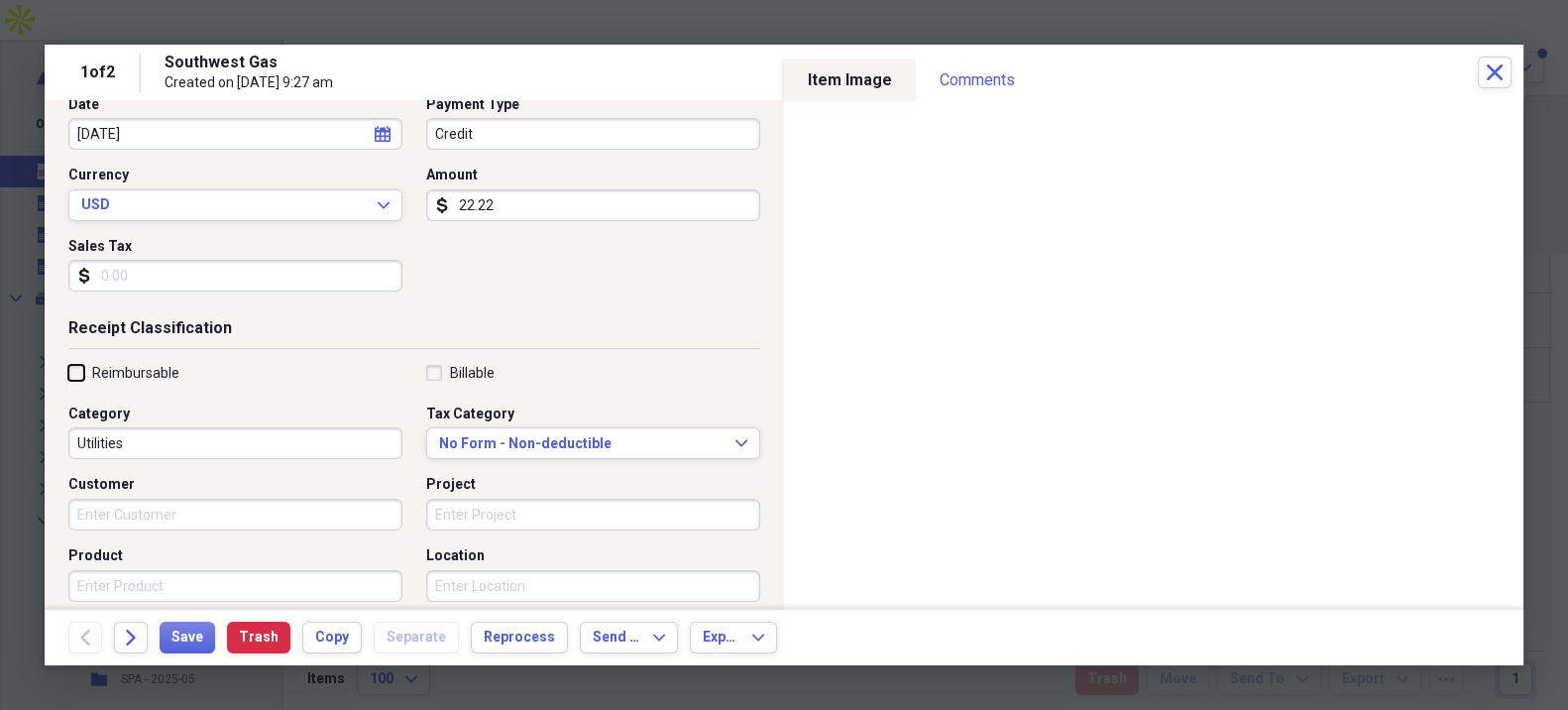 click on "Reimbursable" at bounding box center (68, 372) 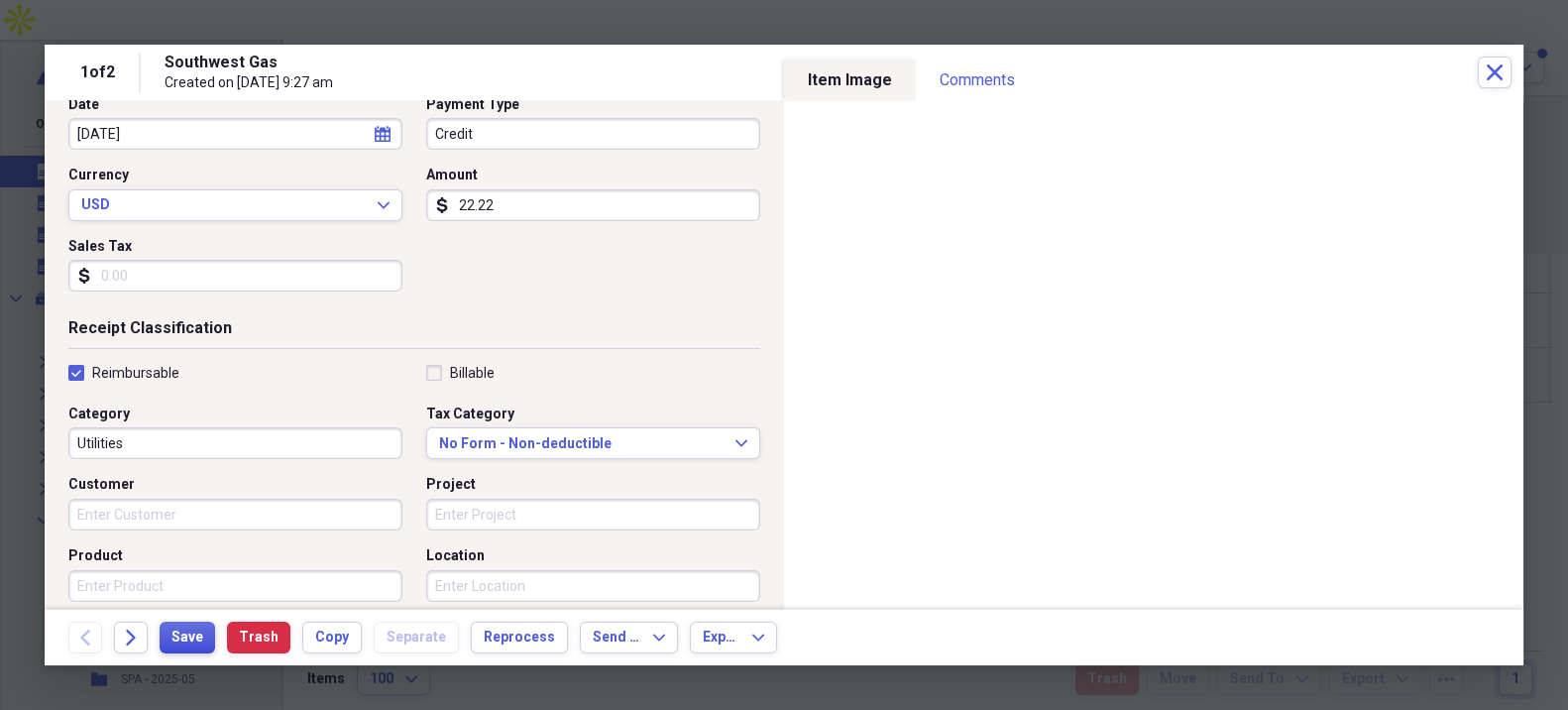 click on "Save" at bounding box center [187, 638] 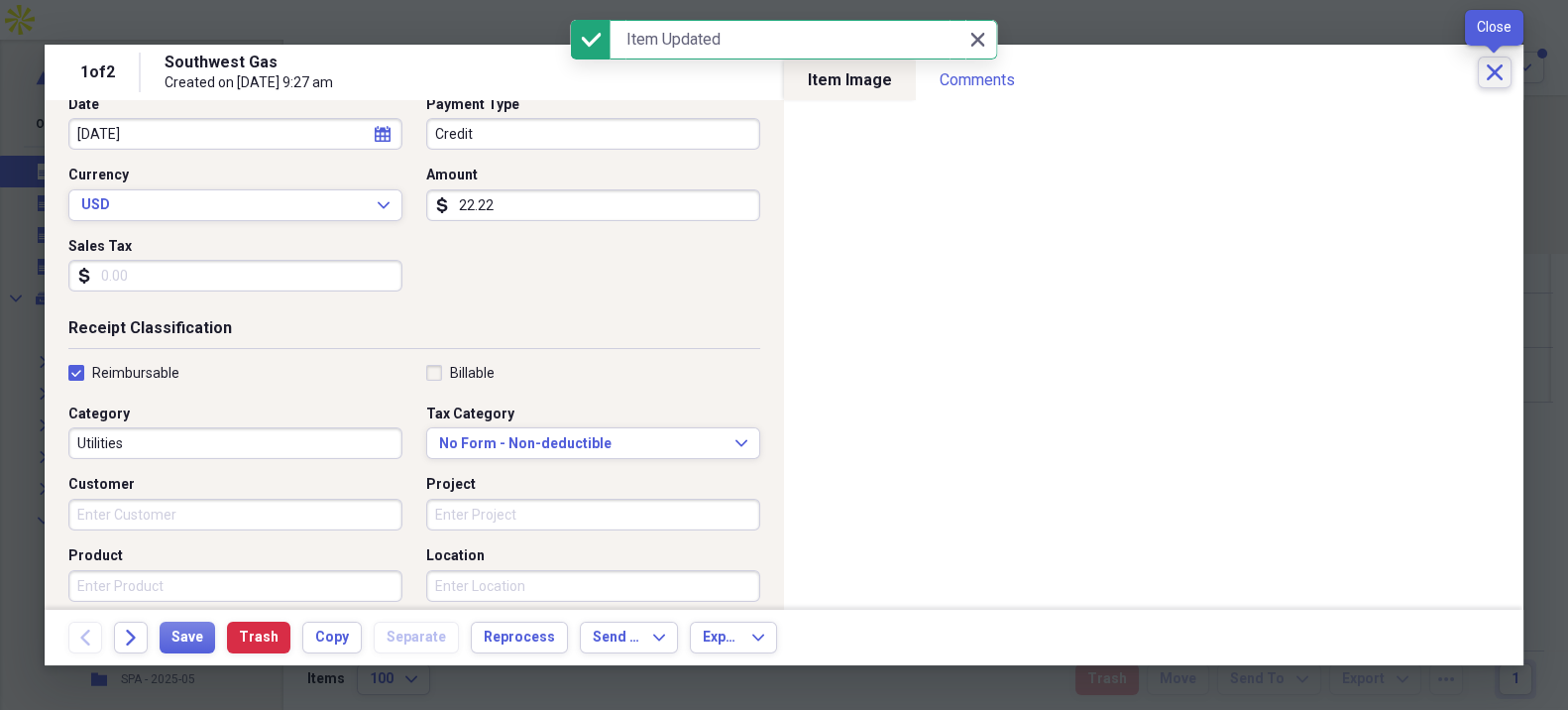 click 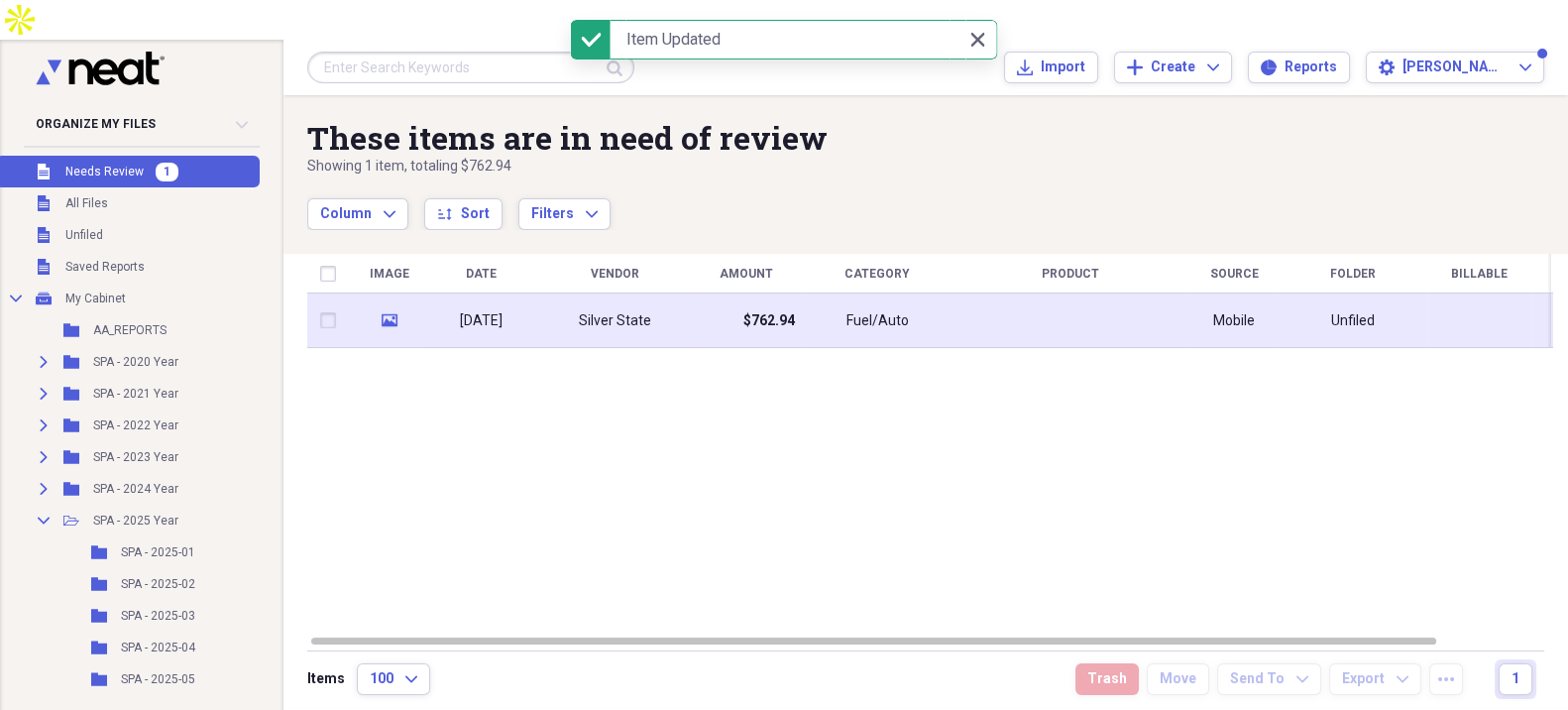 click on "Silver State" at bounding box center [615, 320] 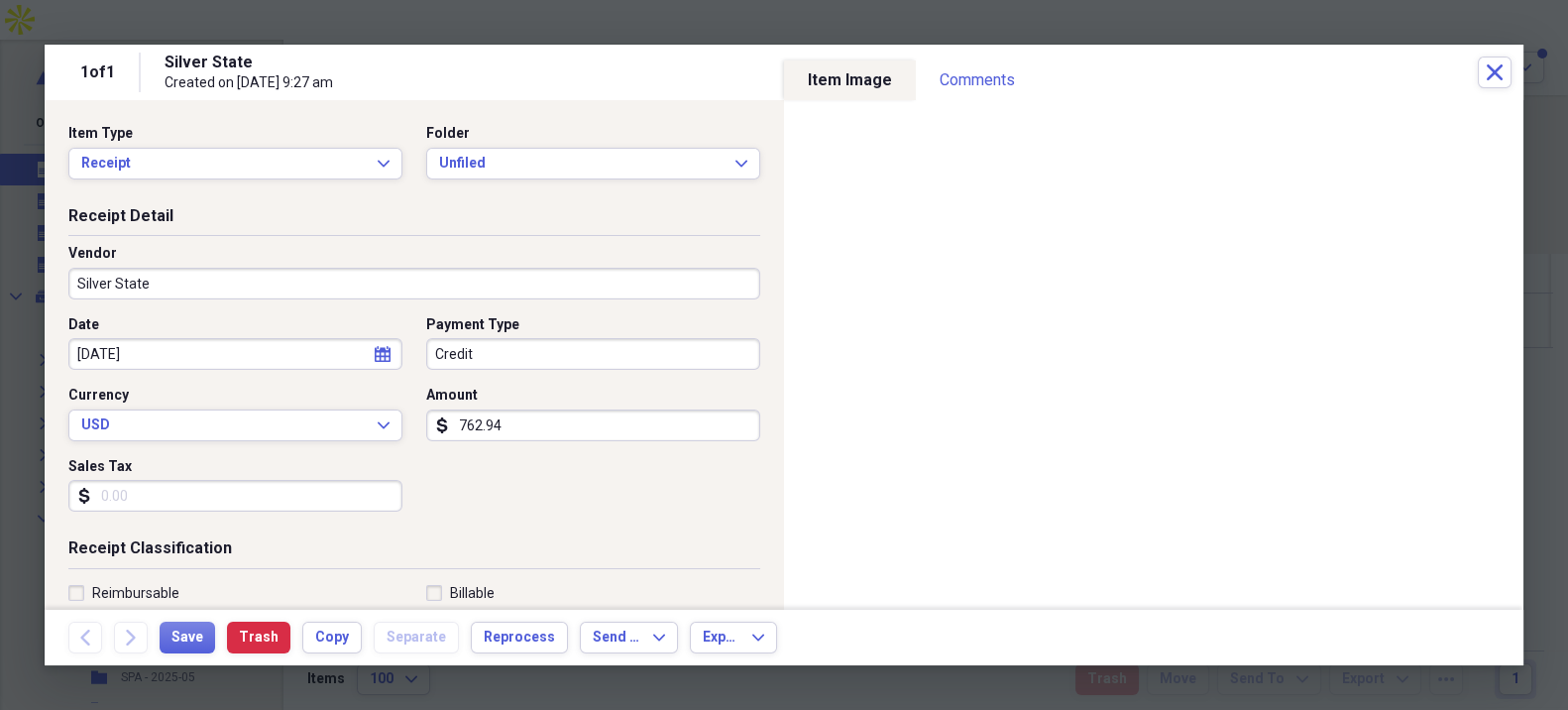 click 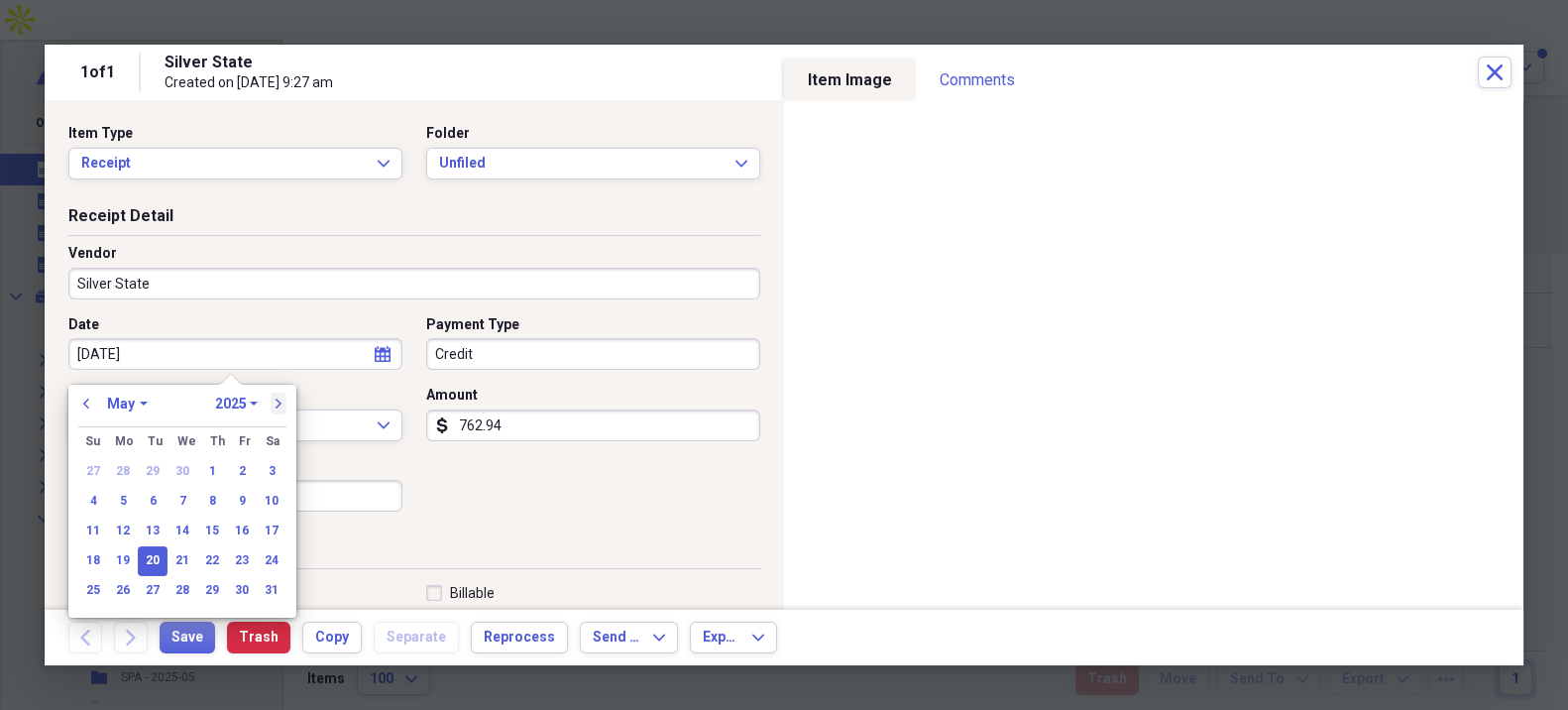 click on "next" at bounding box center (279, 404) 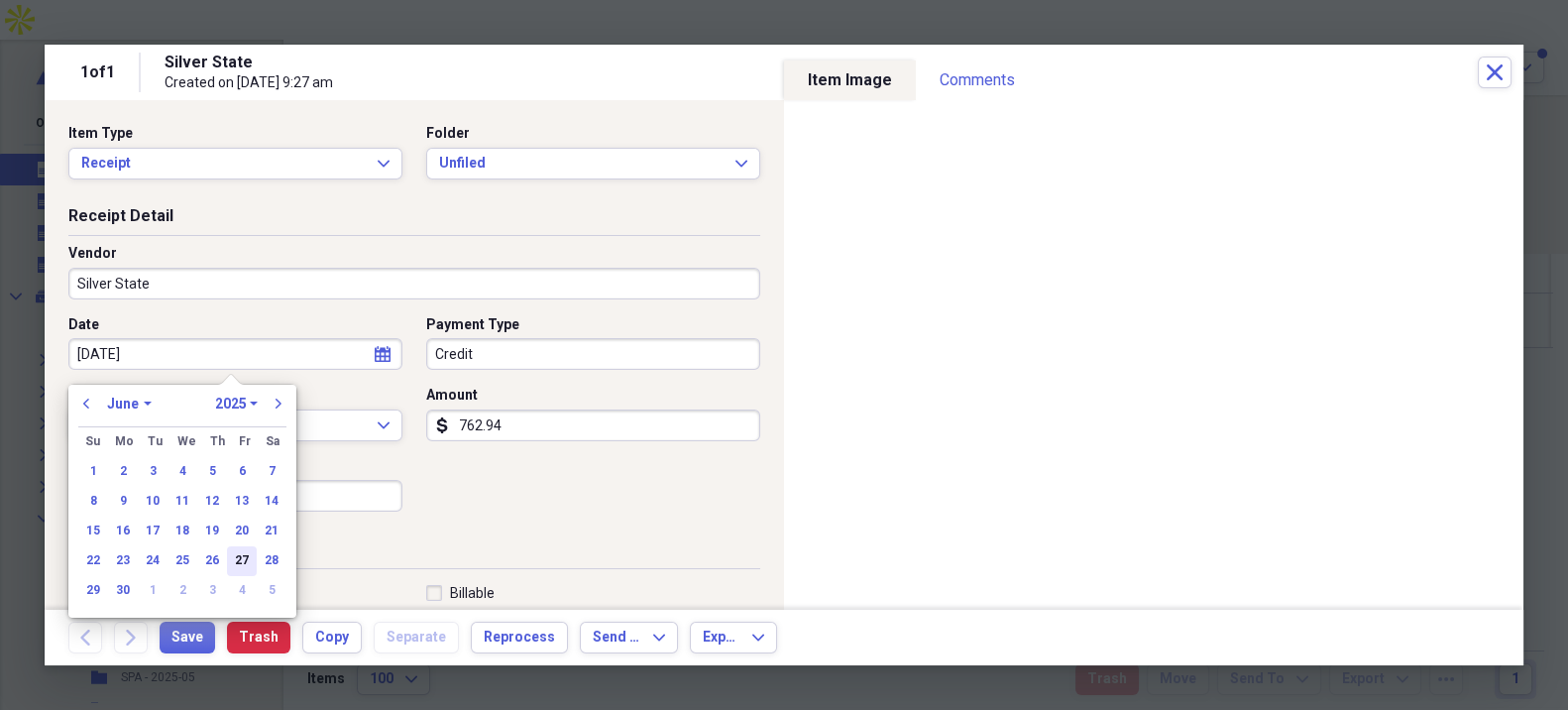 click on "27" at bounding box center (242, 561) 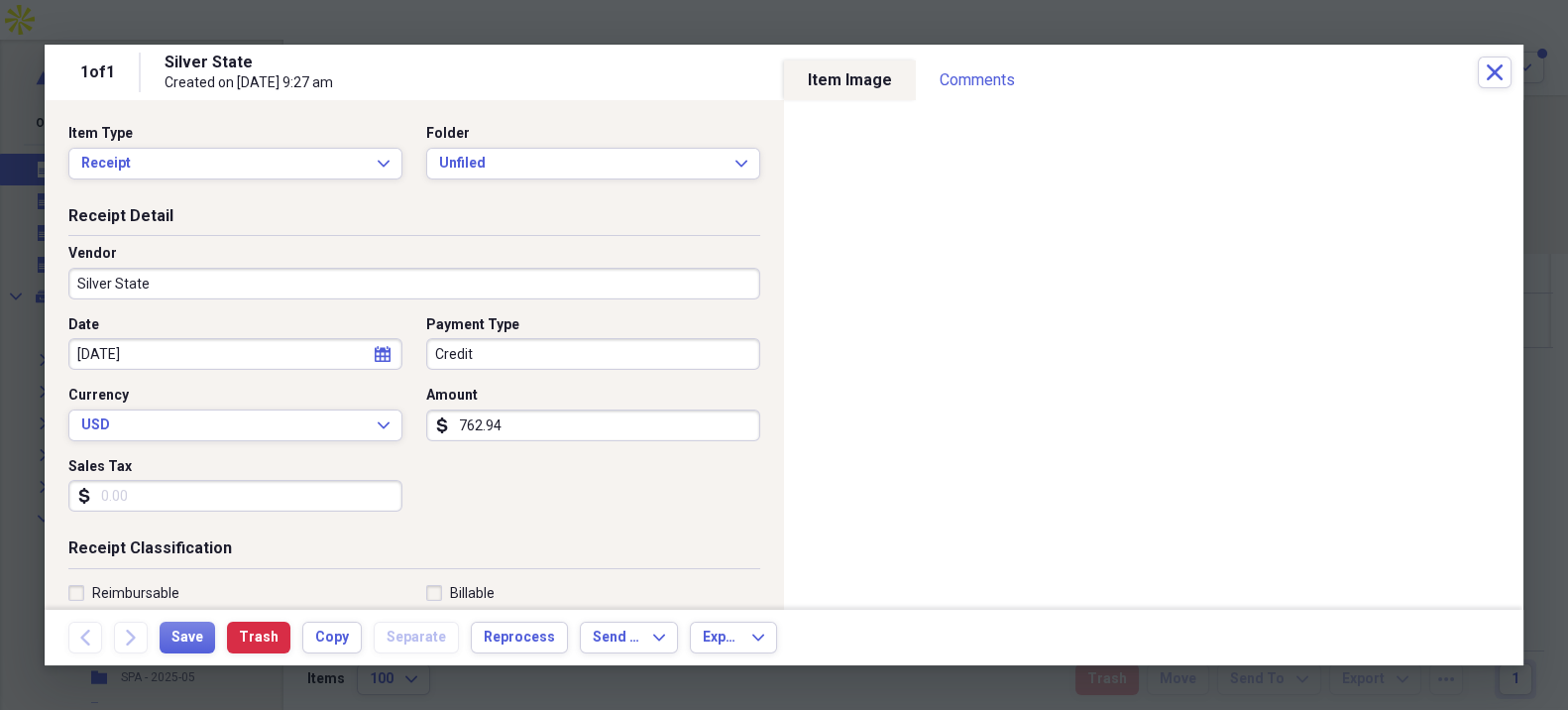 click on "Date [DATE] calendar Calendar Payment Type Credit Currency USD Expand Amount dollar-sign 762.94 Sales Tax dollar-sign" at bounding box center [414, 421] 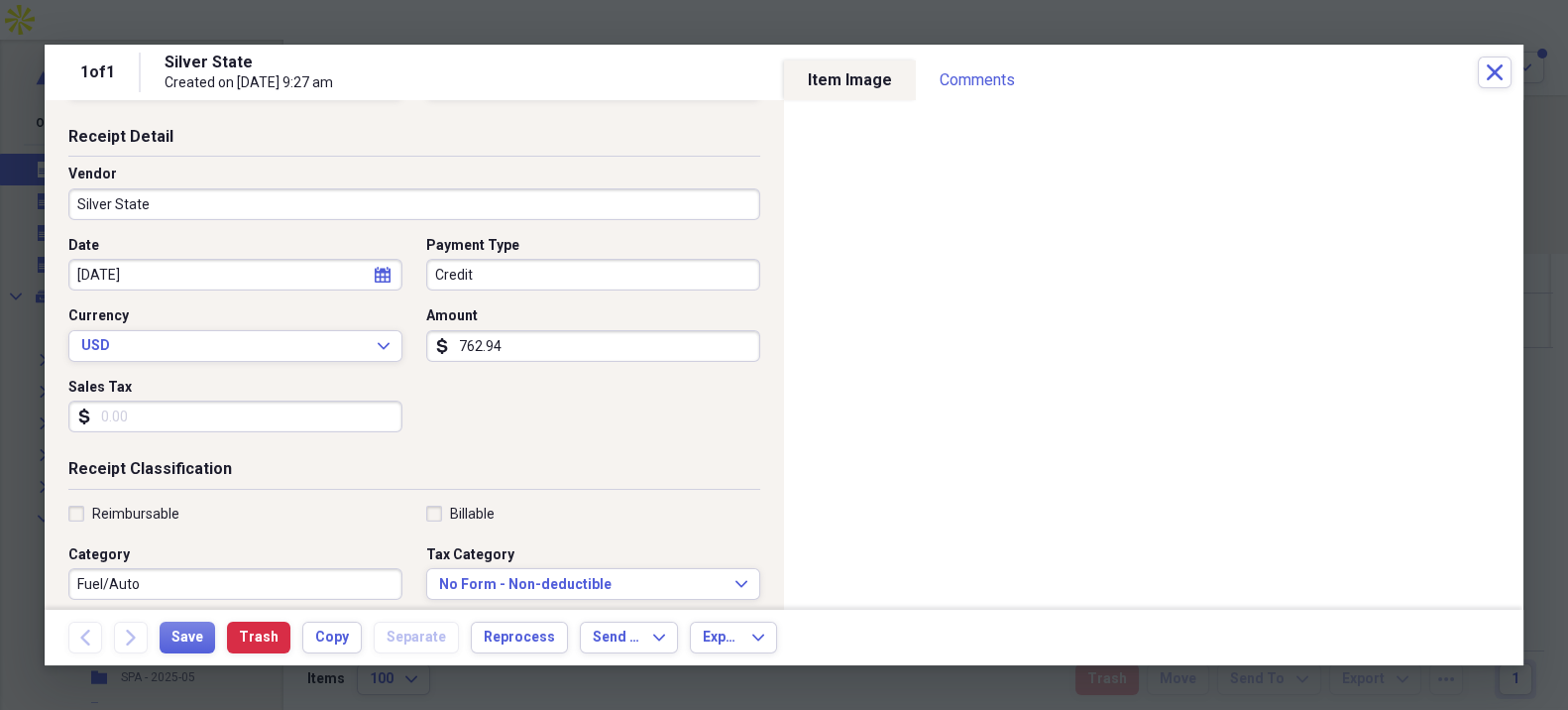 scroll, scrollTop: 220, scrollLeft: 0, axis: vertical 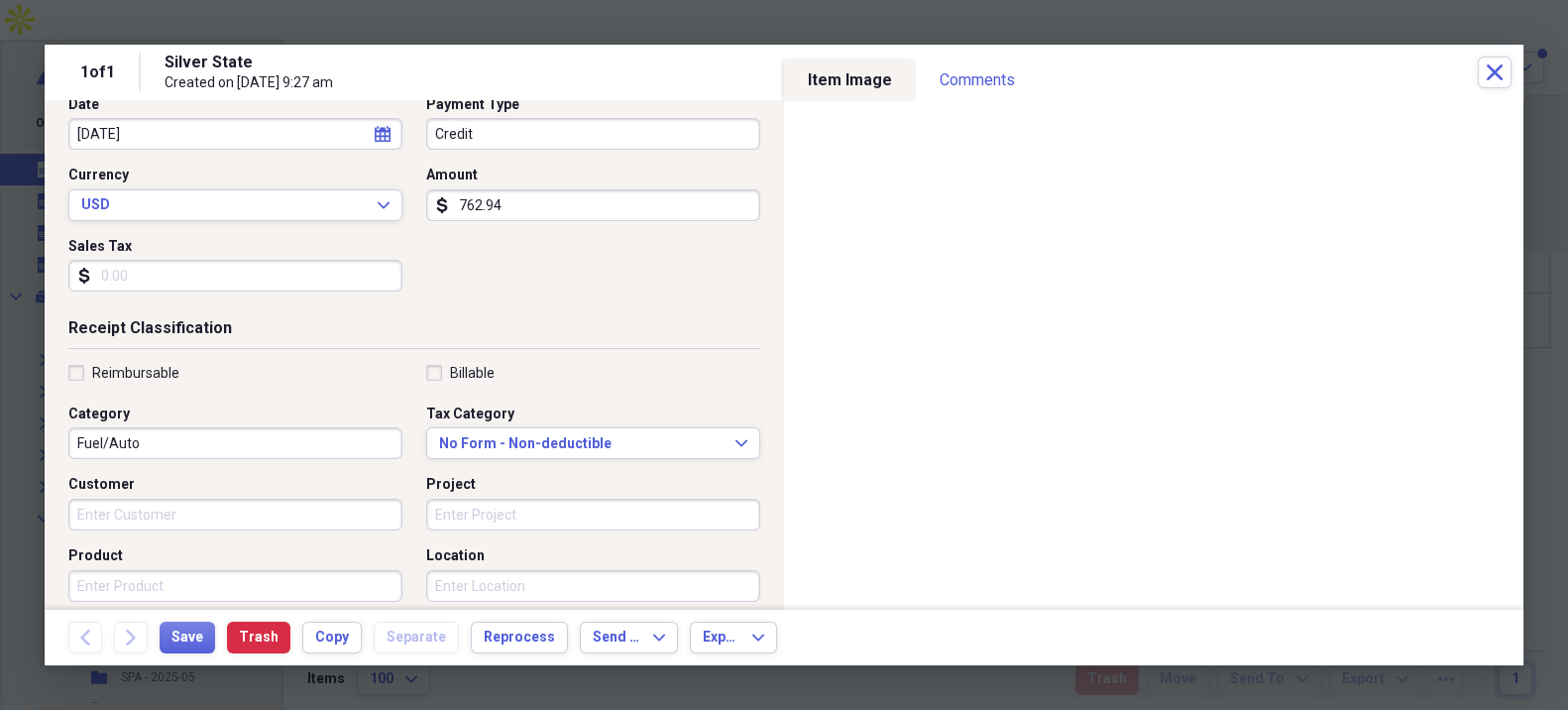 click on "Reimbursable" at bounding box center [136, 373] 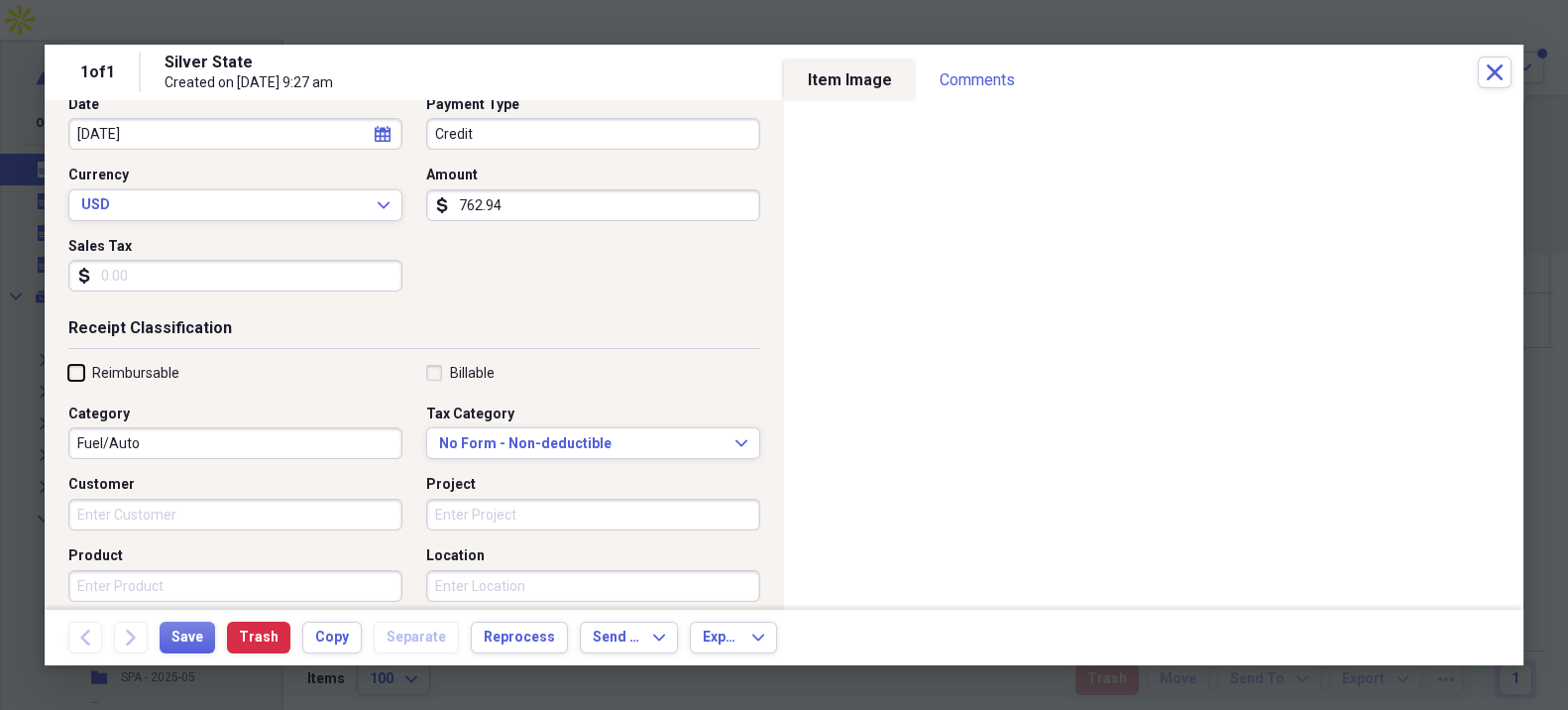 click on "Reimbursable" at bounding box center [68, 372] 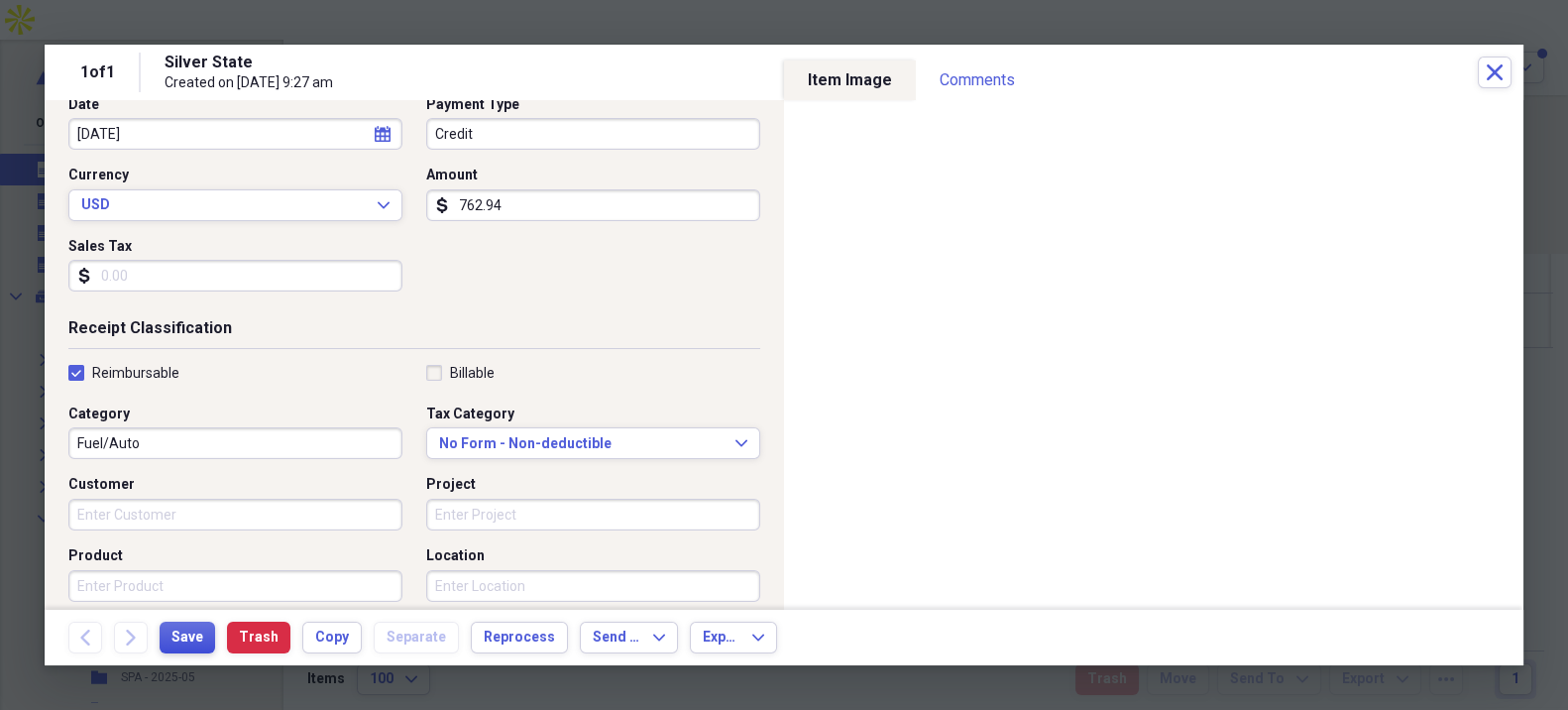 click on "Save" at bounding box center (187, 638) 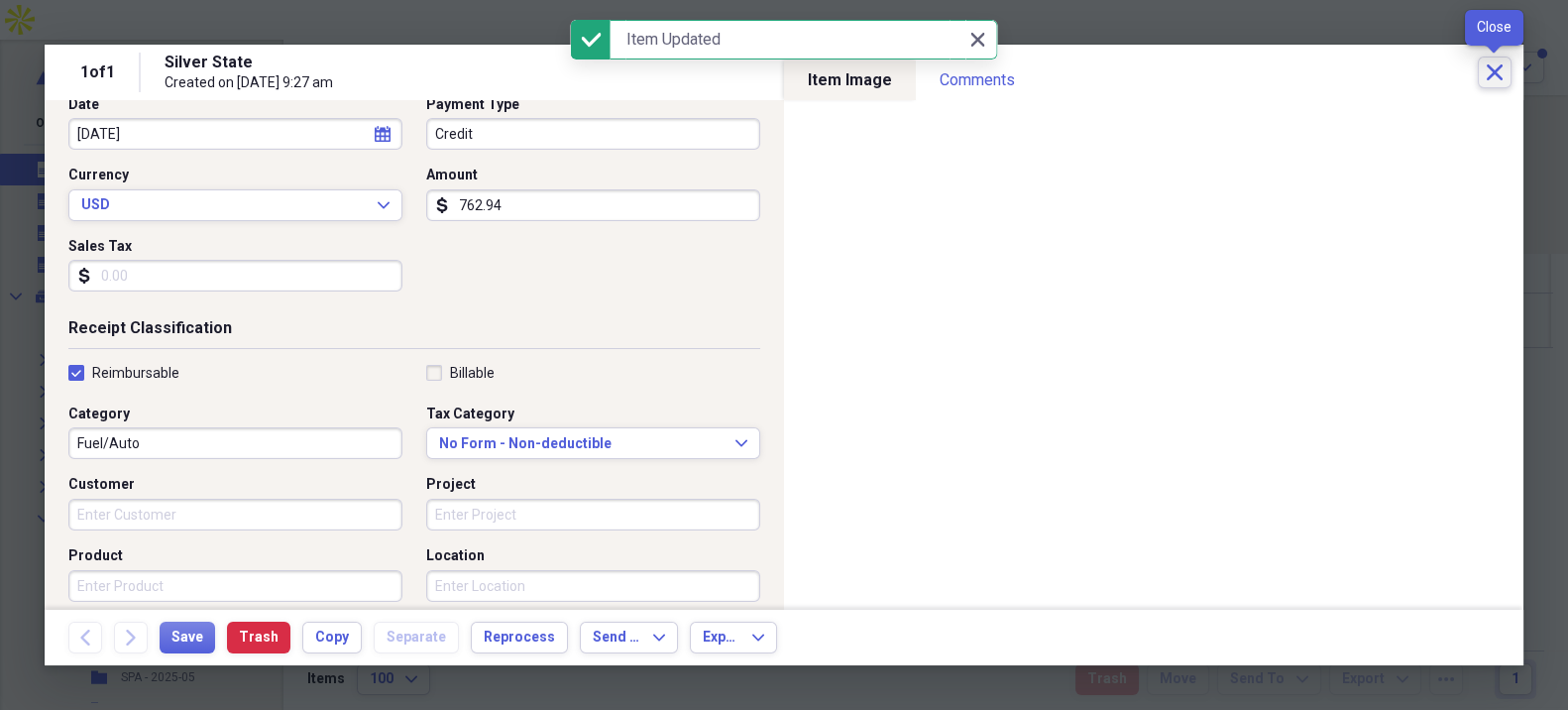 click on "Close" at bounding box center [1495, 72] 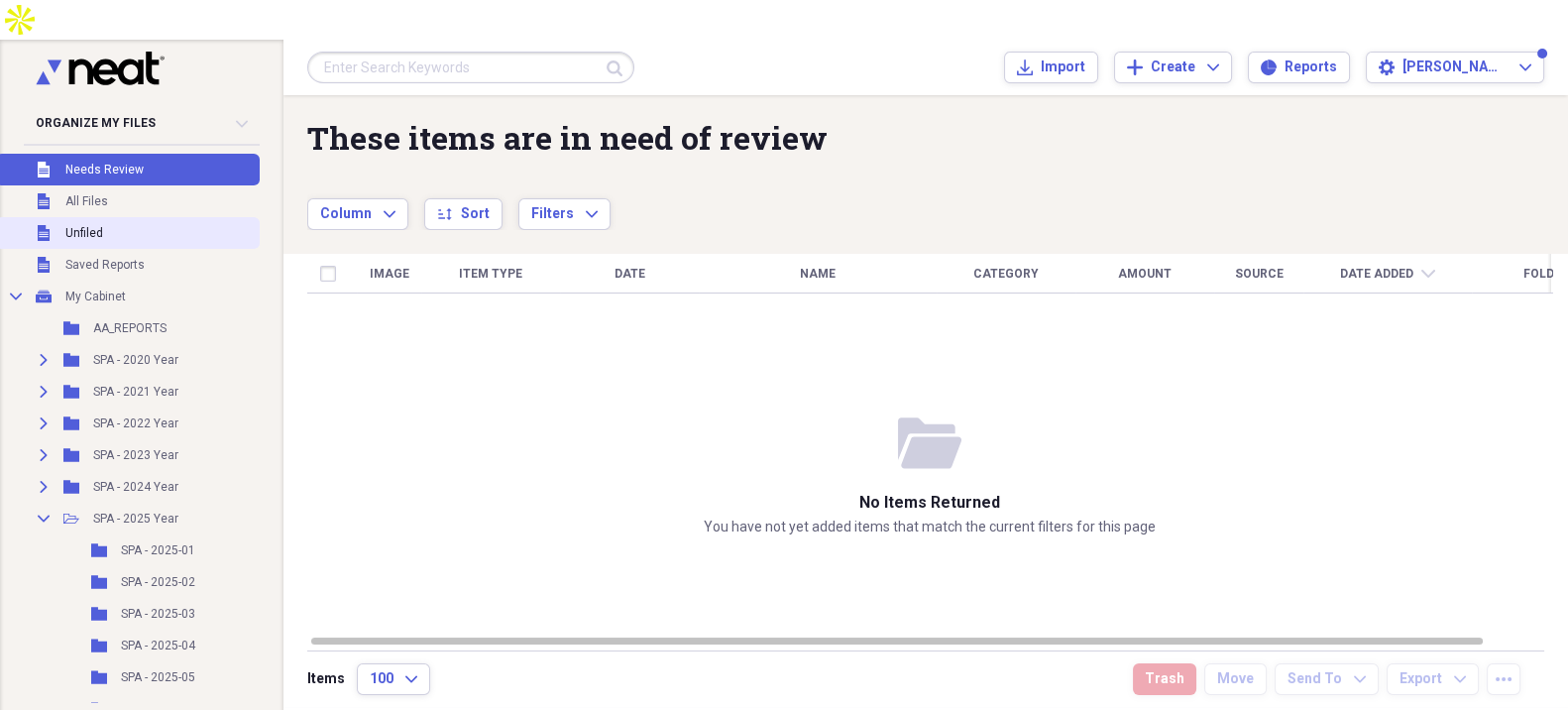 click on "Unfiled Unfiled" at bounding box center (128, 233) 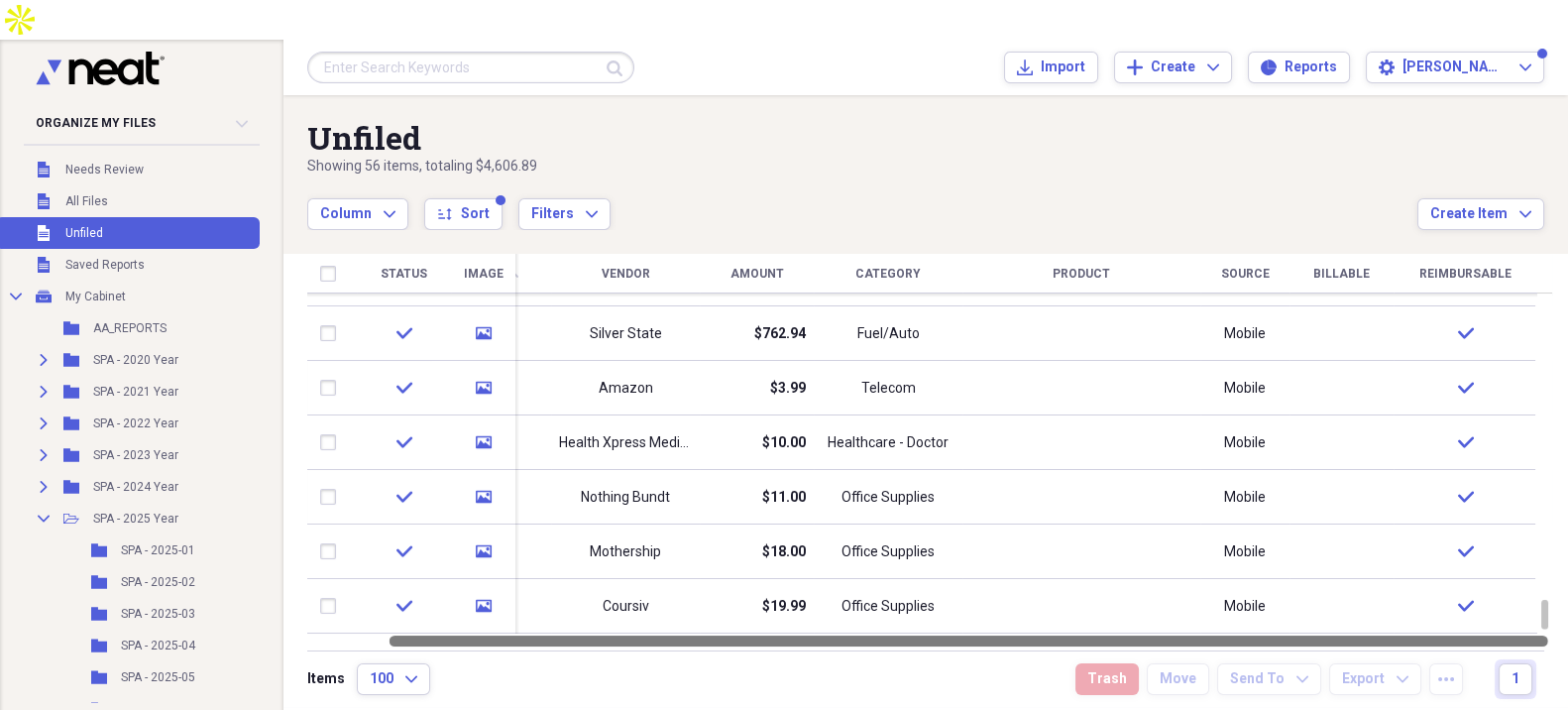 drag, startPoint x: 991, startPoint y: 604, endPoint x: 1176, endPoint y: 611, distance: 185.13239 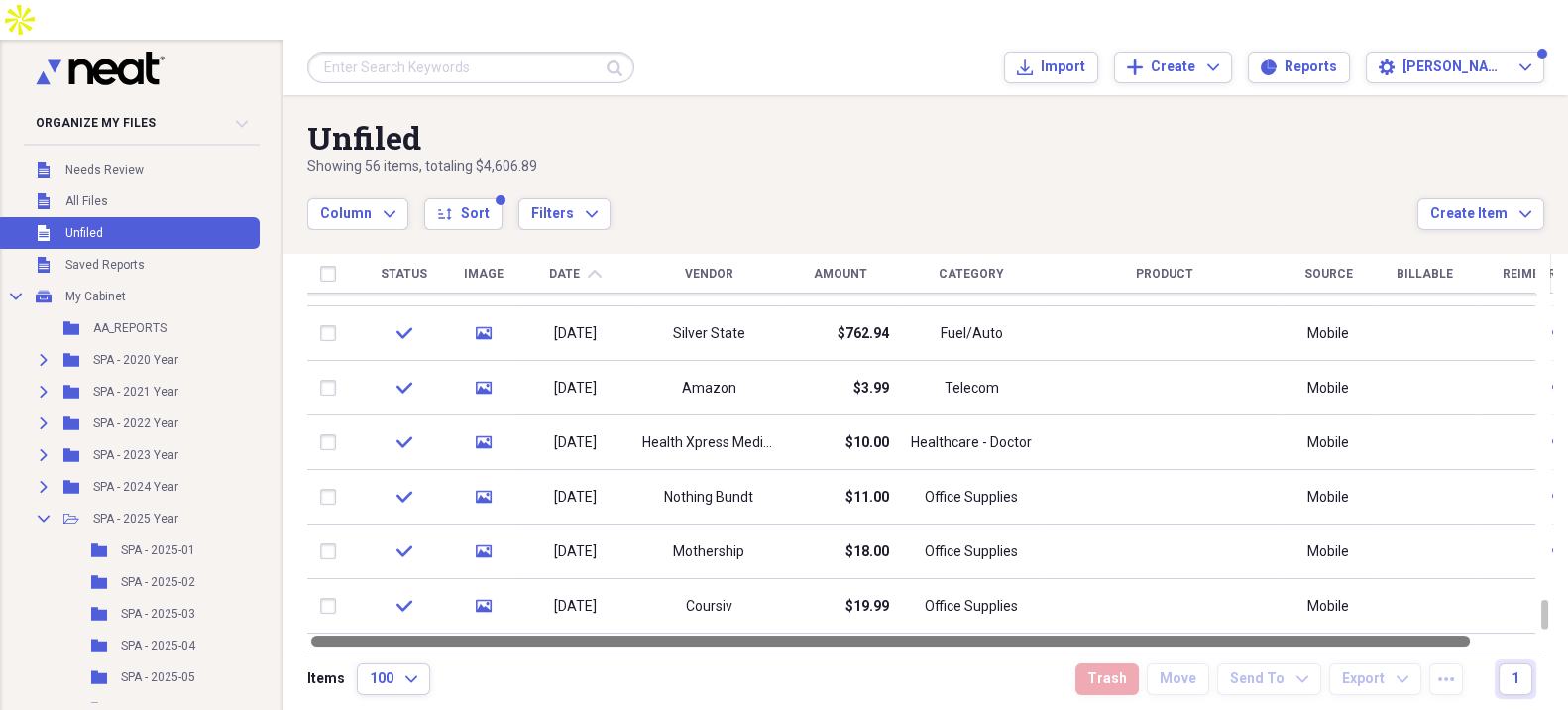 drag, startPoint x: 1062, startPoint y: 600, endPoint x: 786, endPoint y: 634, distance: 278.0863 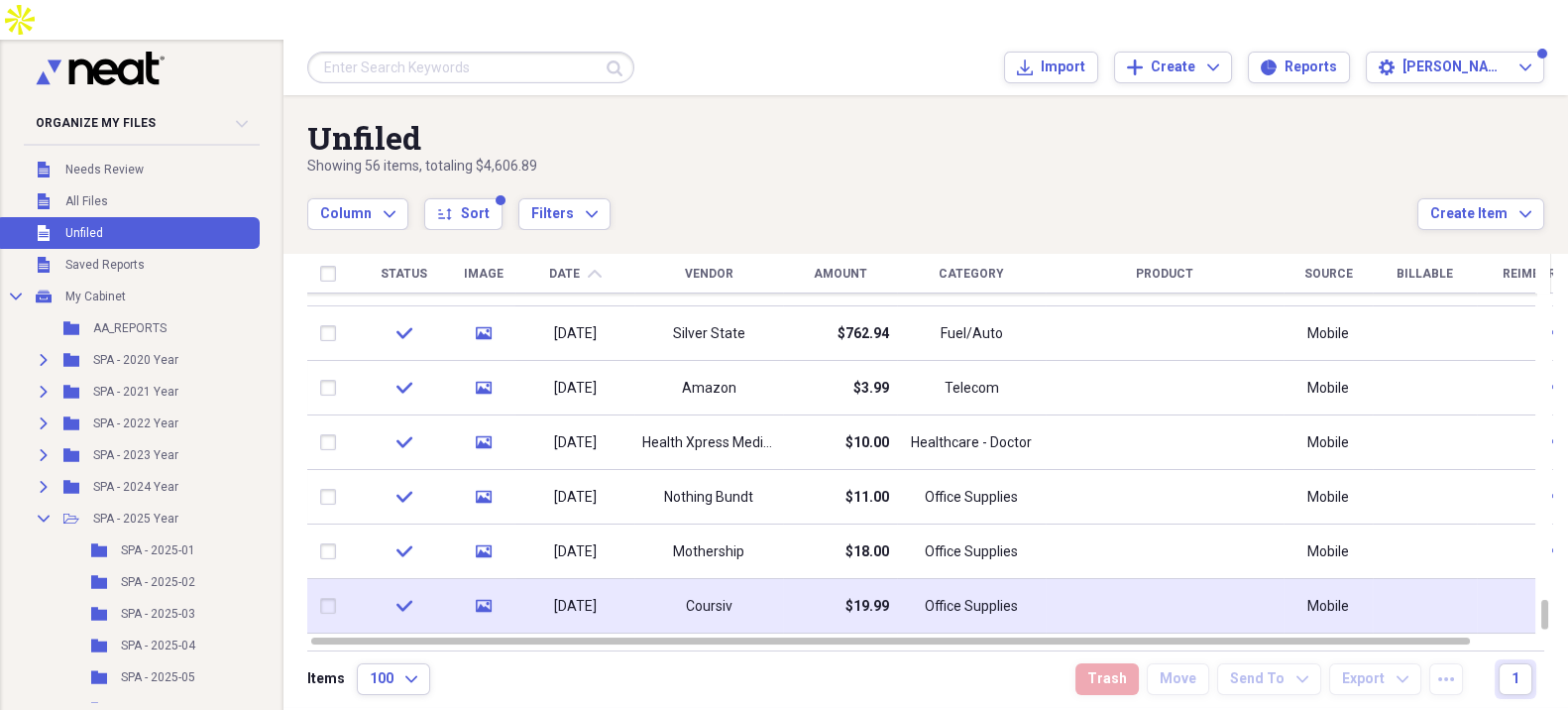 click at bounding box center (332, 606) 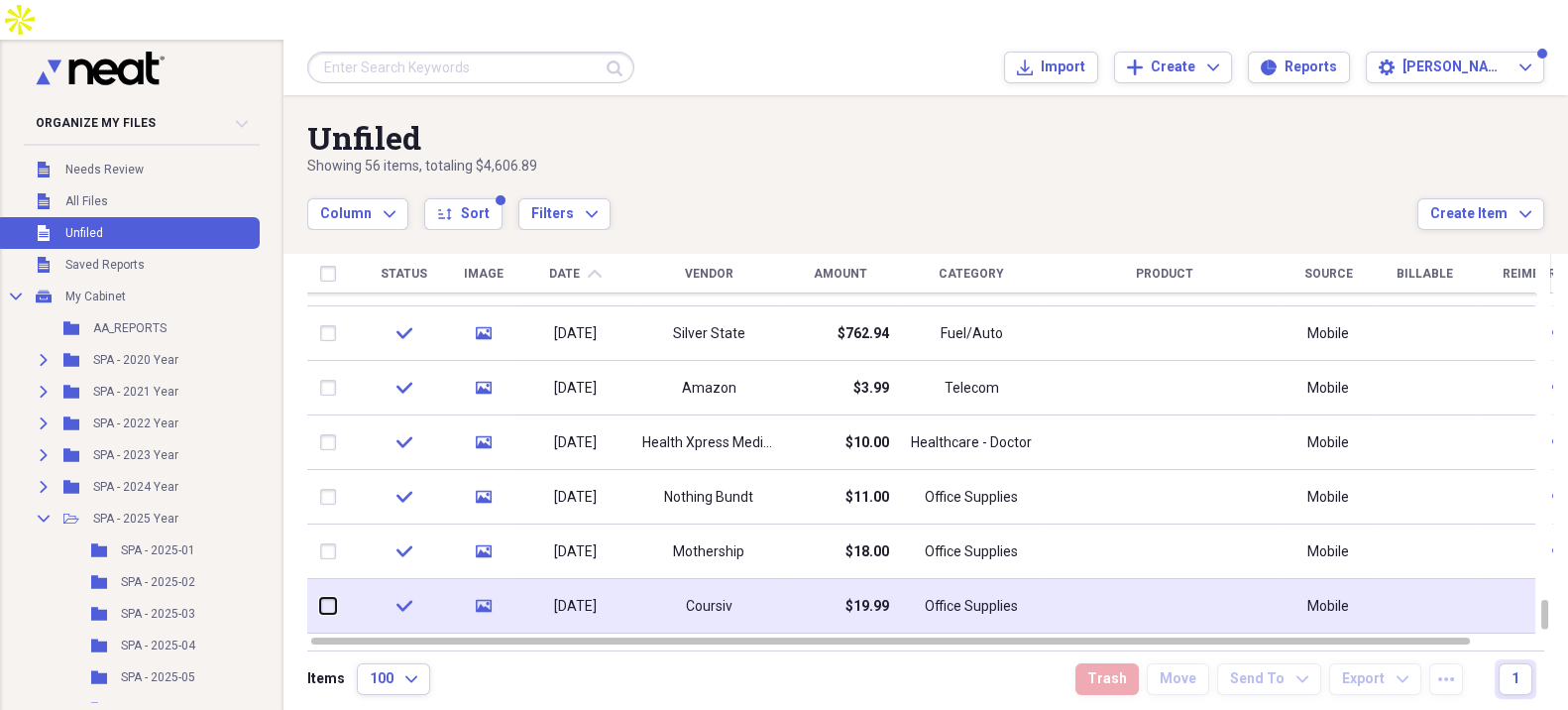 click at bounding box center (320, 606) 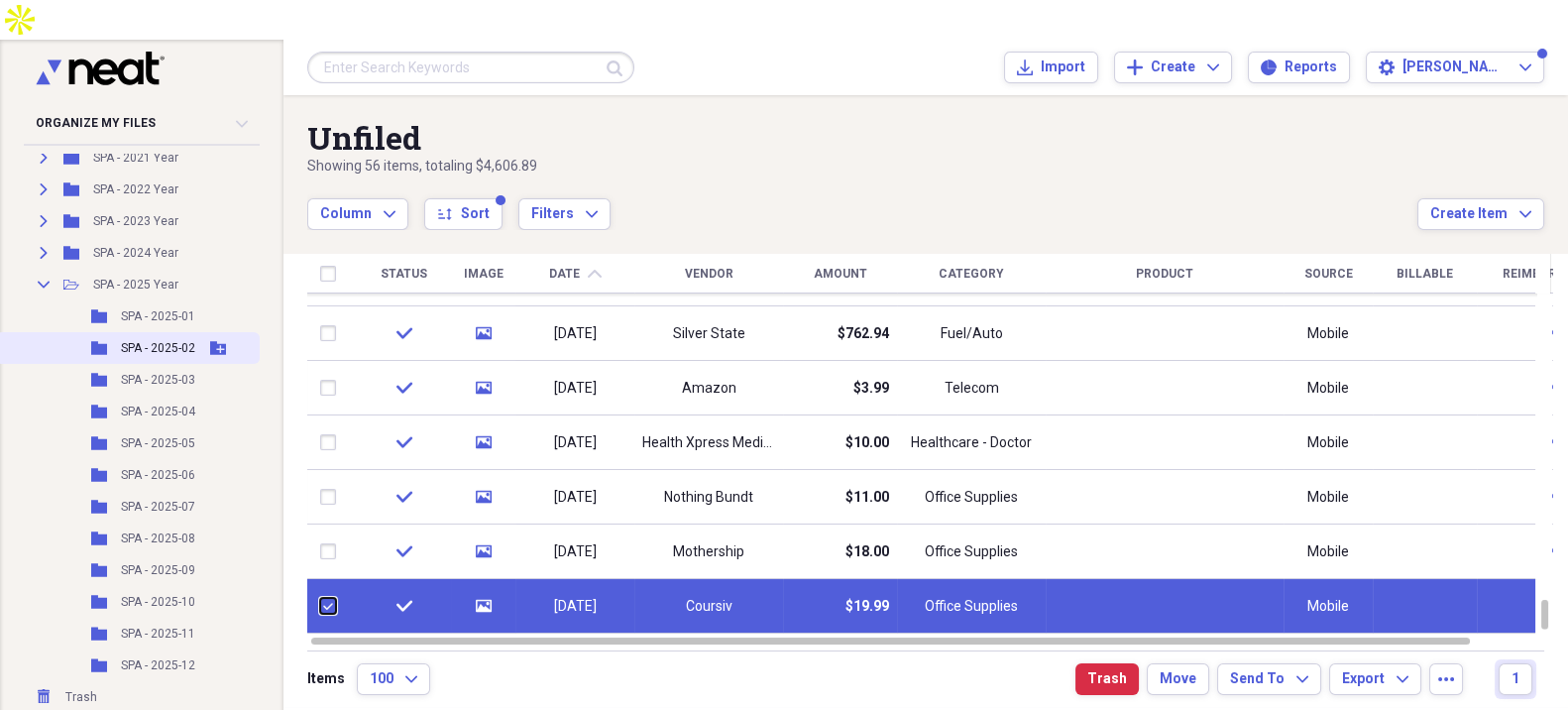 scroll, scrollTop: 243, scrollLeft: 0, axis: vertical 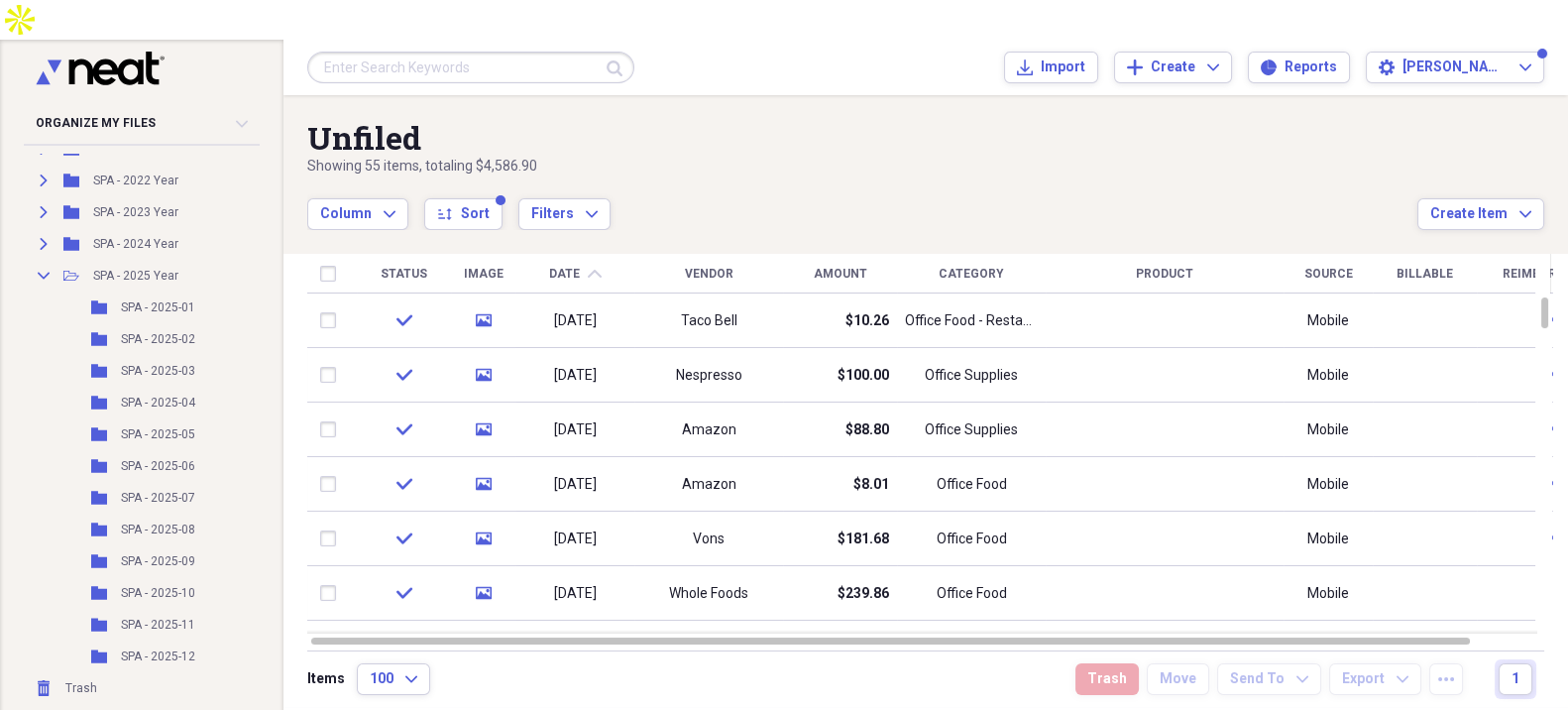 click on "Vendor" at bounding box center [709, 274] 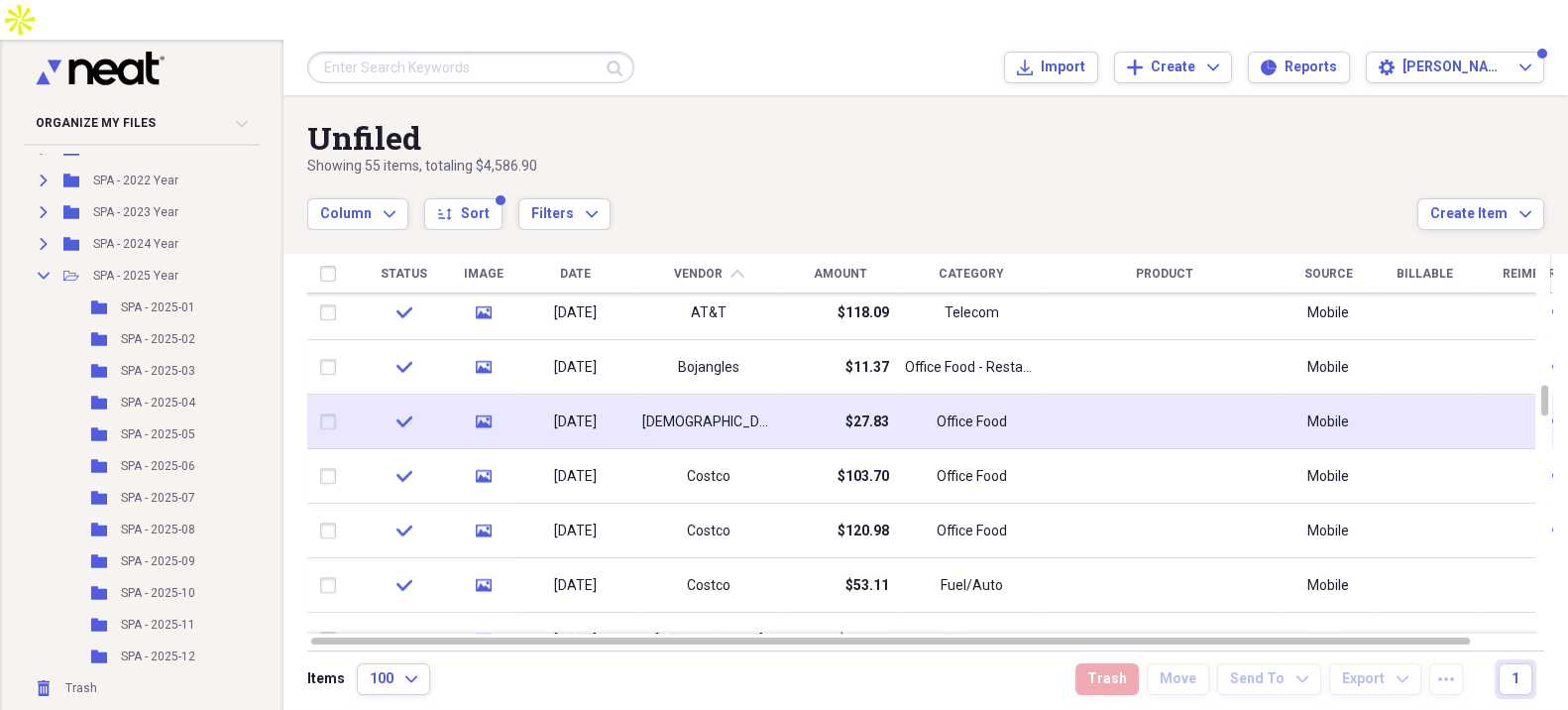 click on "[DEMOGRAPHIC_DATA] fil A" at bounding box center (709, 421) 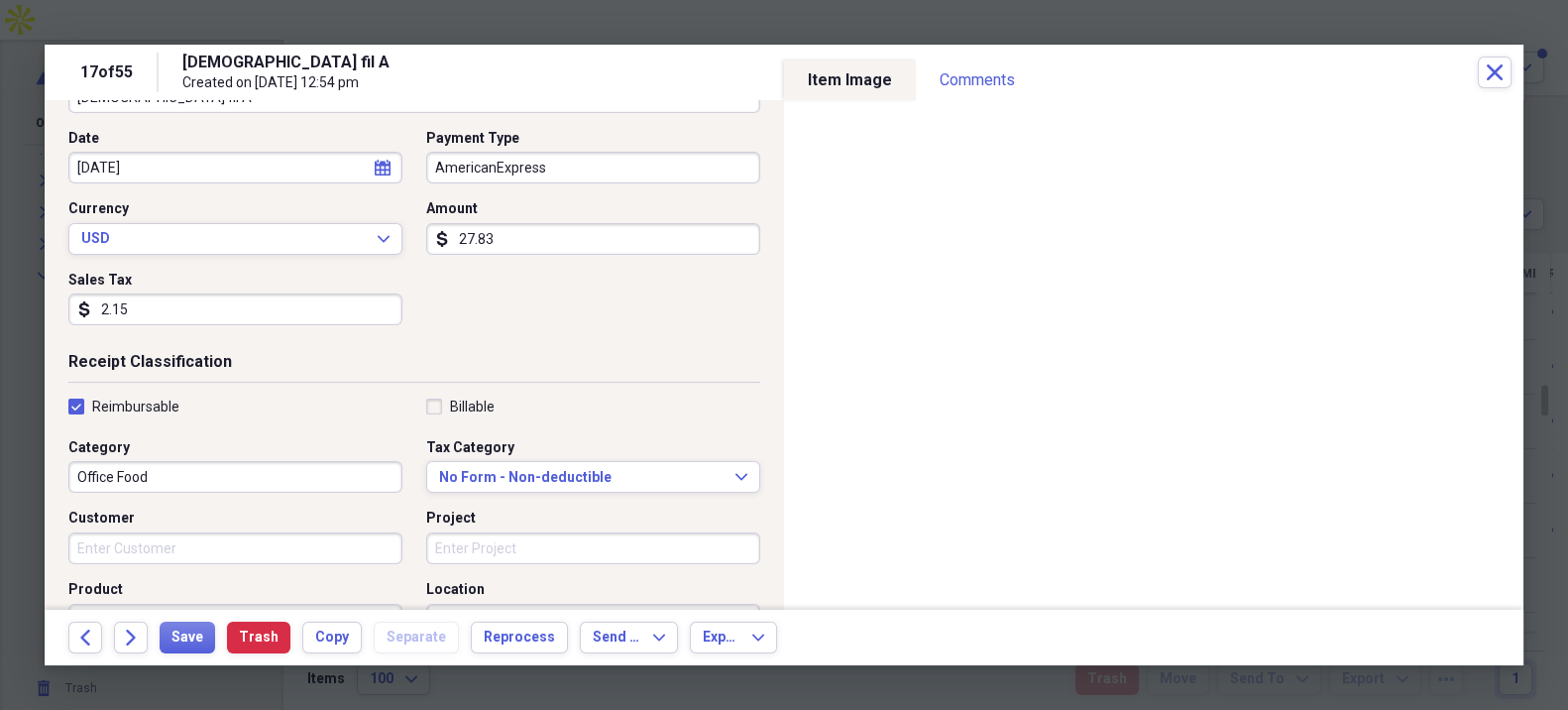 scroll, scrollTop: 220, scrollLeft: 0, axis: vertical 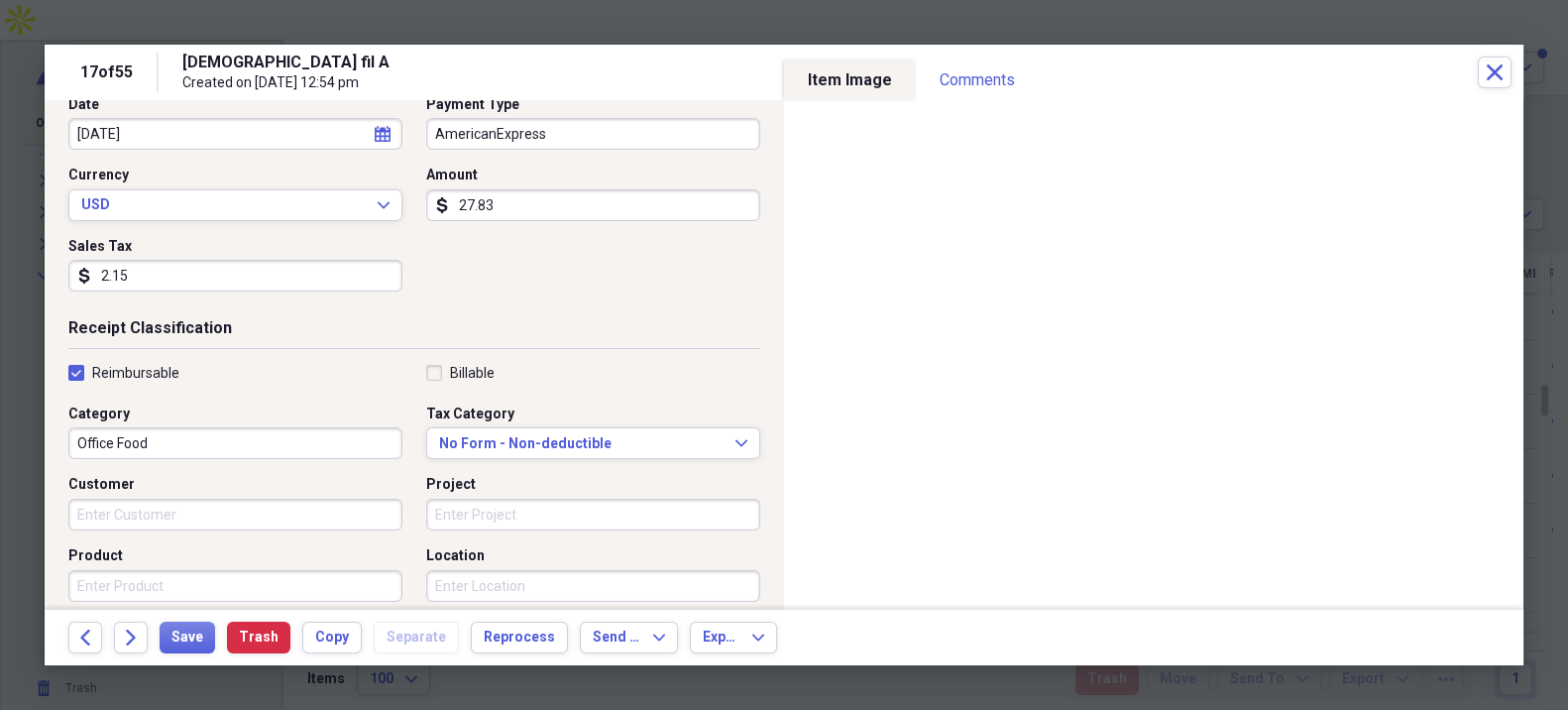 click on "Office Food" at bounding box center (235, 443) 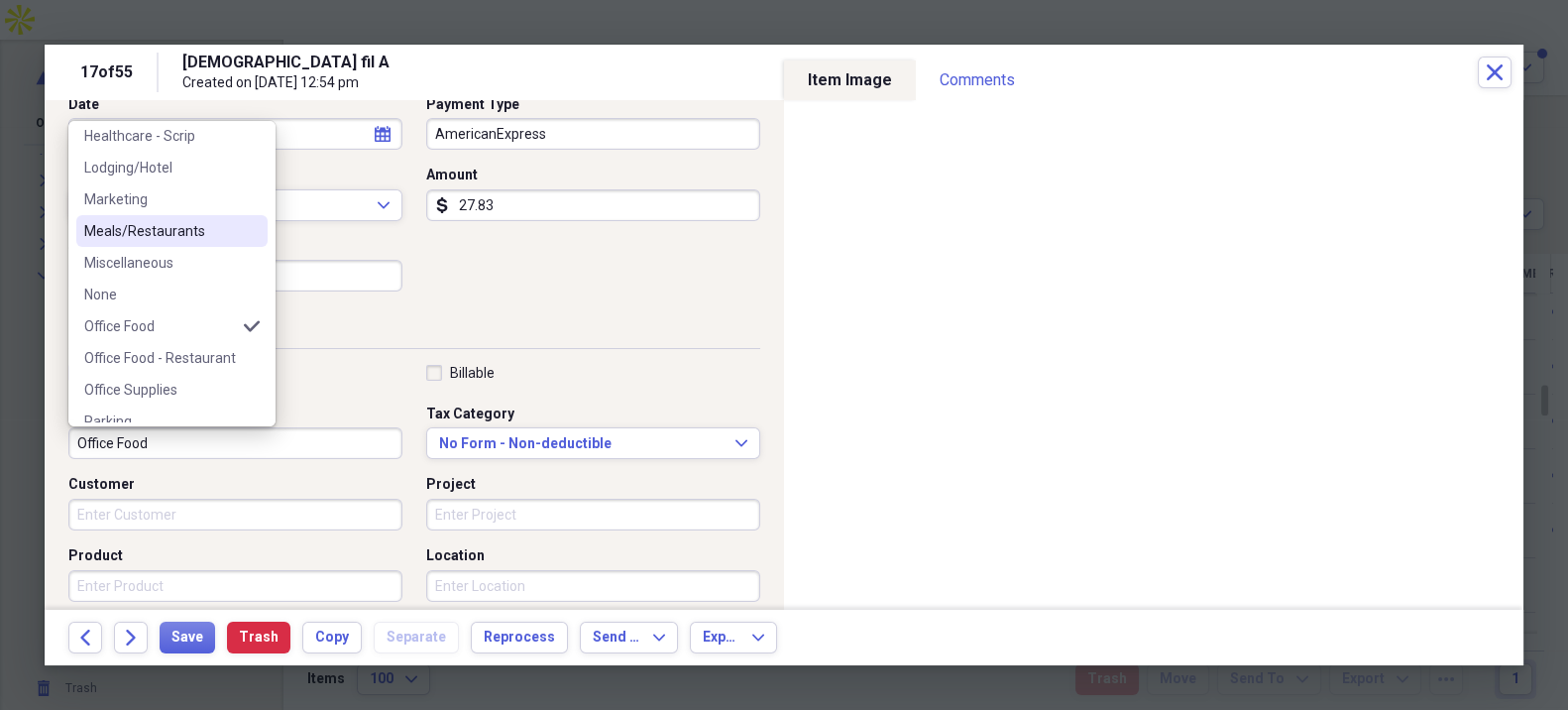 scroll, scrollTop: 330, scrollLeft: 0, axis: vertical 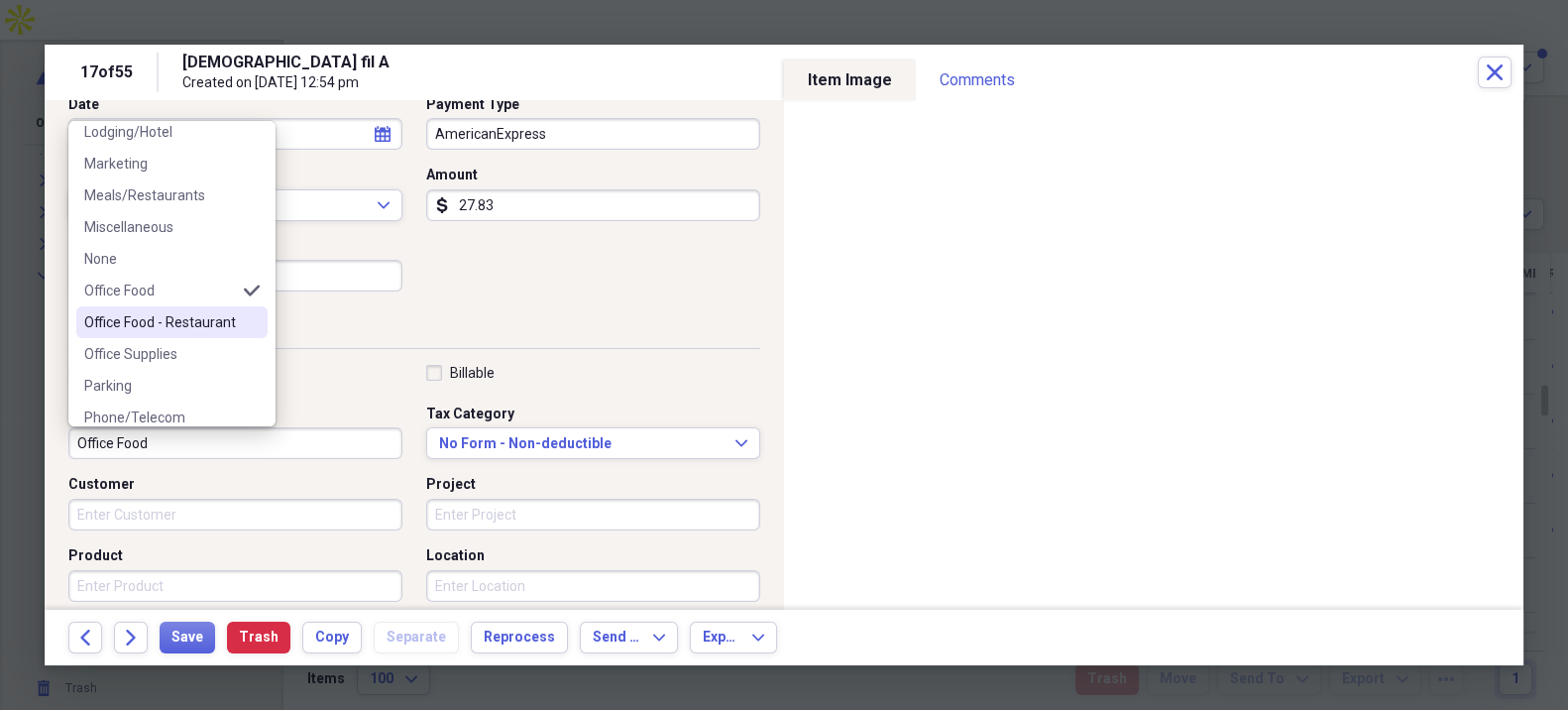 click on "Office Food - Restaurant" at bounding box center (160, 322) 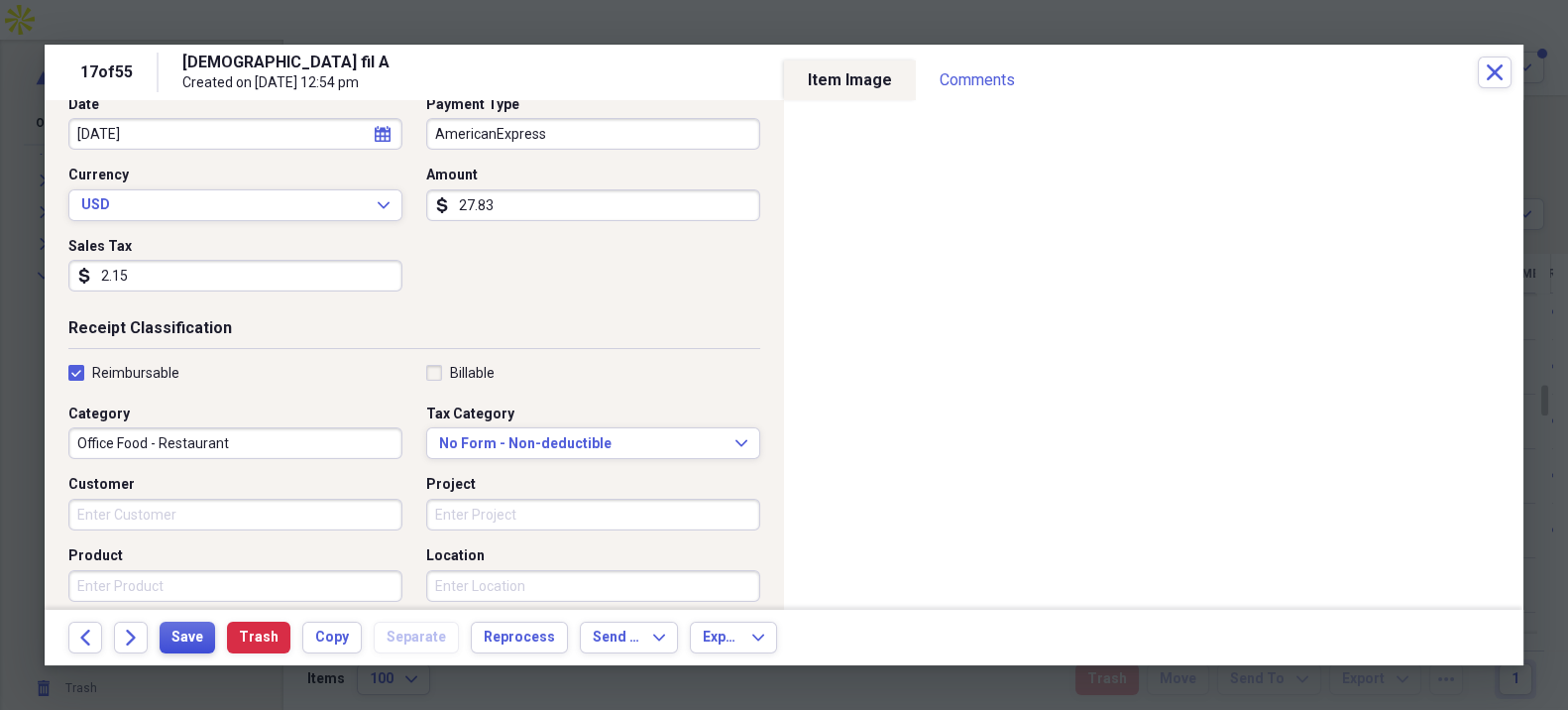 click on "Save" at bounding box center [187, 638] 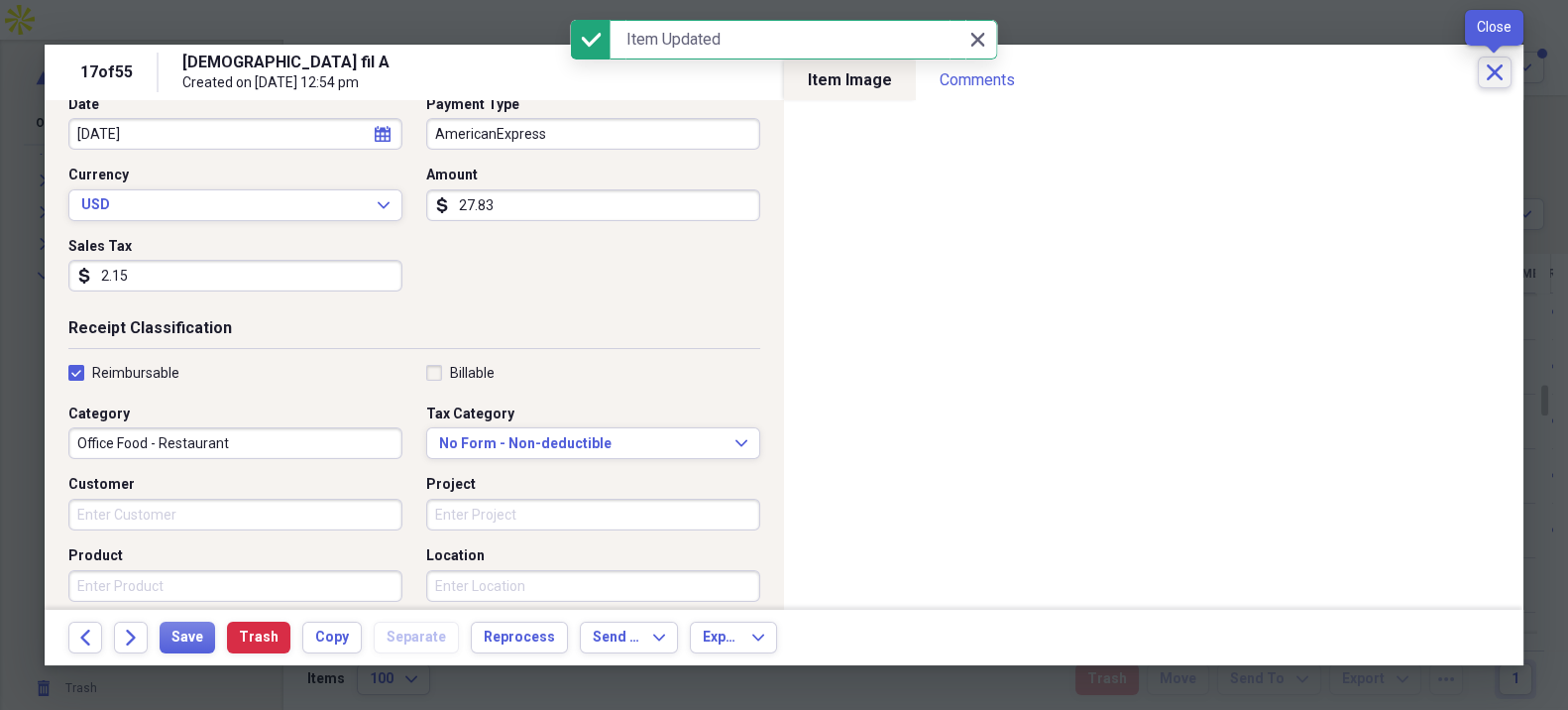 click 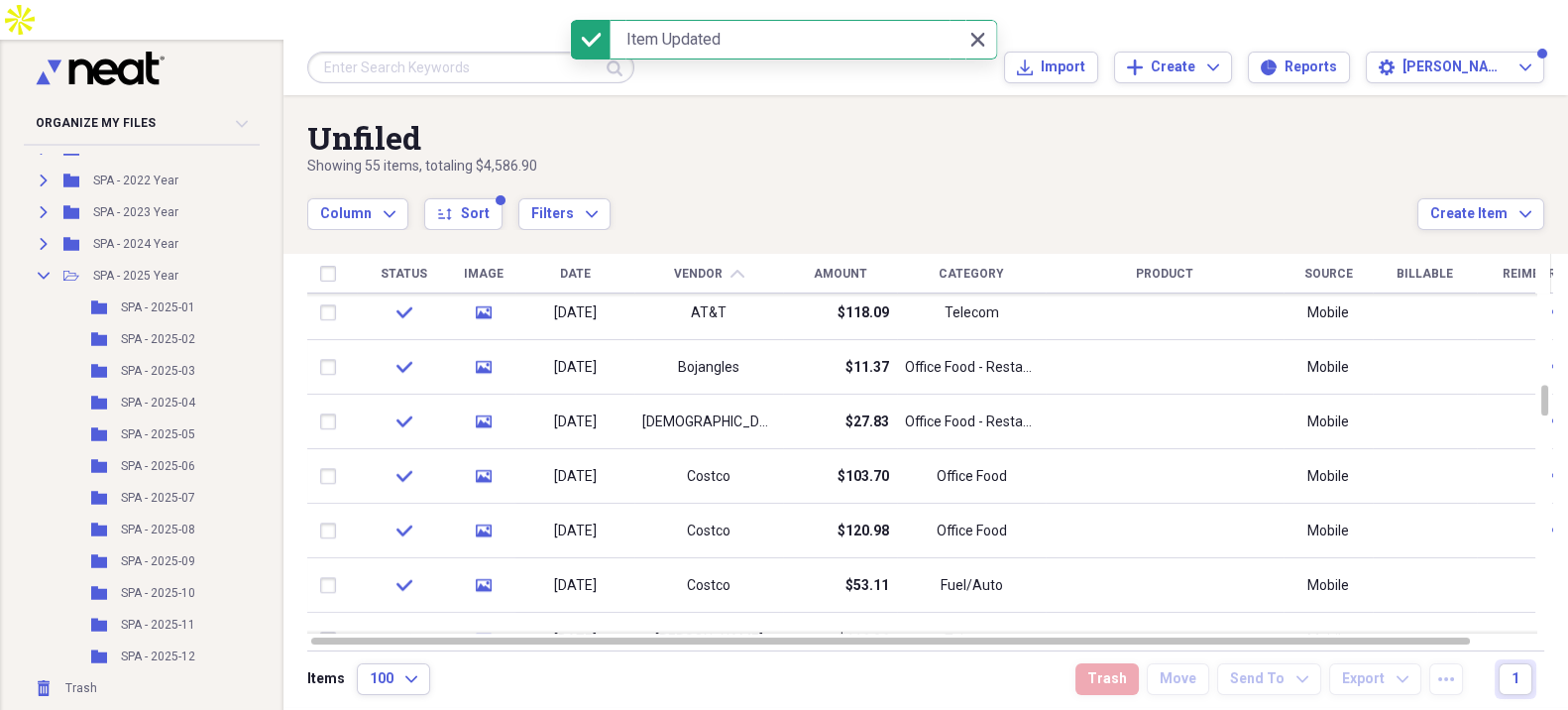 click on "Date" at bounding box center (575, 274) 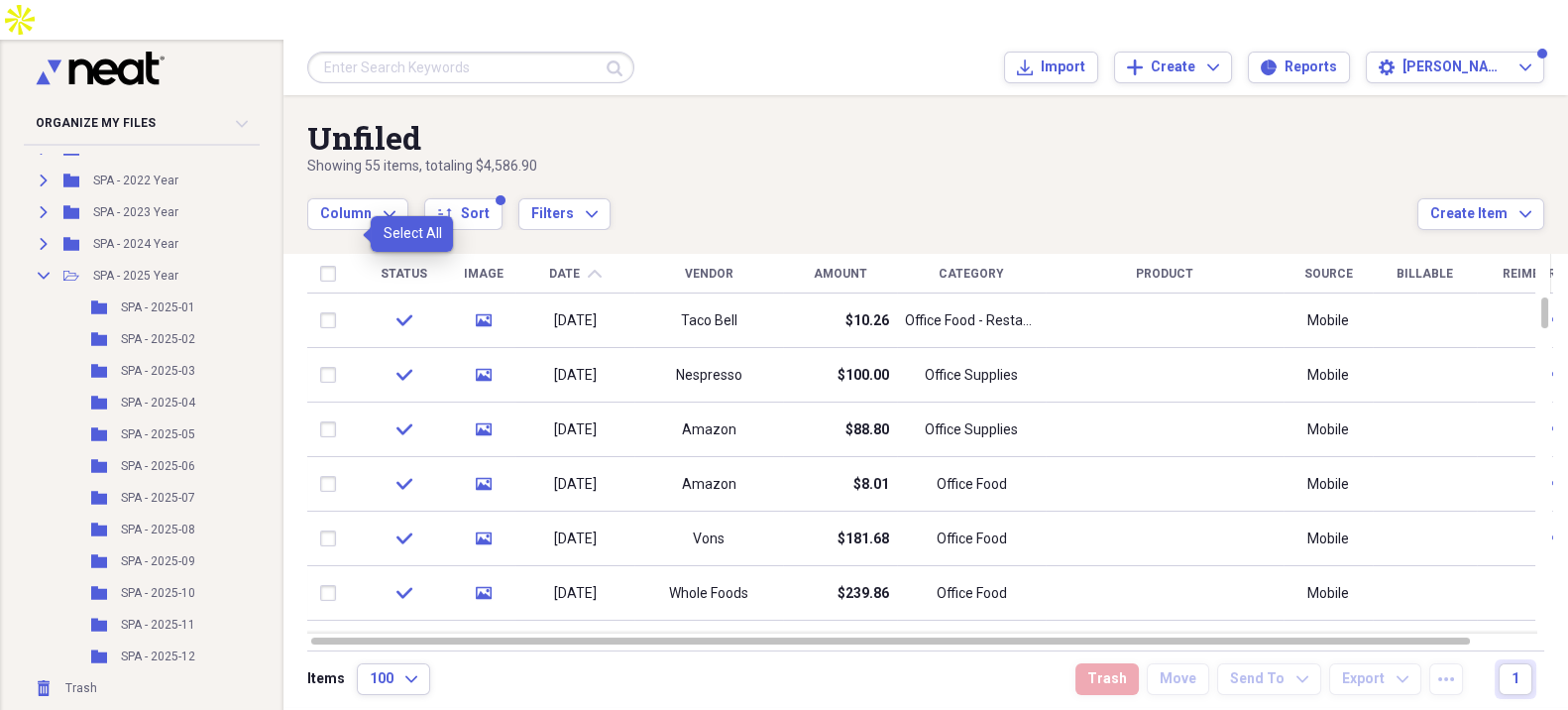 click at bounding box center (332, 274) 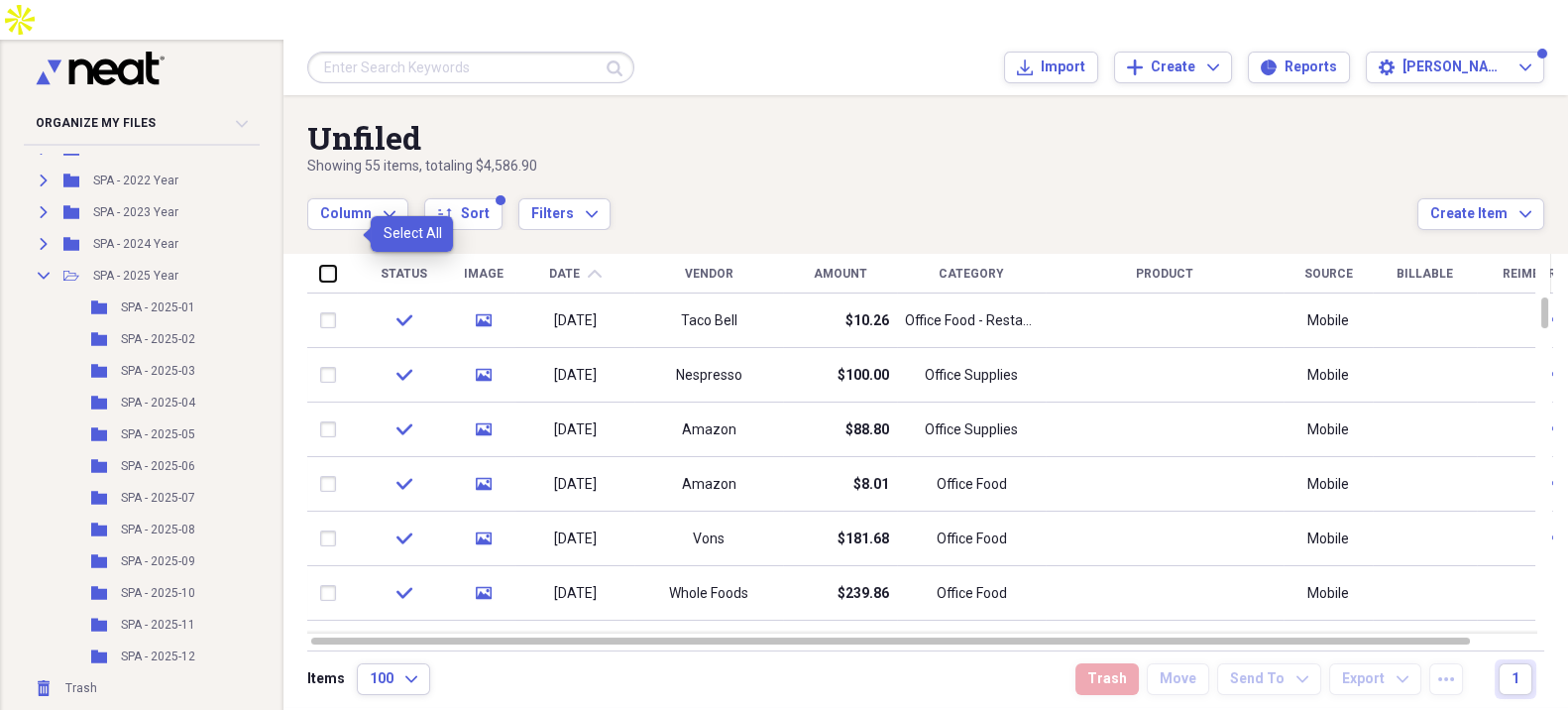 click at bounding box center [320, 273] 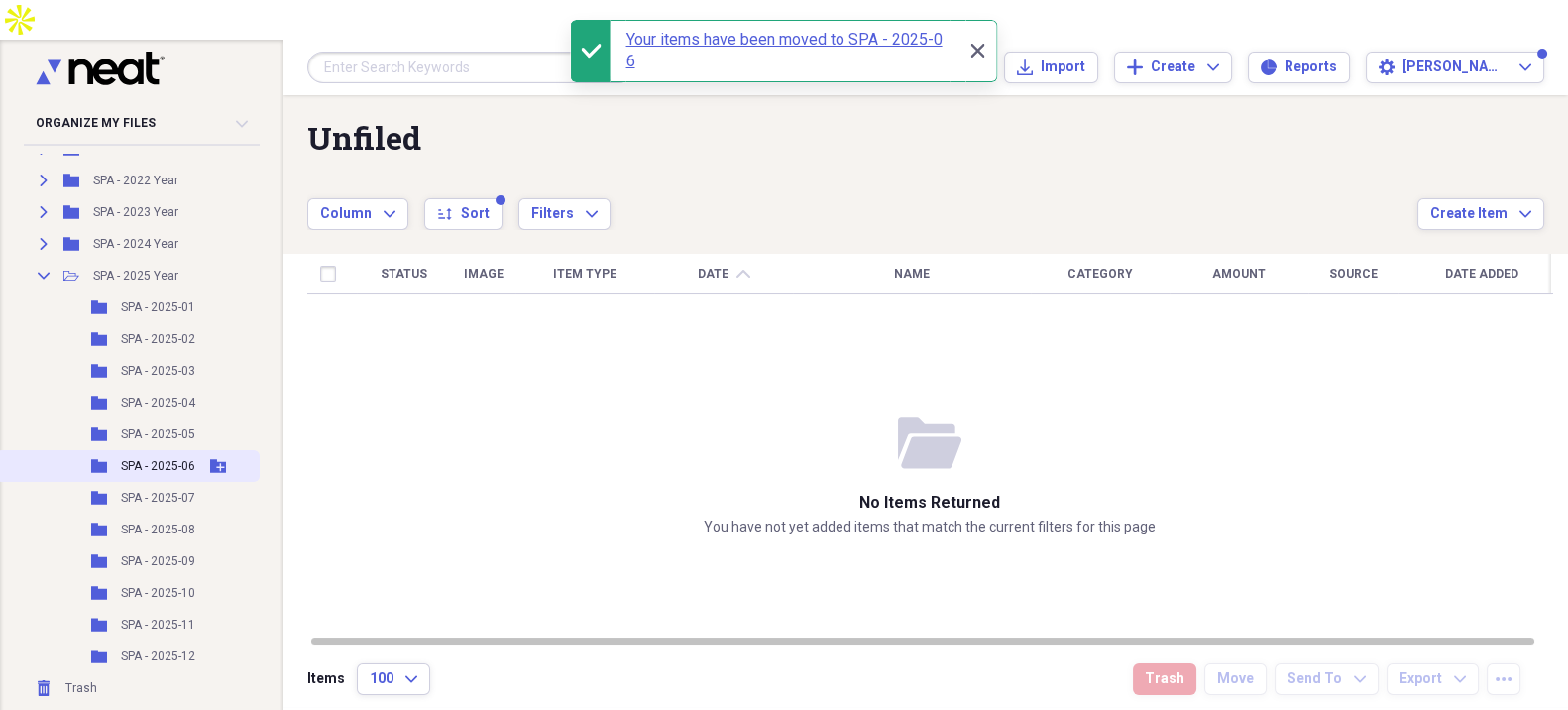 click on "SPA - 2025-06" at bounding box center (158, 466) 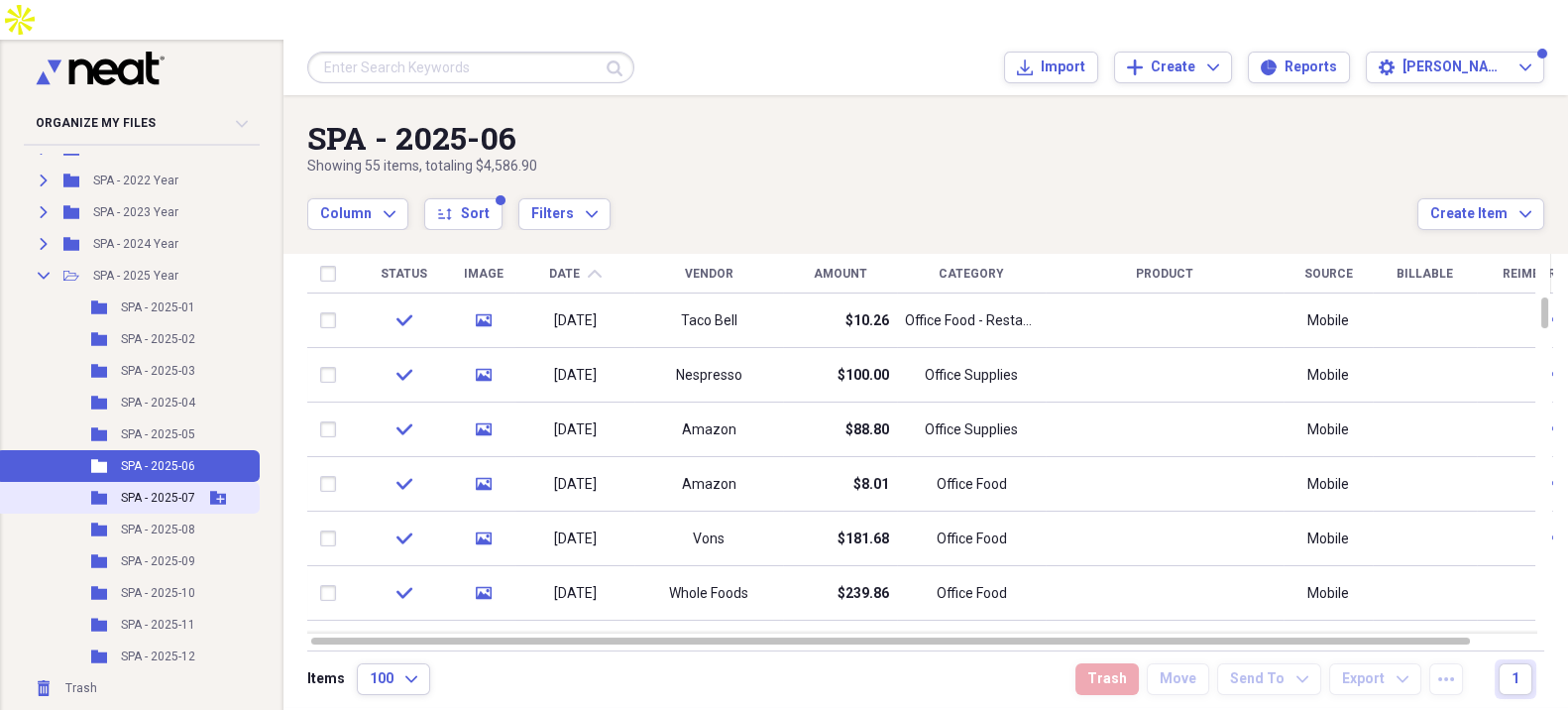 click on "SPA - 2025-07" at bounding box center [158, 498] 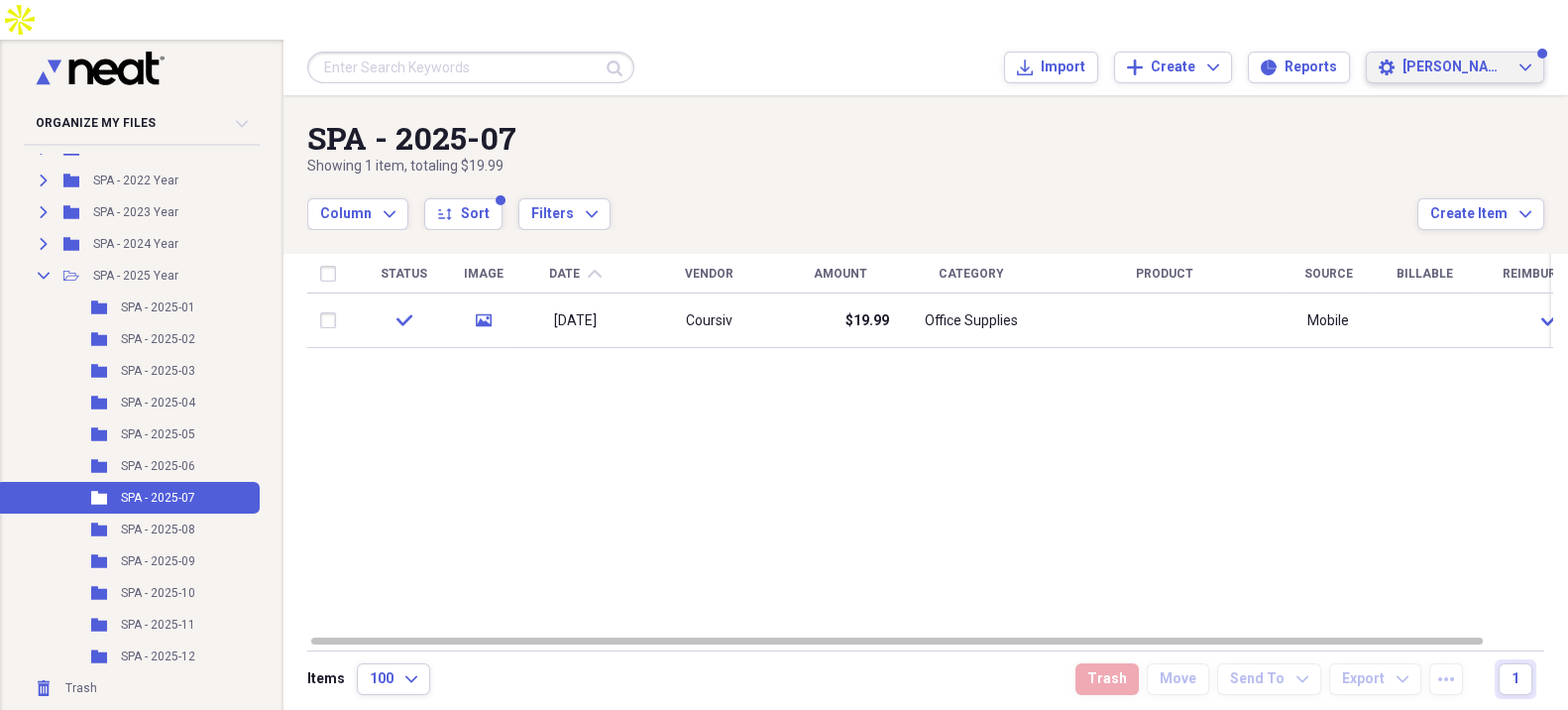 click on "[PERSON_NAME]" at bounding box center [1455, 67] 